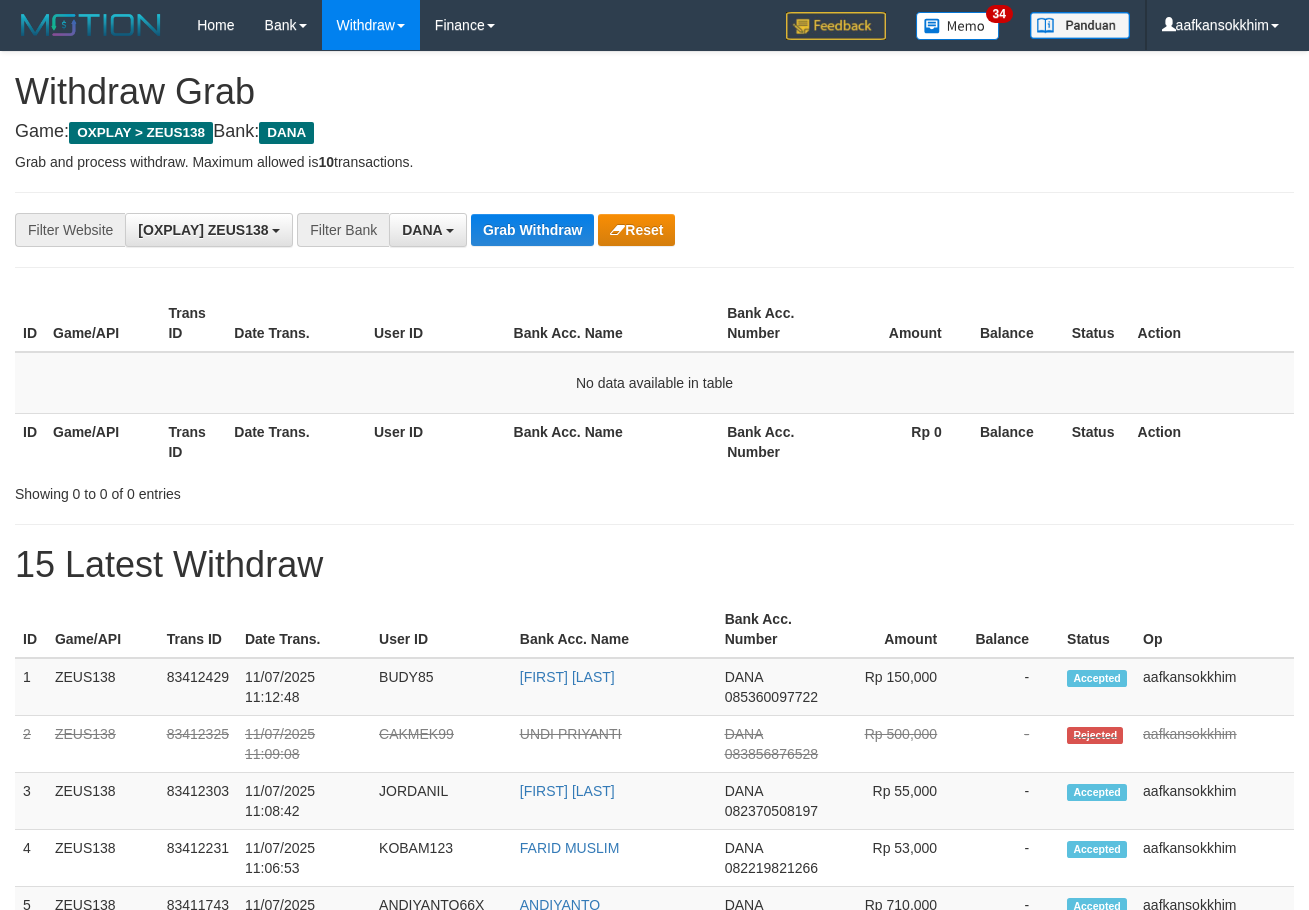 scroll, scrollTop: 0, scrollLeft: 0, axis: both 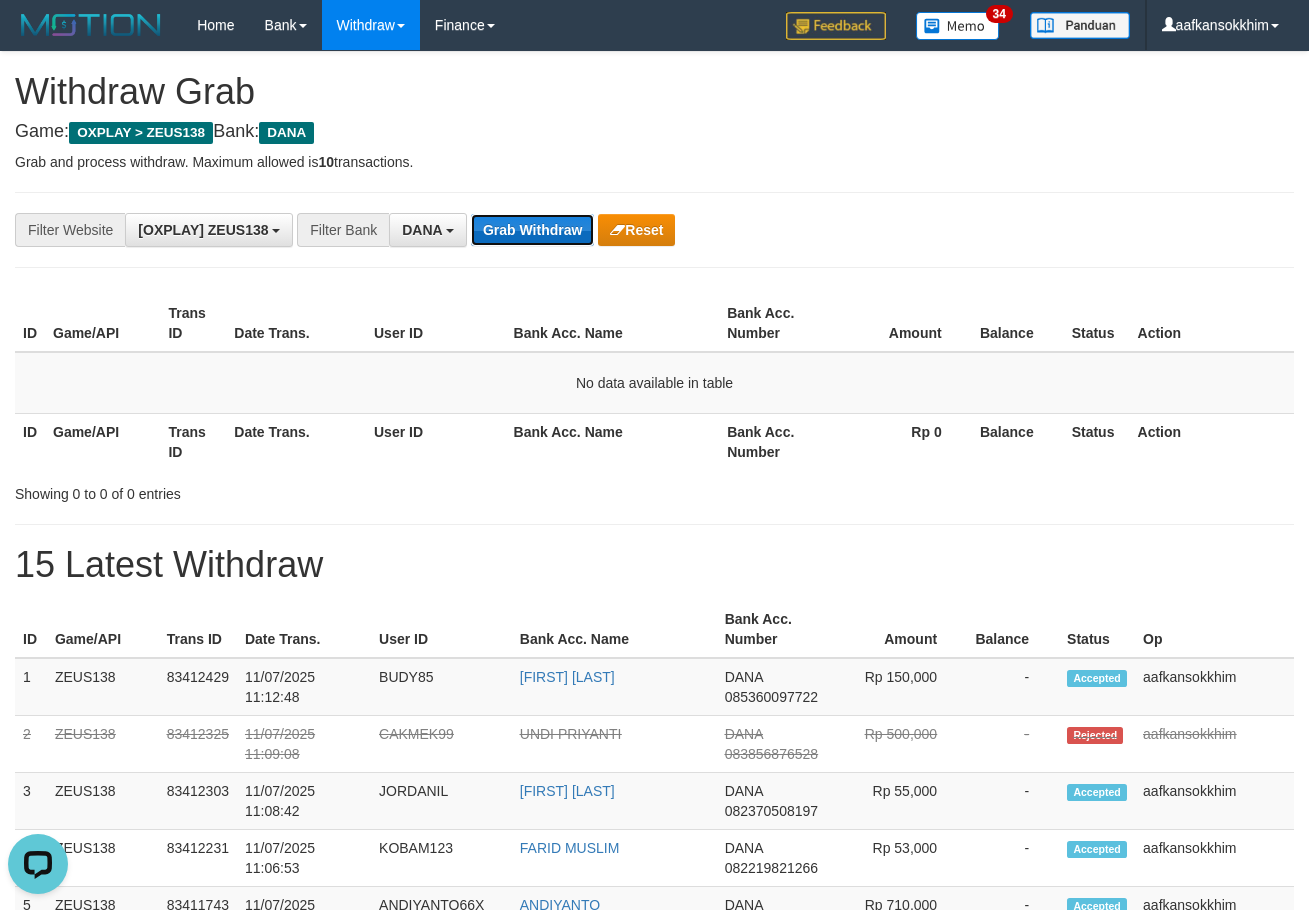 click on "Grab Withdraw" at bounding box center (532, 230) 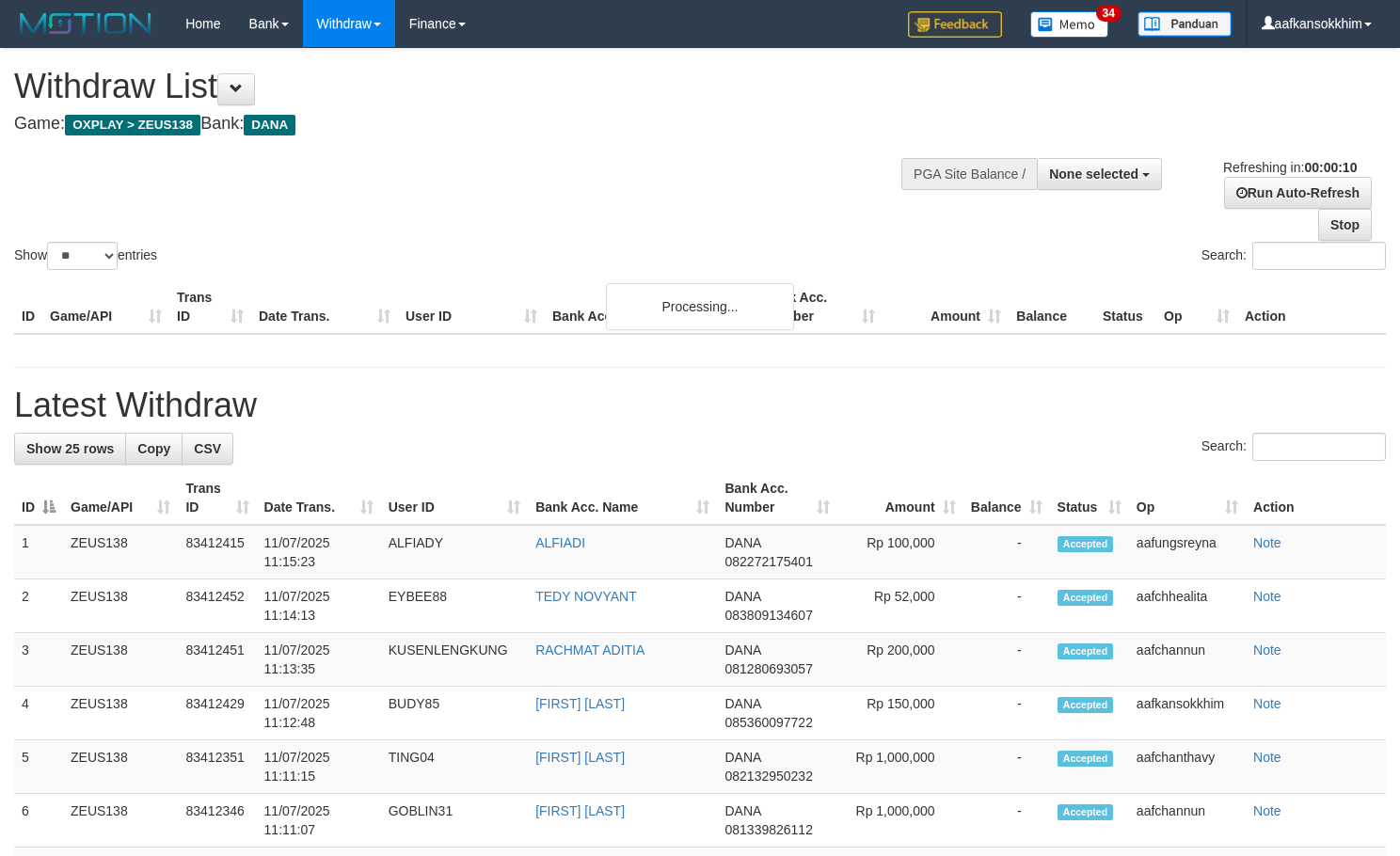 select 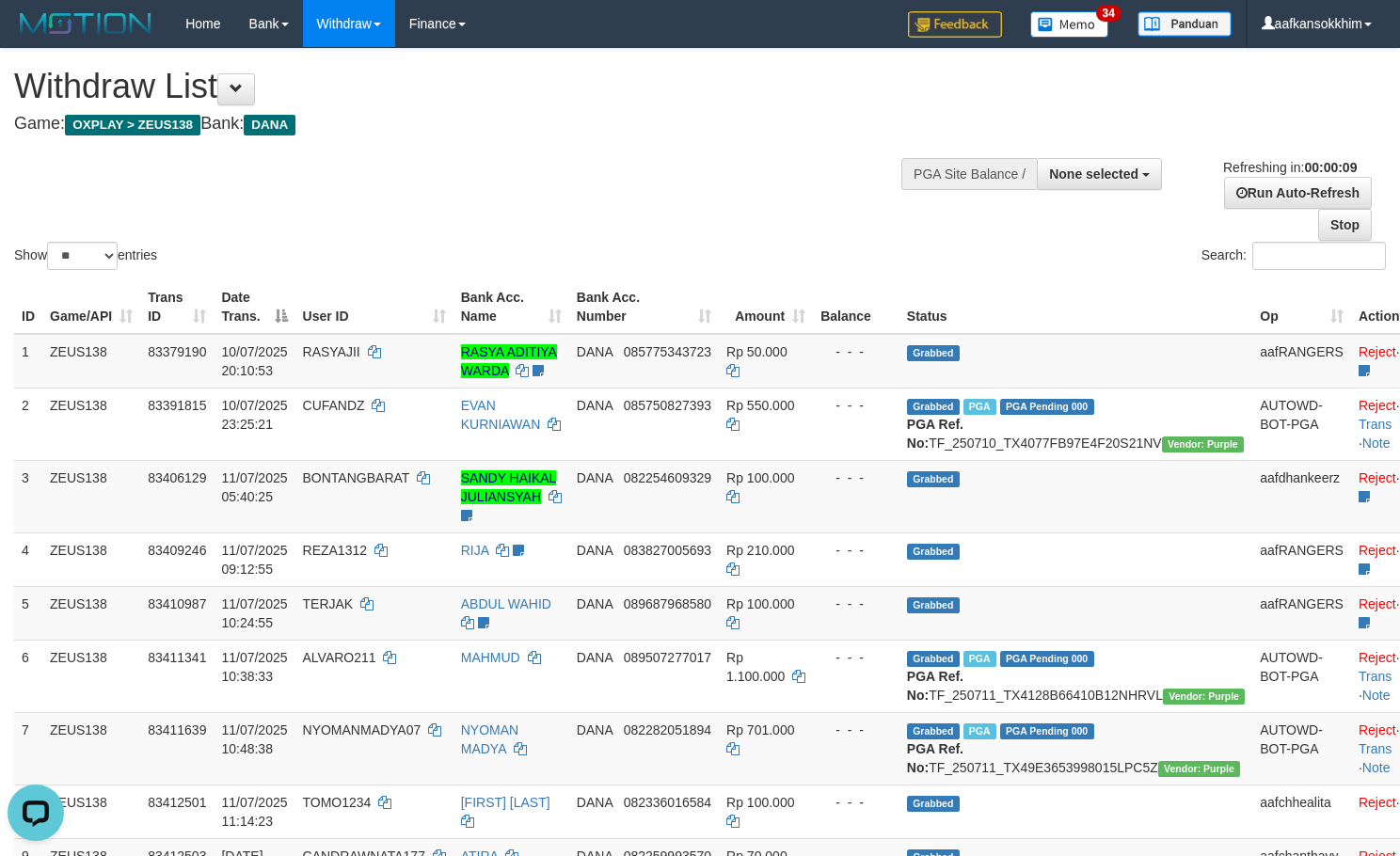 scroll, scrollTop: 0, scrollLeft: 0, axis: both 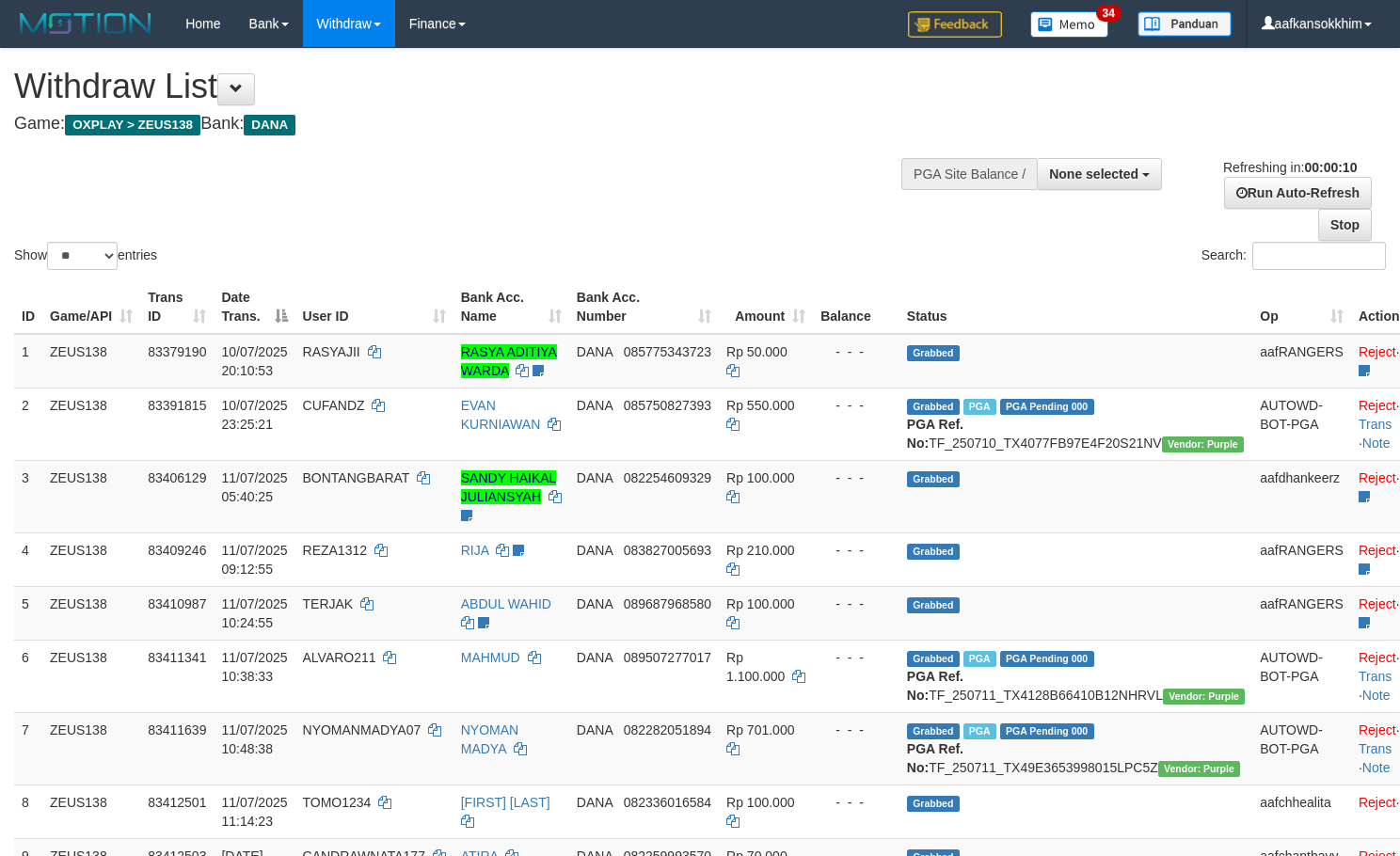 select 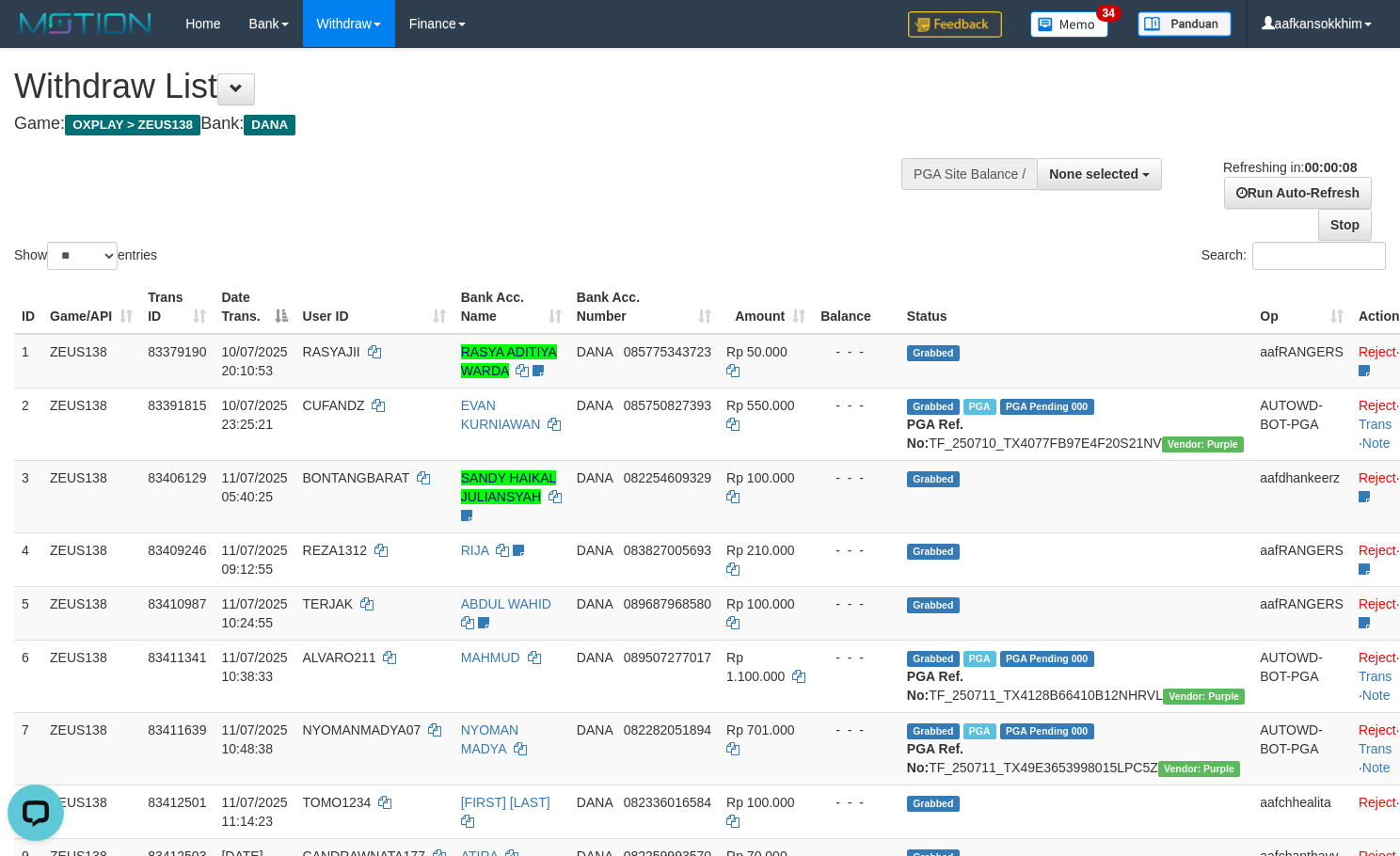 scroll, scrollTop: 0, scrollLeft: 0, axis: both 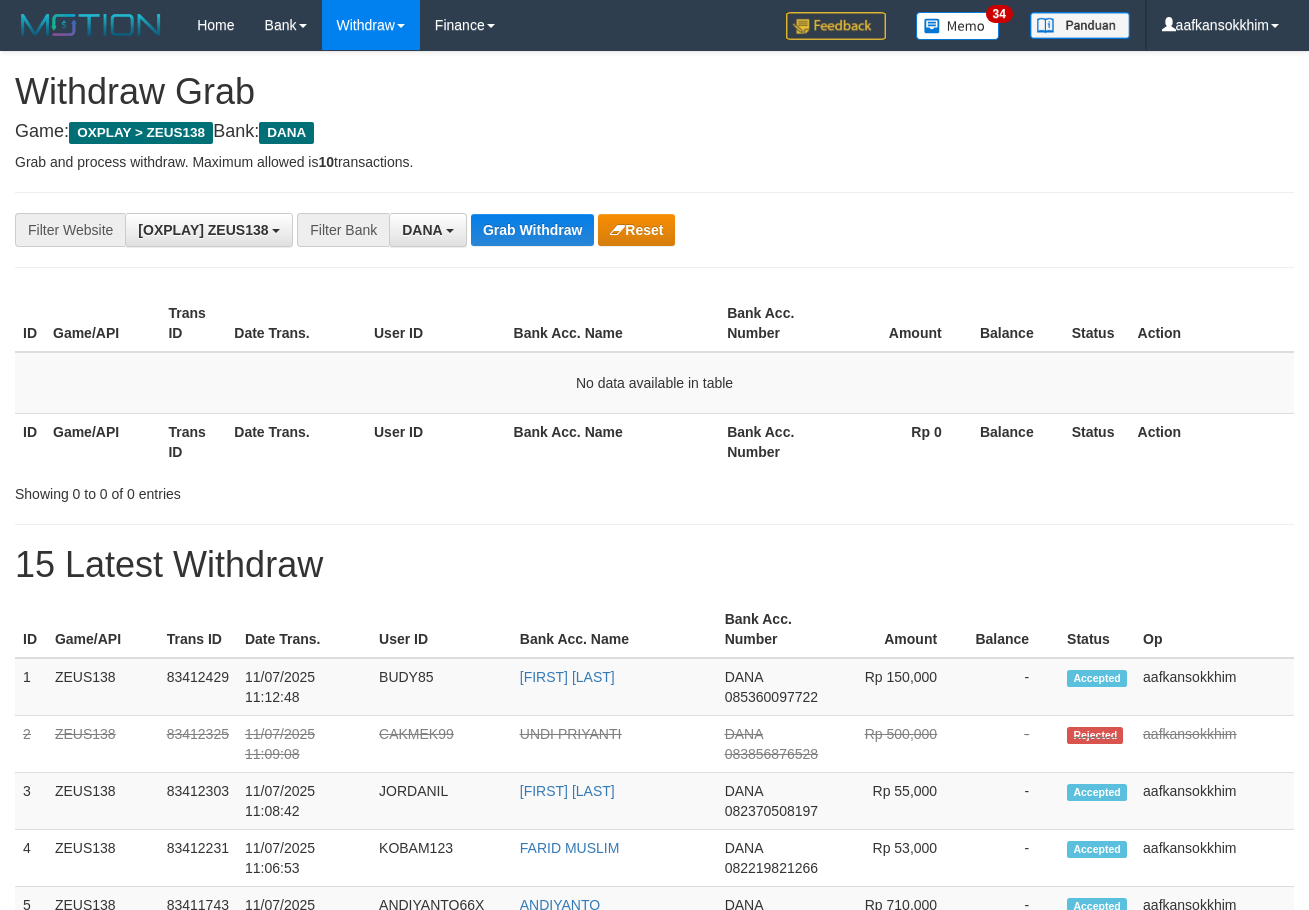 click on "Grab Withdraw" at bounding box center [532, 230] 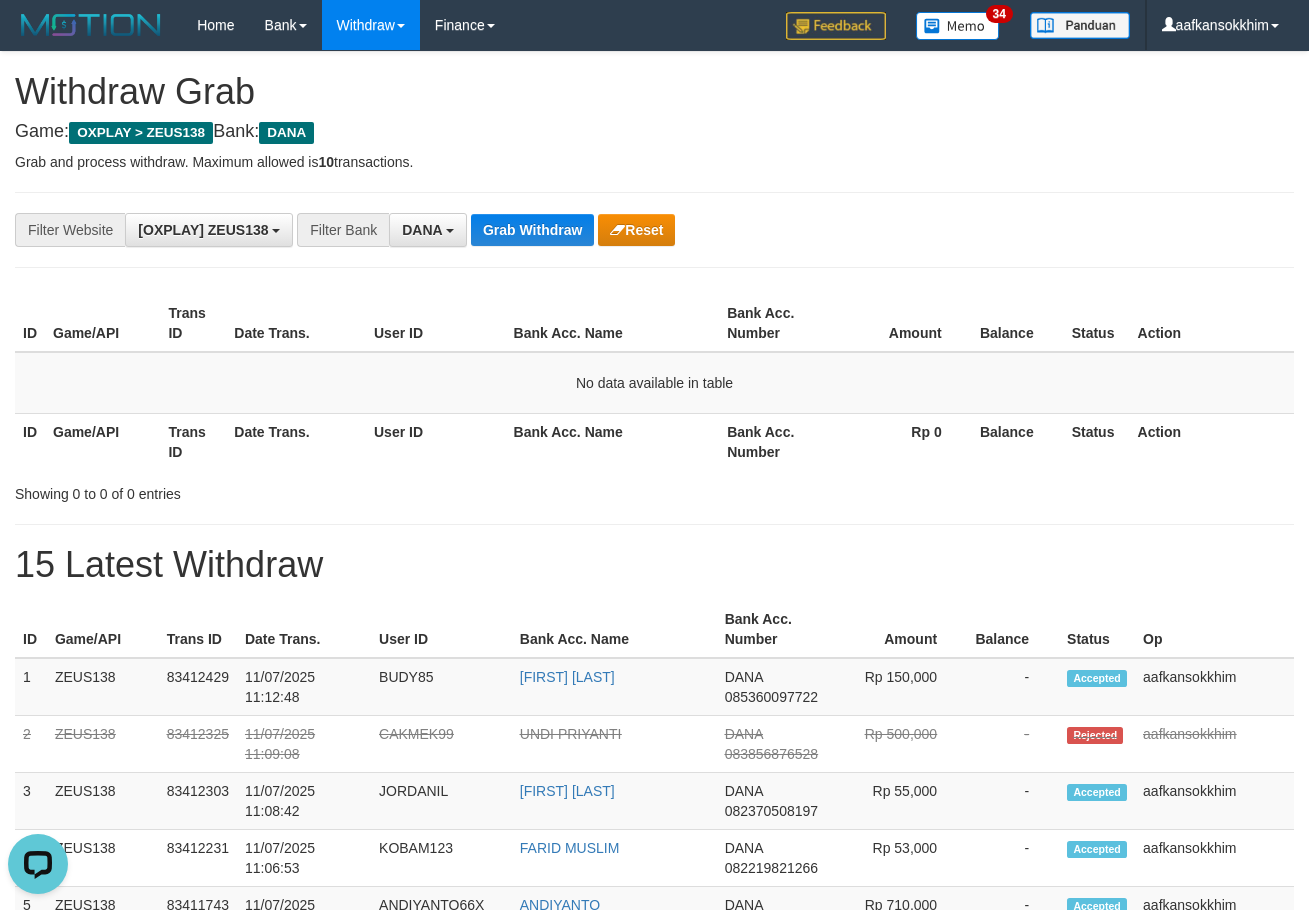 scroll, scrollTop: 0, scrollLeft: 0, axis: both 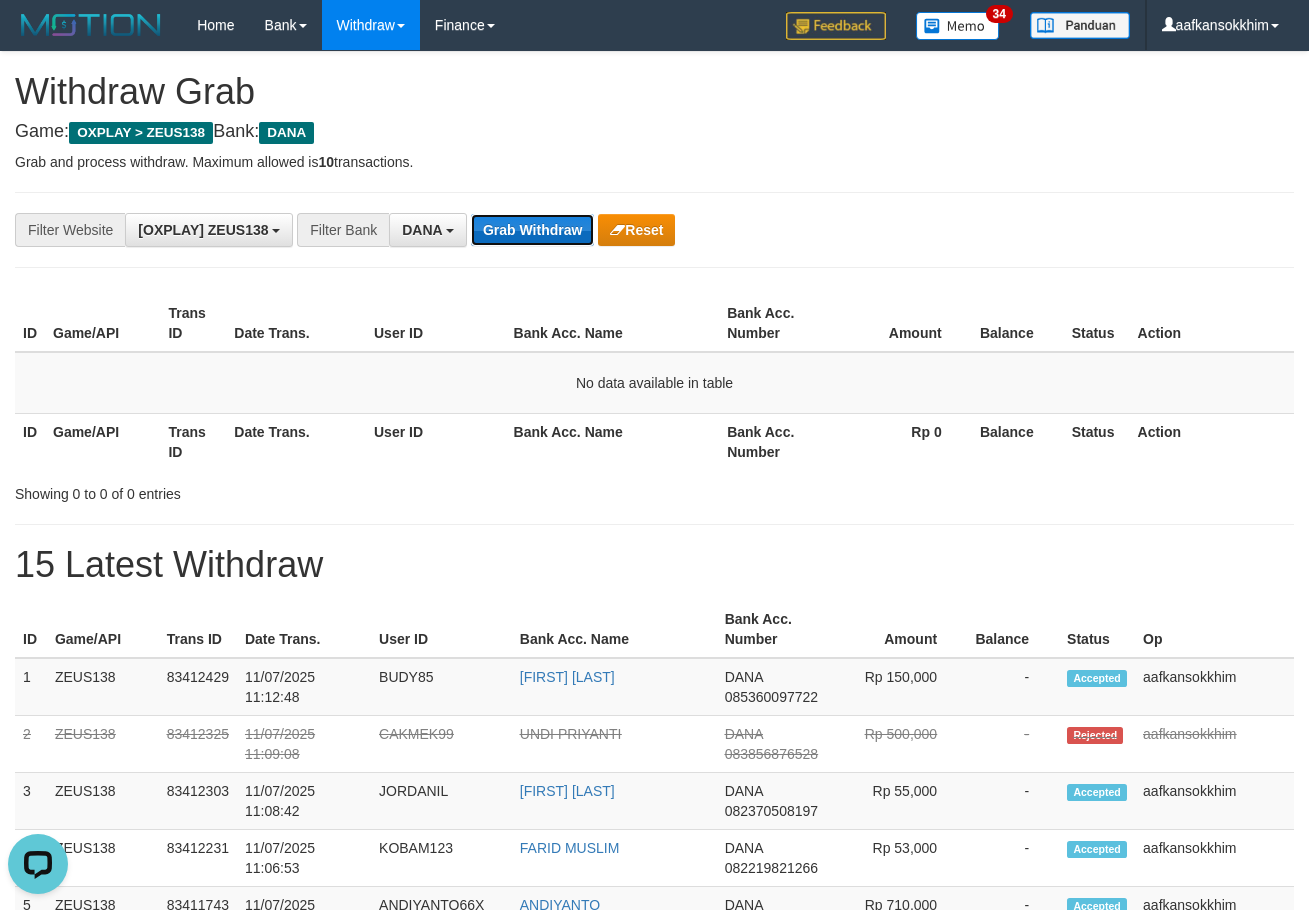 click on "Grab Withdraw" at bounding box center [532, 230] 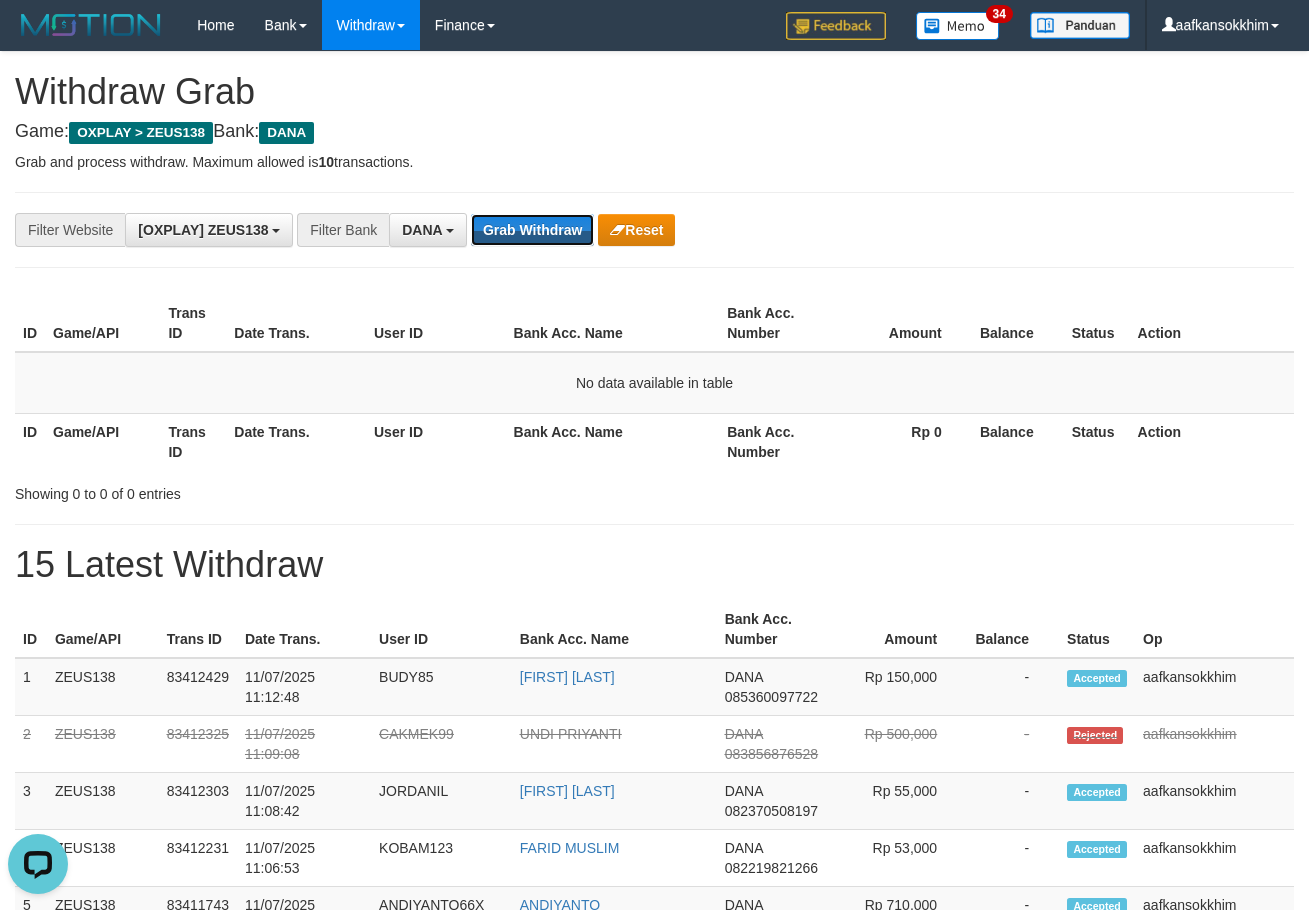 click on "Grab Withdraw" at bounding box center (532, 230) 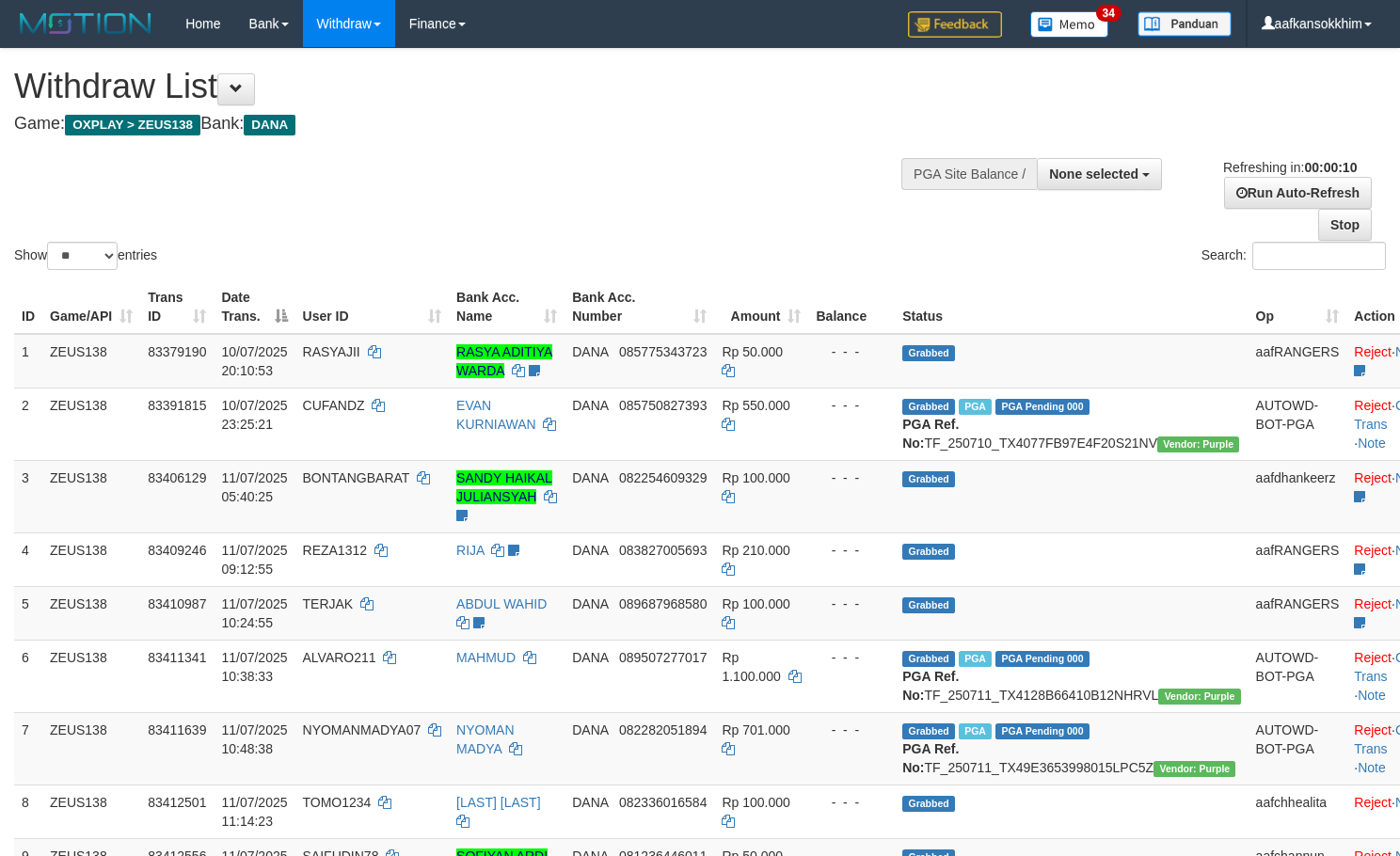 select 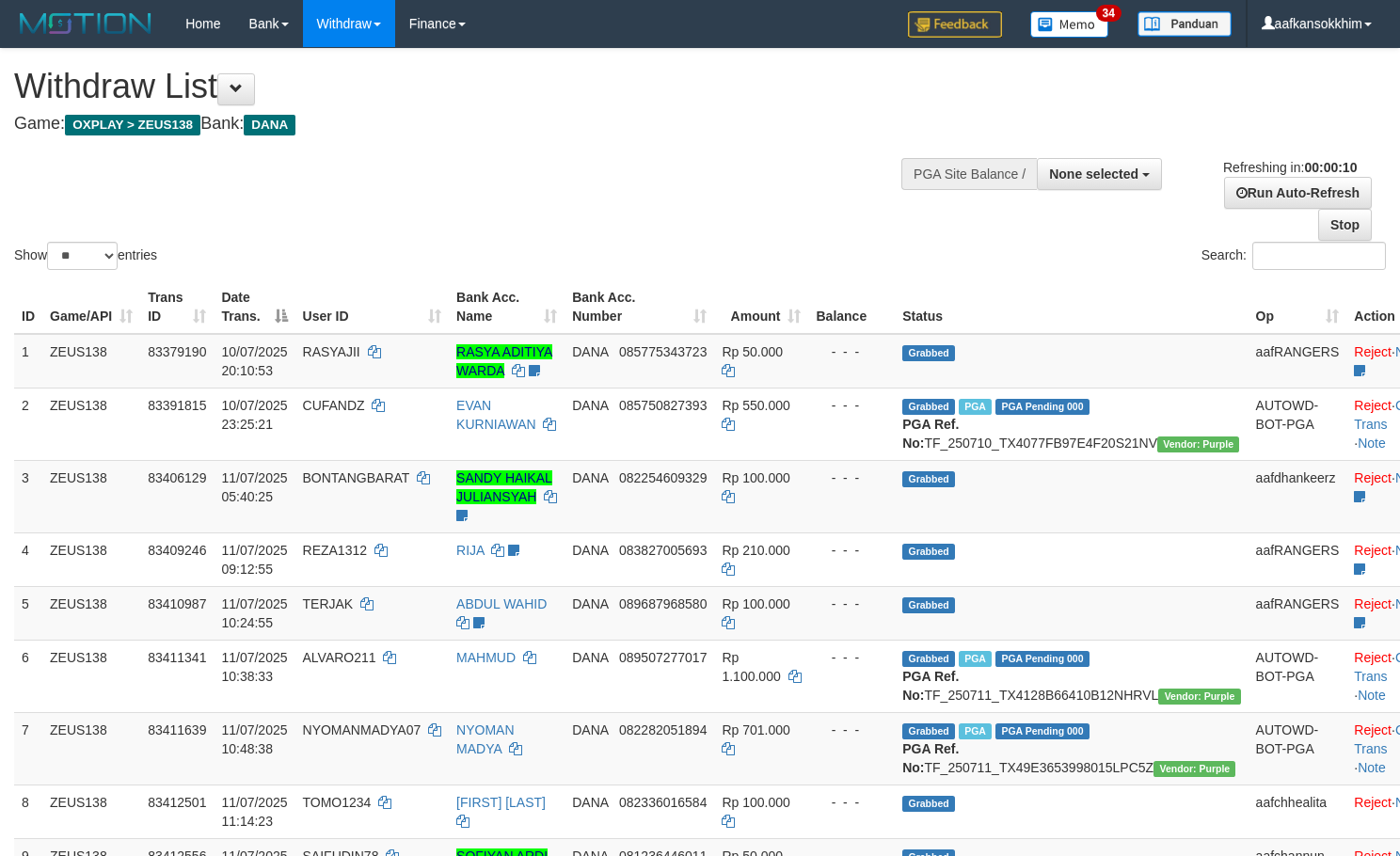 select 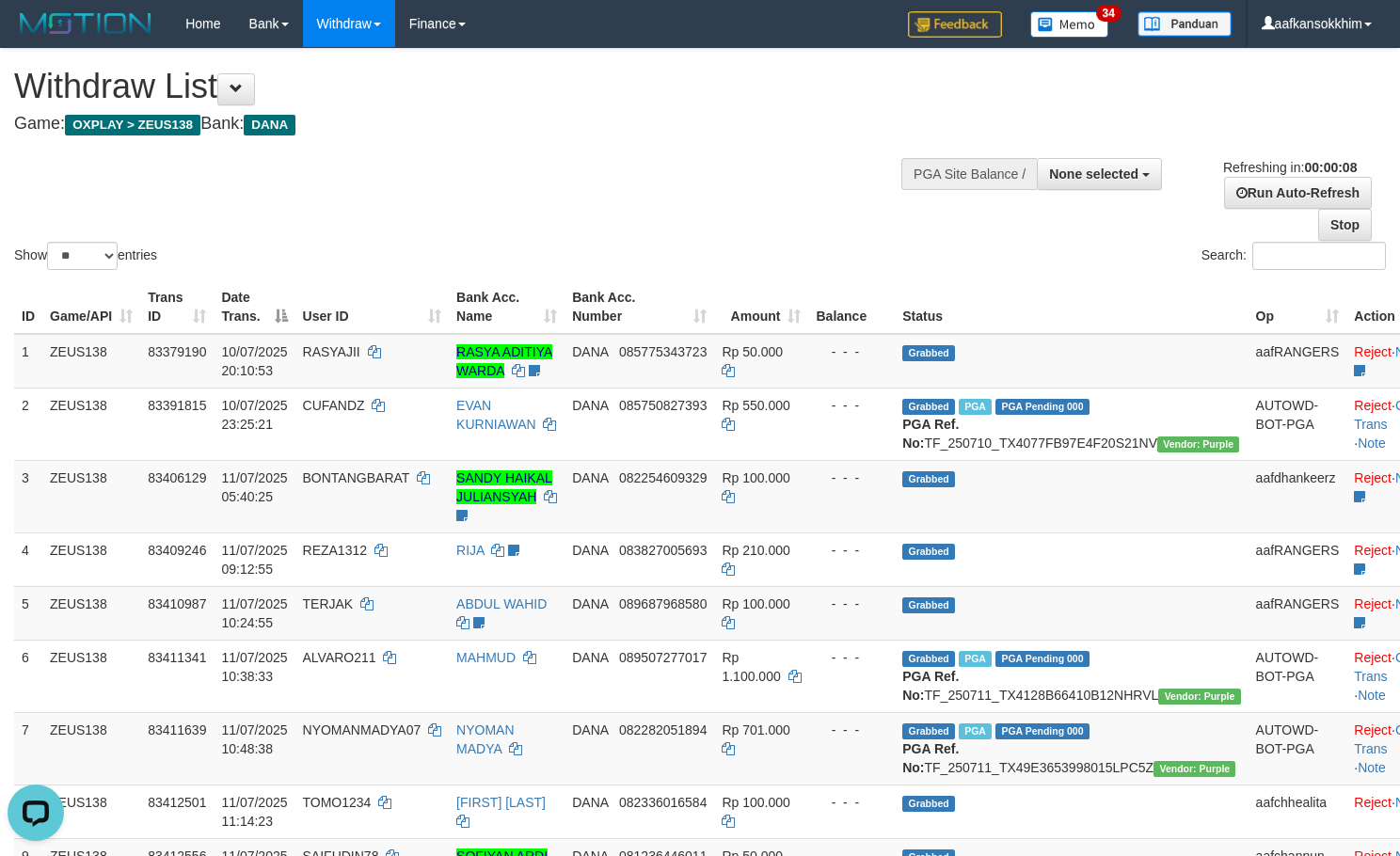 scroll, scrollTop: 0, scrollLeft: 0, axis: both 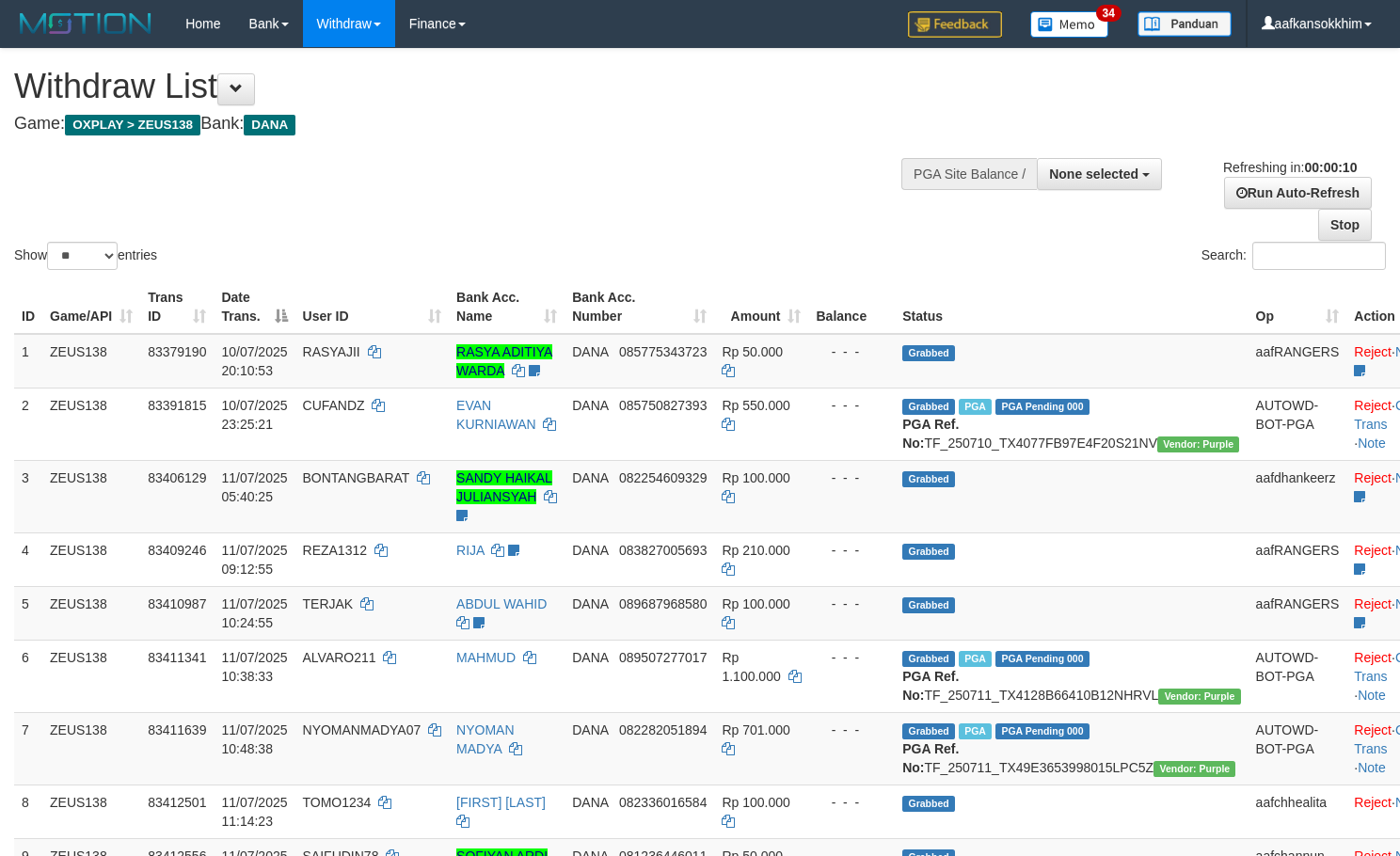 select 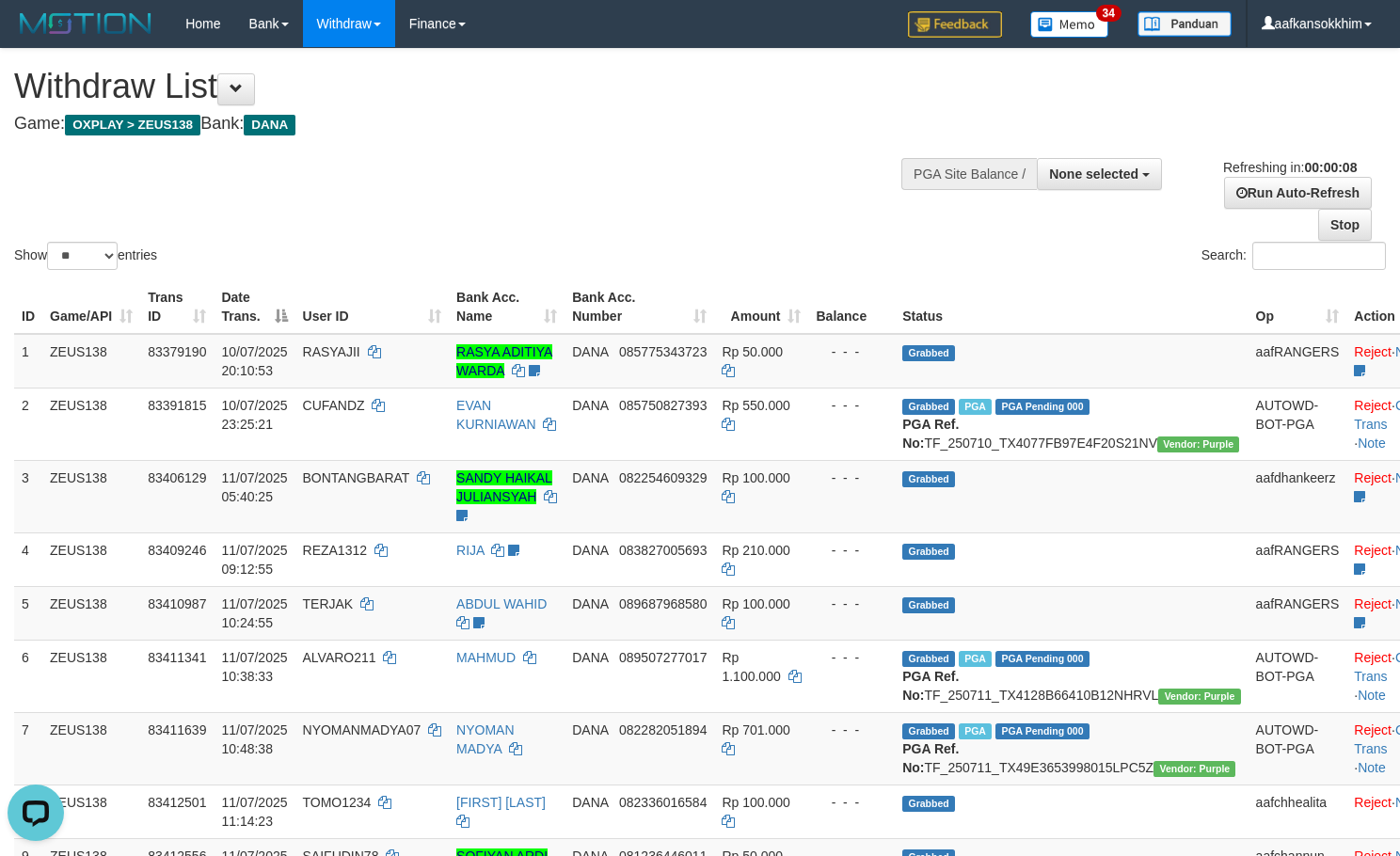 scroll, scrollTop: 0, scrollLeft: 0, axis: both 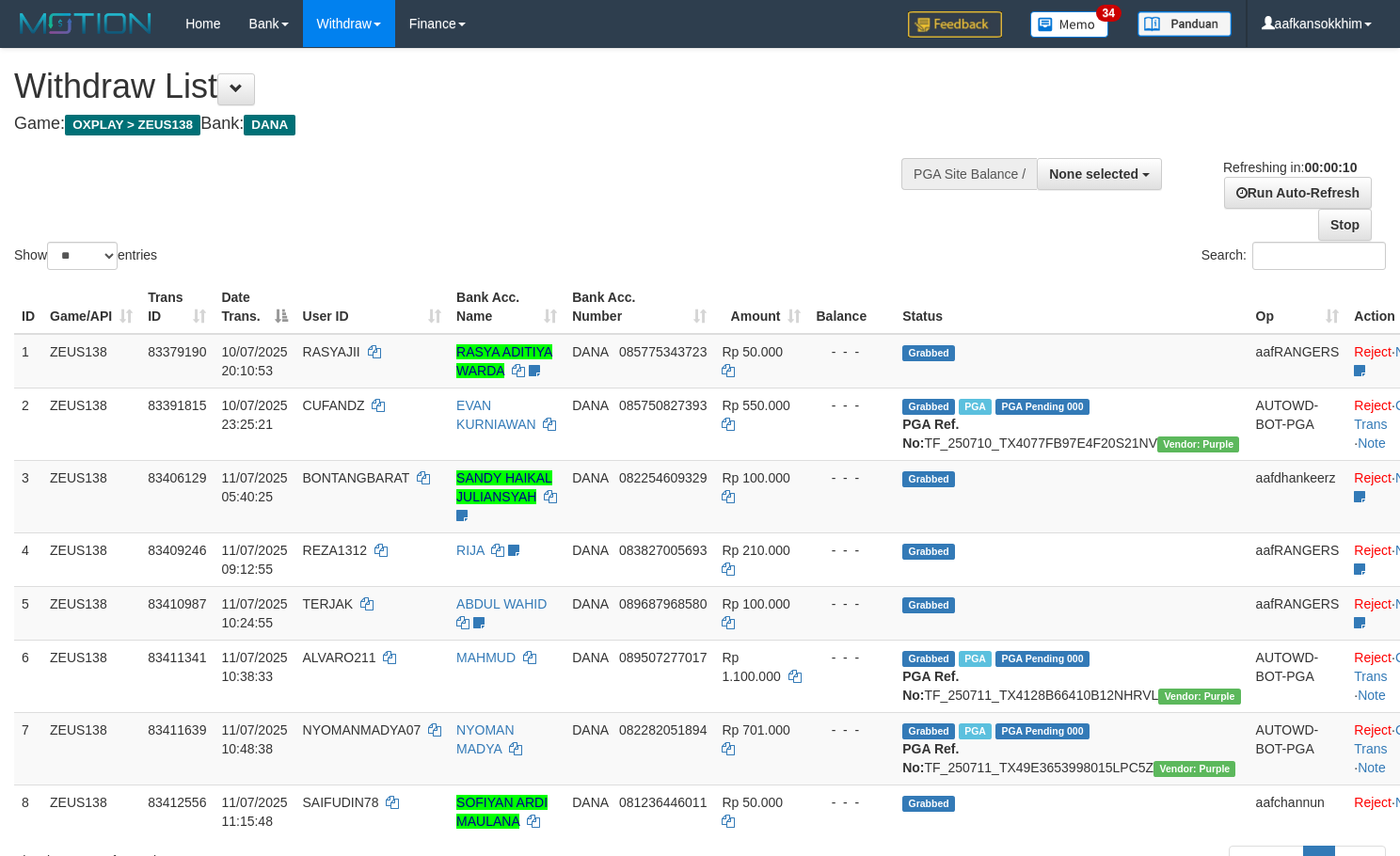 select 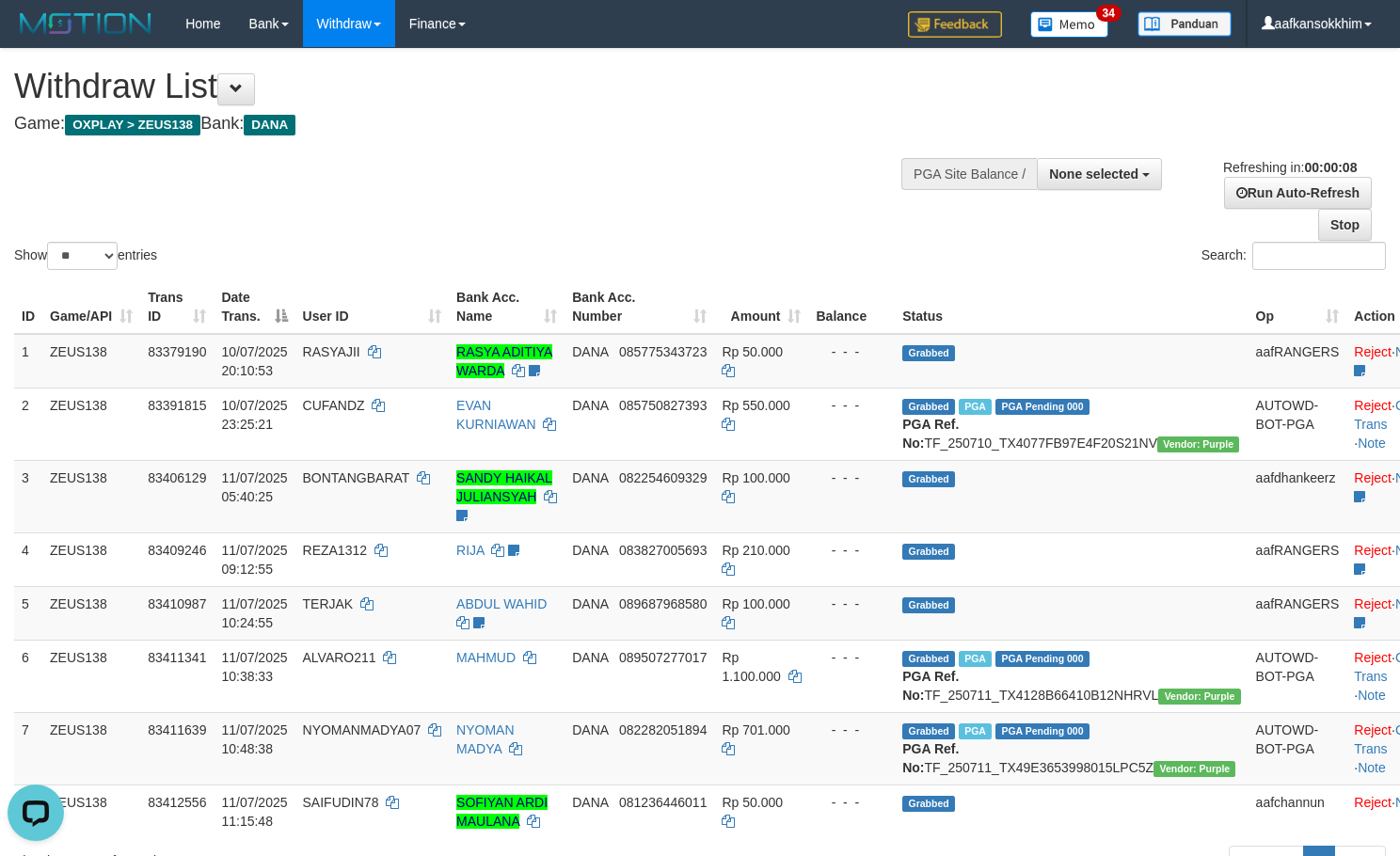 scroll, scrollTop: 0, scrollLeft: 0, axis: both 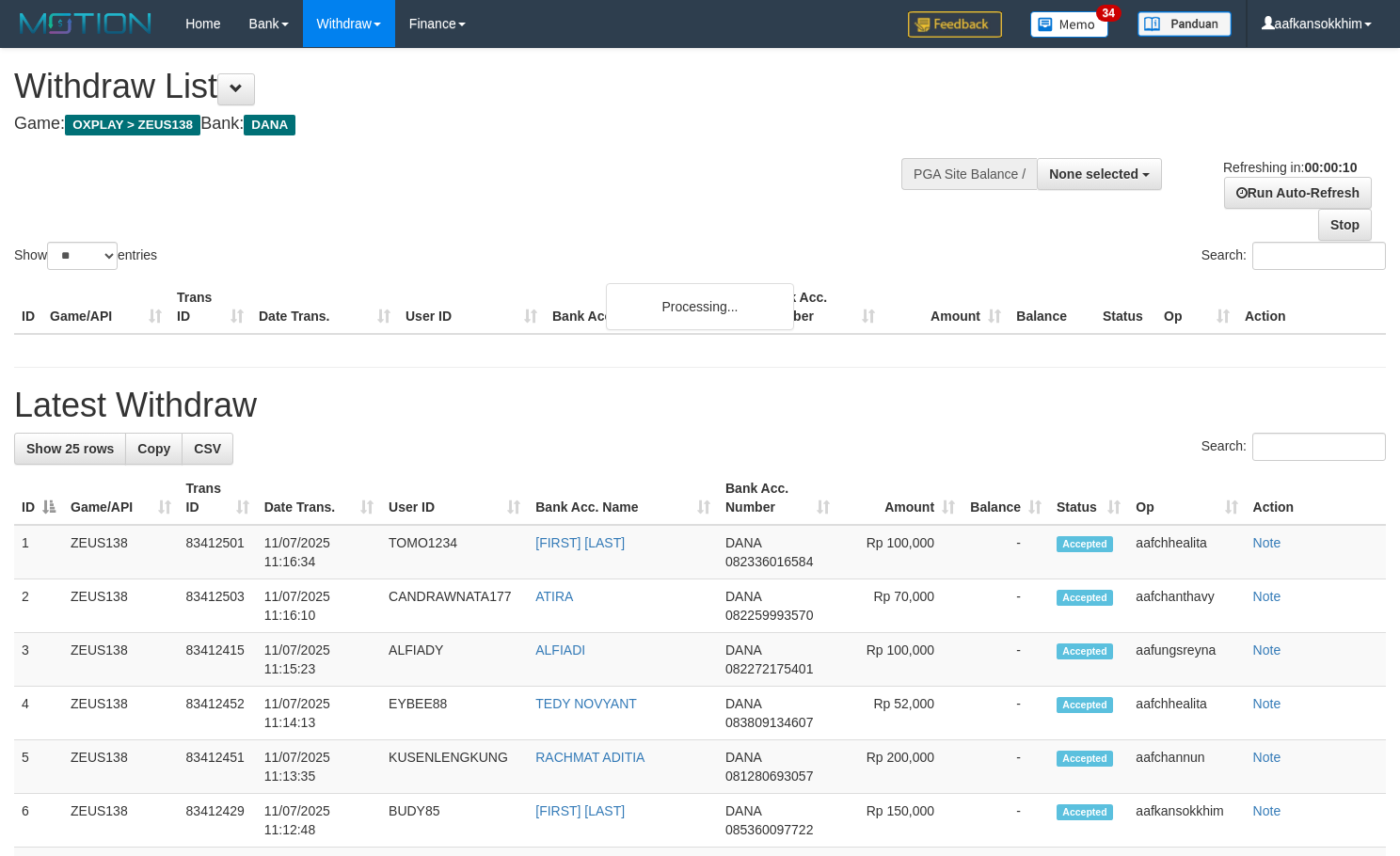 select 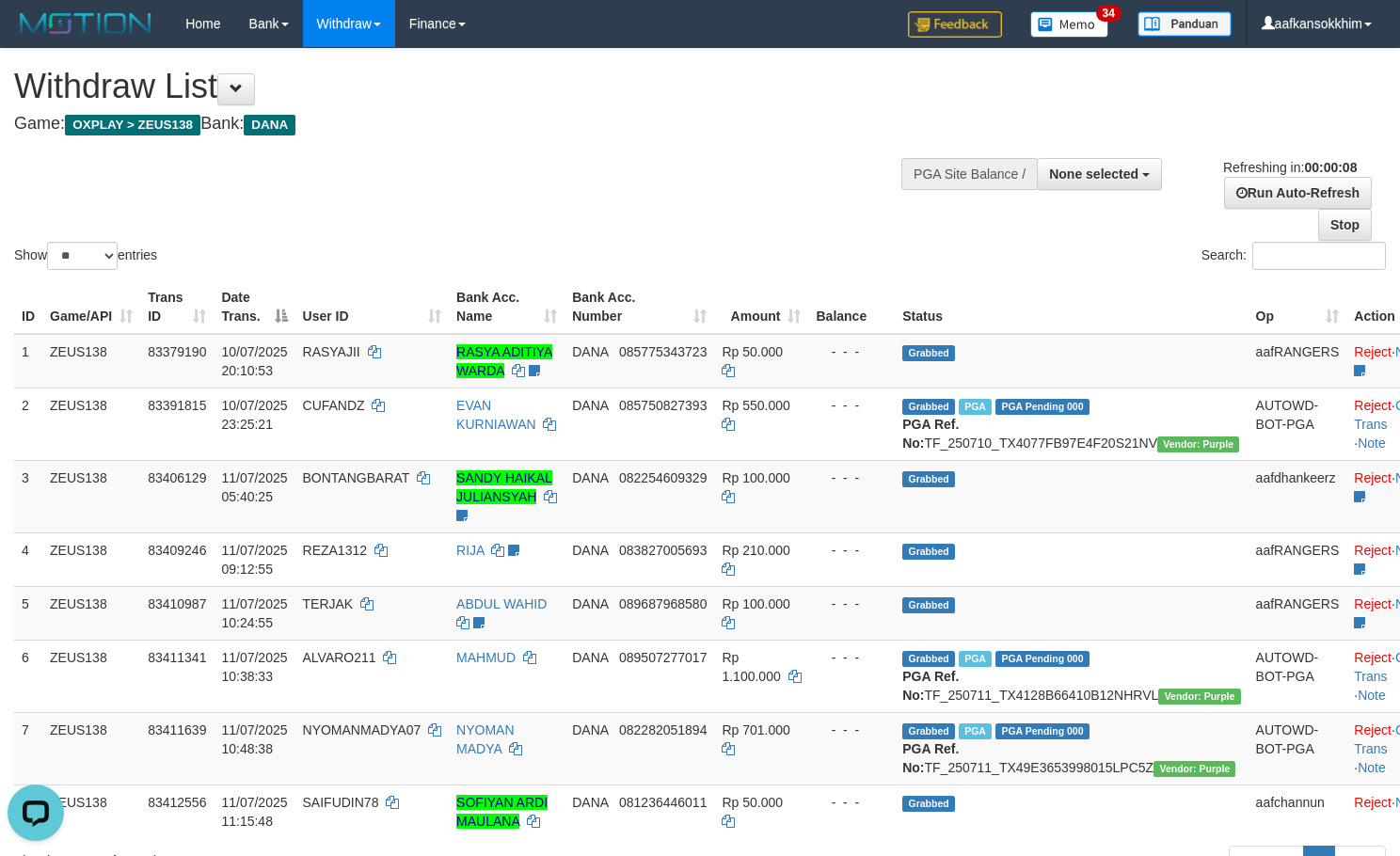 scroll, scrollTop: 0, scrollLeft: 0, axis: both 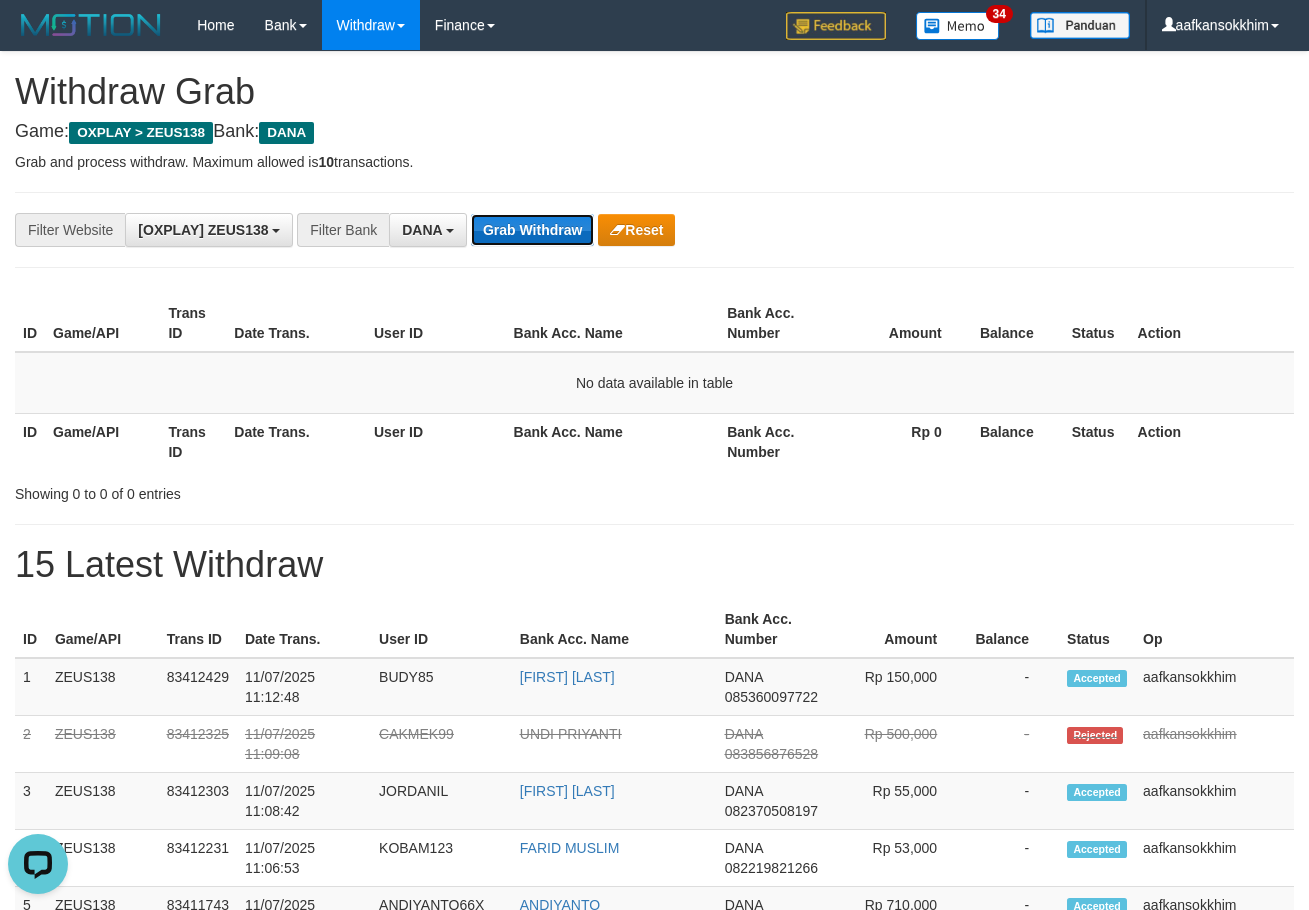 click on "Grab Withdraw" at bounding box center (532, 230) 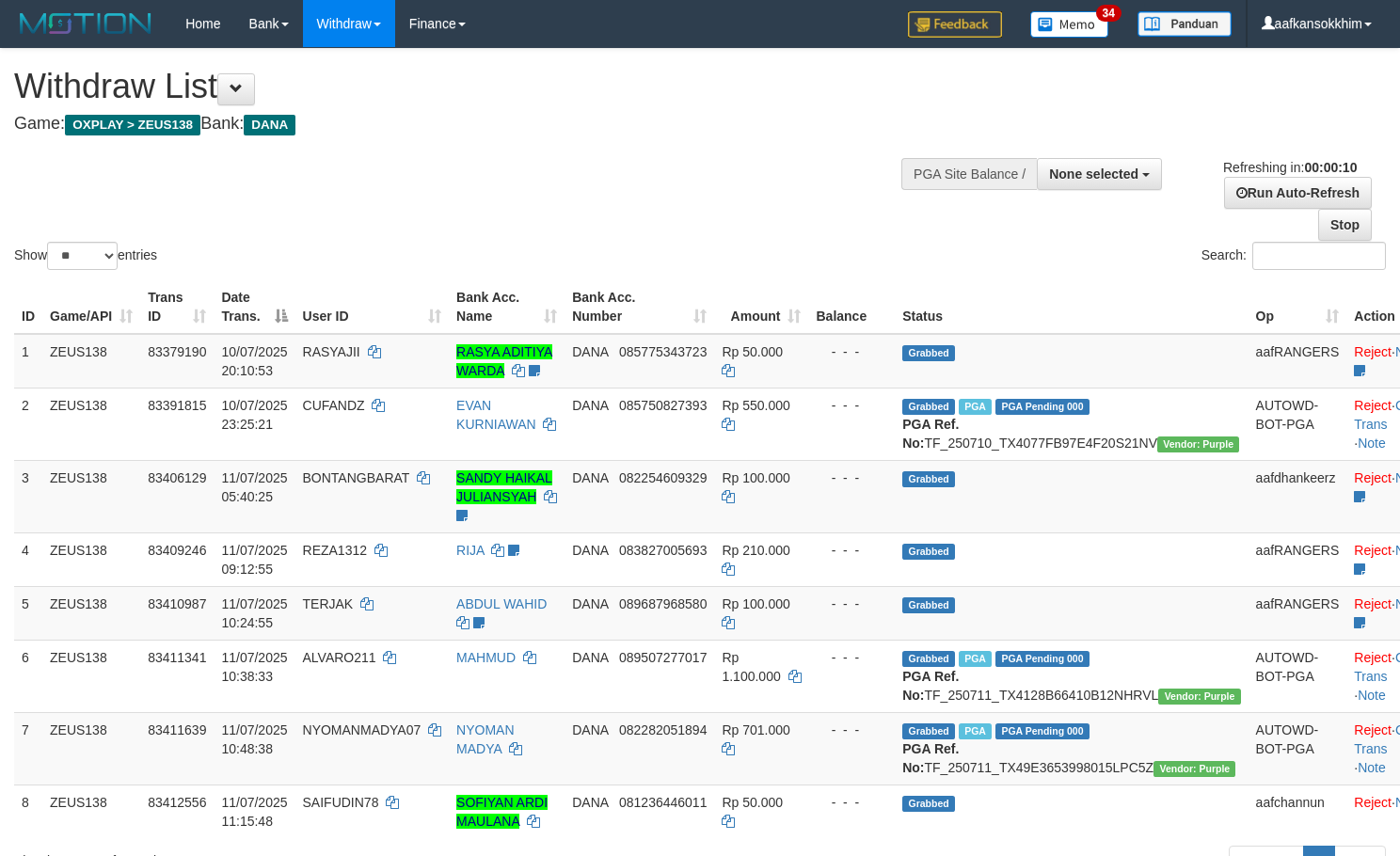 select 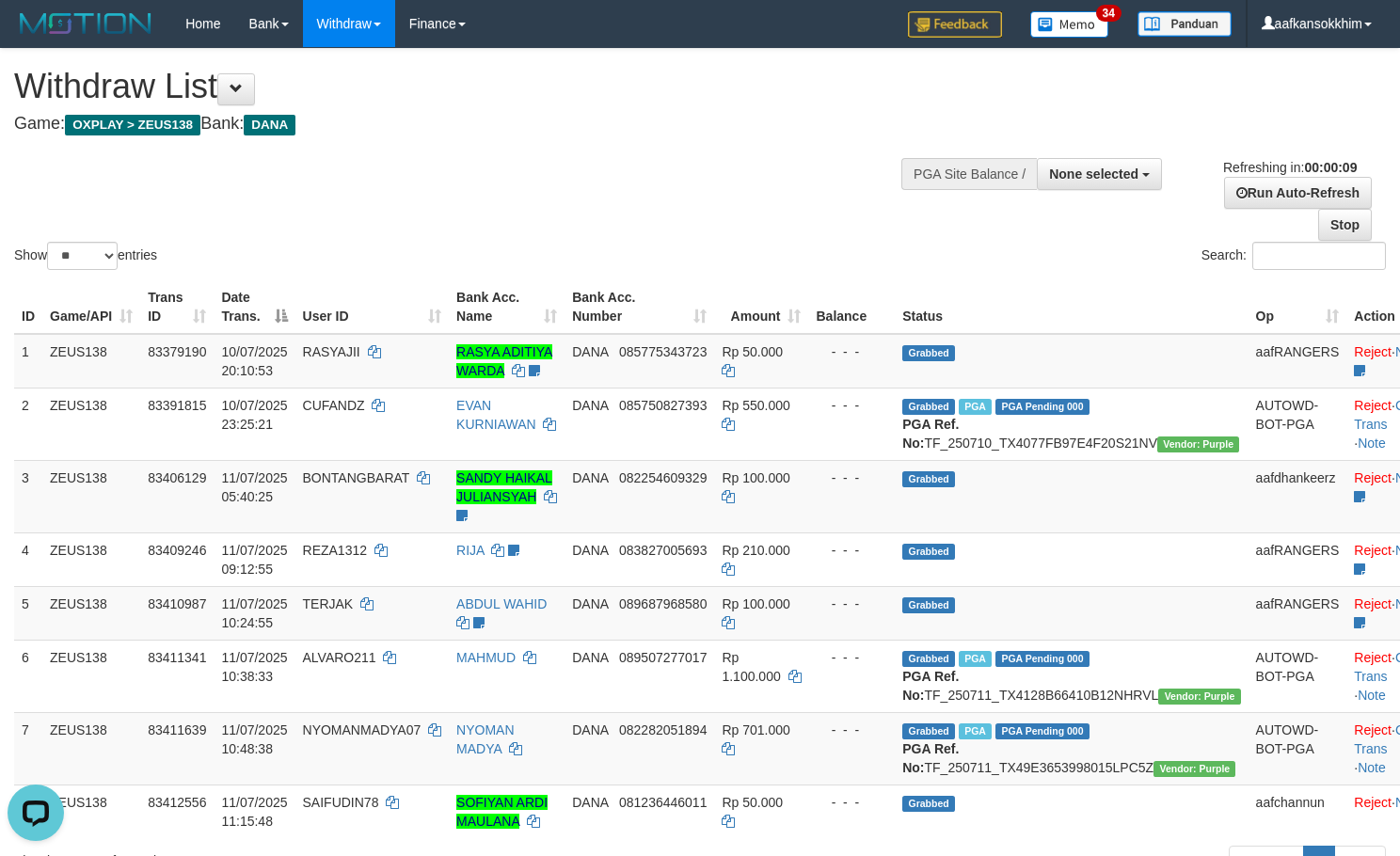 scroll, scrollTop: 0, scrollLeft: 0, axis: both 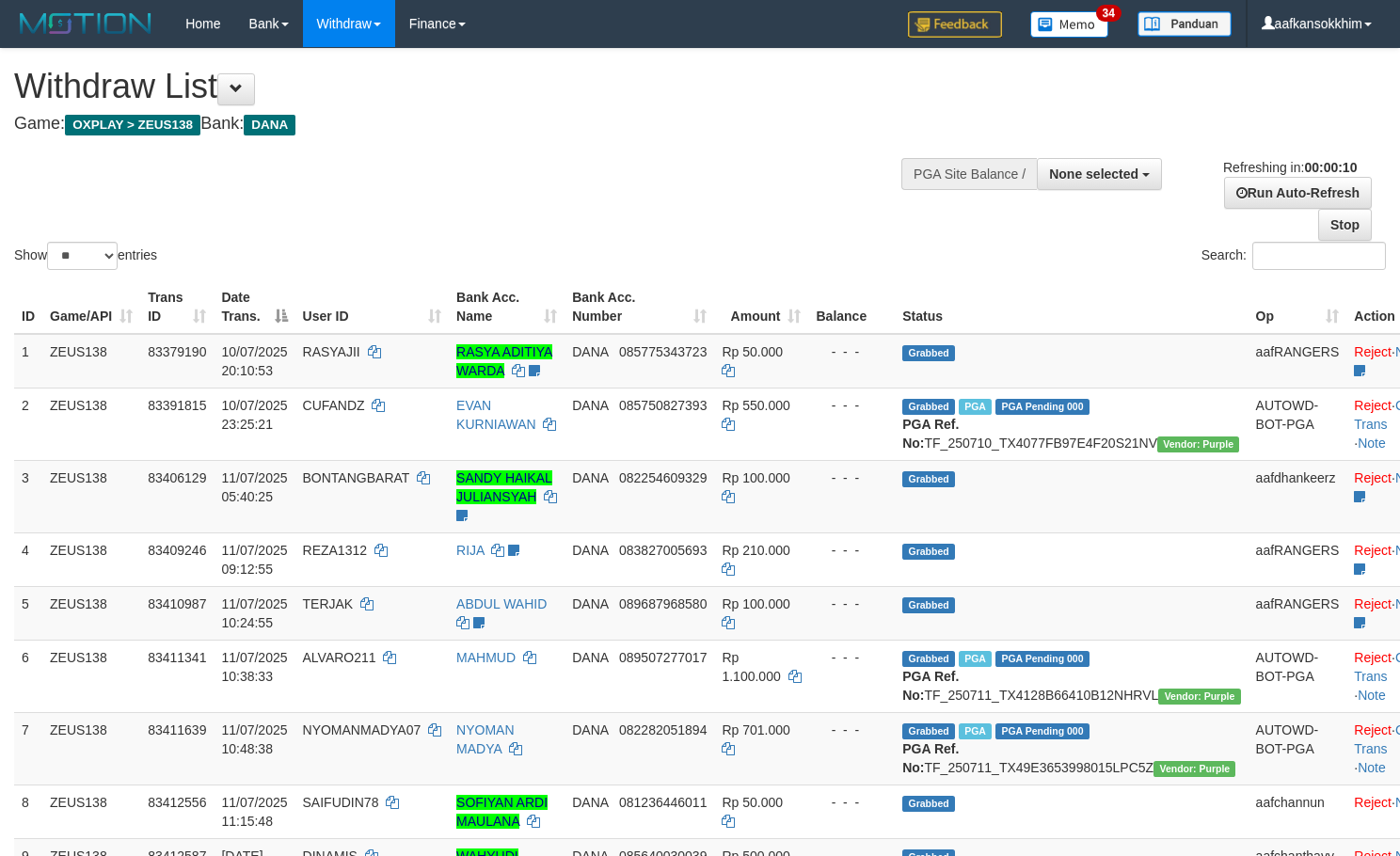 select 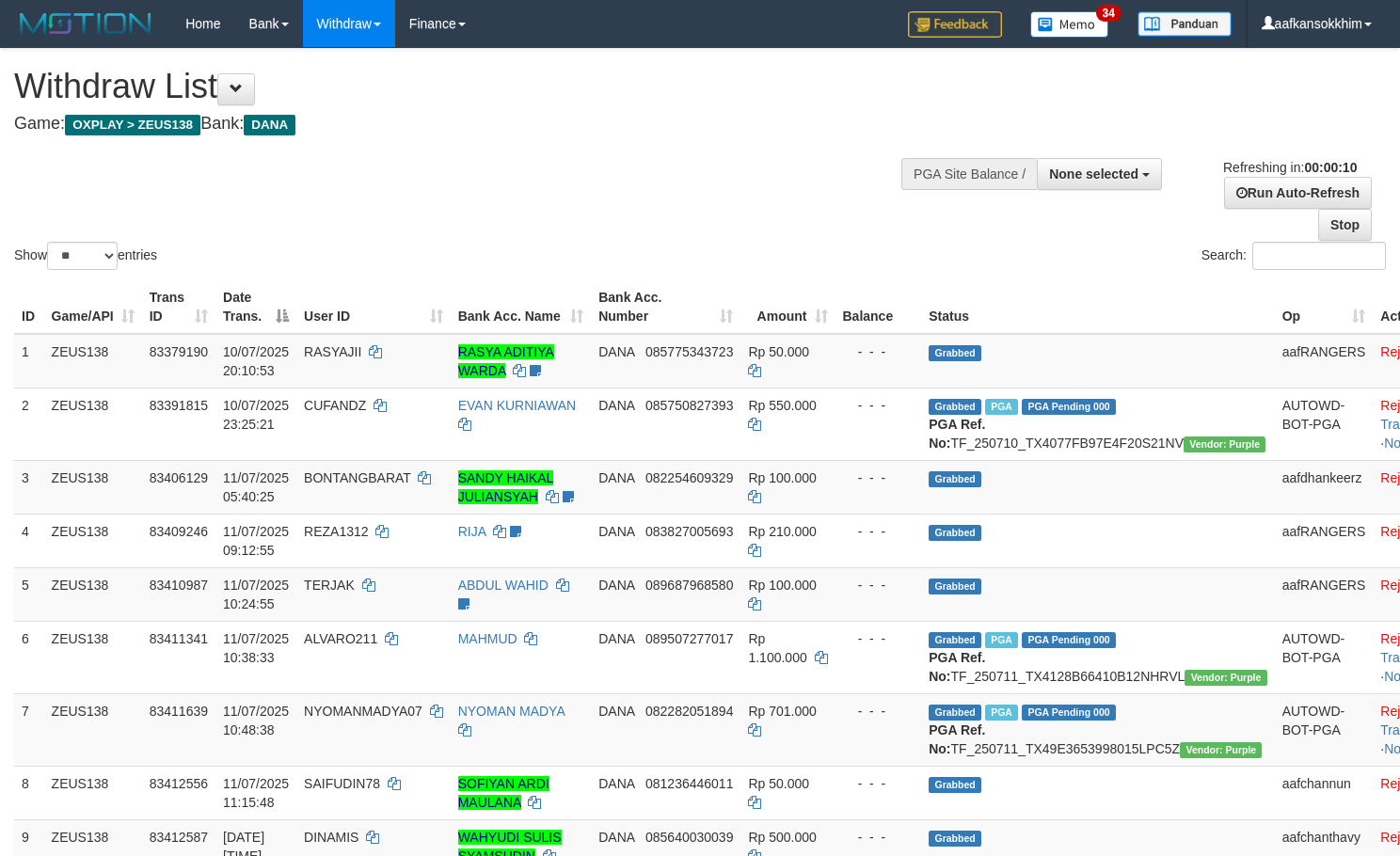 select 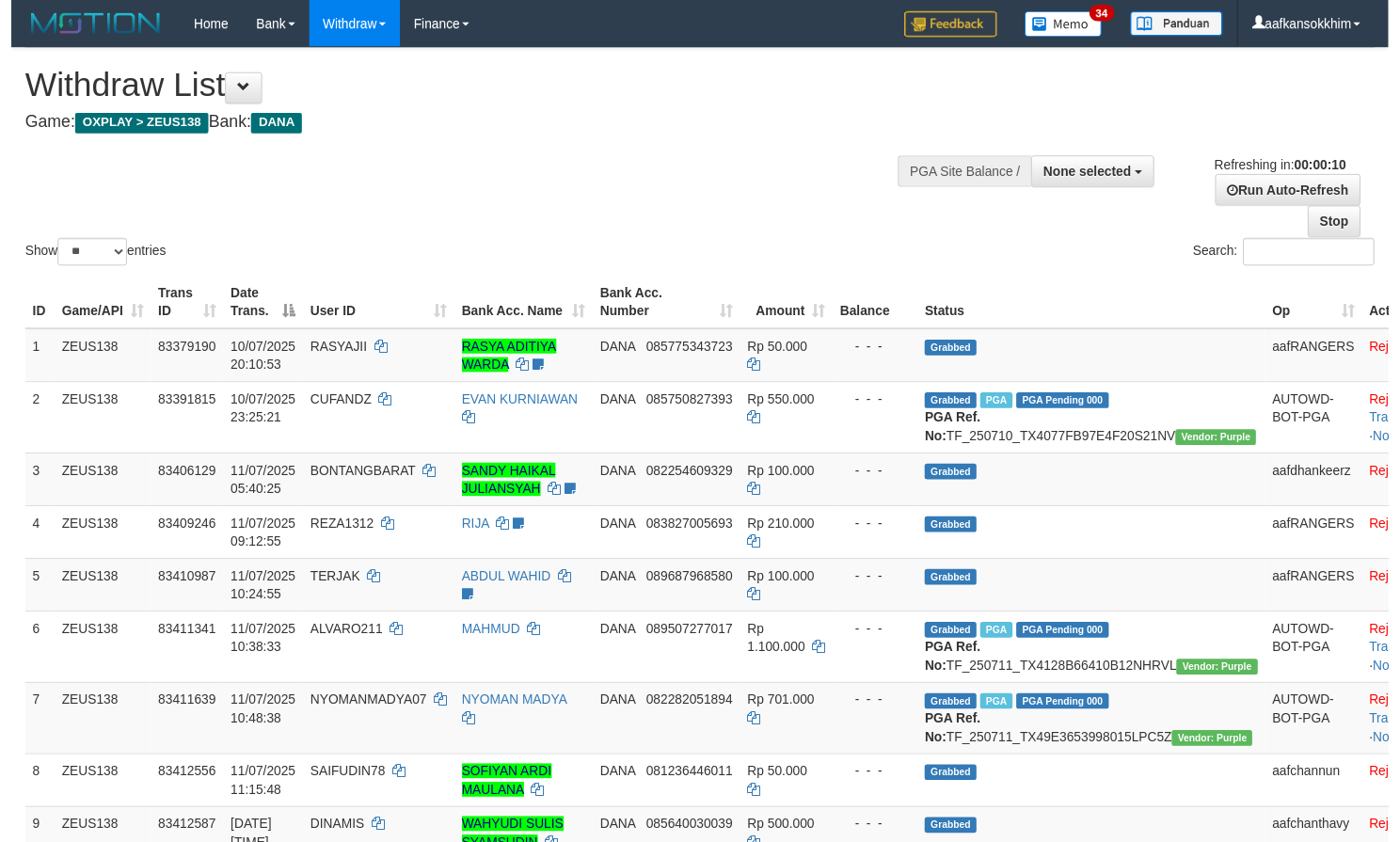 scroll, scrollTop: 0, scrollLeft: 0, axis: both 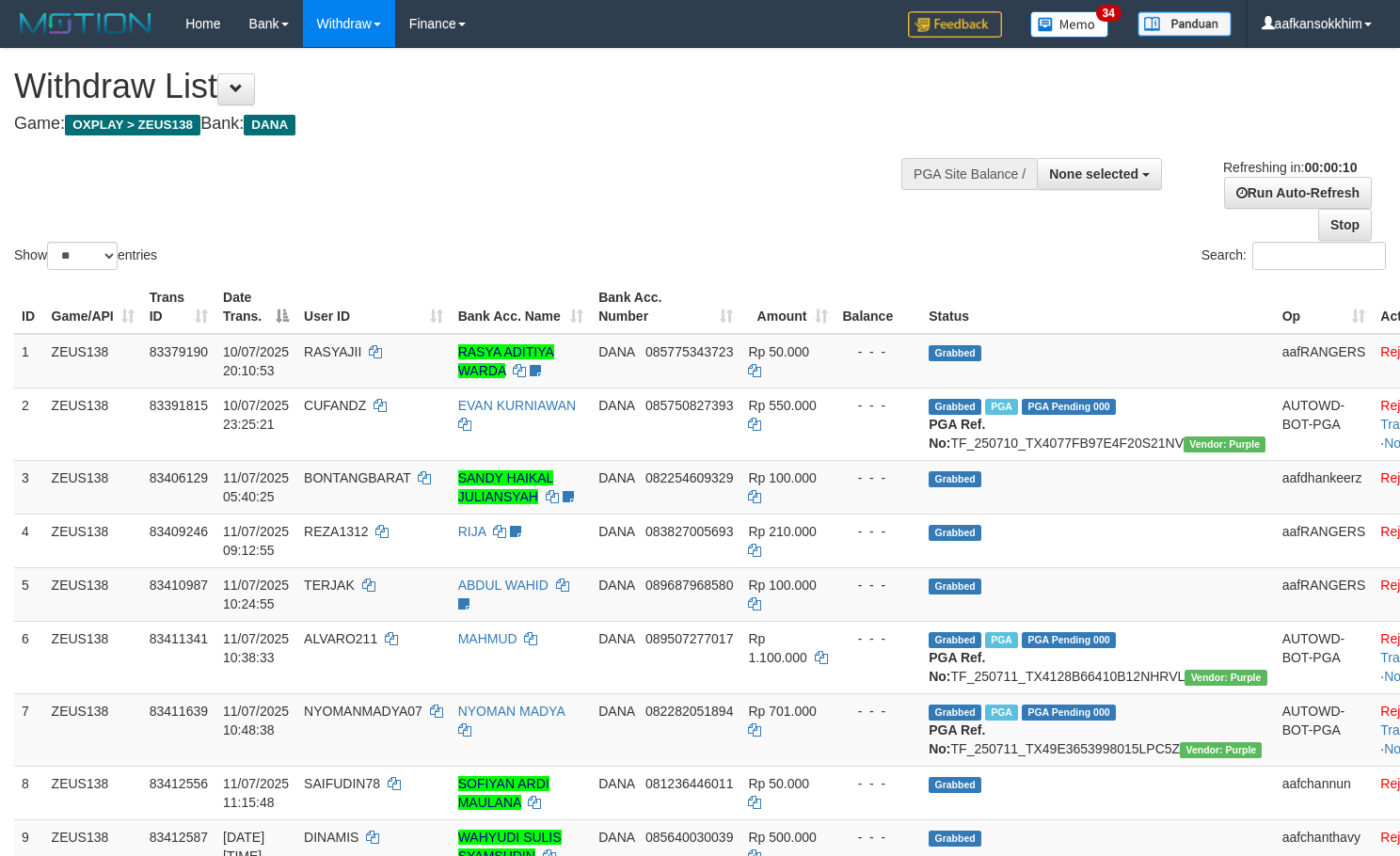 select 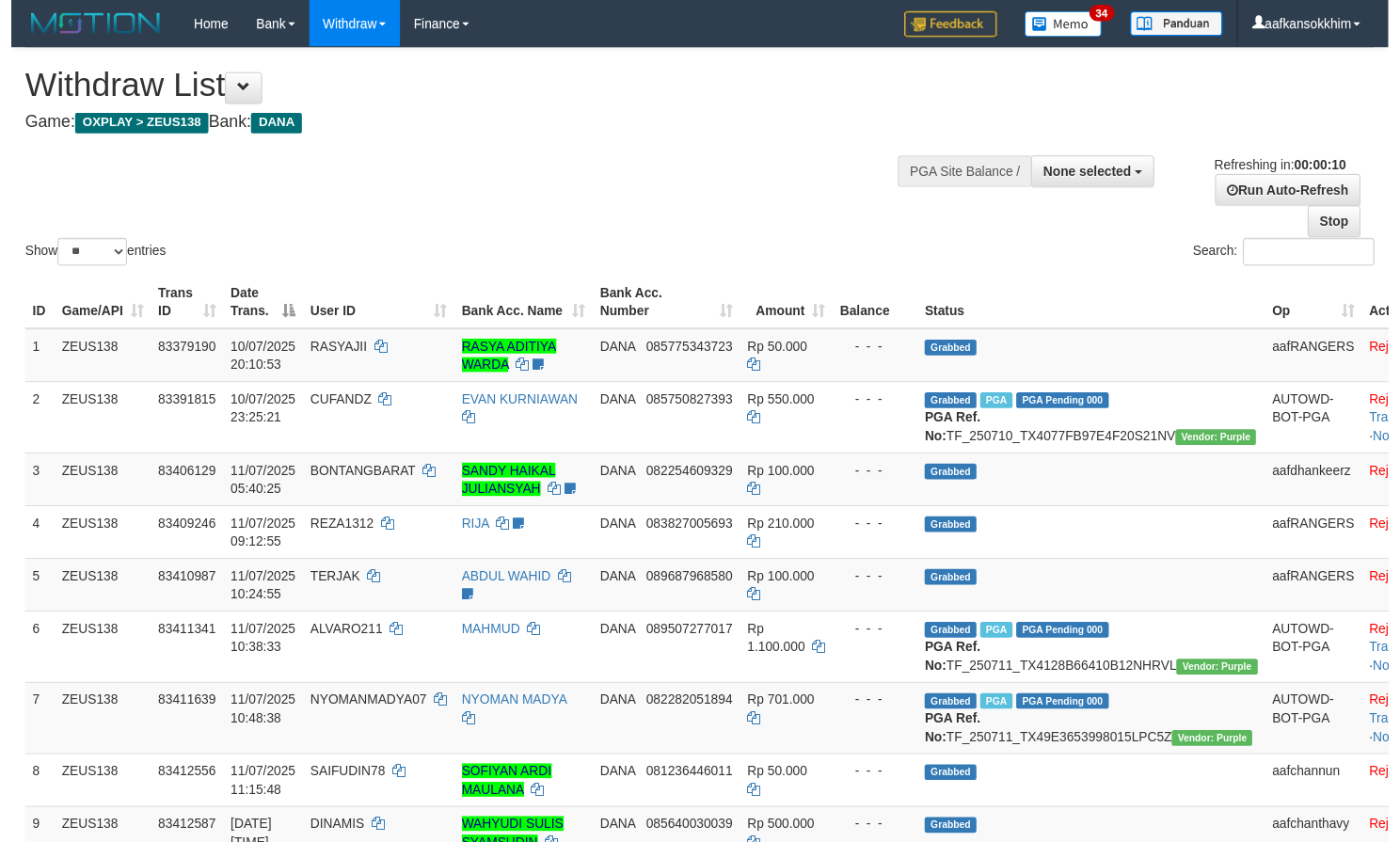 scroll, scrollTop: 0, scrollLeft: 0, axis: both 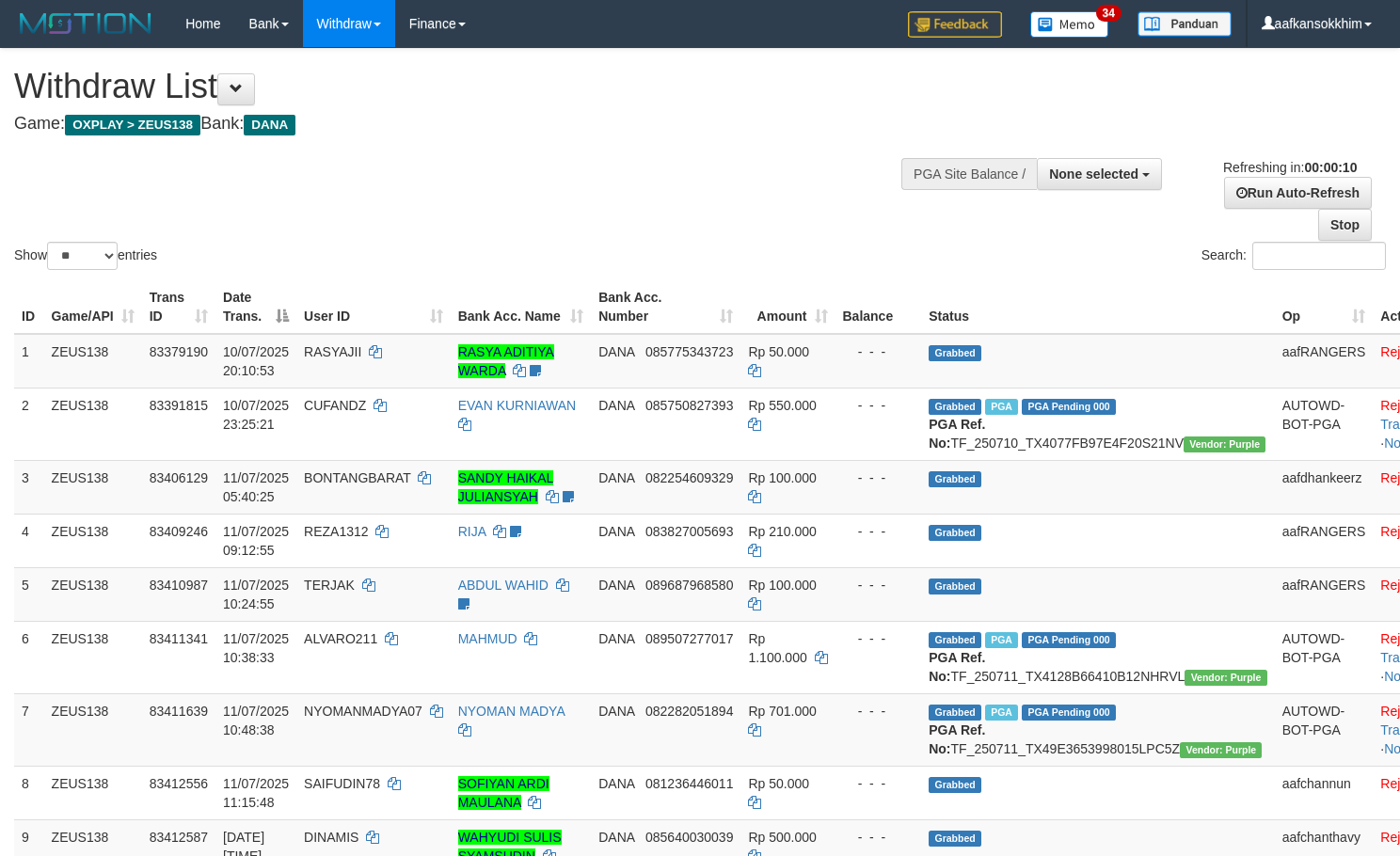 select 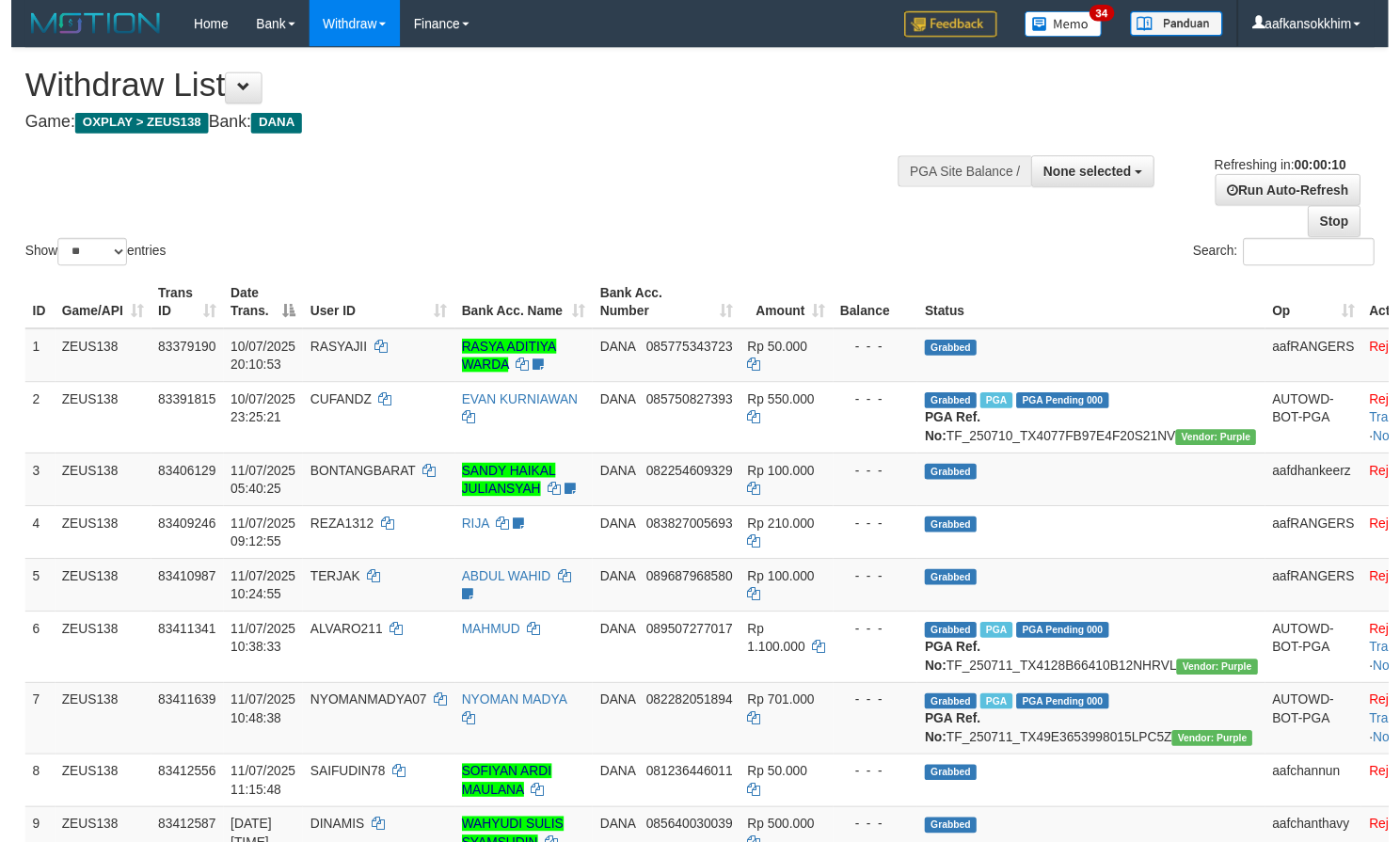 scroll, scrollTop: 0, scrollLeft: 0, axis: both 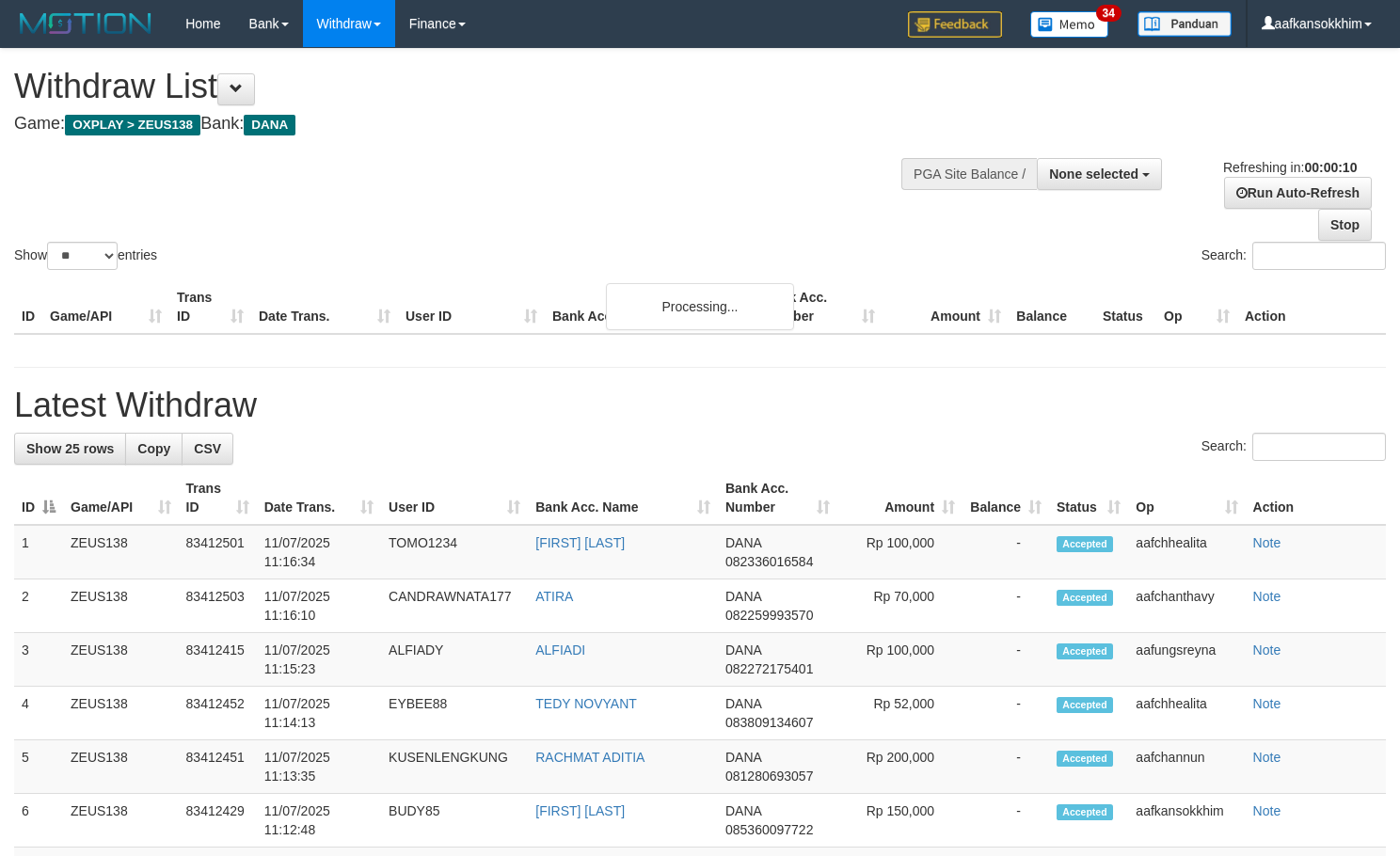 select 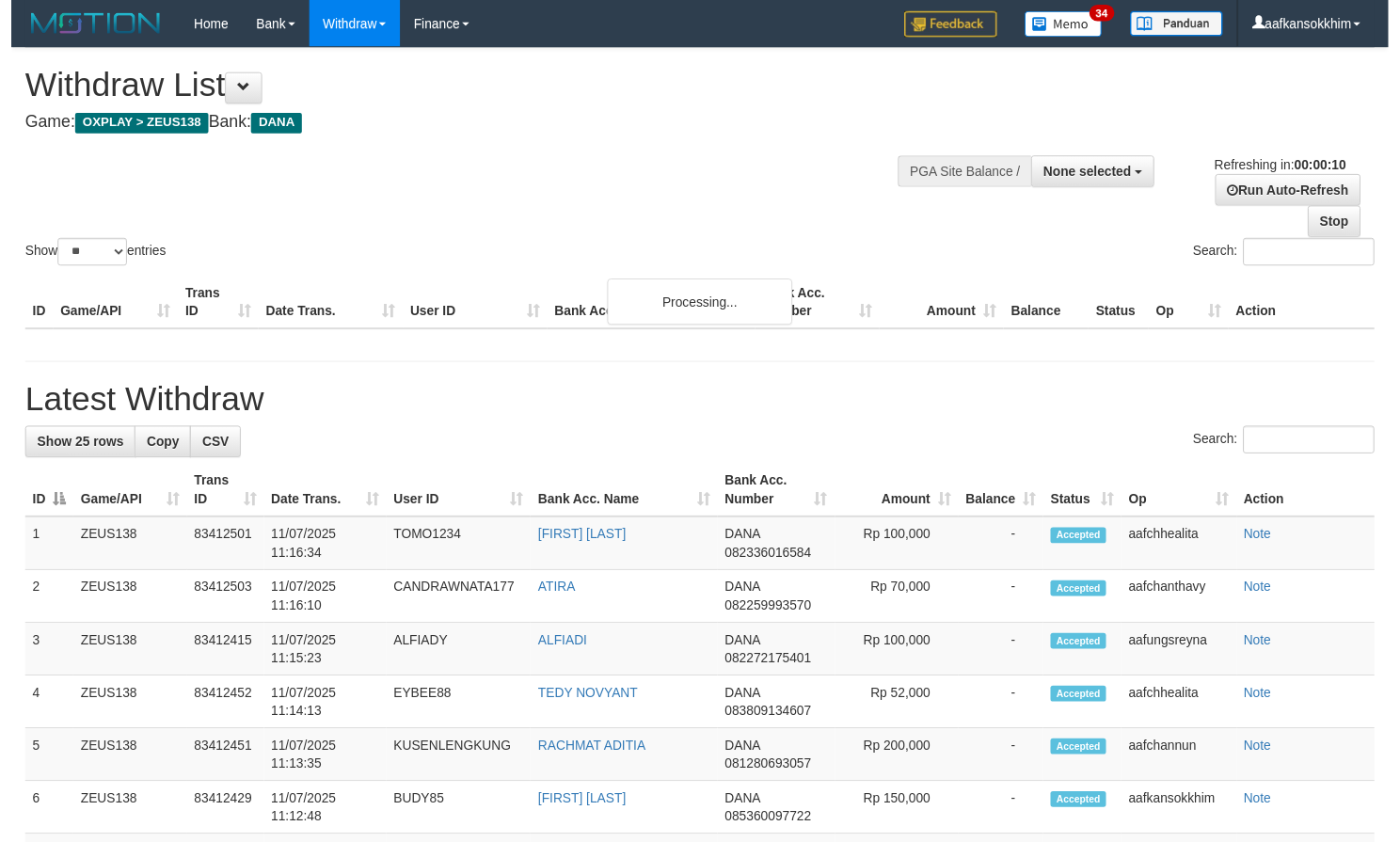 scroll, scrollTop: 0, scrollLeft: 0, axis: both 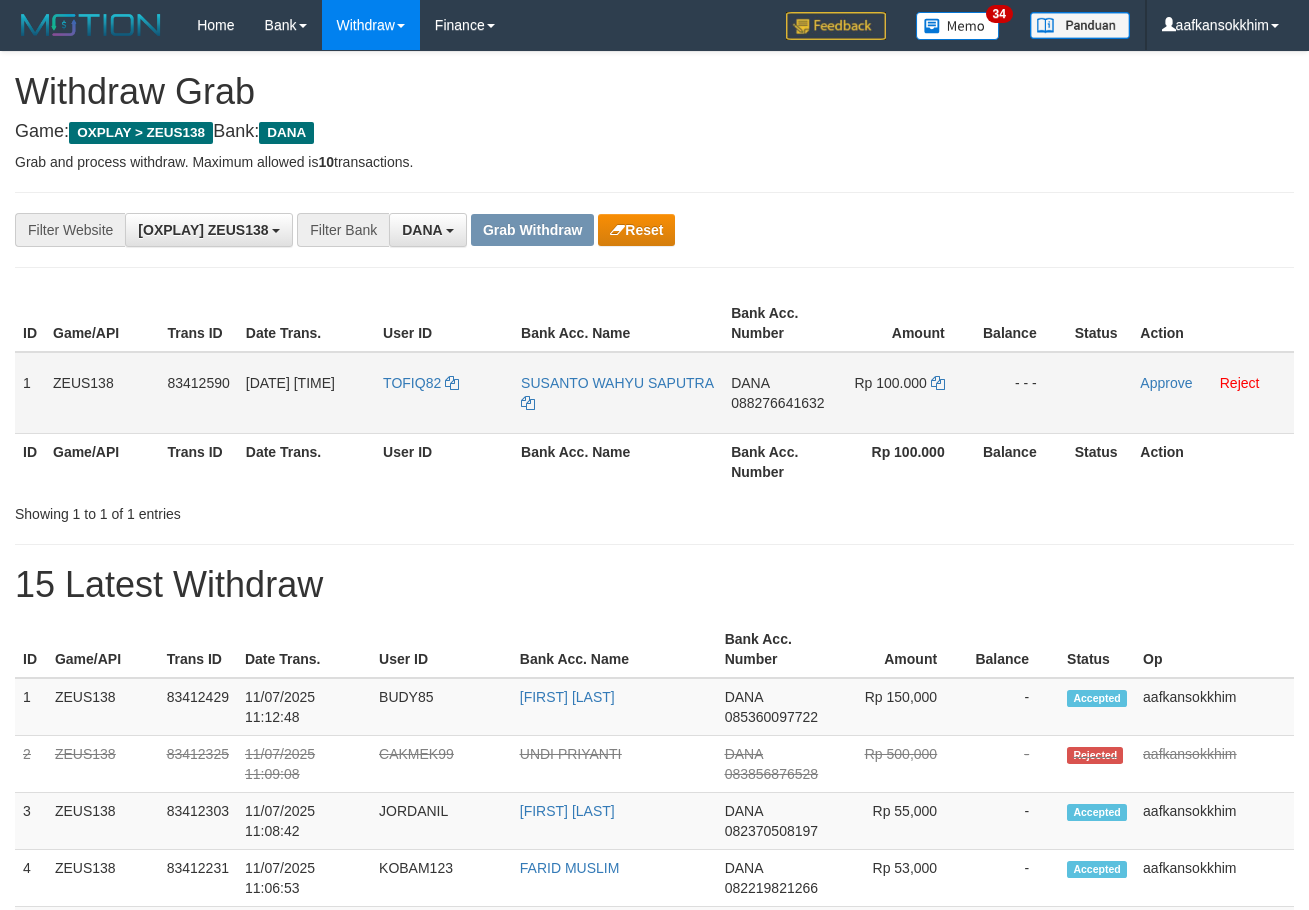click on "TOFIQ82" at bounding box center (444, 393) 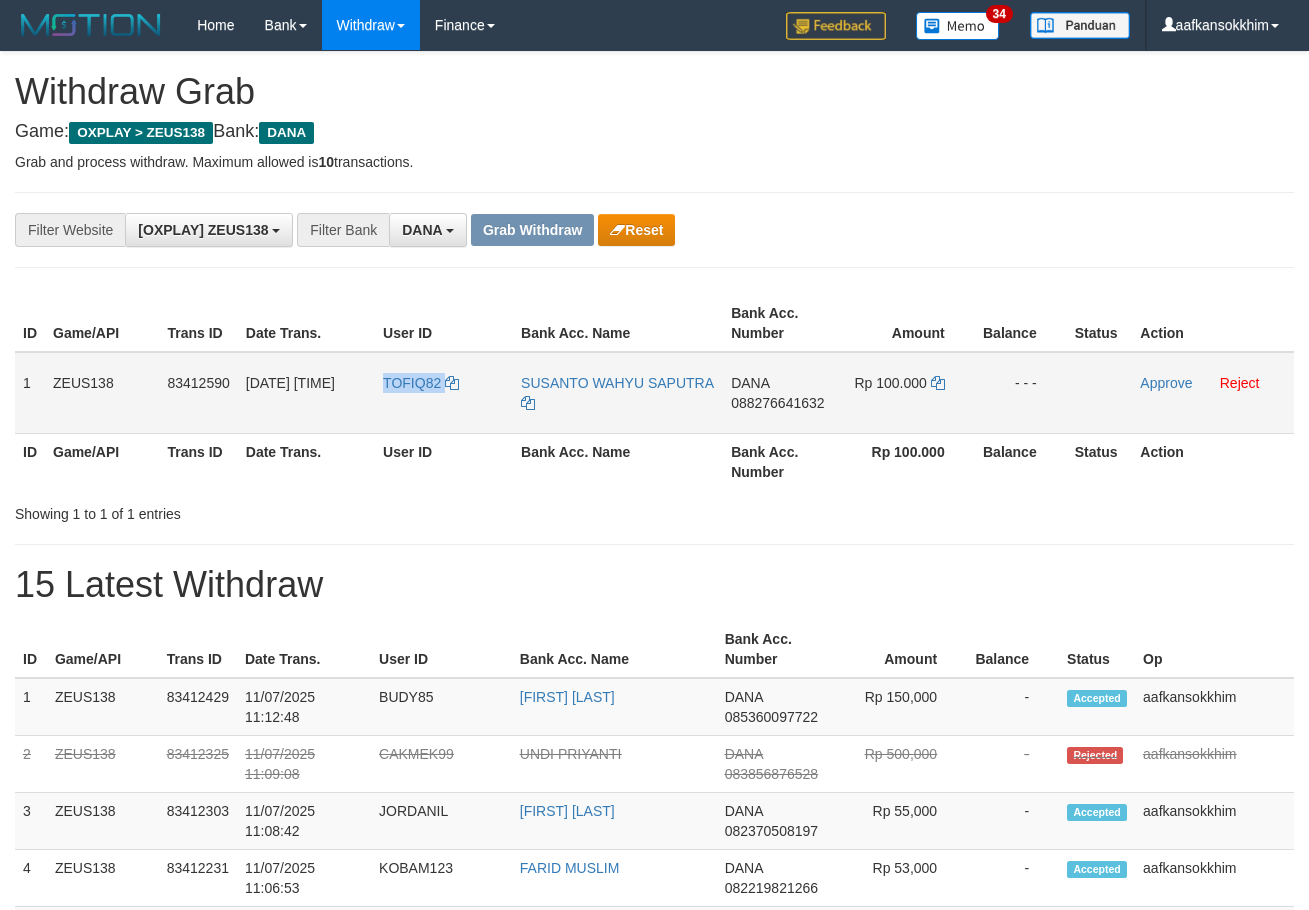 click on "TOFIQ82" at bounding box center (444, 393) 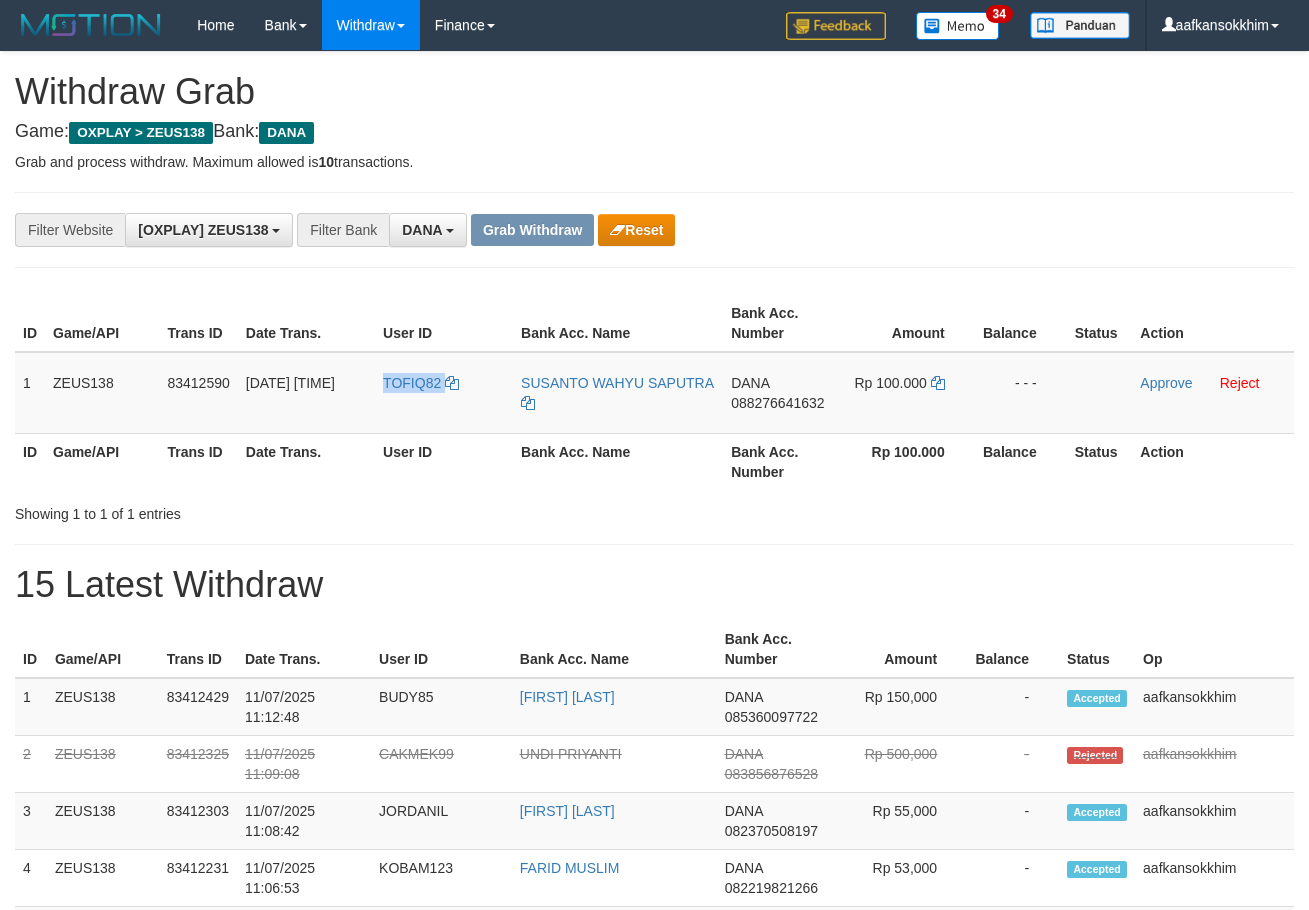 copy on "TOFIQ82" 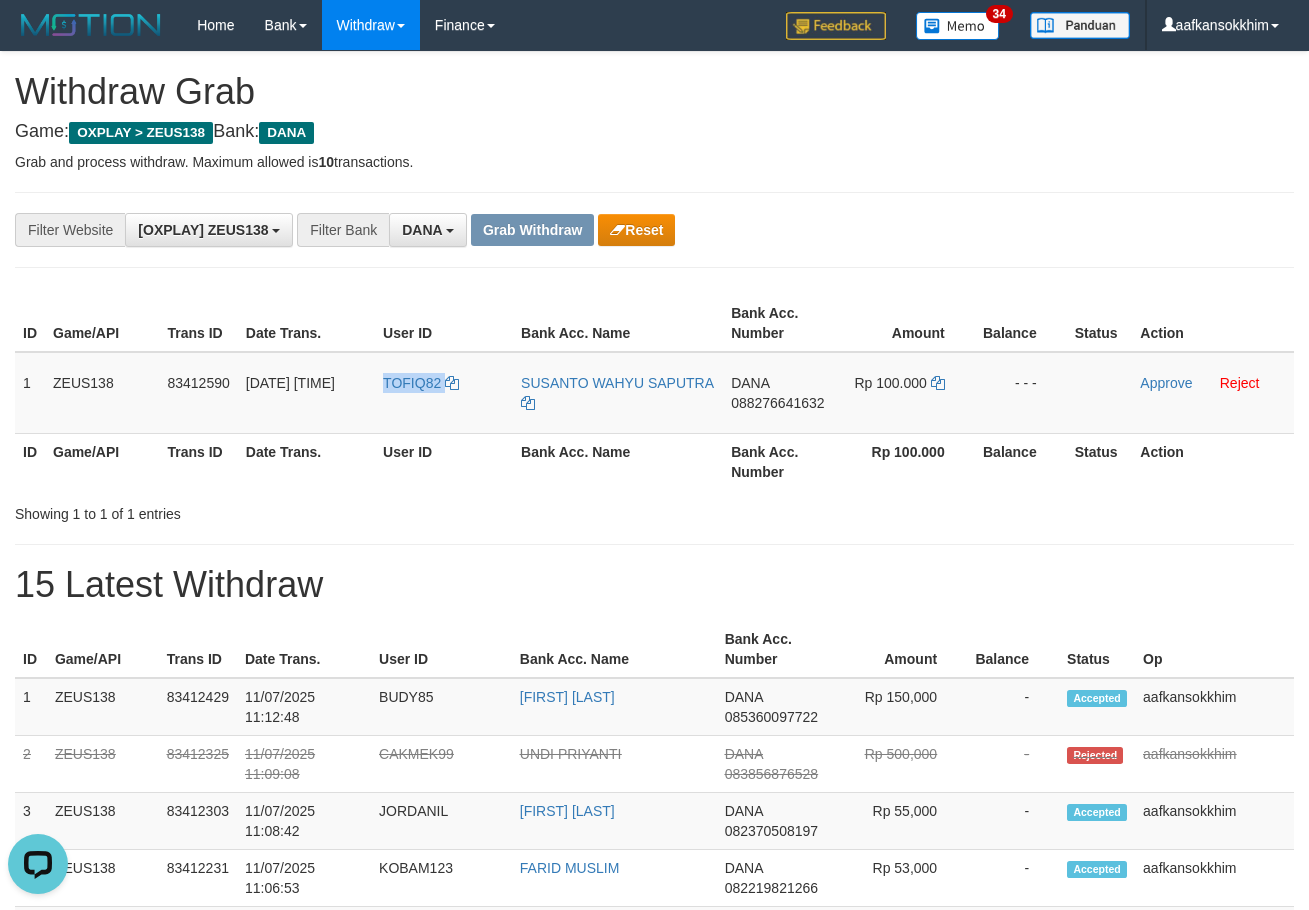 scroll, scrollTop: 0, scrollLeft: 0, axis: both 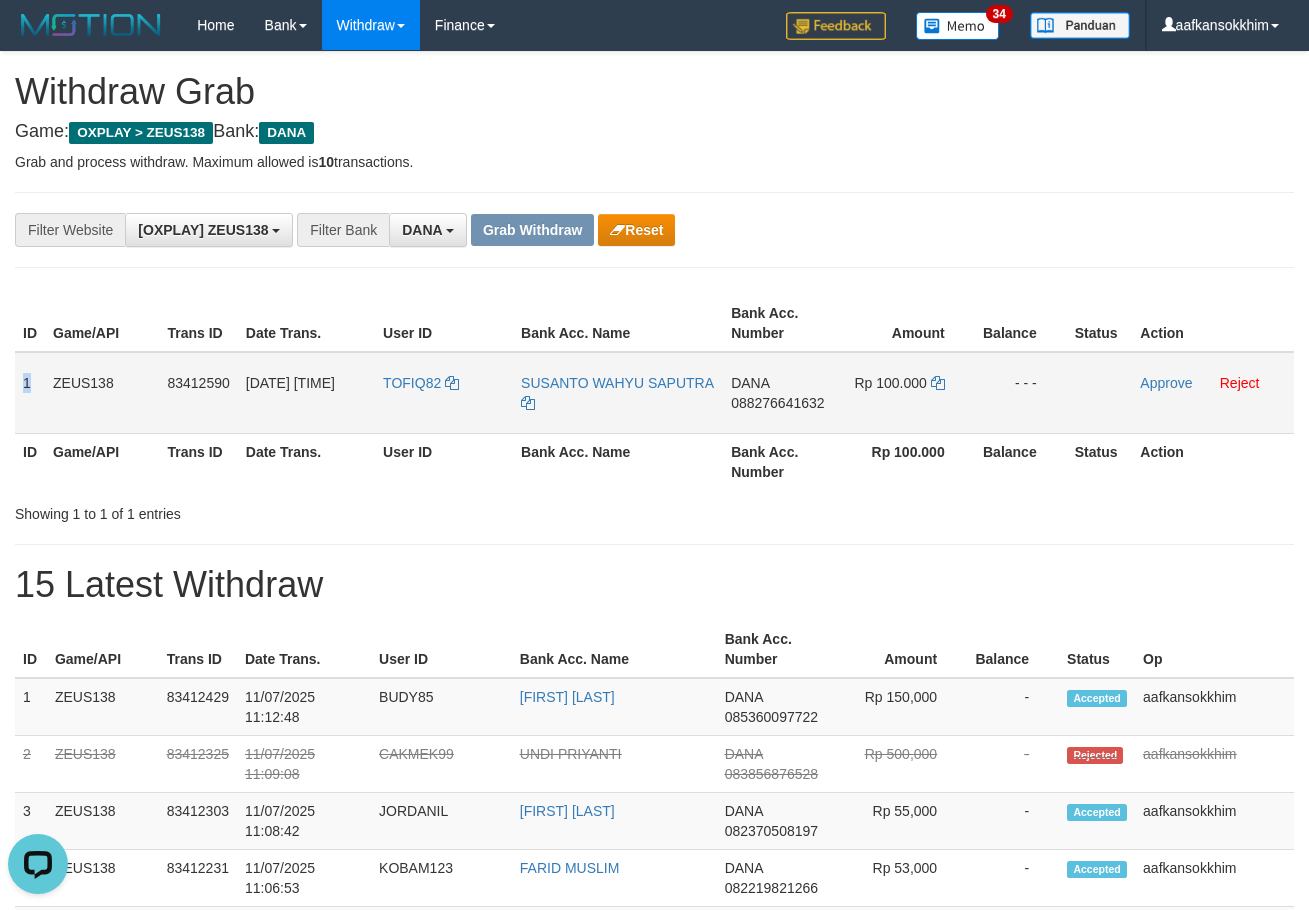 click on "1" at bounding box center [30, 393] 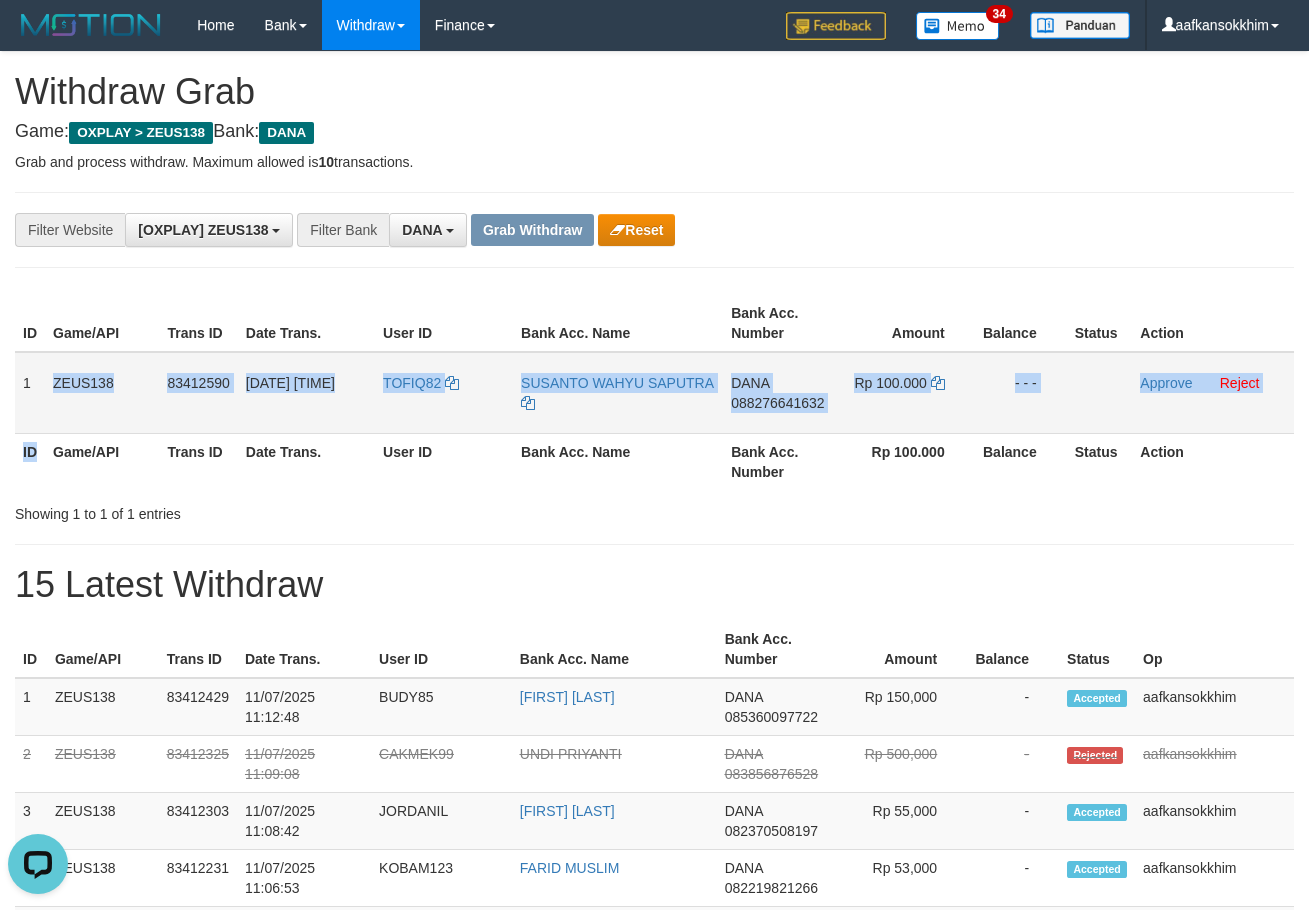 click on "ID Game/API Trans ID Date Trans. User ID Bank Acc. Name Bank Acc. Number Amount Balance Status Action
1
ZEUS138
83412590
11/07/2025 11:17:02
TOFIQ82
SUSANTO WAHYU SAPUTRA
DANA
088276641632
Rp 100.000
- - -
Approve
Reject
ID Game/API Trans ID Date Trans. User ID Bank Acc. Name Bank Acc. Number Rp 100.000 Balance Status Action" at bounding box center (654, 392) 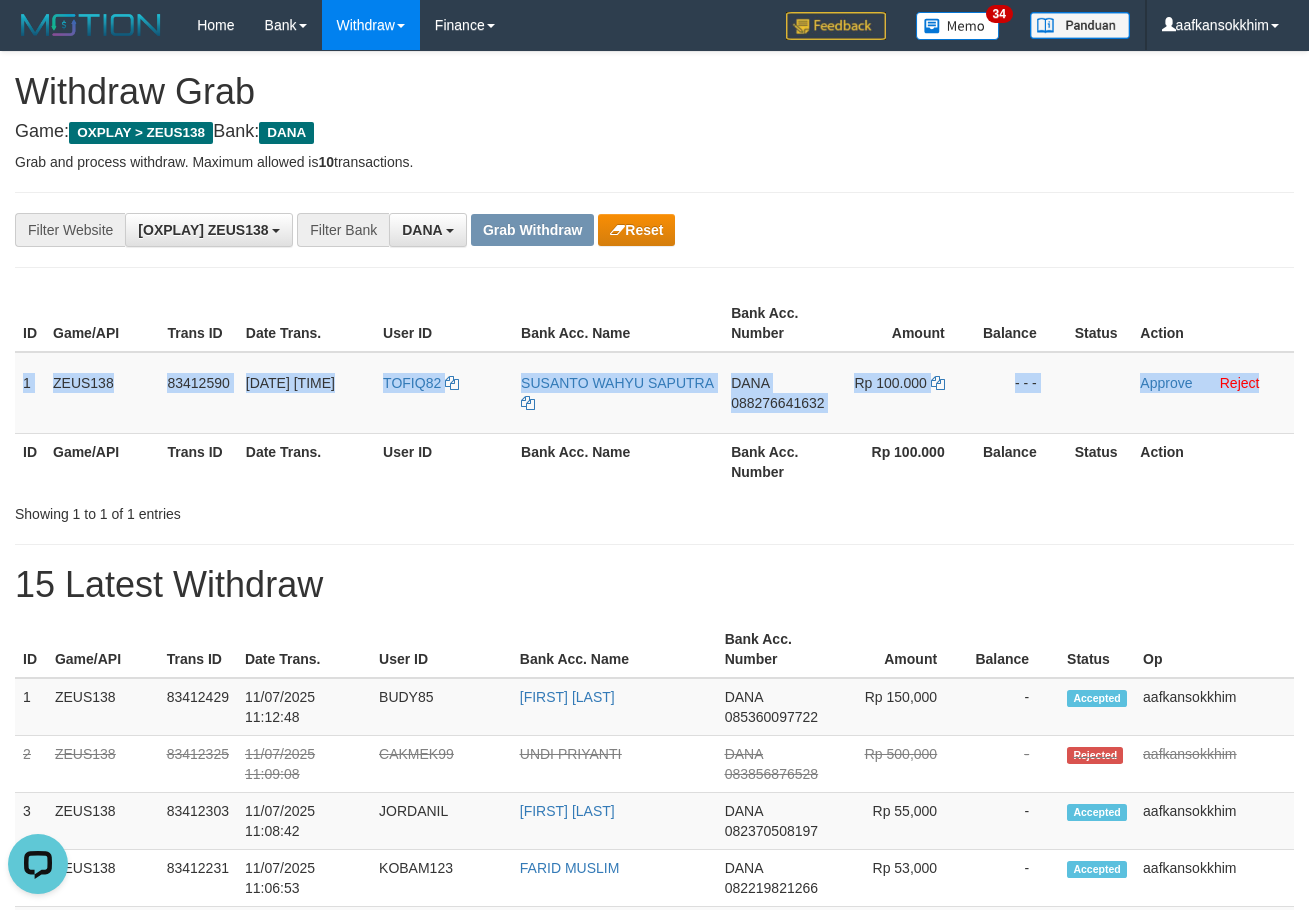 drag, startPoint x: 21, startPoint y: 379, endPoint x: 1321, endPoint y: 457, distance: 1302.3379 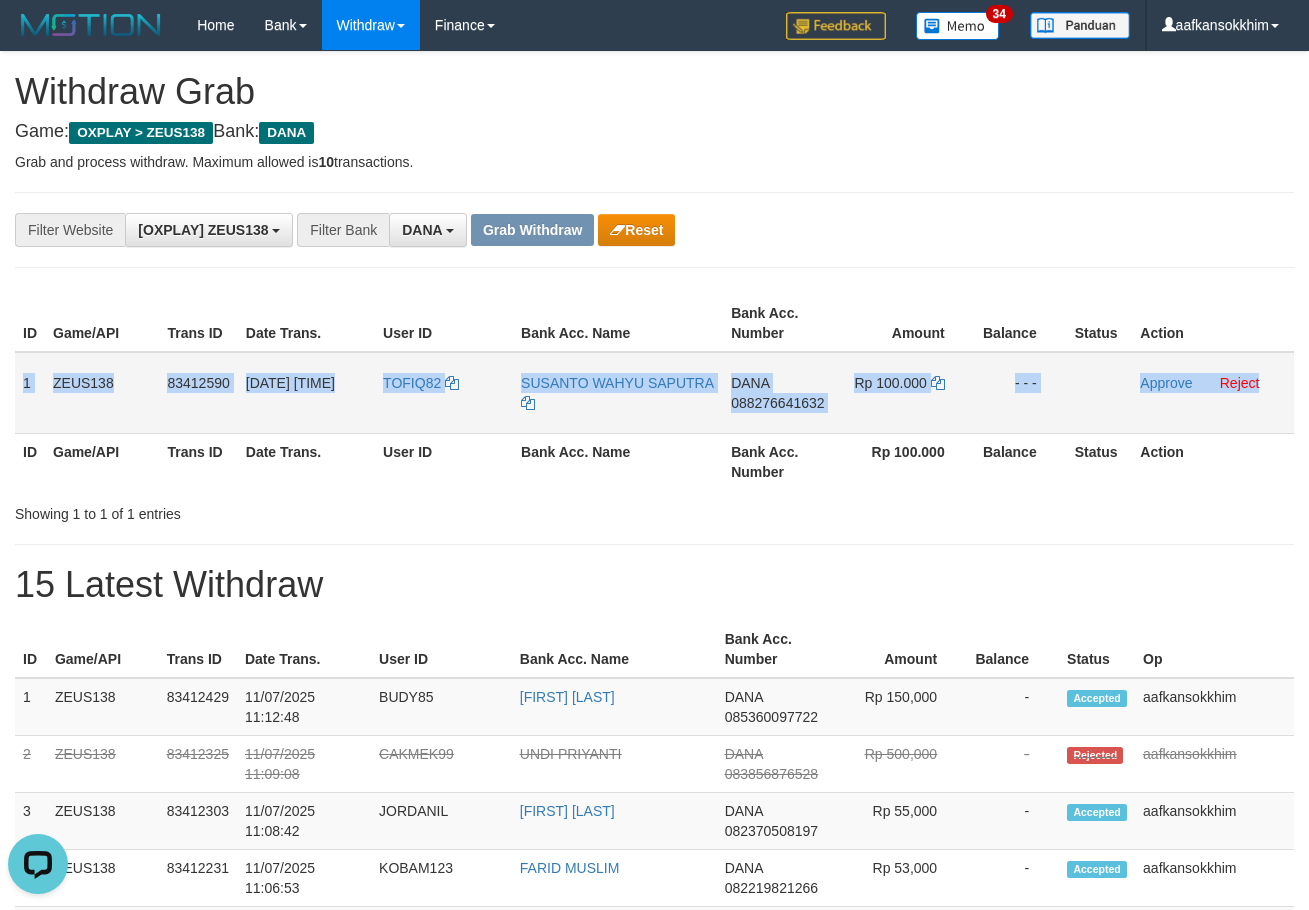 click on "088276641632" at bounding box center (777, 403) 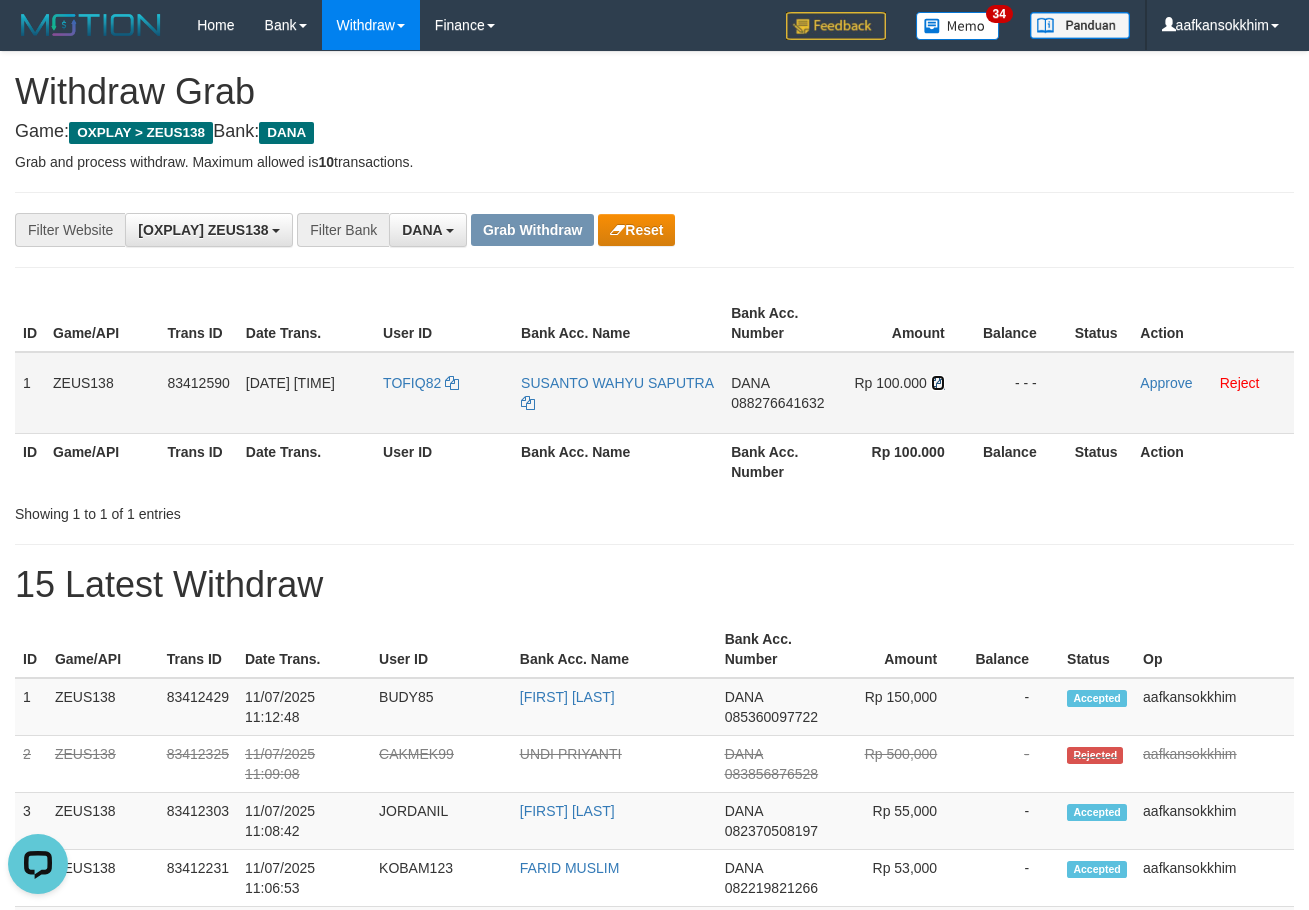 click at bounding box center [938, 383] 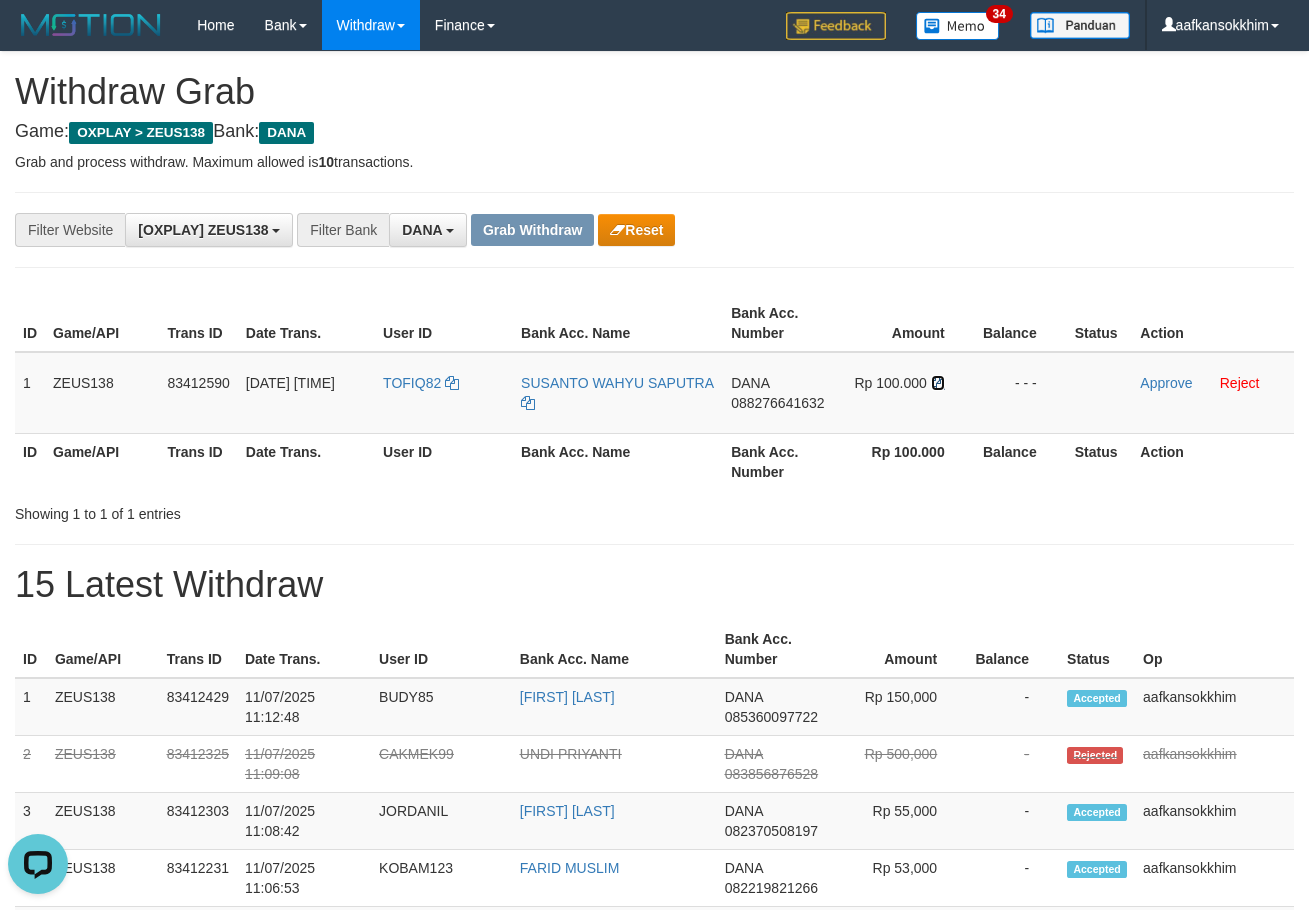 drag, startPoint x: 936, startPoint y: 375, endPoint x: 1321, endPoint y: 404, distance: 386.09067 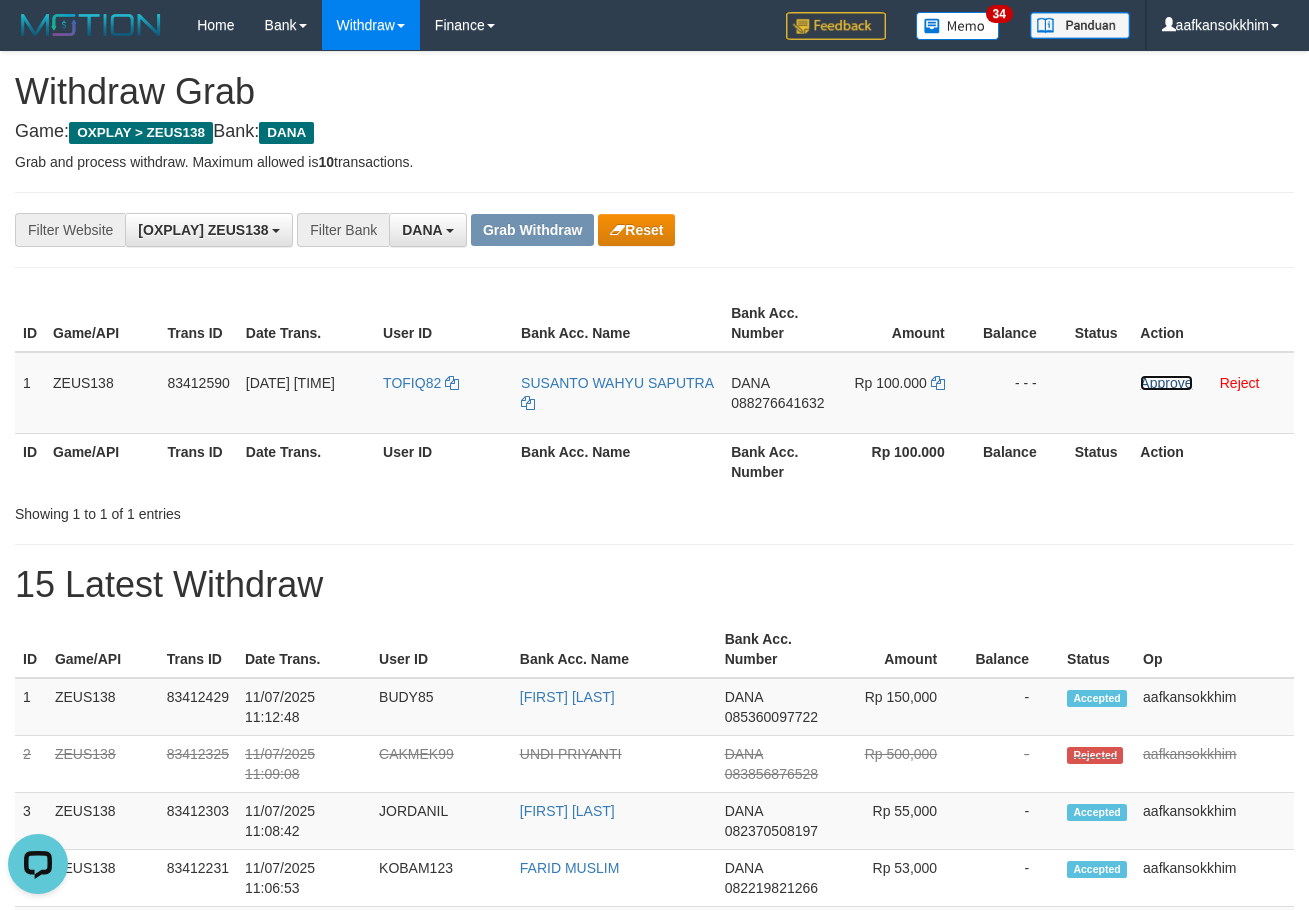 drag, startPoint x: 1150, startPoint y: 377, endPoint x: 717, endPoint y: 196, distance: 469.308 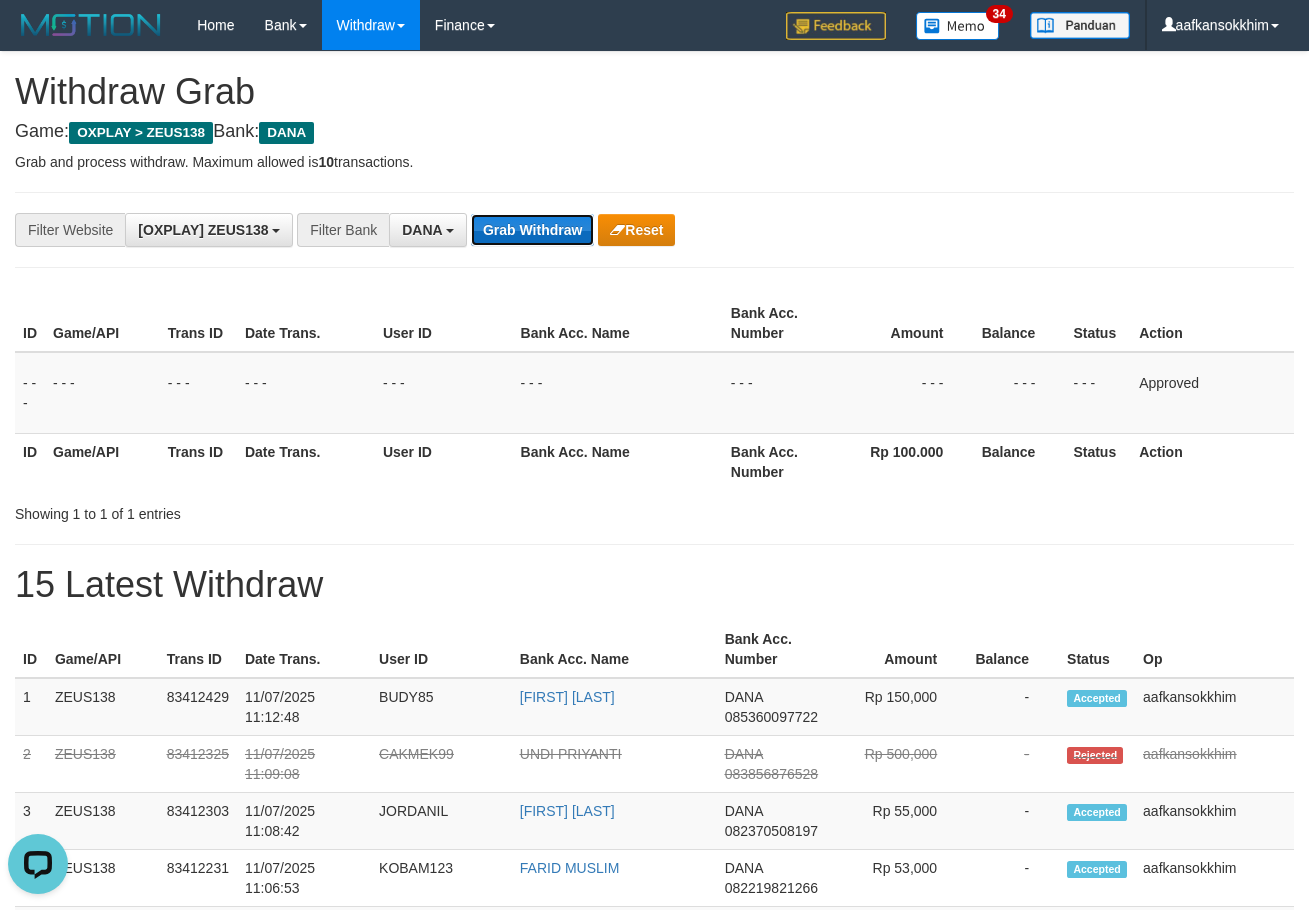 click on "Grab Withdraw" at bounding box center (532, 230) 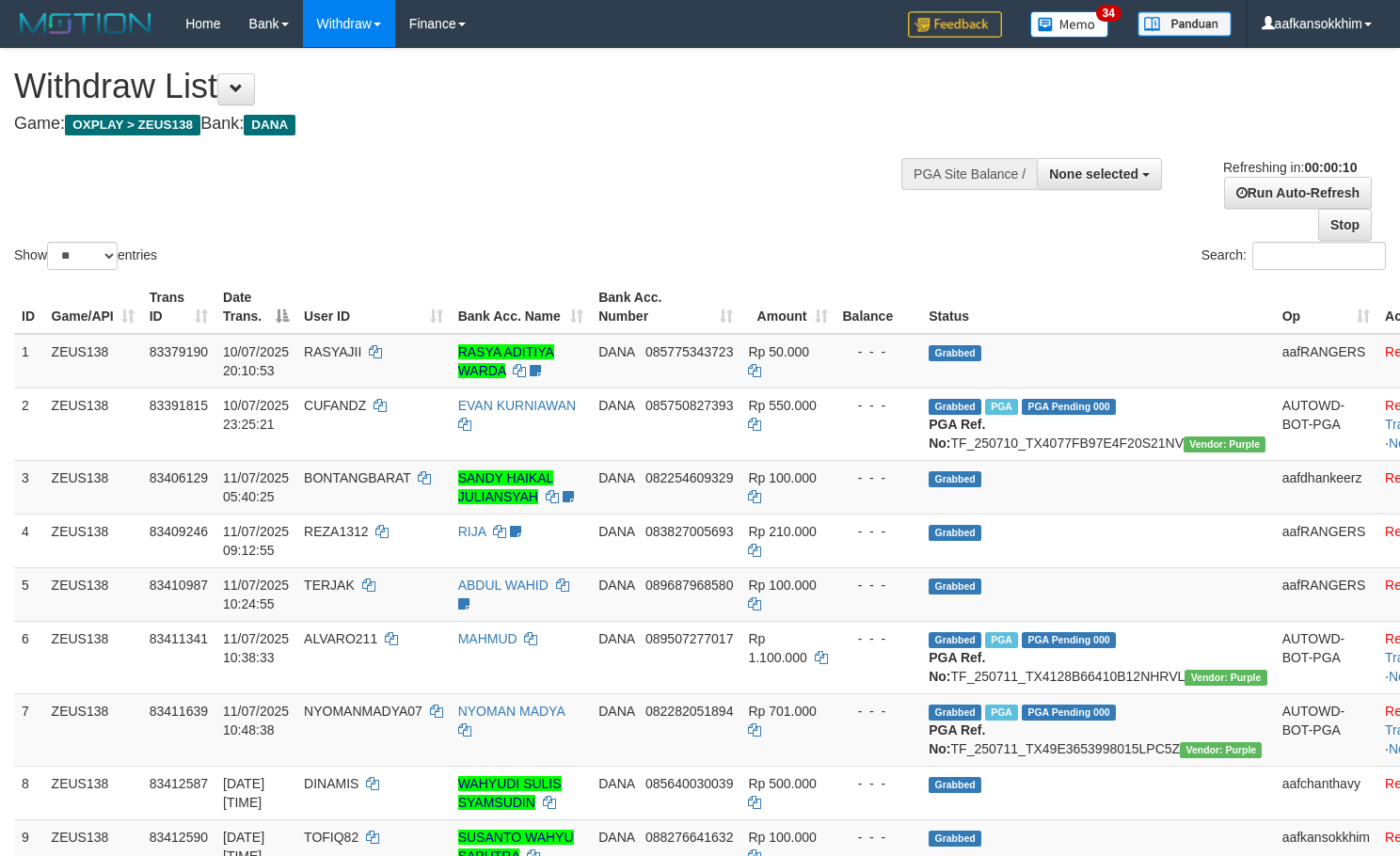select 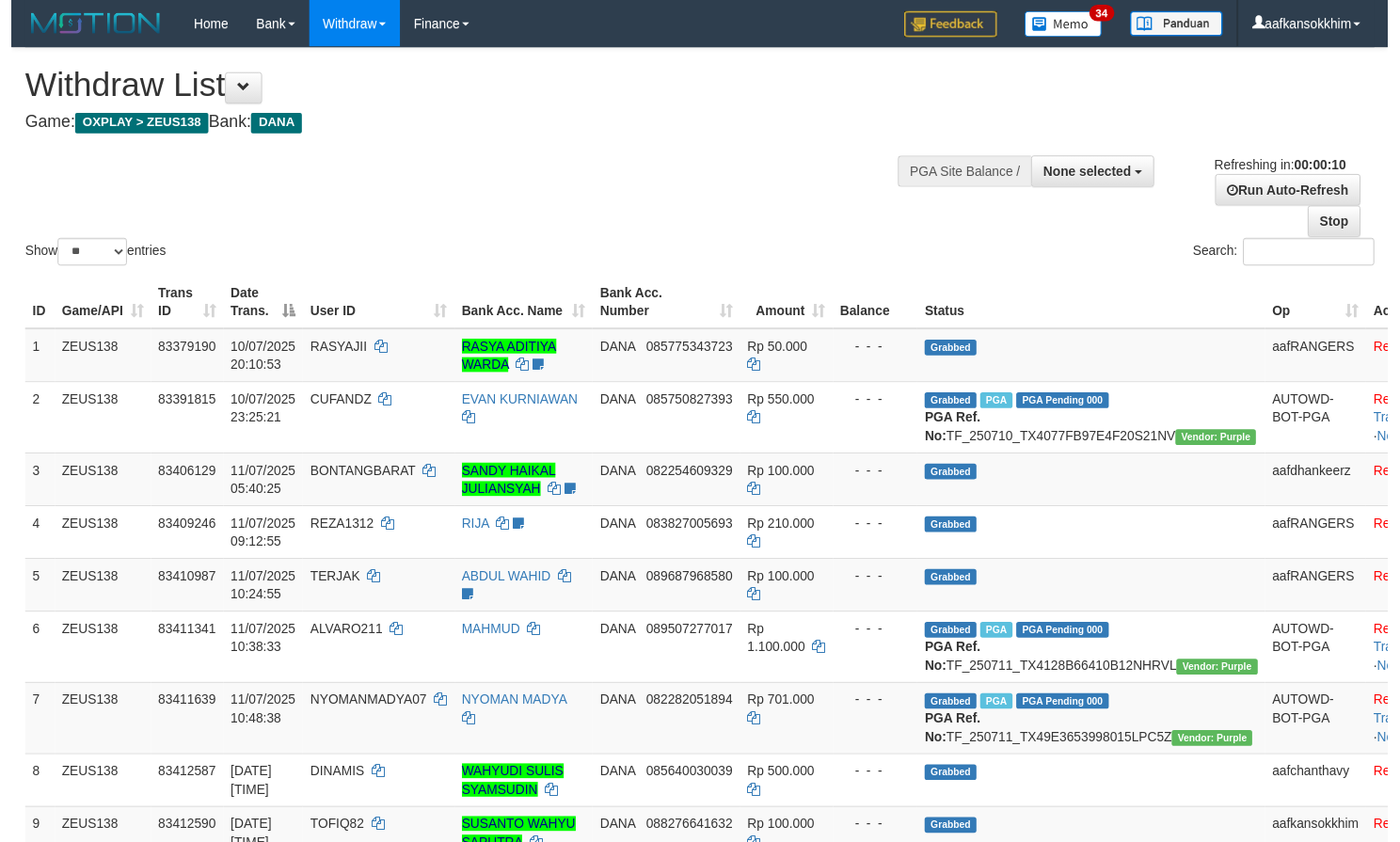 scroll, scrollTop: 0, scrollLeft: 0, axis: both 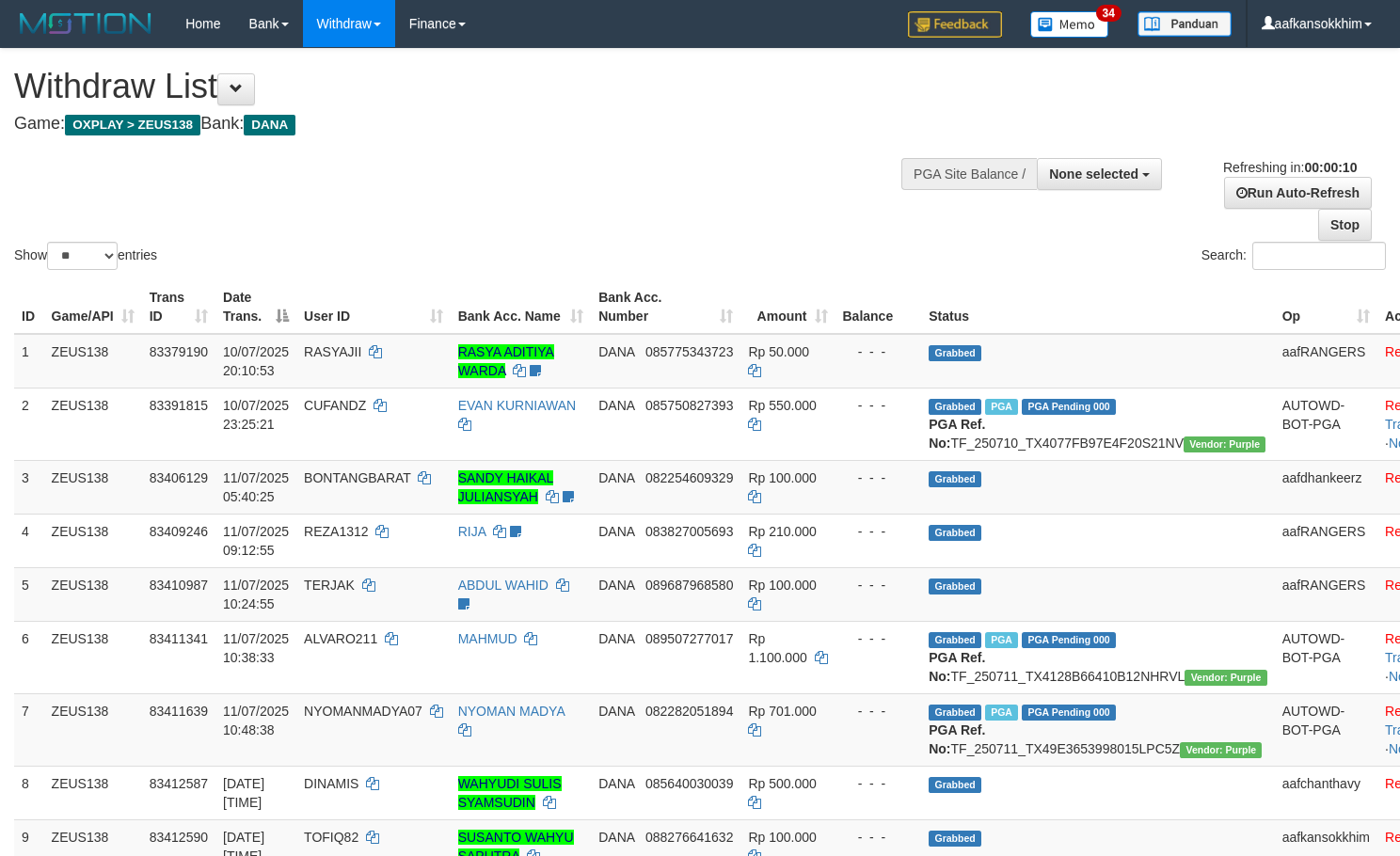 select 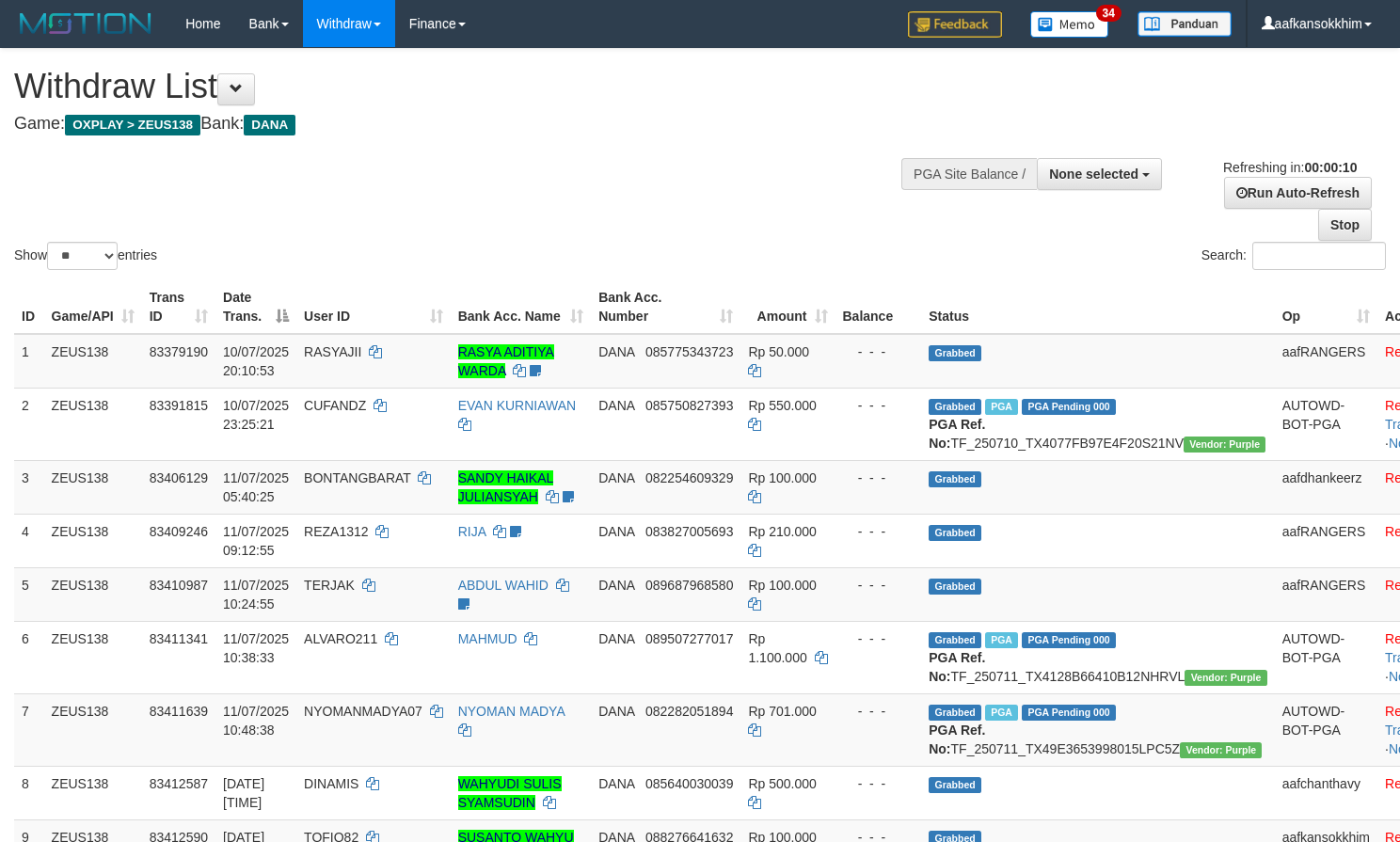 select 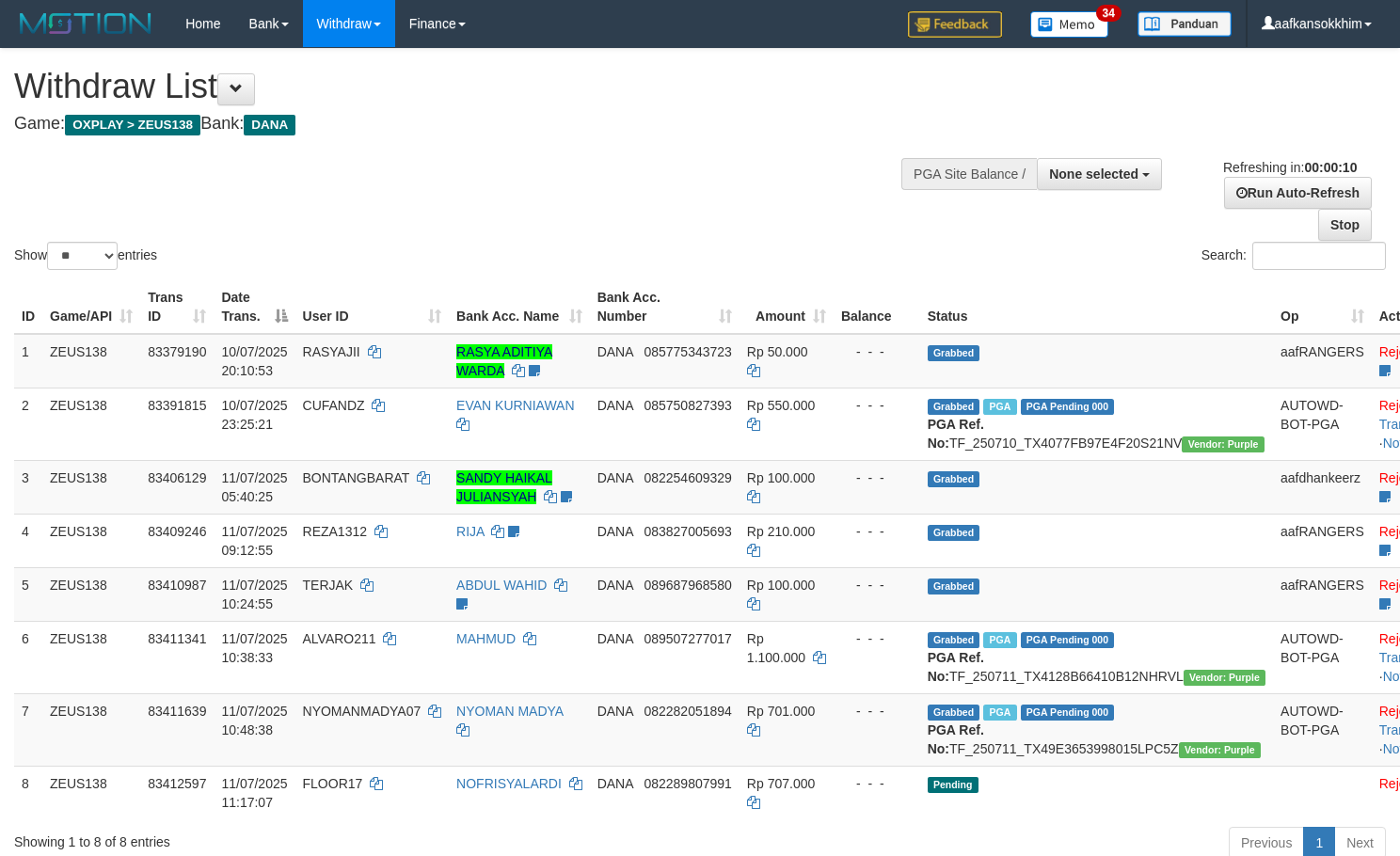 select 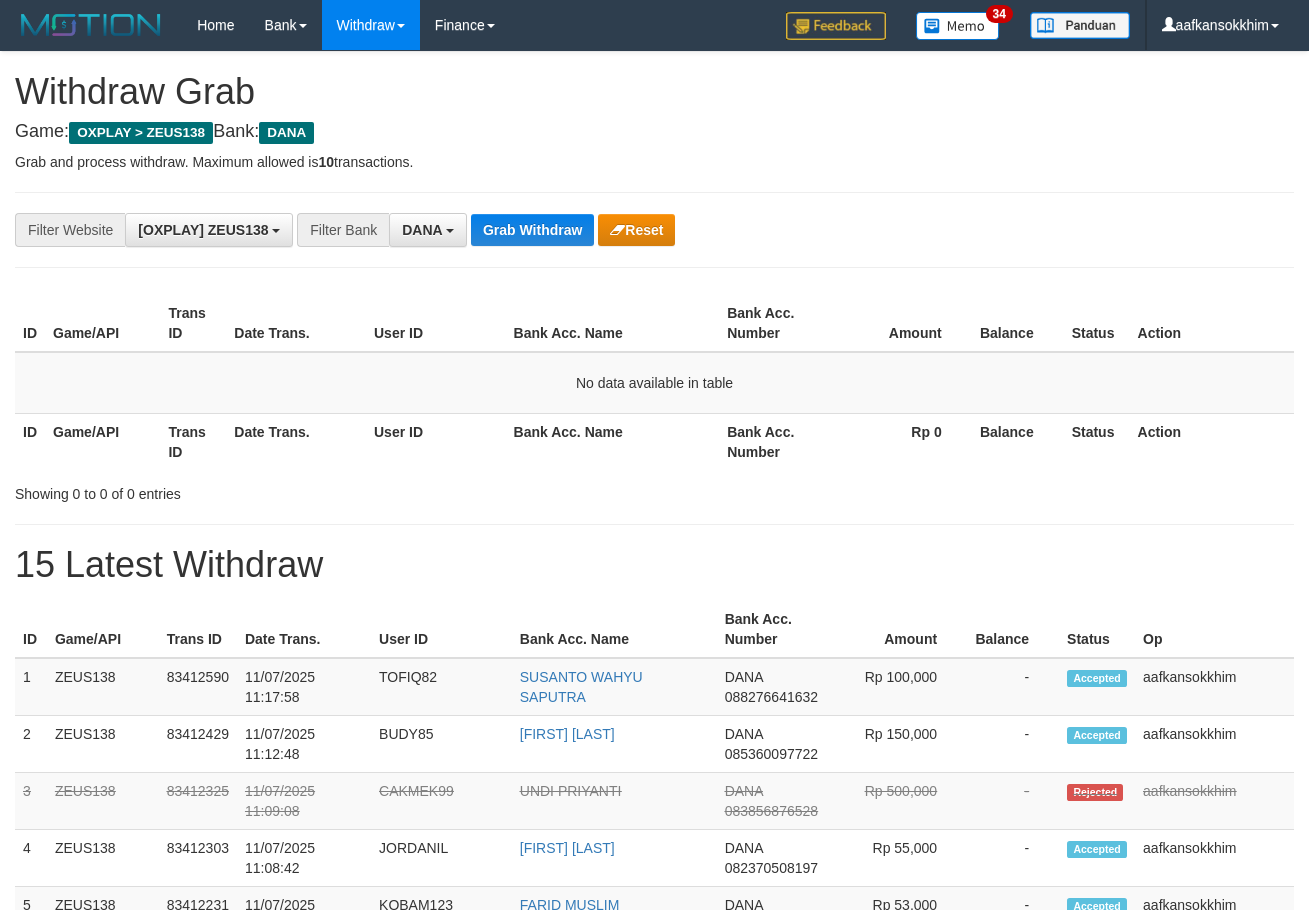 scroll, scrollTop: 0, scrollLeft: 0, axis: both 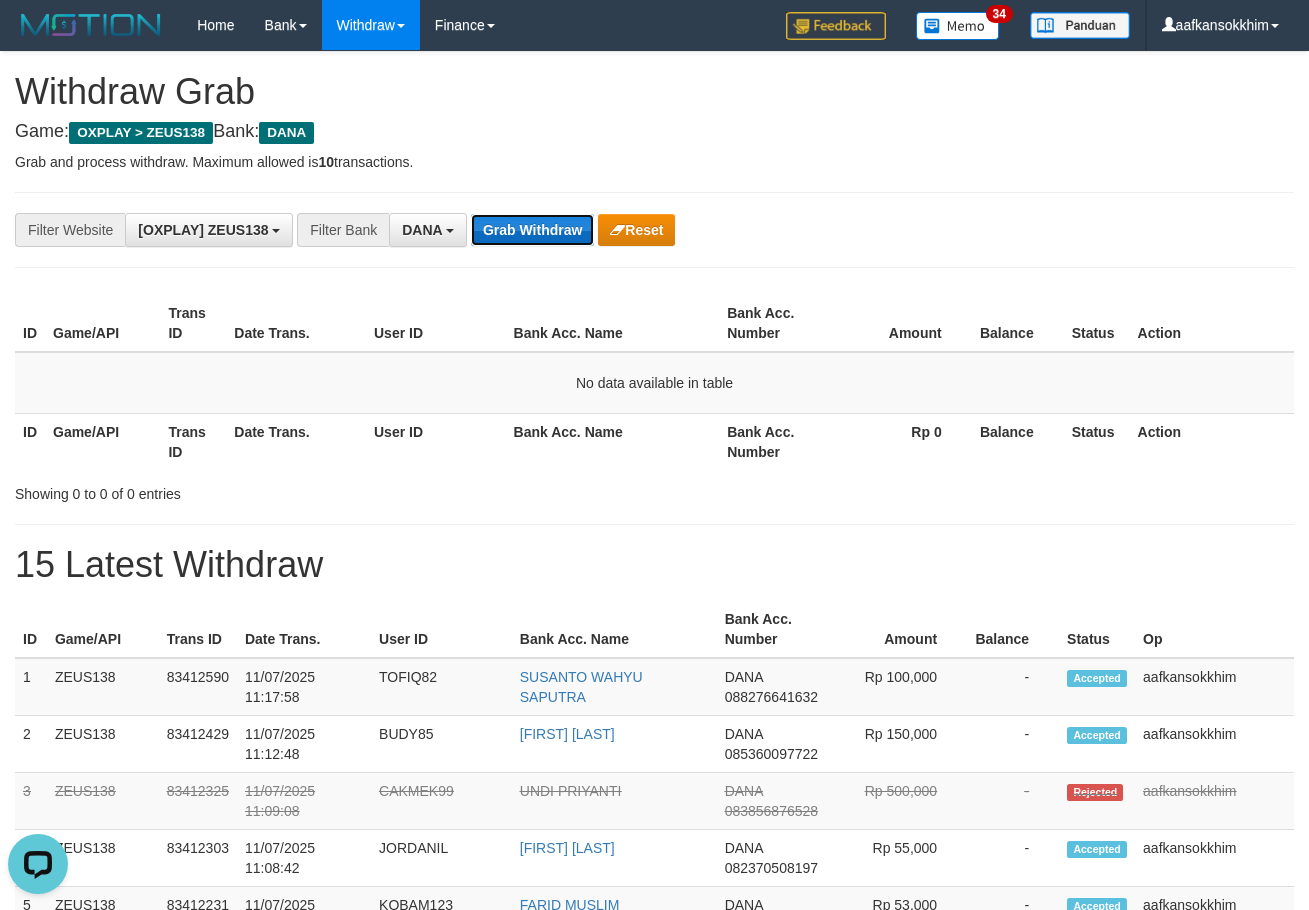 click on "Grab Withdraw" at bounding box center (532, 230) 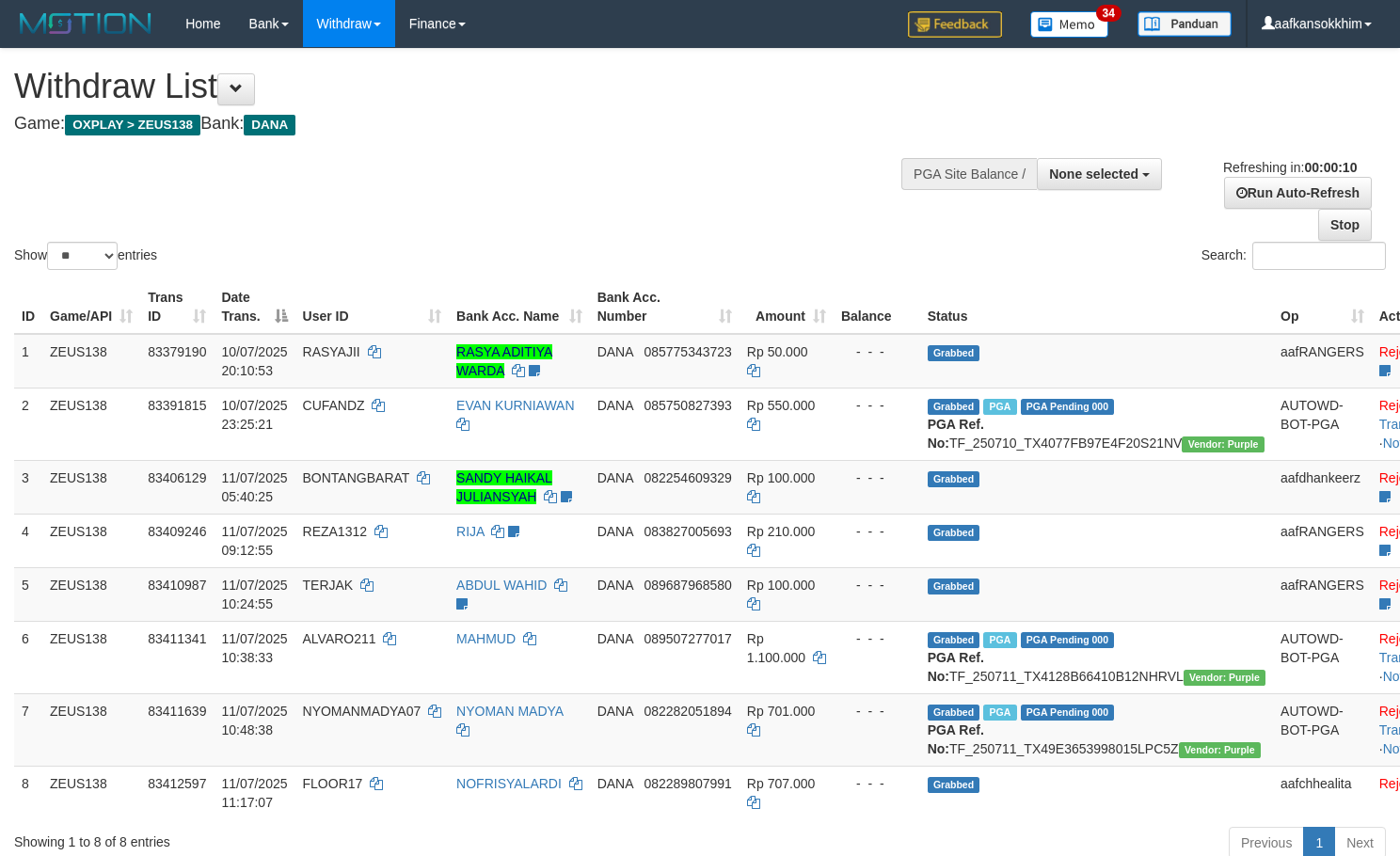 select 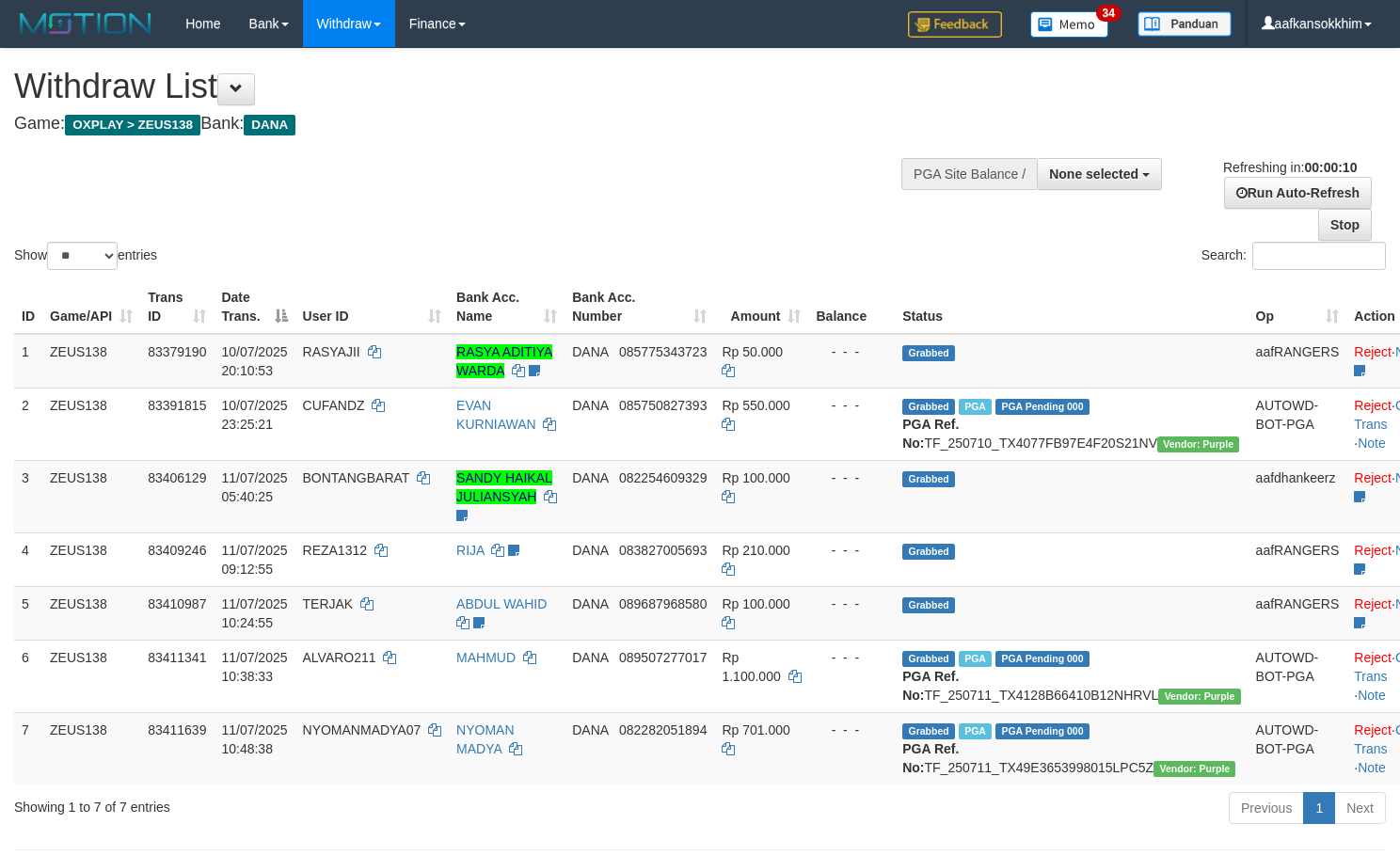 select 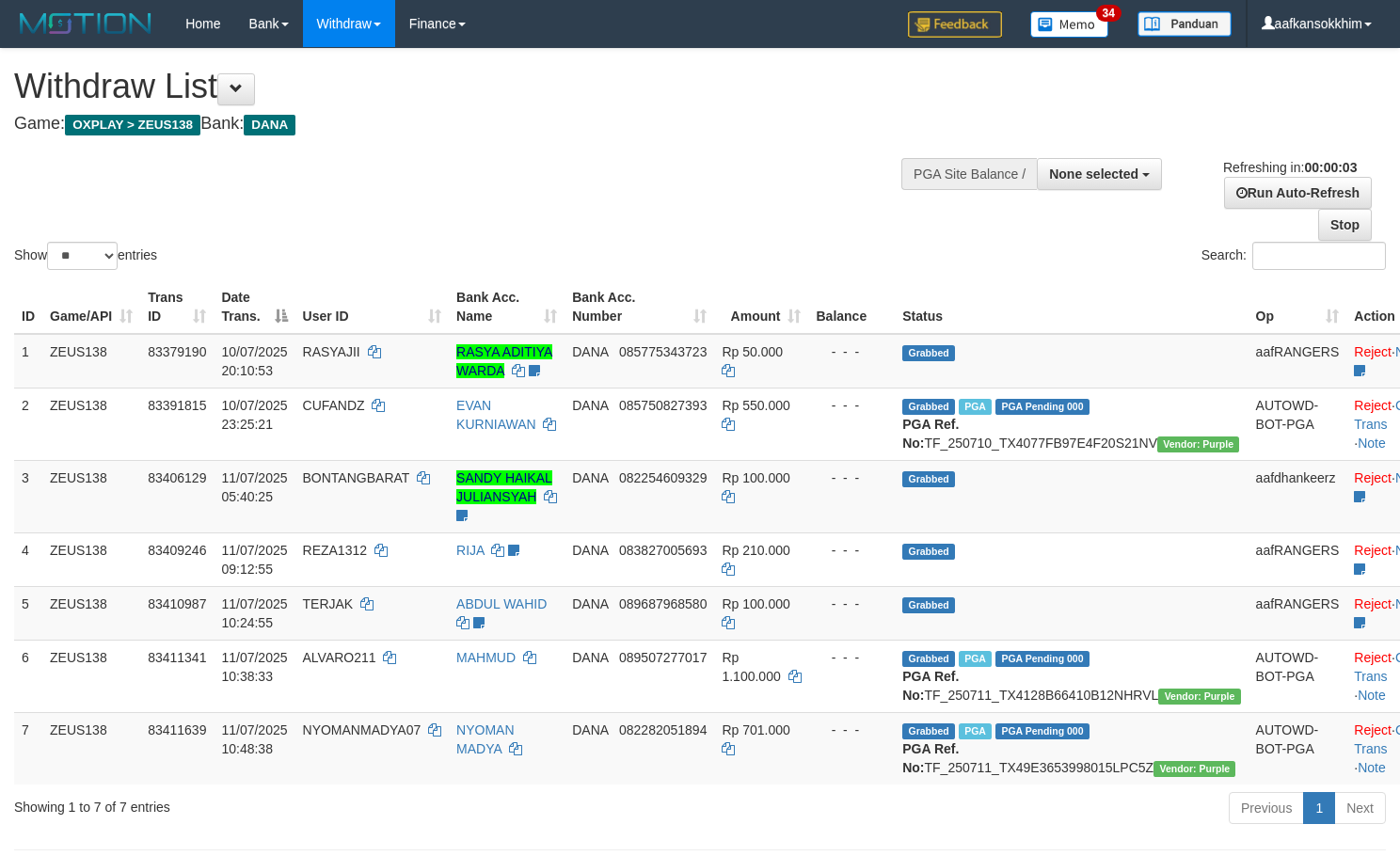 scroll, scrollTop: 0, scrollLeft: 0, axis: both 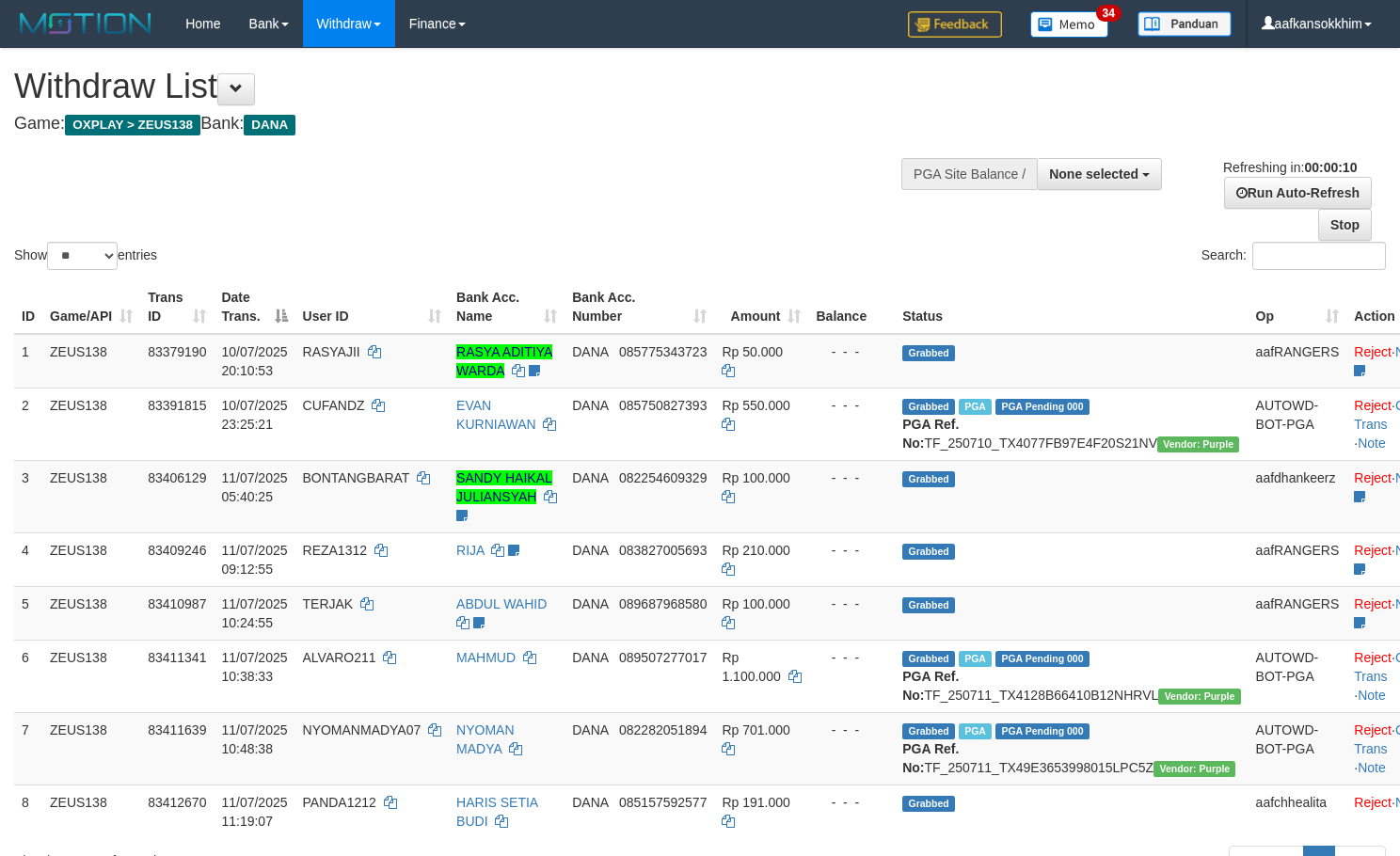 select 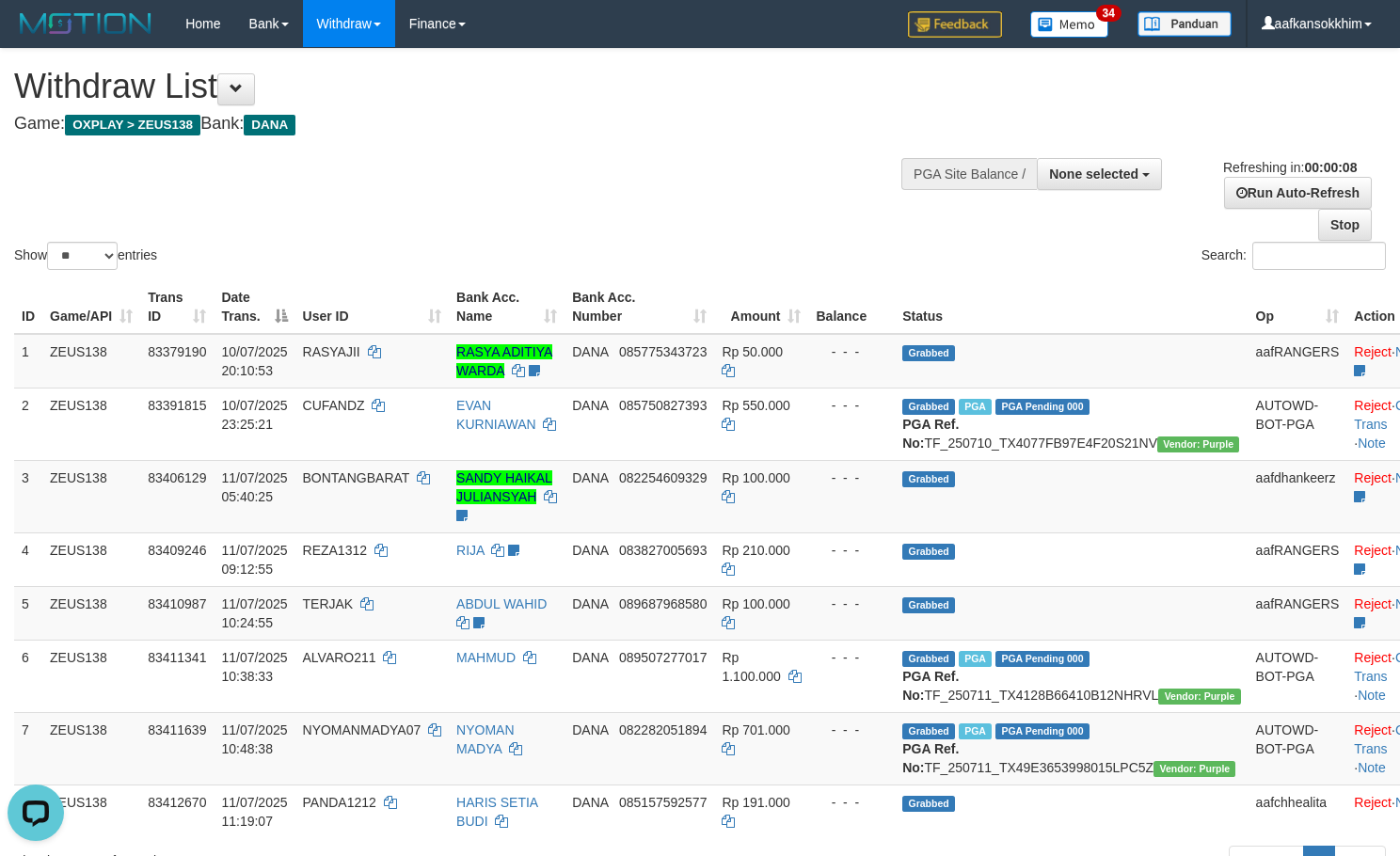 scroll, scrollTop: 0, scrollLeft: 0, axis: both 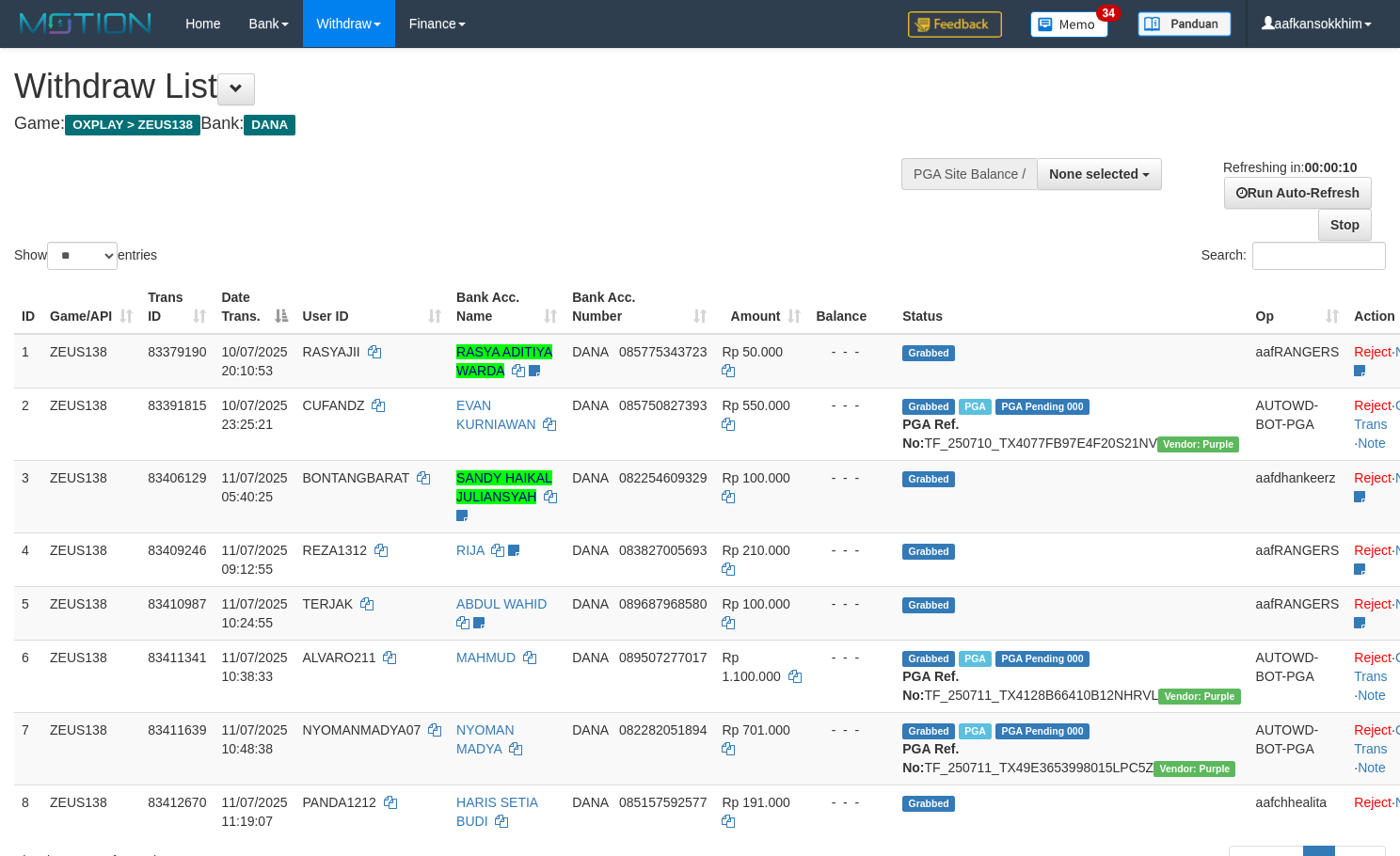 select 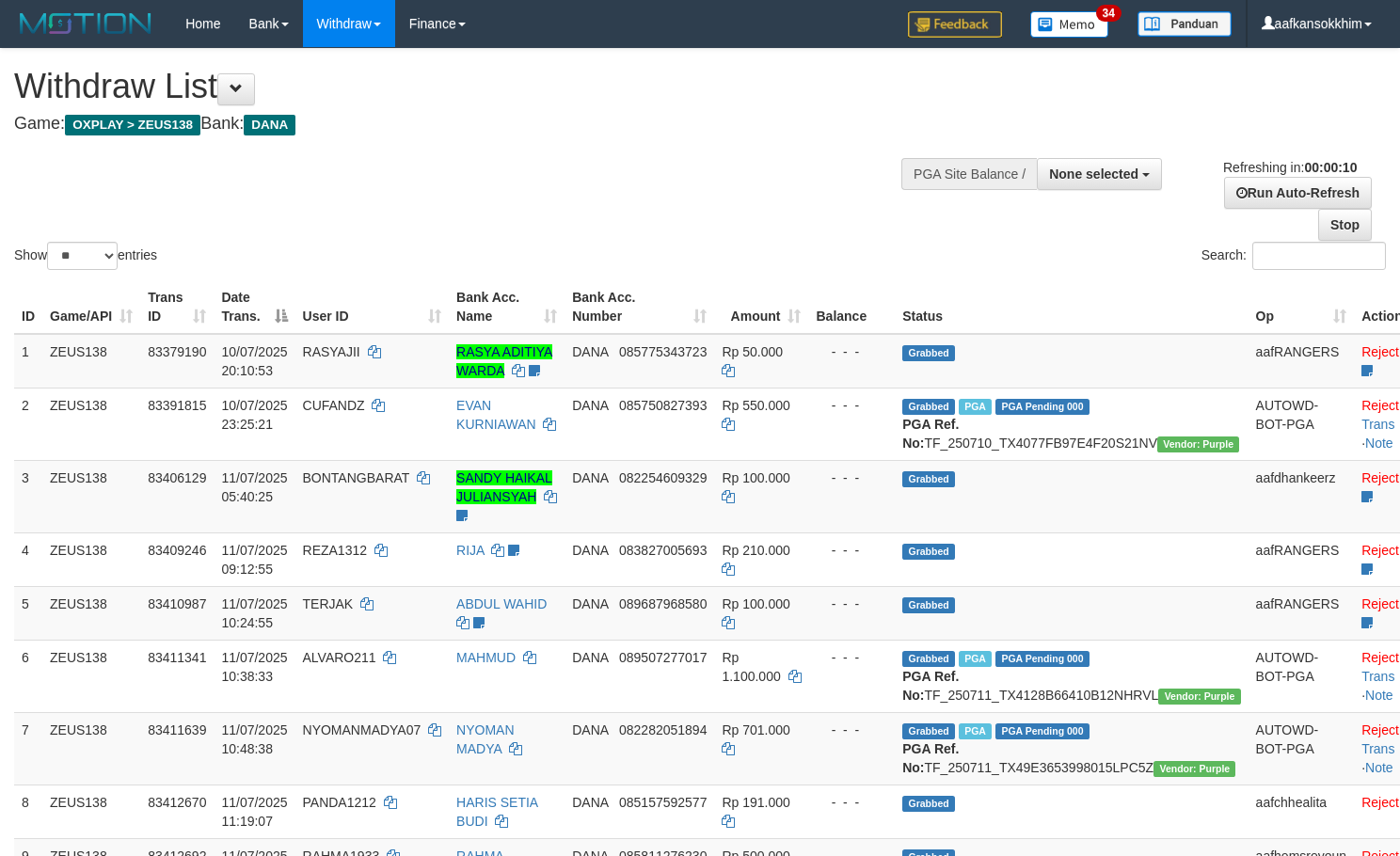 select 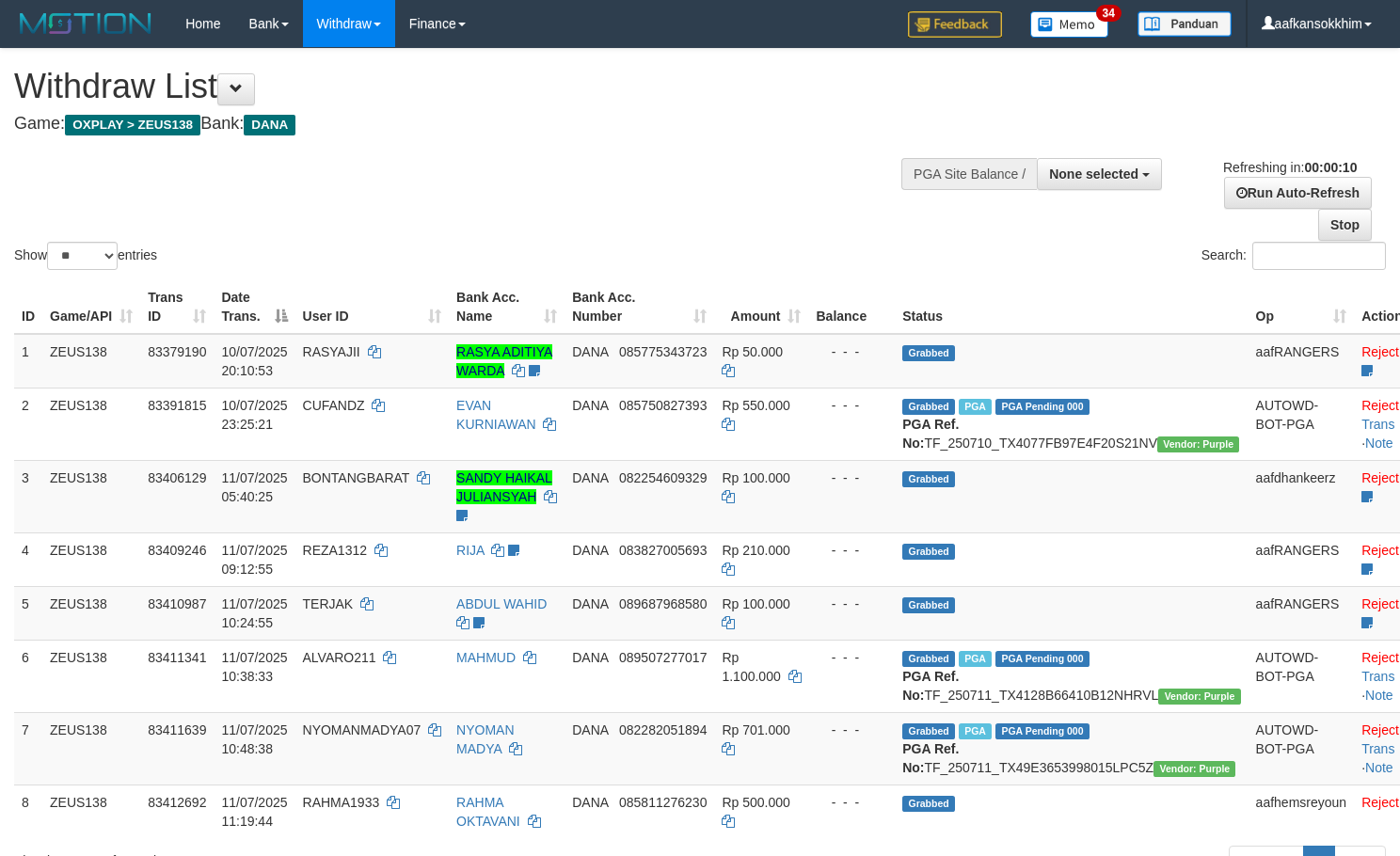select 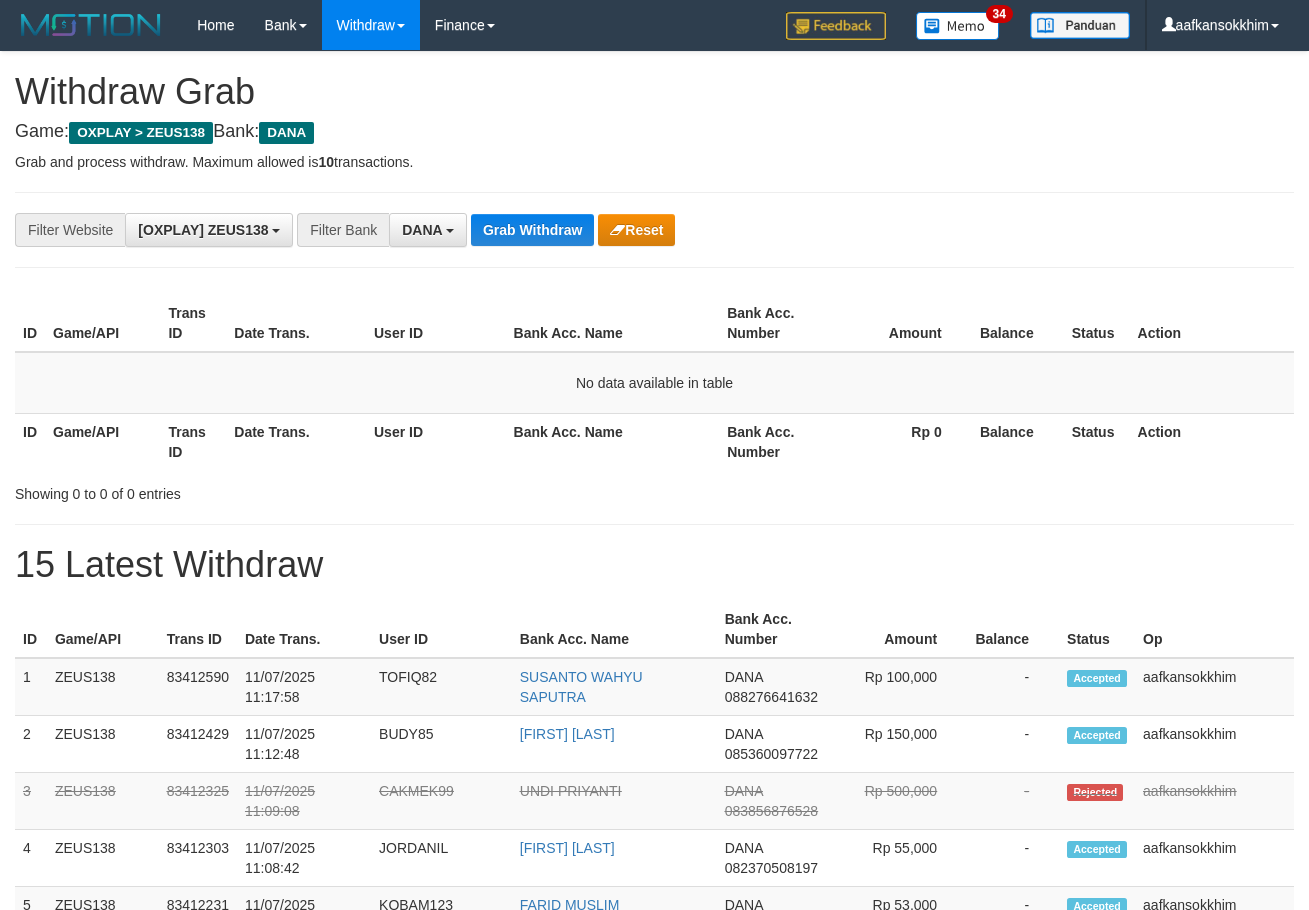 scroll, scrollTop: 0, scrollLeft: 0, axis: both 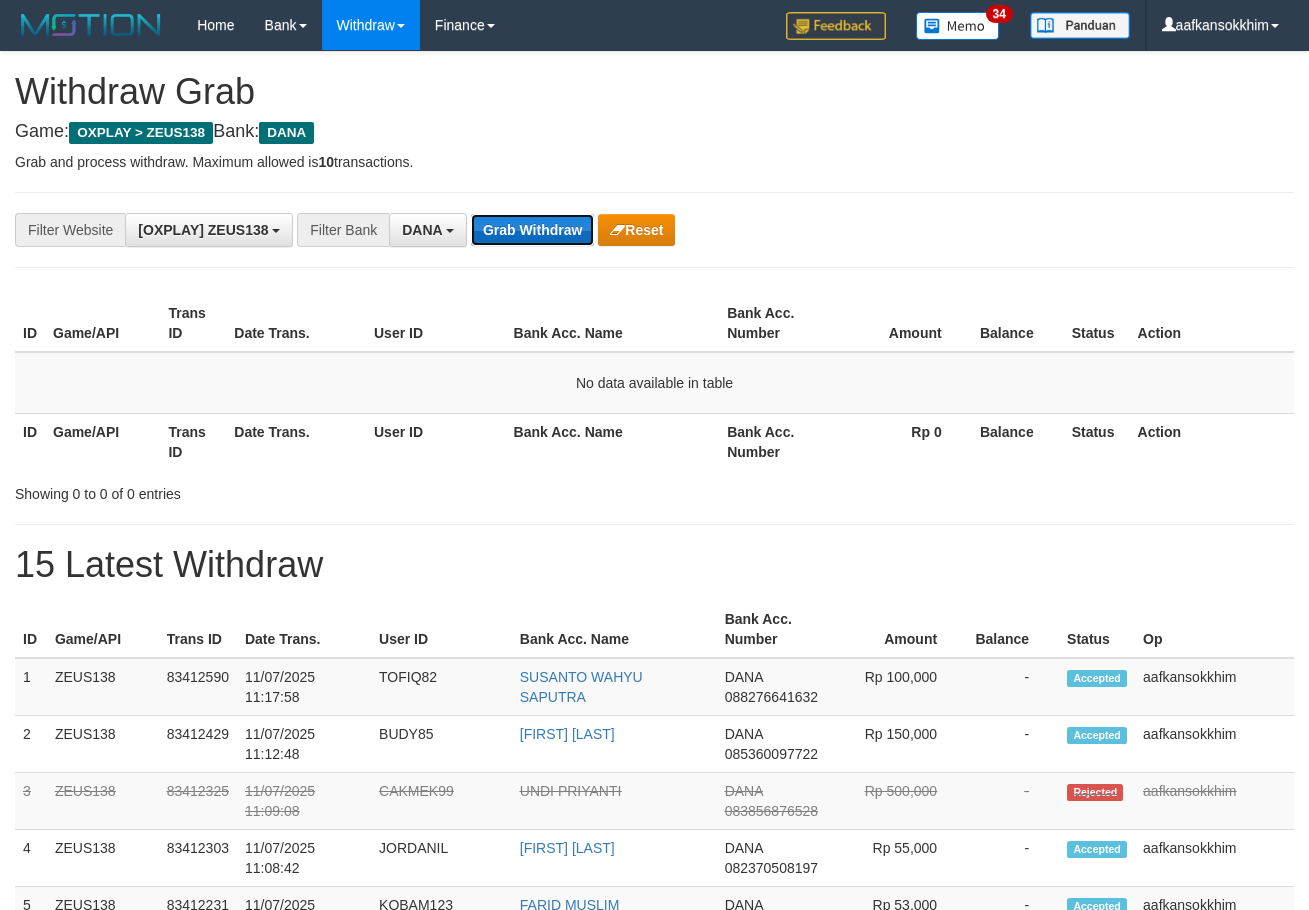 click on "Grab Withdraw" at bounding box center [532, 230] 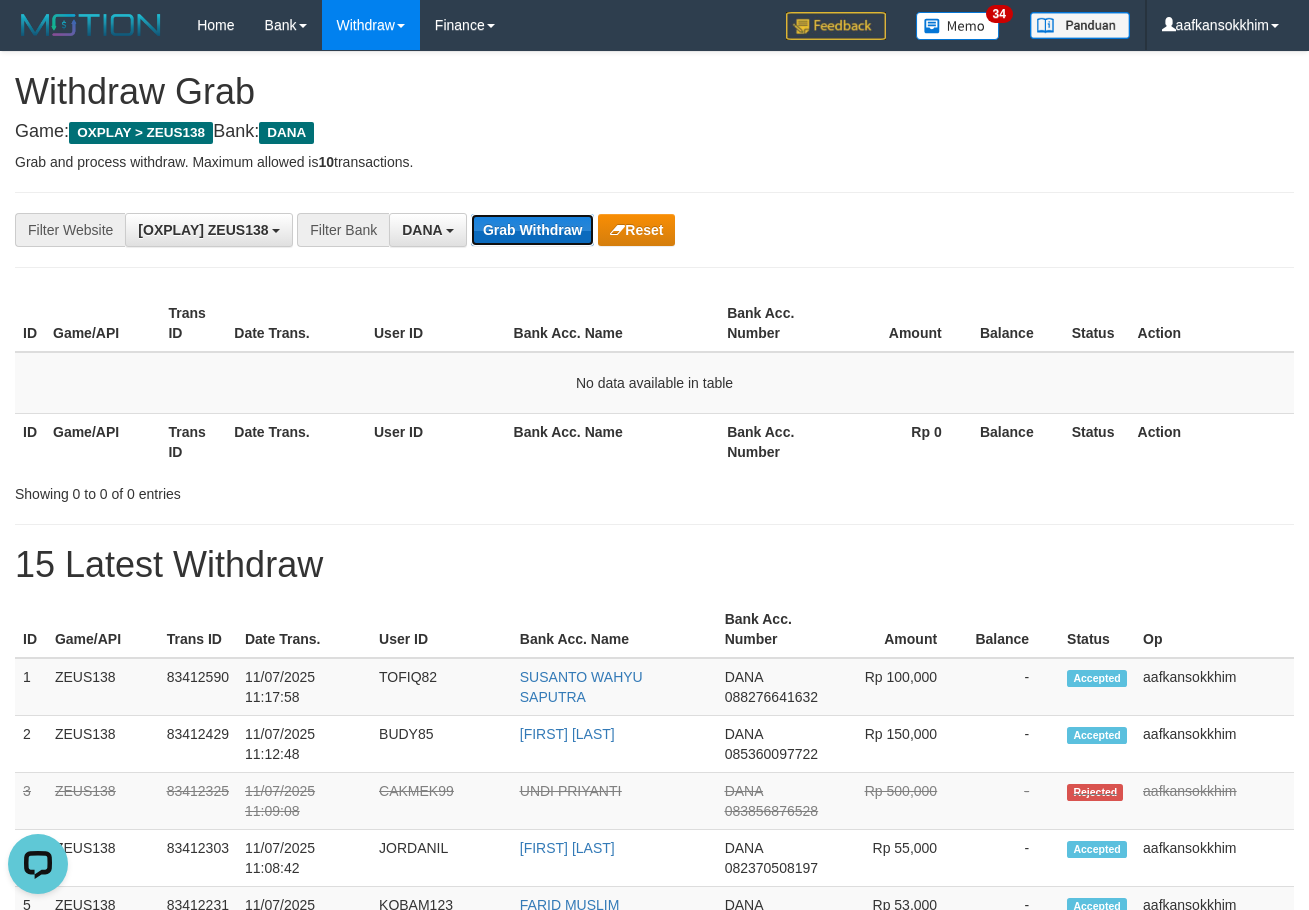 scroll, scrollTop: 0, scrollLeft: 0, axis: both 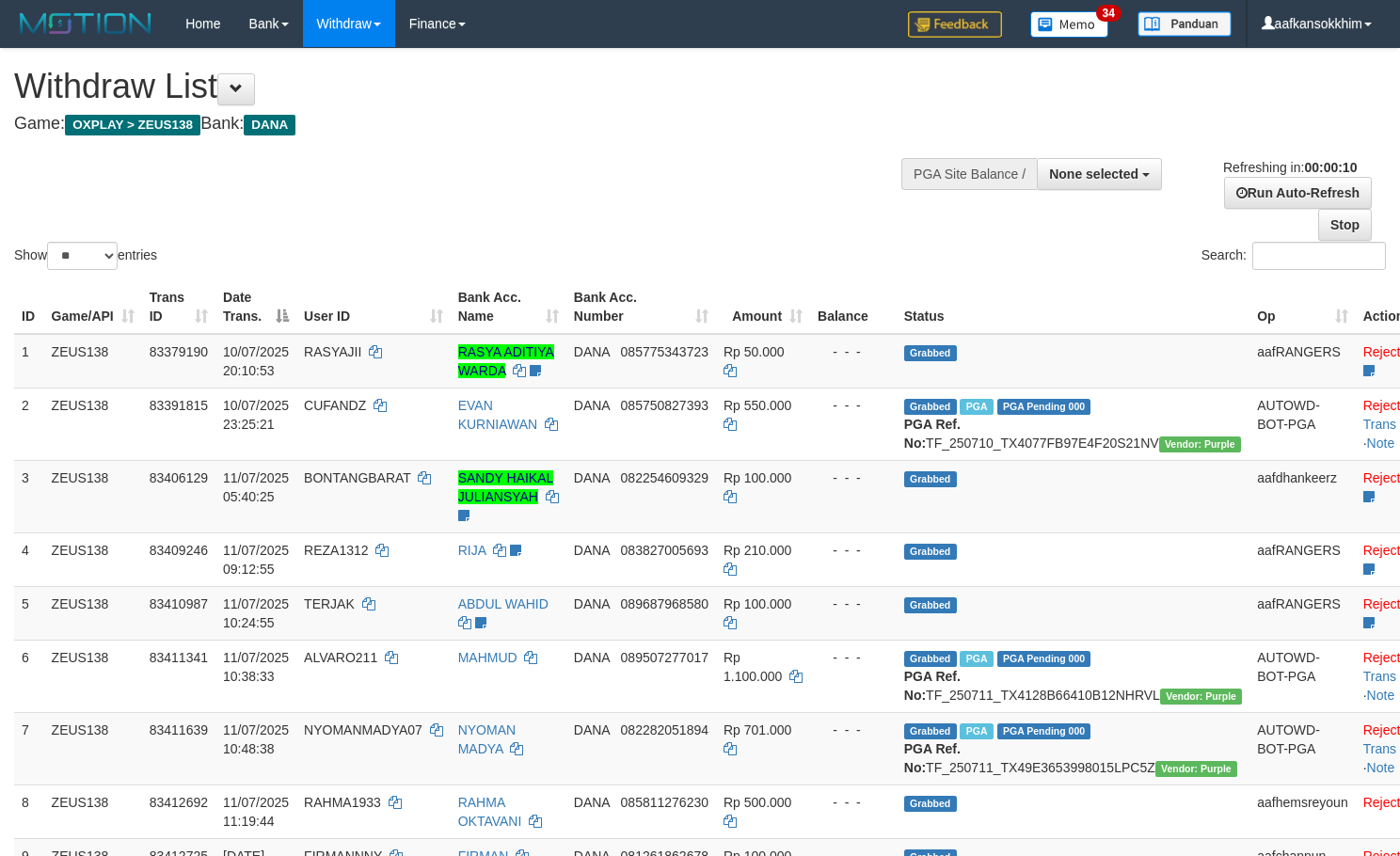 select 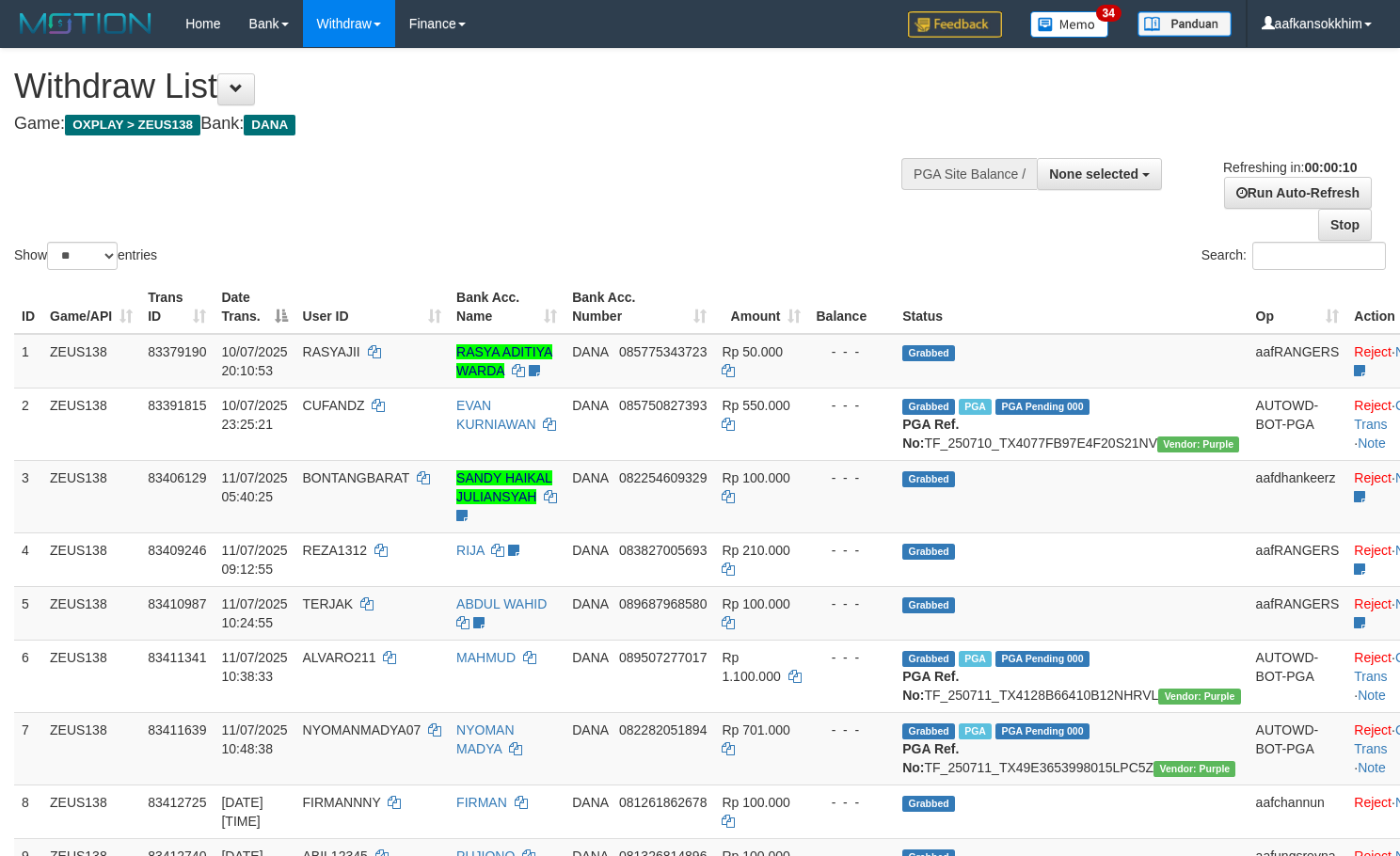 select 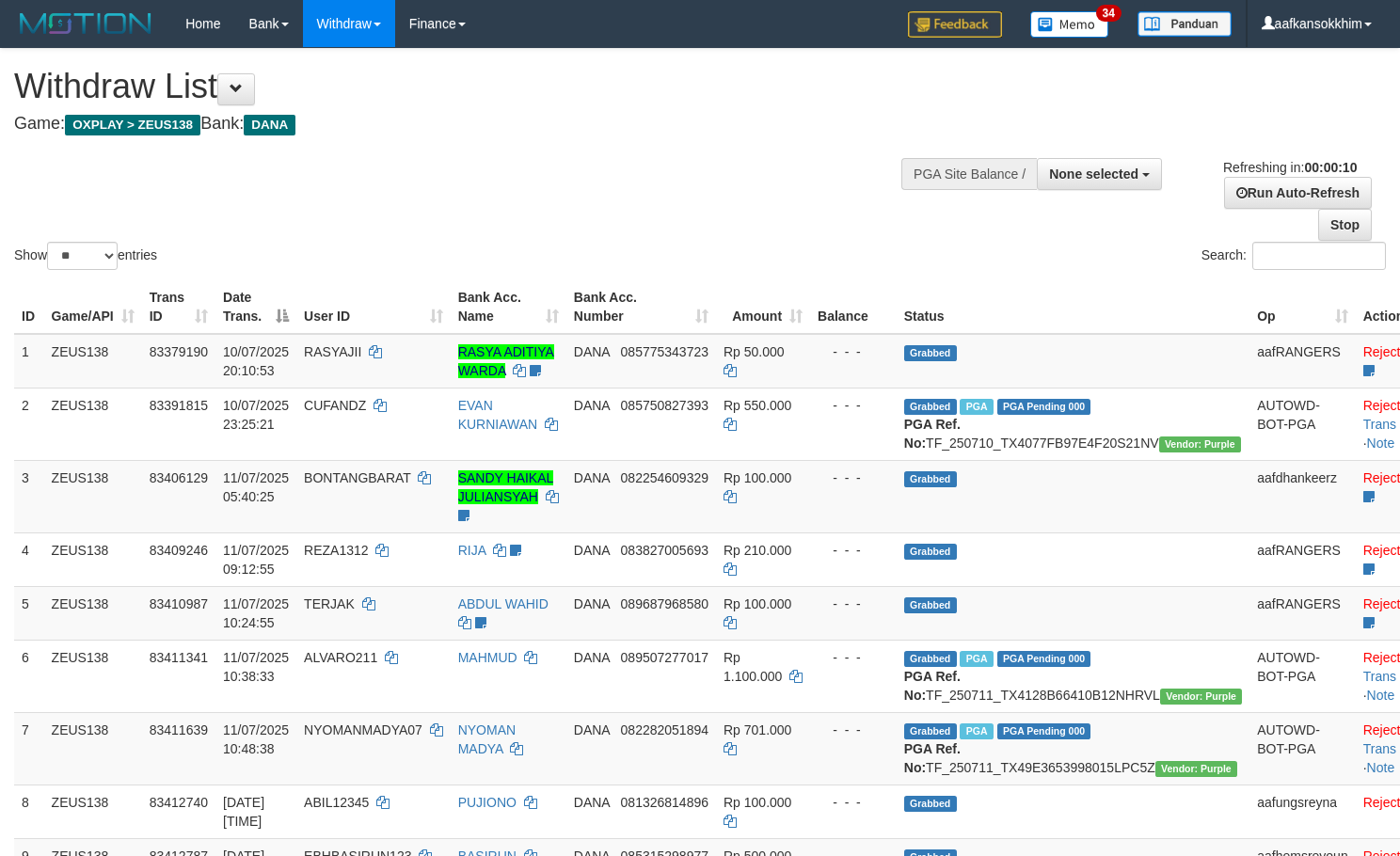 select 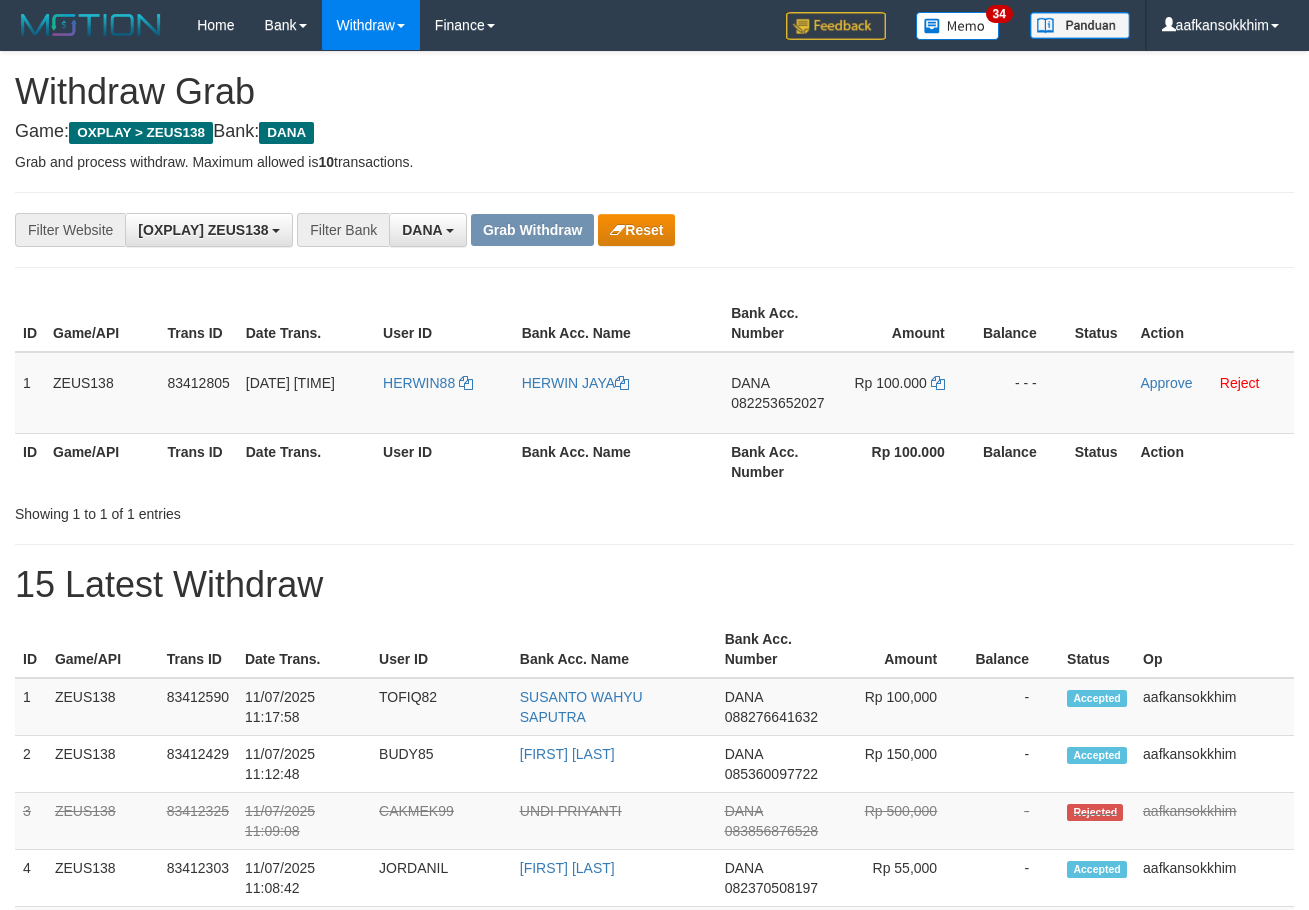 scroll, scrollTop: 0, scrollLeft: 0, axis: both 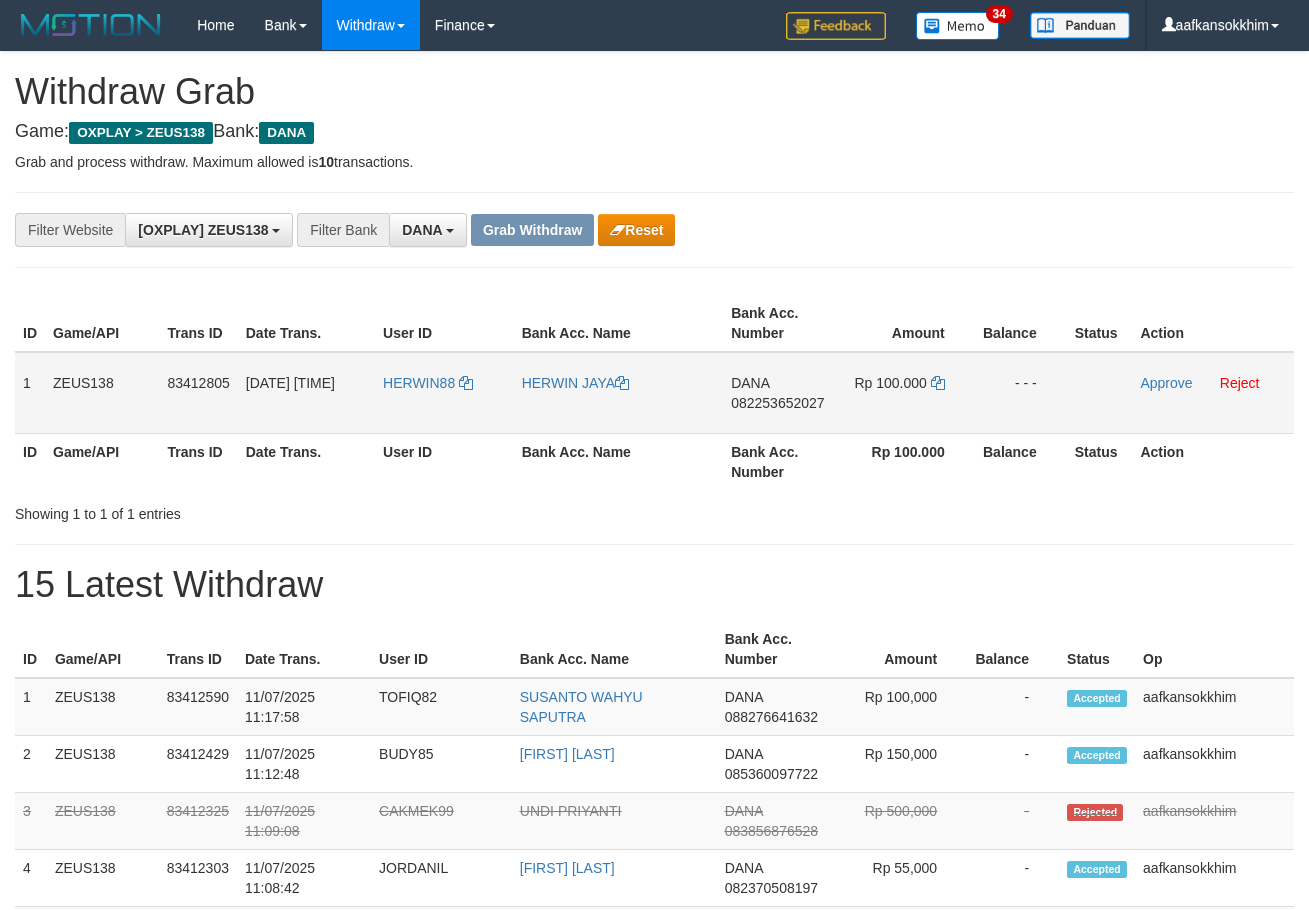 click on "HERWIN88" at bounding box center (444, 393) 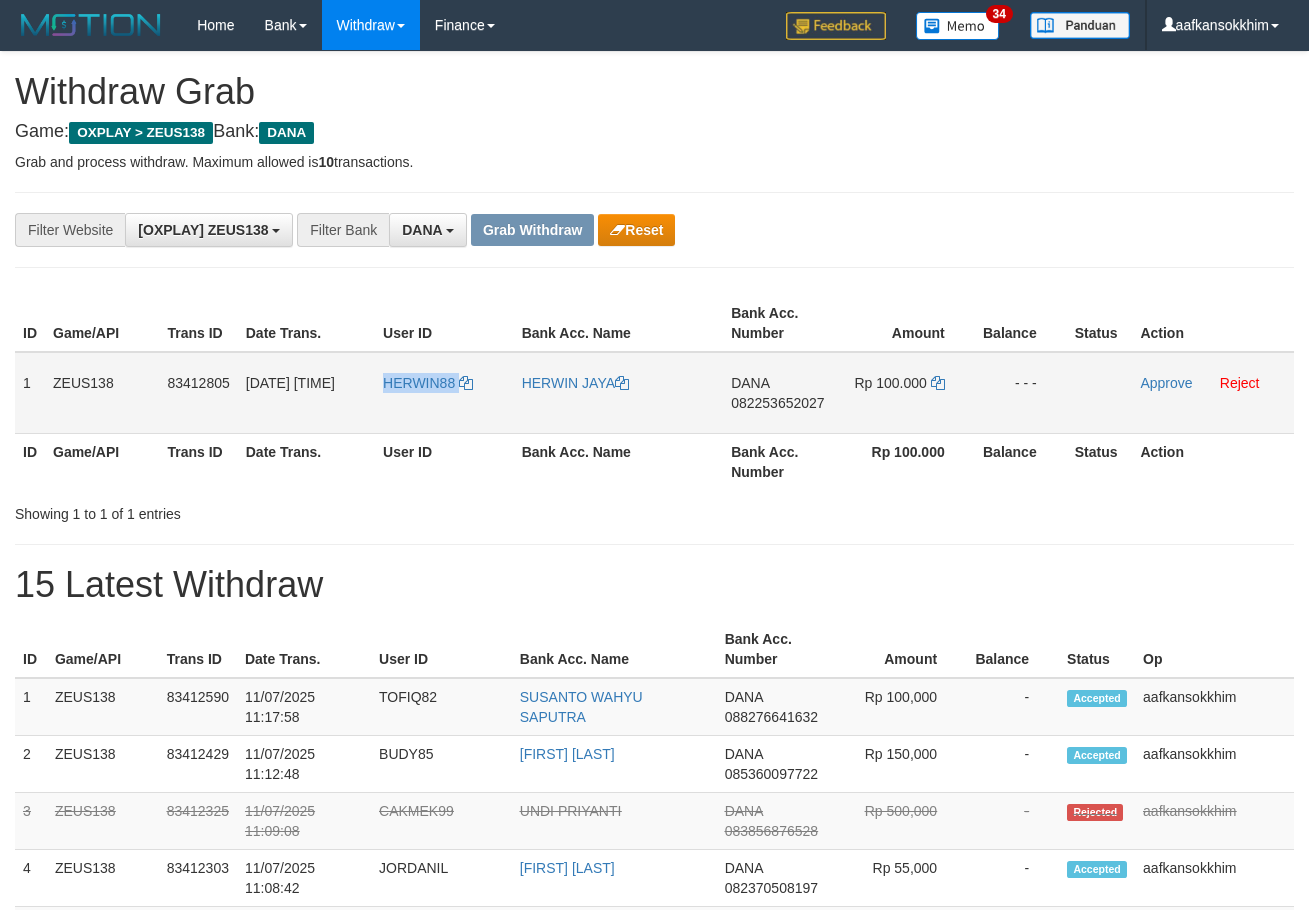 click on "HERWIN88" at bounding box center (444, 393) 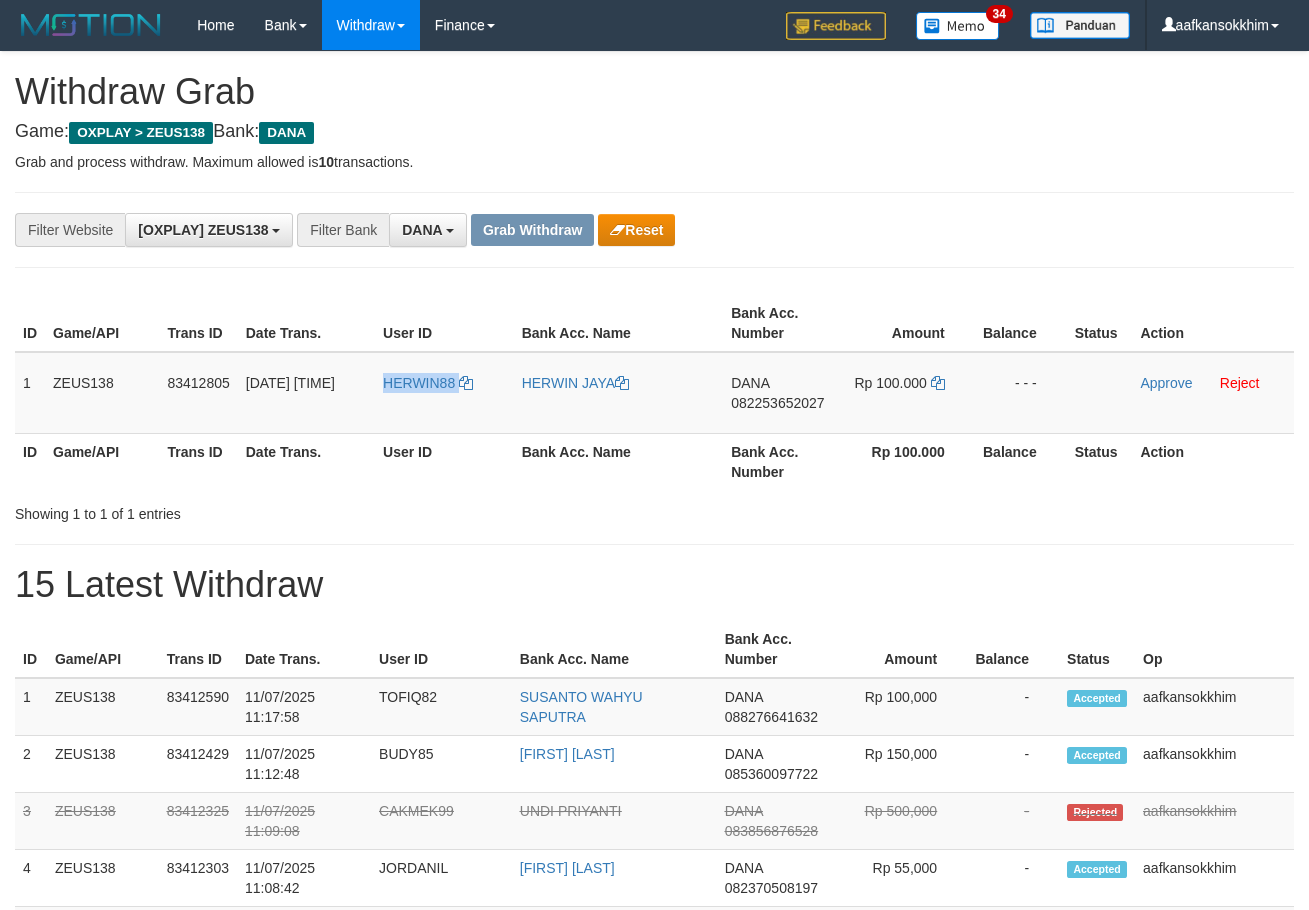 copy on "HERWIN88" 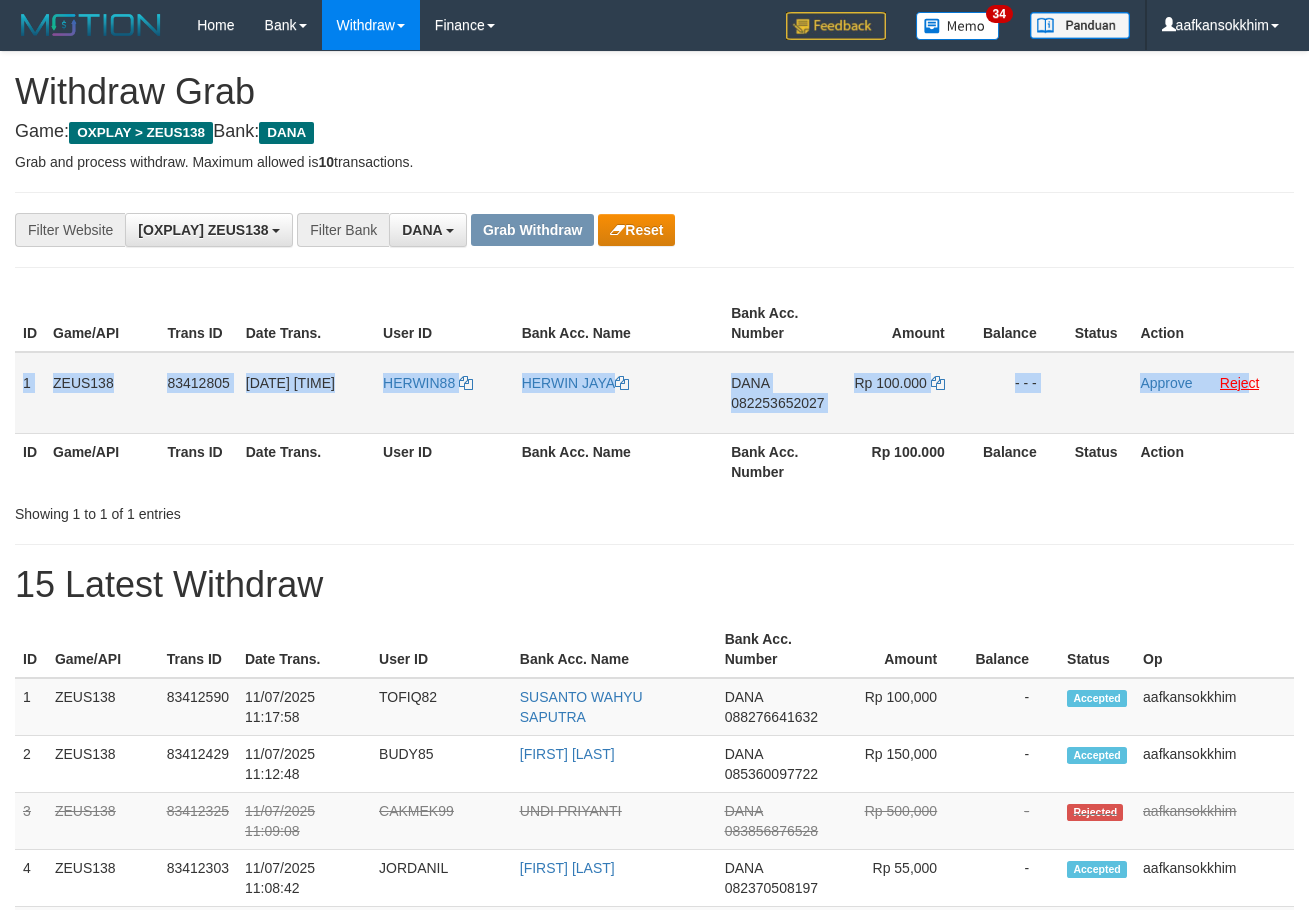 drag, startPoint x: 19, startPoint y: 376, endPoint x: 1248, endPoint y: 384, distance: 1229.026 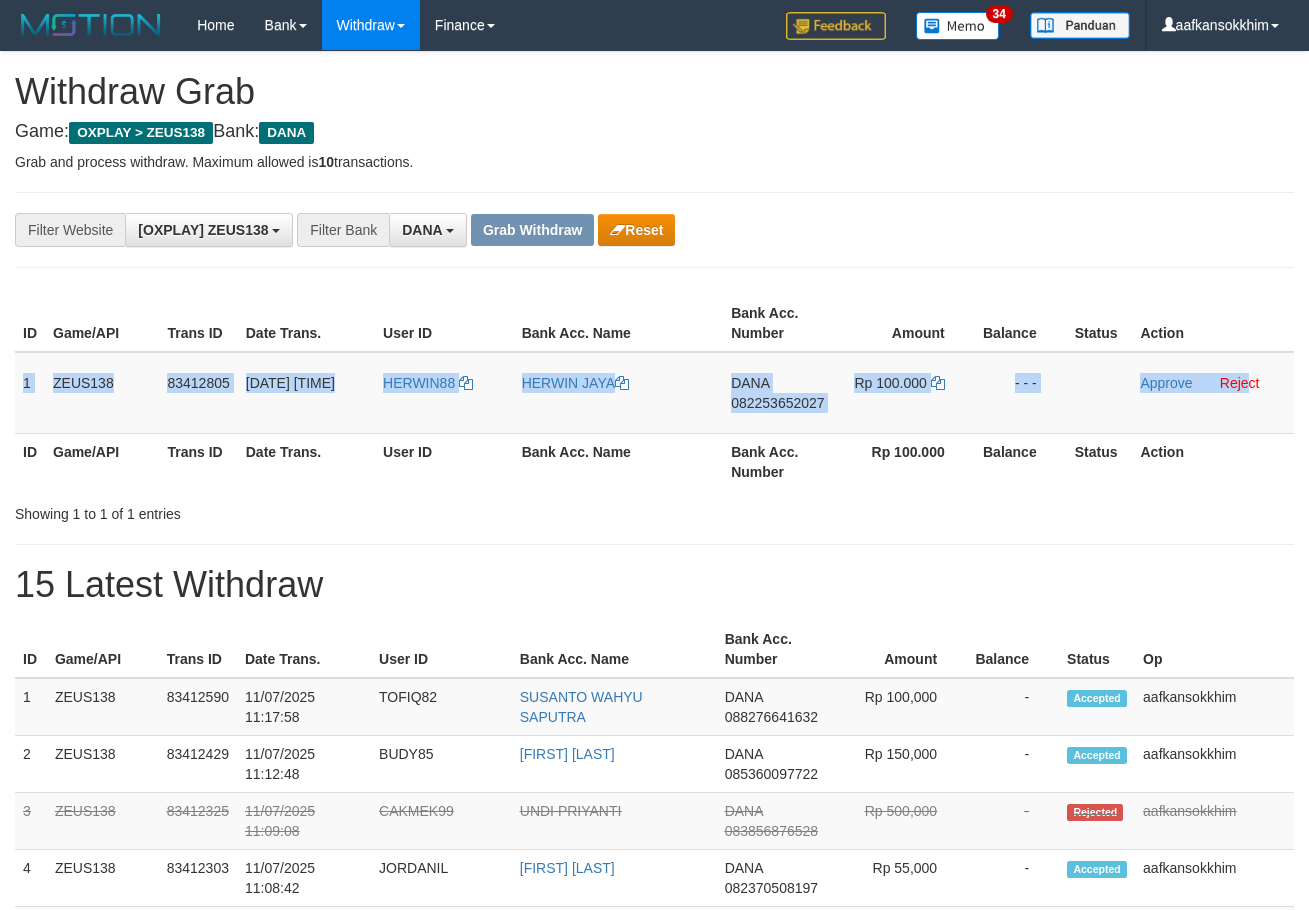 copy on "1
ZEUS138
83412805
11/07/2025 11:22:42
HERWIN88
HERWIN JAYA
DANA
082253652027
Rp 100.000
- - -
Approve
Reje" 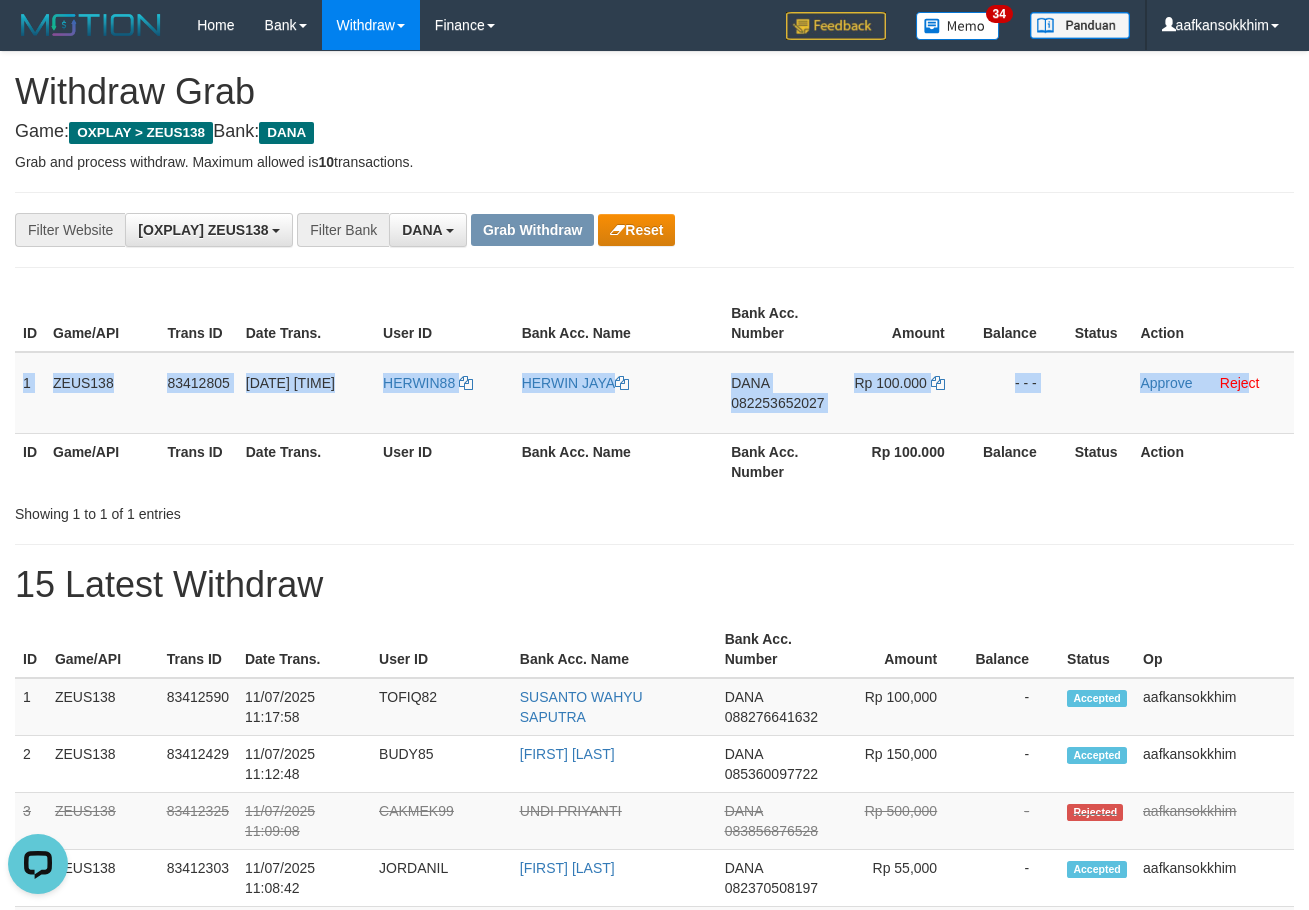 scroll, scrollTop: 0, scrollLeft: 0, axis: both 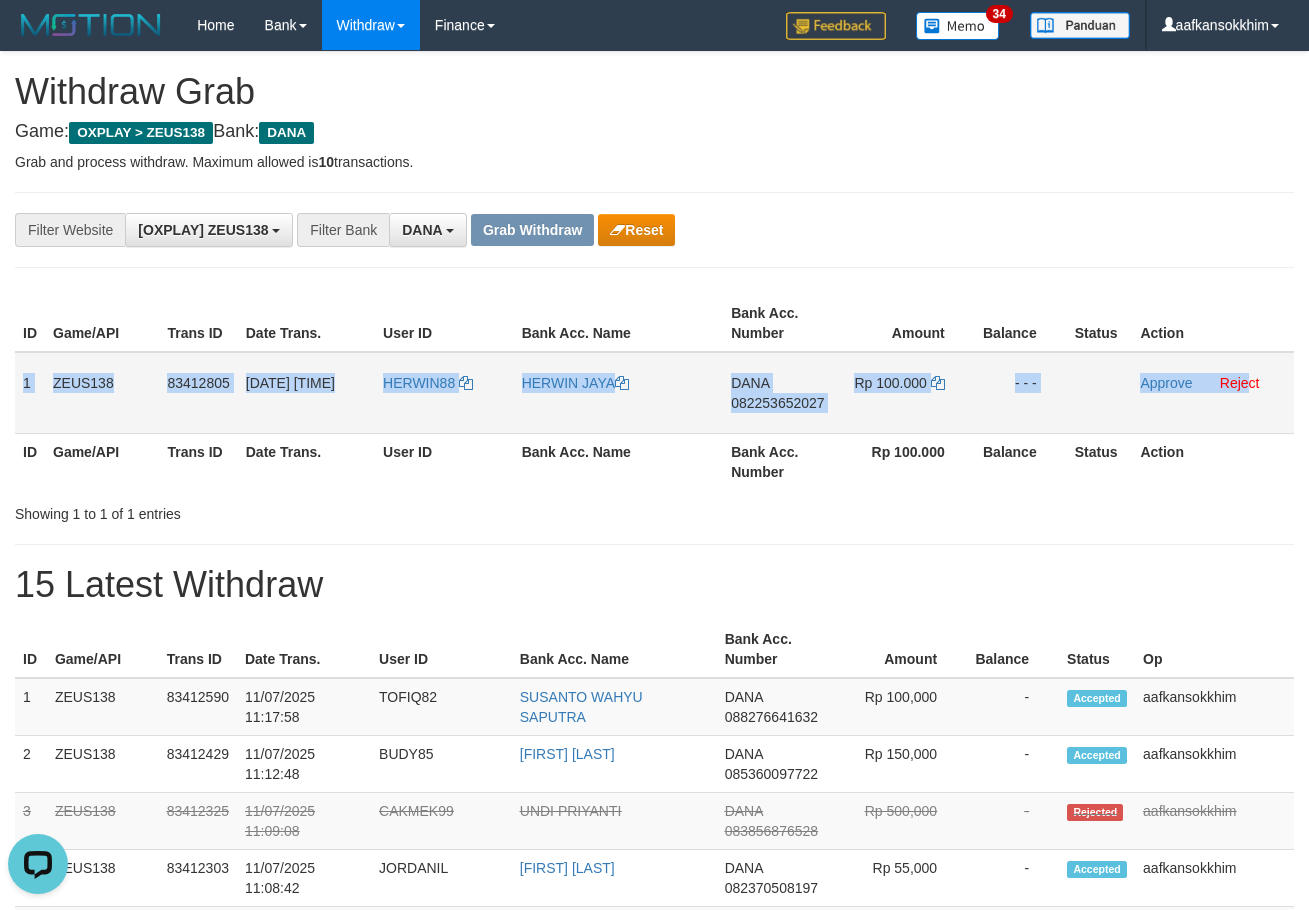 click on "082253652027" at bounding box center (777, 403) 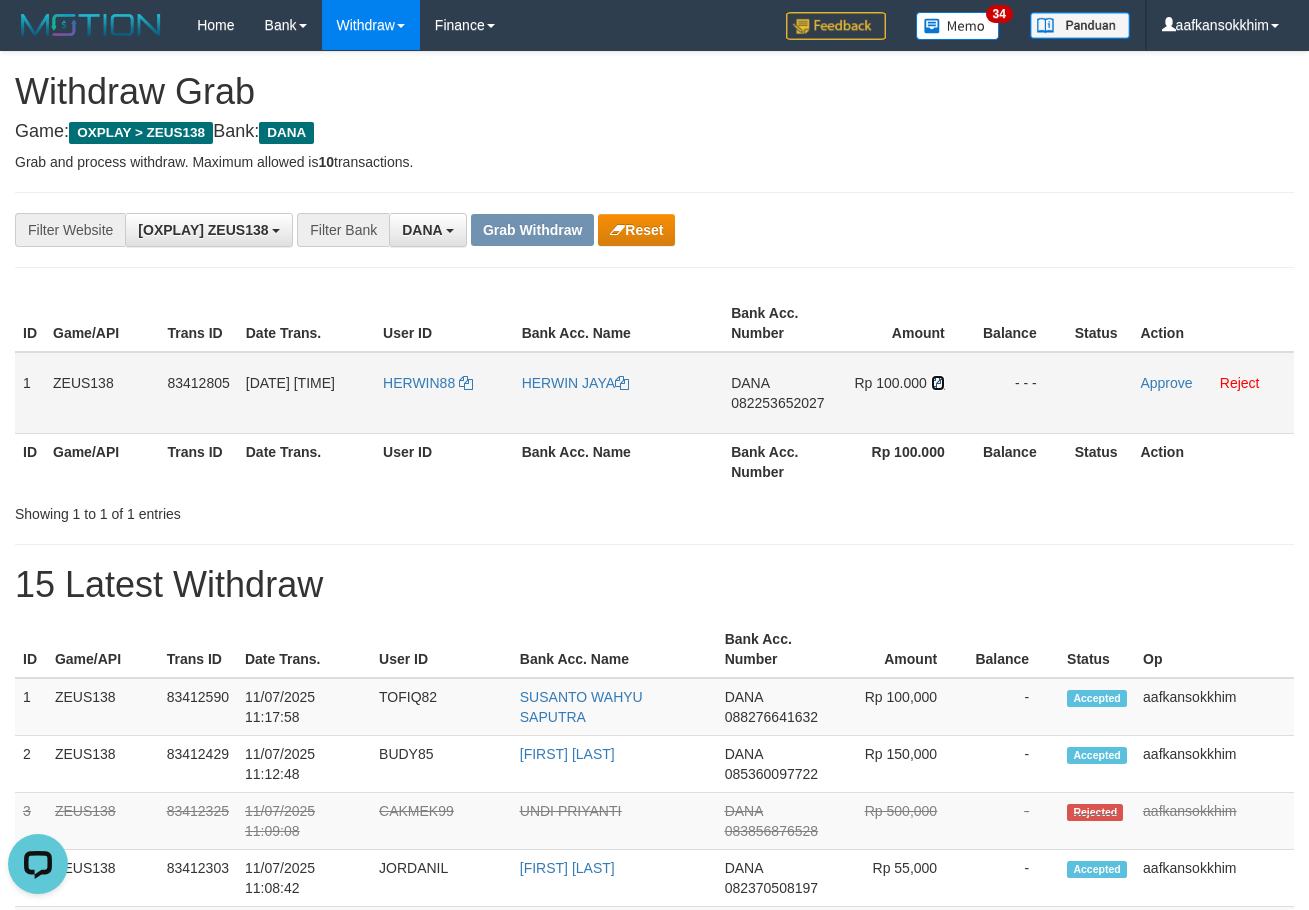 click at bounding box center [938, 383] 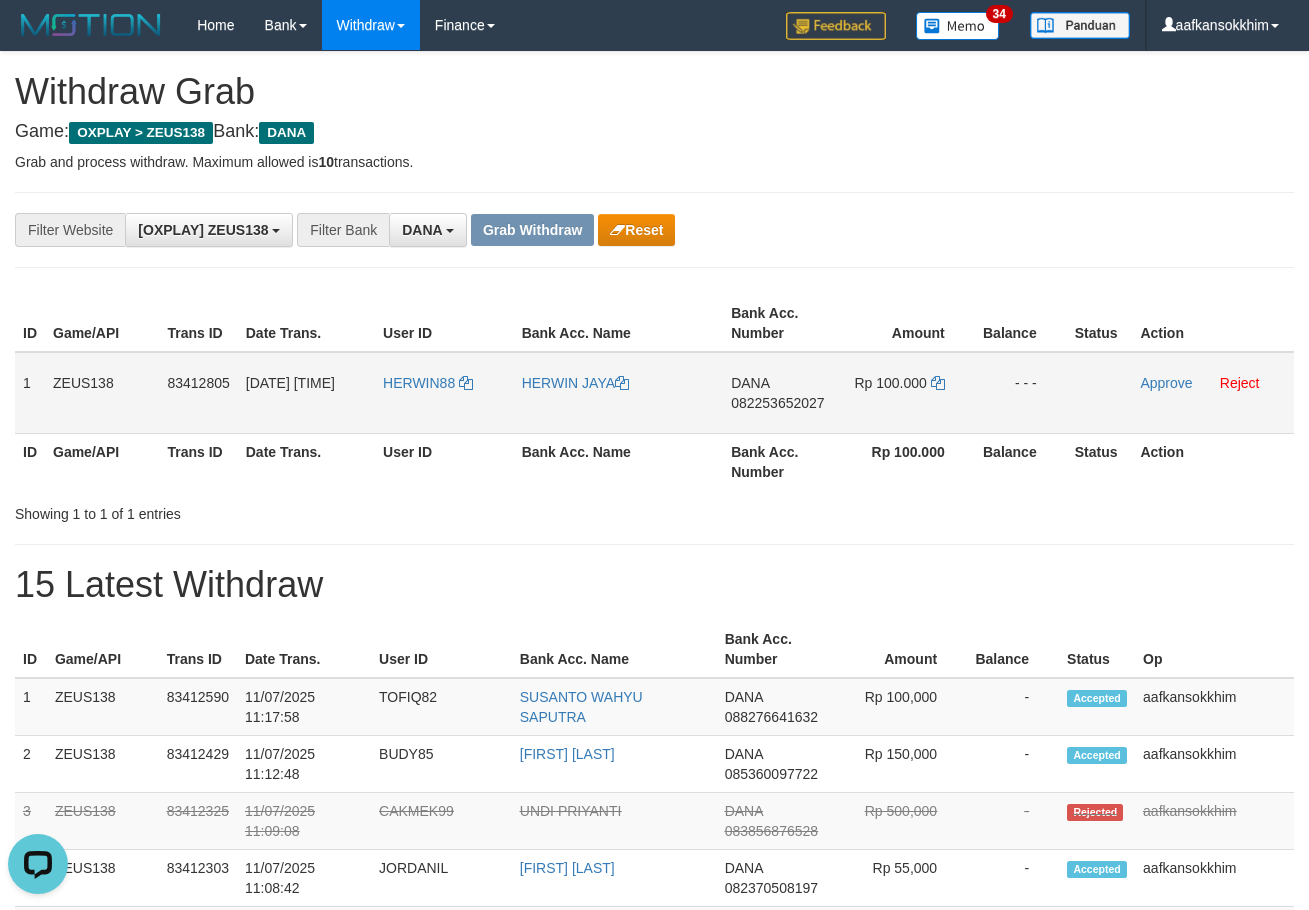 drag, startPoint x: 497, startPoint y: 406, endPoint x: 610, endPoint y: 399, distance: 113.216606 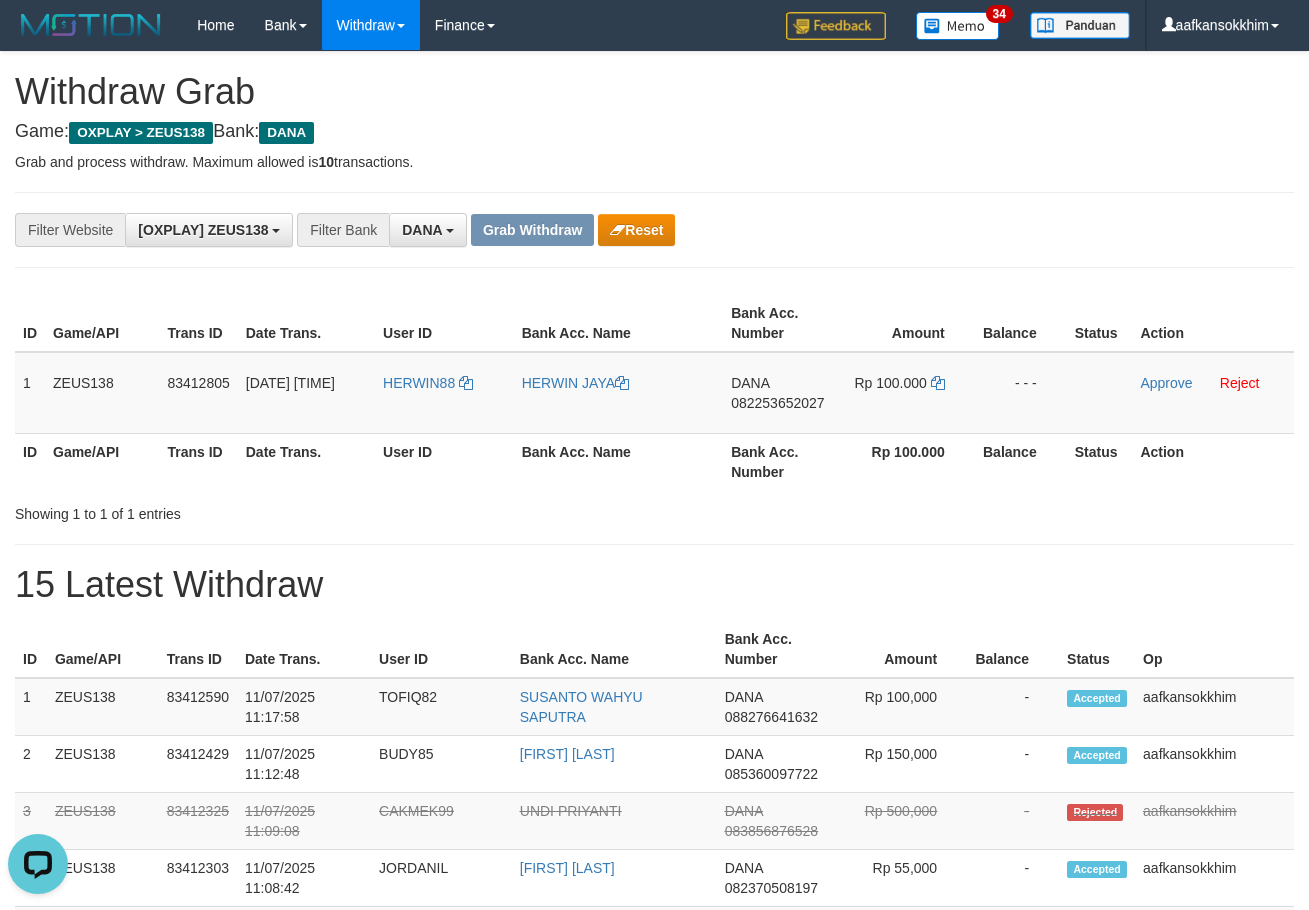 drag, startPoint x: 626, startPoint y: 407, endPoint x: 681, endPoint y: 277, distance: 141.15594 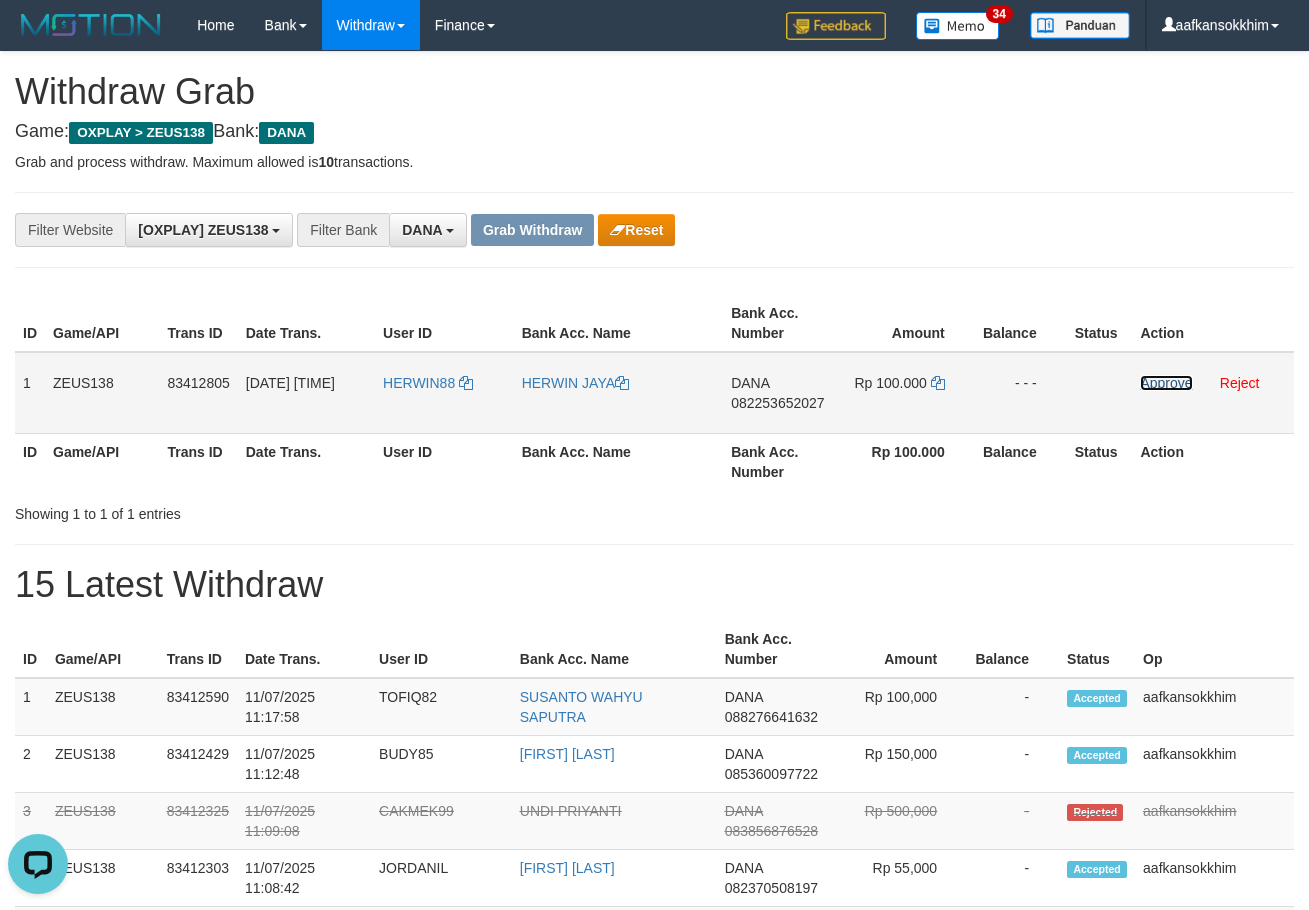 click on "Approve" at bounding box center [1166, 383] 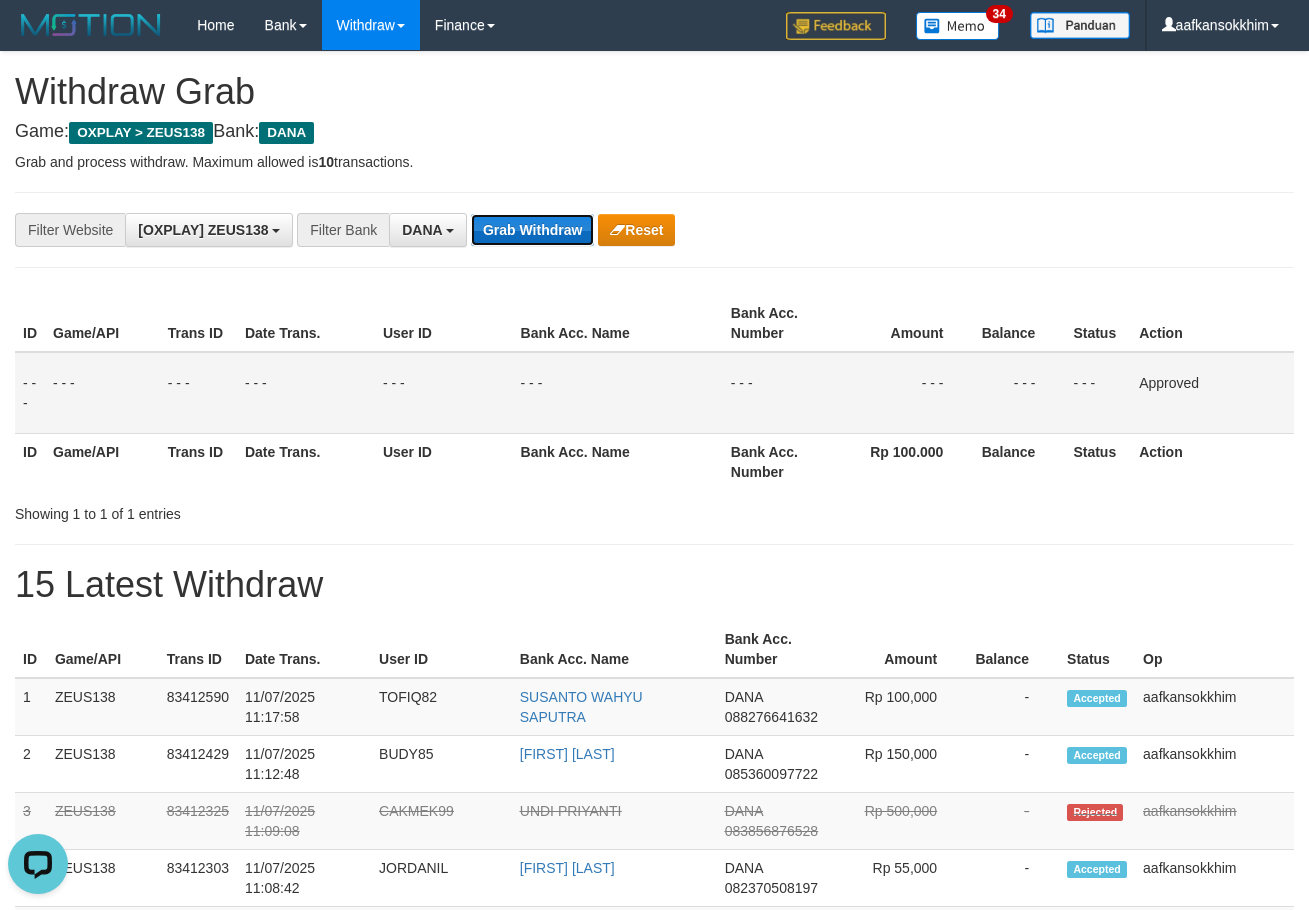 click on "Grab Withdraw" at bounding box center [532, 230] 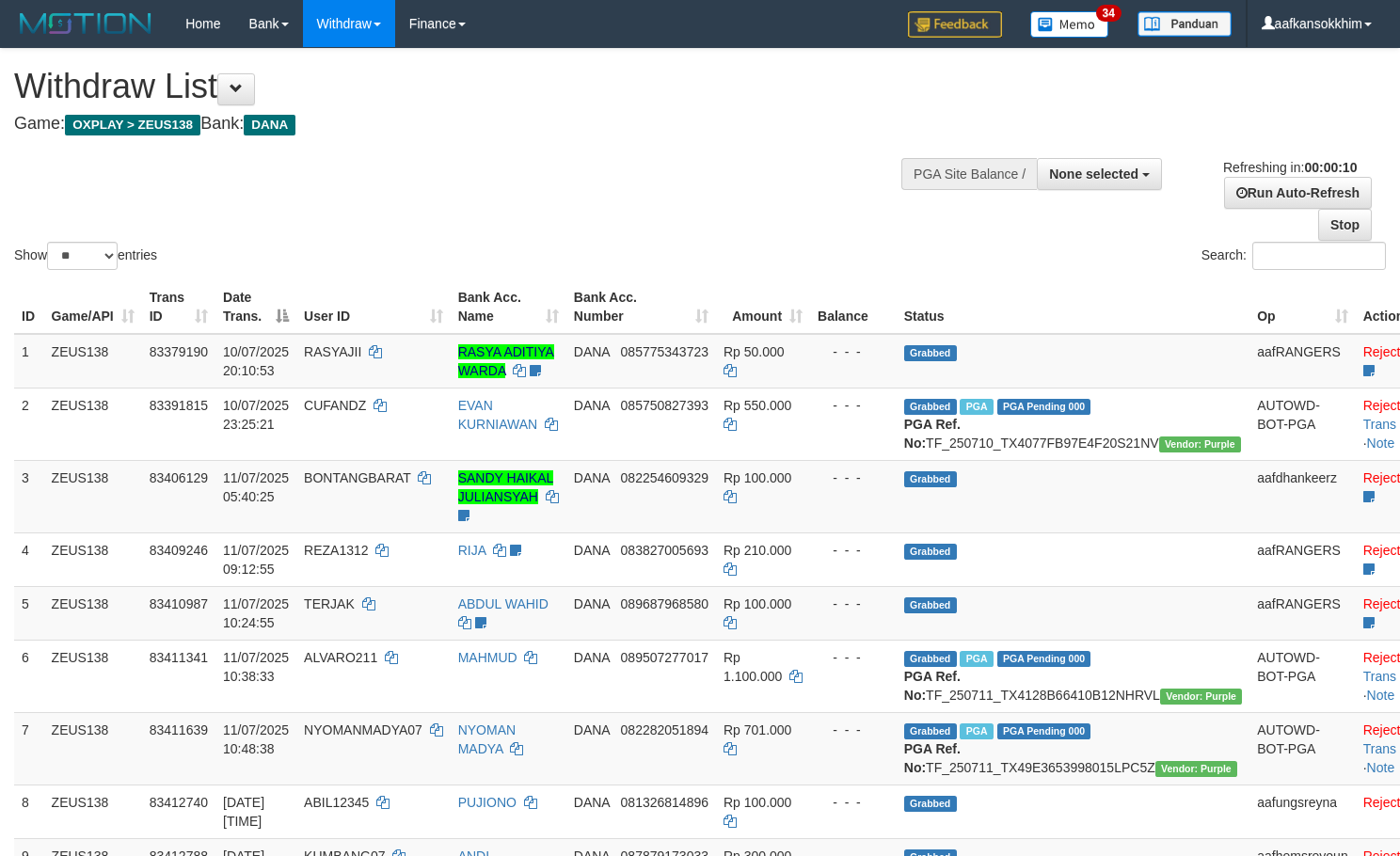 select 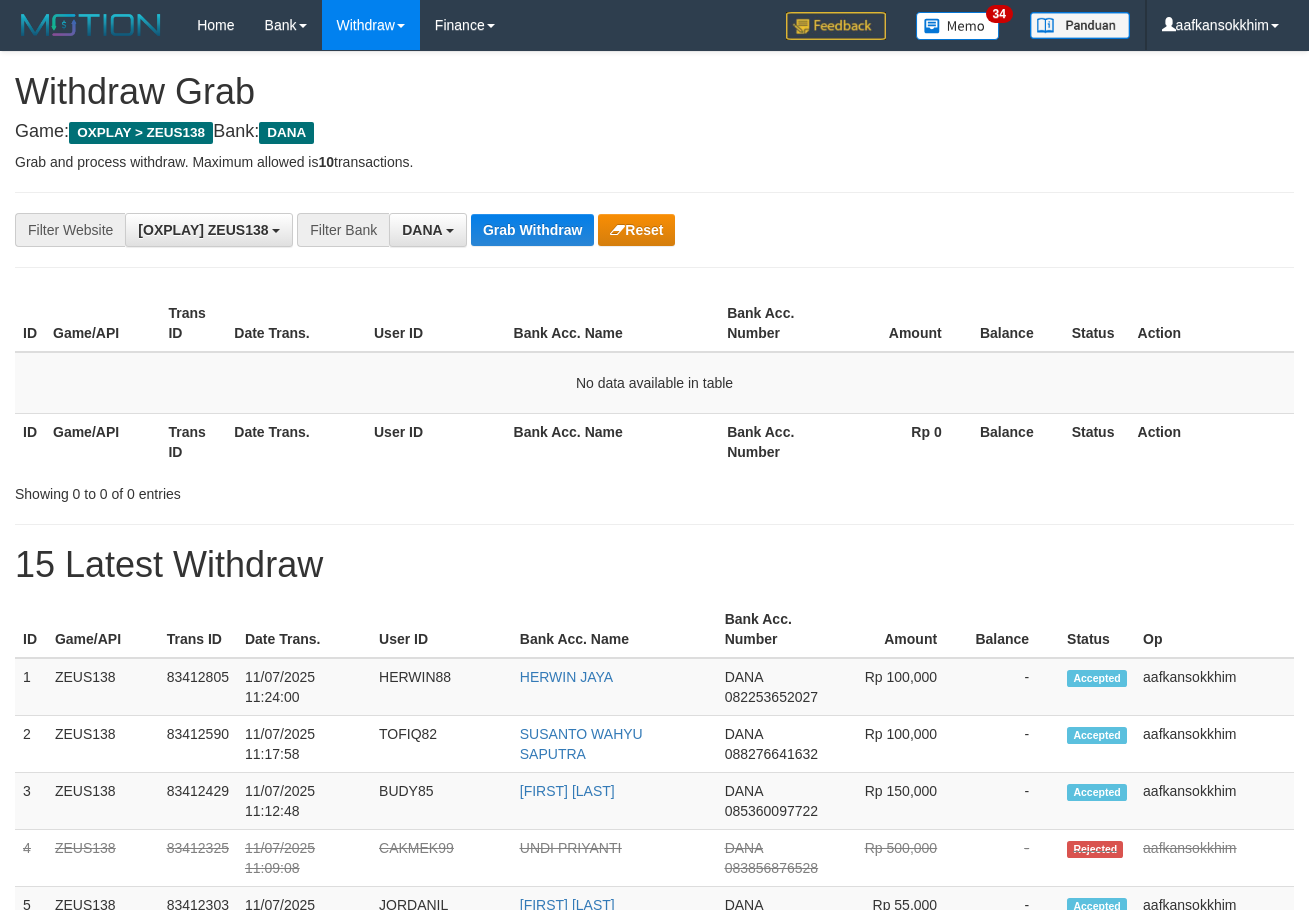 scroll, scrollTop: 0, scrollLeft: 0, axis: both 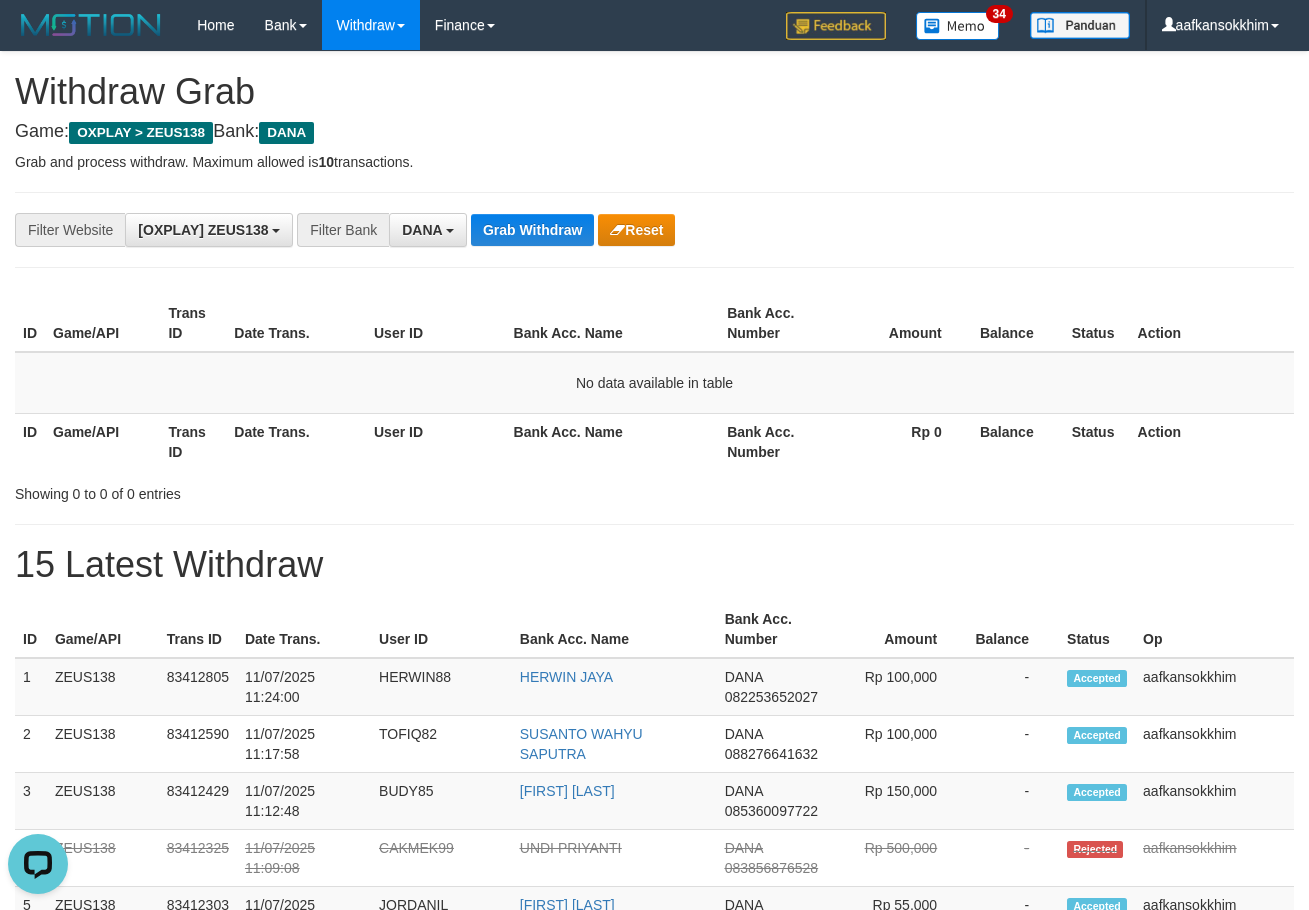 click on "**********" at bounding box center (654, 230) 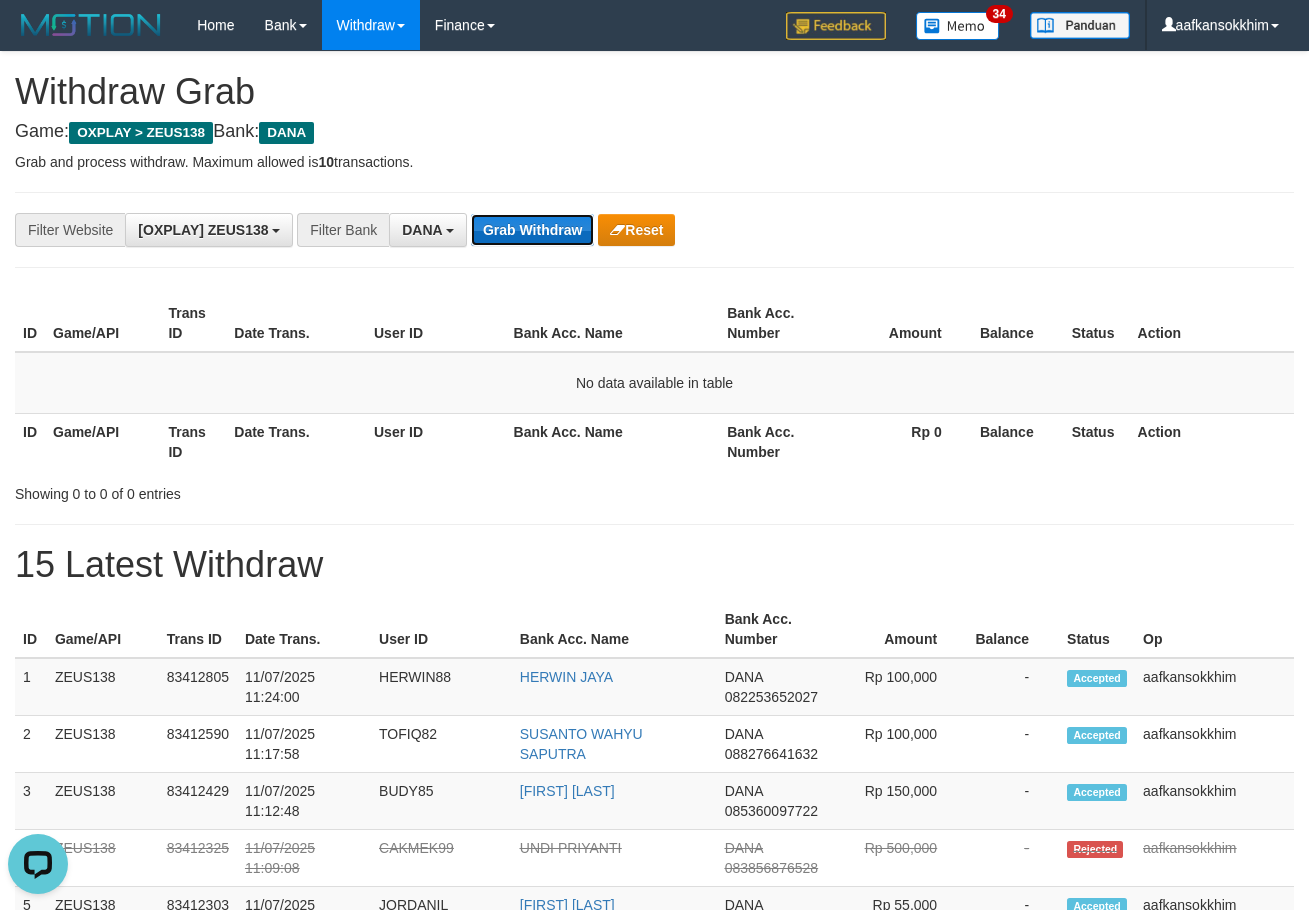 click on "Grab Withdraw" at bounding box center [532, 230] 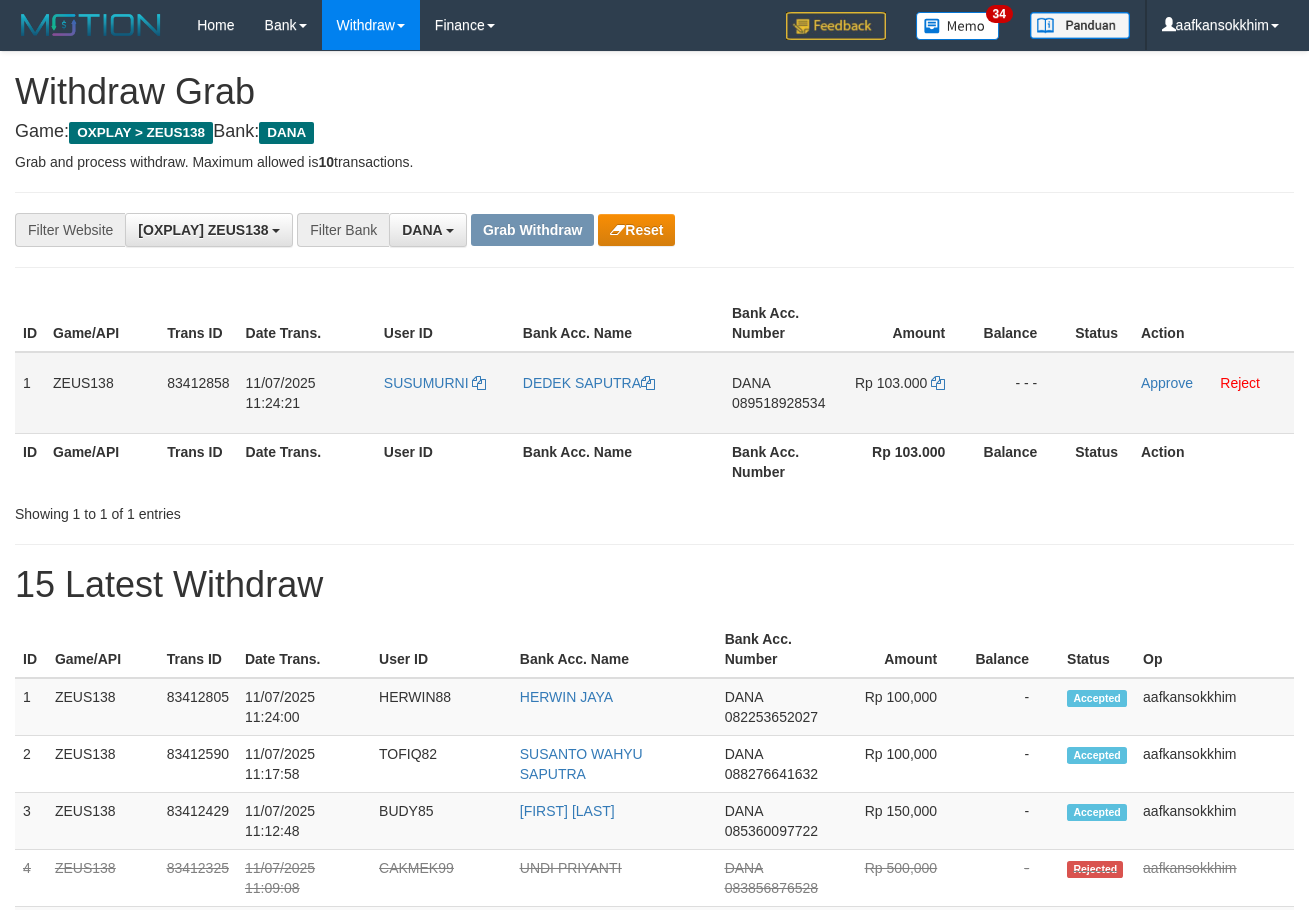 scroll, scrollTop: 0, scrollLeft: 0, axis: both 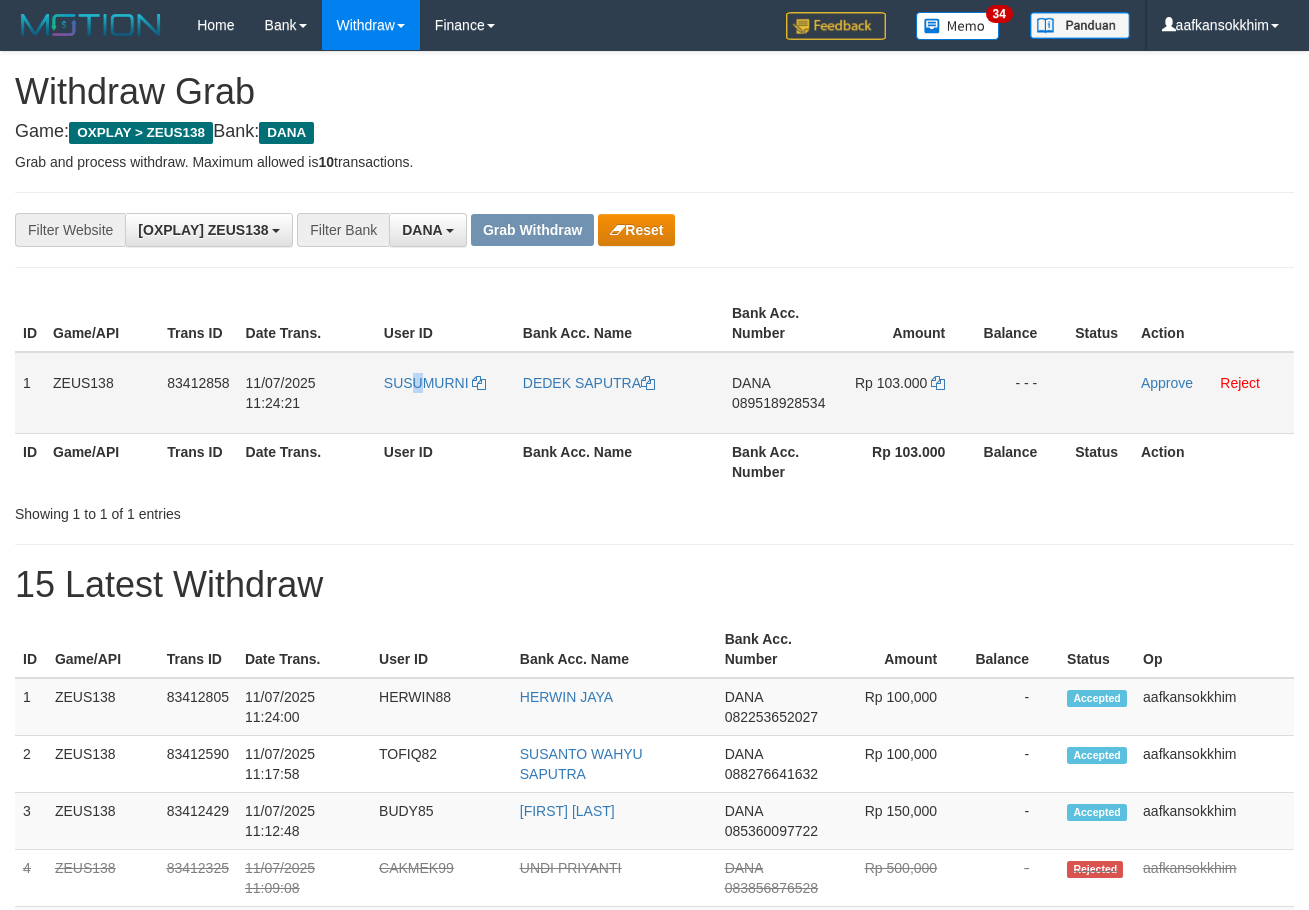 click on "SUSUMURNI" at bounding box center (445, 393) 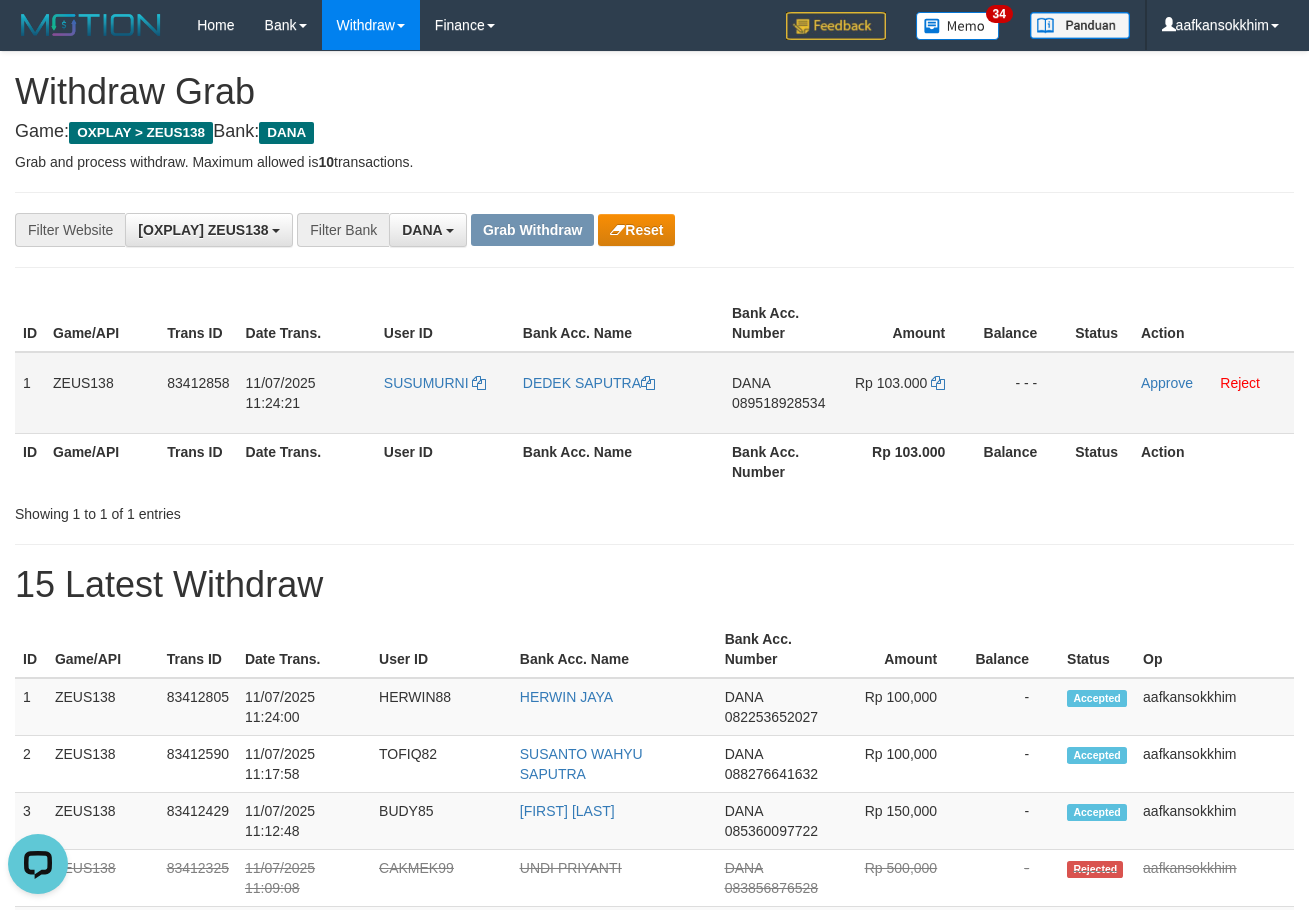 scroll, scrollTop: 0, scrollLeft: 0, axis: both 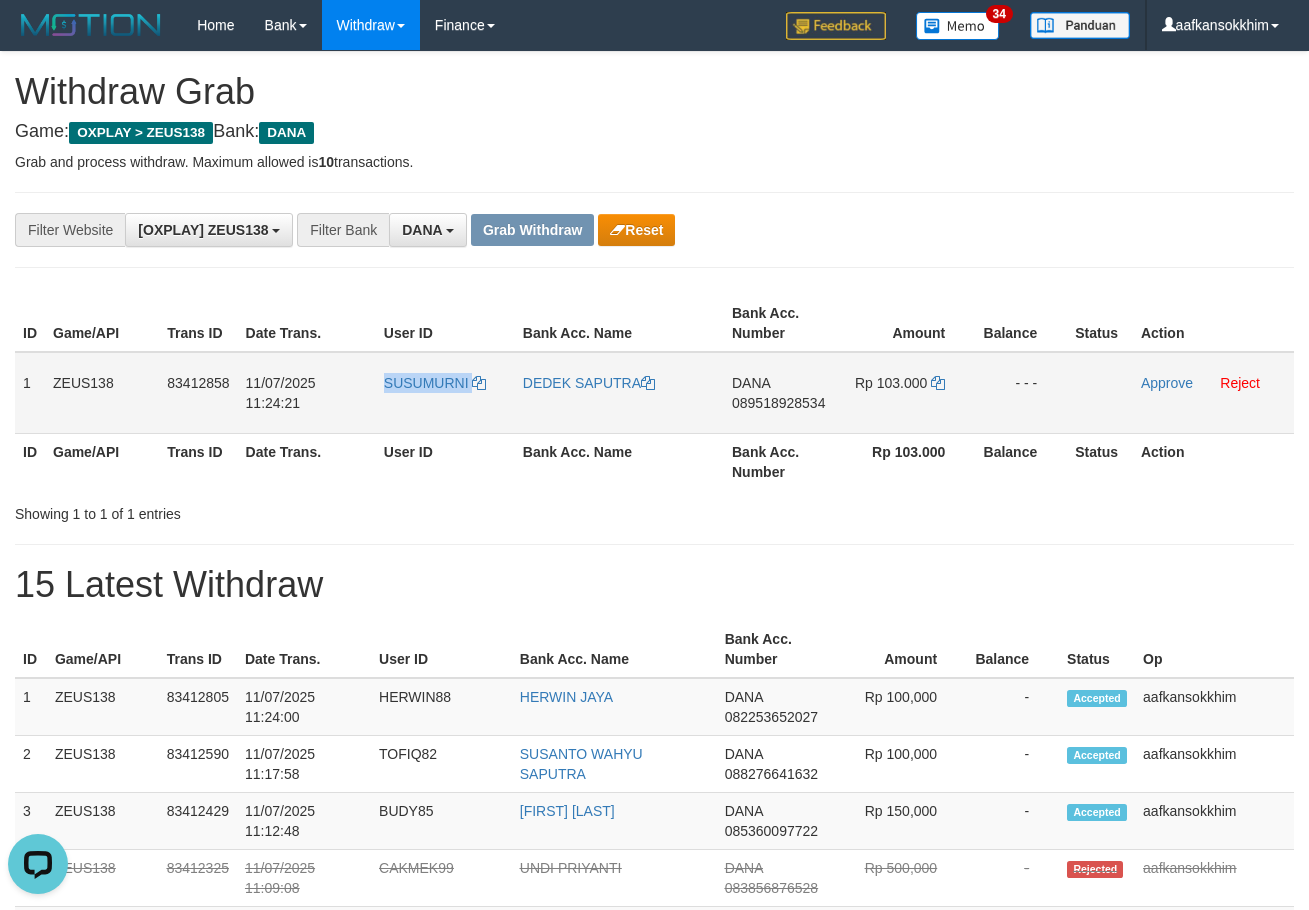 click on "SUSUMURNI" at bounding box center [445, 393] 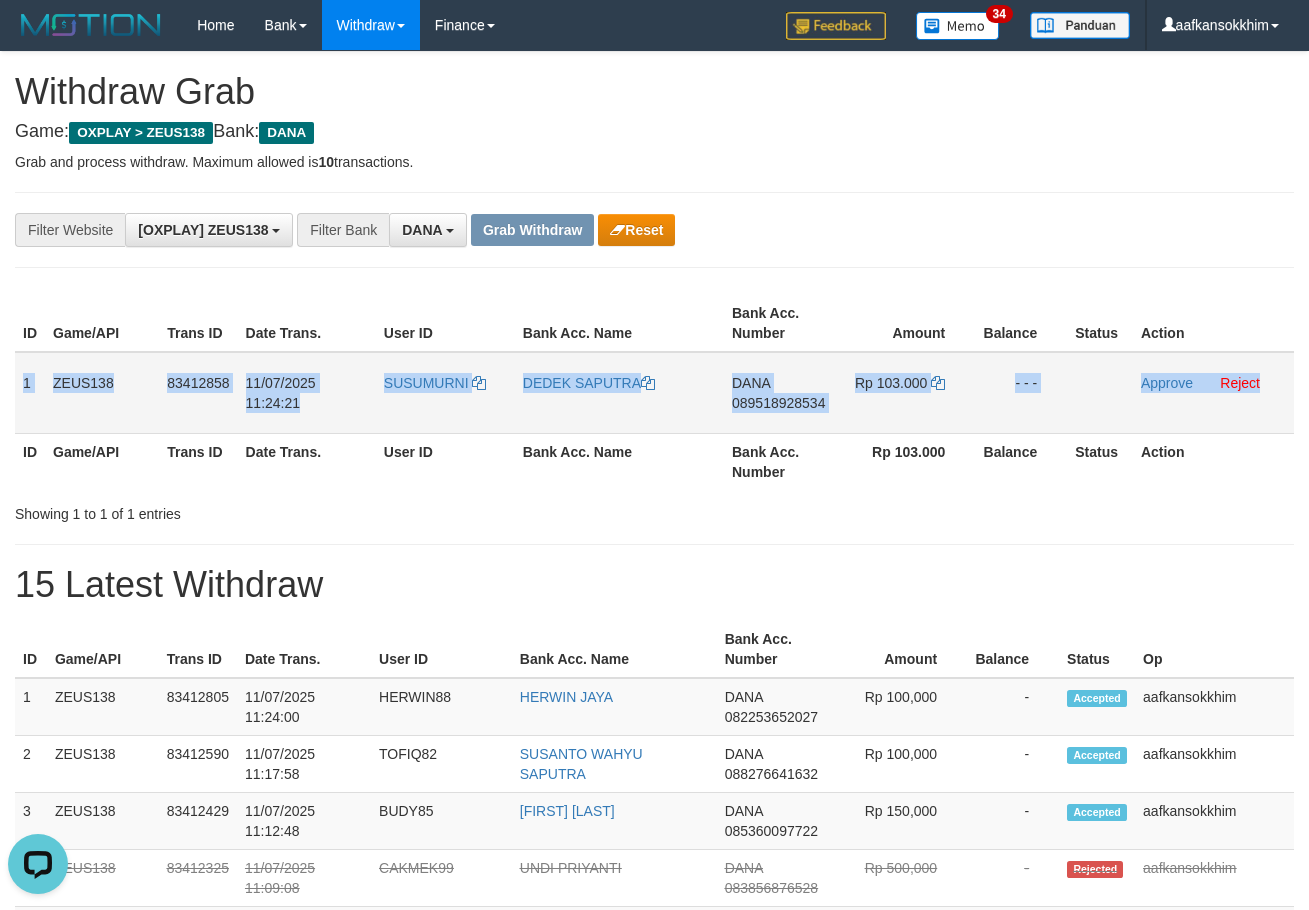drag, startPoint x: 24, startPoint y: 373, endPoint x: 1261, endPoint y: 410, distance: 1237.5532 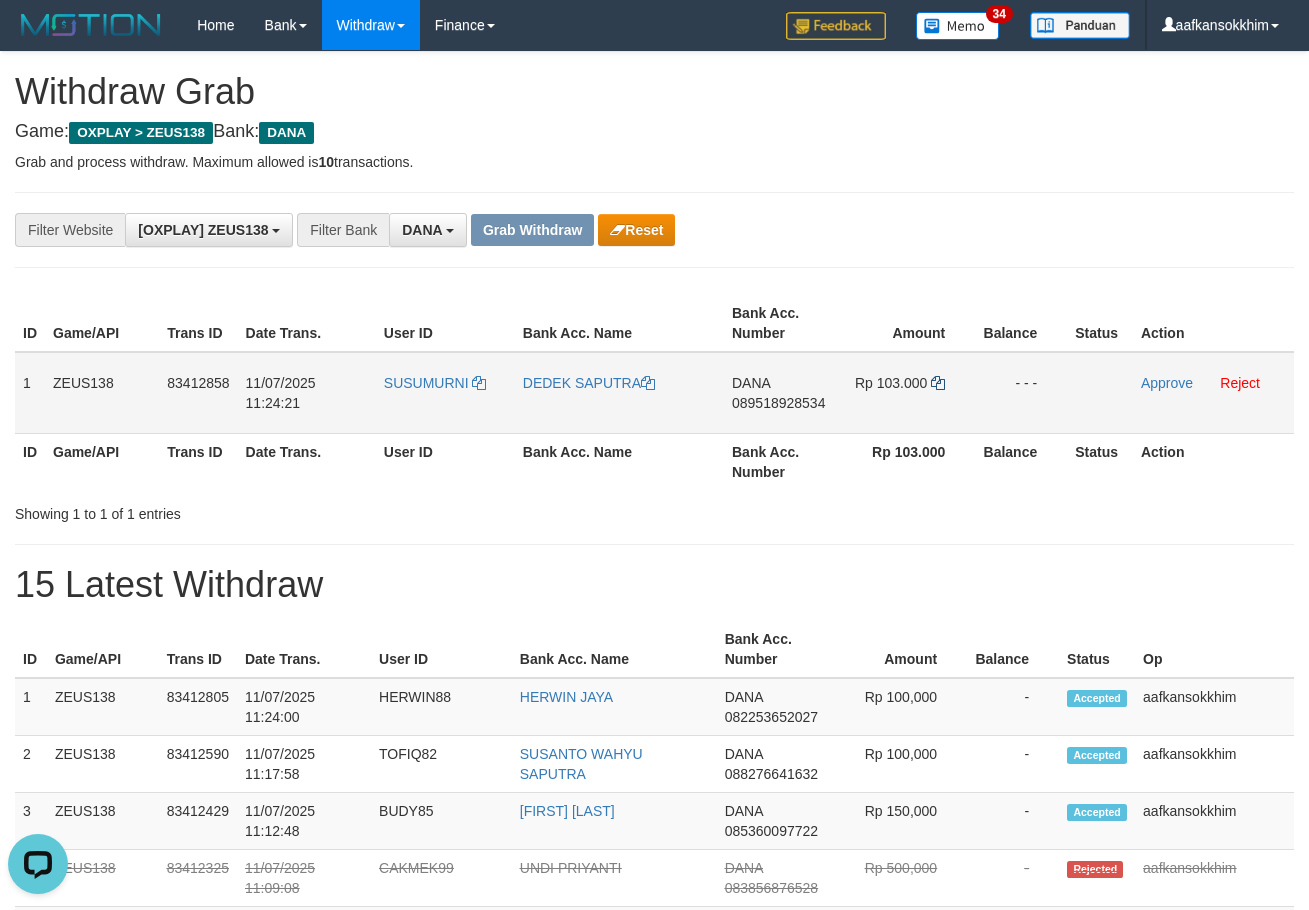 click on "Rp 103.000" at bounding box center [908, 393] 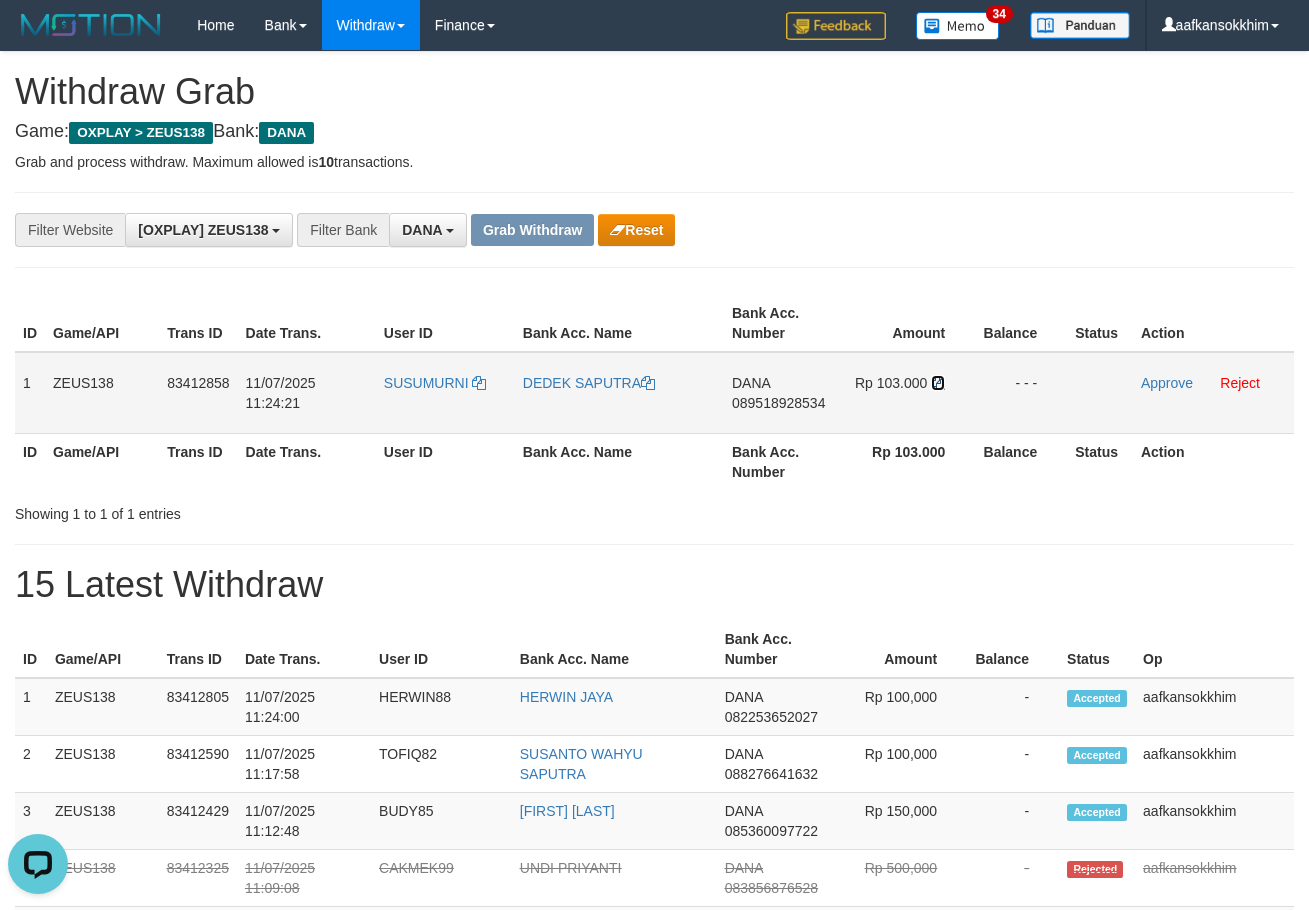click at bounding box center [938, 383] 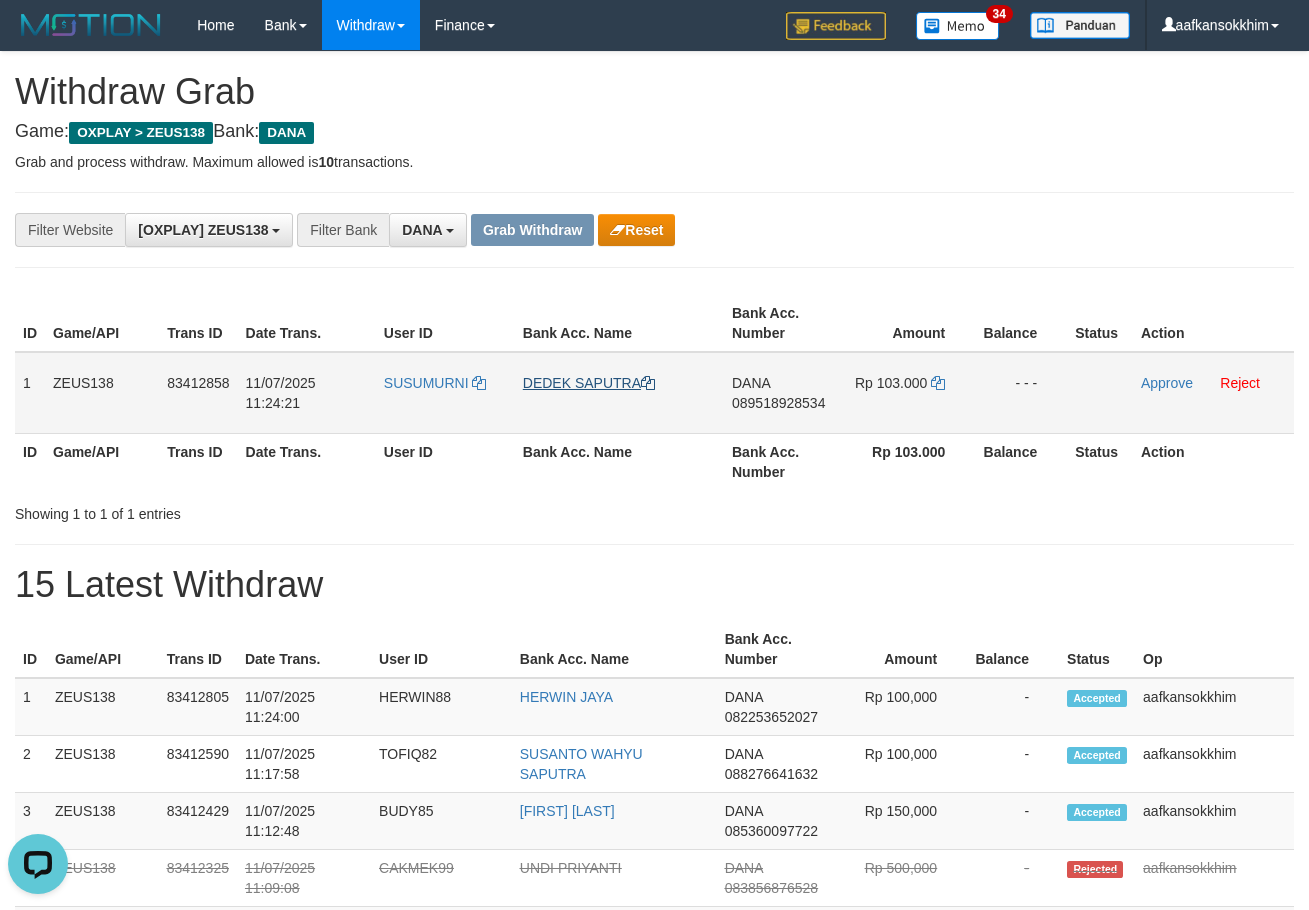 drag, startPoint x: 515, startPoint y: 389, endPoint x: 590, endPoint y: 387, distance: 75.026665 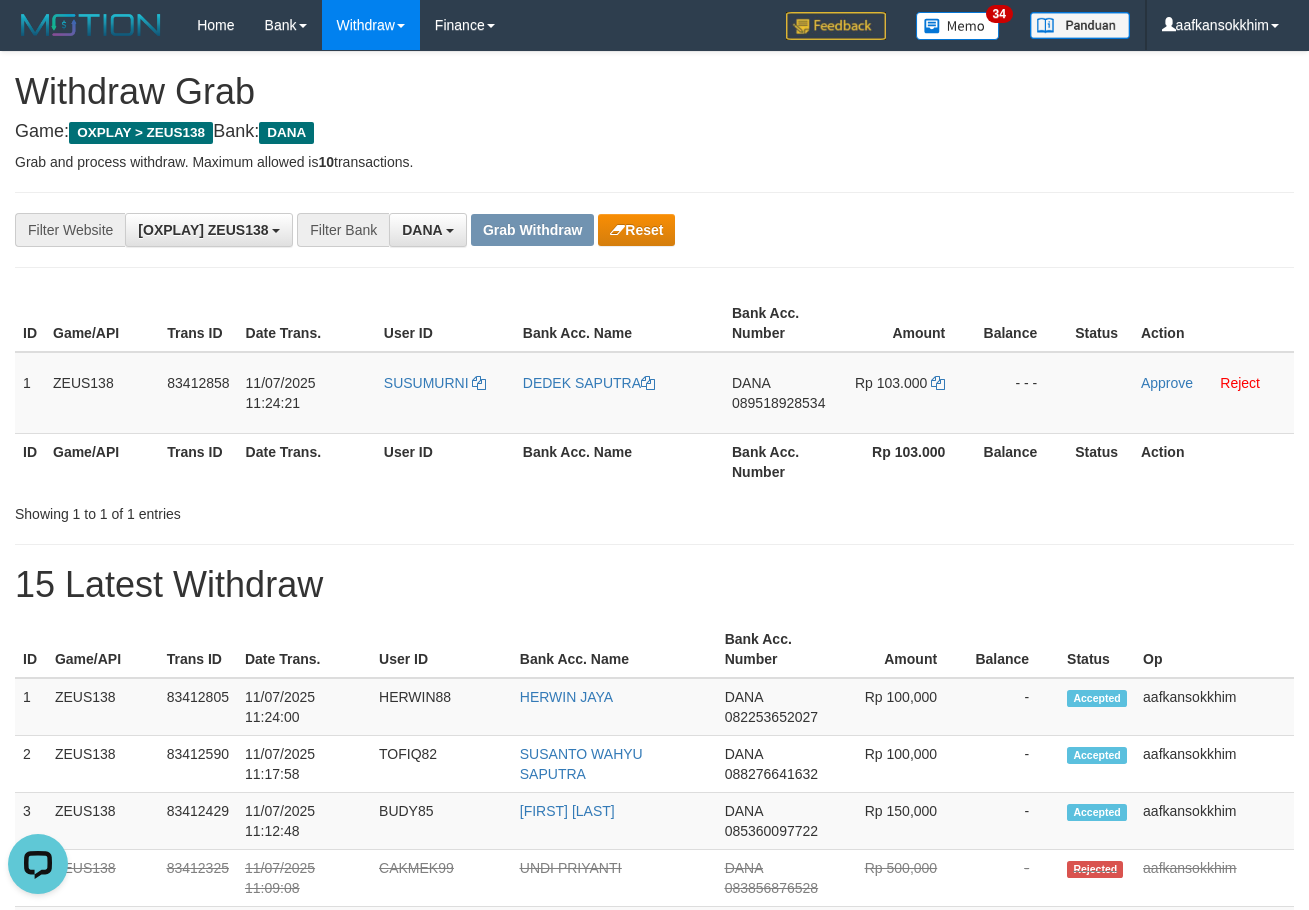 drag, startPoint x: 595, startPoint y: 421, endPoint x: 606, endPoint y: 439, distance: 21.095022 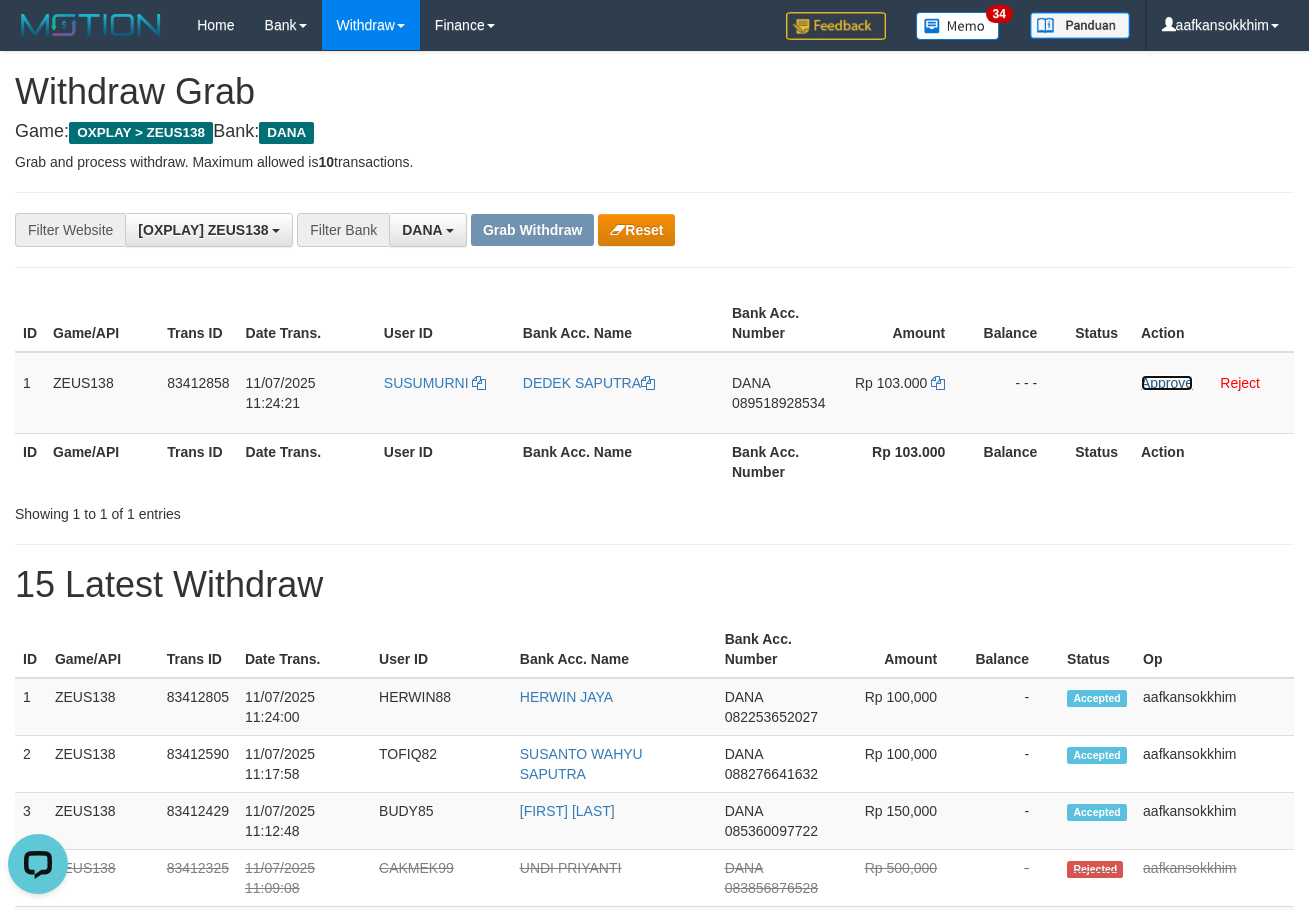drag, startPoint x: 1153, startPoint y: 374, endPoint x: 743, endPoint y: 199, distance: 445.78583 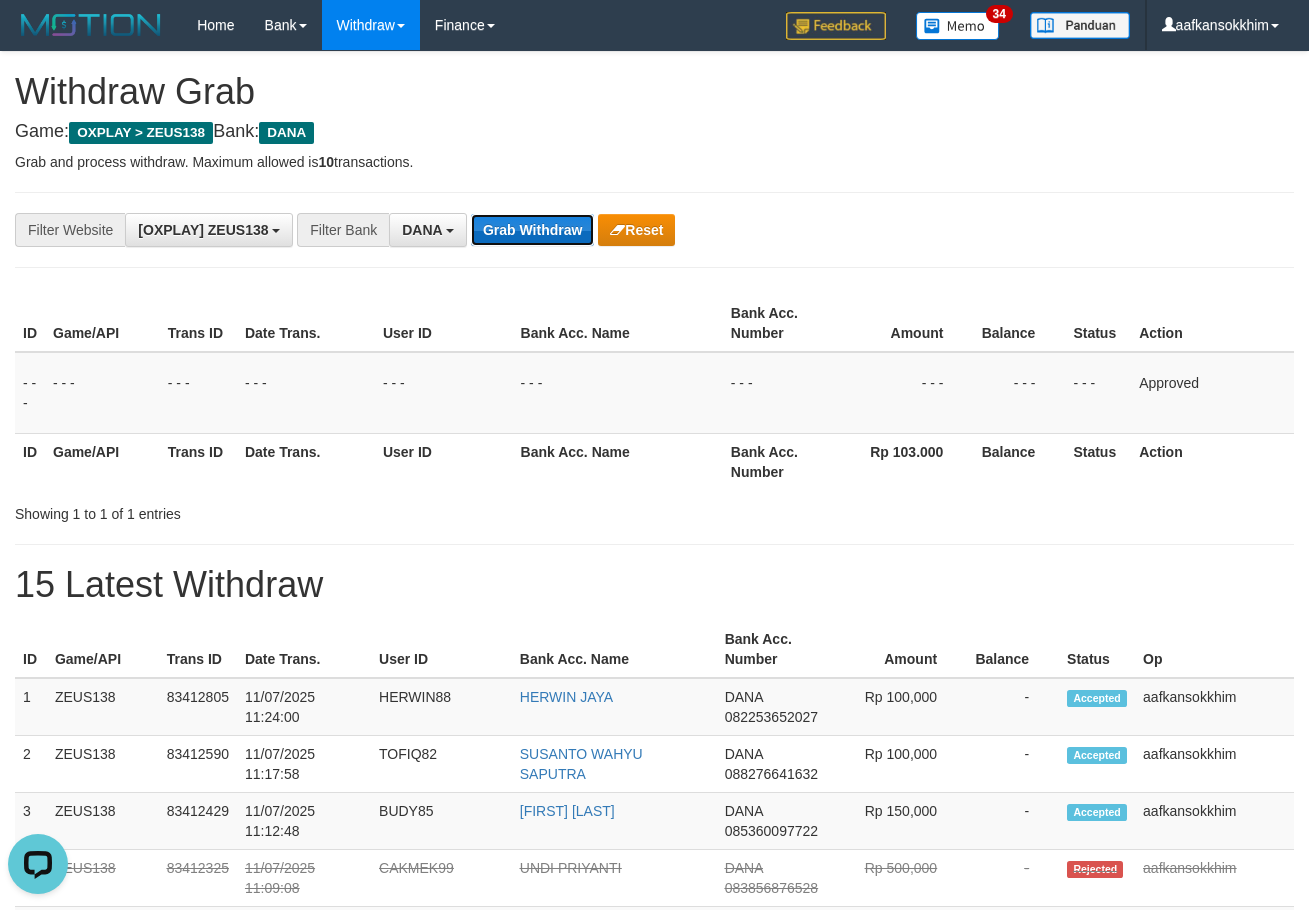 click on "Grab Withdraw" at bounding box center [532, 230] 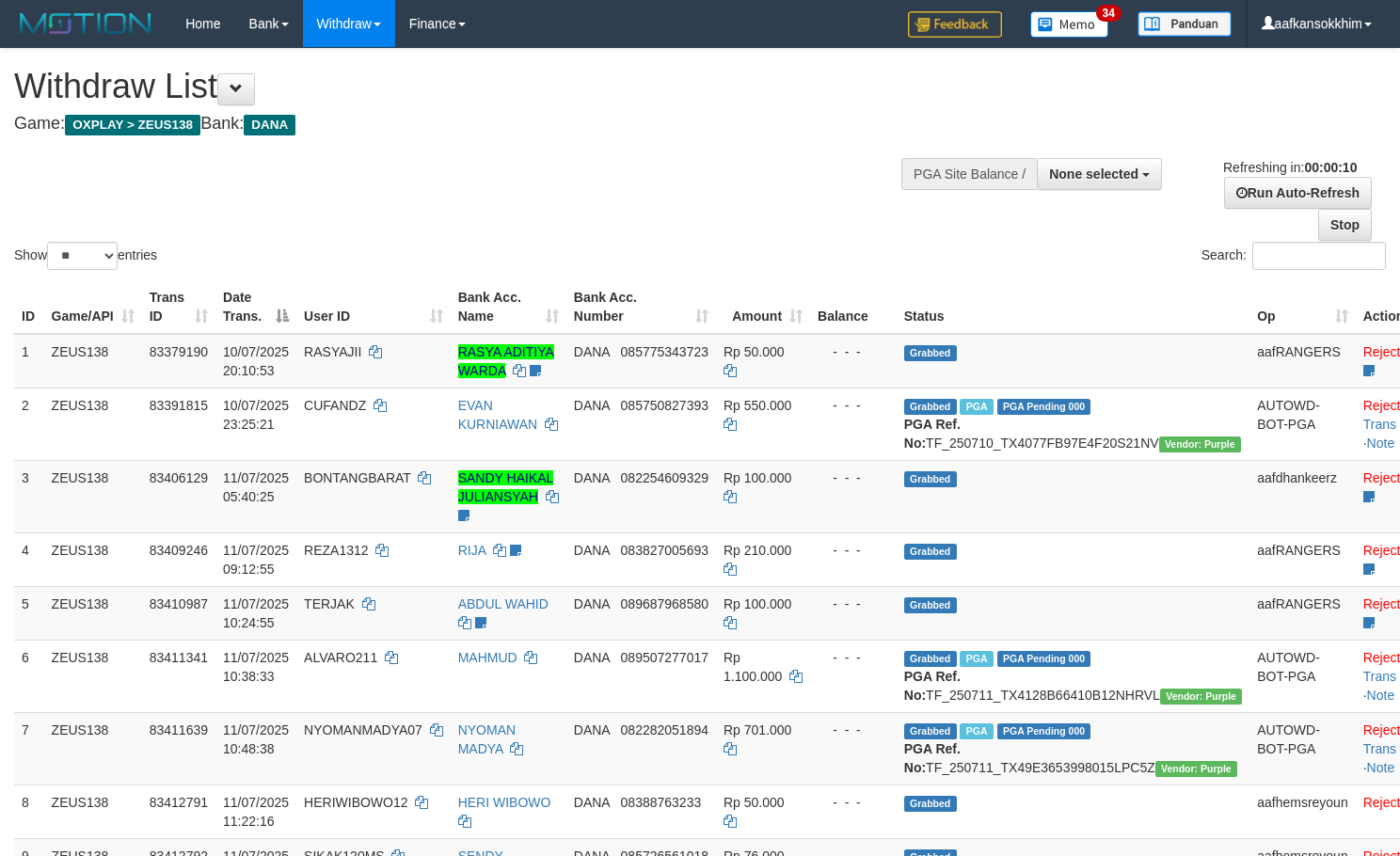 select 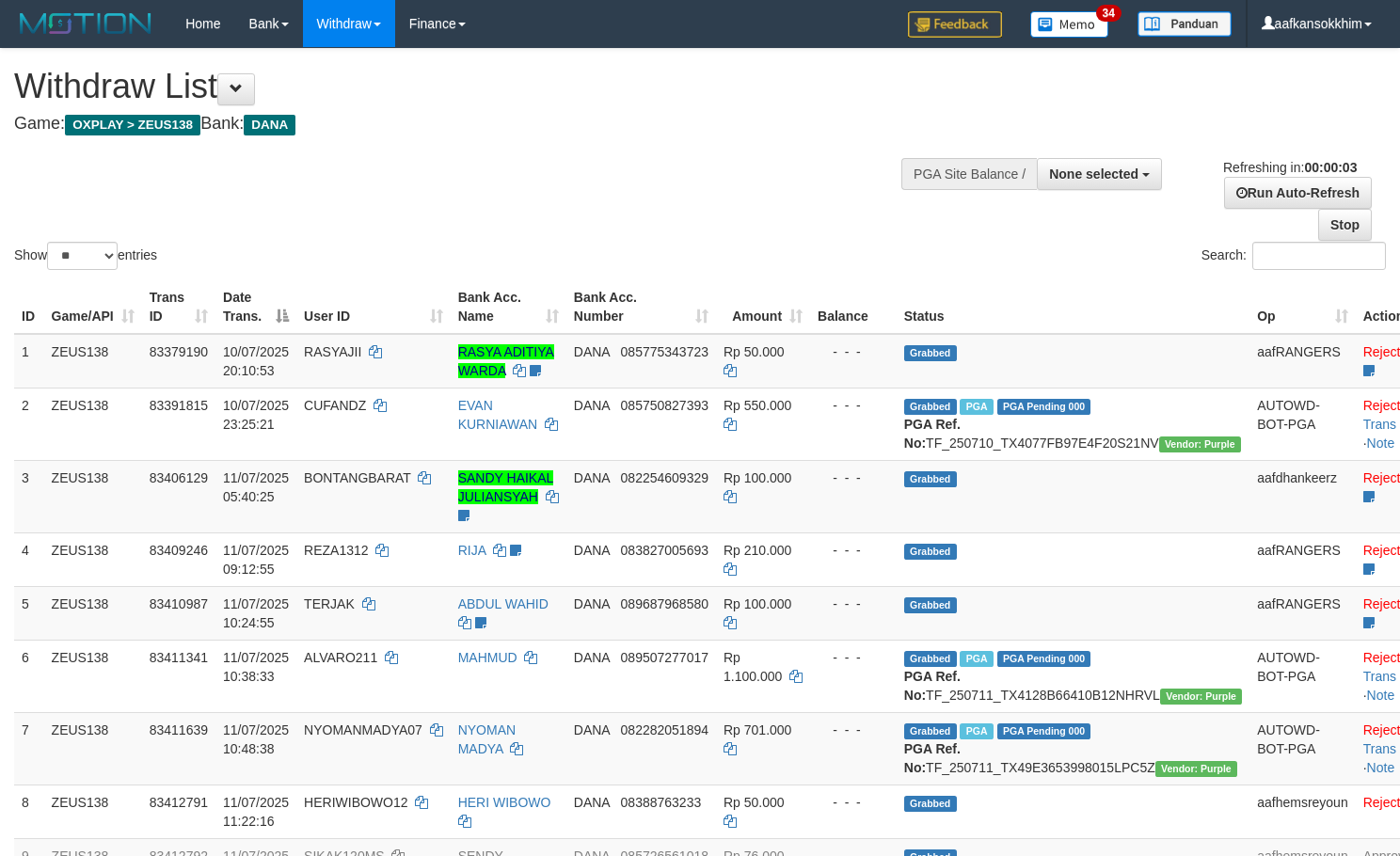 scroll, scrollTop: 0, scrollLeft: 0, axis: both 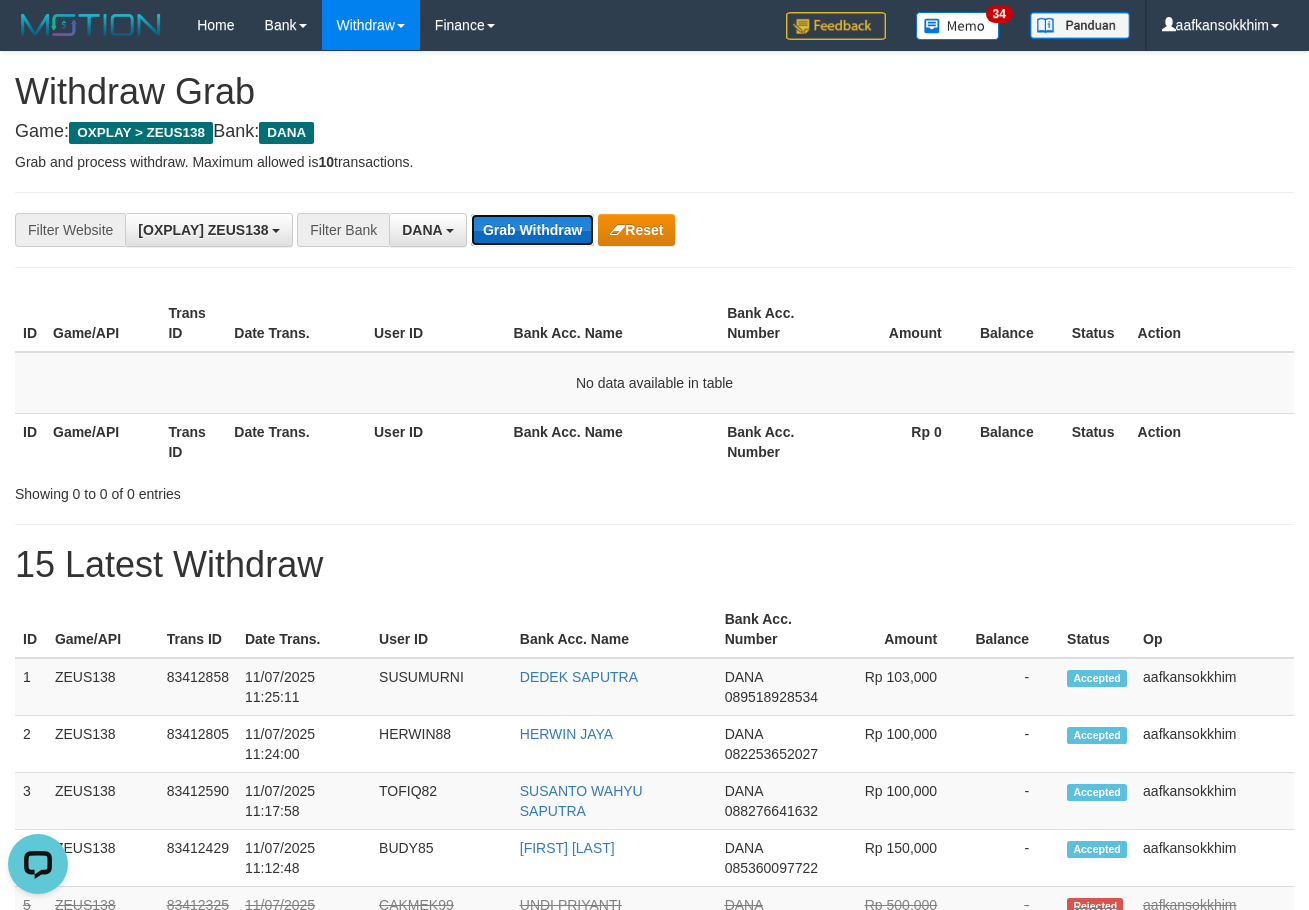 click on "Grab Withdraw" at bounding box center (532, 230) 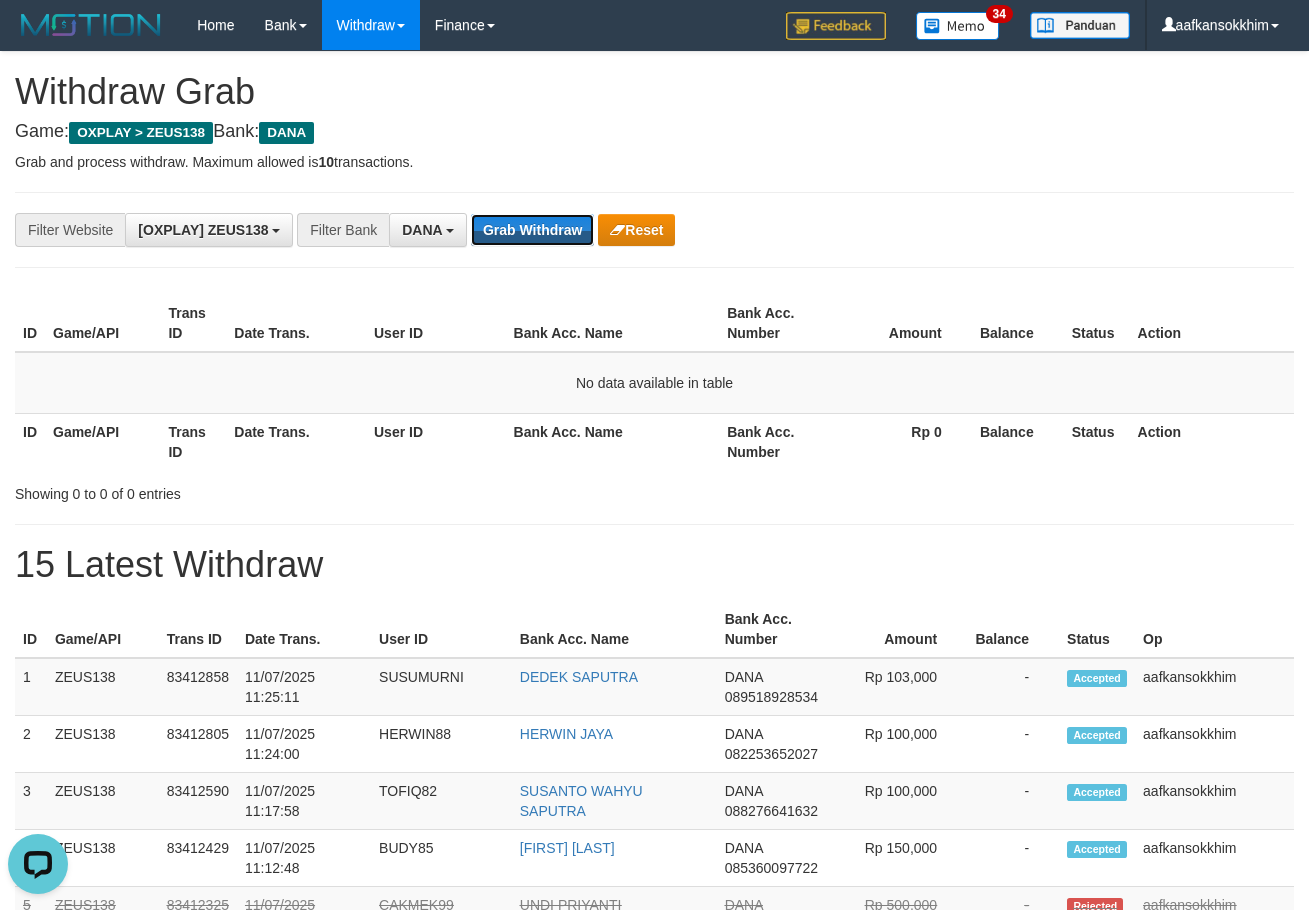 click on "Grab Withdraw" at bounding box center (532, 230) 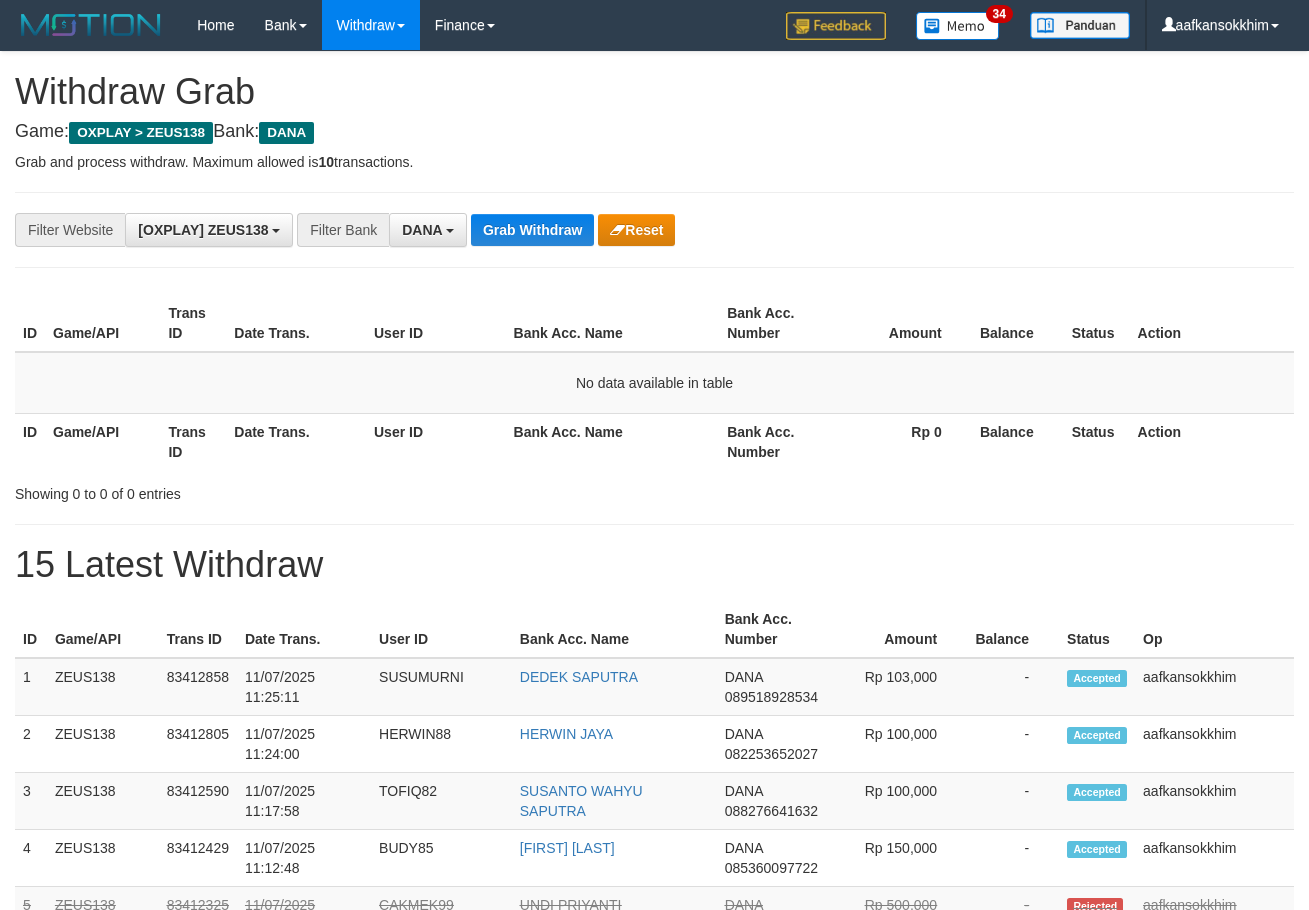 scroll, scrollTop: 0, scrollLeft: 0, axis: both 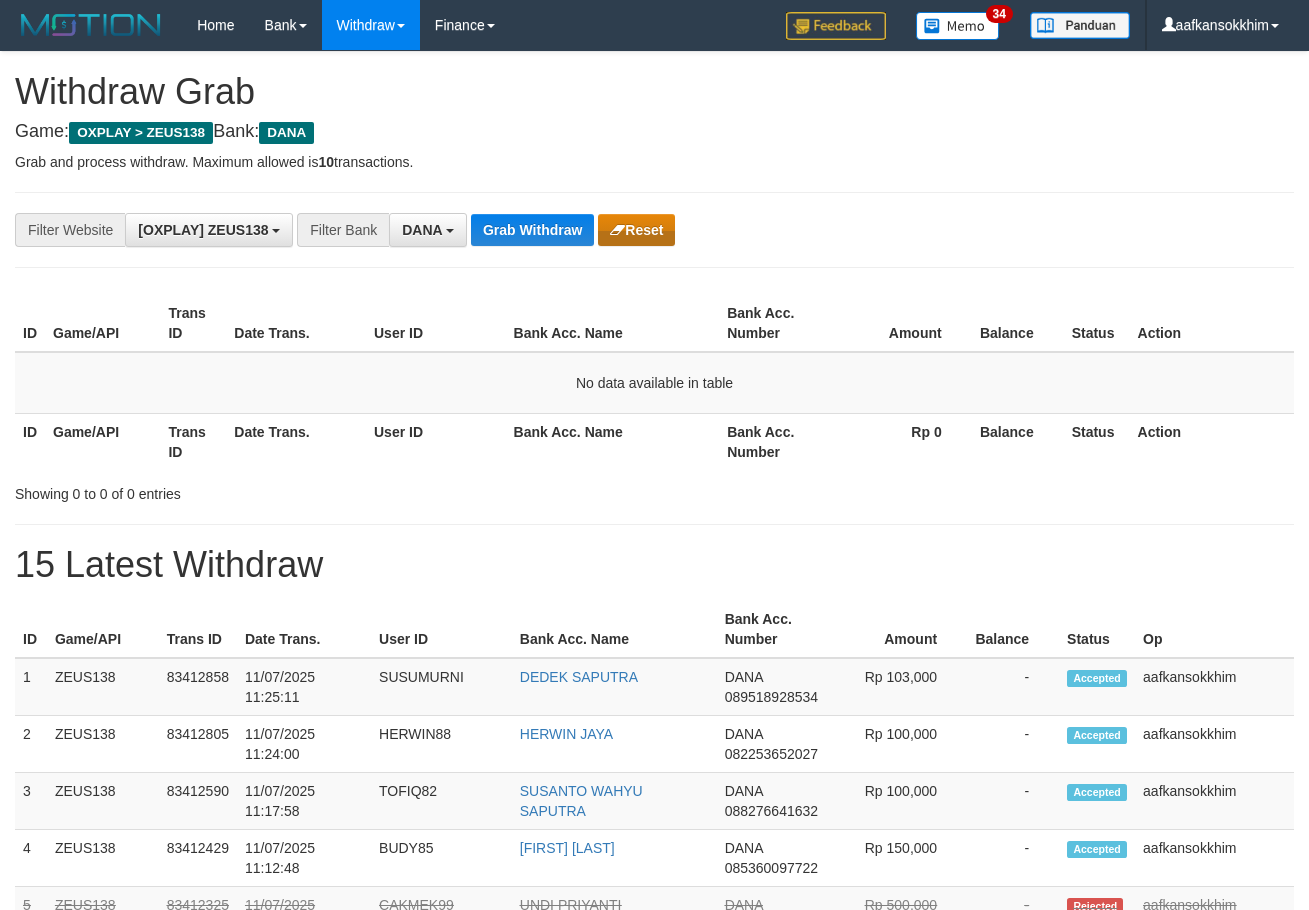 click on "Grab Withdraw" at bounding box center (532, 230) 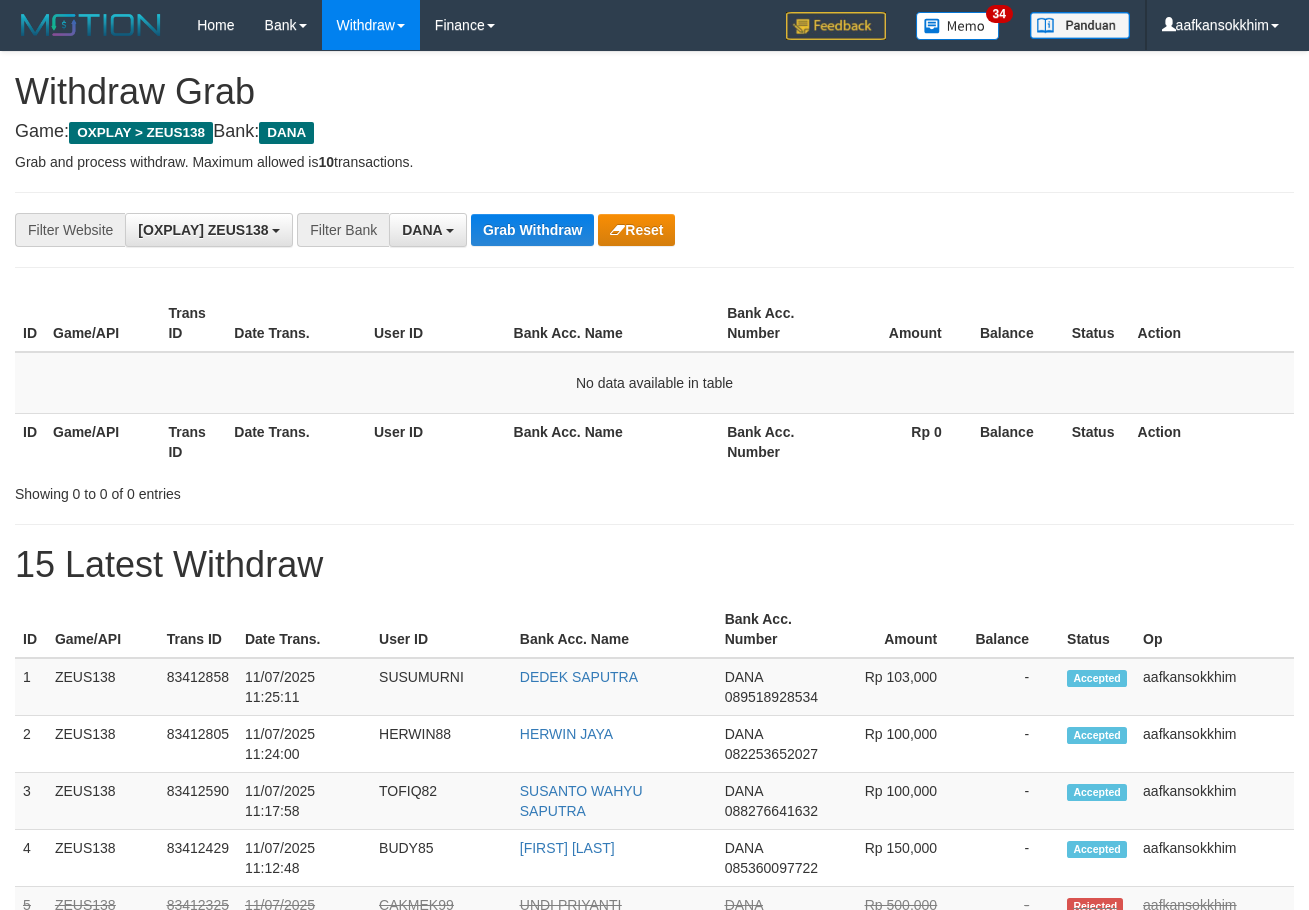 click on "Grab Withdraw" at bounding box center (532, 230) 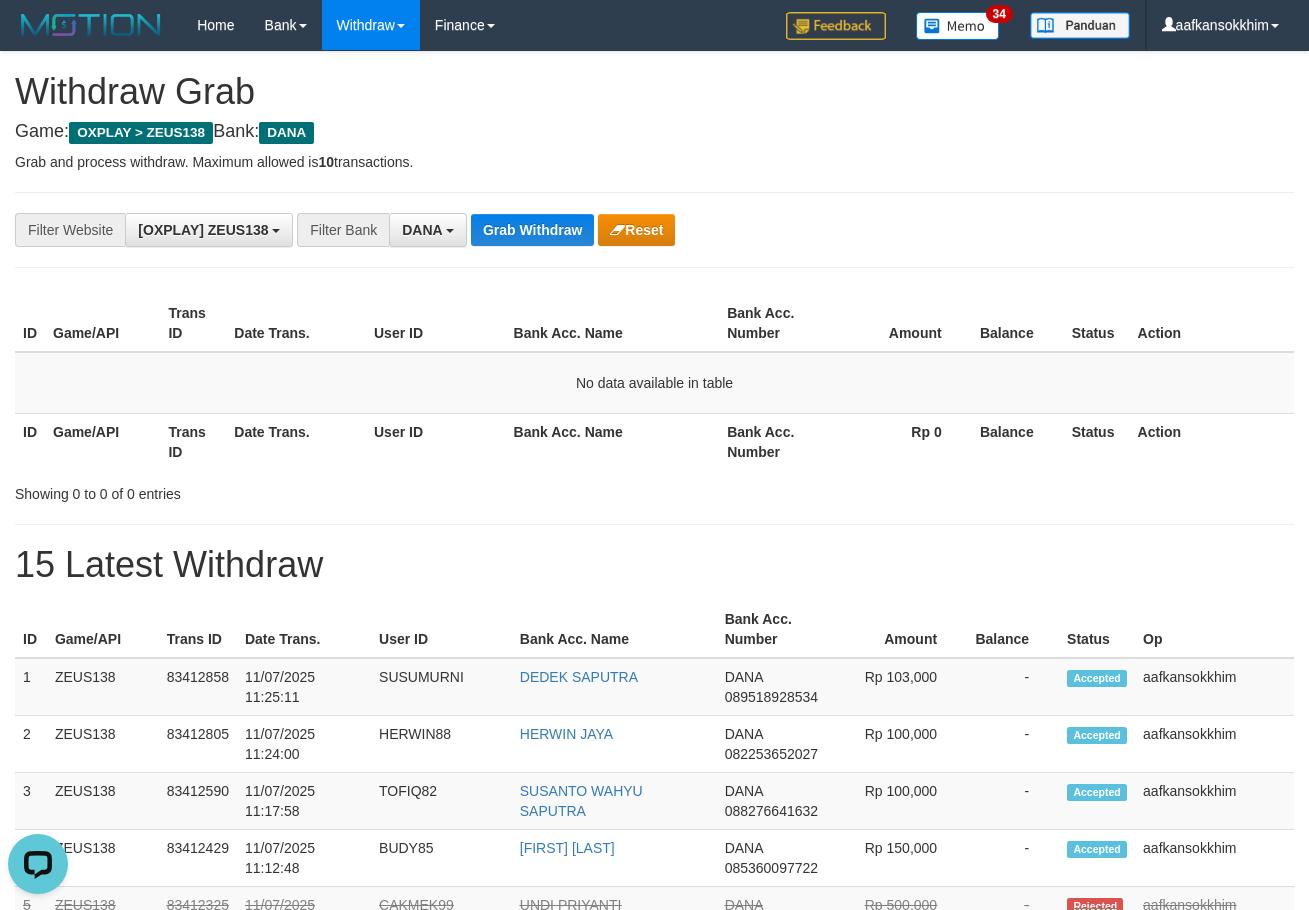 scroll, scrollTop: 0, scrollLeft: 0, axis: both 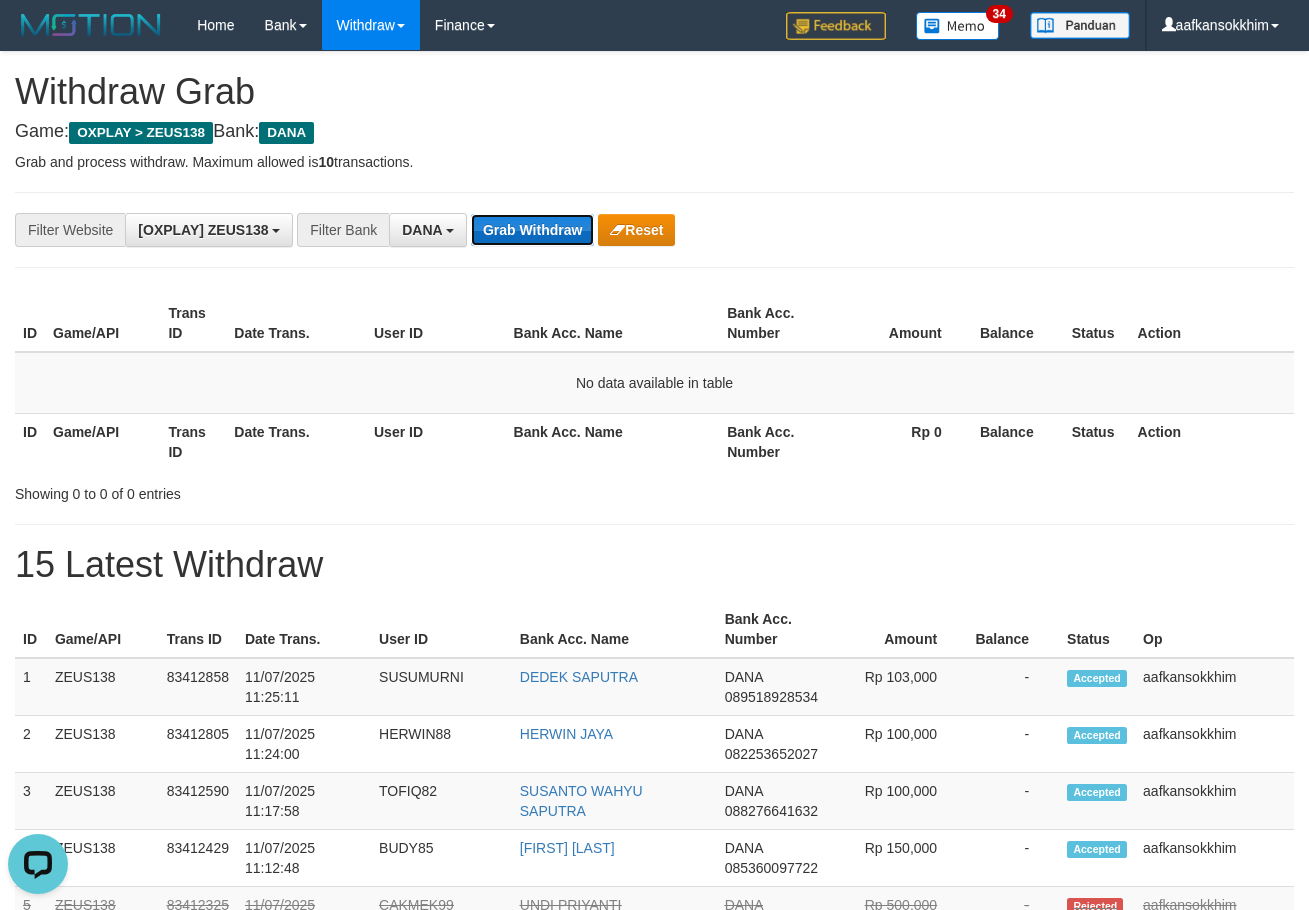 drag, startPoint x: 0, startPoint y: 0, endPoint x: 546, endPoint y: 242, distance: 597.2269 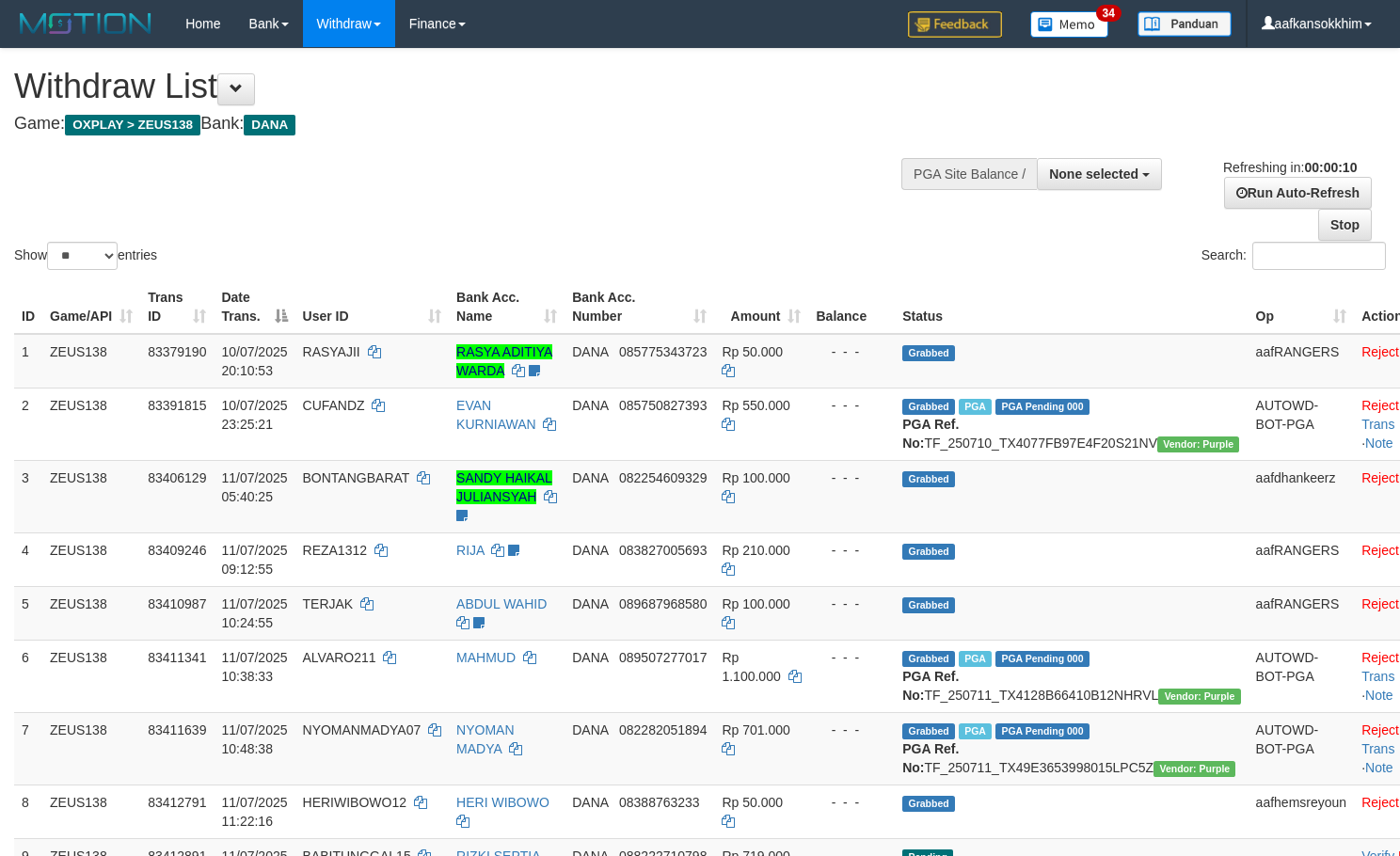 select 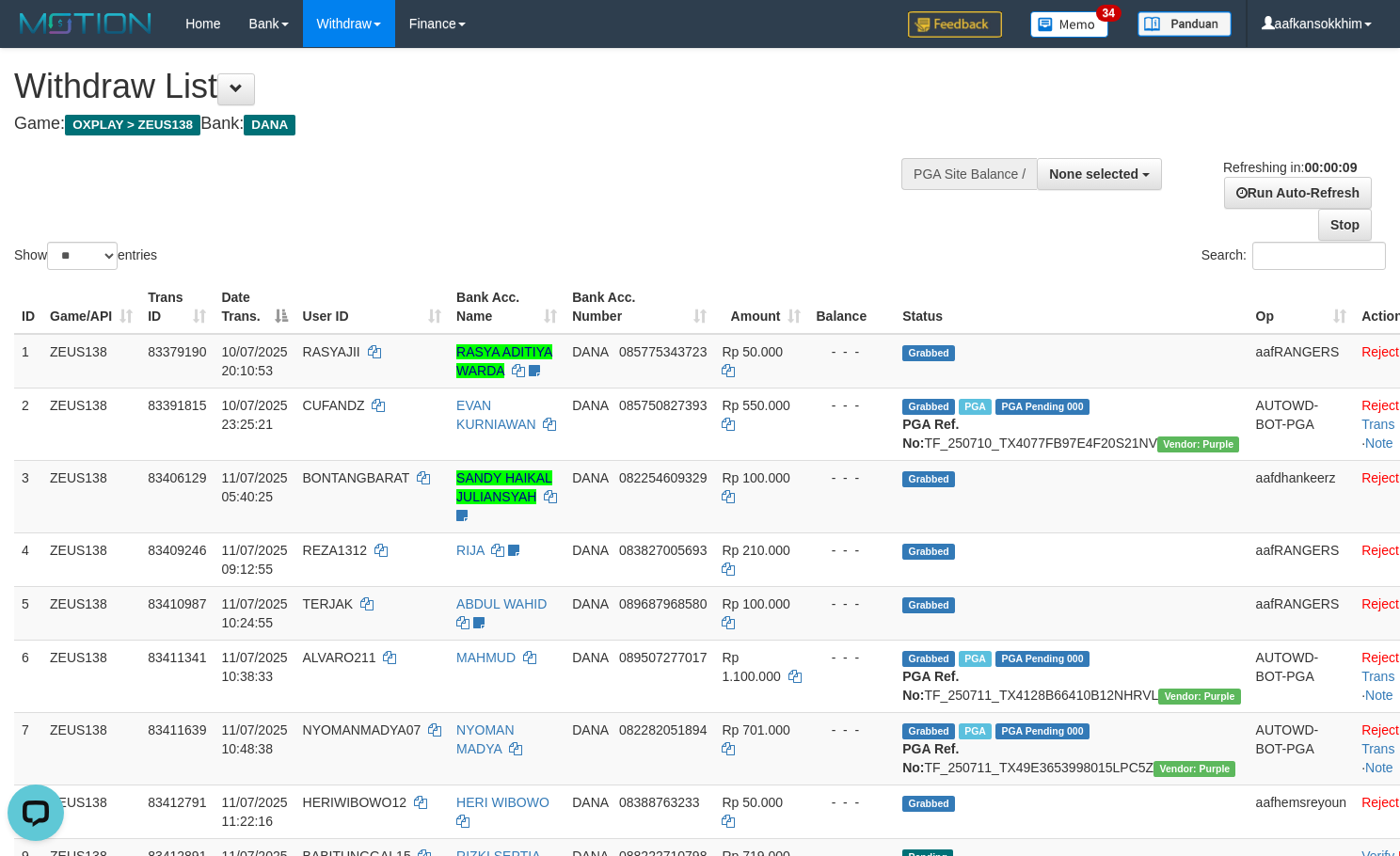 scroll, scrollTop: 0, scrollLeft: 0, axis: both 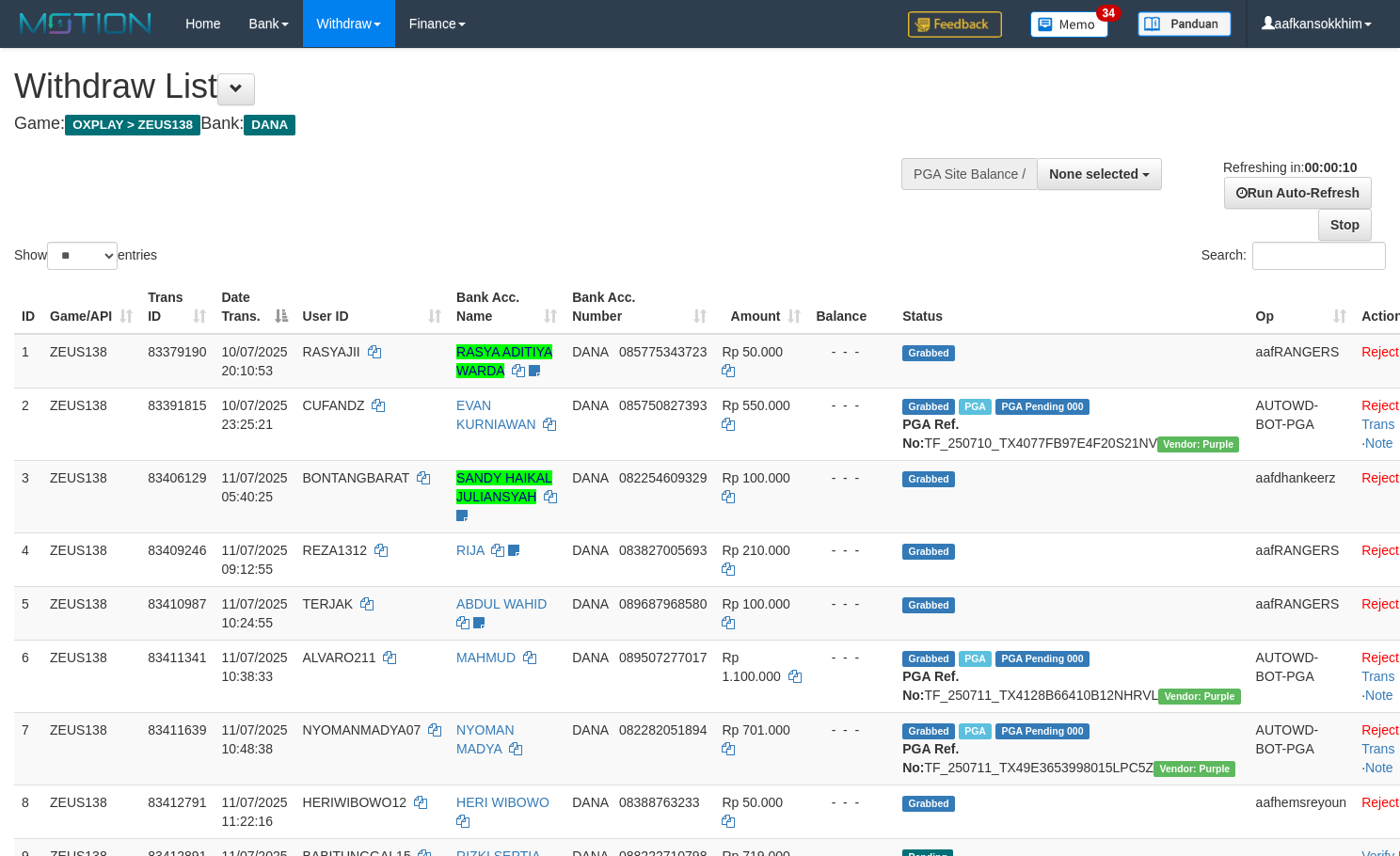 select 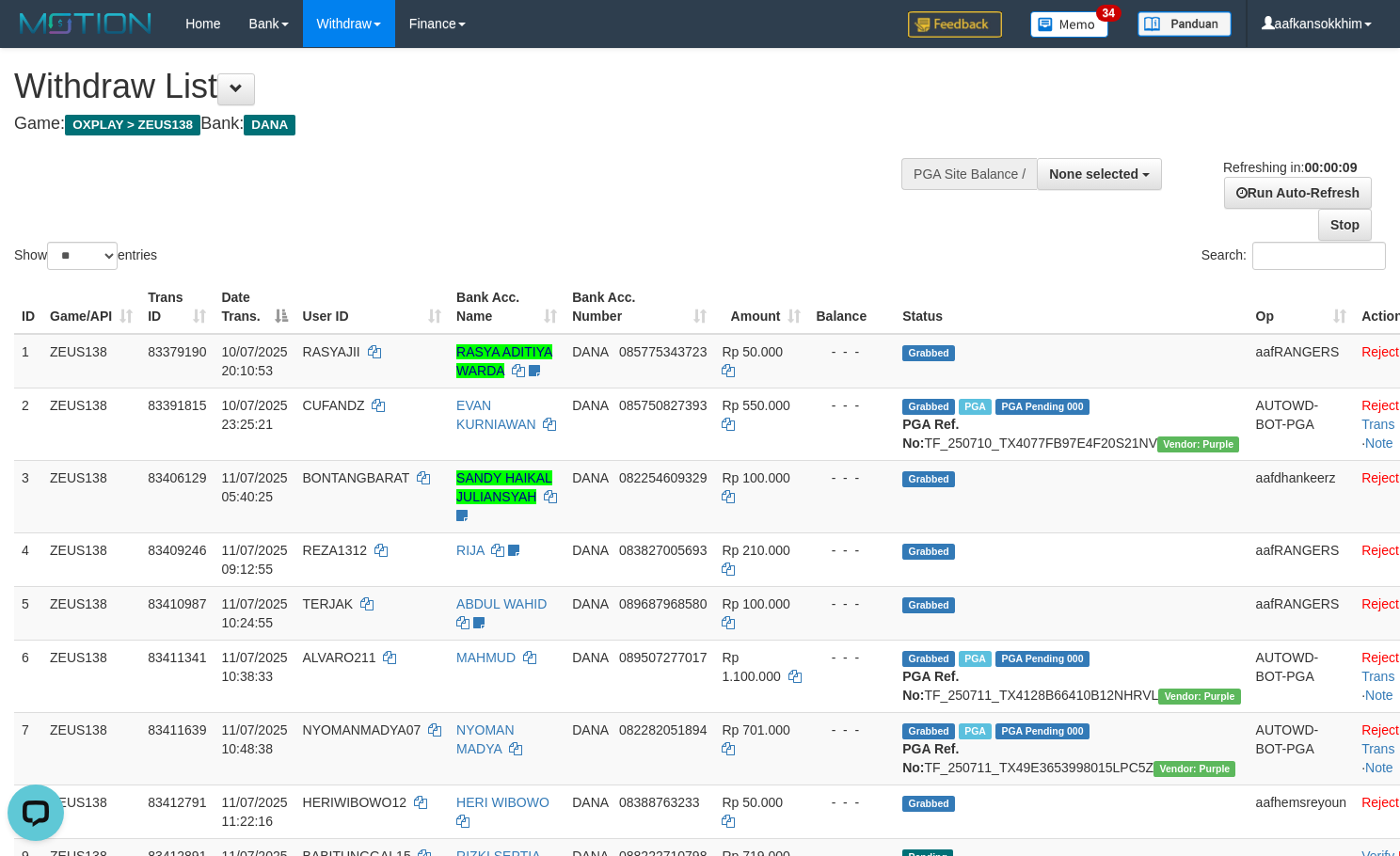 scroll, scrollTop: 0, scrollLeft: 0, axis: both 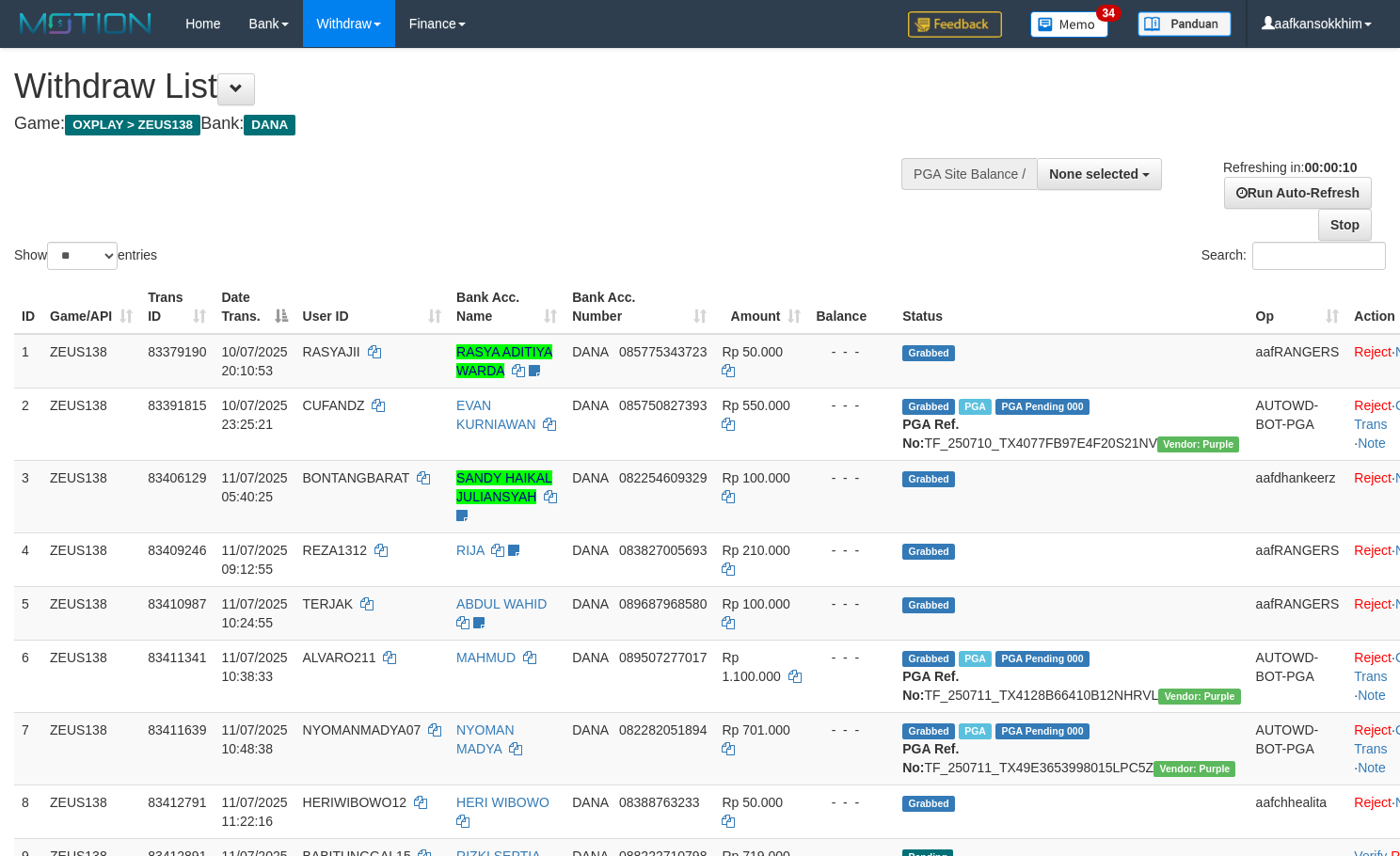 select 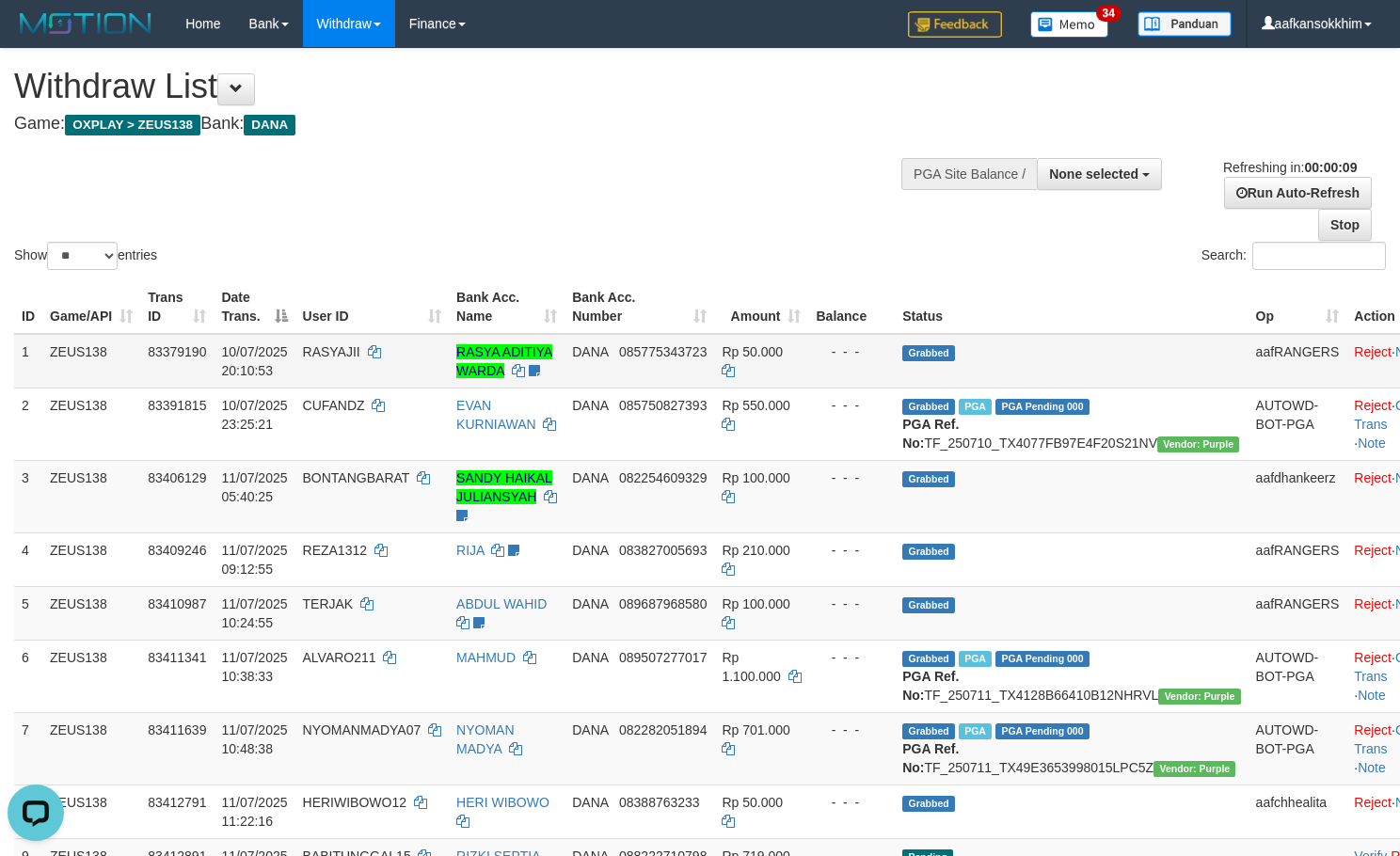 scroll, scrollTop: 0, scrollLeft: 0, axis: both 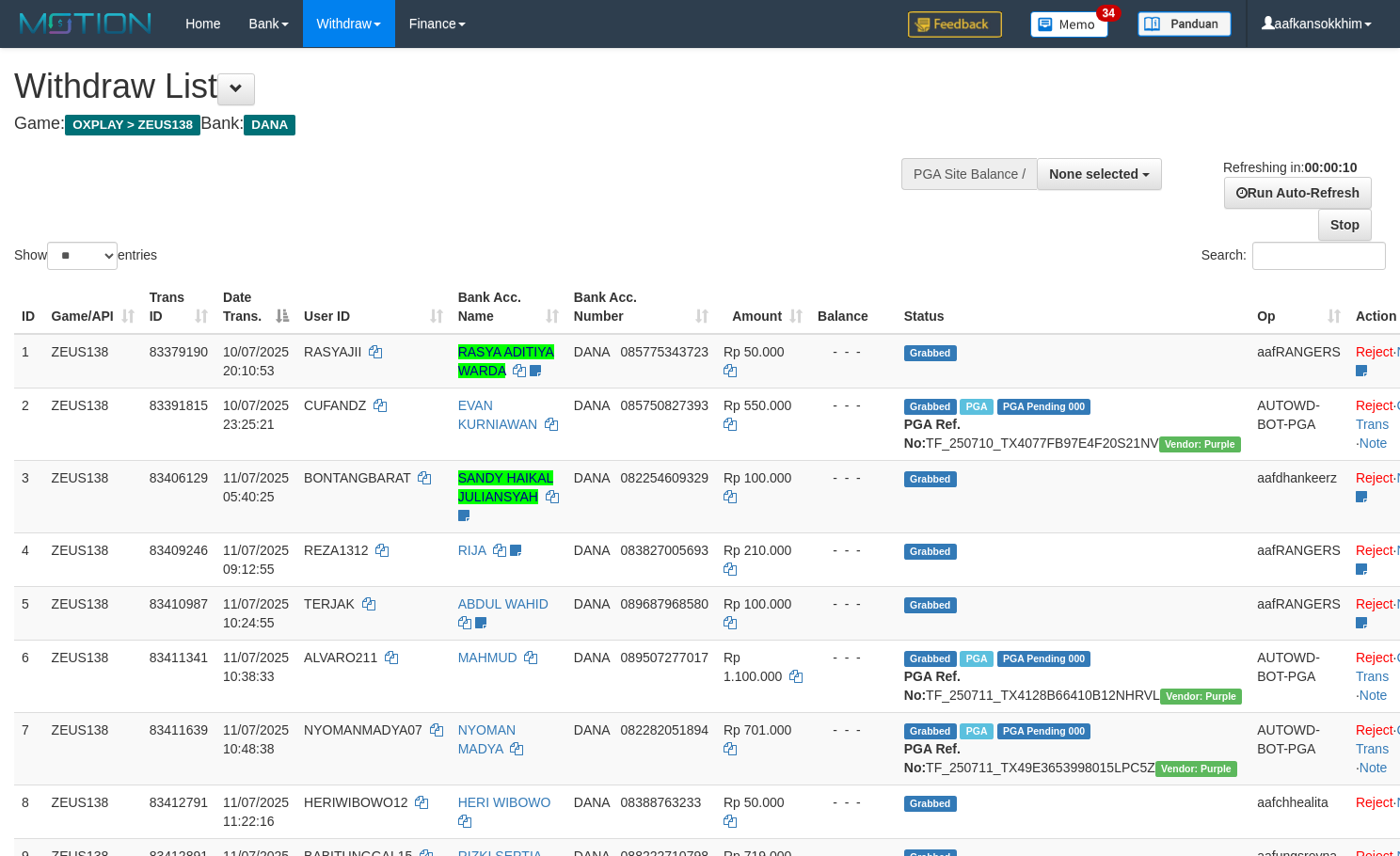 select 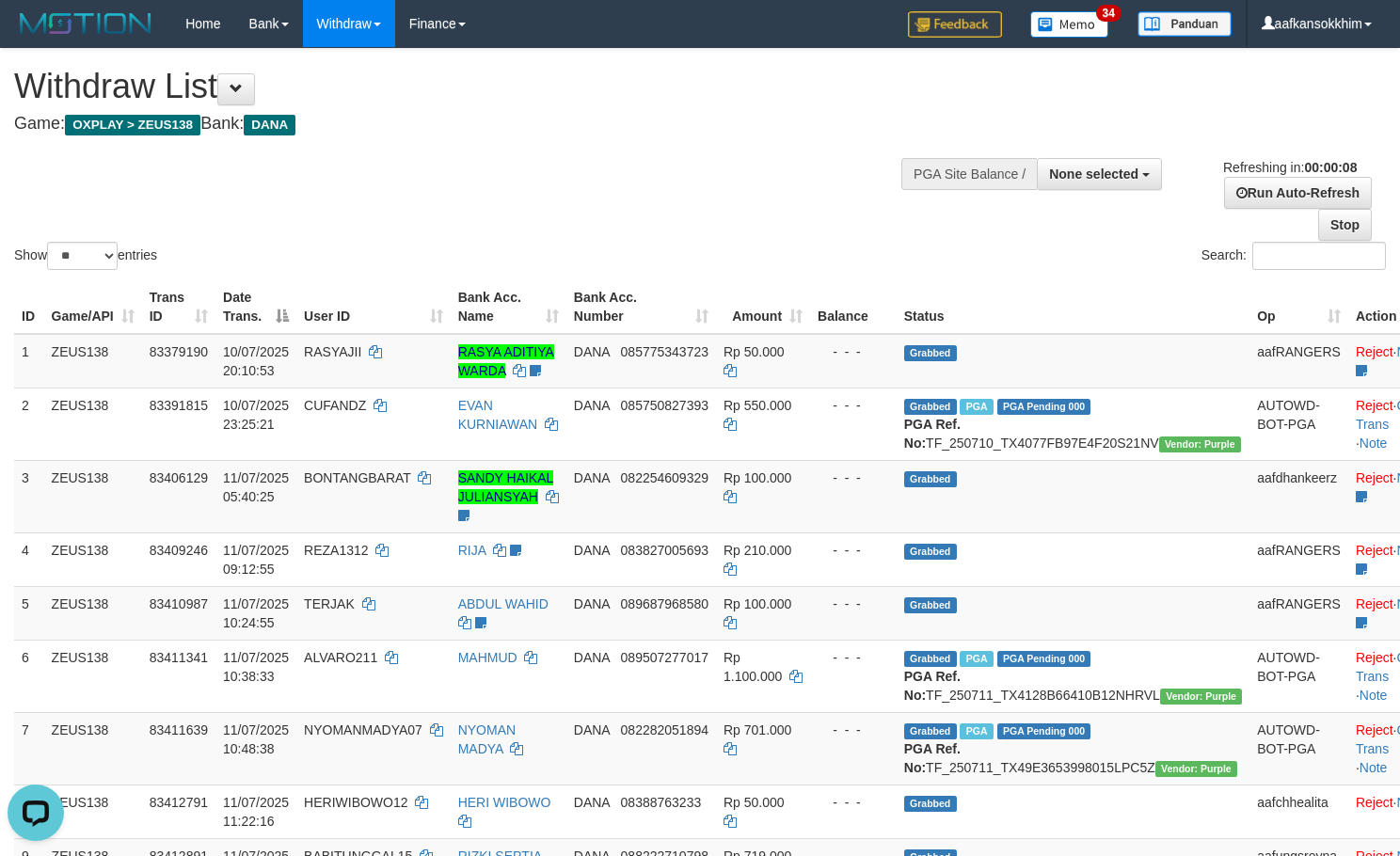 scroll, scrollTop: 0, scrollLeft: 0, axis: both 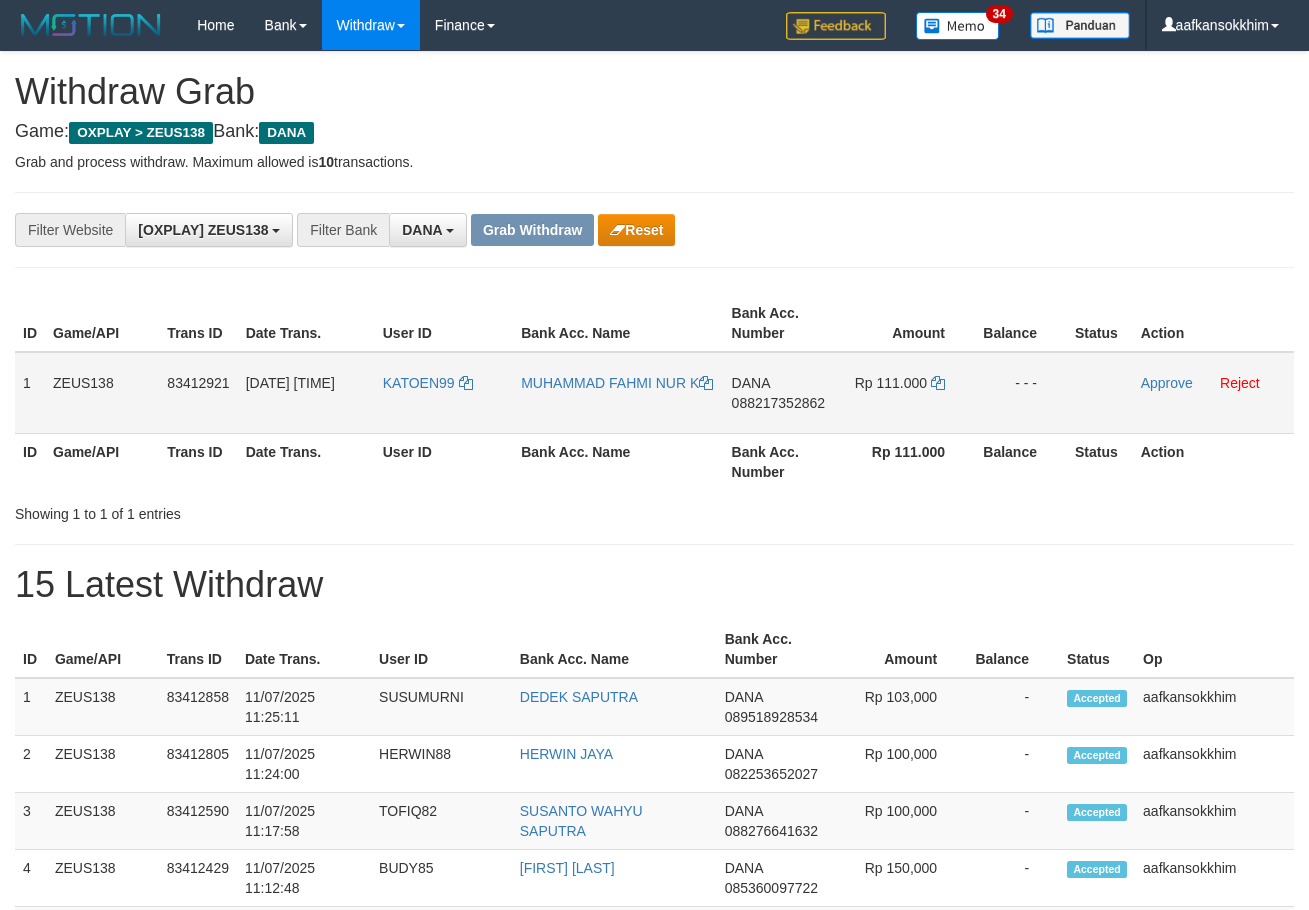 click on "KATOEN99" at bounding box center [444, 393] 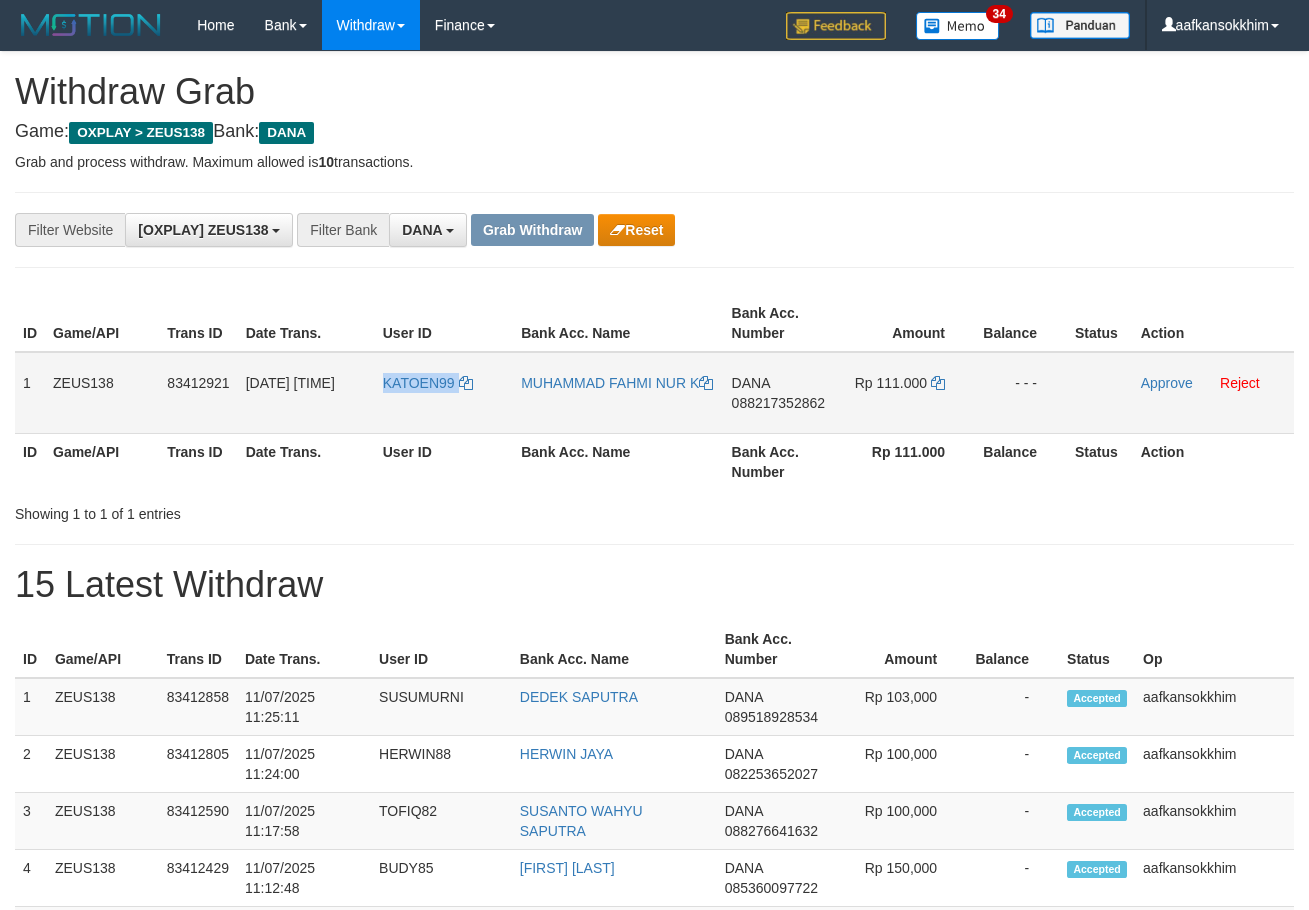click on "KATOEN99" at bounding box center [444, 393] 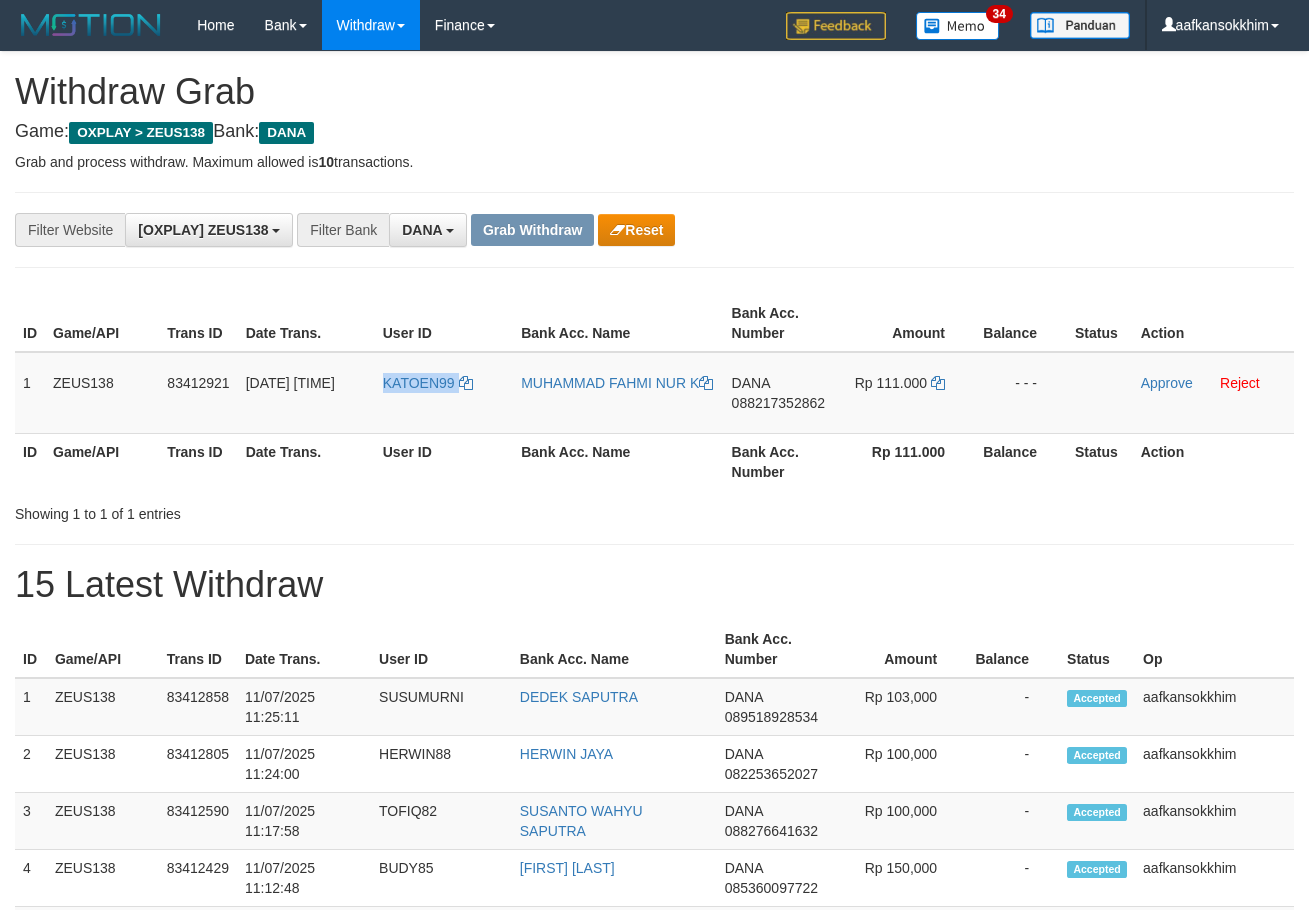 copy on "KATOEN99" 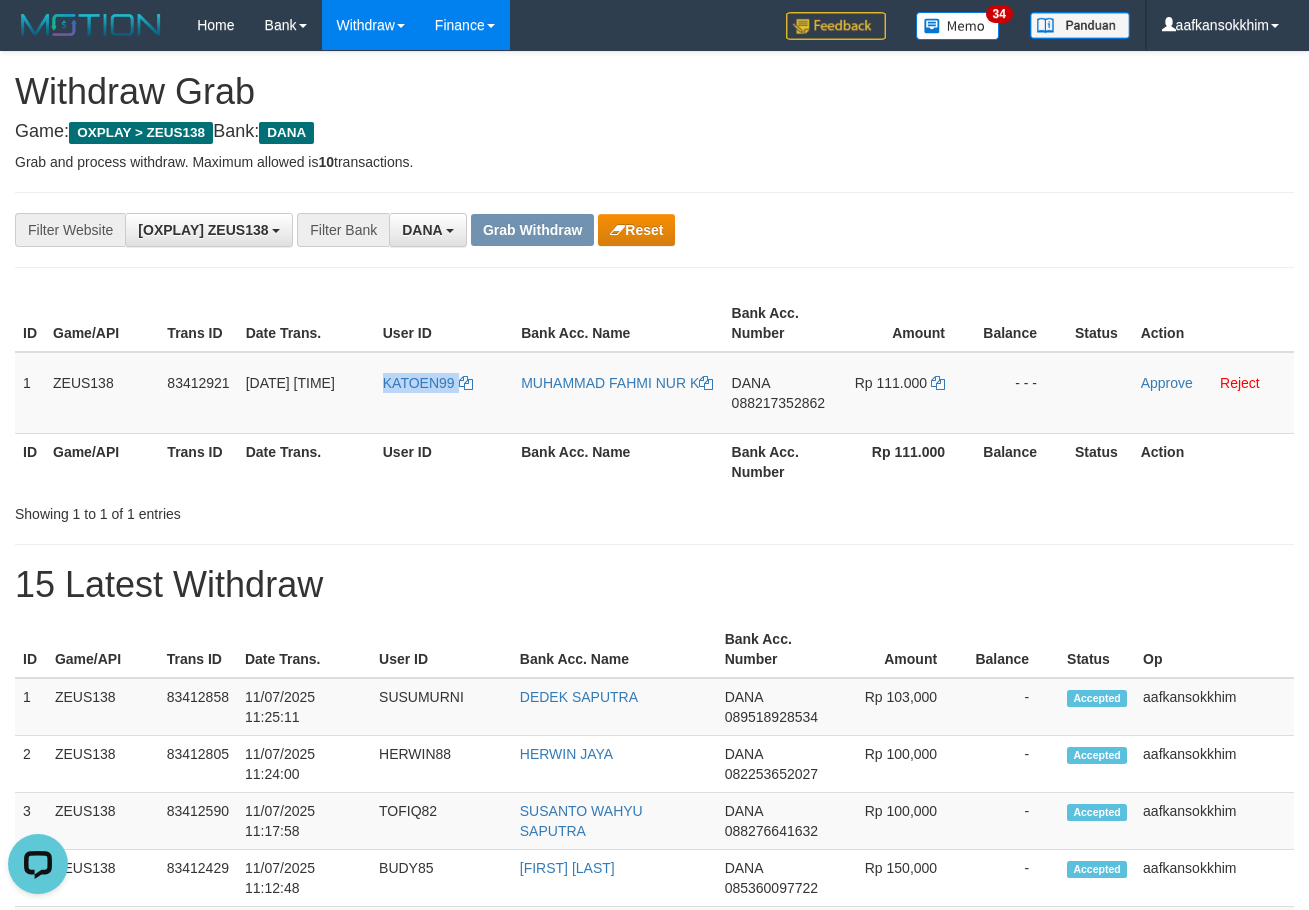scroll, scrollTop: 0, scrollLeft: 0, axis: both 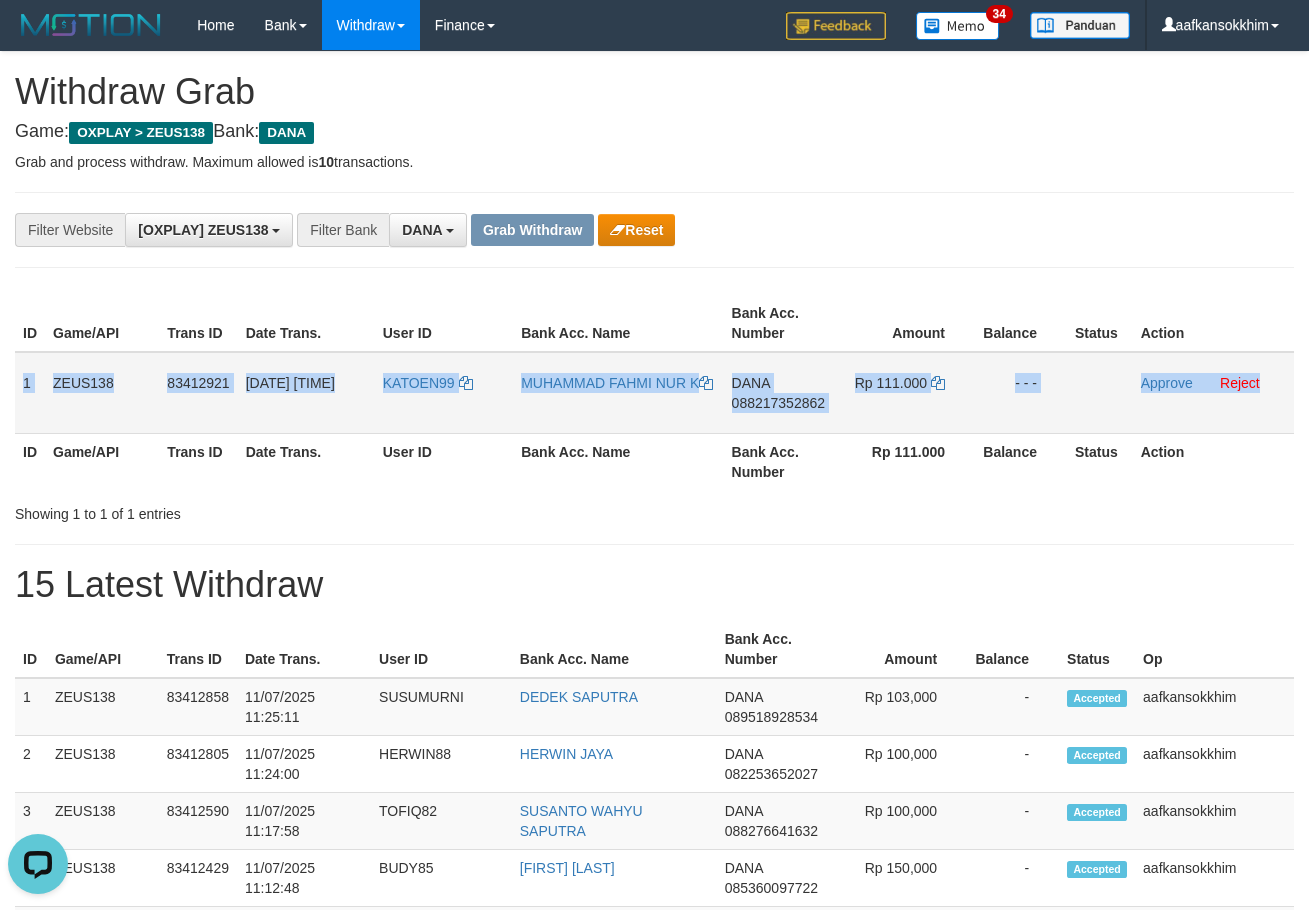 drag, startPoint x: 18, startPoint y: 377, endPoint x: 1273, endPoint y: 414, distance: 1255.5453 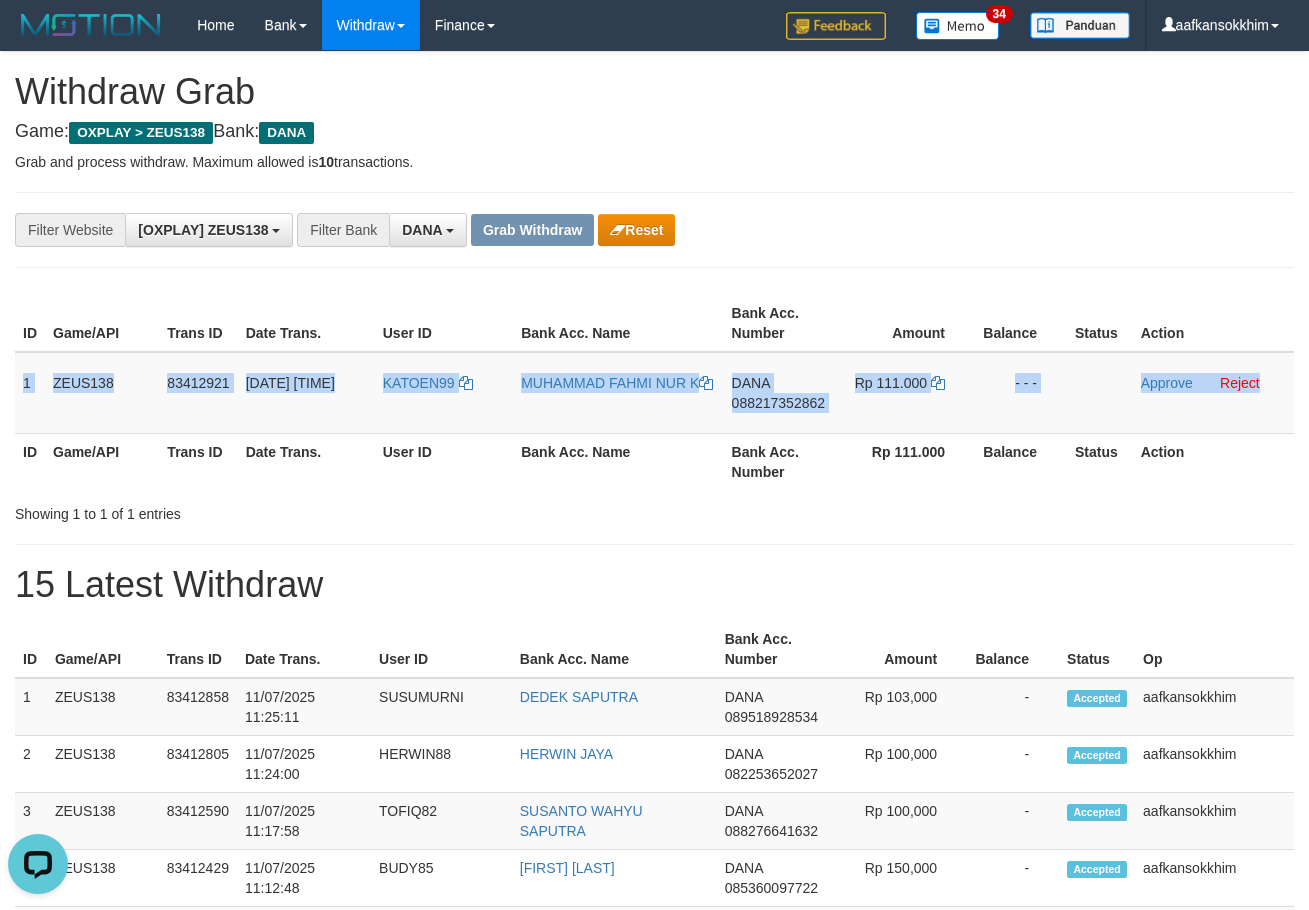 copy on "1
ZEUS138
83412921
11/07/2025 11:26:21
KATOEN99
MUHAMMAD FAHMI NUR K
DANA
088217352862
Rp 111.000
- - -
Approve
Reject" 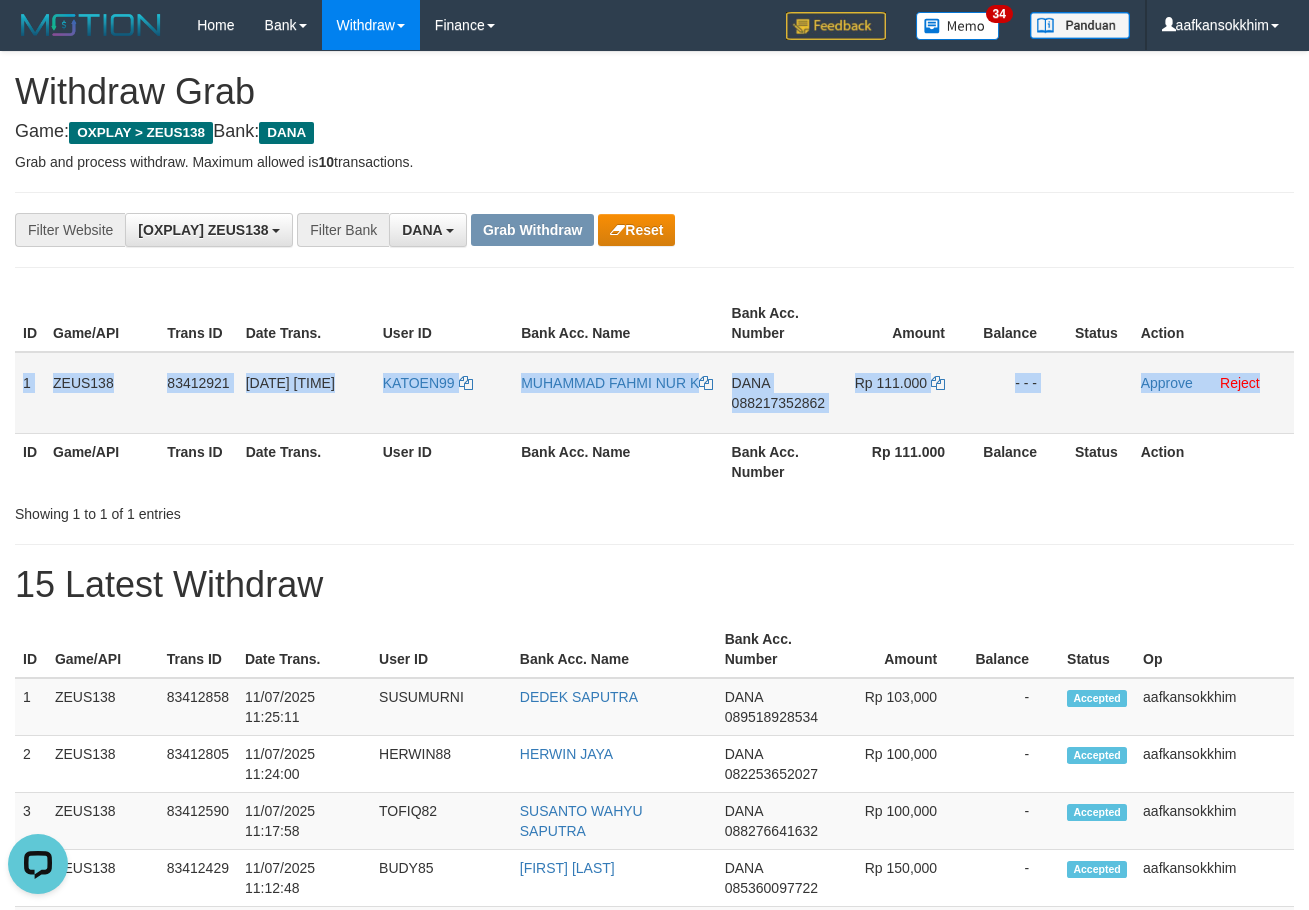 click on "088217352862" at bounding box center [778, 403] 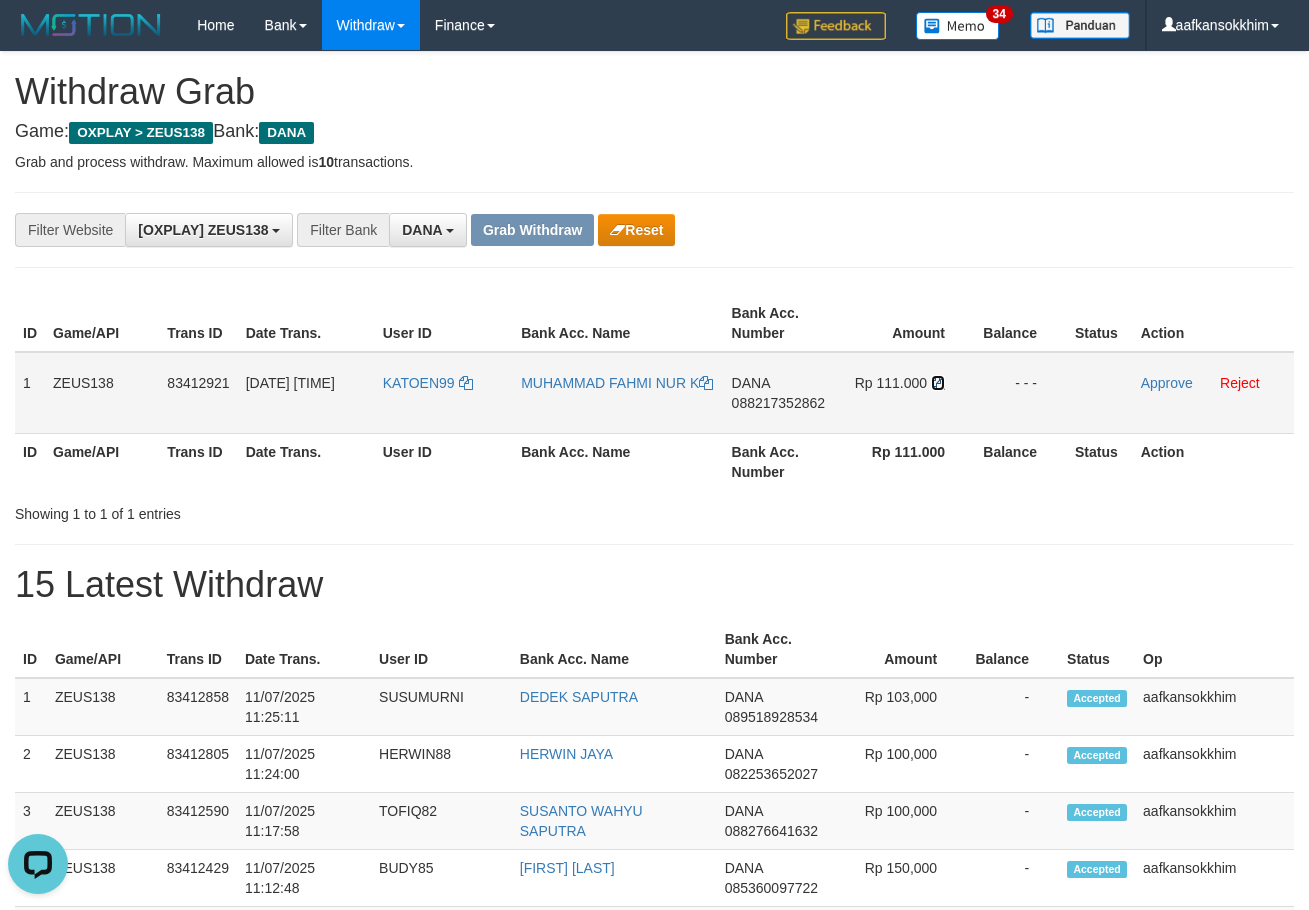 click at bounding box center [938, 383] 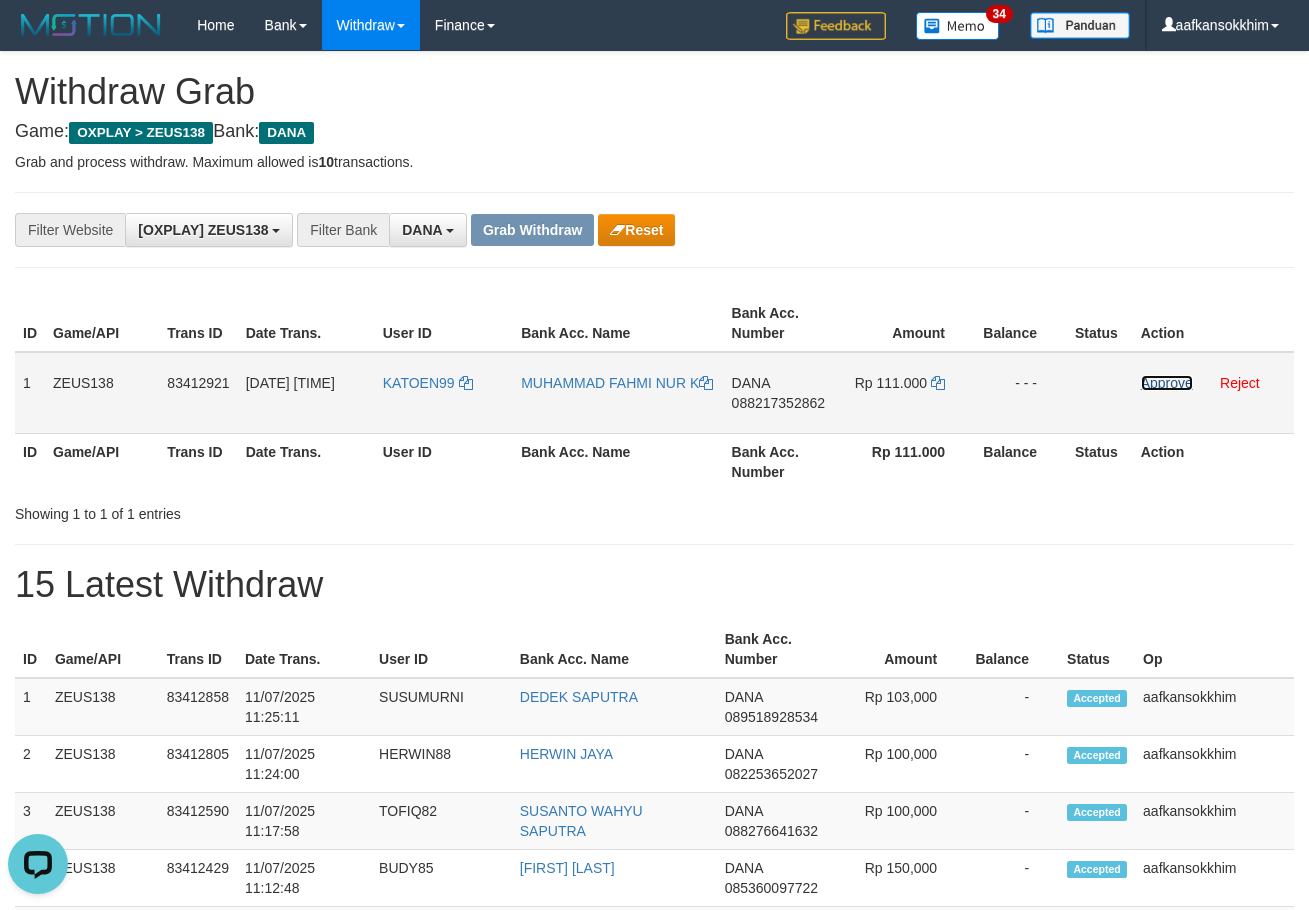 click on "Approve" at bounding box center (1167, 383) 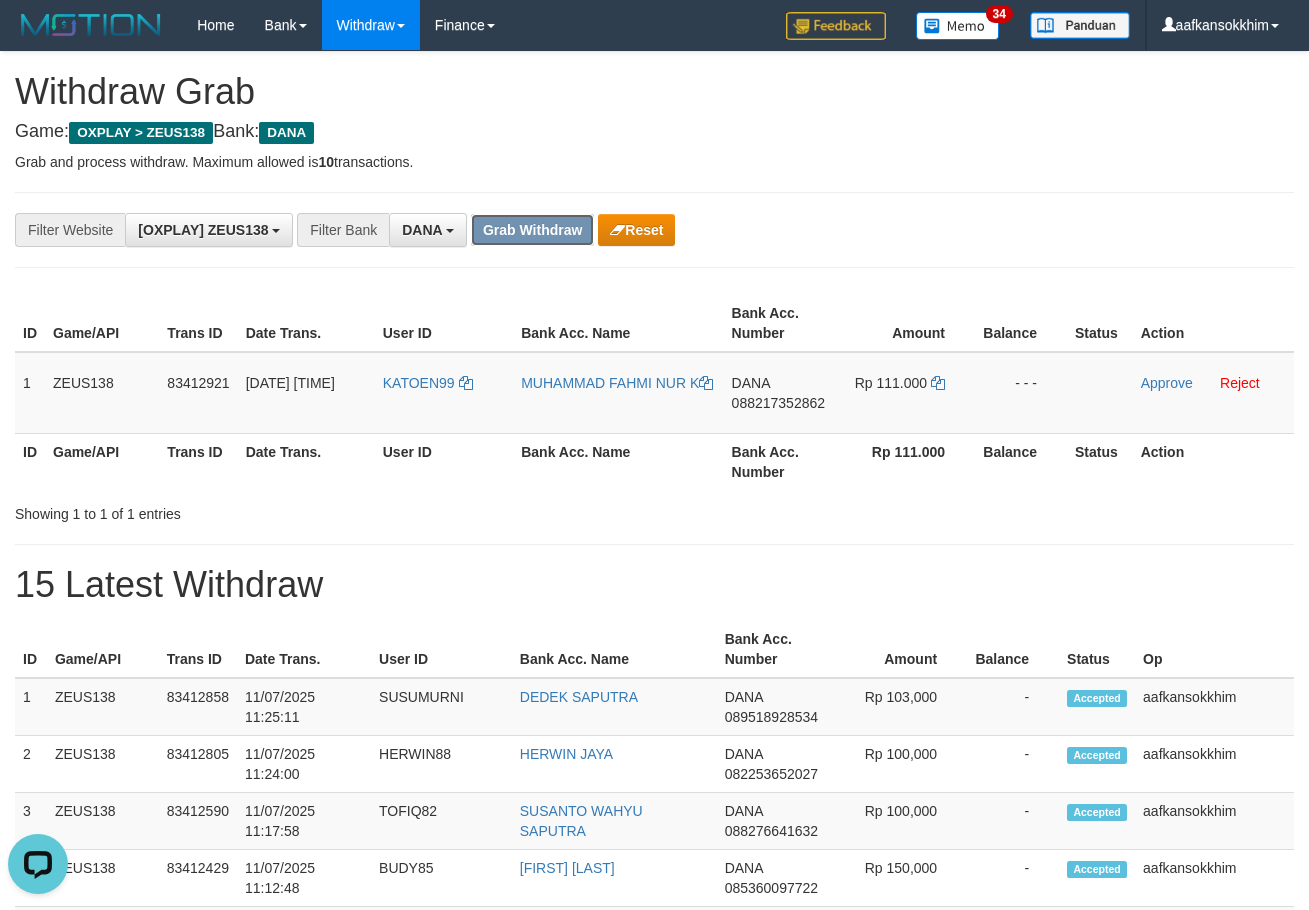 click on "Grab Withdraw" at bounding box center [532, 230] 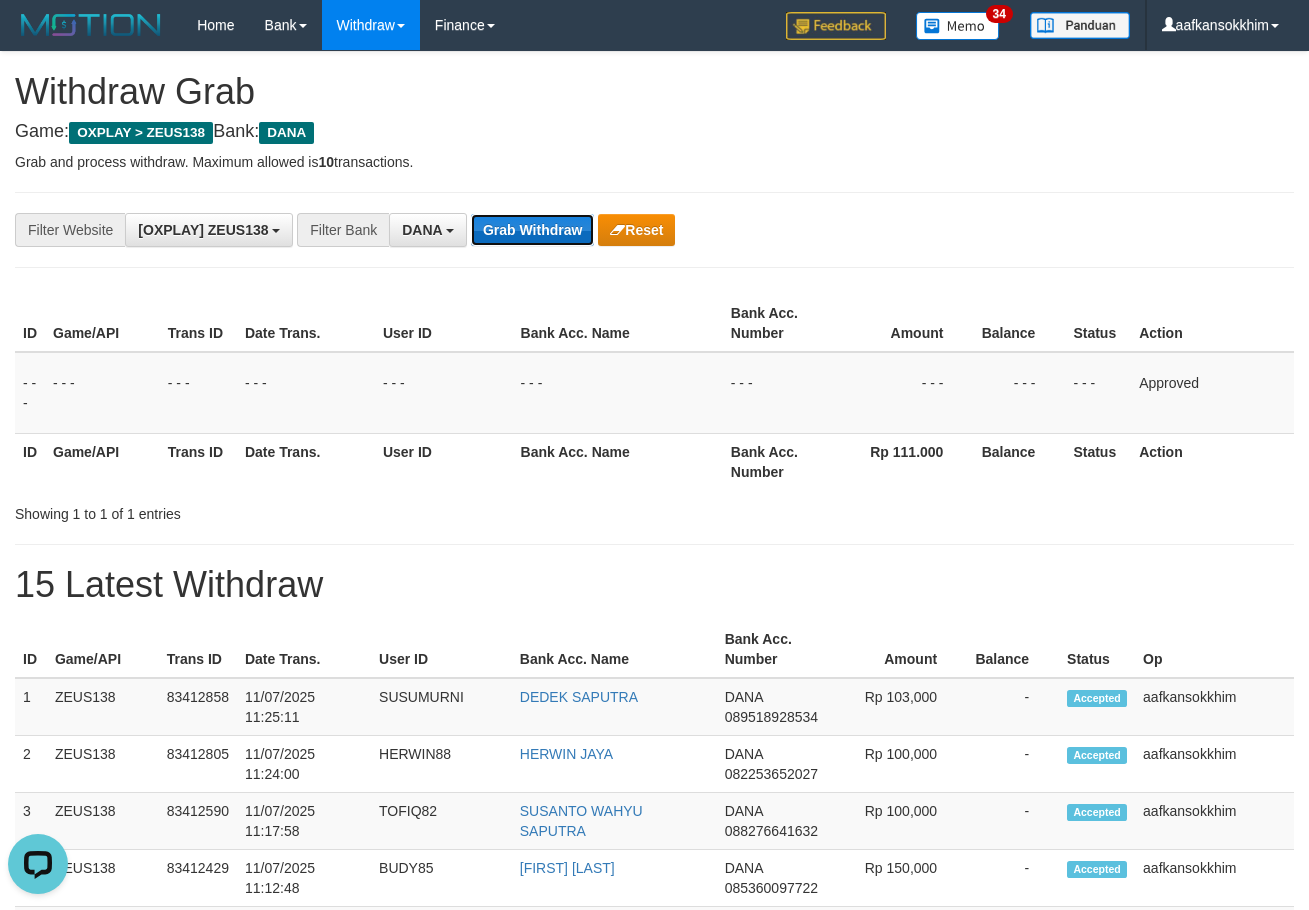 click on "Grab Withdraw" at bounding box center [532, 230] 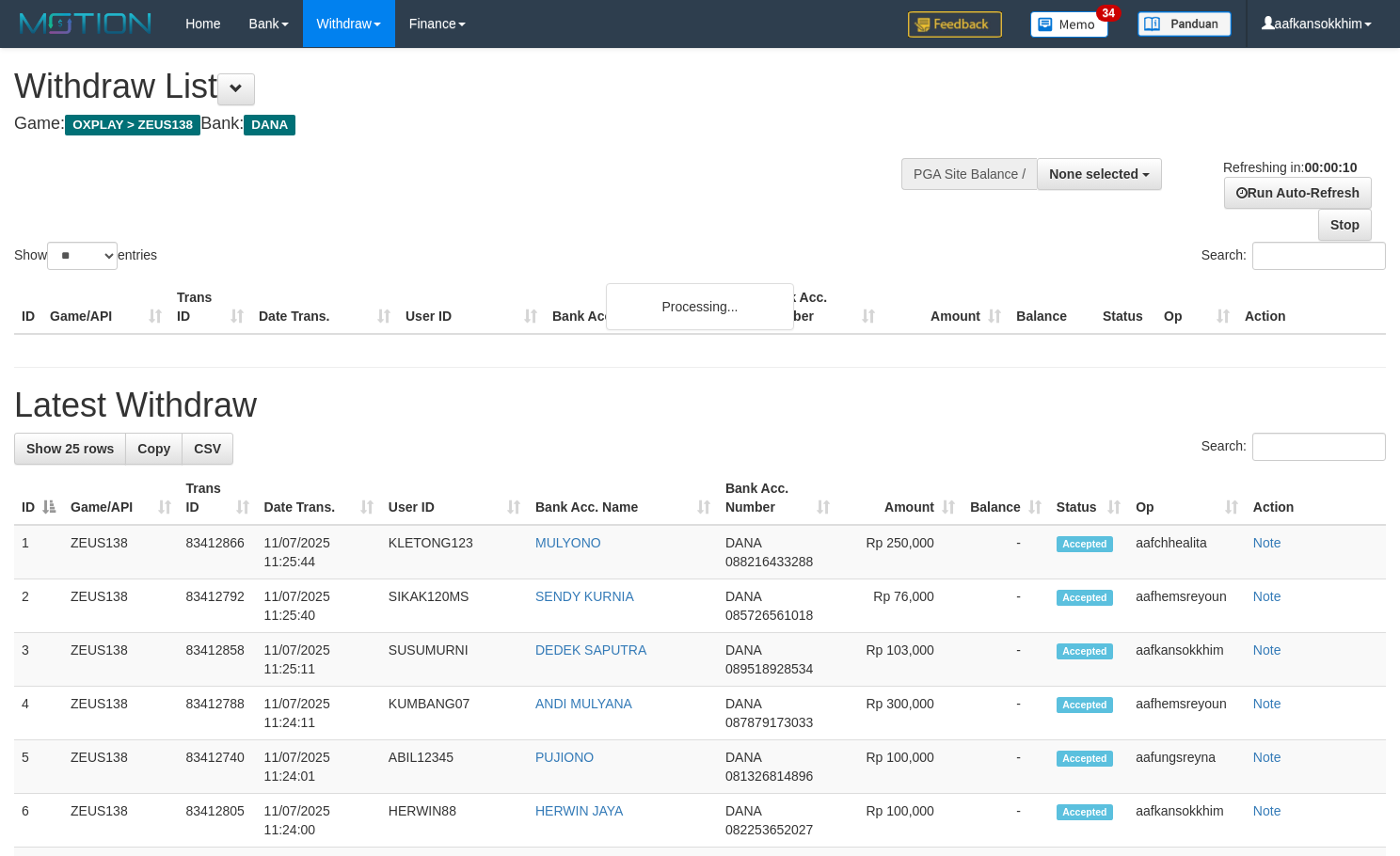 select 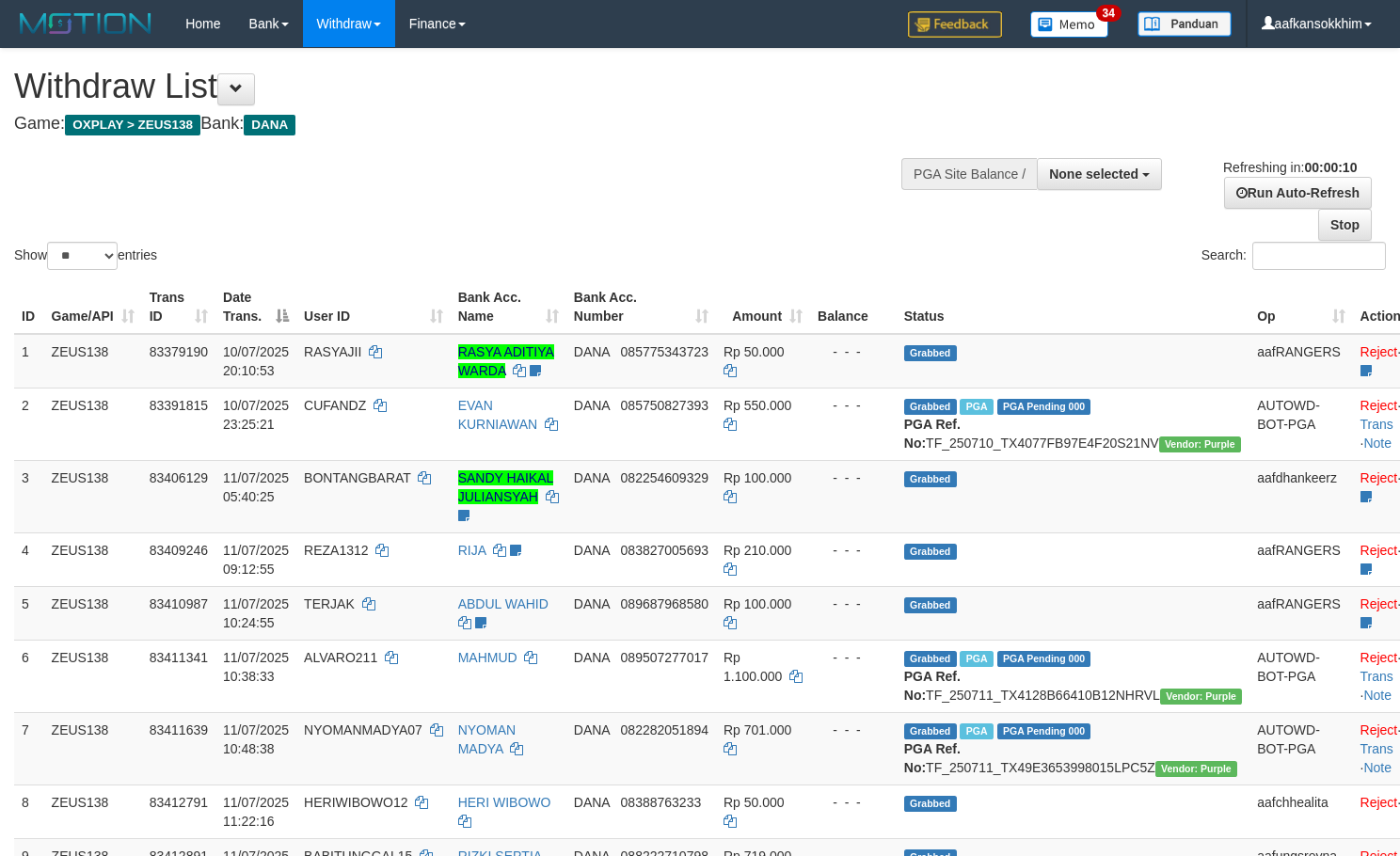 select 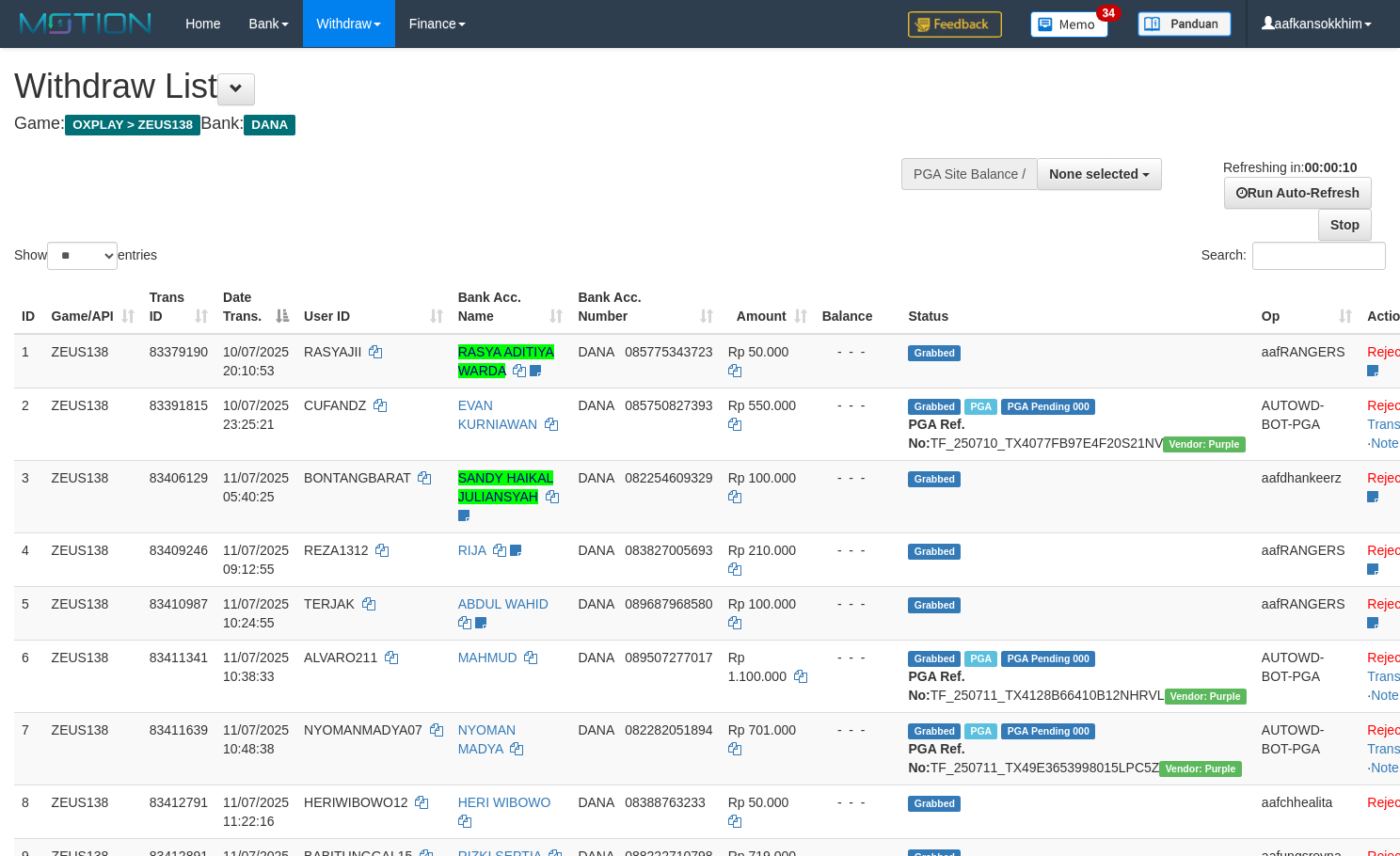 select 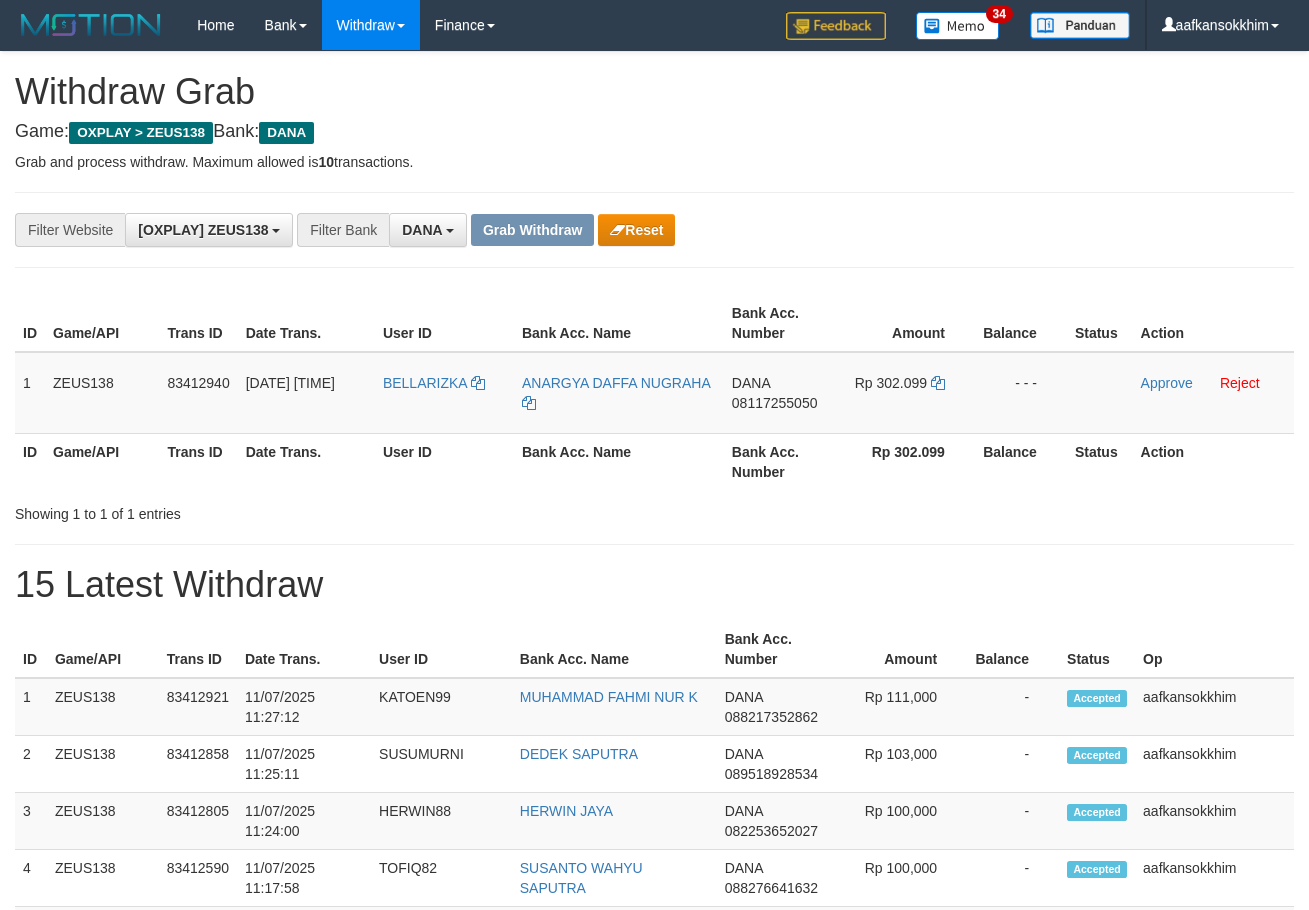 scroll, scrollTop: 0, scrollLeft: 0, axis: both 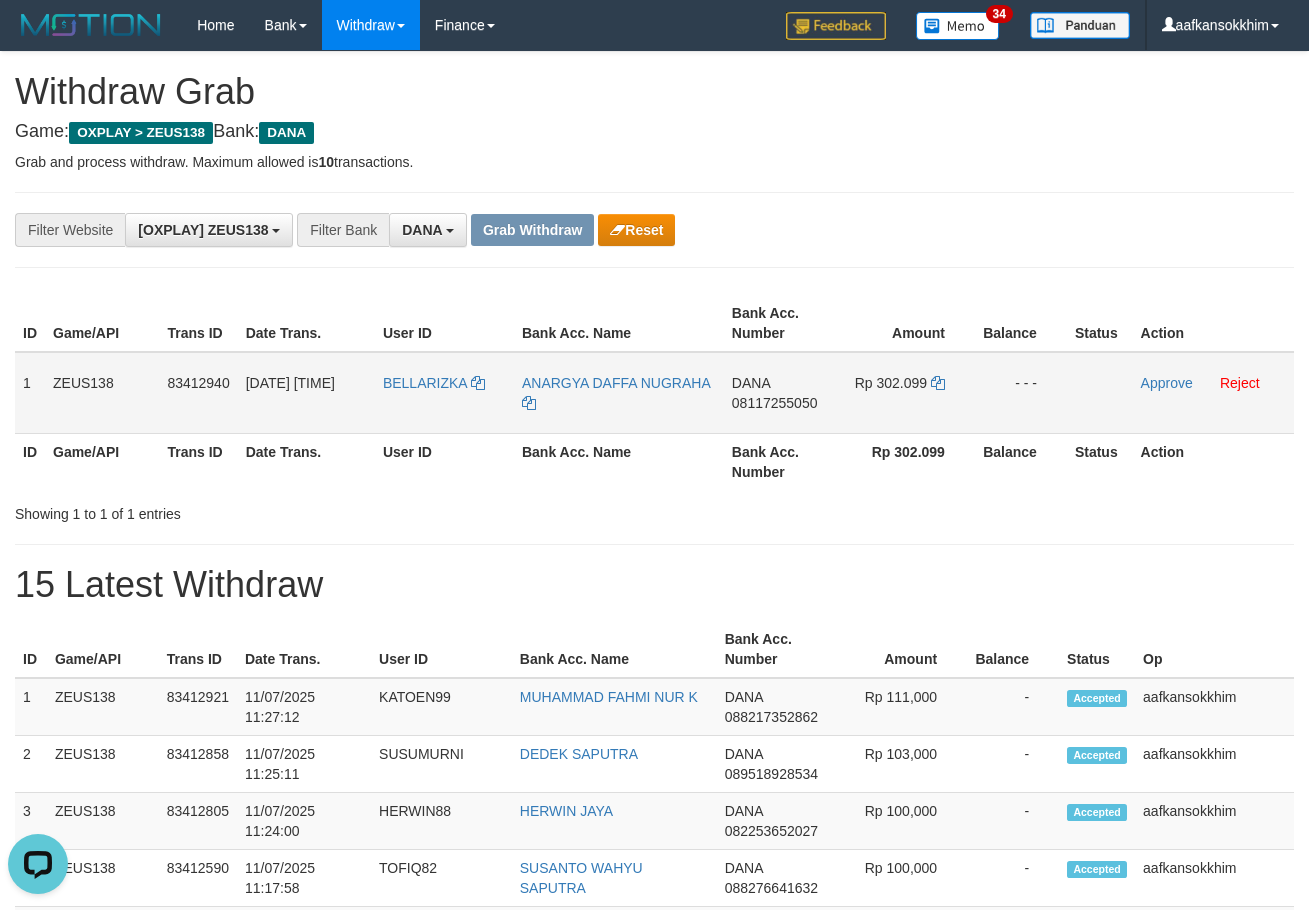 click on "BELLARIZKA" at bounding box center (444, 393) 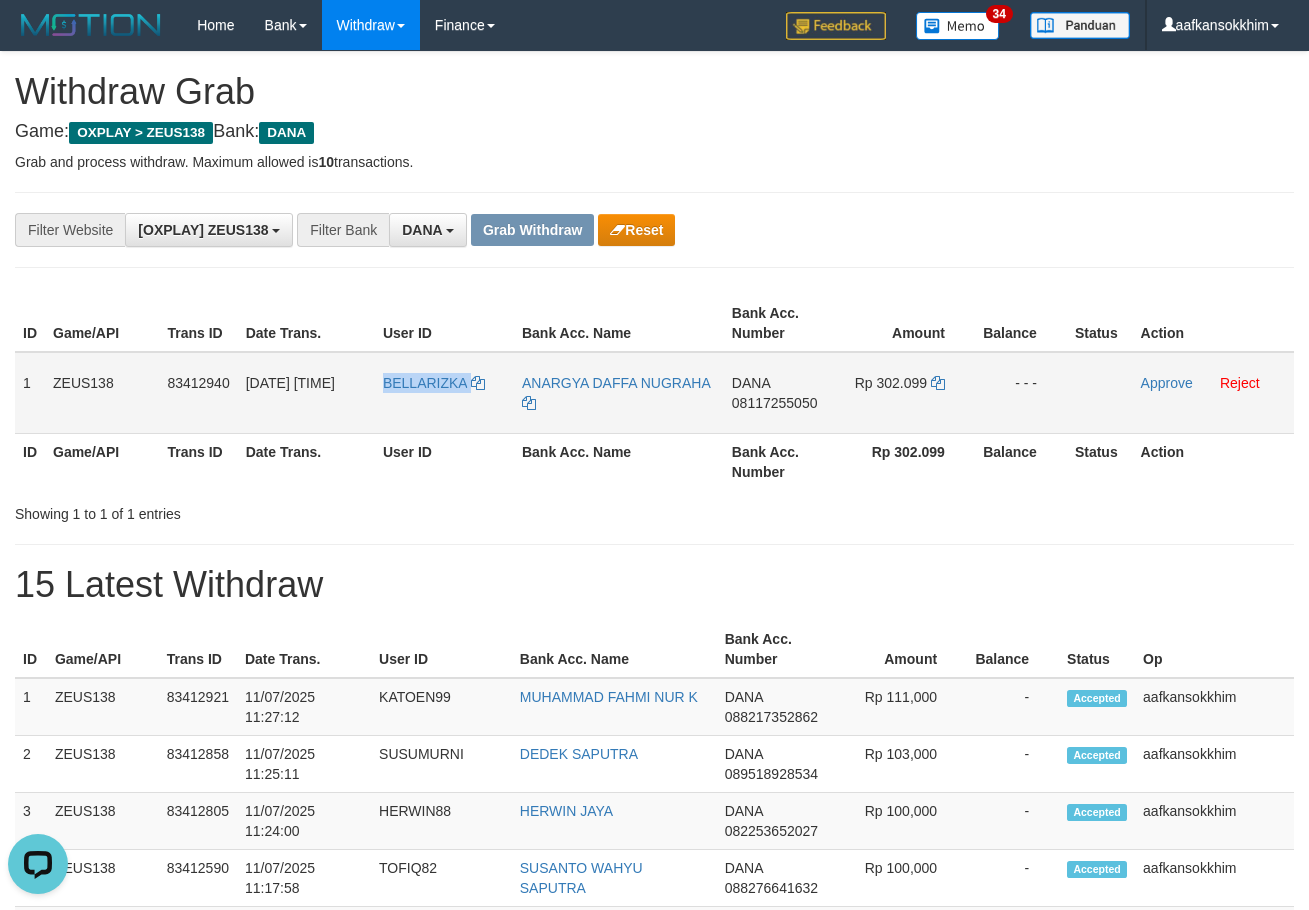 click on "BELLARIZKA" at bounding box center (444, 393) 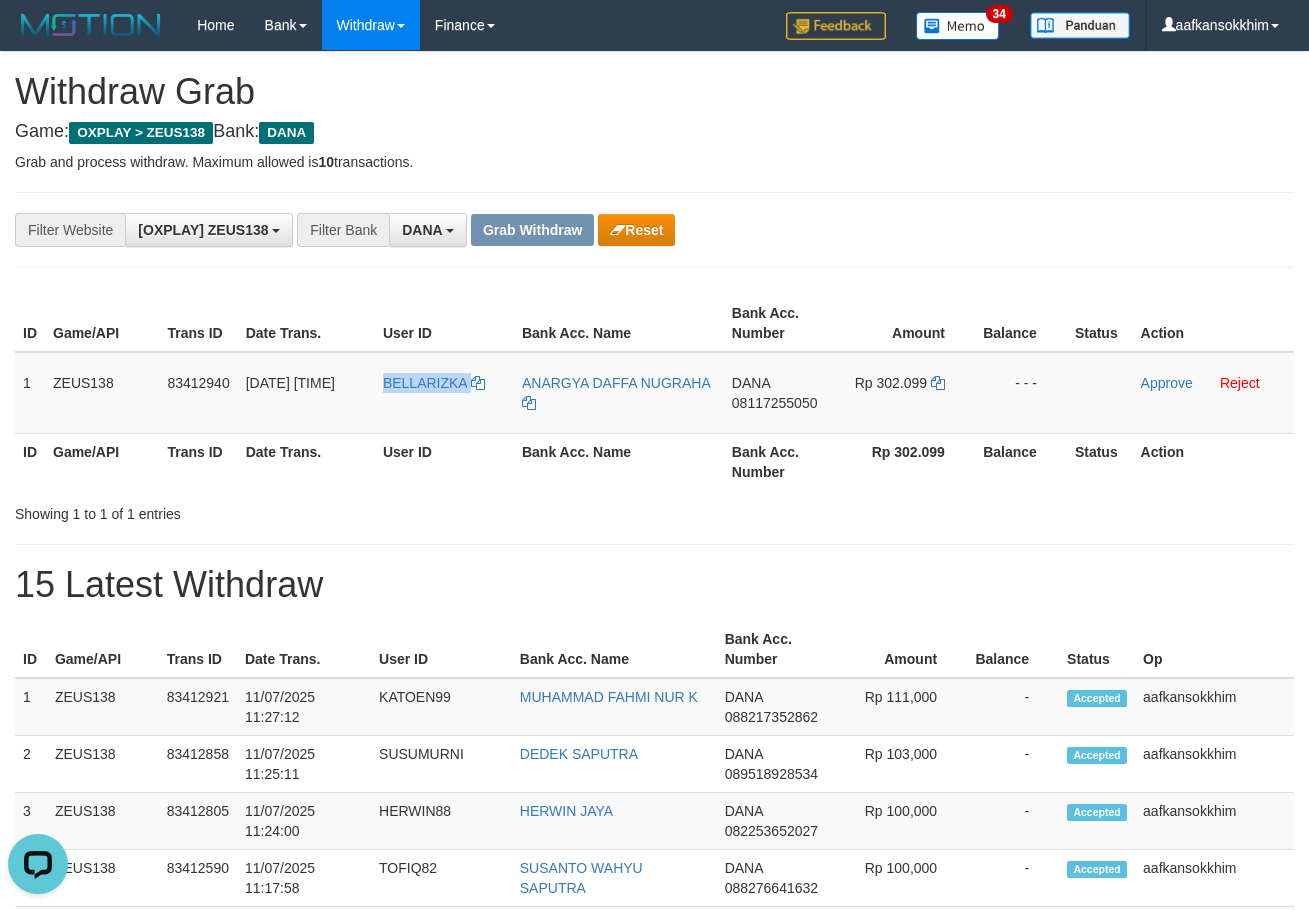 copy on "BELLARIZKA" 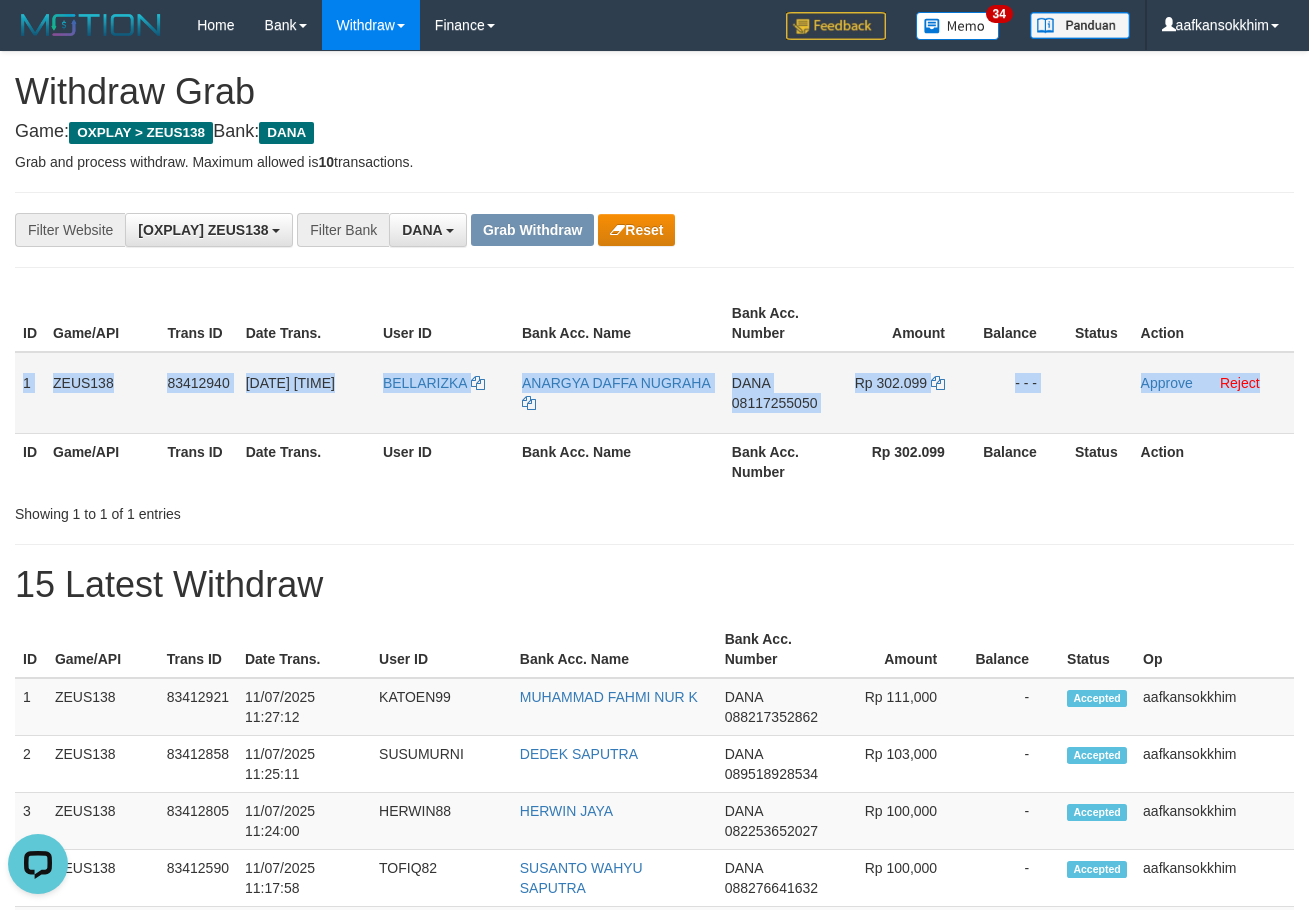 drag, startPoint x: 21, startPoint y: 370, endPoint x: 1263, endPoint y: 402, distance: 1242.4121 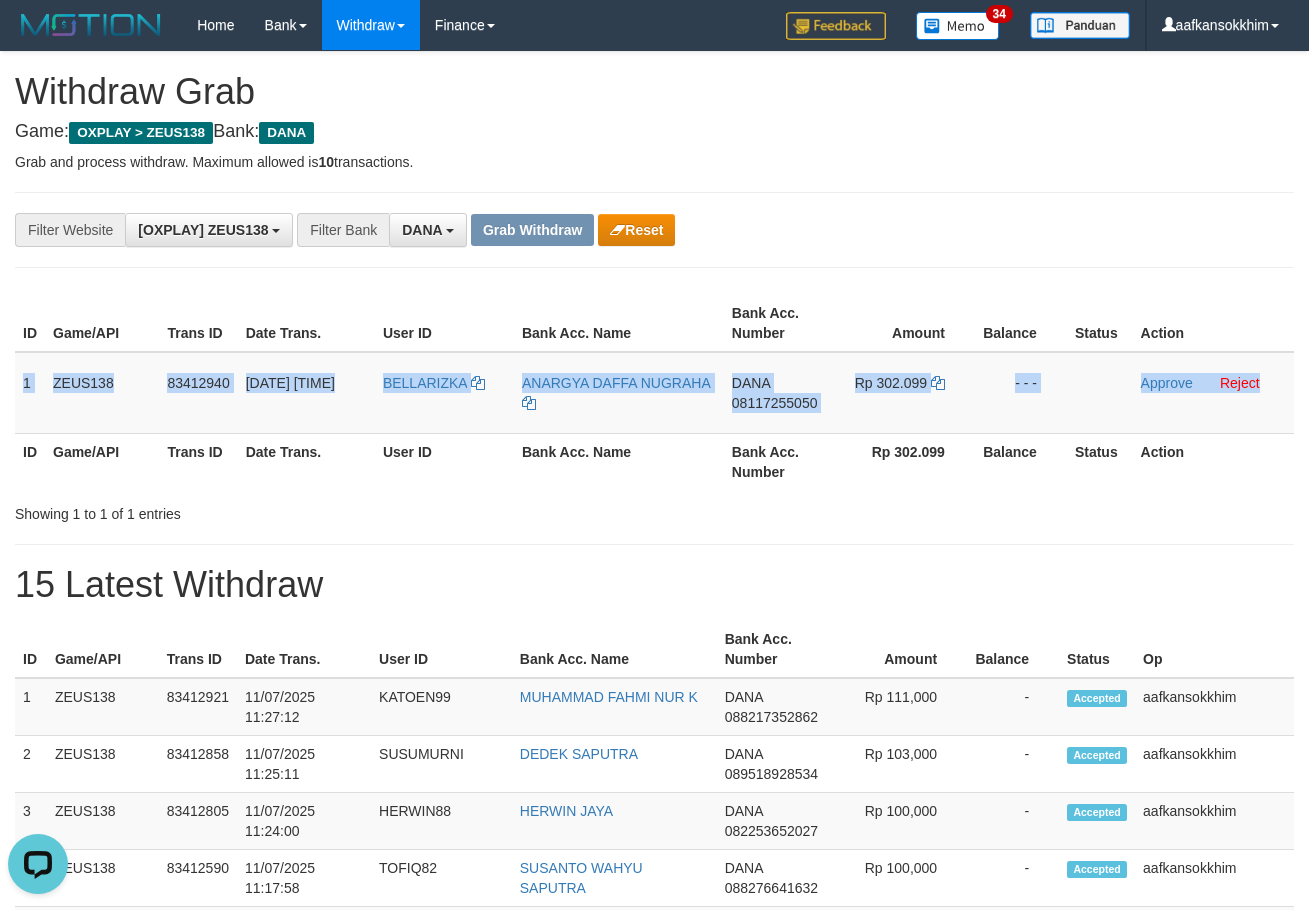 copy on "1
ZEUS138
83412940
11/07/2025 11:27:03
BELLARIZKA
ANARGYA DAFFA NUGRAHA
DANA
08117255050
Rp 302.099
- - -
Approve
Reject" 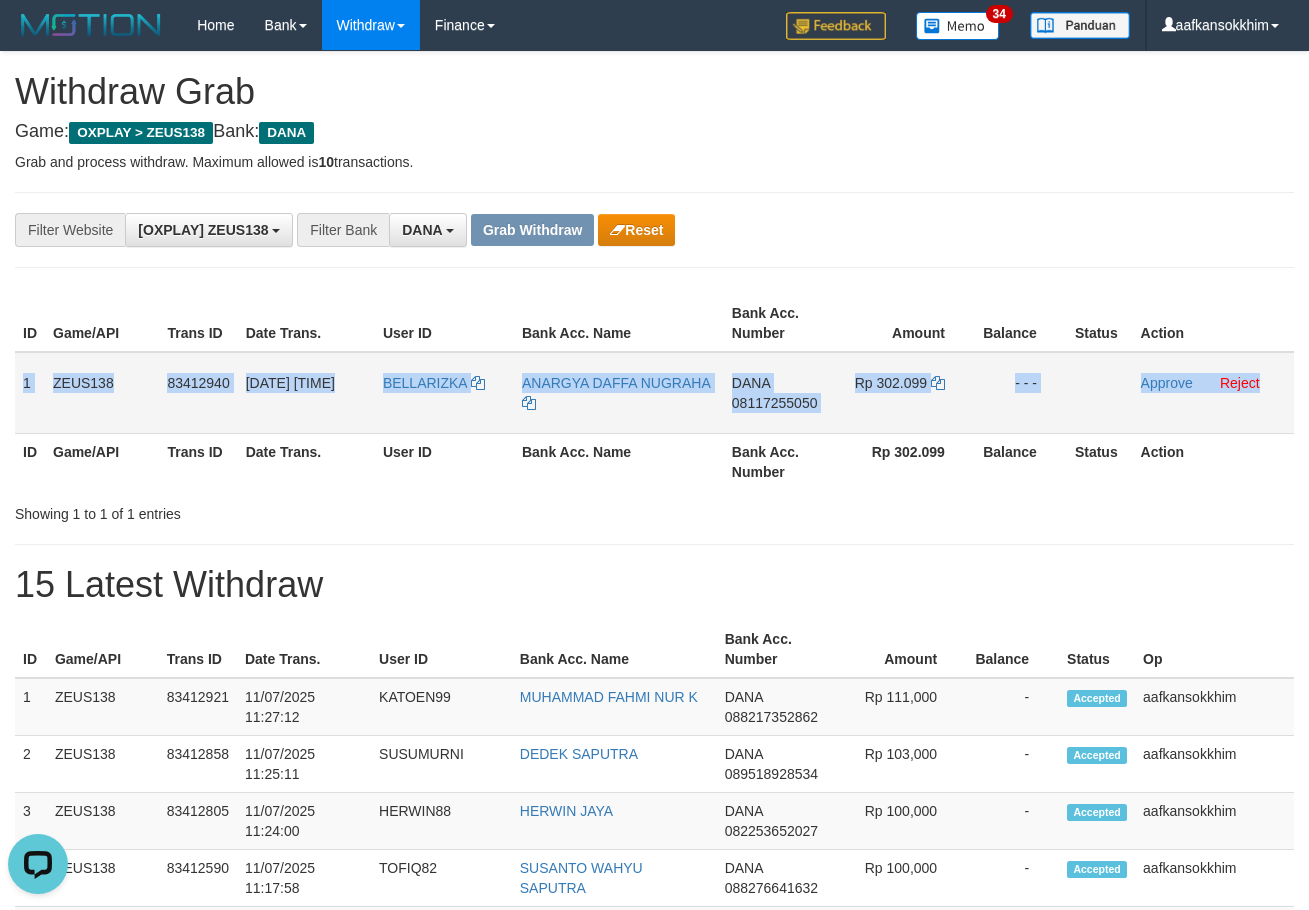 click on "08117255050" at bounding box center (775, 403) 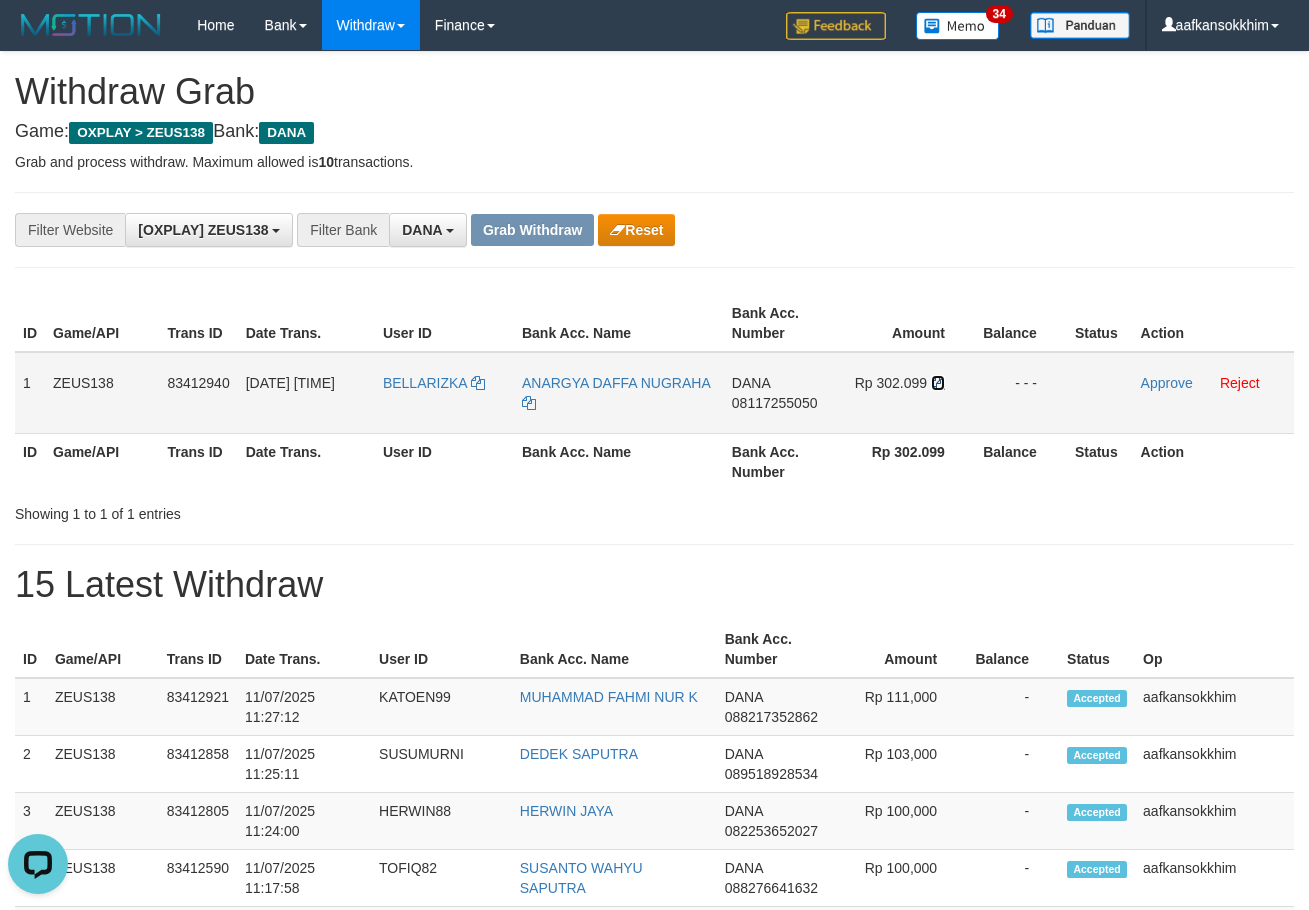 click at bounding box center [938, 383] 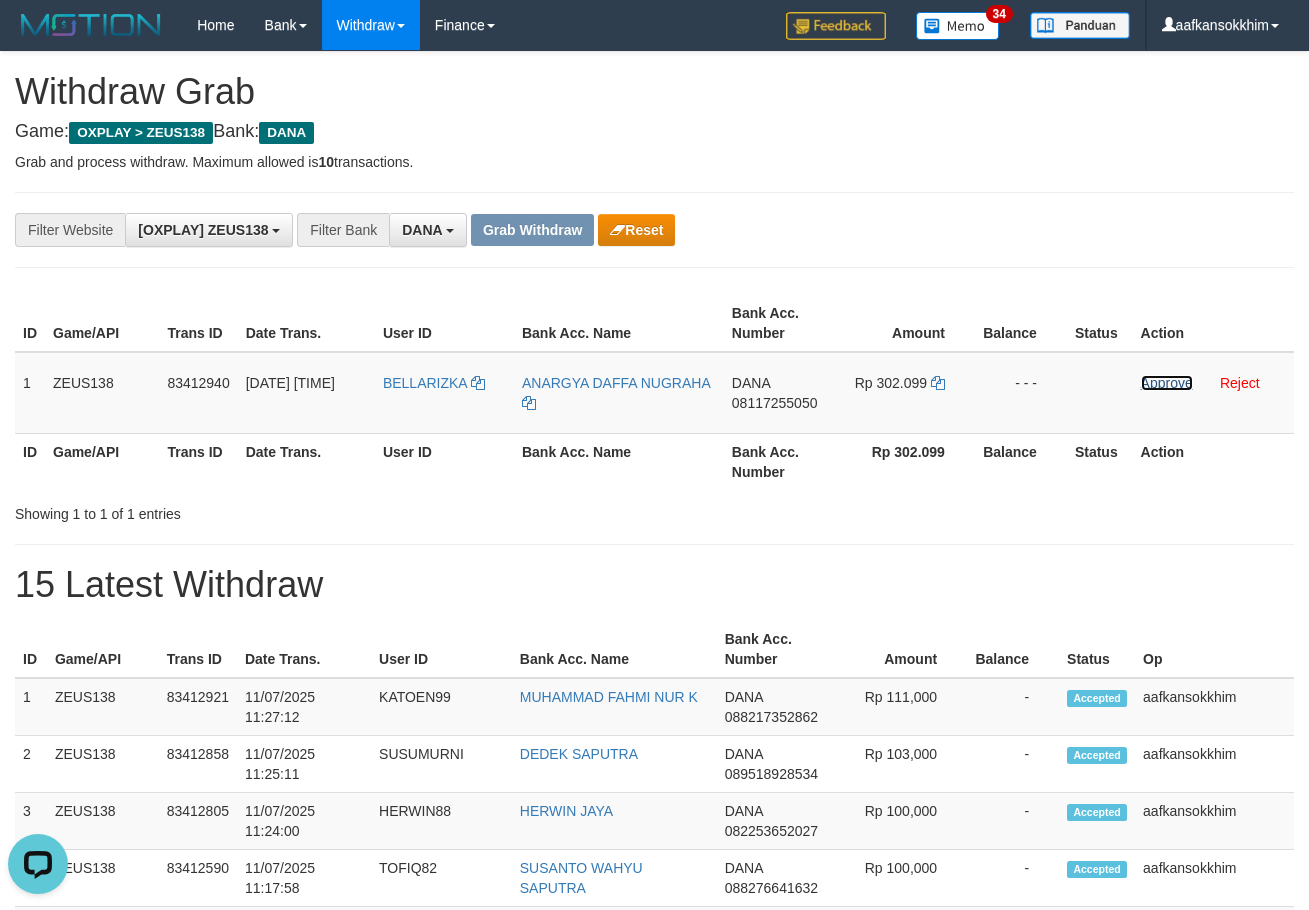 drag, startPoint x: 1146, startPoint y: 379, endPoint x: 759, endPoint y: 203, distance: 425.14114 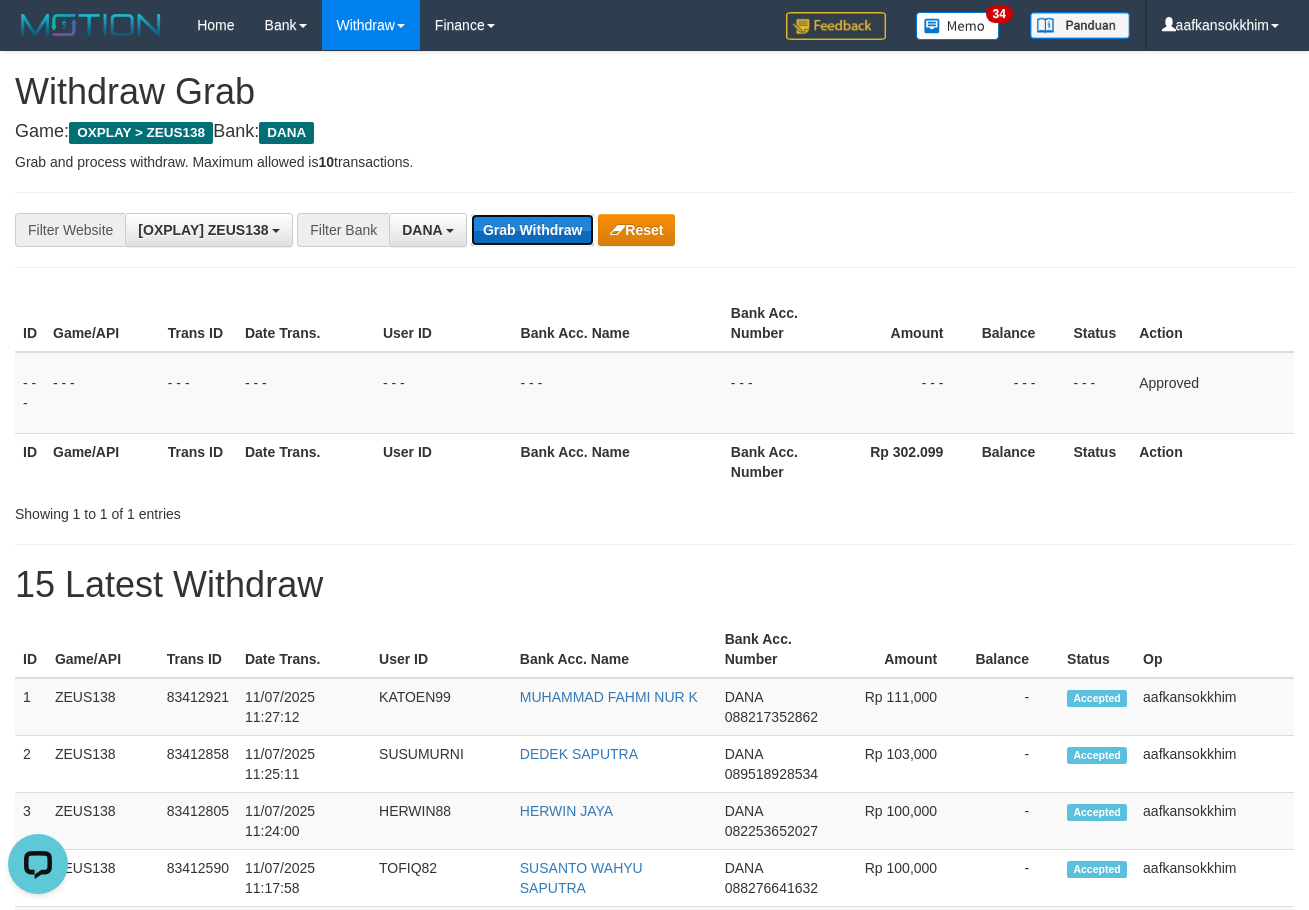 click on "Grab Withdraw" at bounding box center (532, 230) 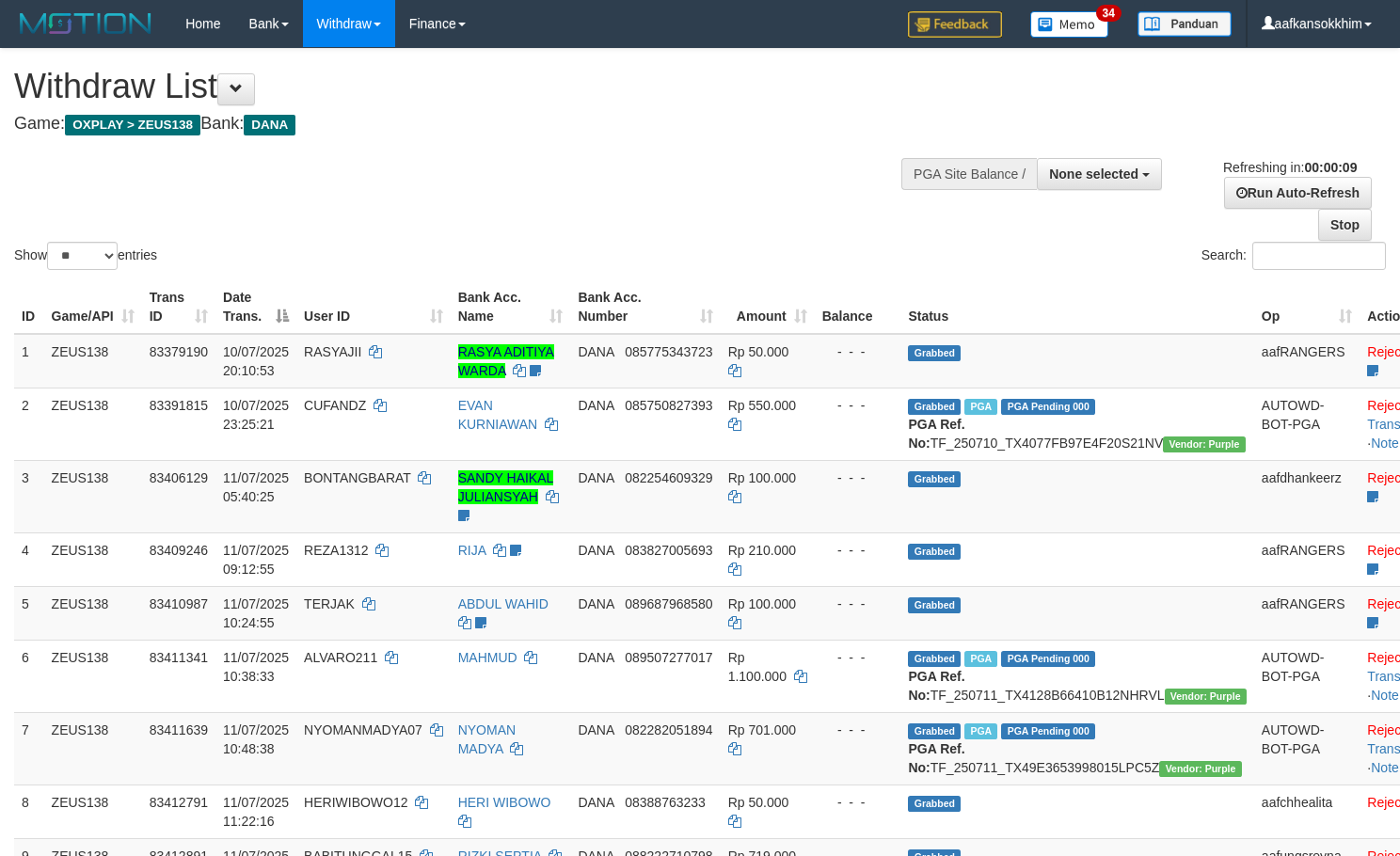 select 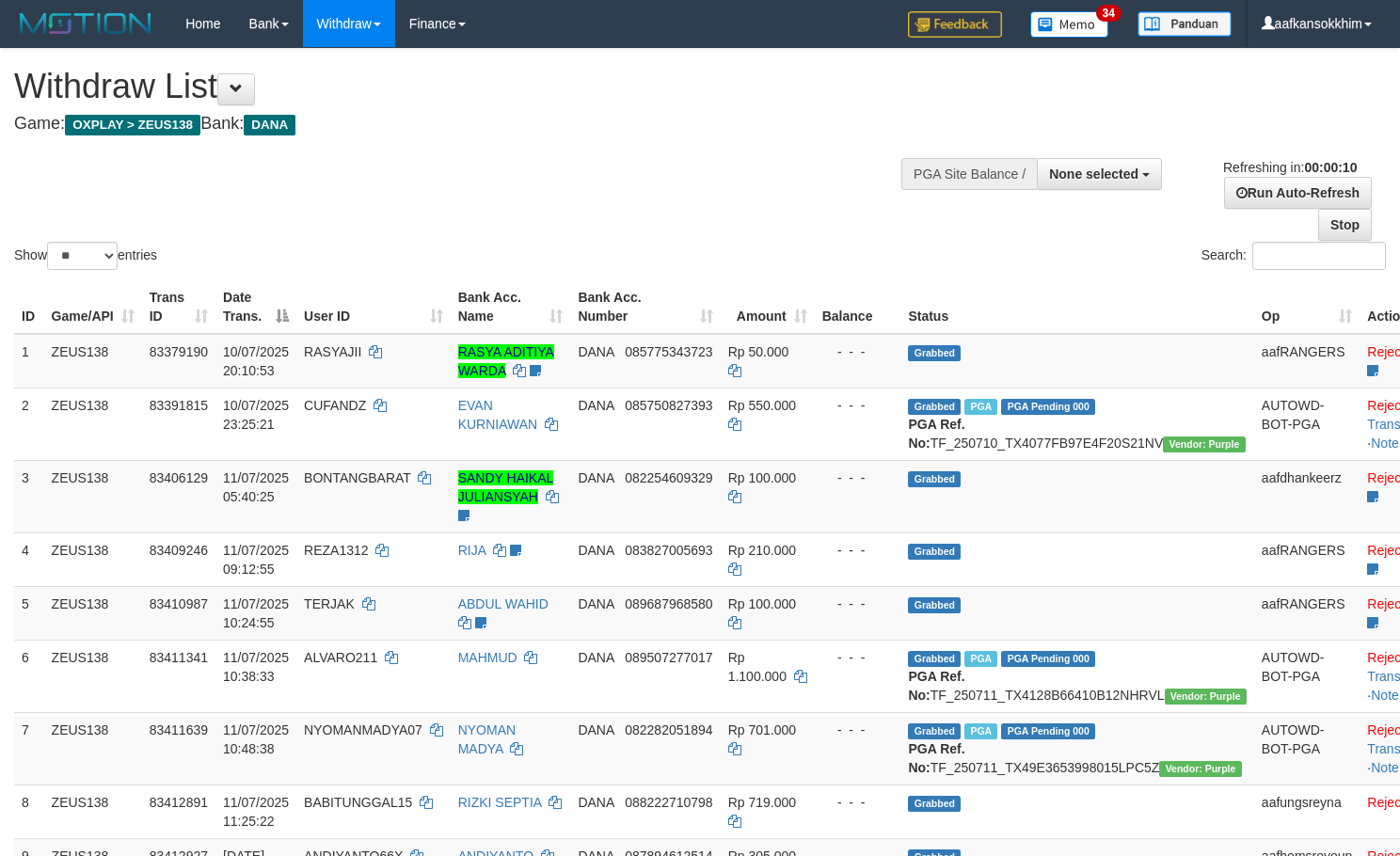 select 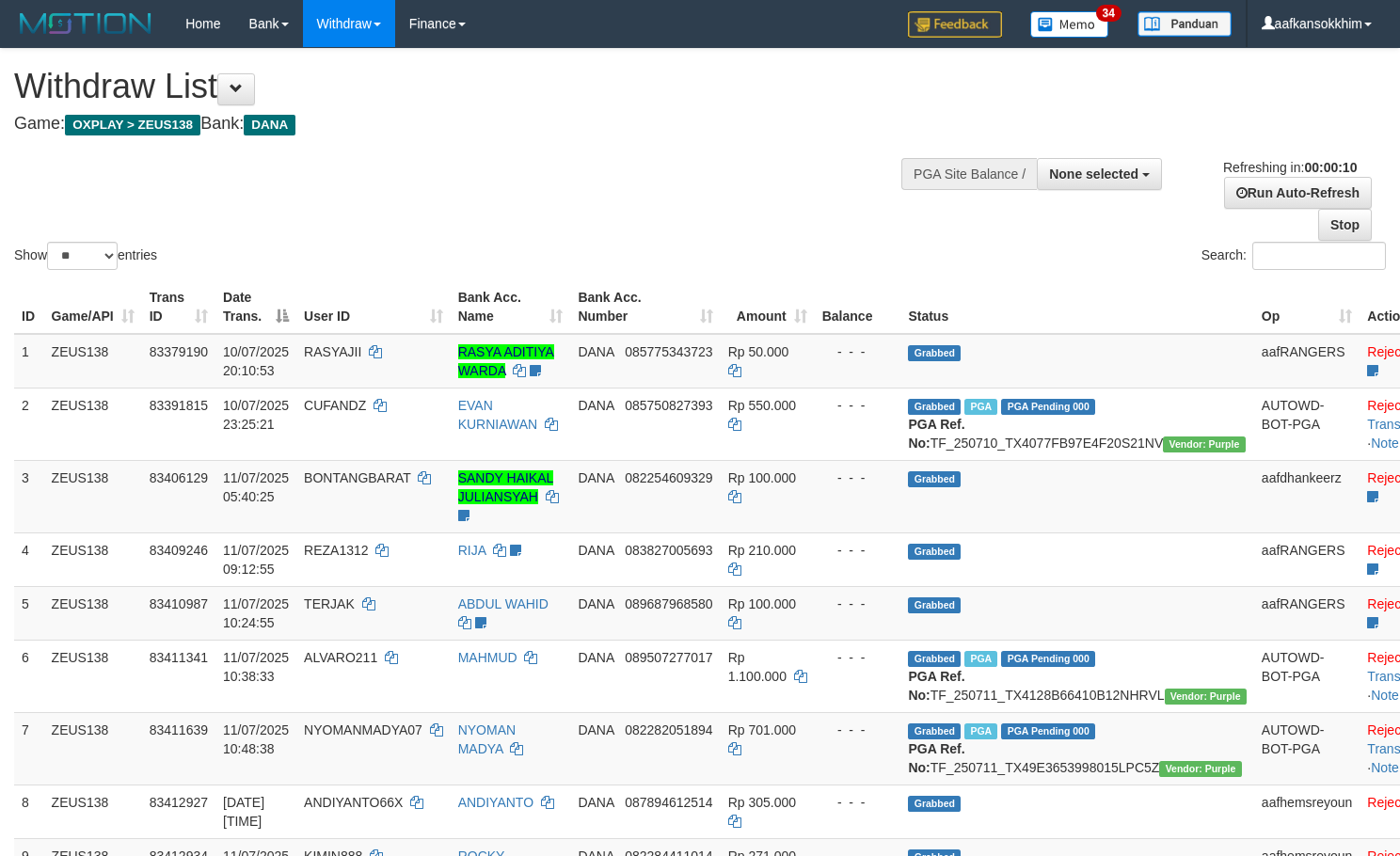 select 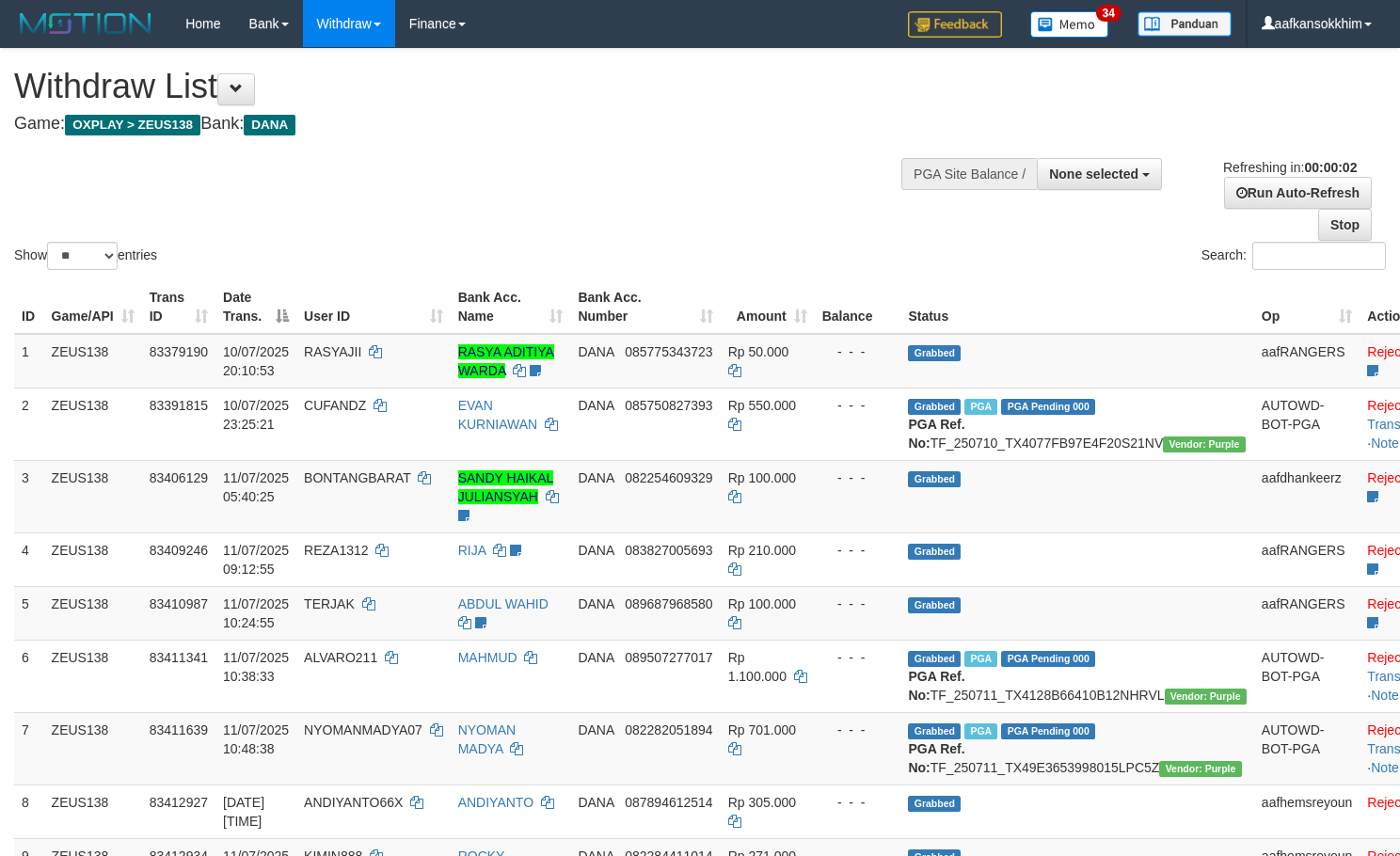 scroll, scrollTop: 0, scrollLeft: 0, axis: both 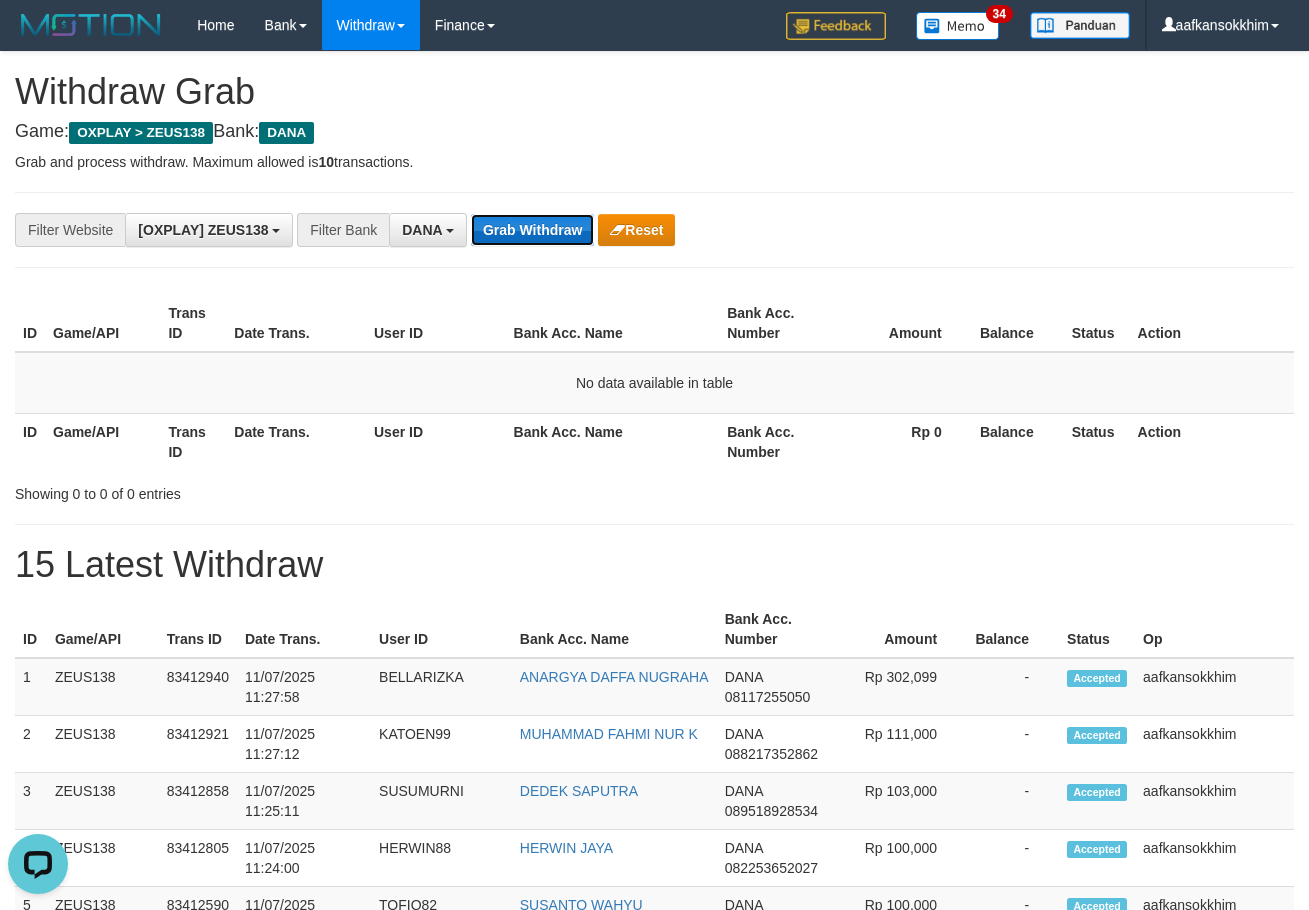 click on "Grab Withdraw" at bounding box center (532, 230) 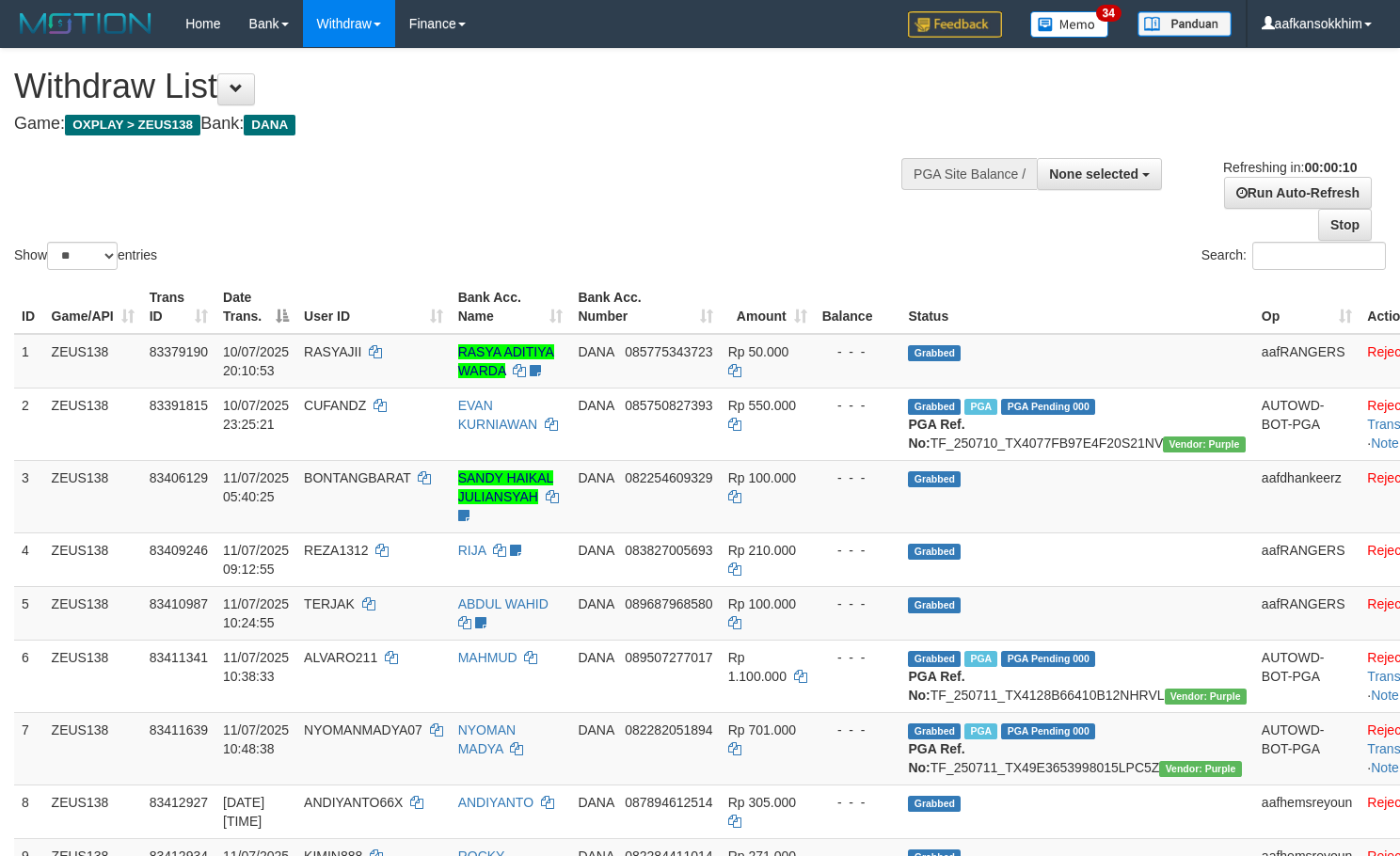 select 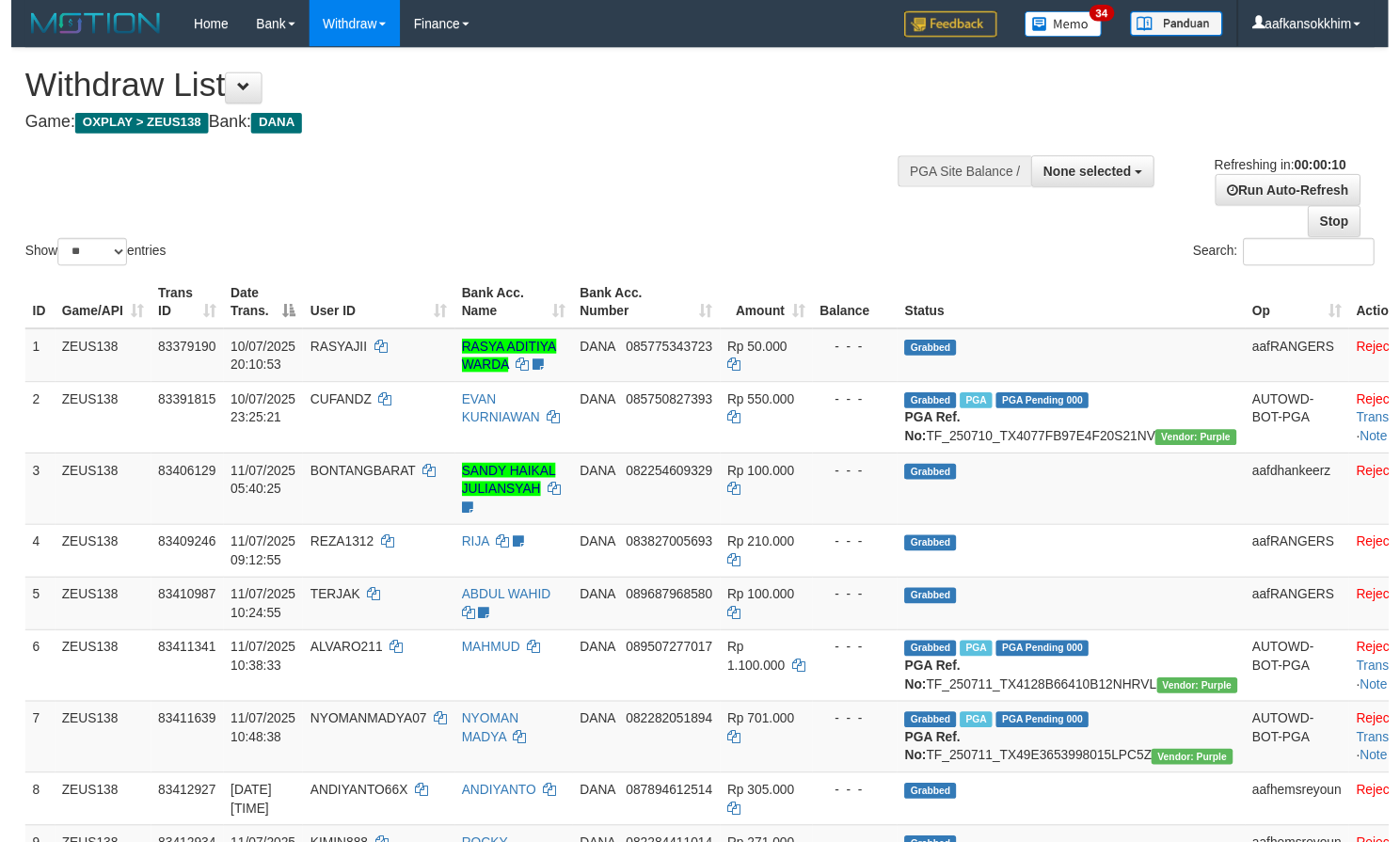 scroll, scrollTop: 0, scrollLeft: 0, axis: both 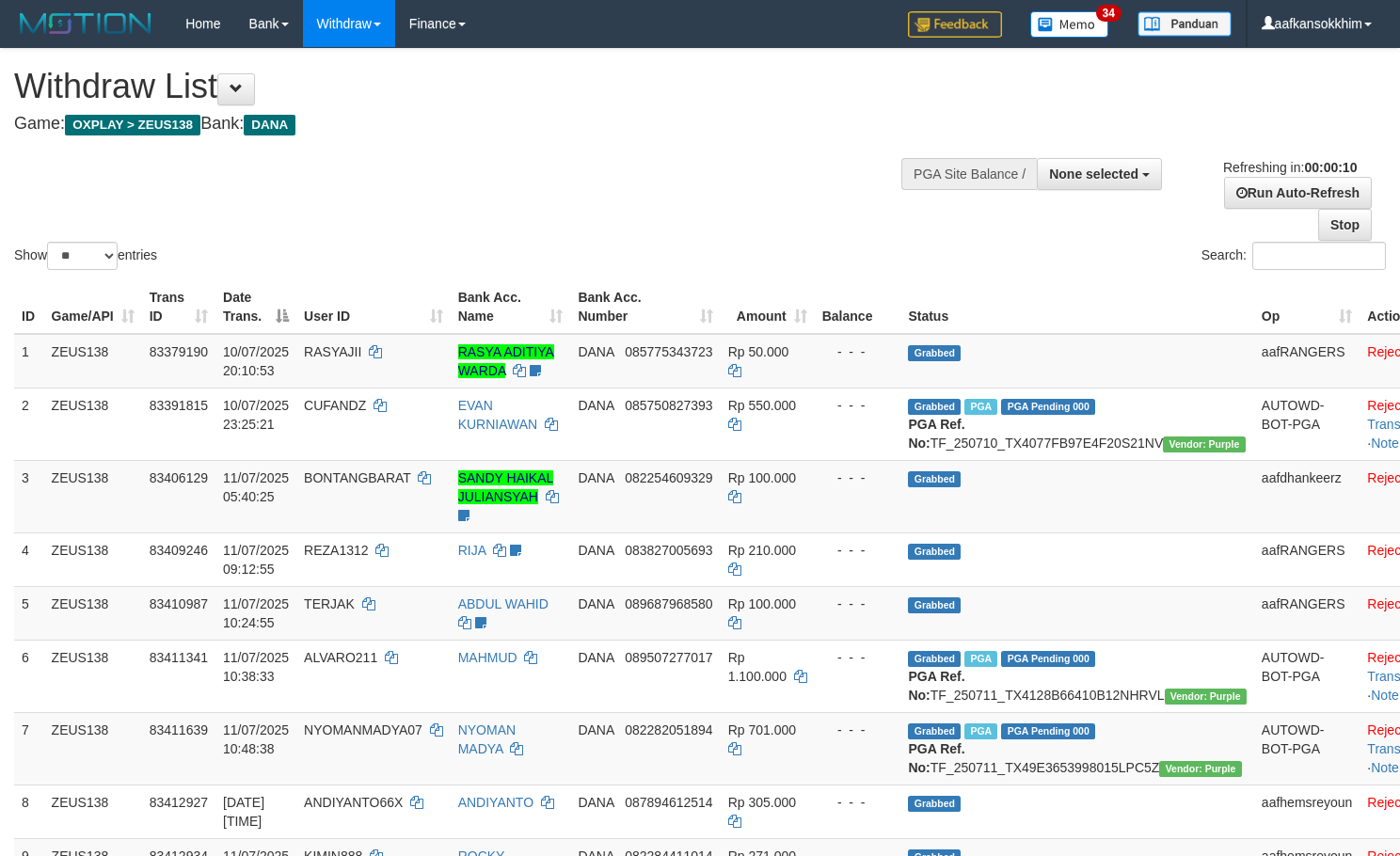 select 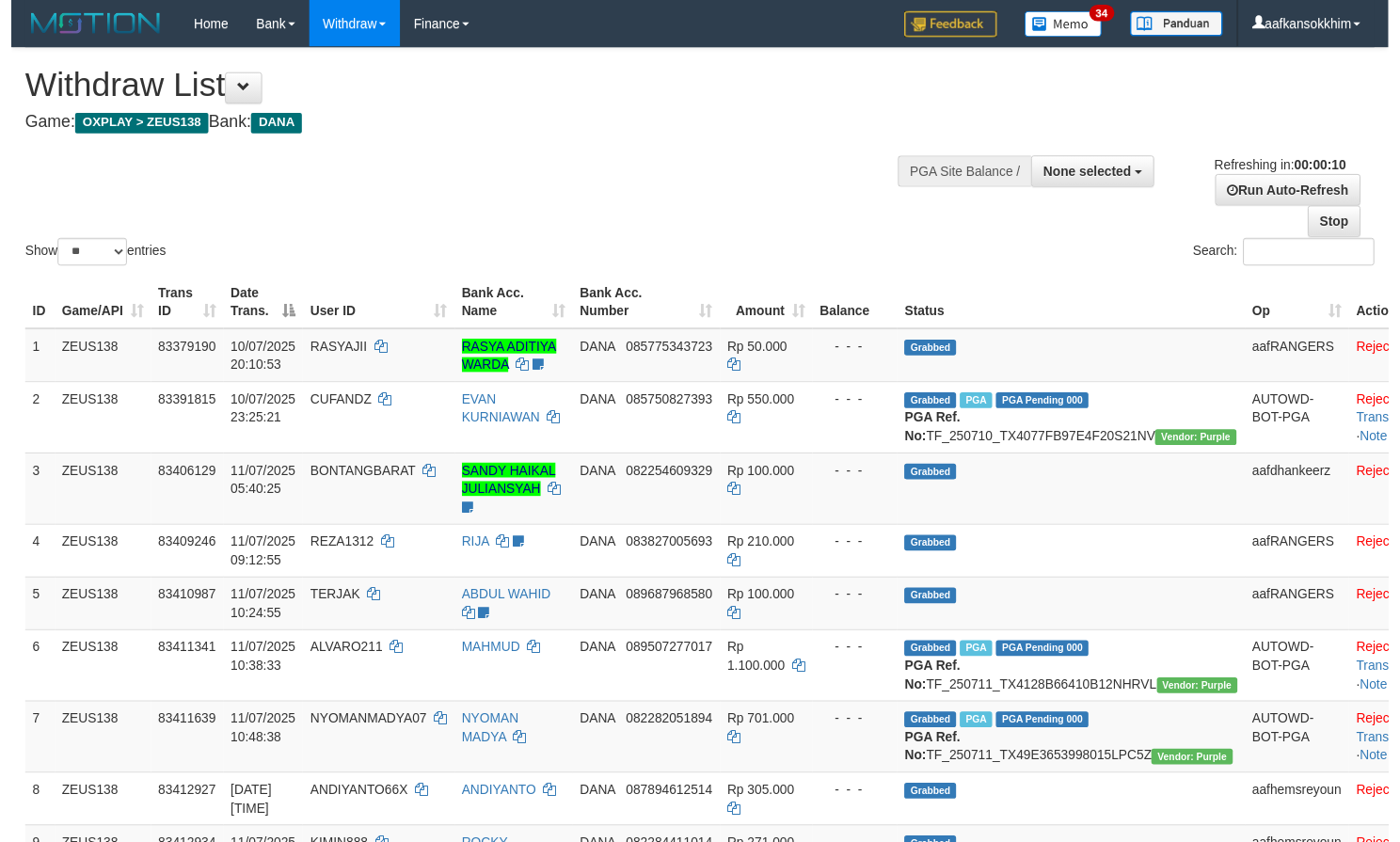 scroll, scrollTop: 0, scrollLeft: 0, axis: both 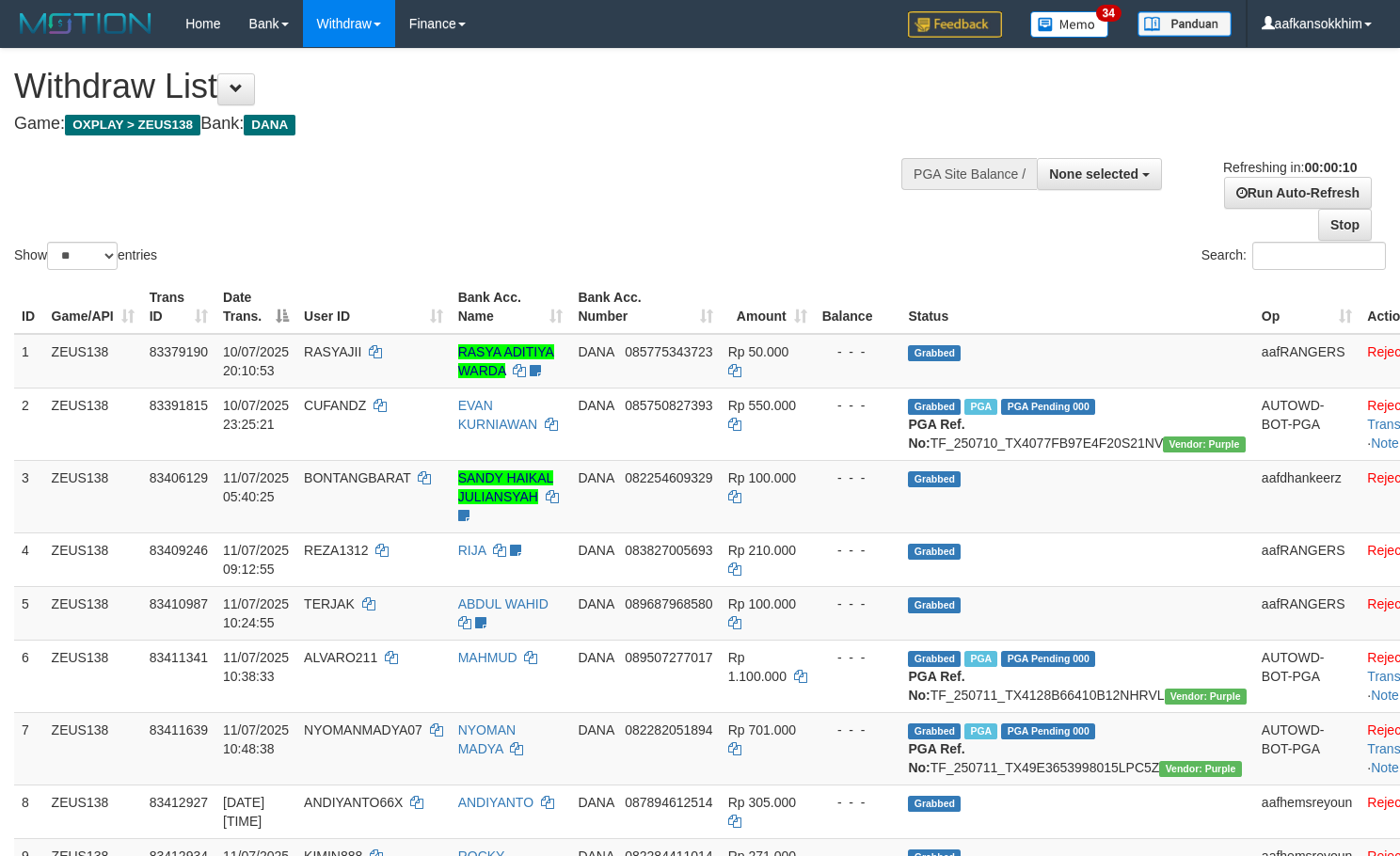select 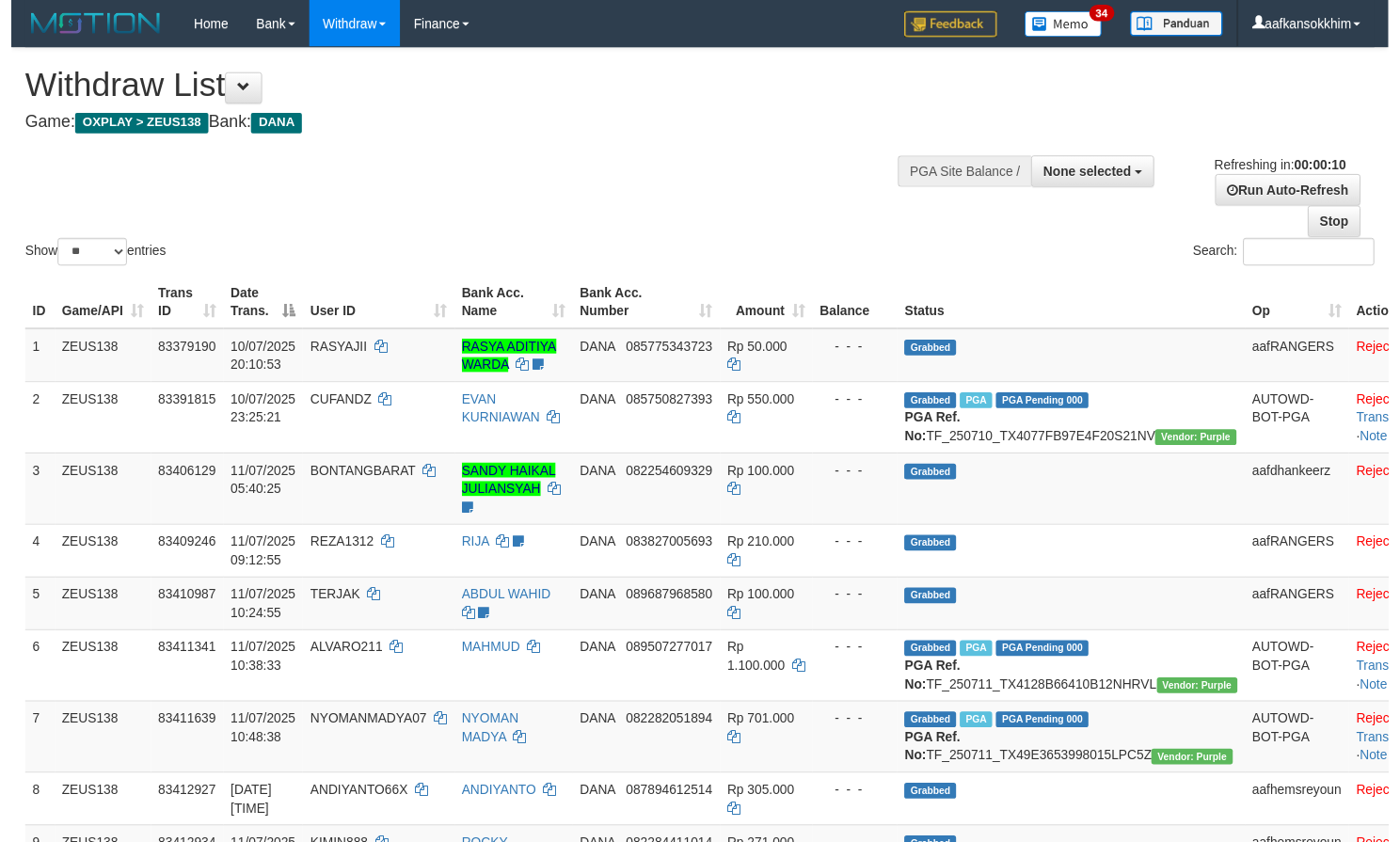 scroll, scrollTop: 0, scrollLeft: 0, axis: both 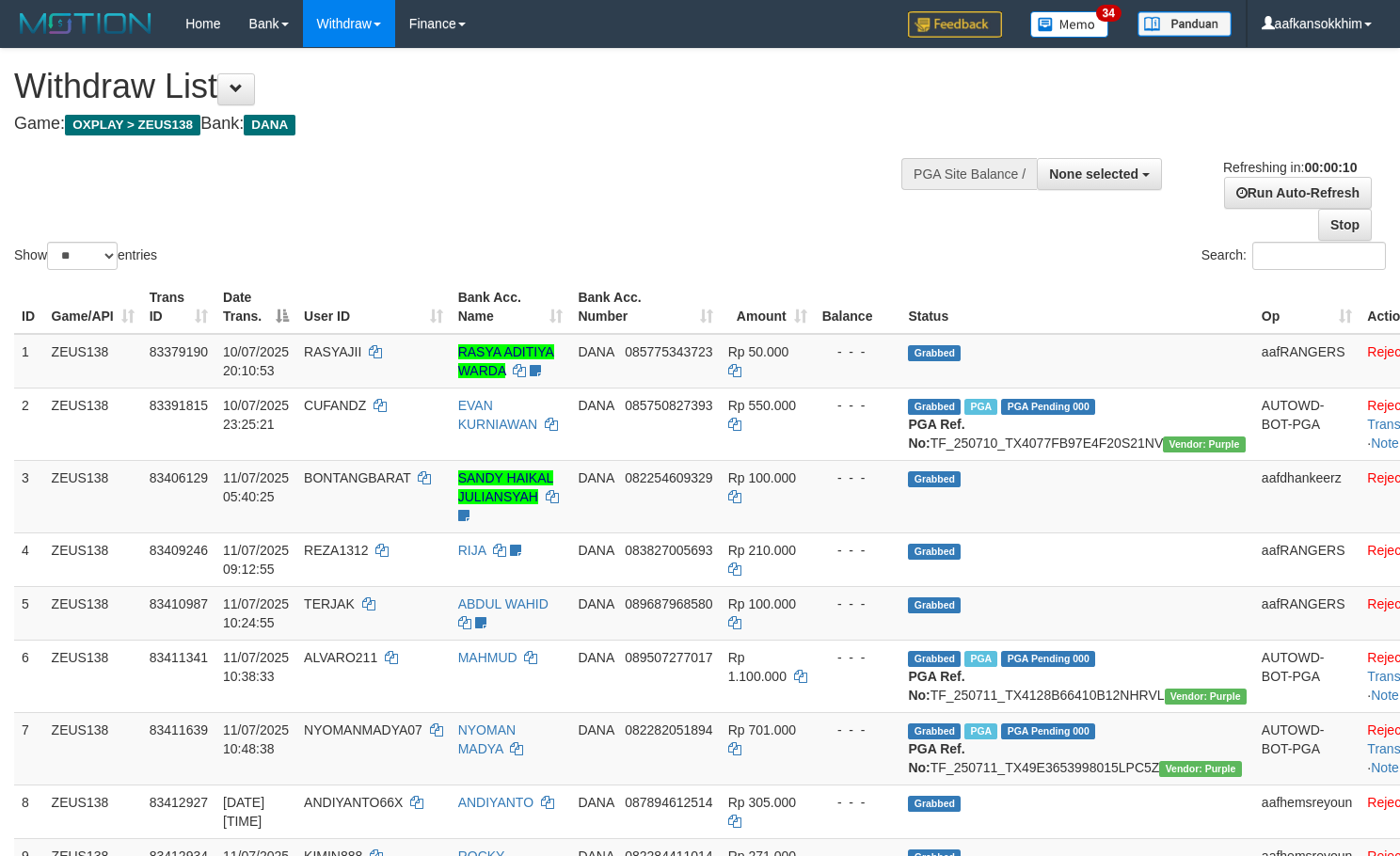 select 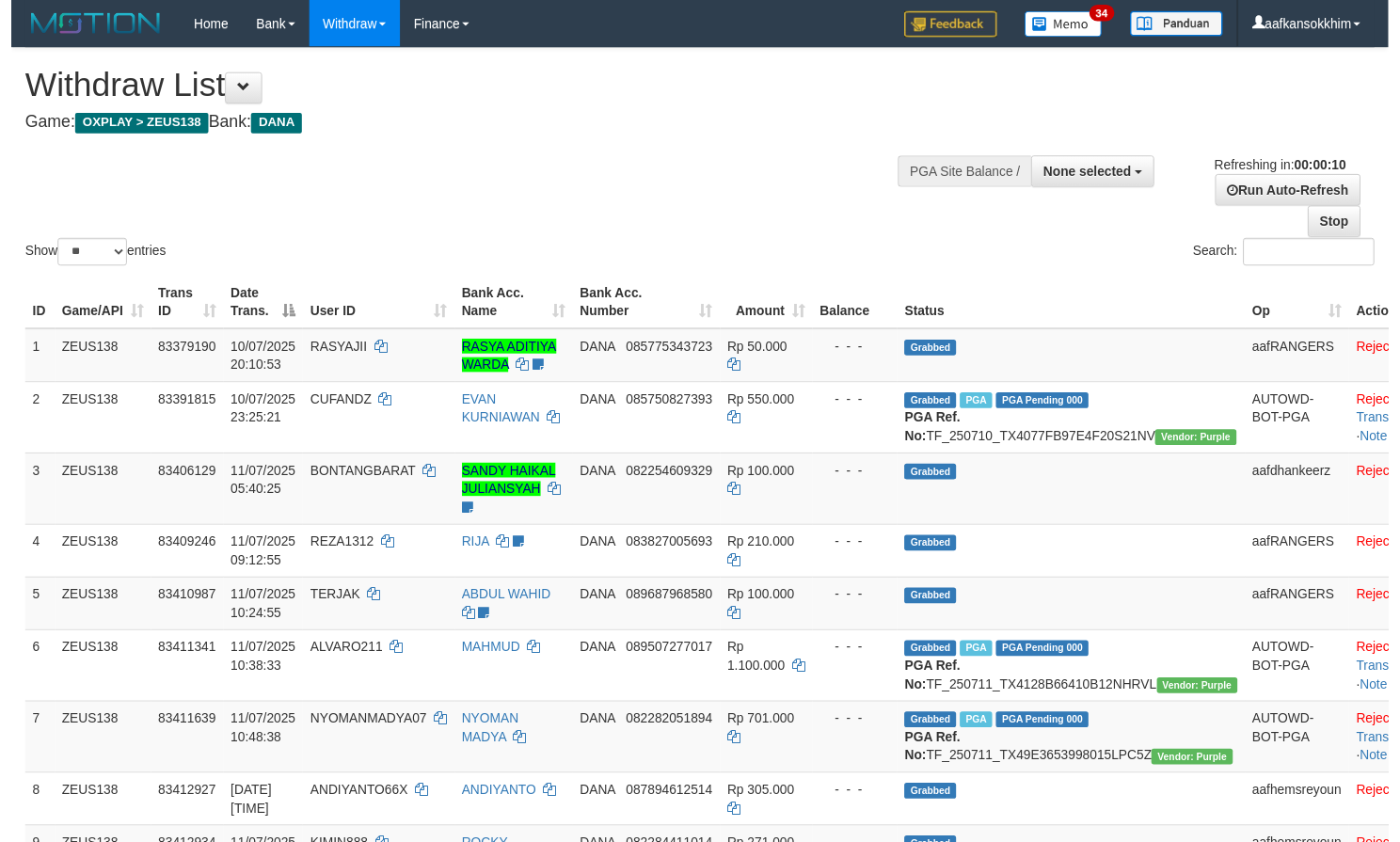 scroll, scrollTop: 0, scrollLeft: 0, axis: both 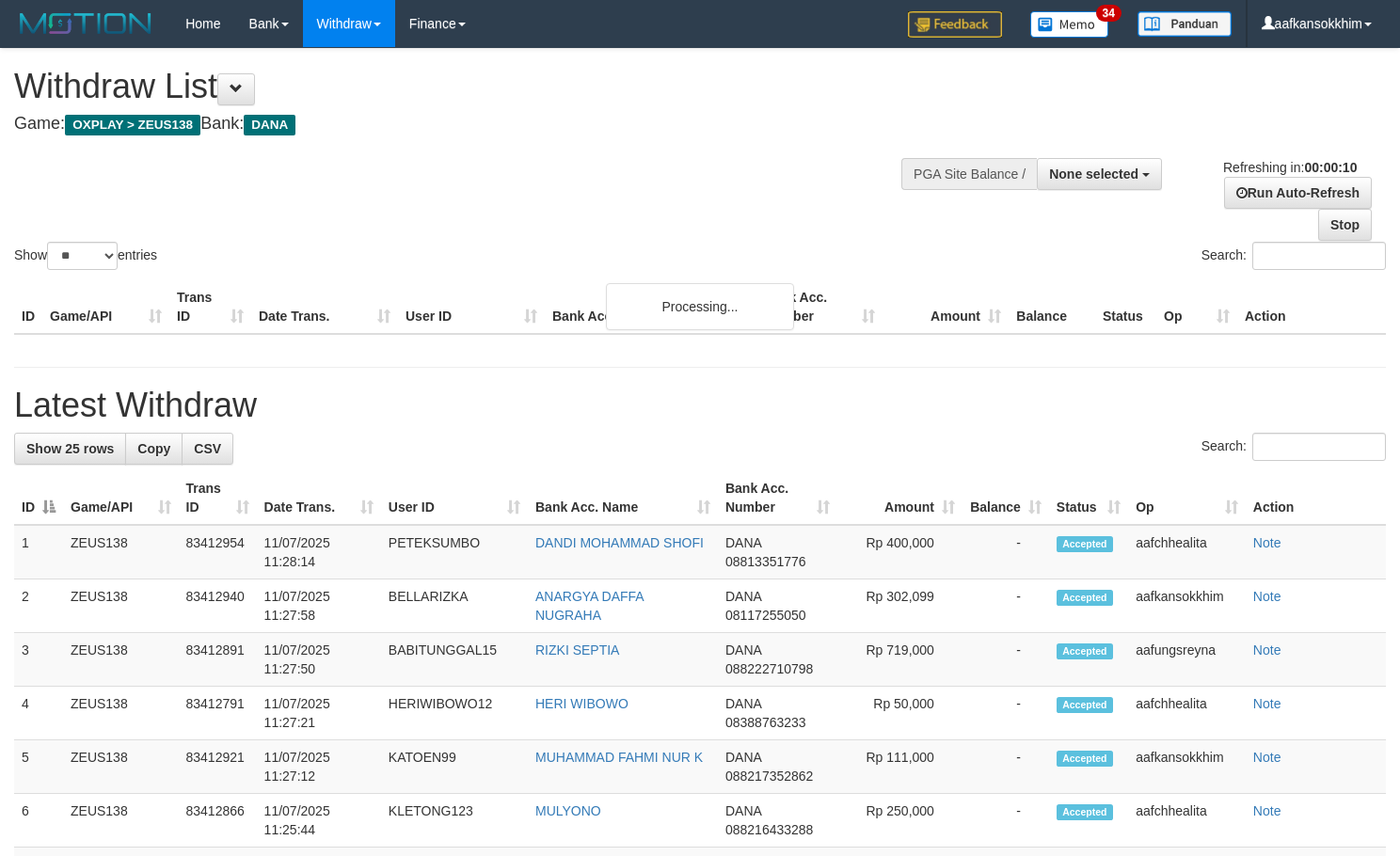 select 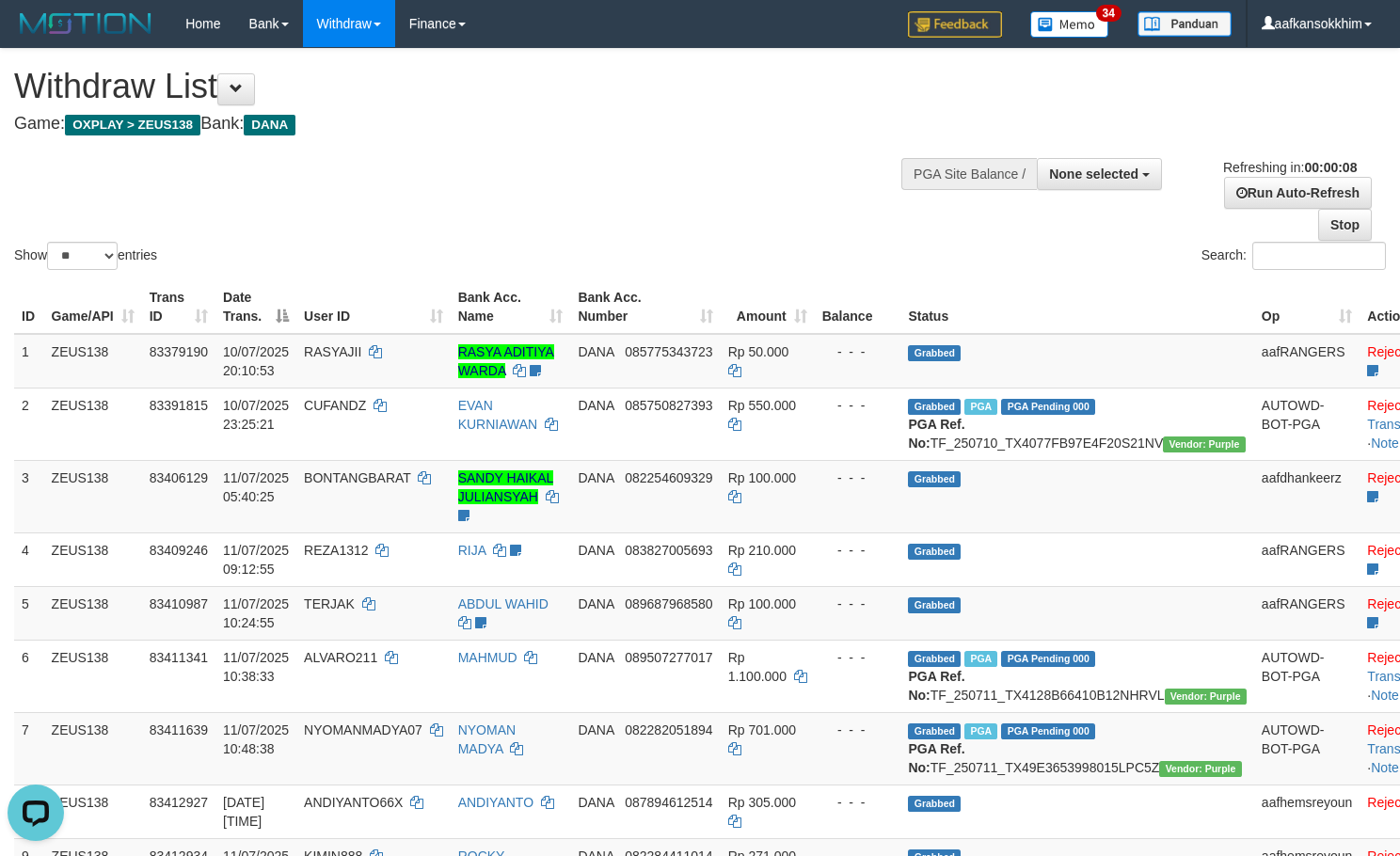 scroll, scrollTop: 0, scrollLeft: 0, axis: both 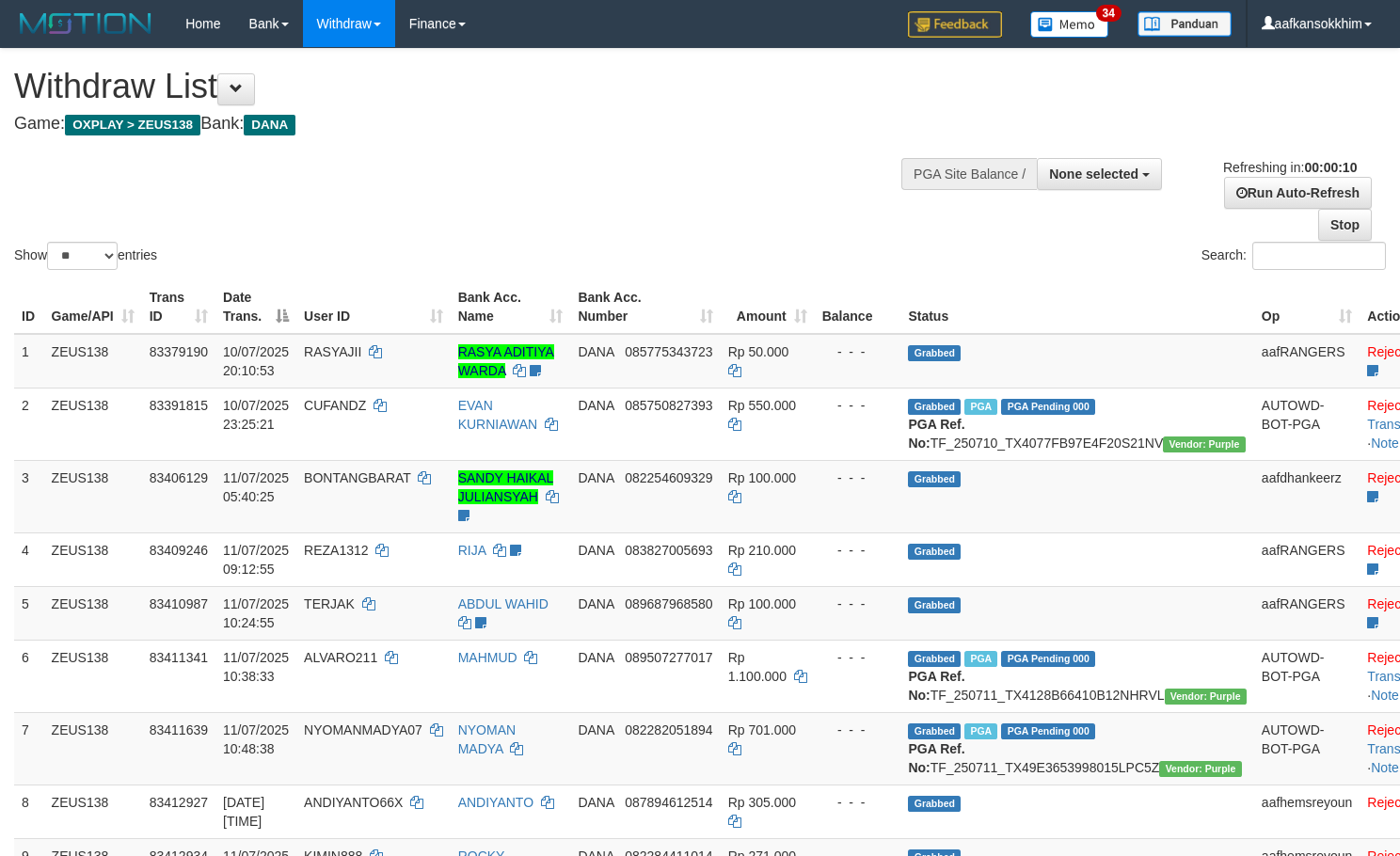 select 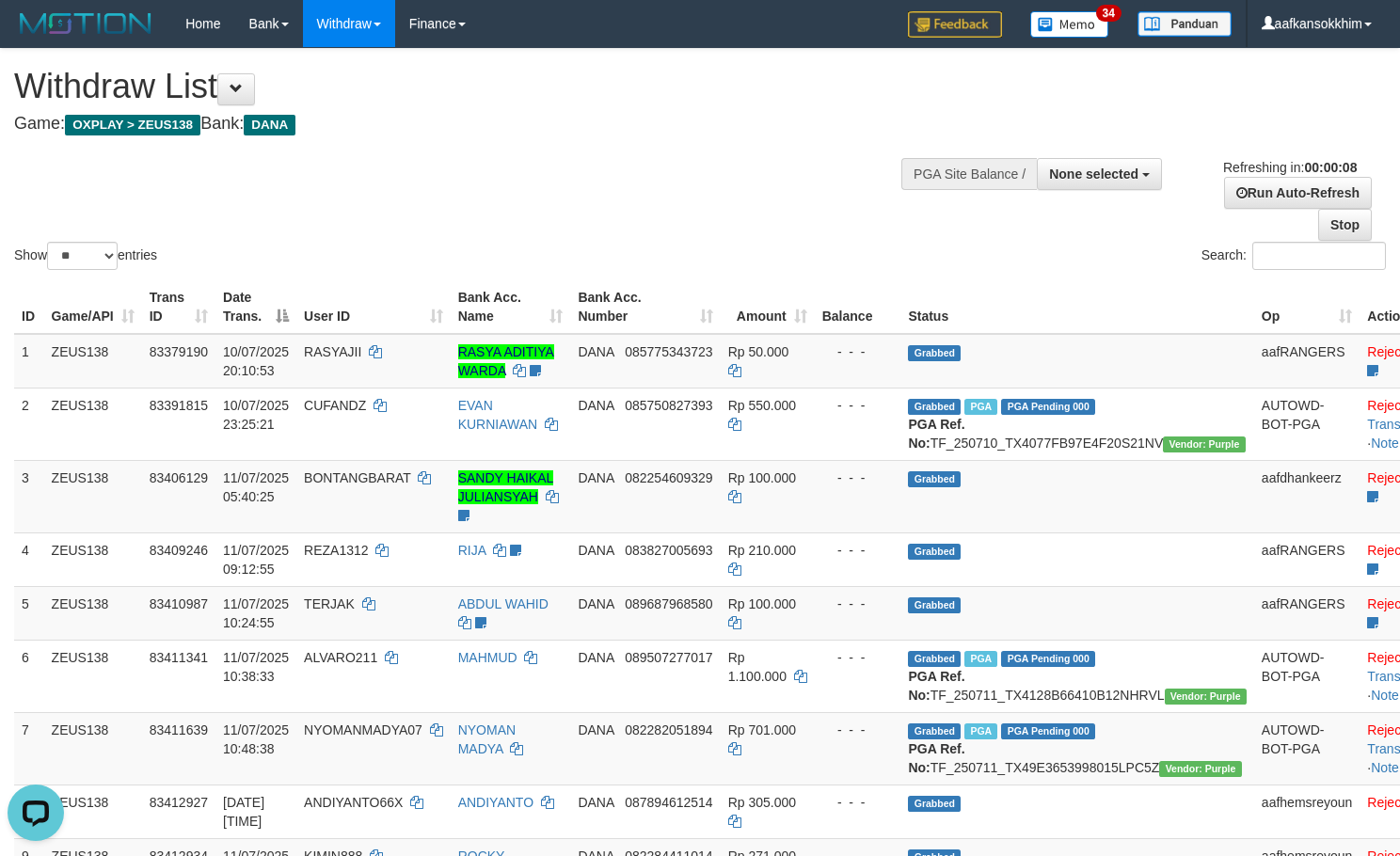 scroll, scrollTop: 0, scrollLeft: 0, axis: both 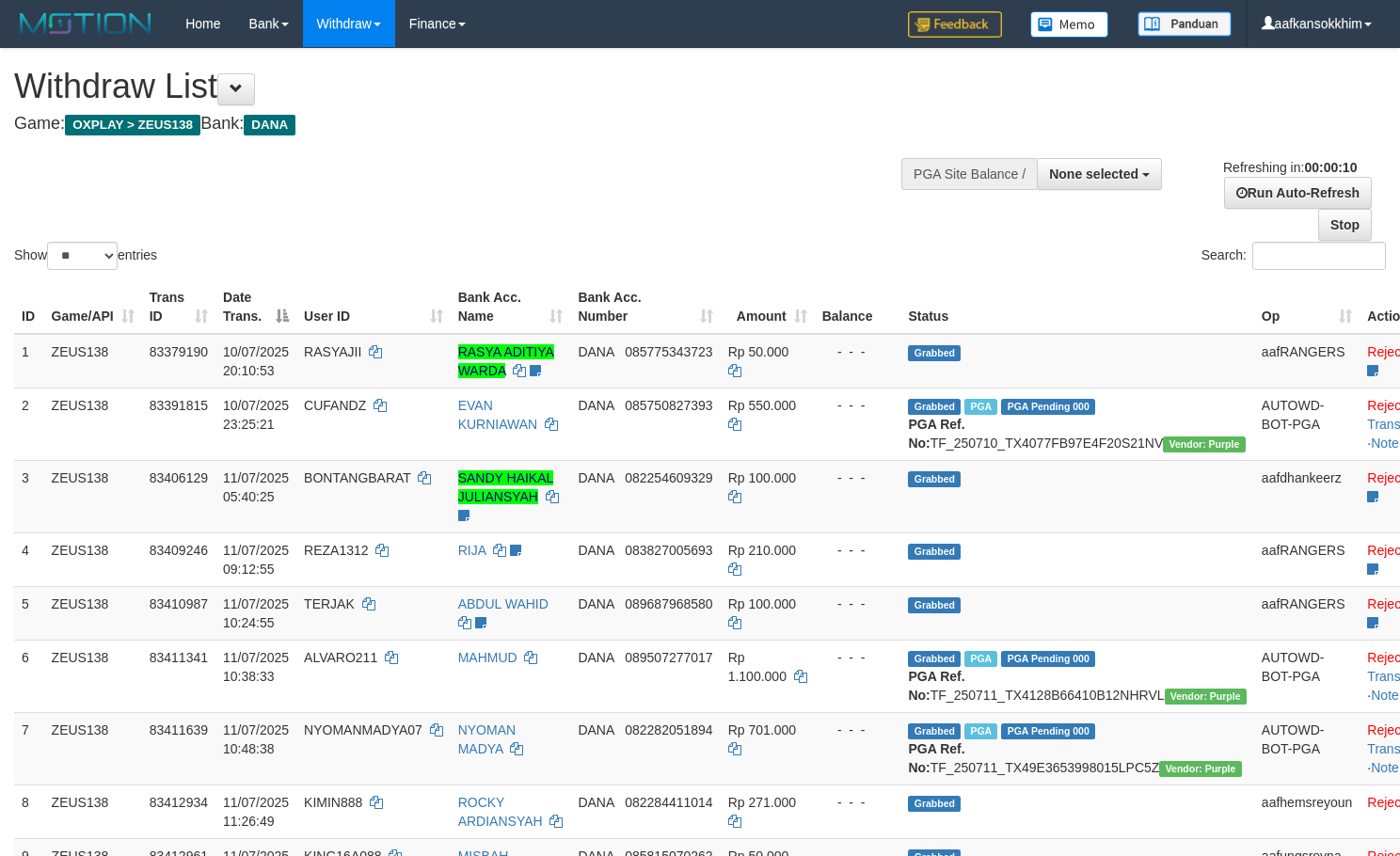 select 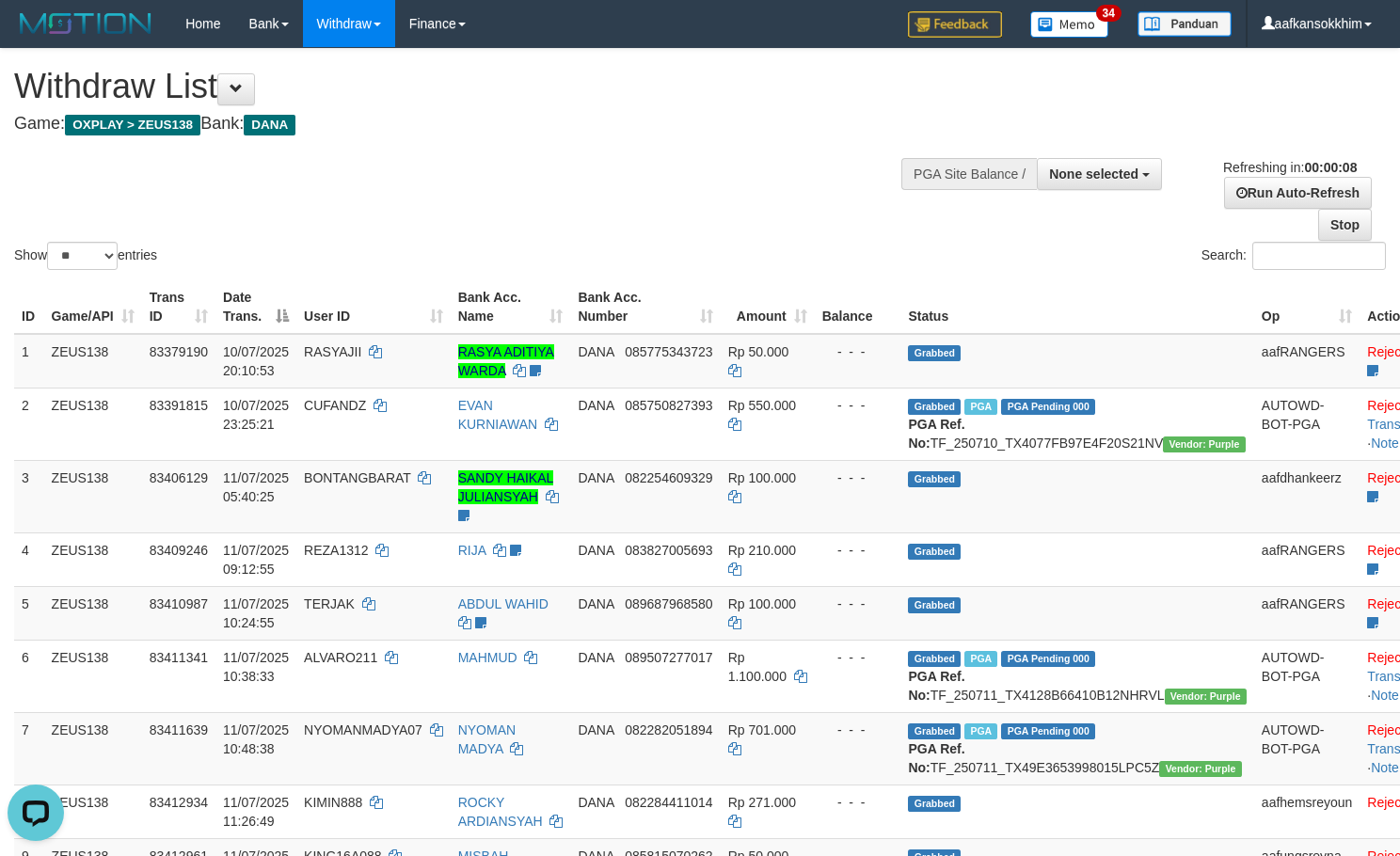 scroll, scrollTop: 0, scrollLeft: 0, axis: both 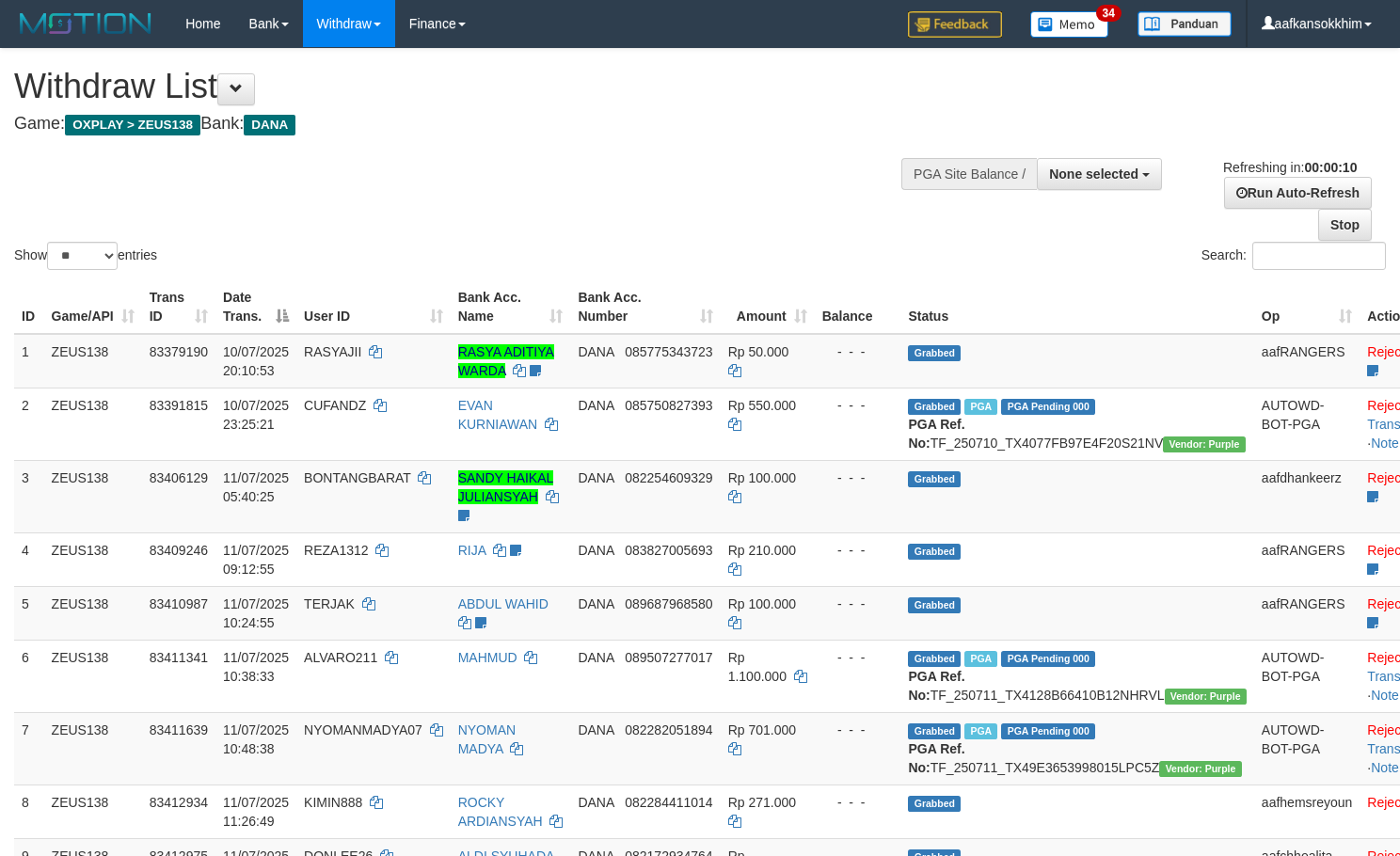 select 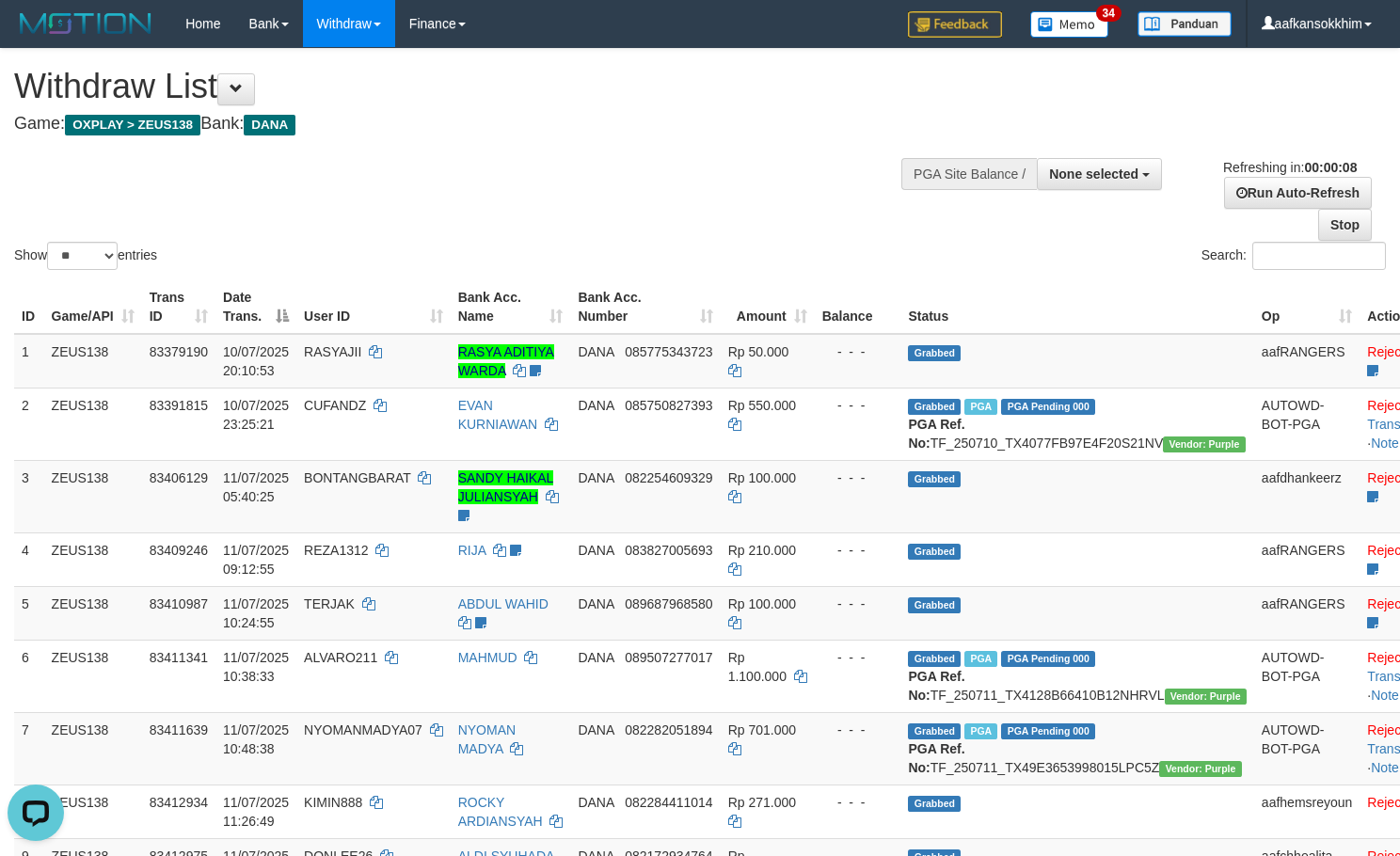 scroll, scrollTop: 0, scrollLeft: 0, axis: both 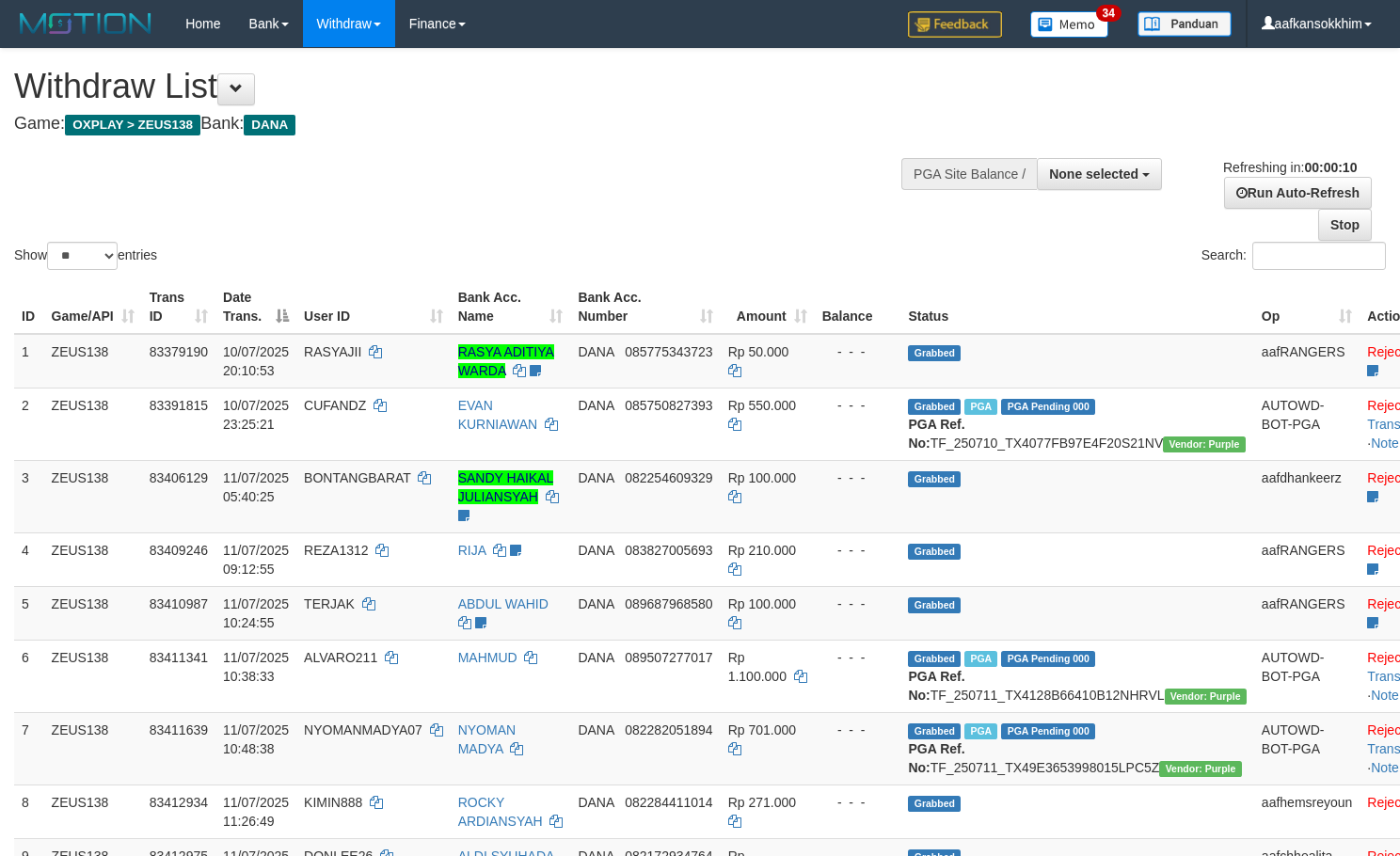select 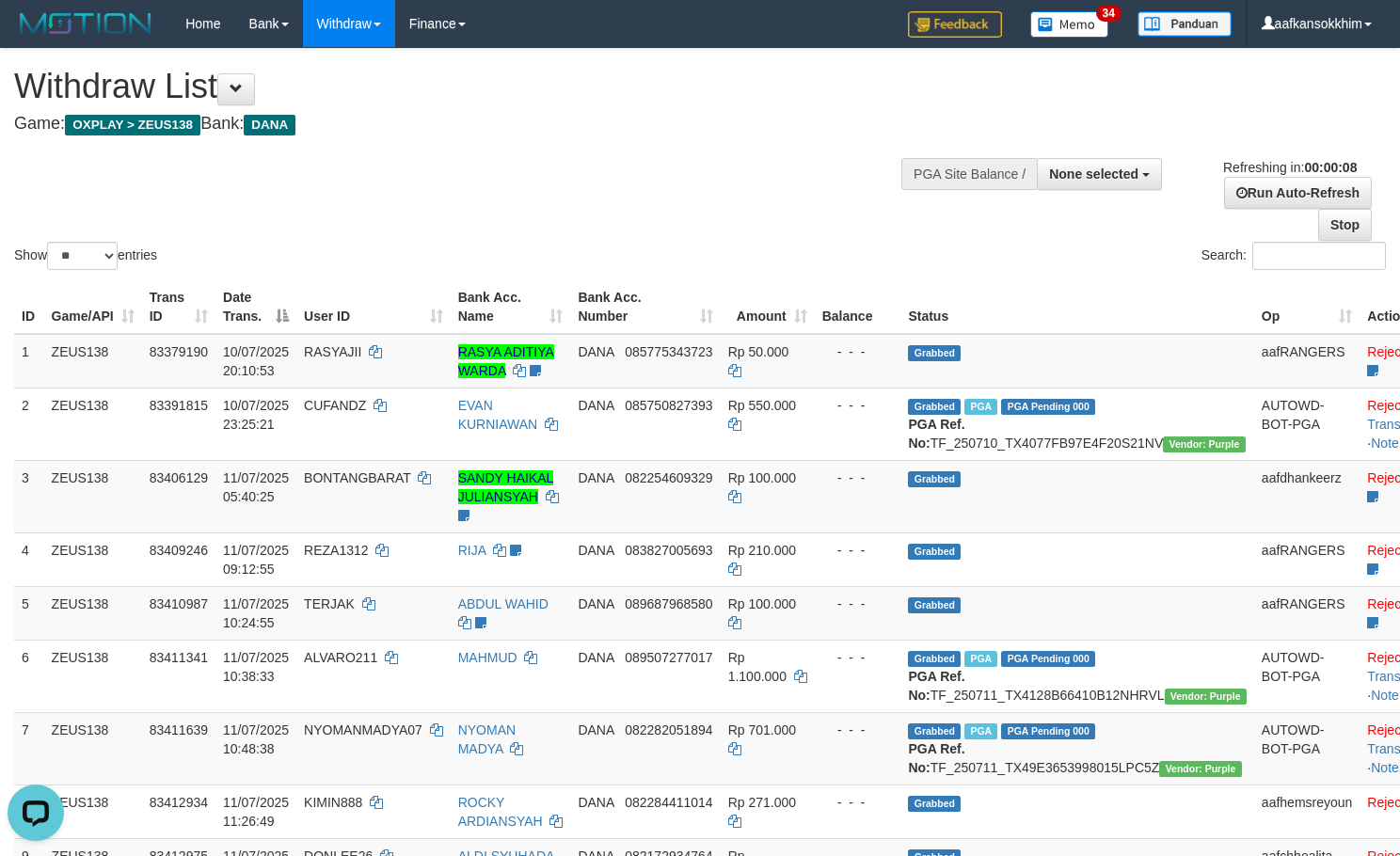 scroll, scrollTop: 0, scrollLeft: 0, axis: both 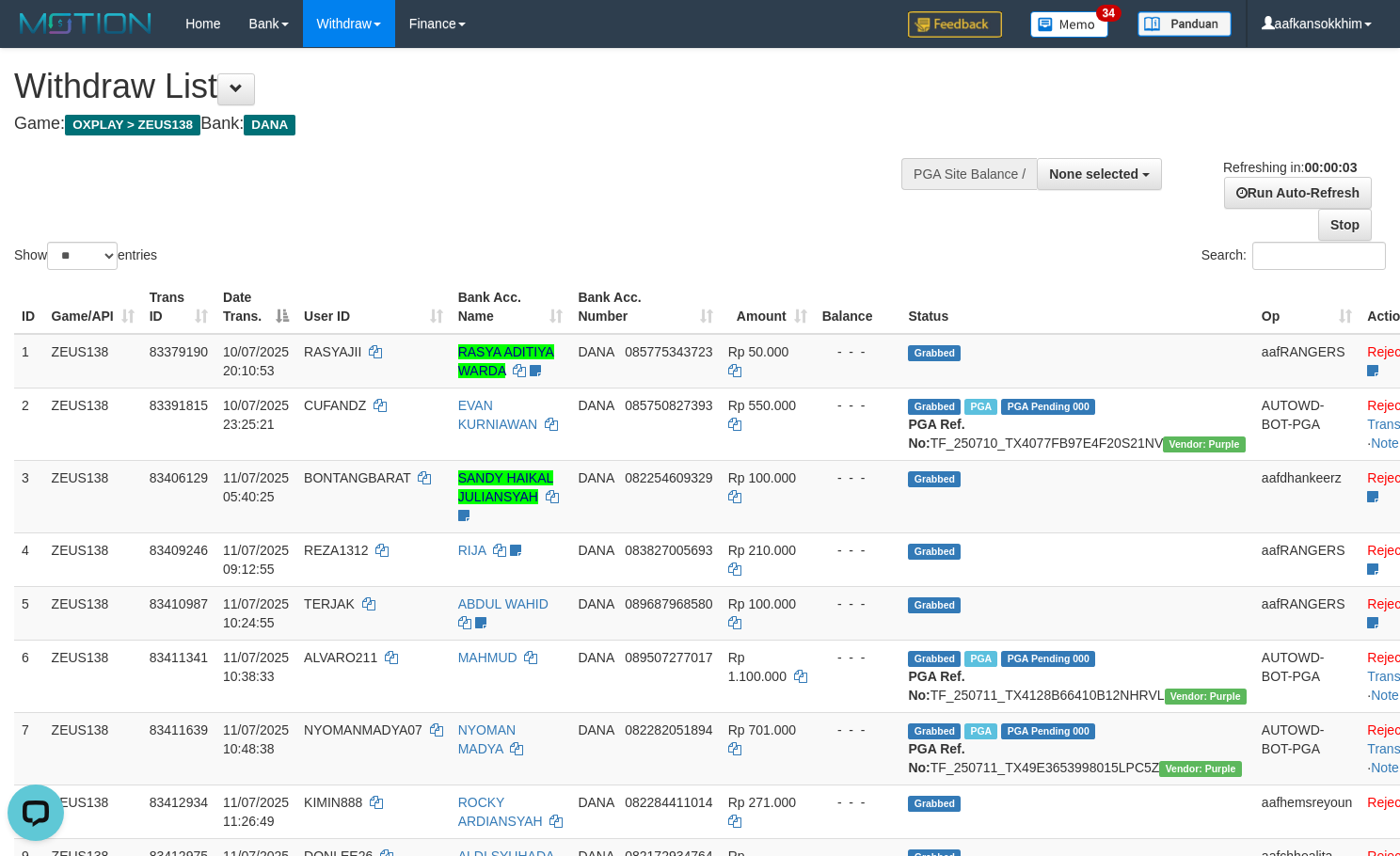 drag, startPoint x: 626, startPoint y: 16, endPoint x: 628, endPoint y: 41, distance: 25.079872 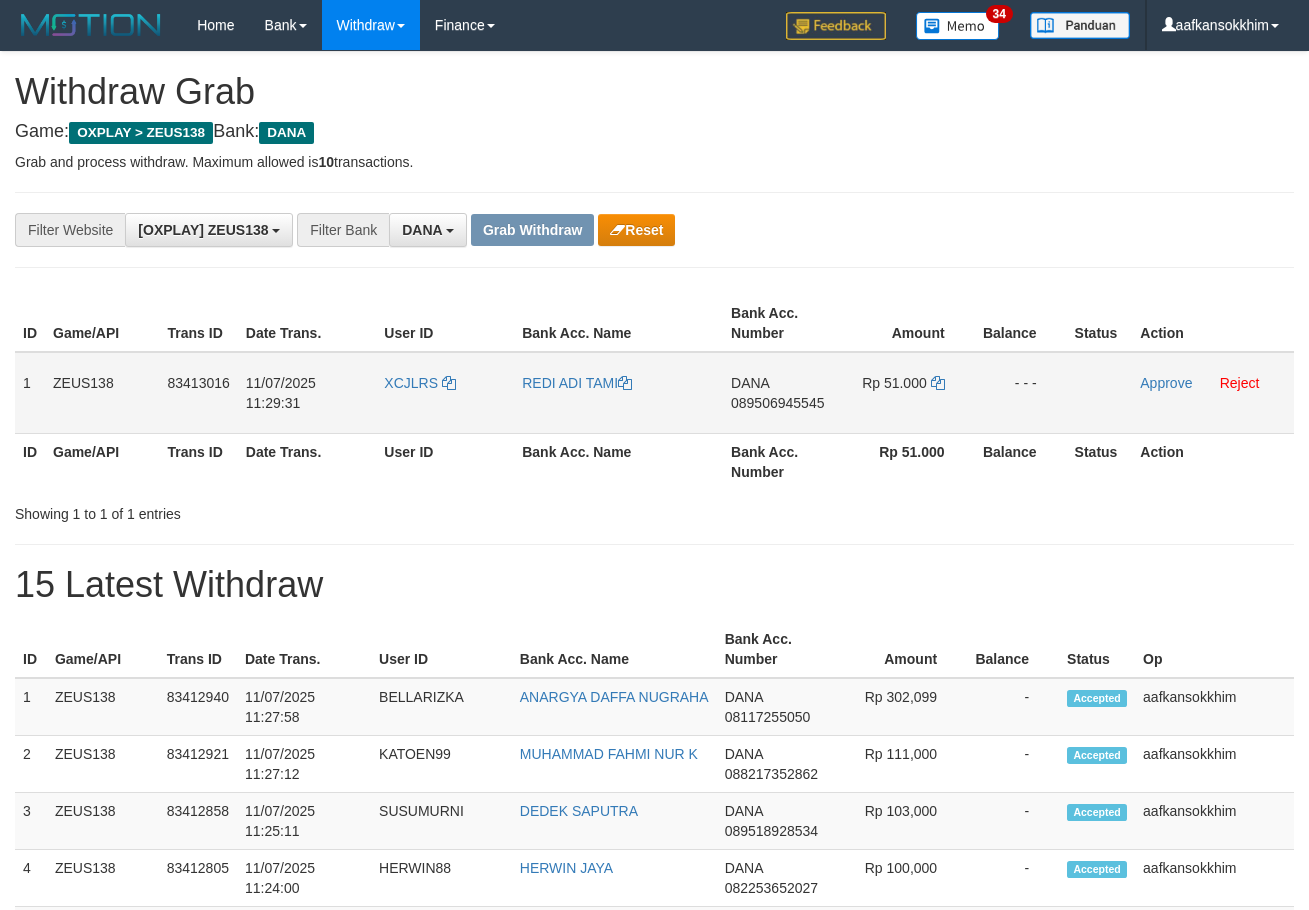 scroll, scrollTop: 0, scrollLeft: 0, axis: both 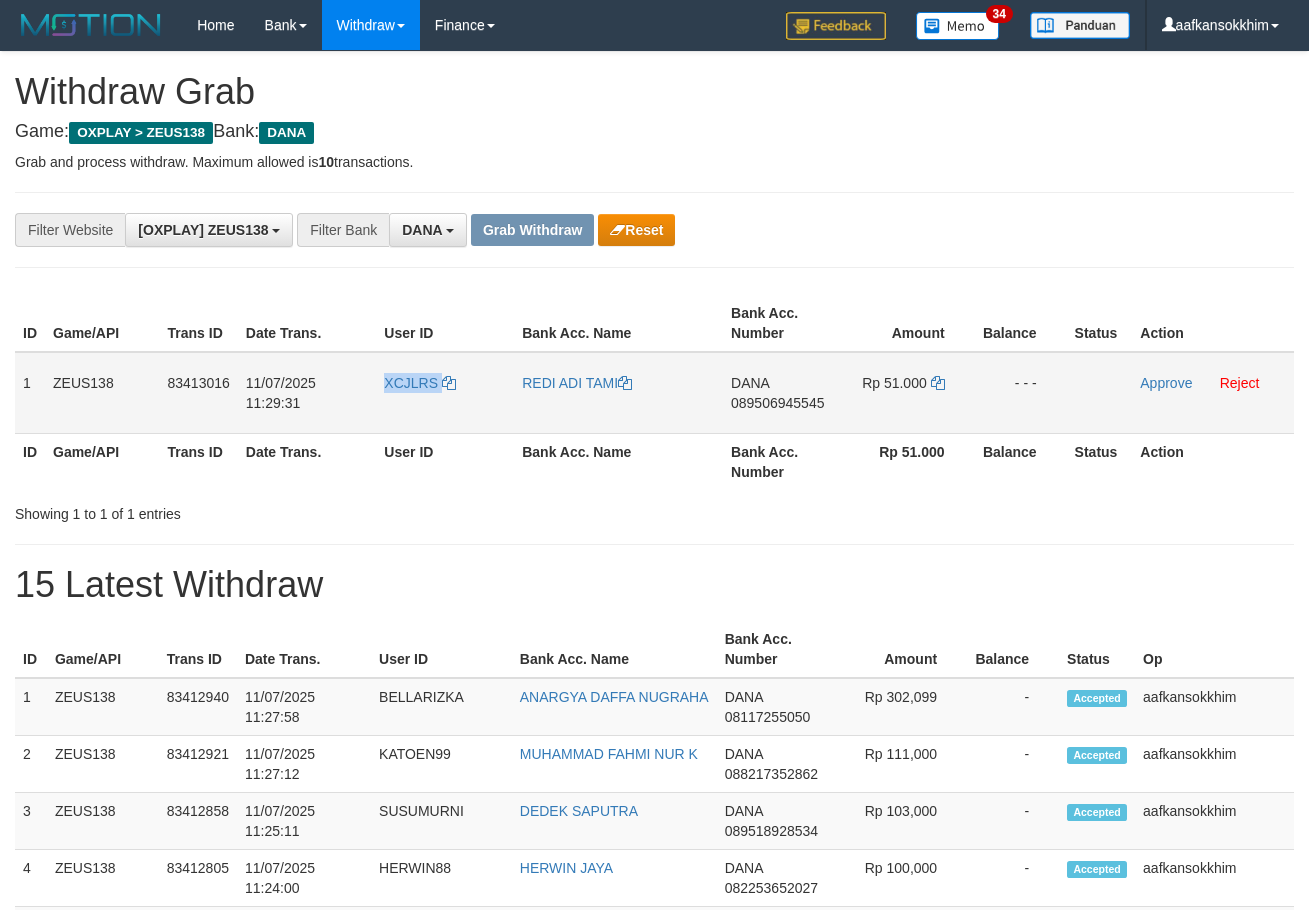 click on "XCJLRS" at bounding box center (445, 393) 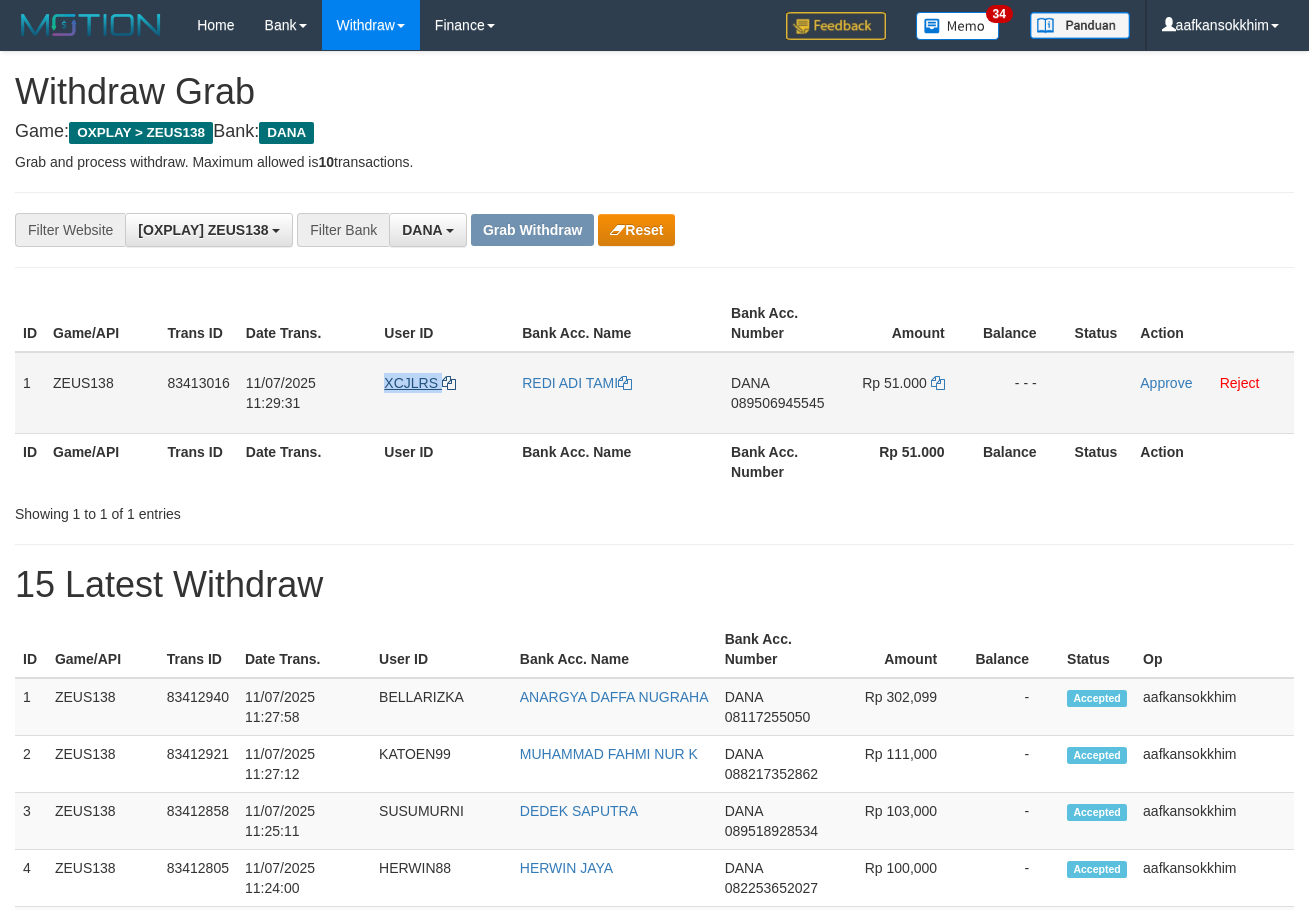 copy on "XCJLRS" 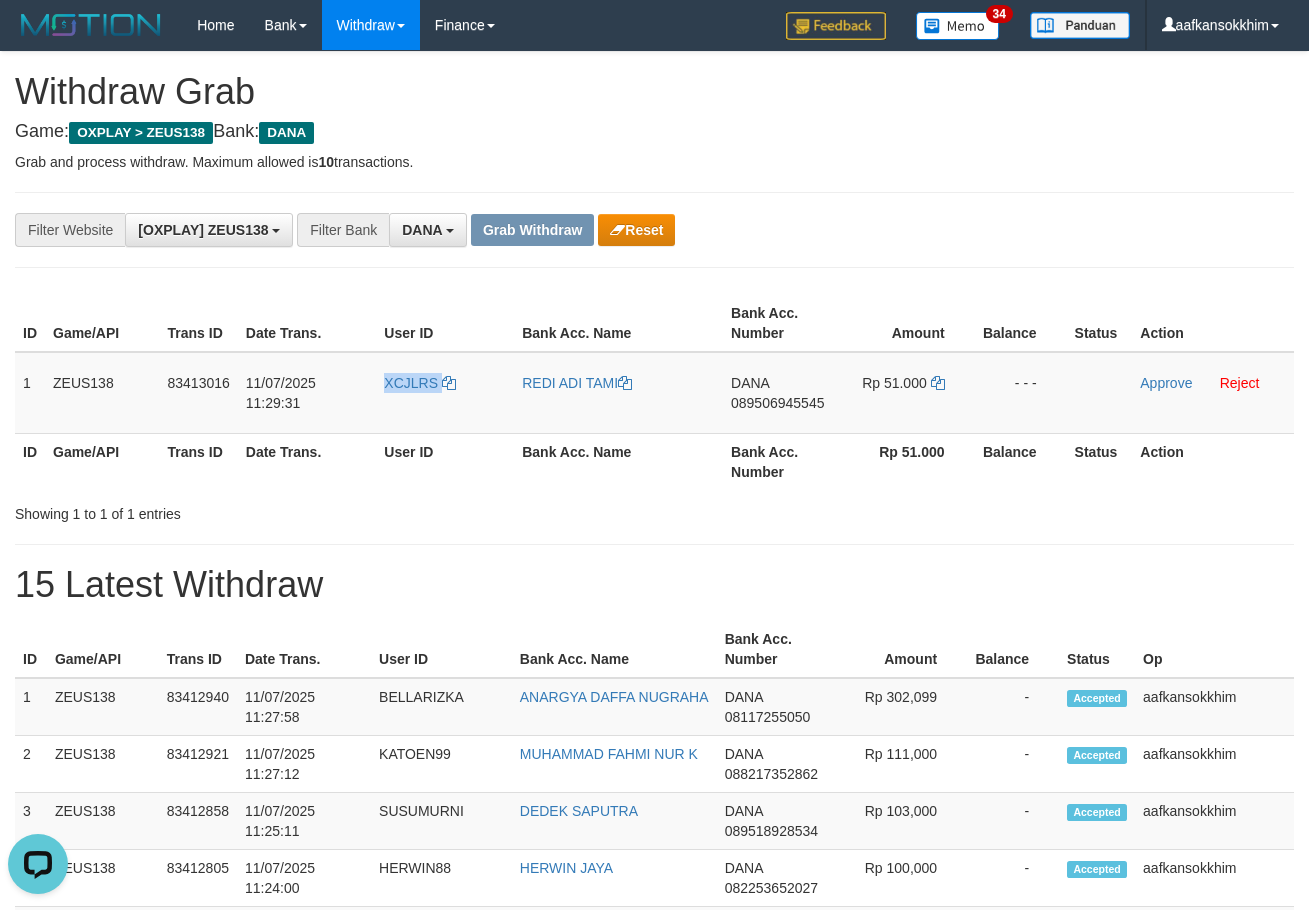 scroll, scrollTop: 0, scrollLeft: 0, axis: both 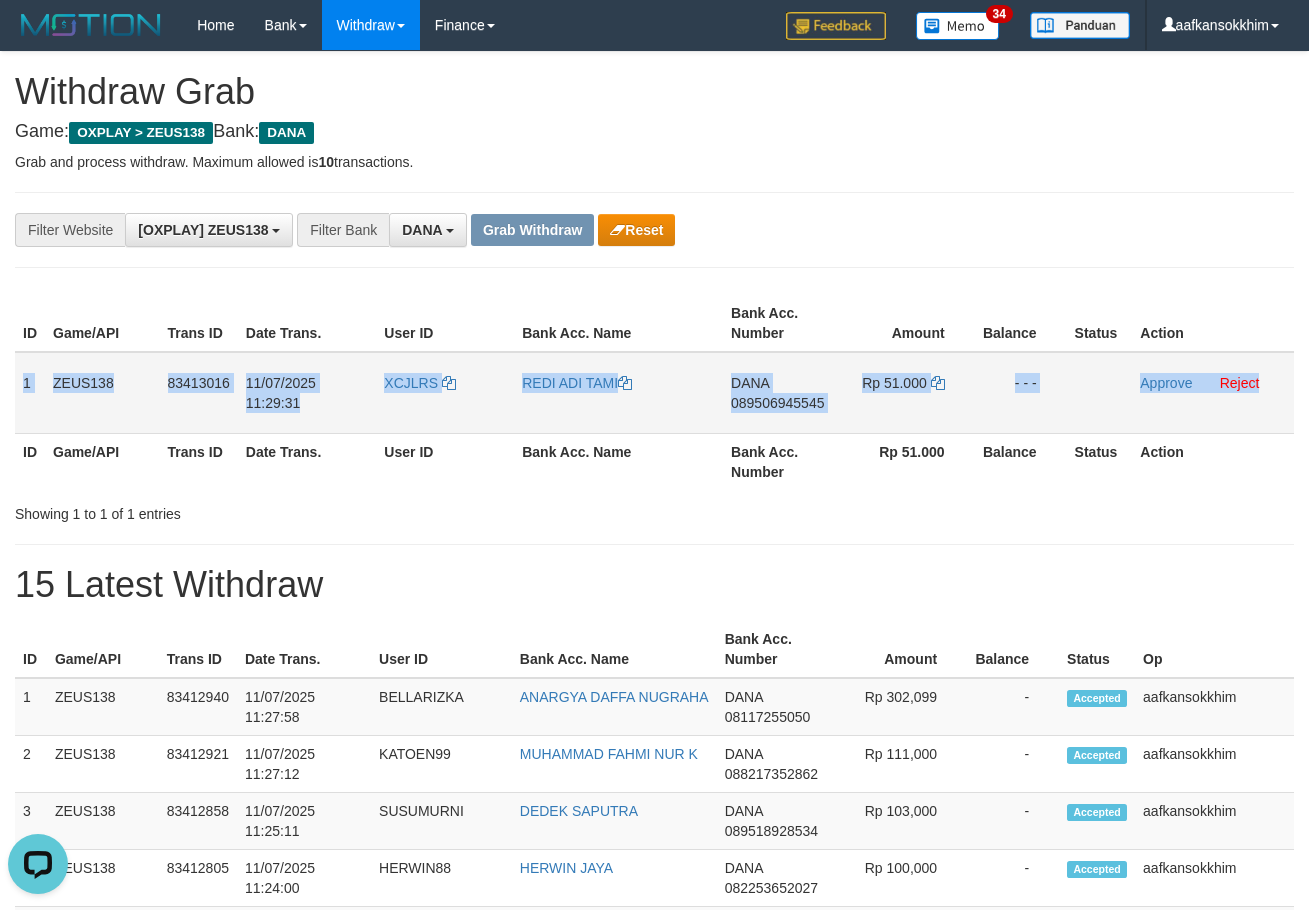 drag, startPoint x: 141, startPoint y: 363, endPoint x: 1277, endPoint y: 386, distance: 1136.2328 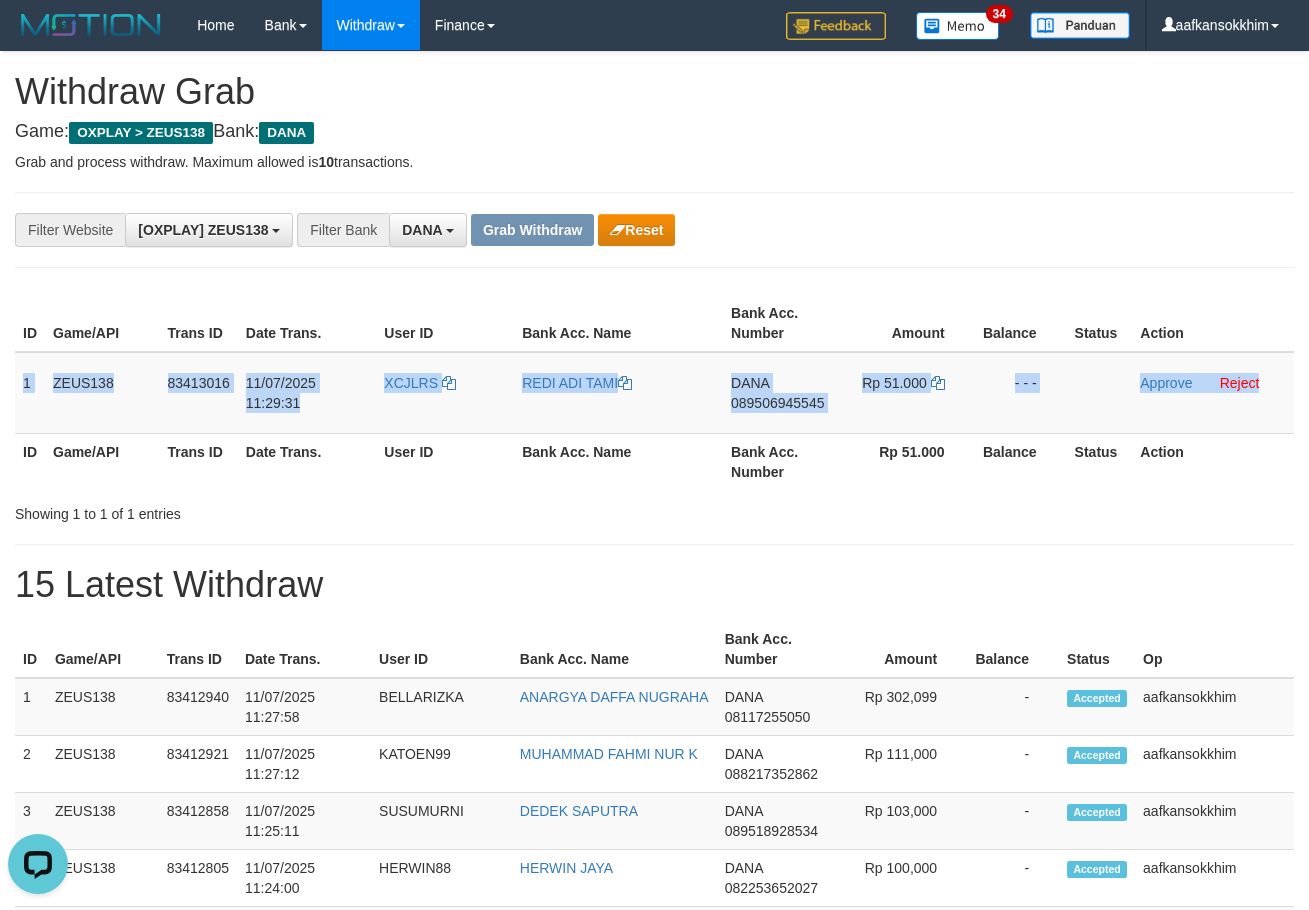 copy on "1
ZEUS138
83413016
11/07/2025 11:29:31
XCJLRS
REDI ADI TAMI
DANA
089506945545
Rp 51.000
- - -
Approve
Reject" 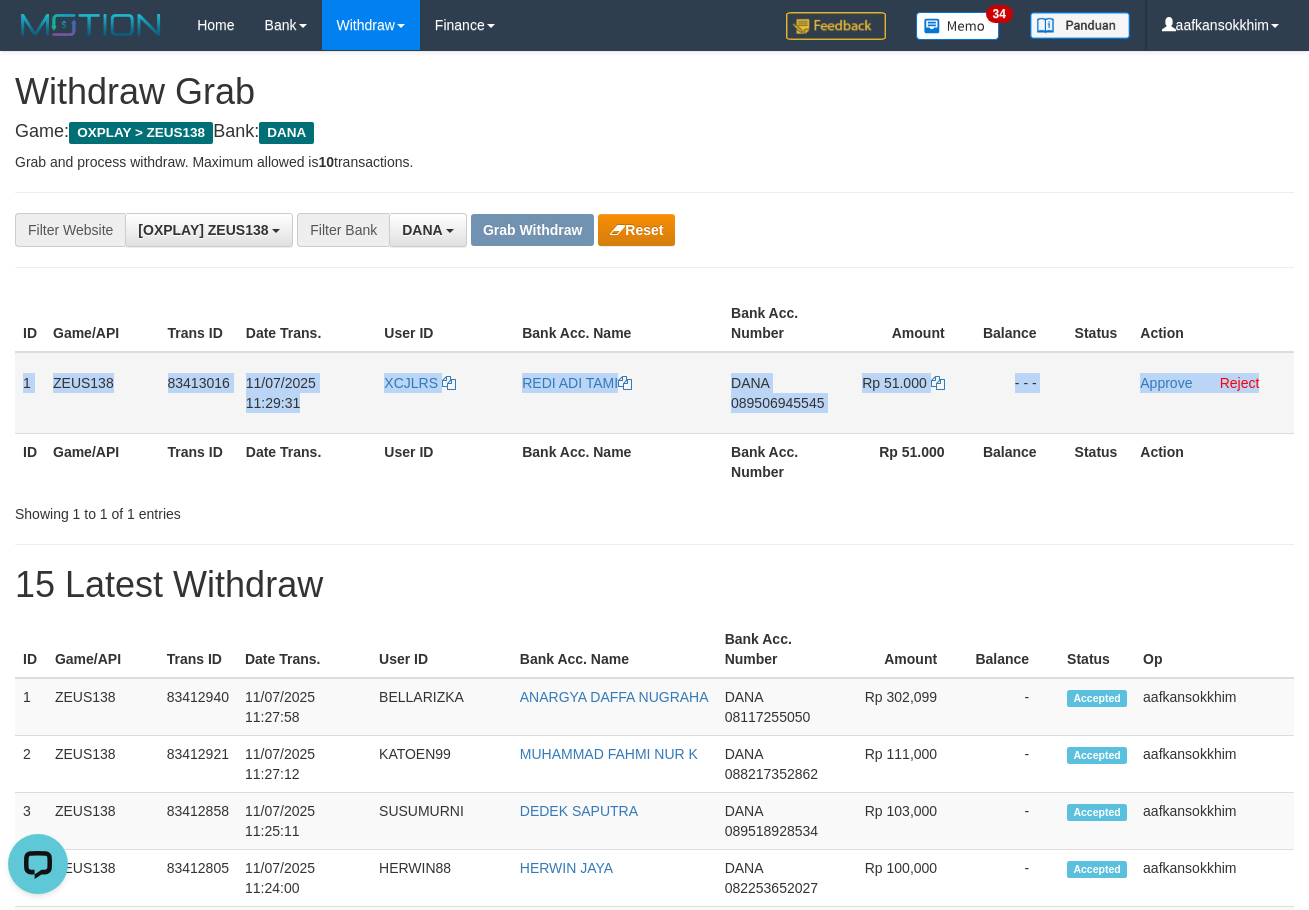 click on "089506945545" at bounding box center [777, 403] 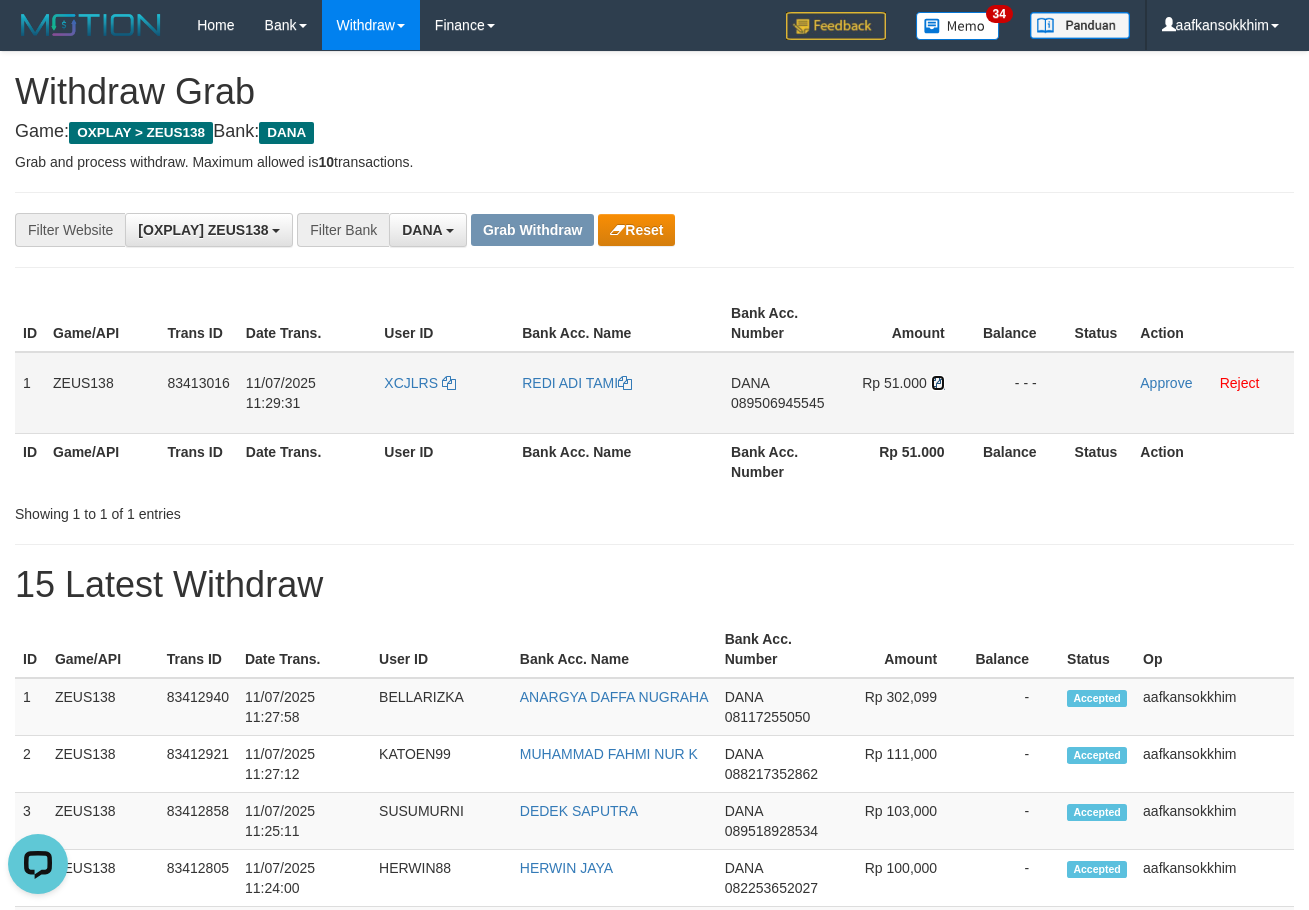 click at bounding box center [938, 383] 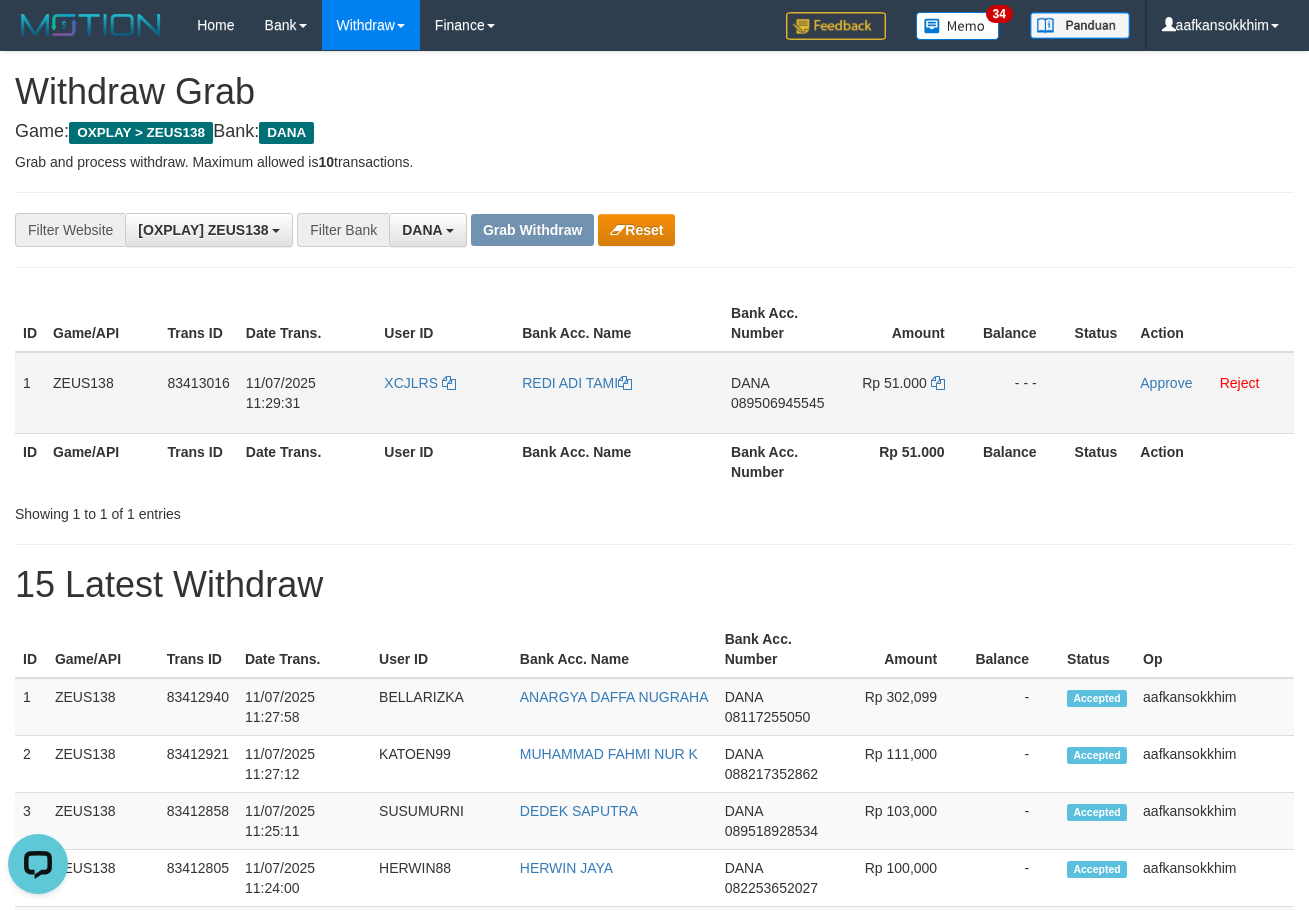 drag, startPoint x: 535, startPoint y: 394, endPoint x: 577, endPoint y: 394, distance: 42 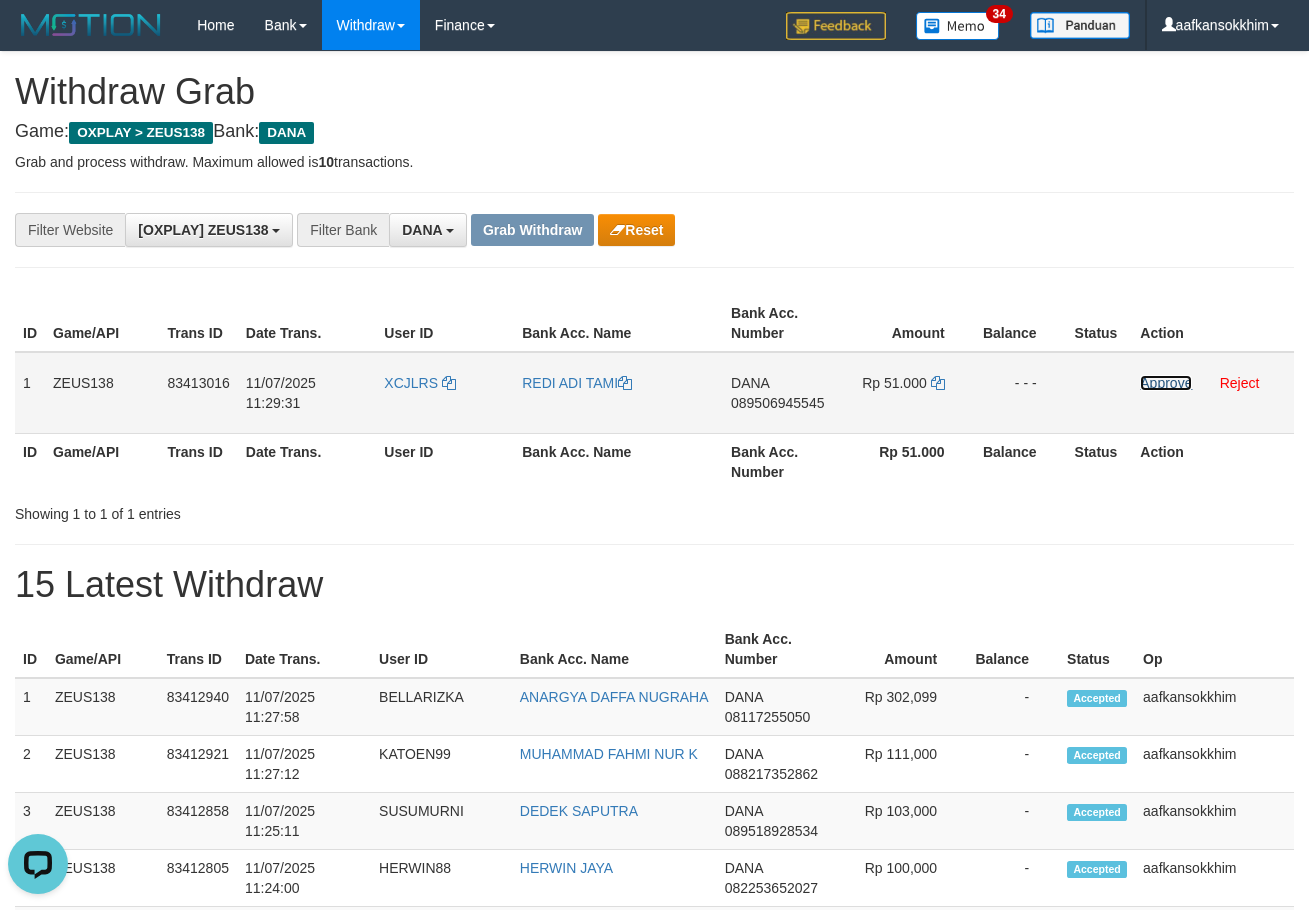 click on "Approve" at bounding box center (1166, 383) 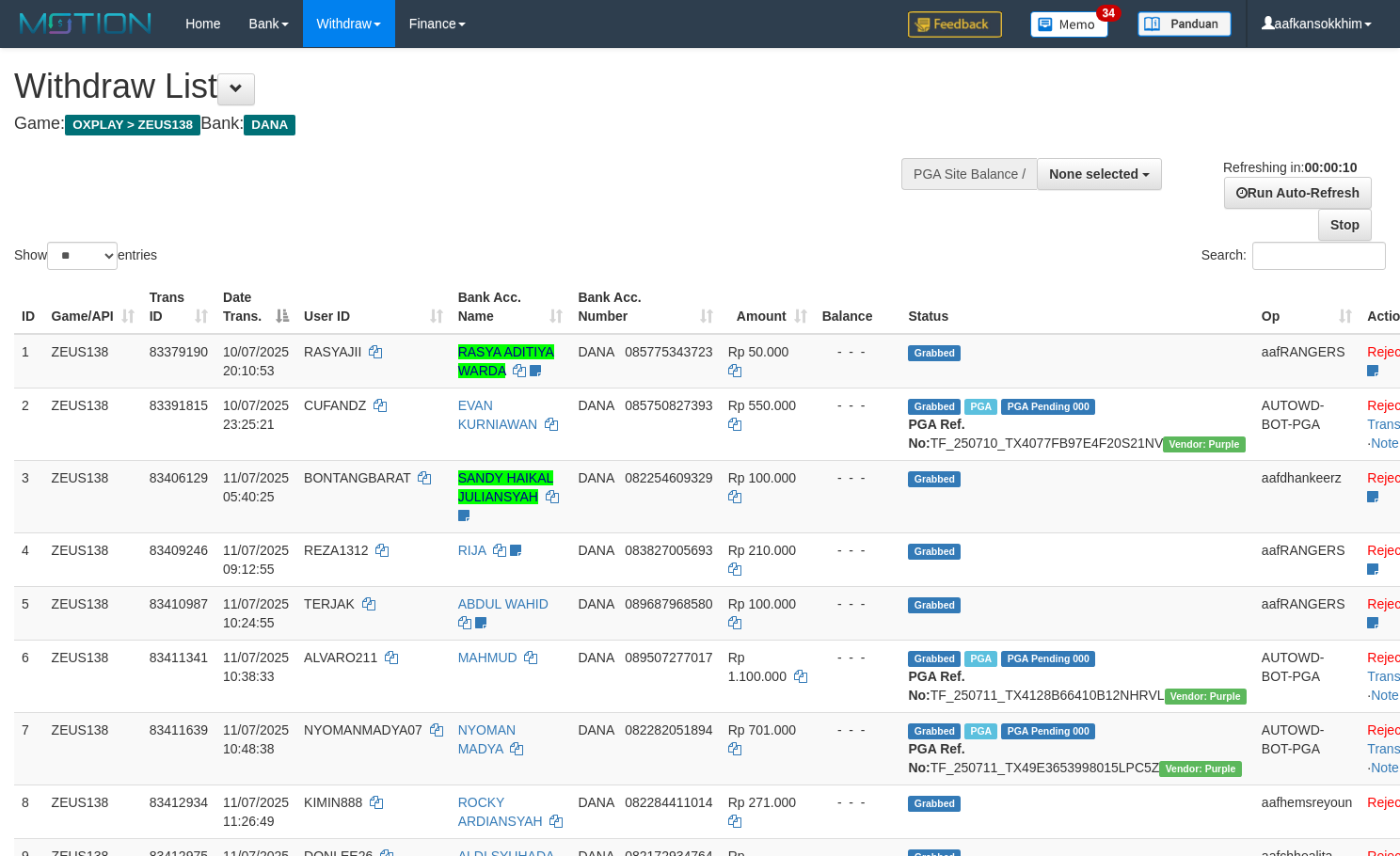 select 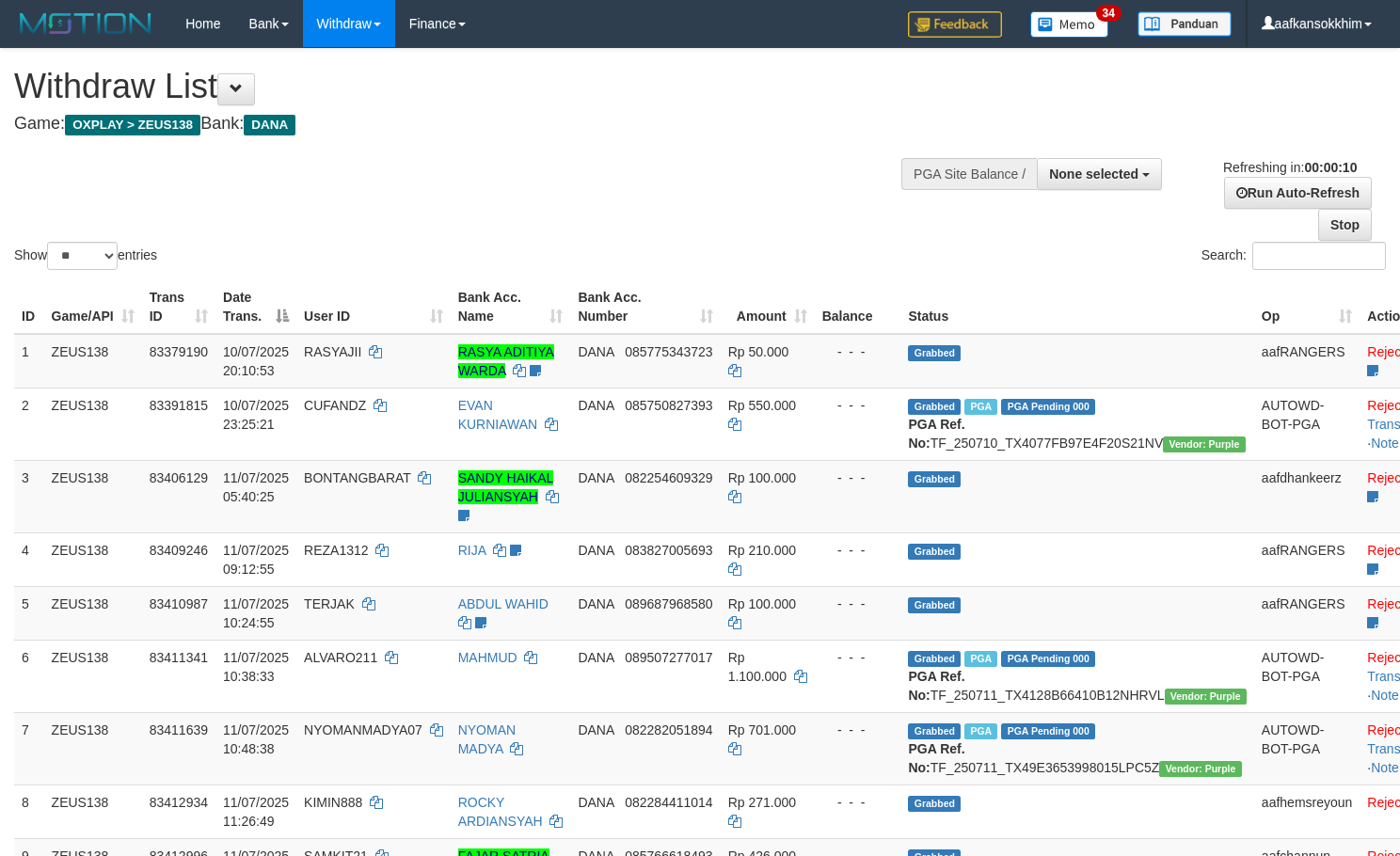 select 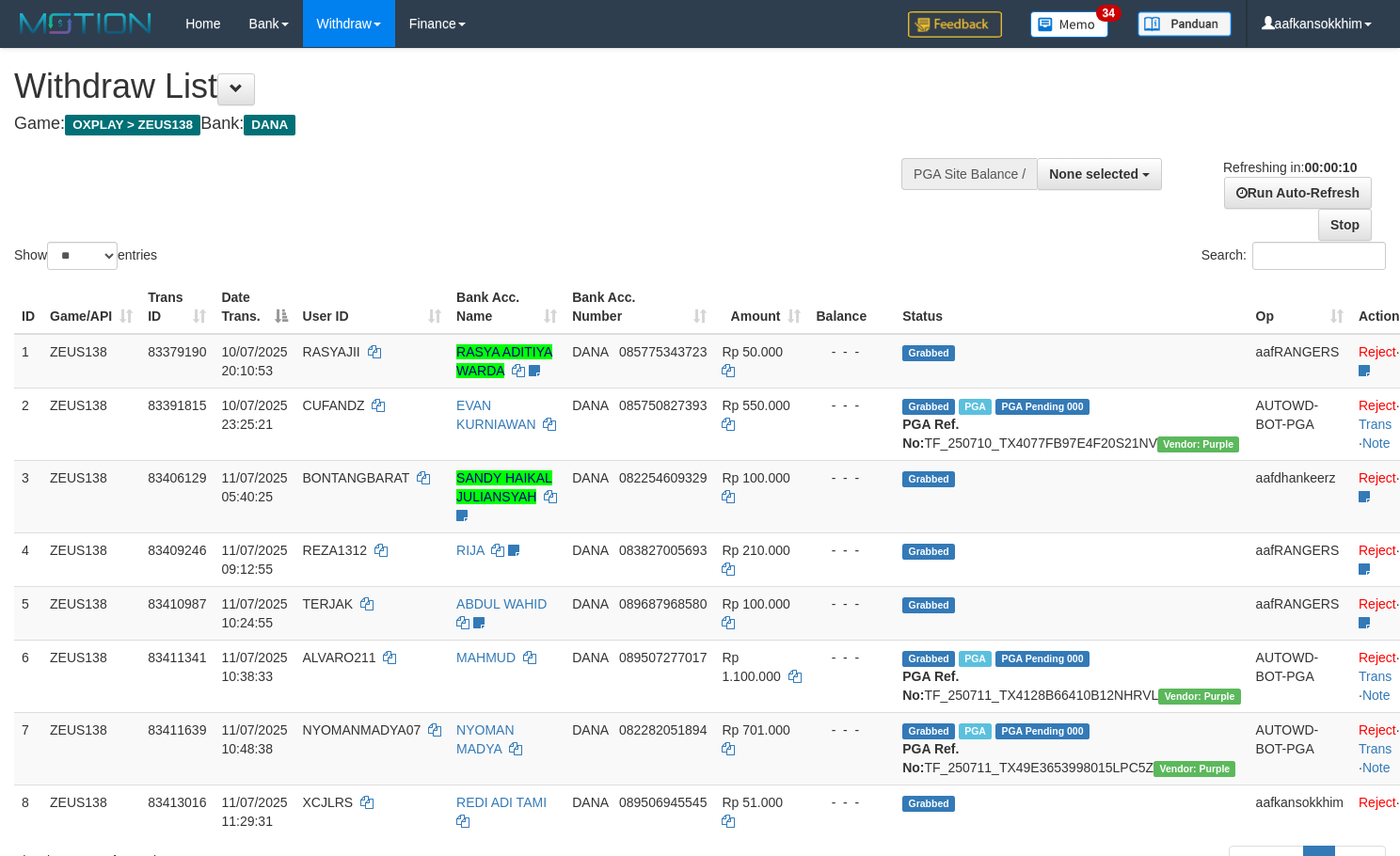 select 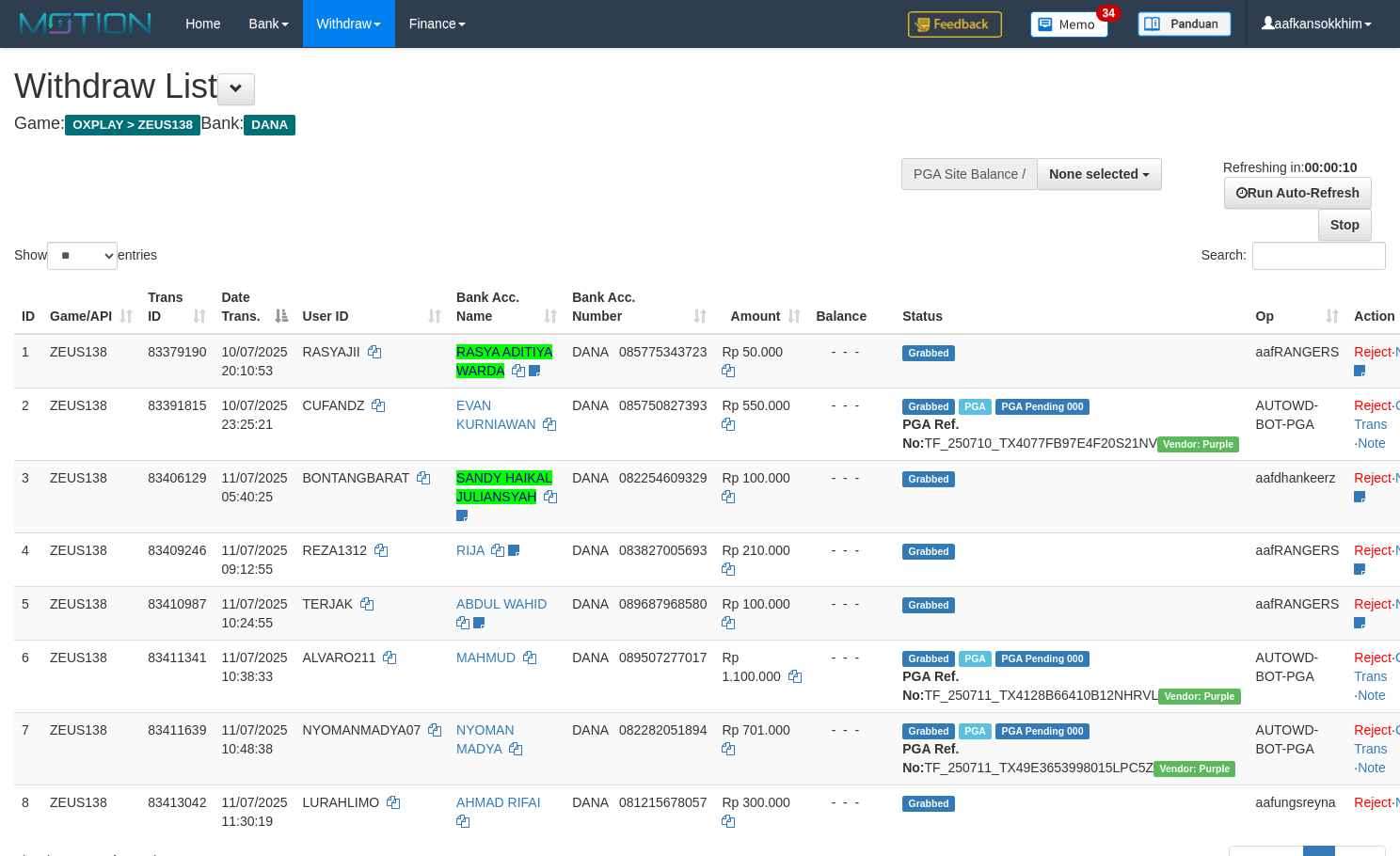 select 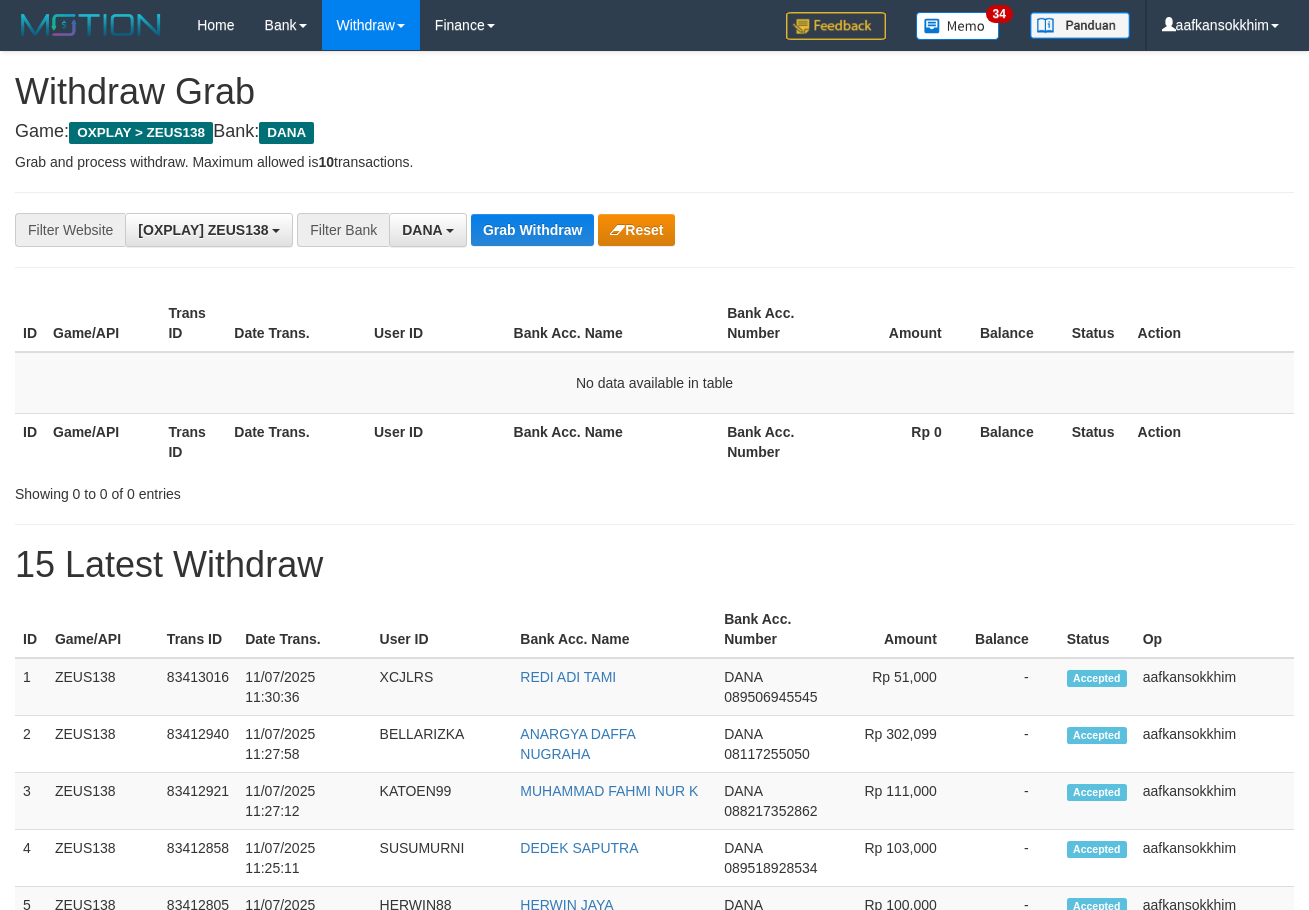 scroll, scrollTop: 0, scrollLeft: 0, axis: both 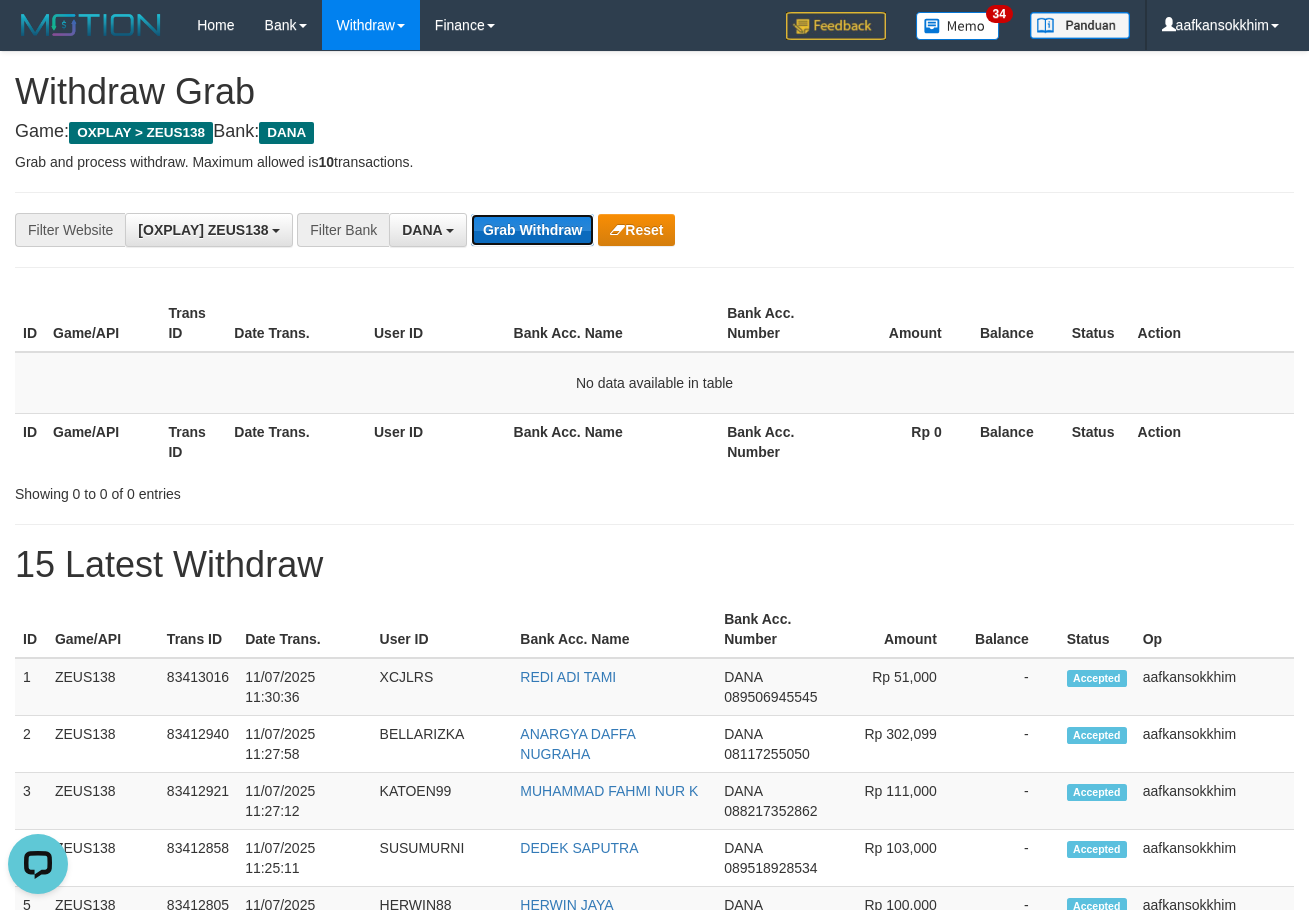 click on "Grab Withdraw" at bounding box center (532, 230) 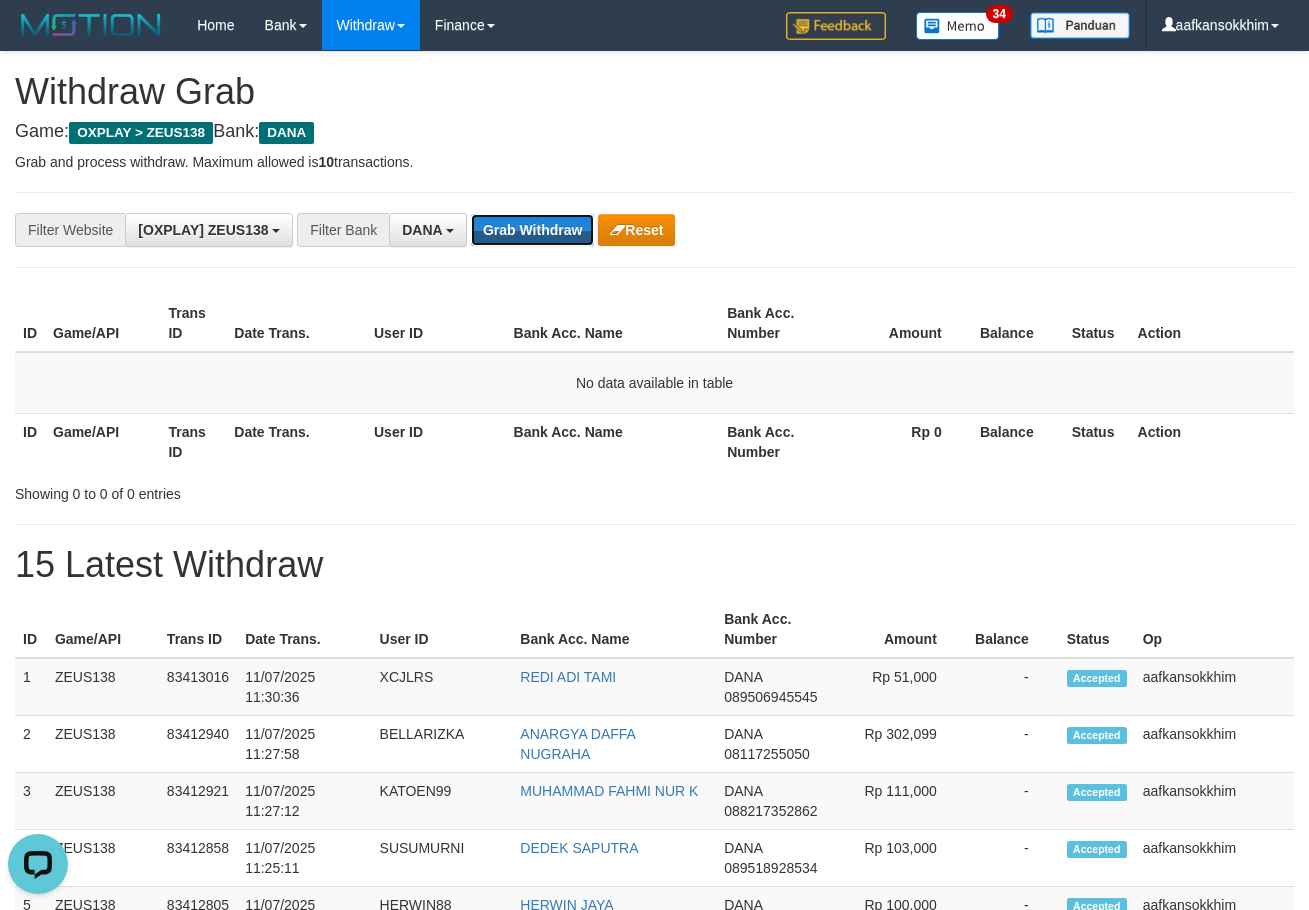 click on "Grab Withdraw" at bounding box center (532, 230) 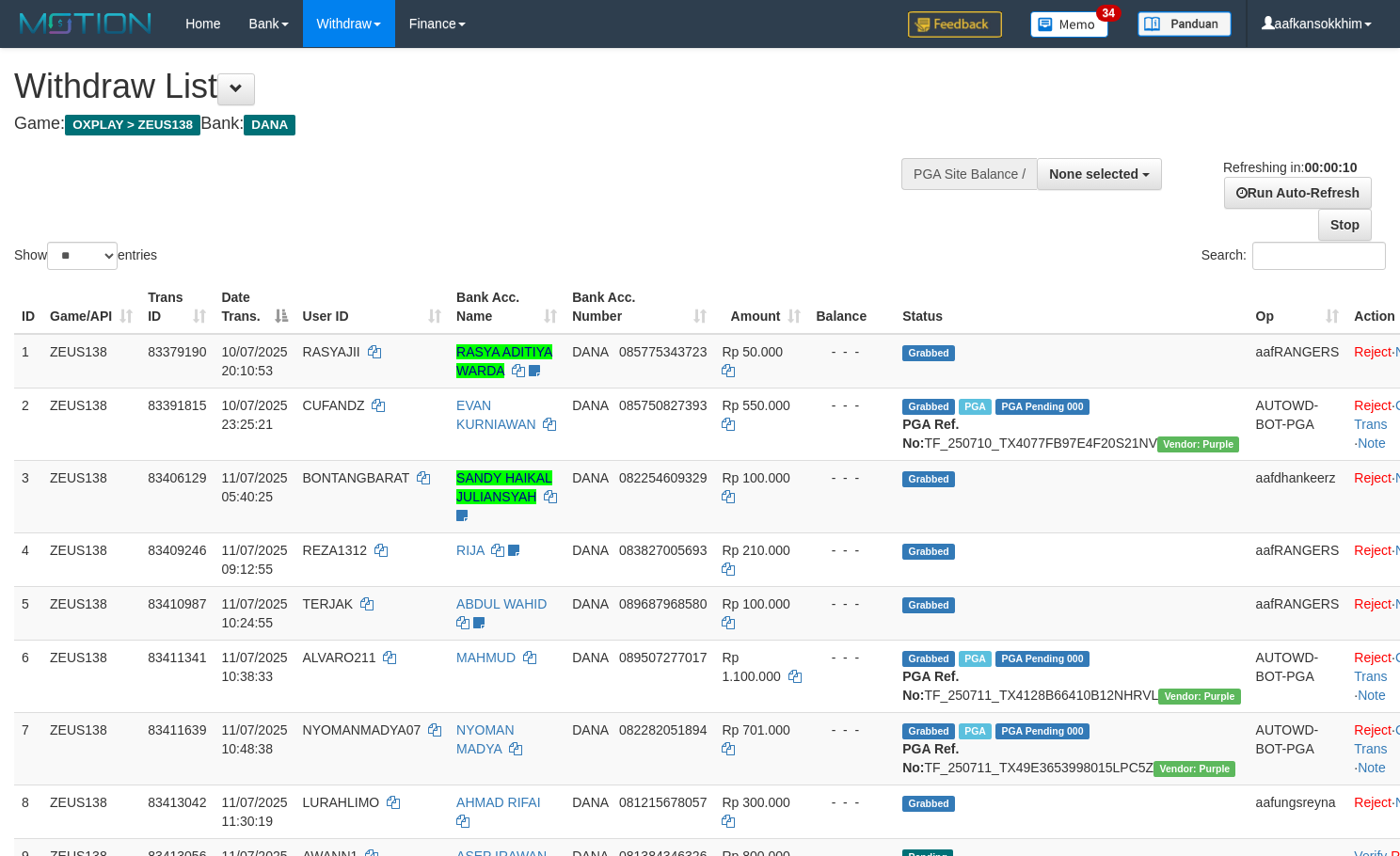 select 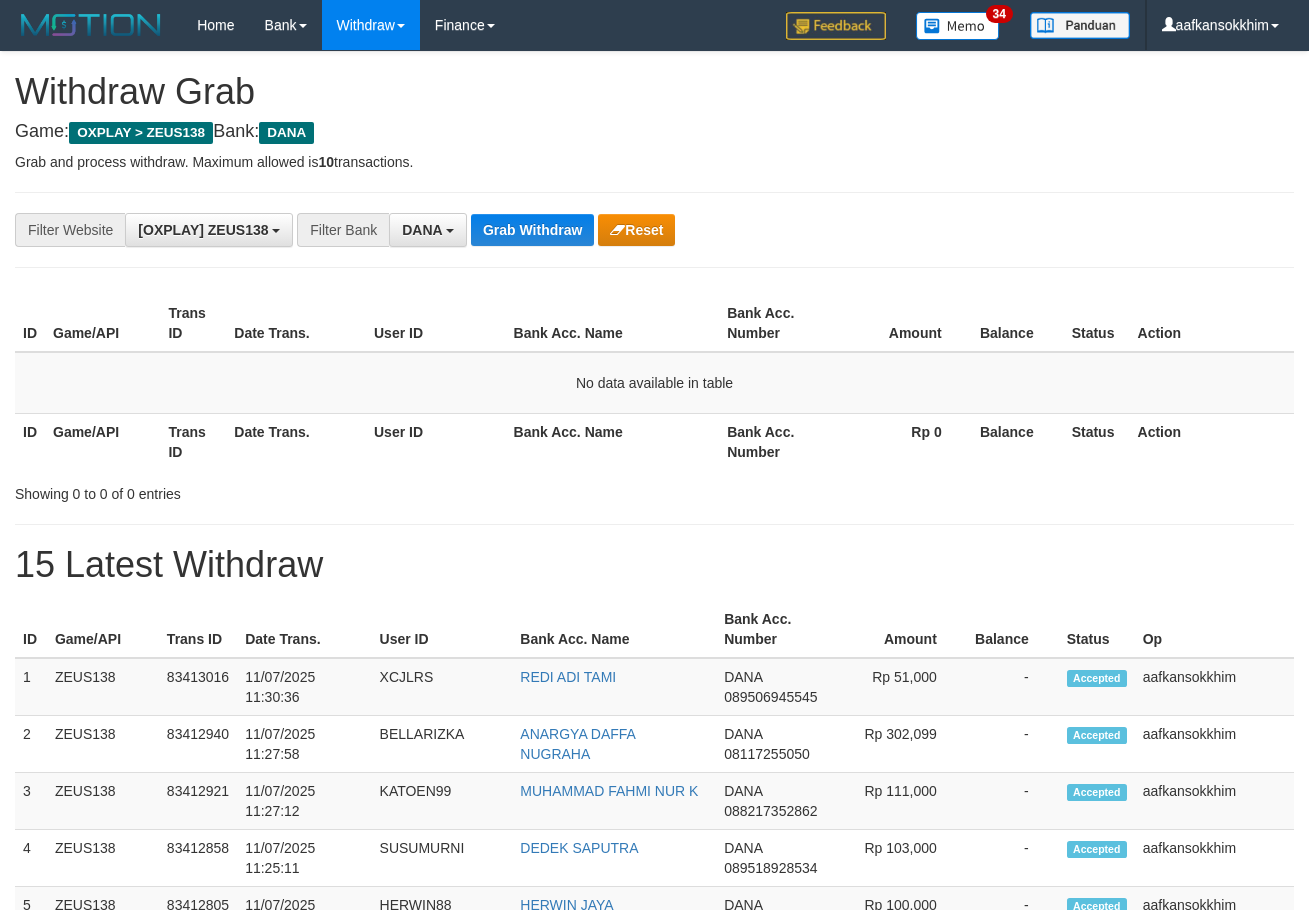 scroll, scrollTop: 0, scrollLeft: 0, axis: both 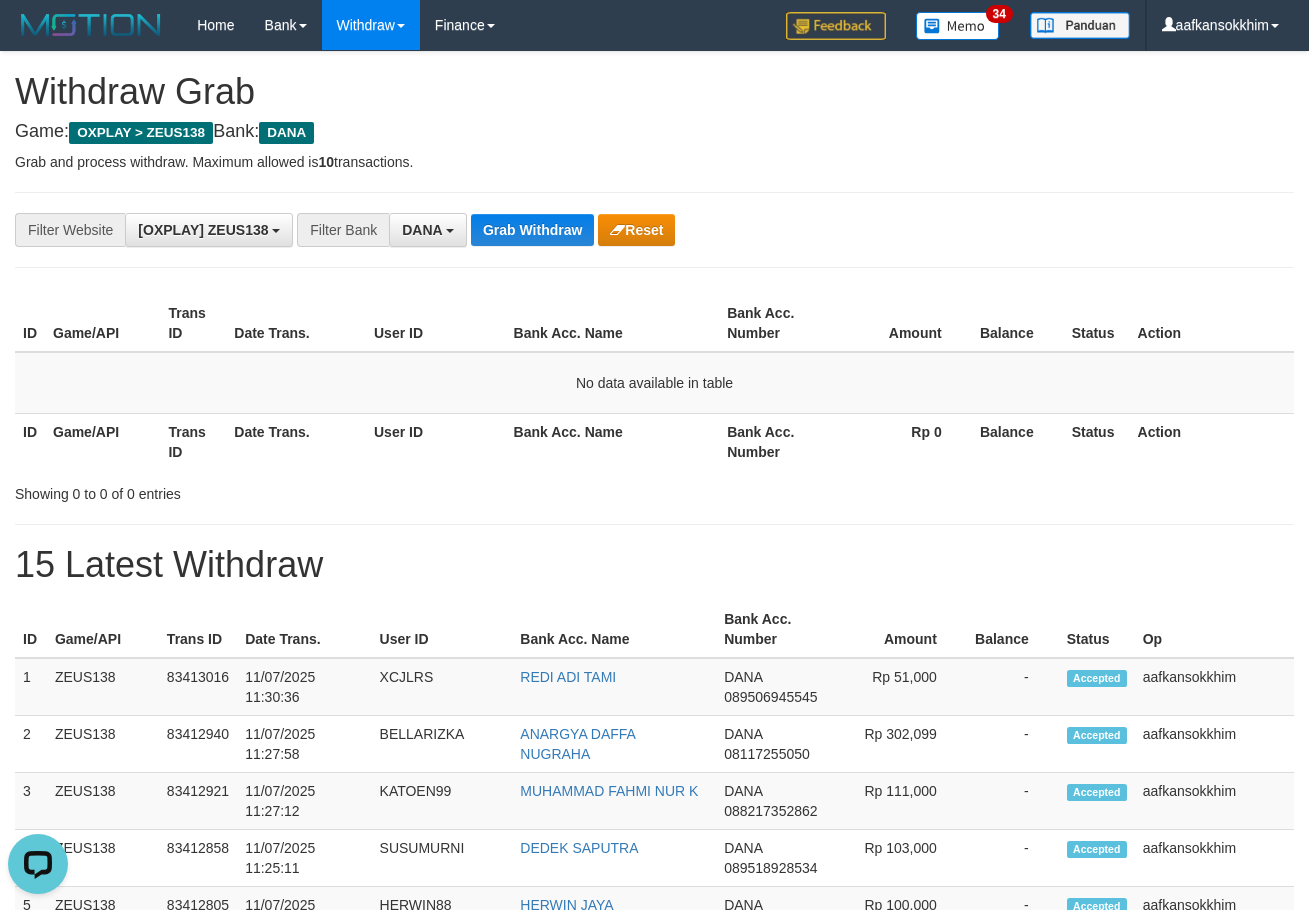 click on "**********" at bounding box center [545, 230] 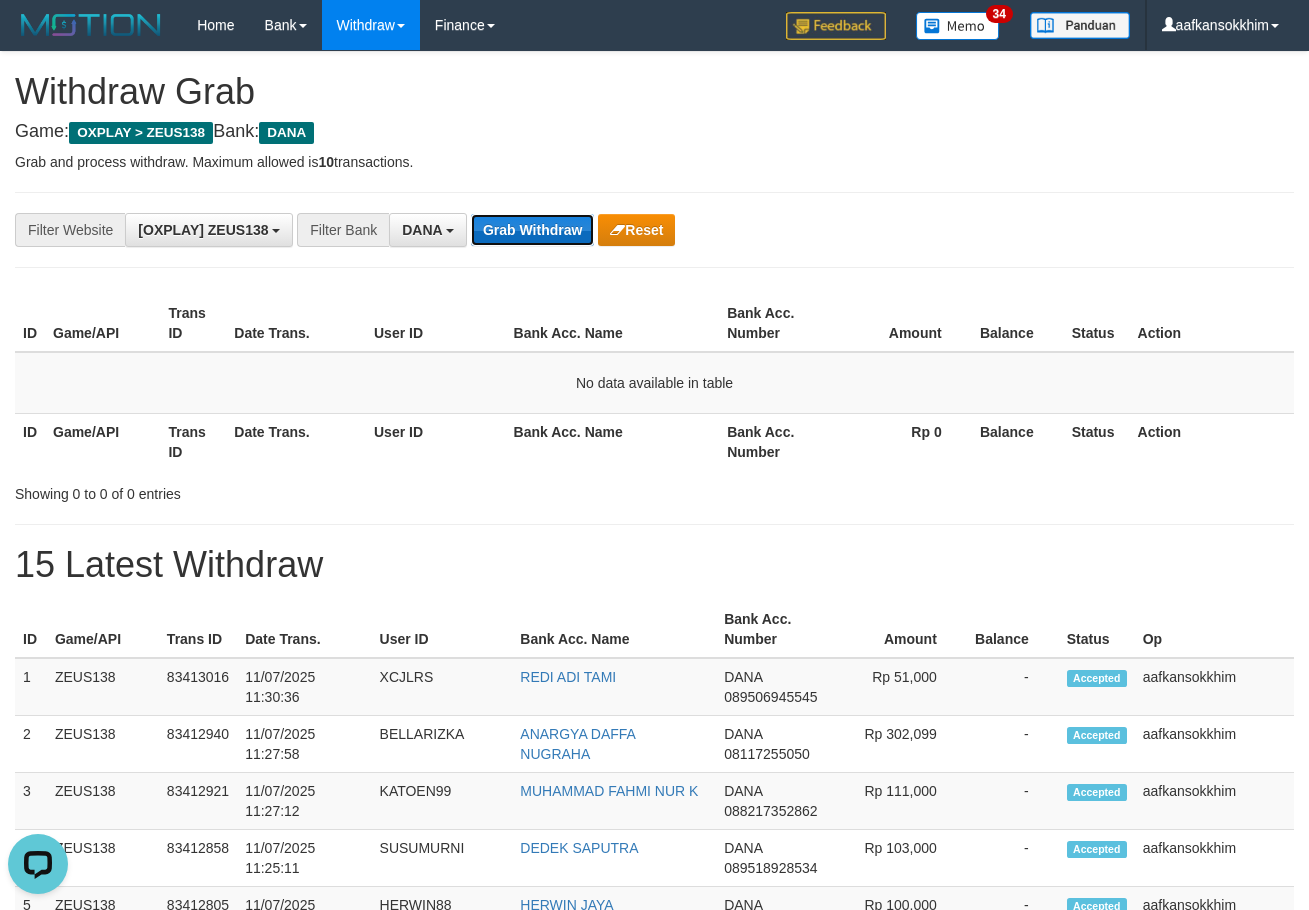 click on "Grab Withdraw" at bounding box center (532, 230) 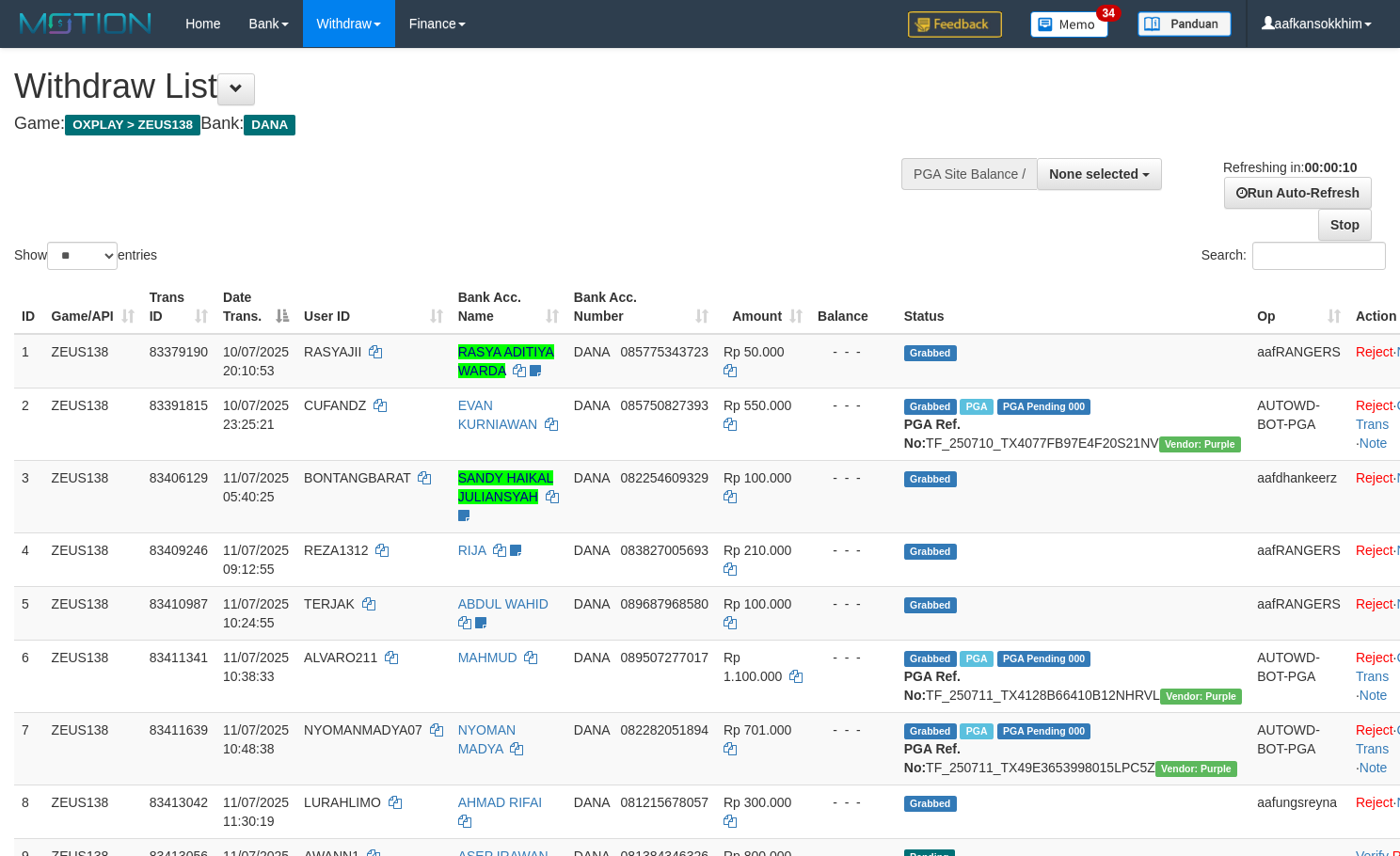 select 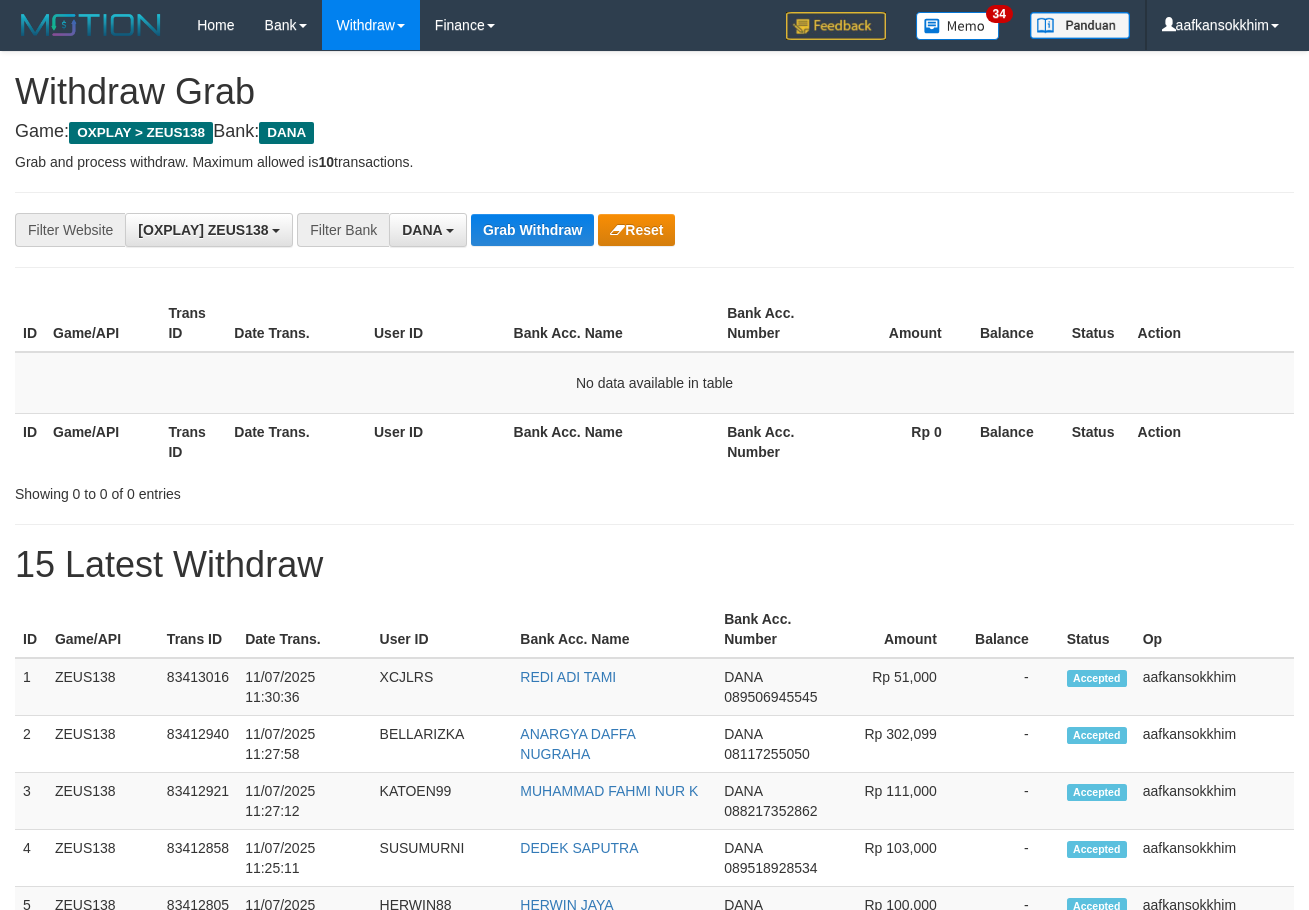 scroll, scrollTop: 0, scrollLeft: 0, axis: both 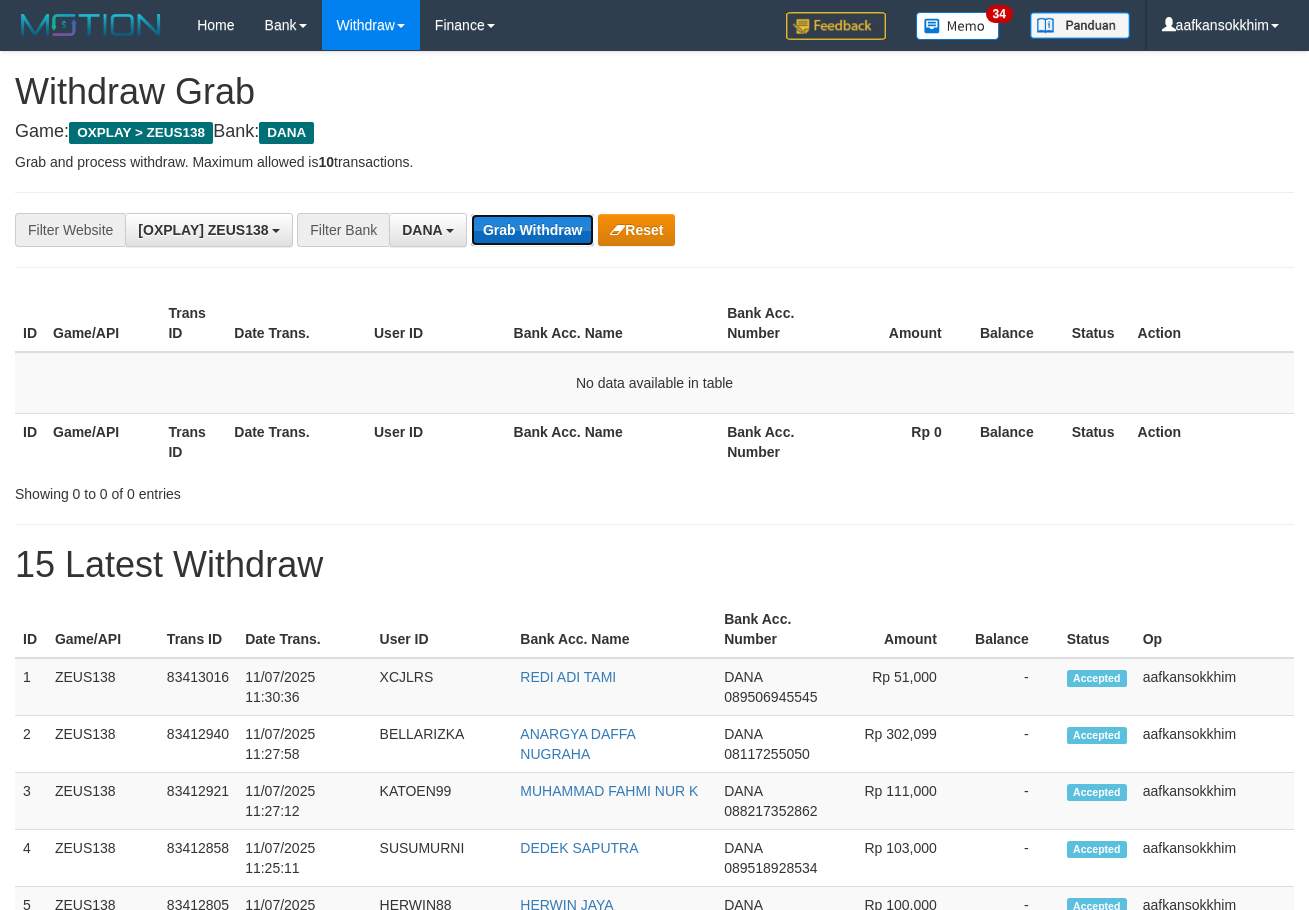 click on "Grab Withdraw" at bounding box center [532, 230] 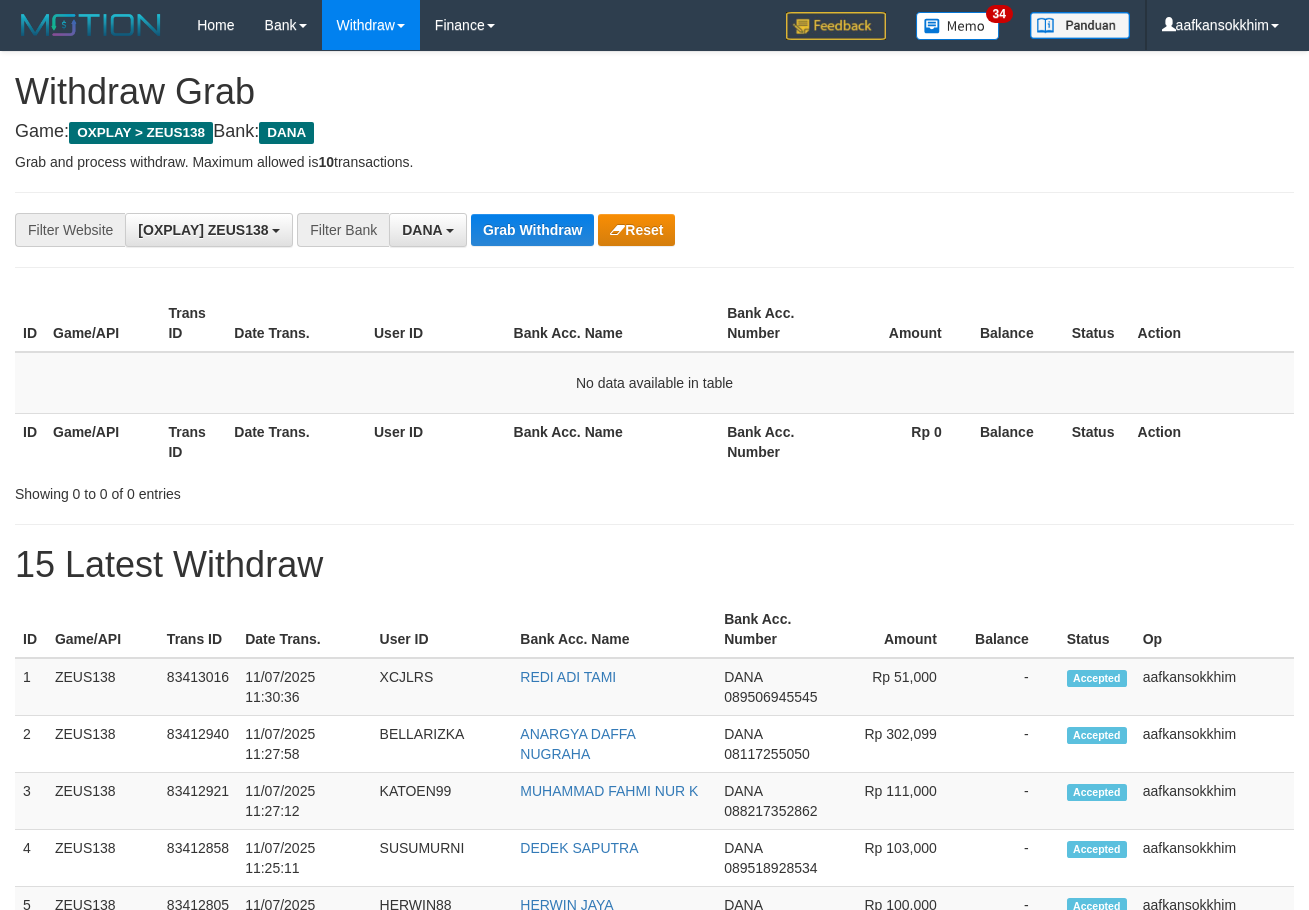 scroll, scrollTop: 0, scrollLeft: 0, axis: both 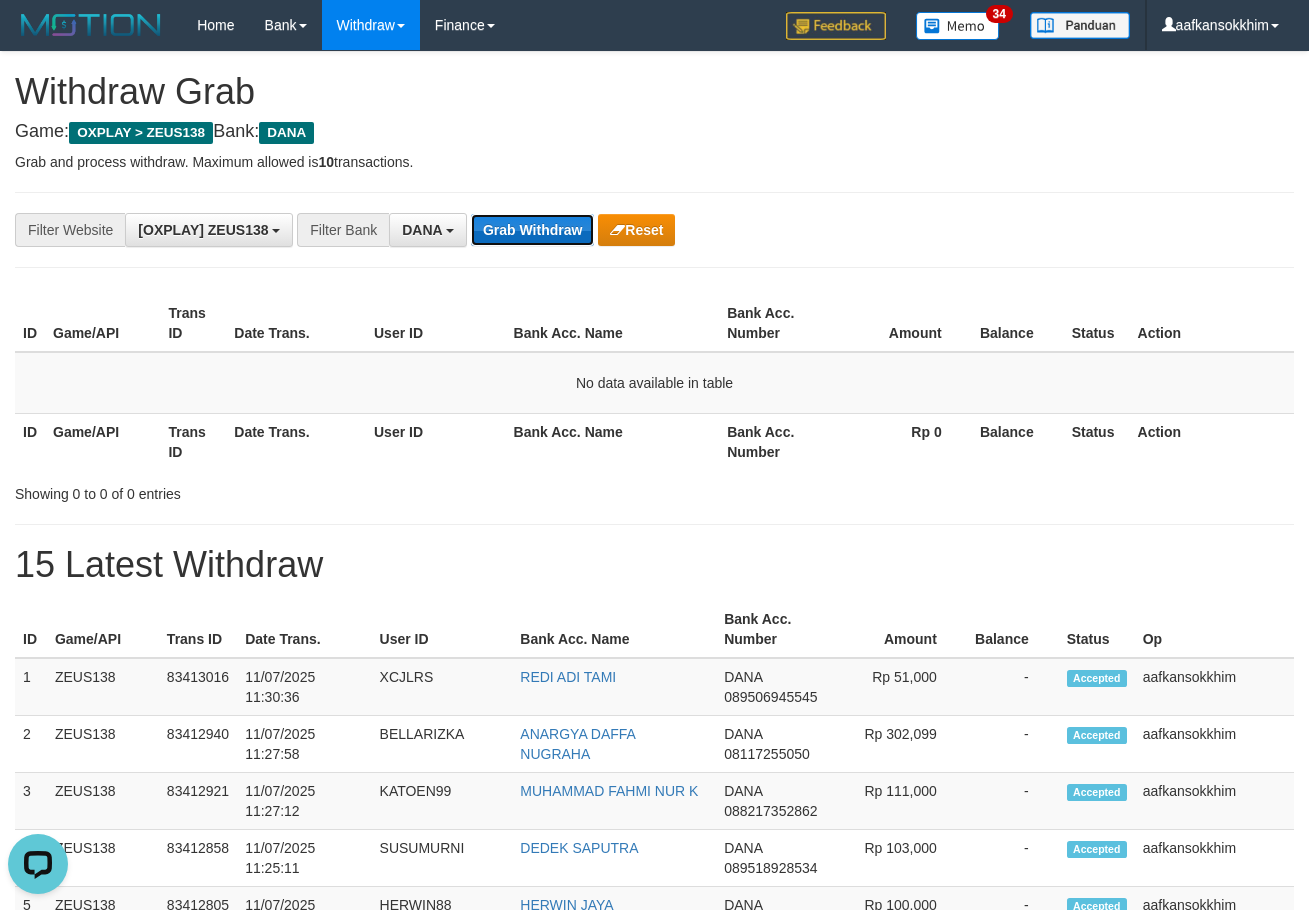 click on "Grab Withdraw" at bounding box center (532, 230) 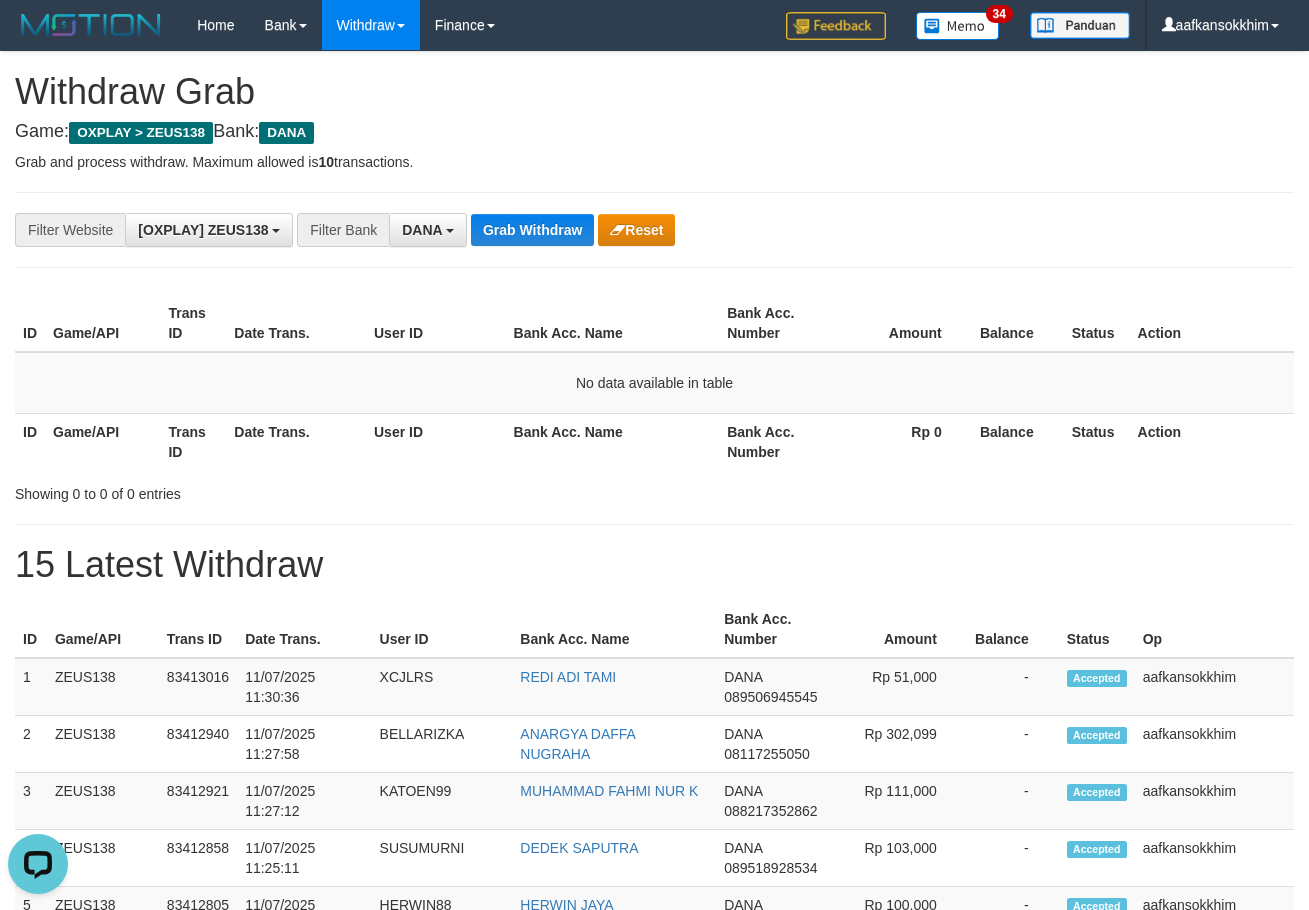 click on "**********" at bounding box center (654, 230) 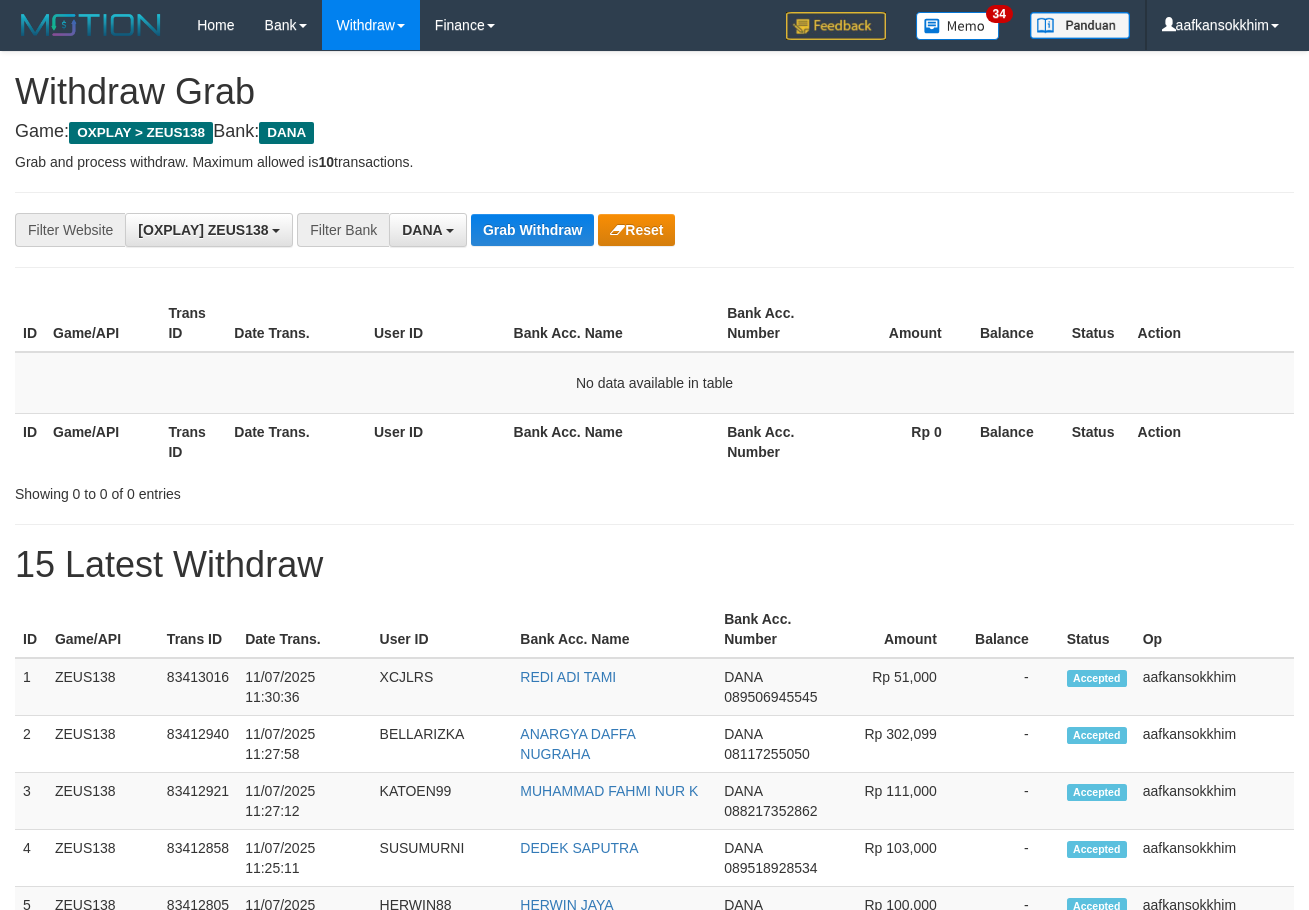 scroll, scrollTop: 0, scrollLeft: 0, axis: both 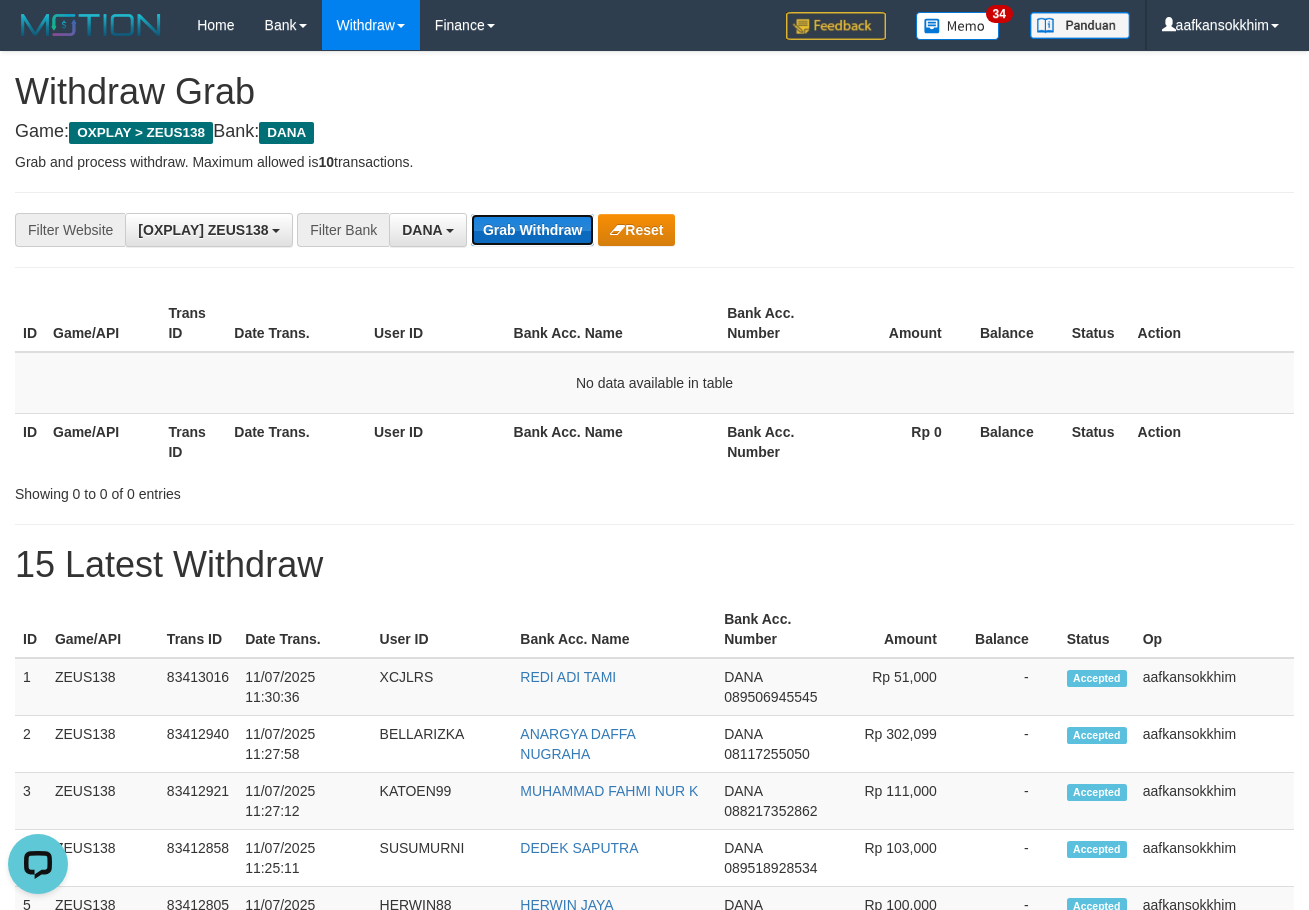 click on "Grab Withdraw" at bounding box center (532, 230) 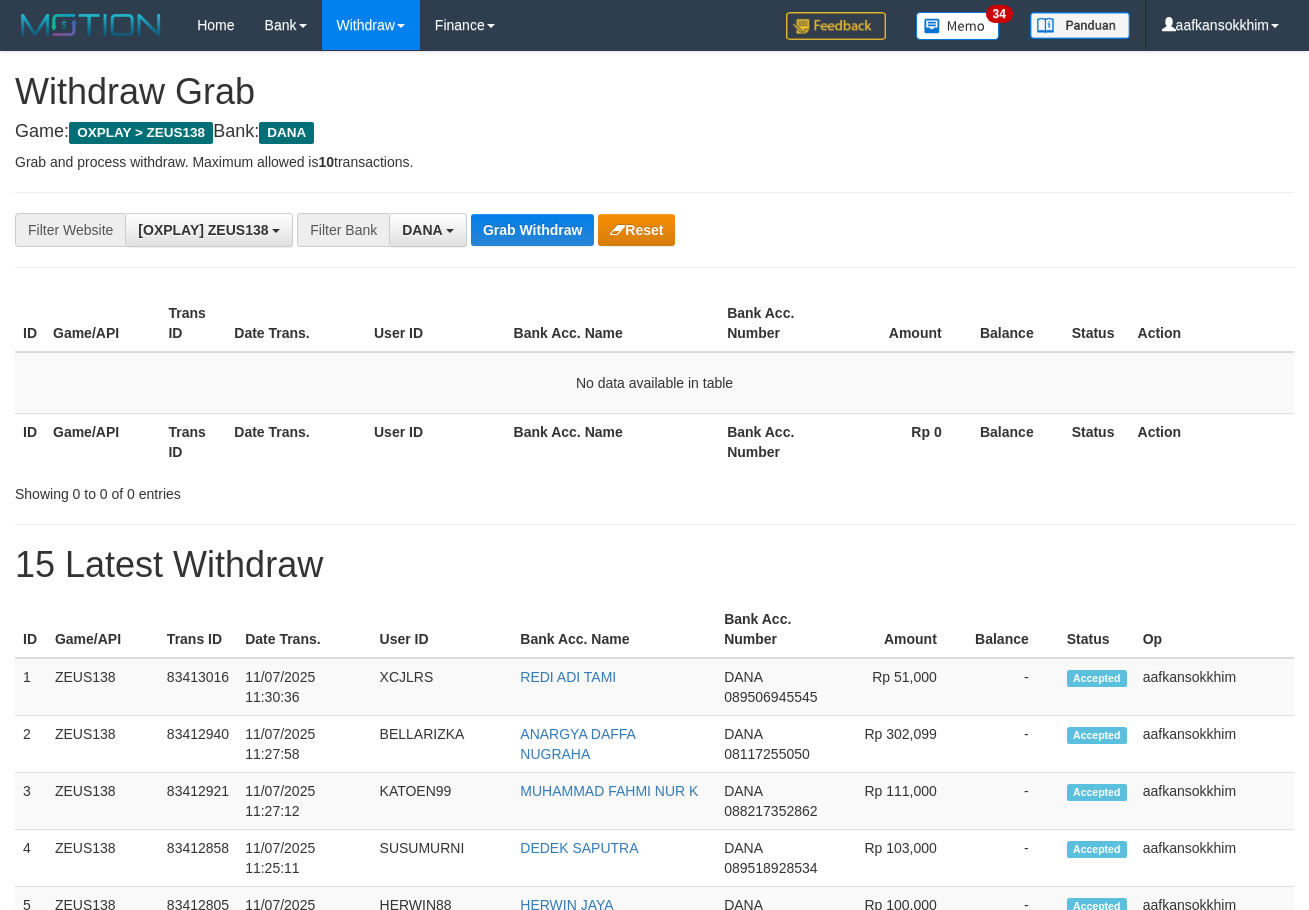 scroll, scrollTop: 0, scrollLeft: 0, axis: both 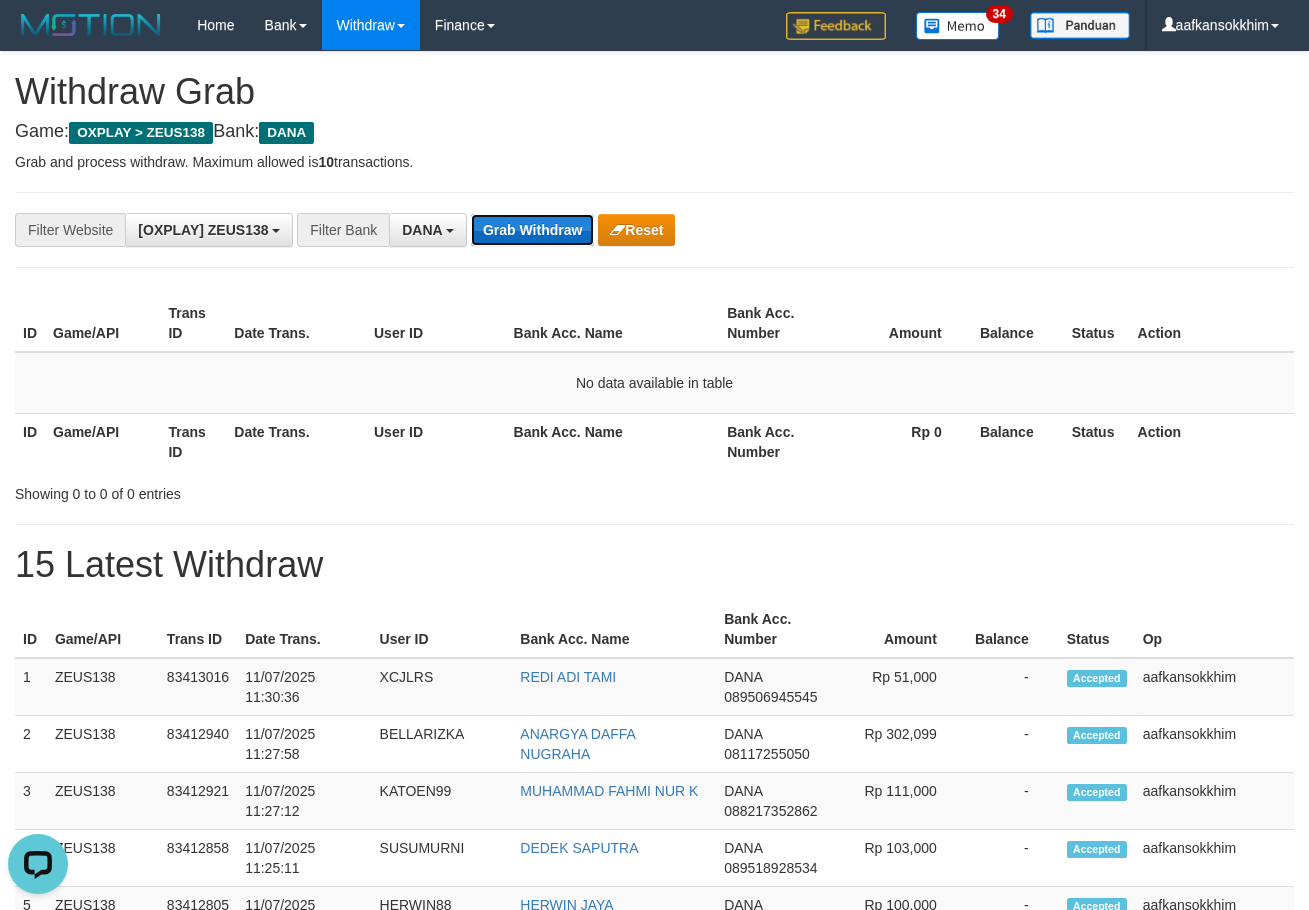 click on "Grab Withdraw" at bounding box center (532, 230) 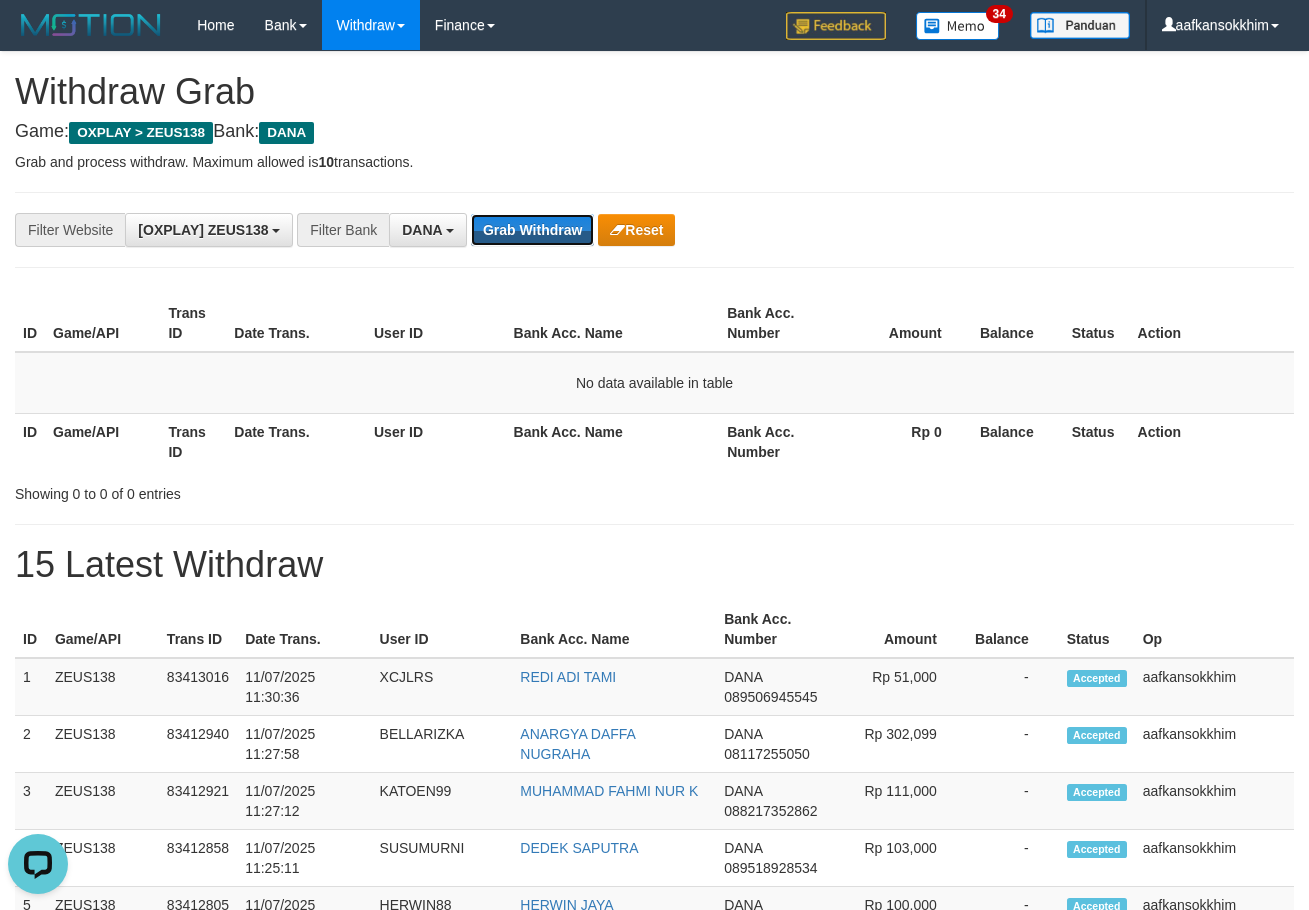 drag, startPoint x: 541, startPoint y: 219, endPoint x: 683, endPoint y: 267, distance: 149.8933 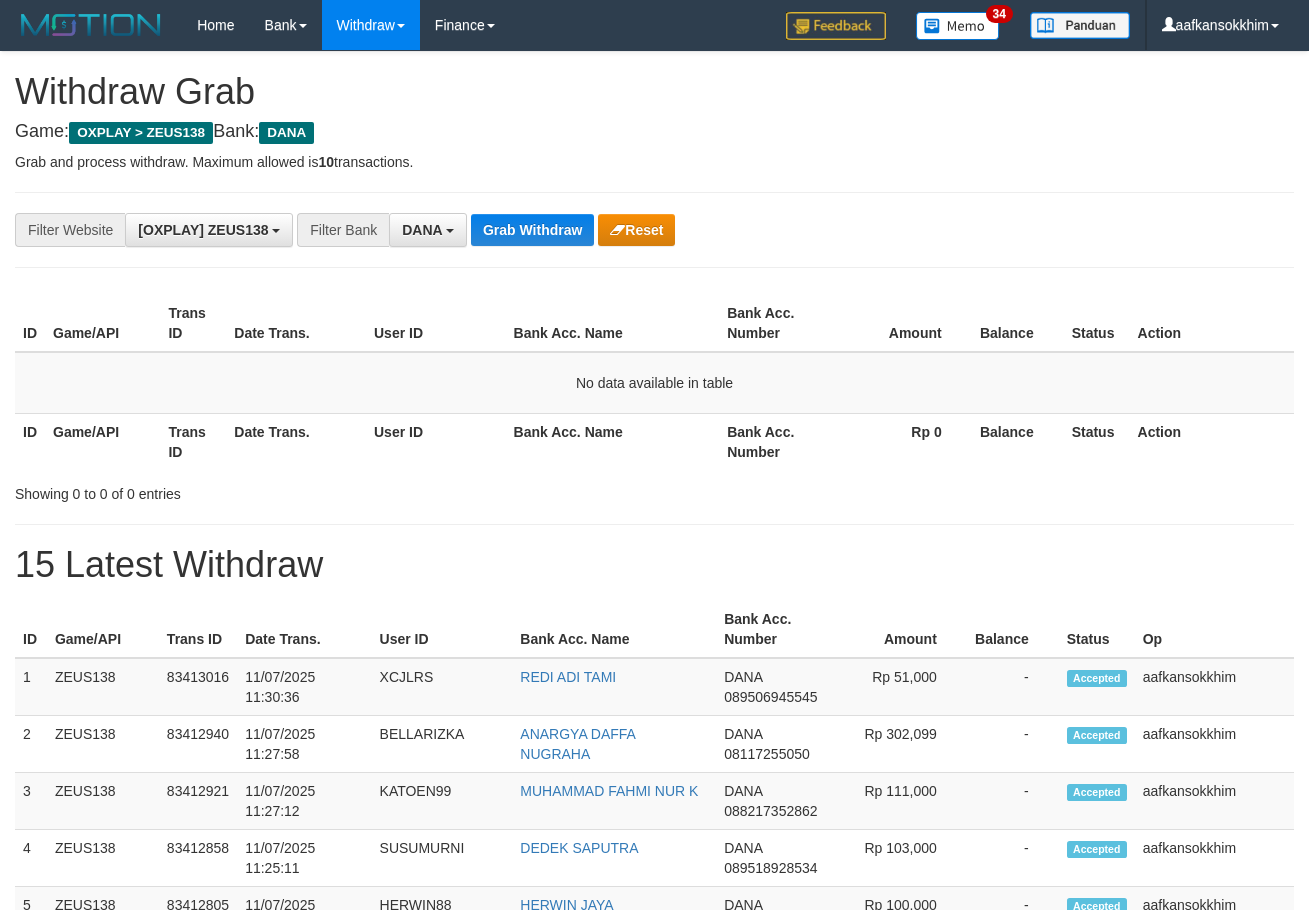 scroll, scrollTop: 0, scrollLeft: 0, axis: both 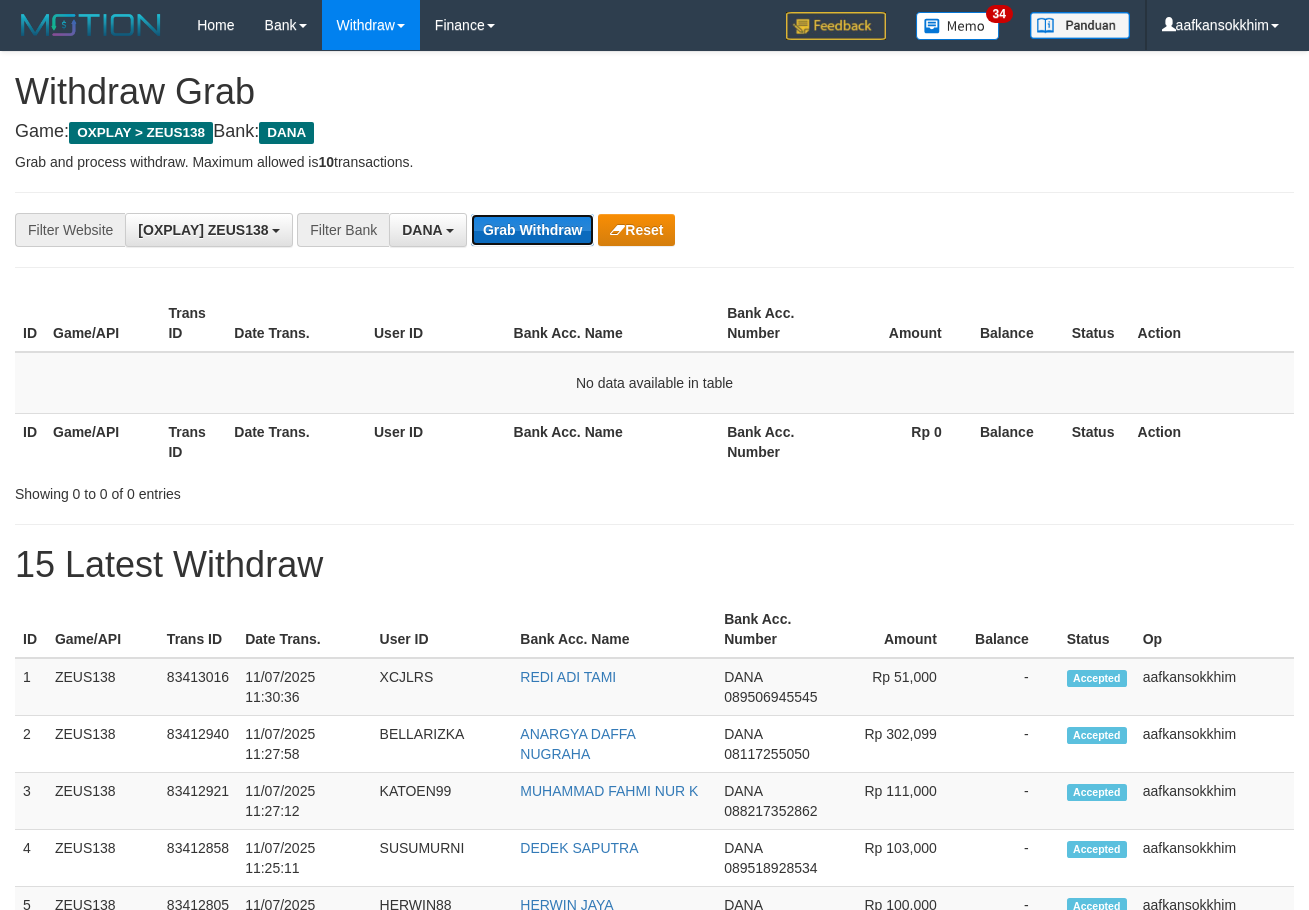 click on "Grab Withdraw" at bounding box center (532, 230) 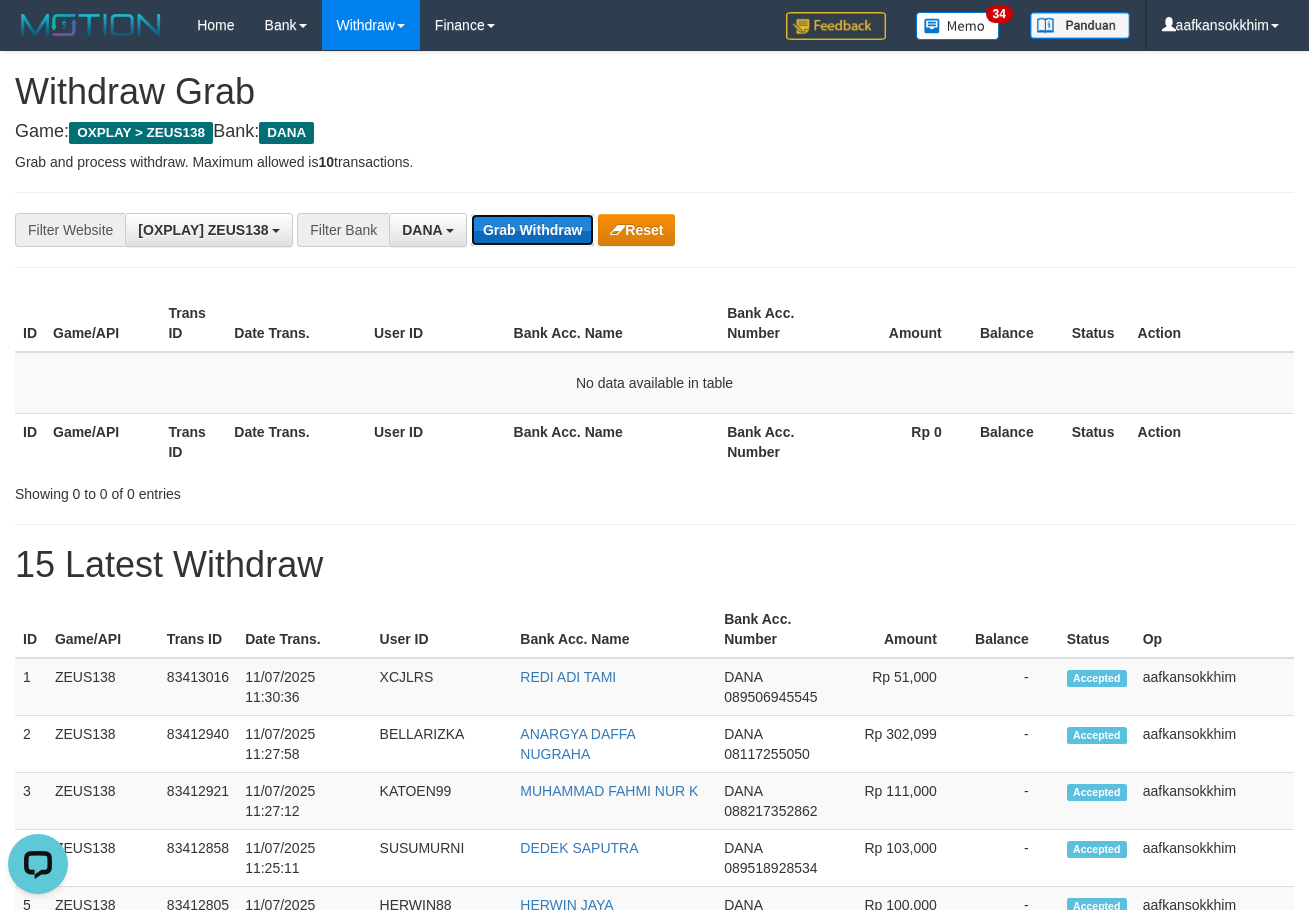 scroll, scrollTop: 0, scrollLeft: 0, axis: both 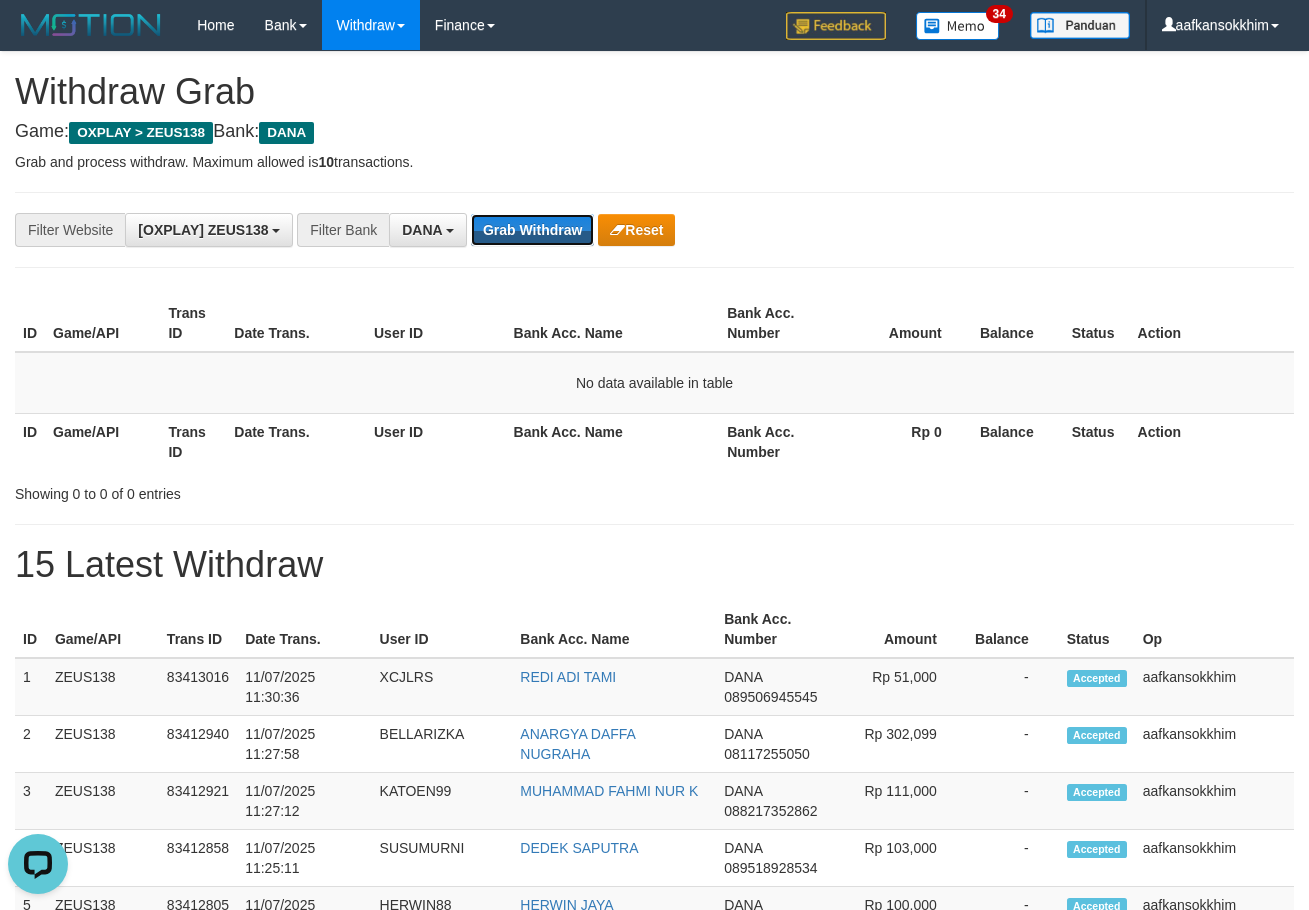 click on "Grab Withdraw" at bounding box center (532, 230) 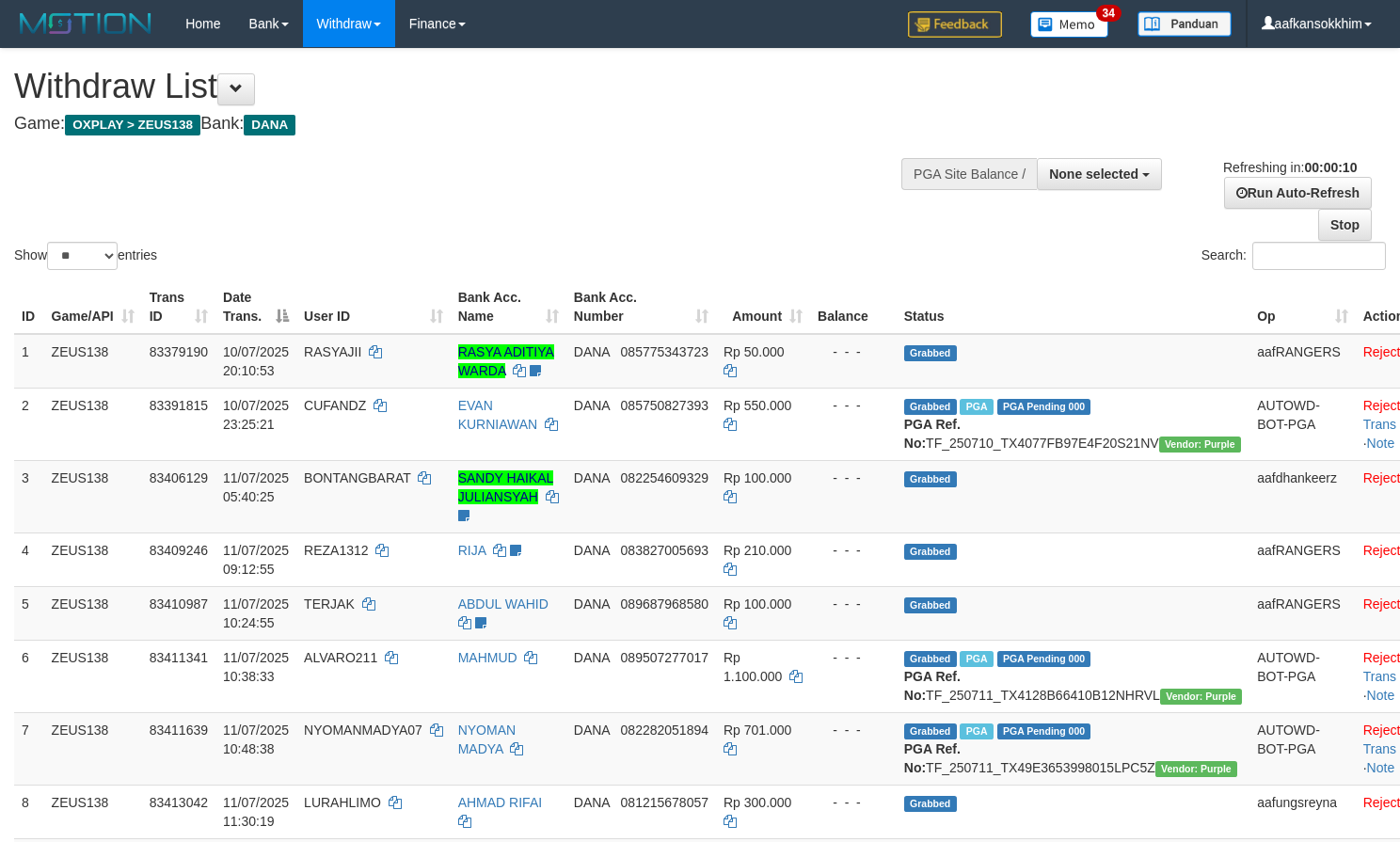select 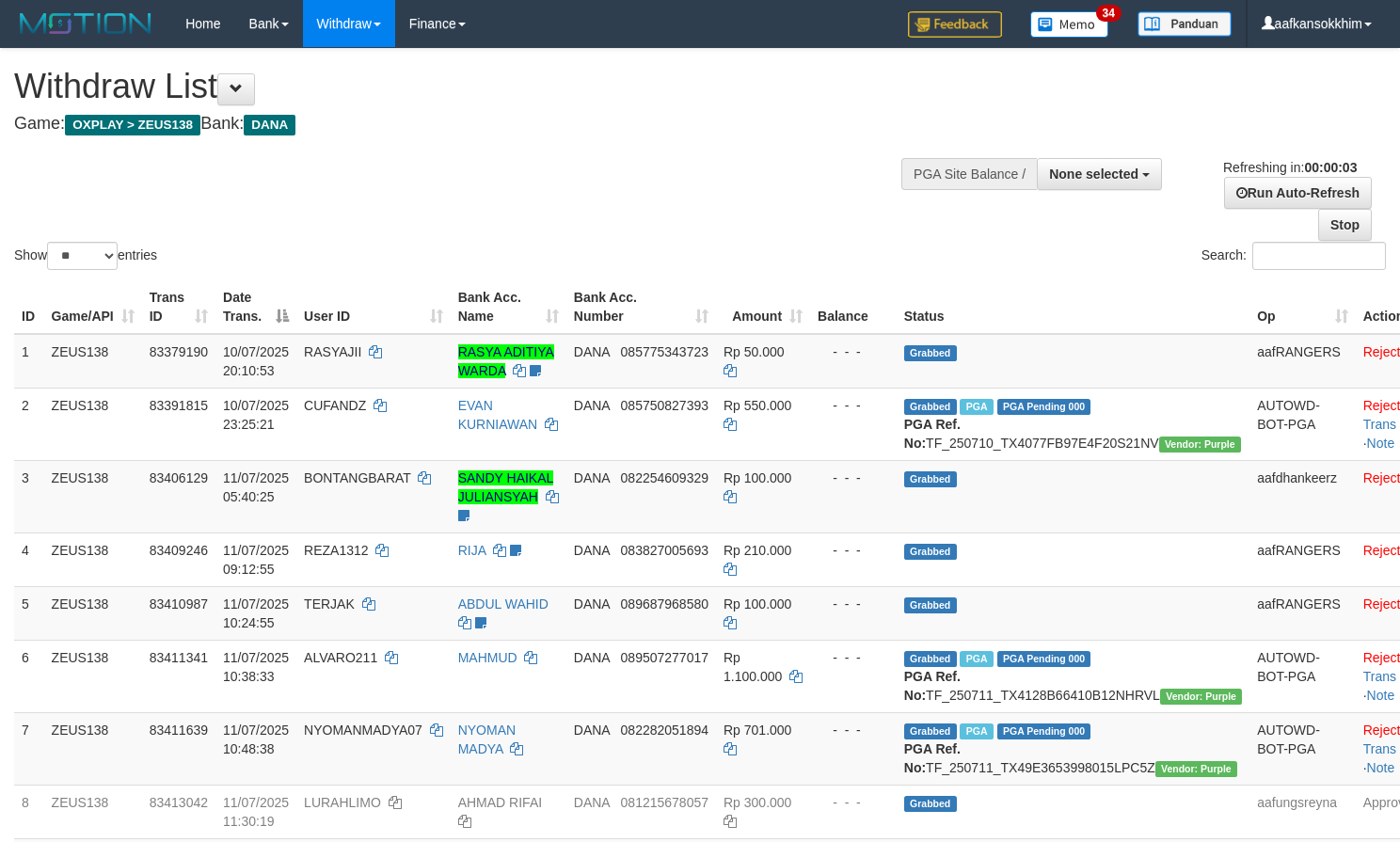 scroll, scrollTop: 0, scrollLeft: 0, axis: both 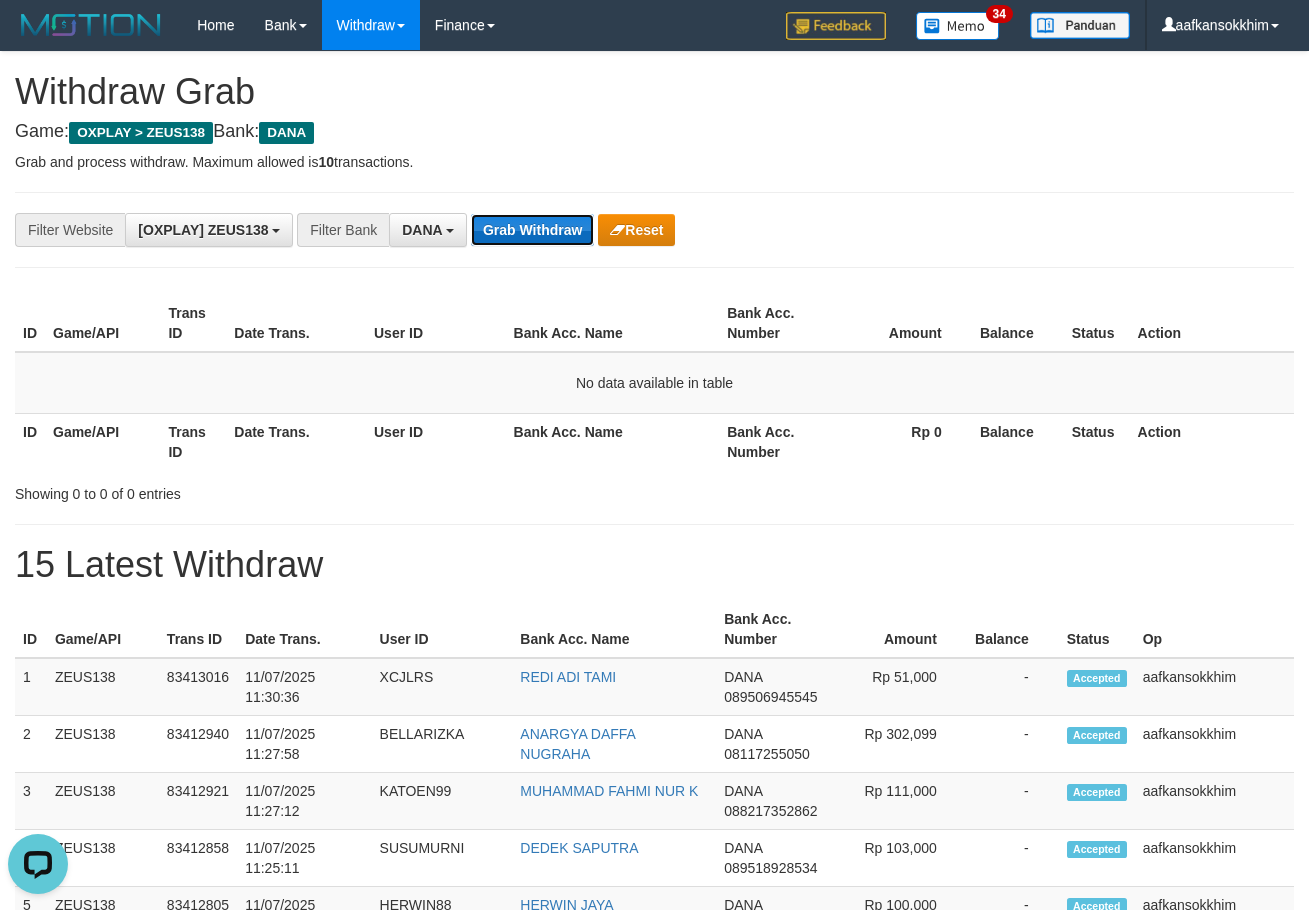click on "Grab Withdraw" at bounding box center [532, 230] 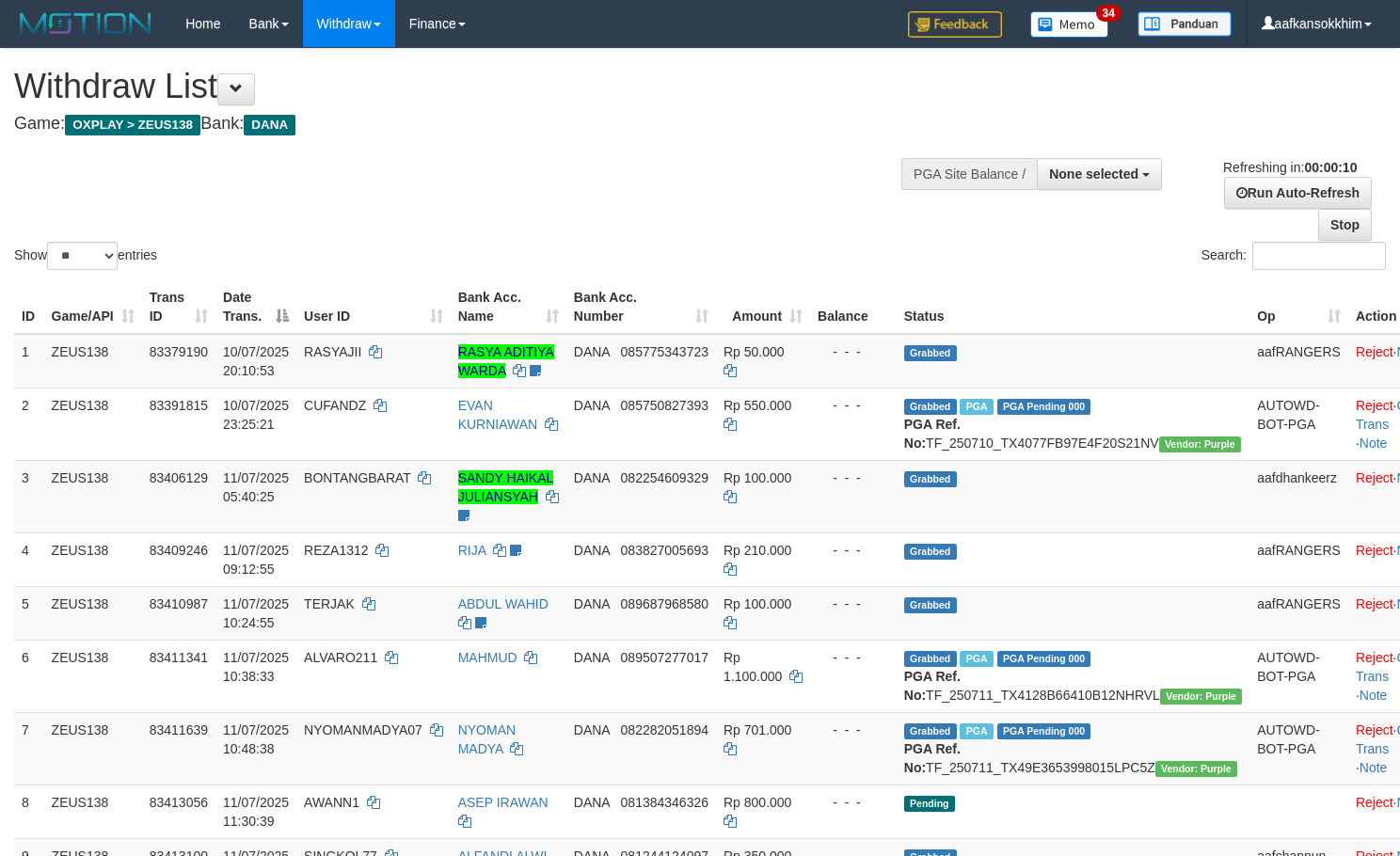 select 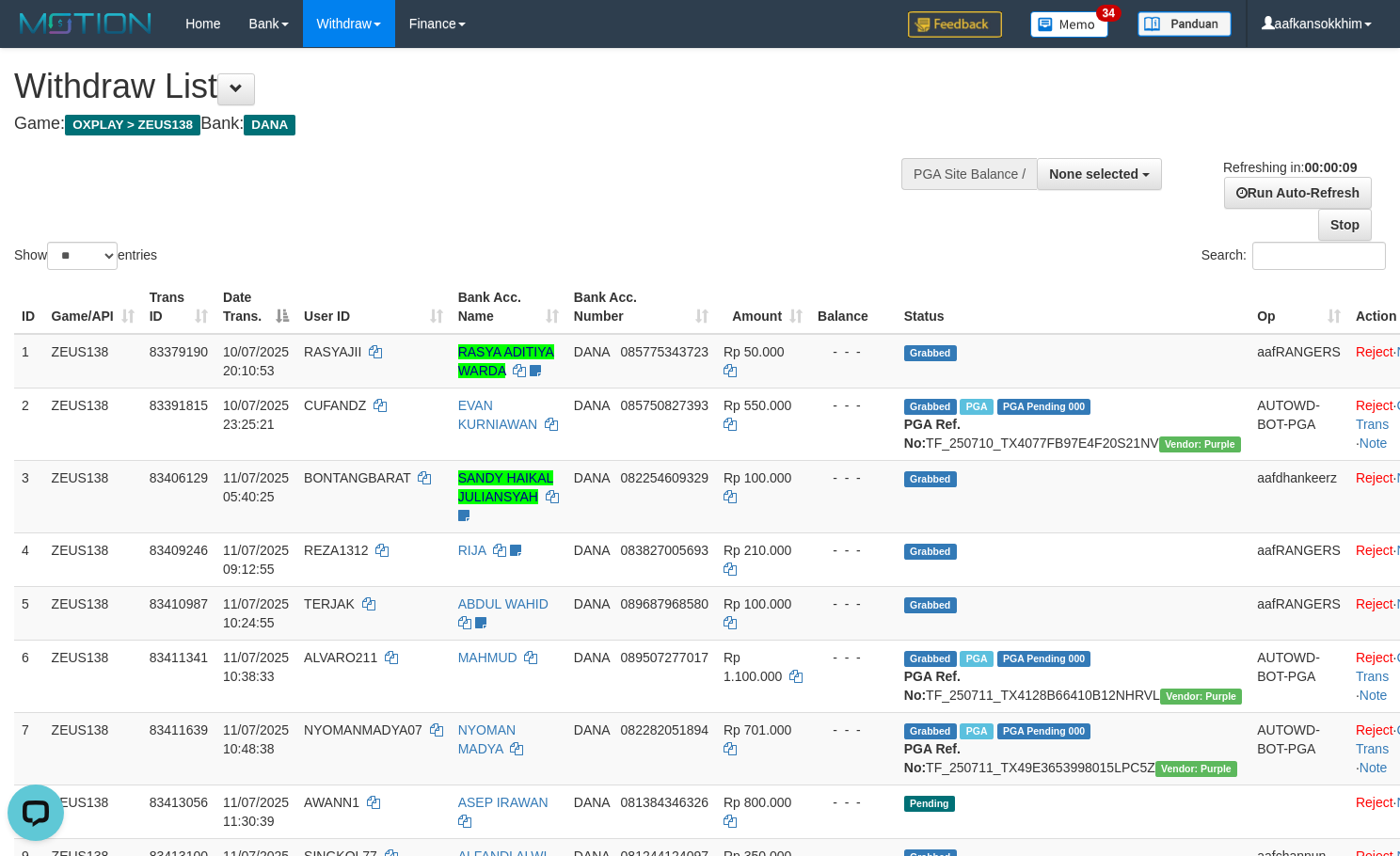 scroll, scrollTop: 0, scrollLeft: 0, axis: both 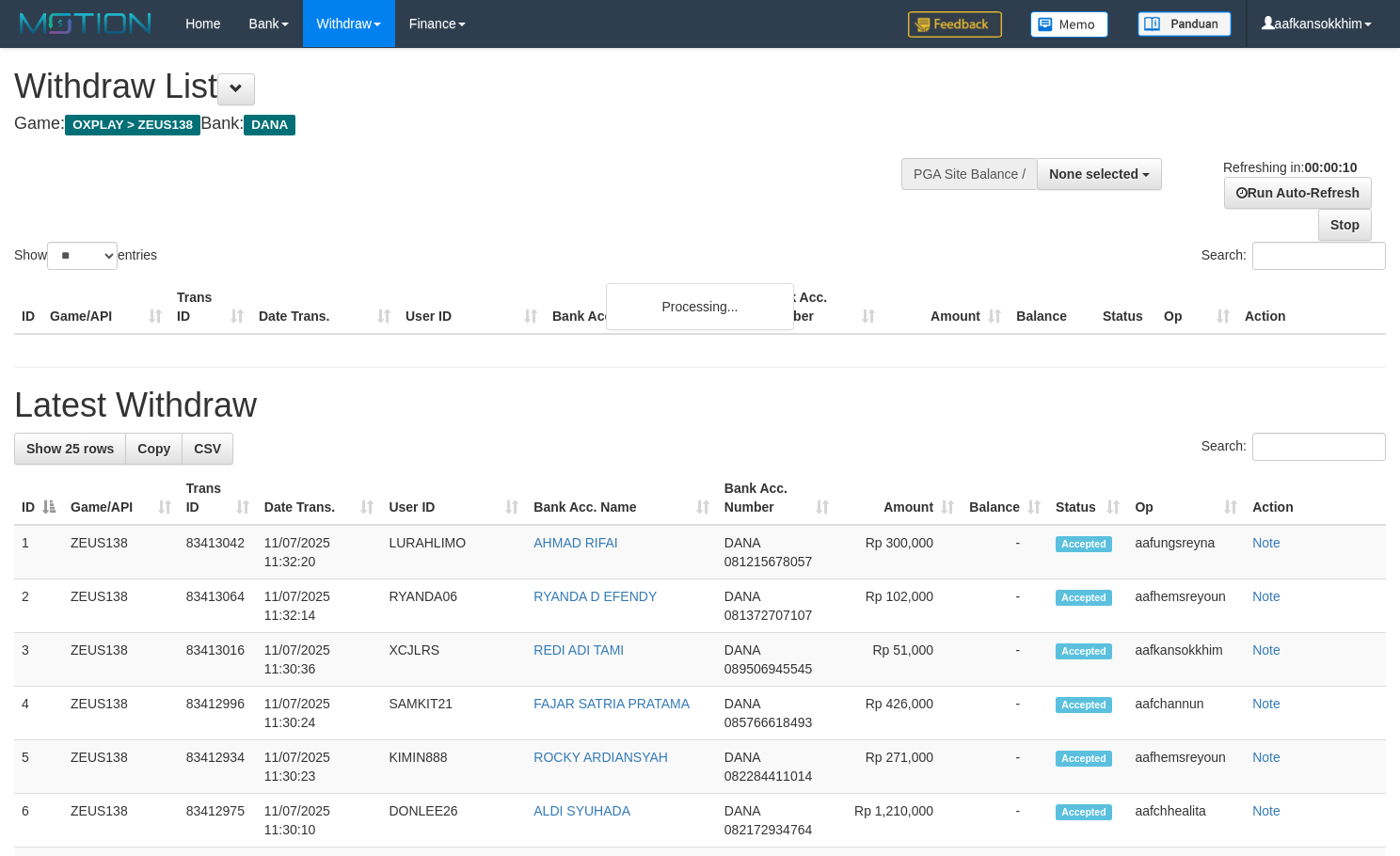 select 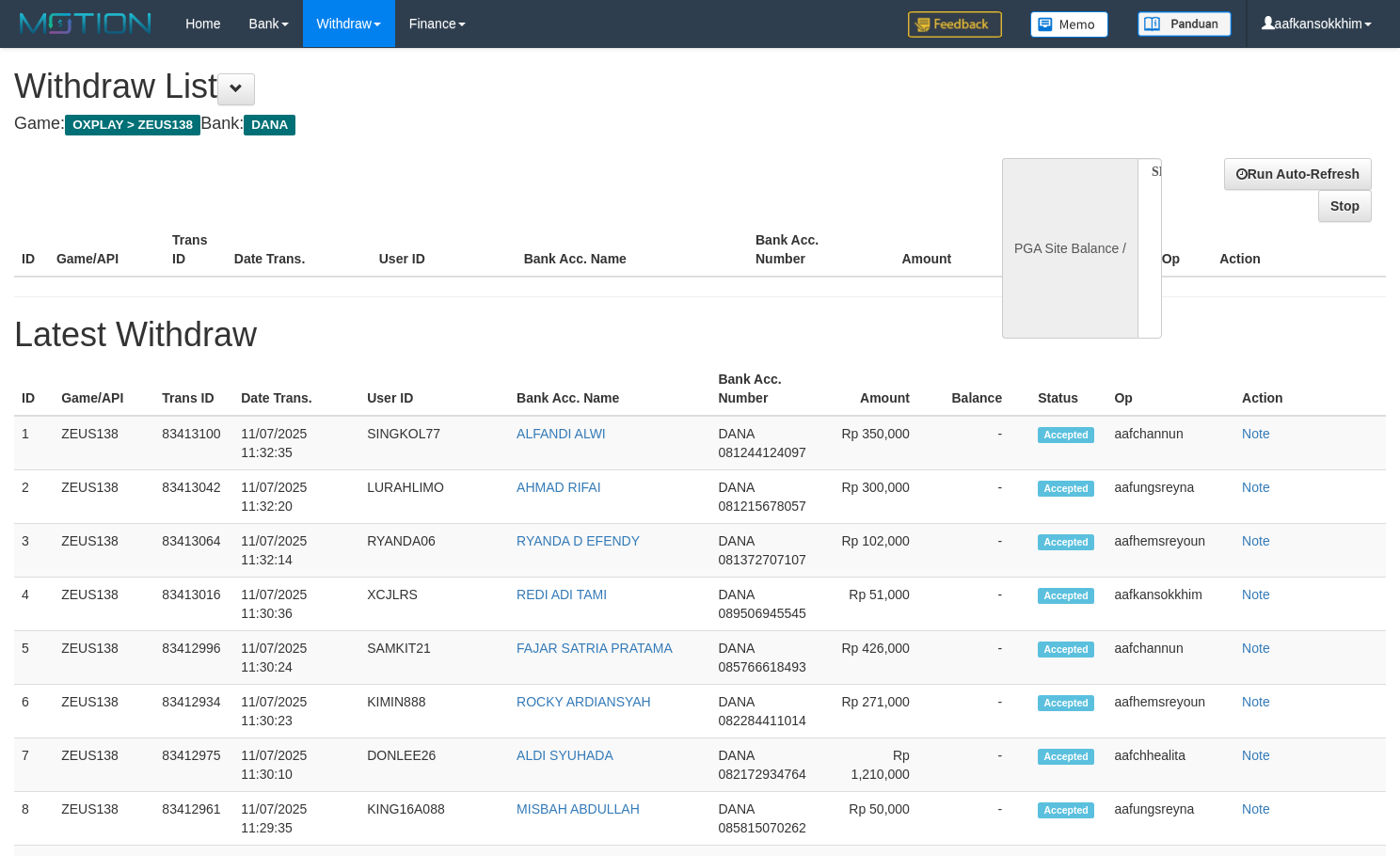 select 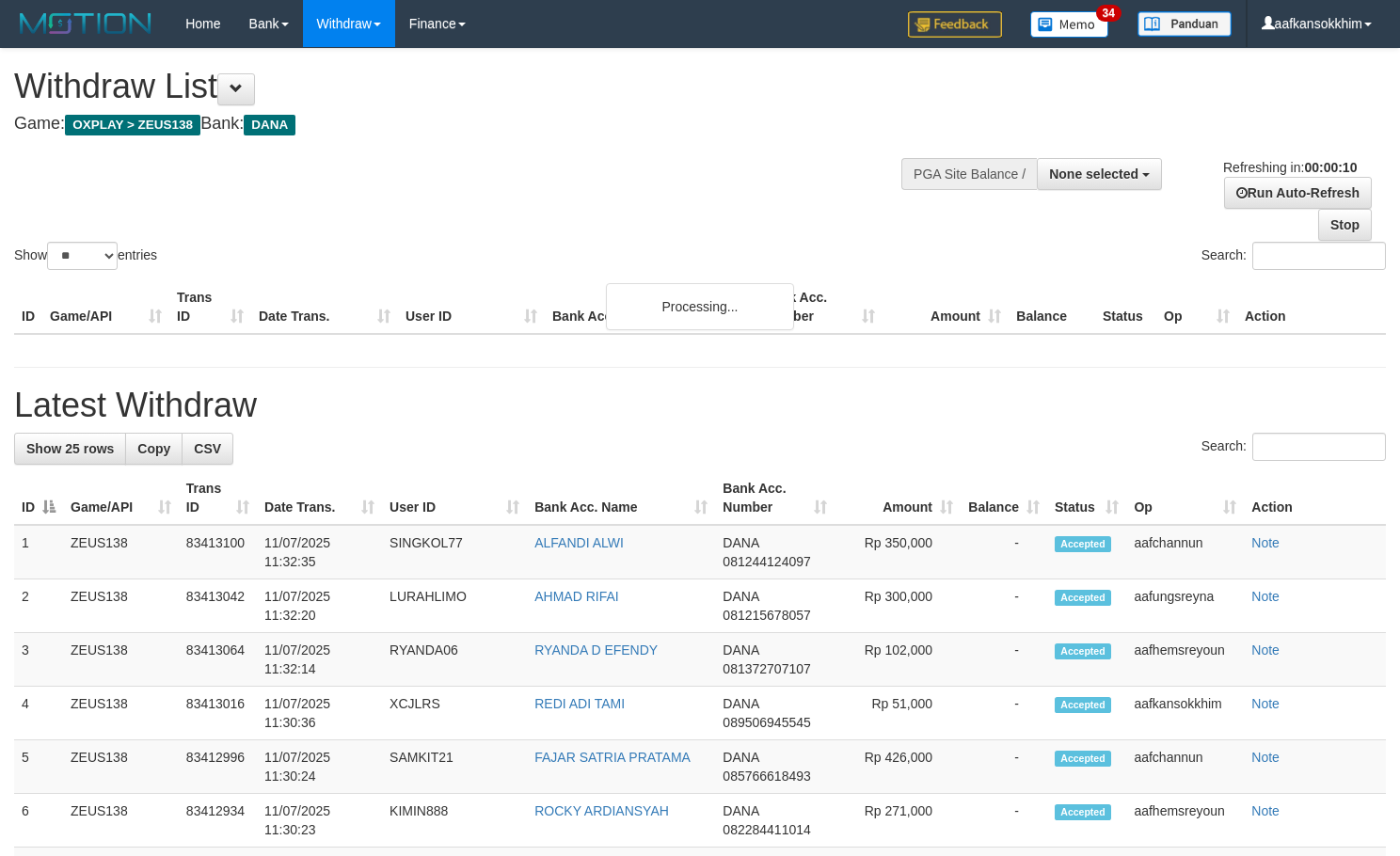 select 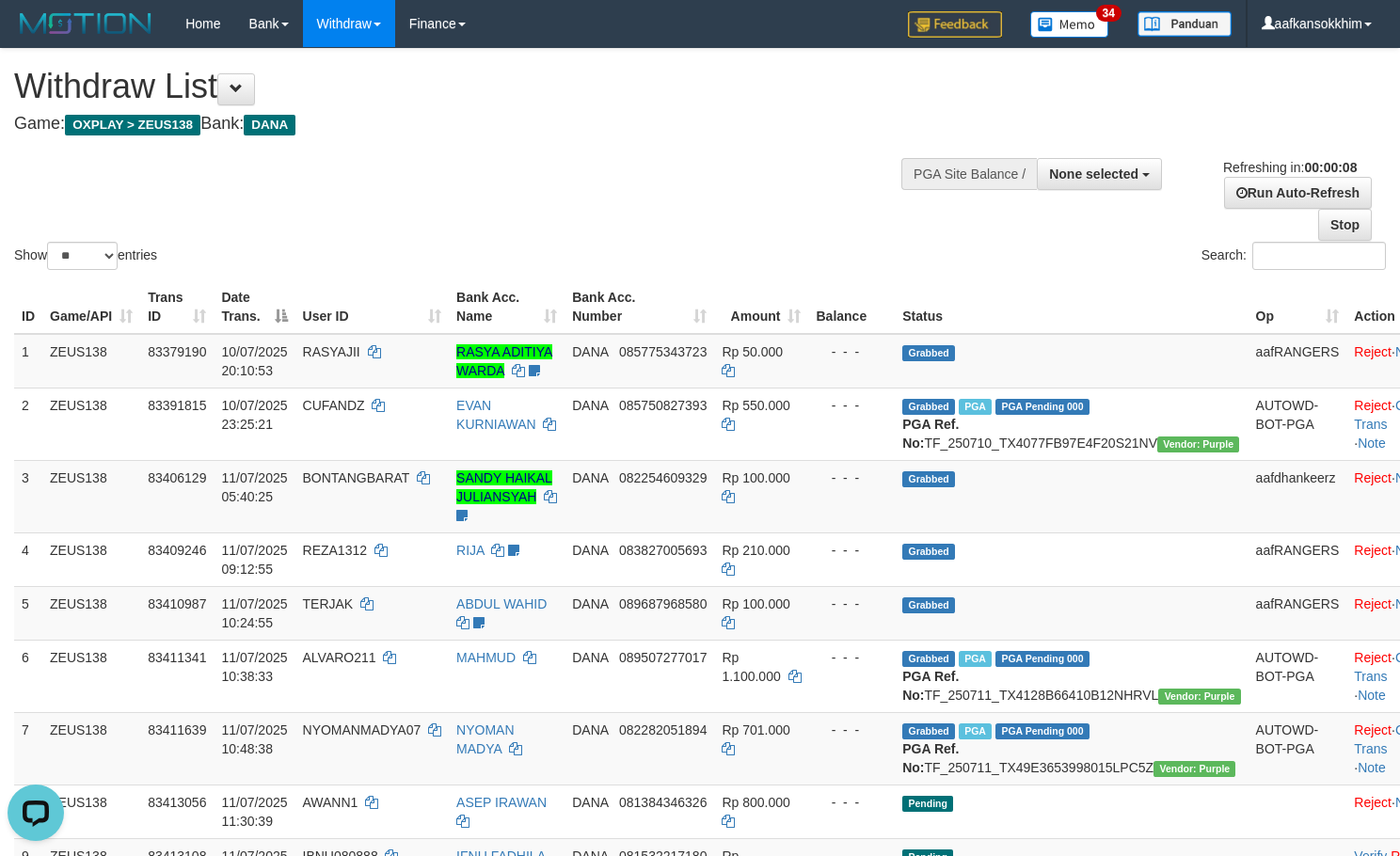 scroll, scrollTop: 0, scrollLeft: 0, axis: both 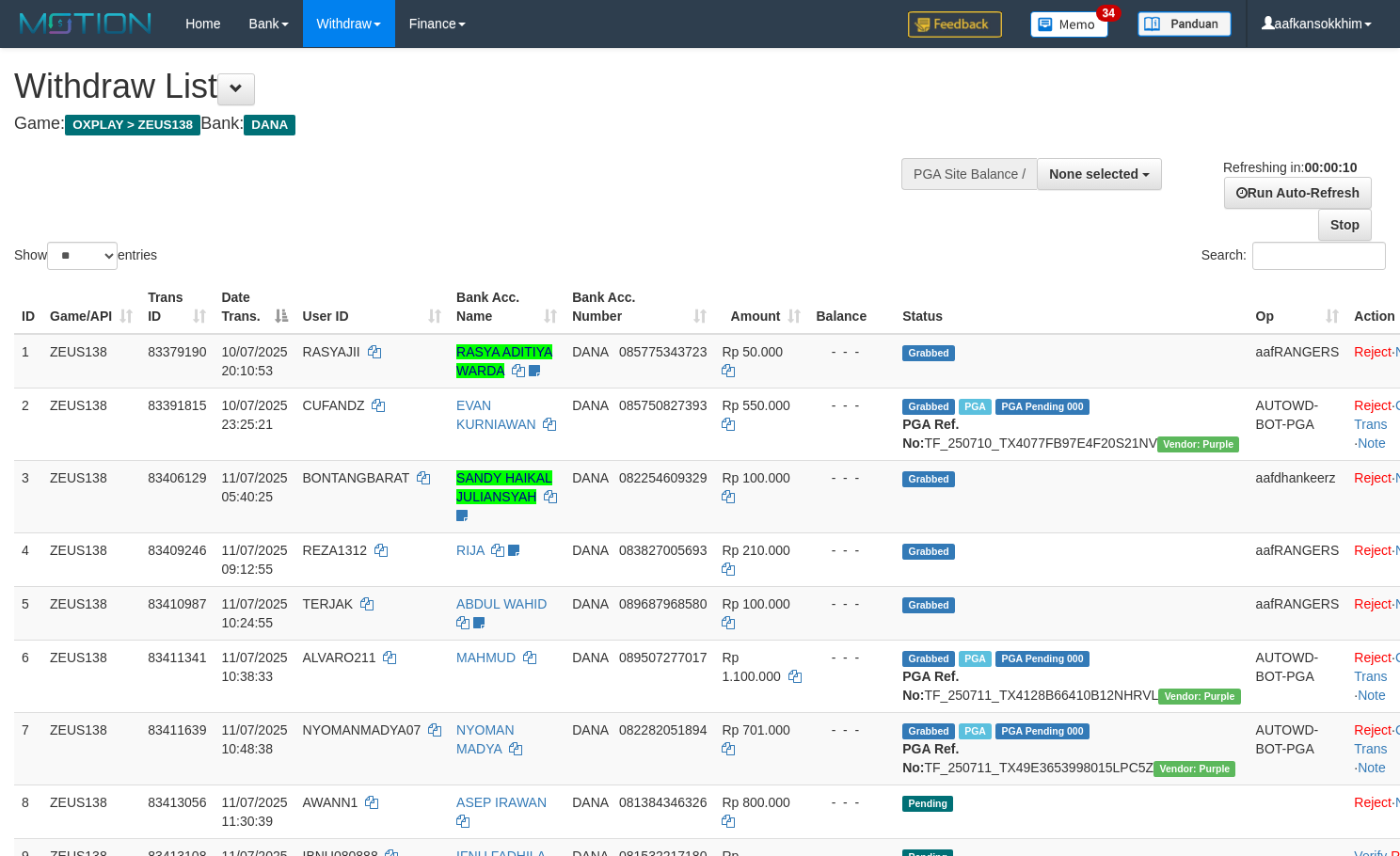 select 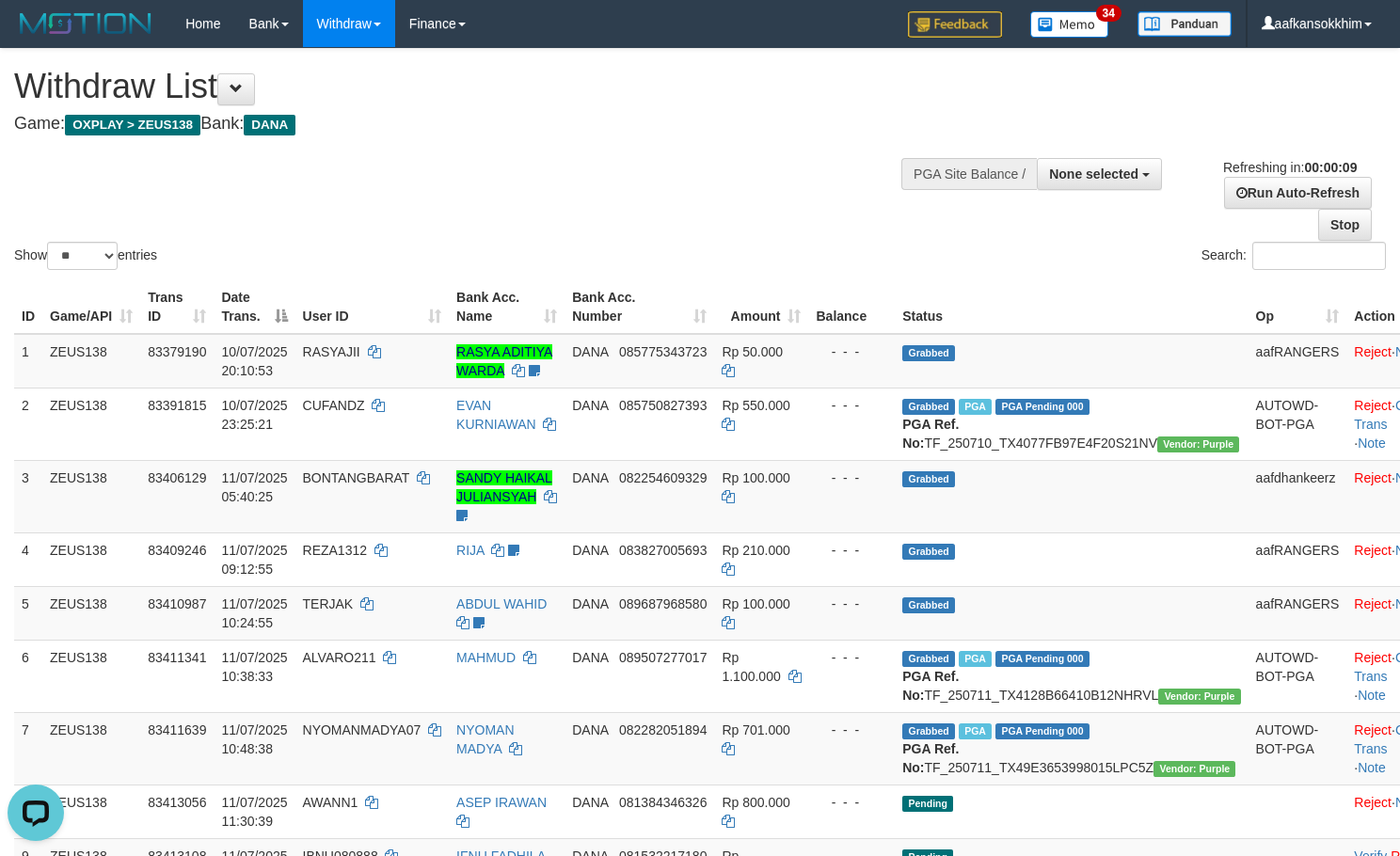 scroll, scrollTop: 0, scrollLeft: 0, axis: both 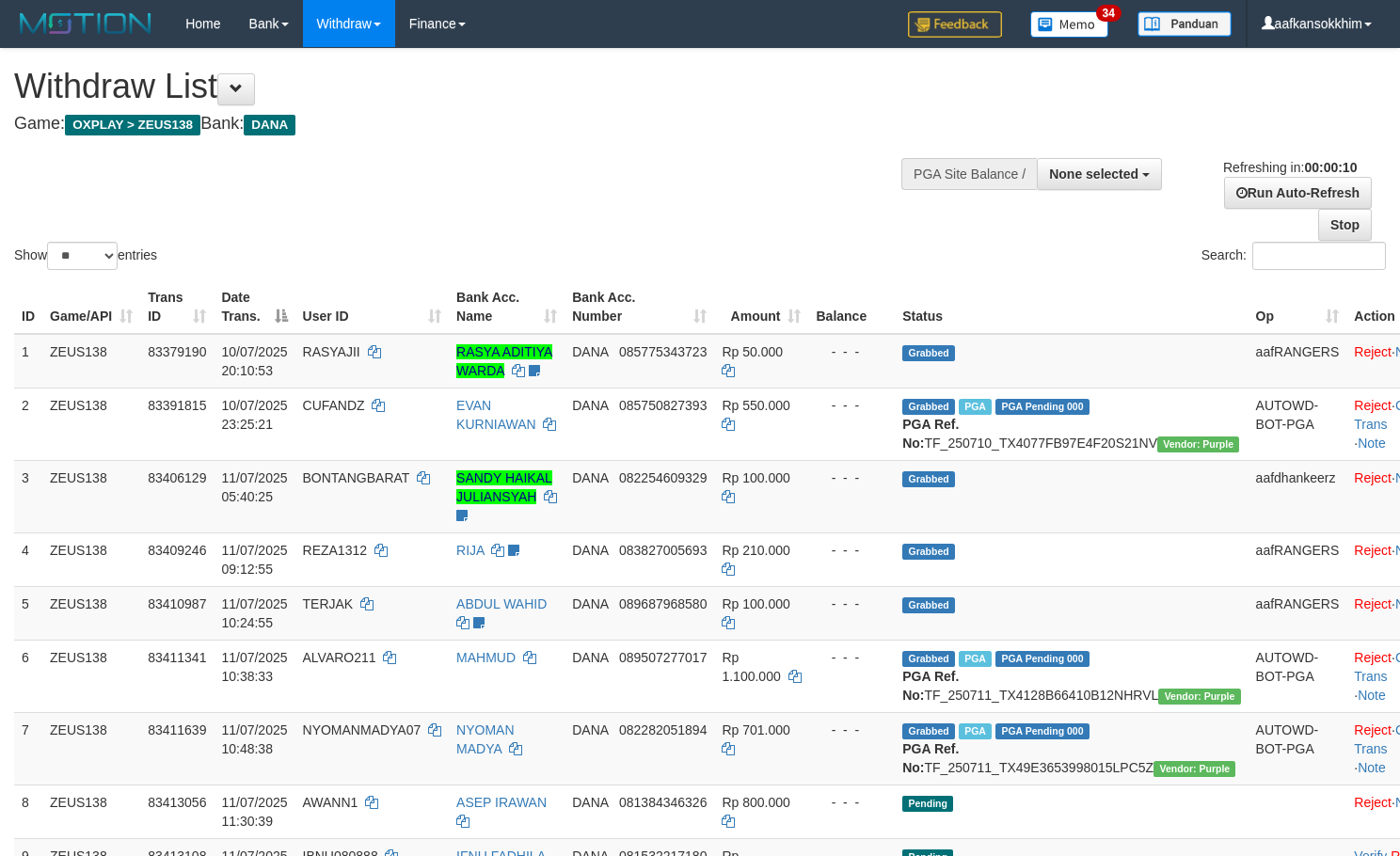 select 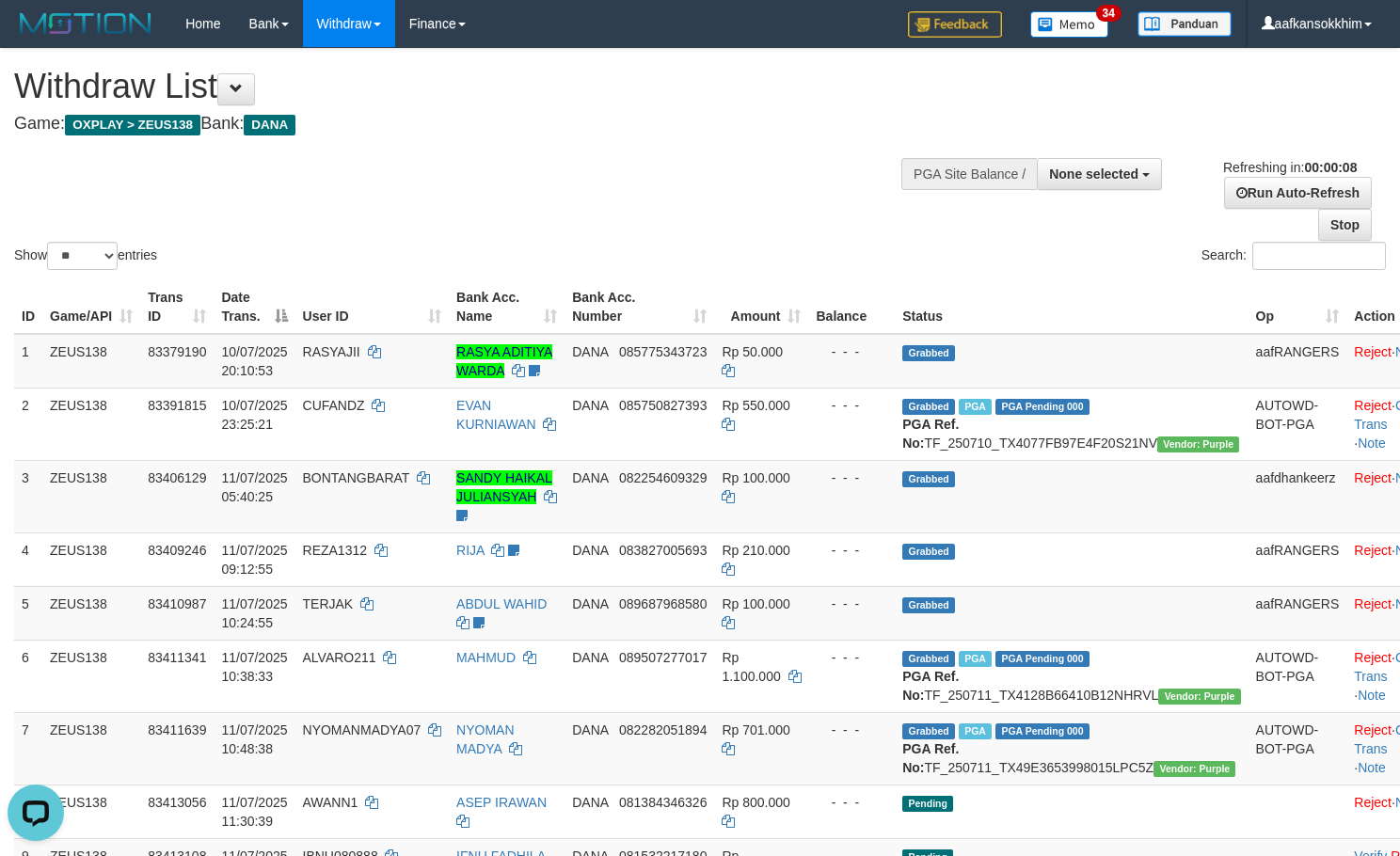 scroll, scrollTop: 0, scrollLeft: 0, axis: both 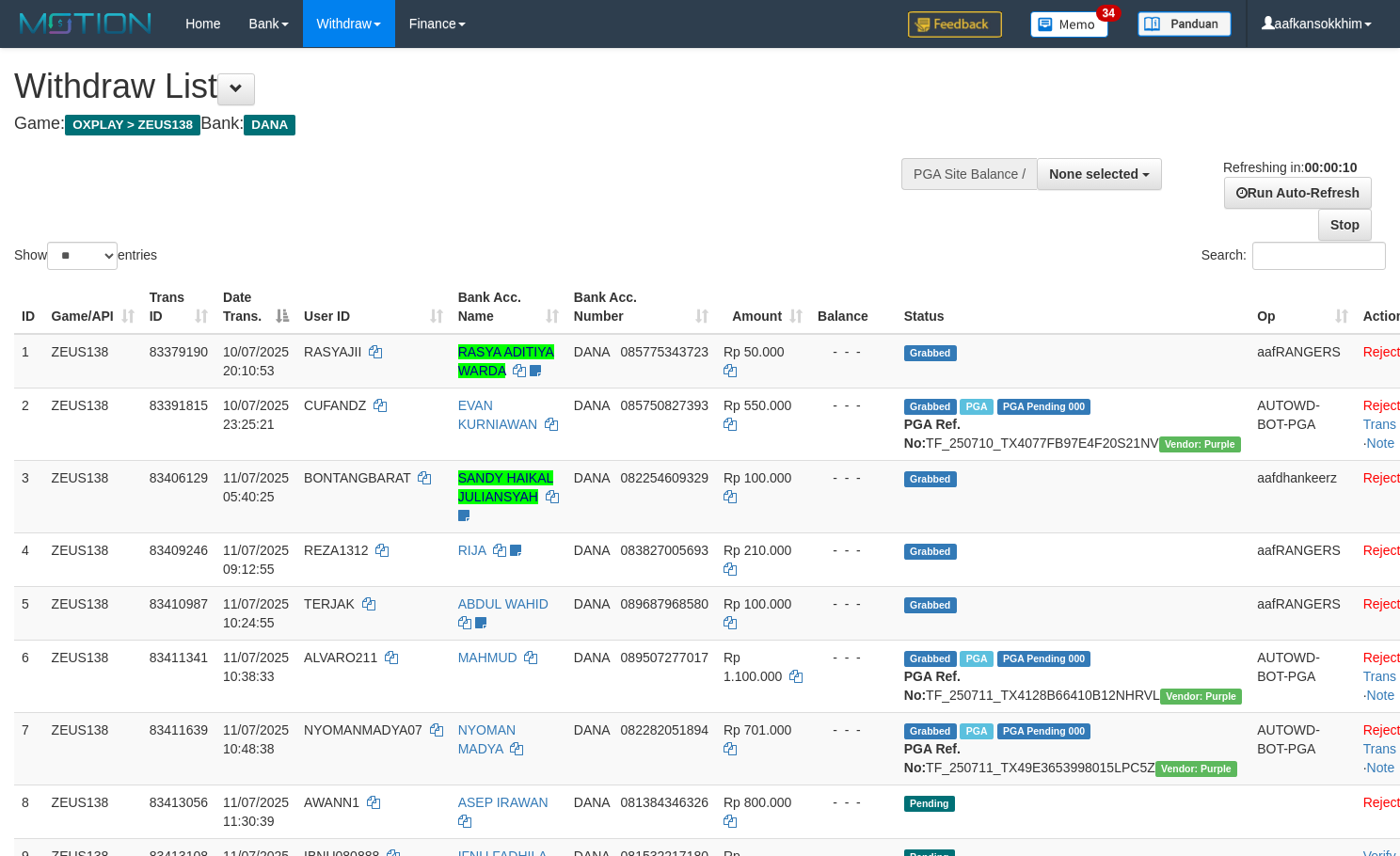 select 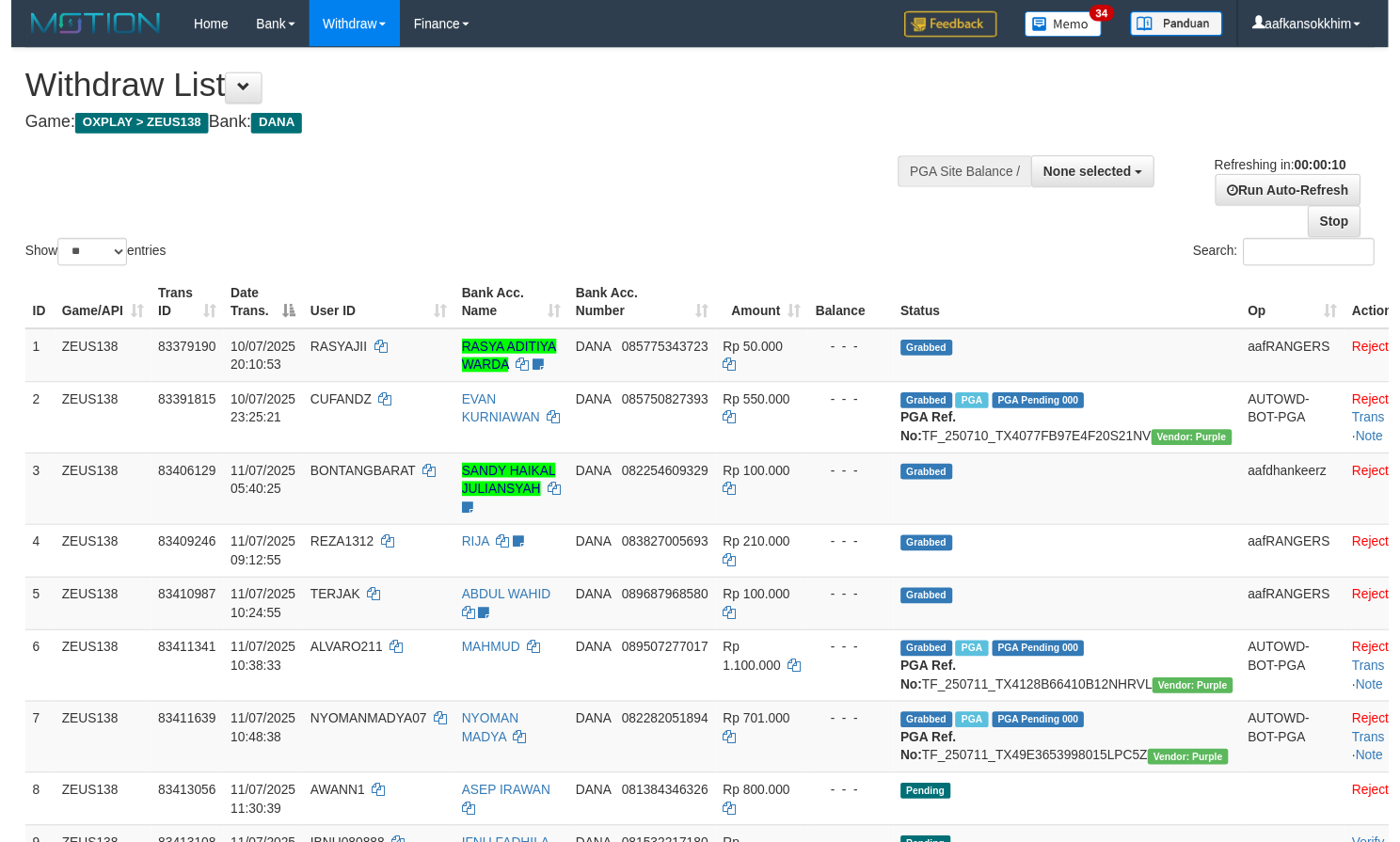 scroll, scrollTop: 0, scrollLeft: 0, axis: both 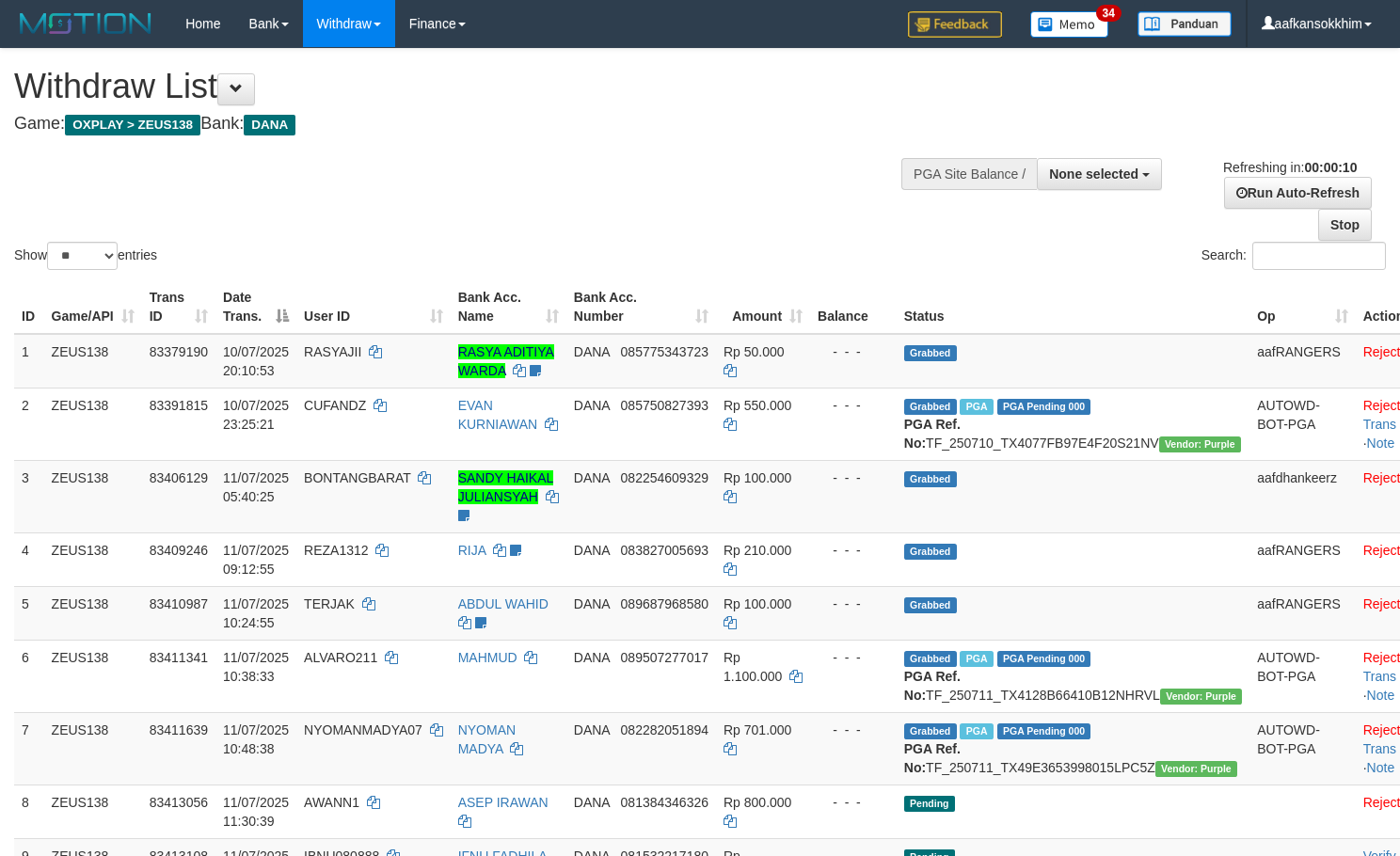 select 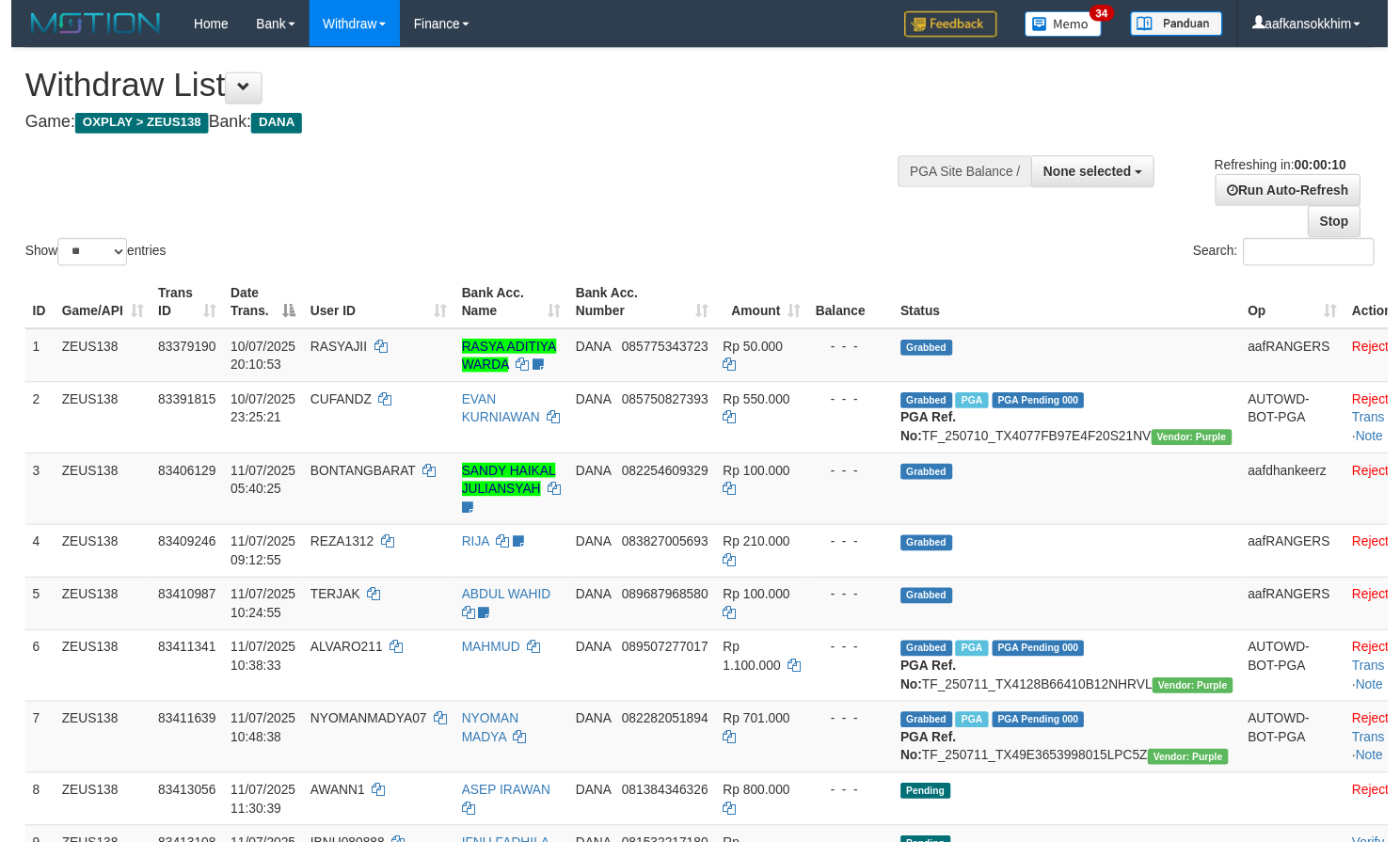 scroll, scrollTop: 0, scrollLeft: 0, axis: both 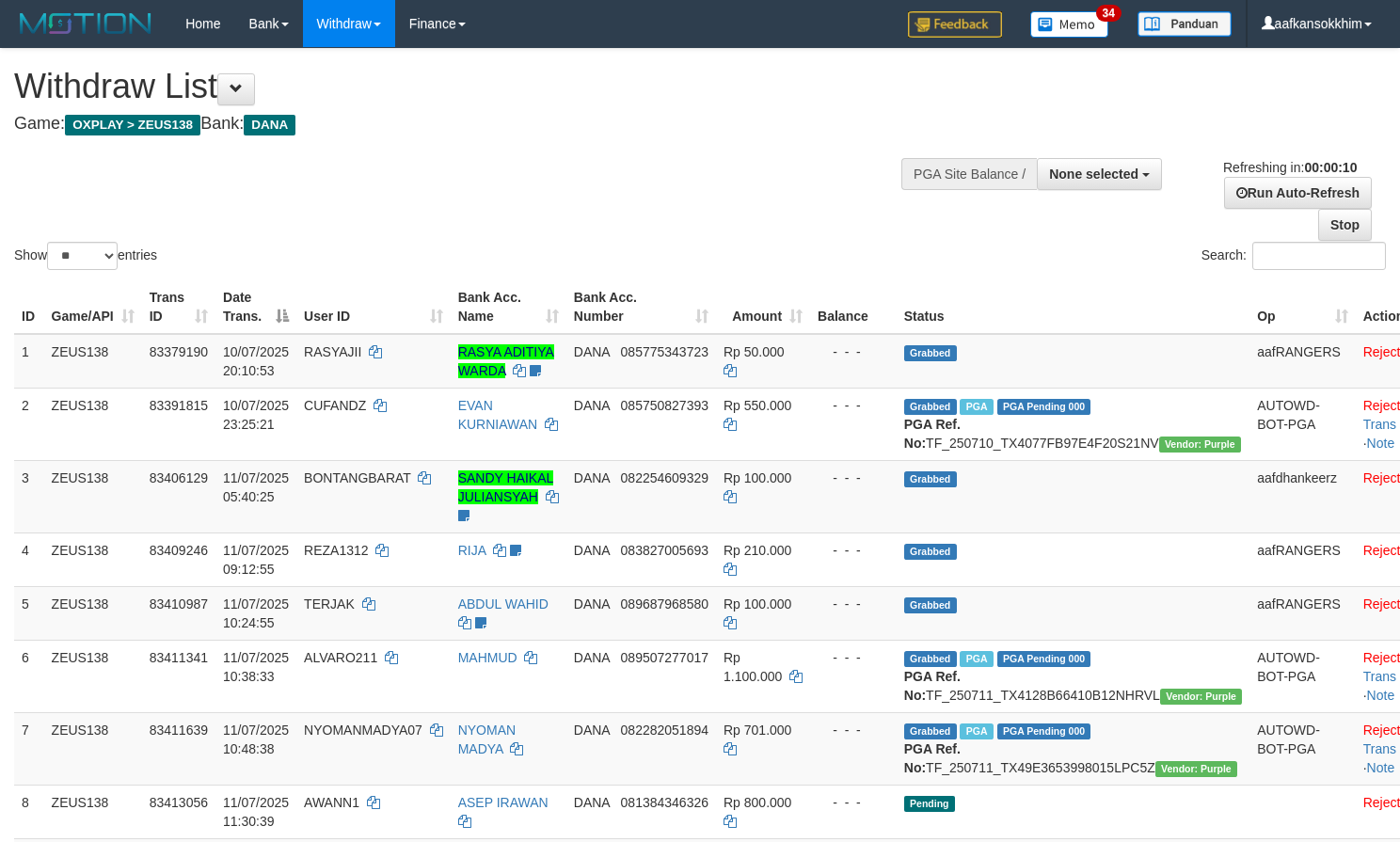 drag, startPoint x: 635, startPoint y: 127, endPoint x: 612, endPoint y: 125, distance: 23.086793 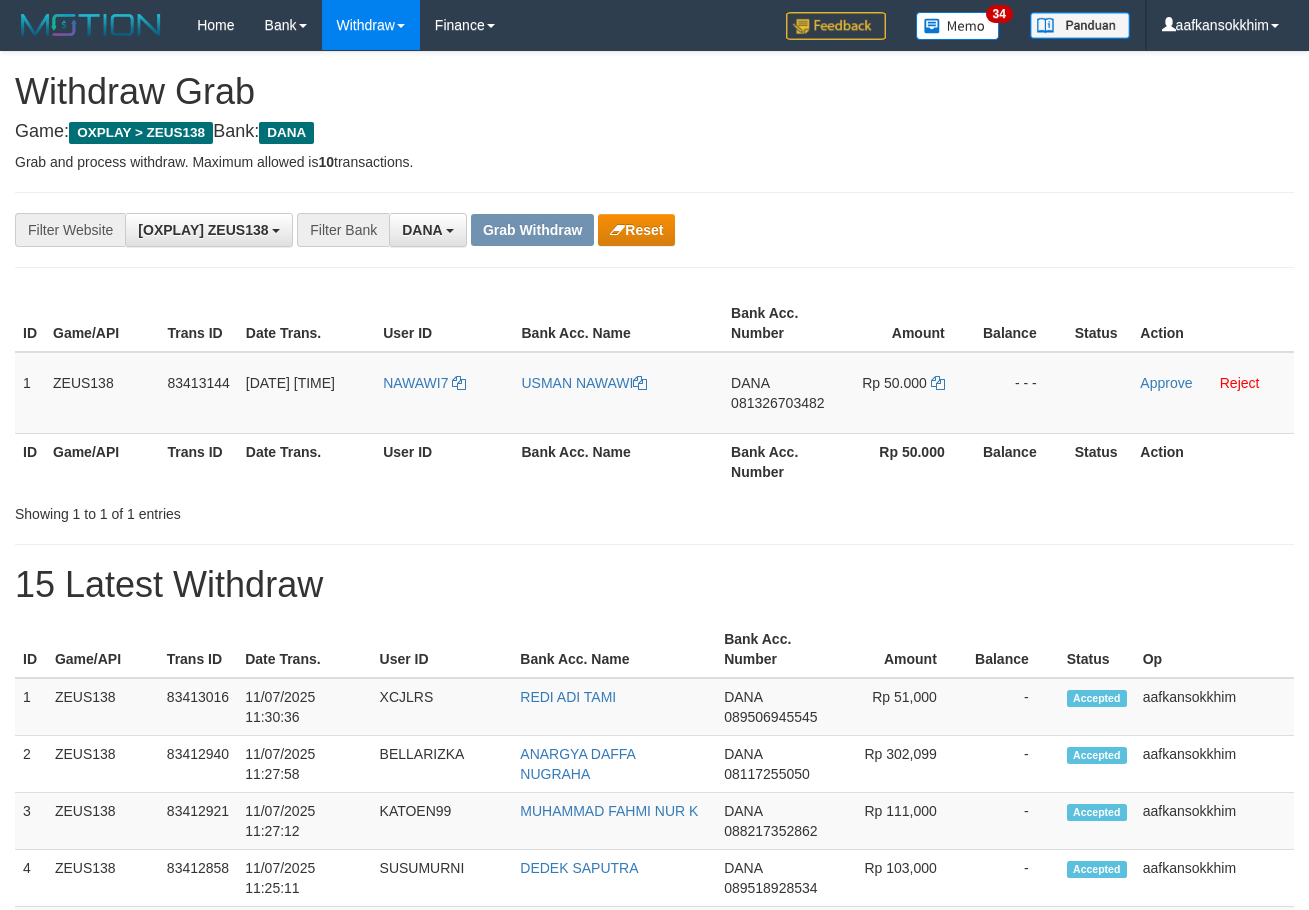 scroll, scrollTop: 0, scrollLeft: 0, axis: both 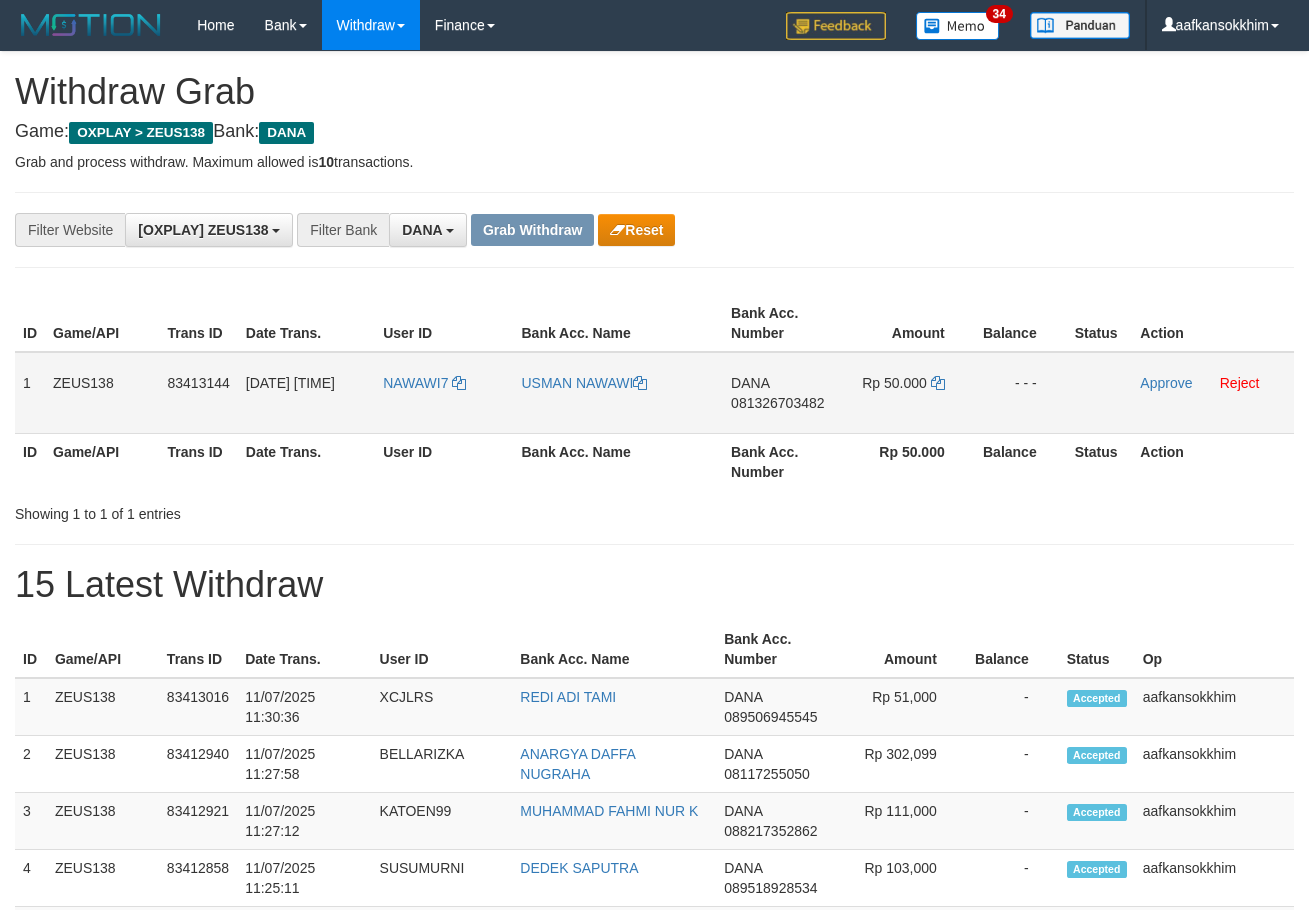 click on "NAWAWI7" at bounding box center (444, 393) 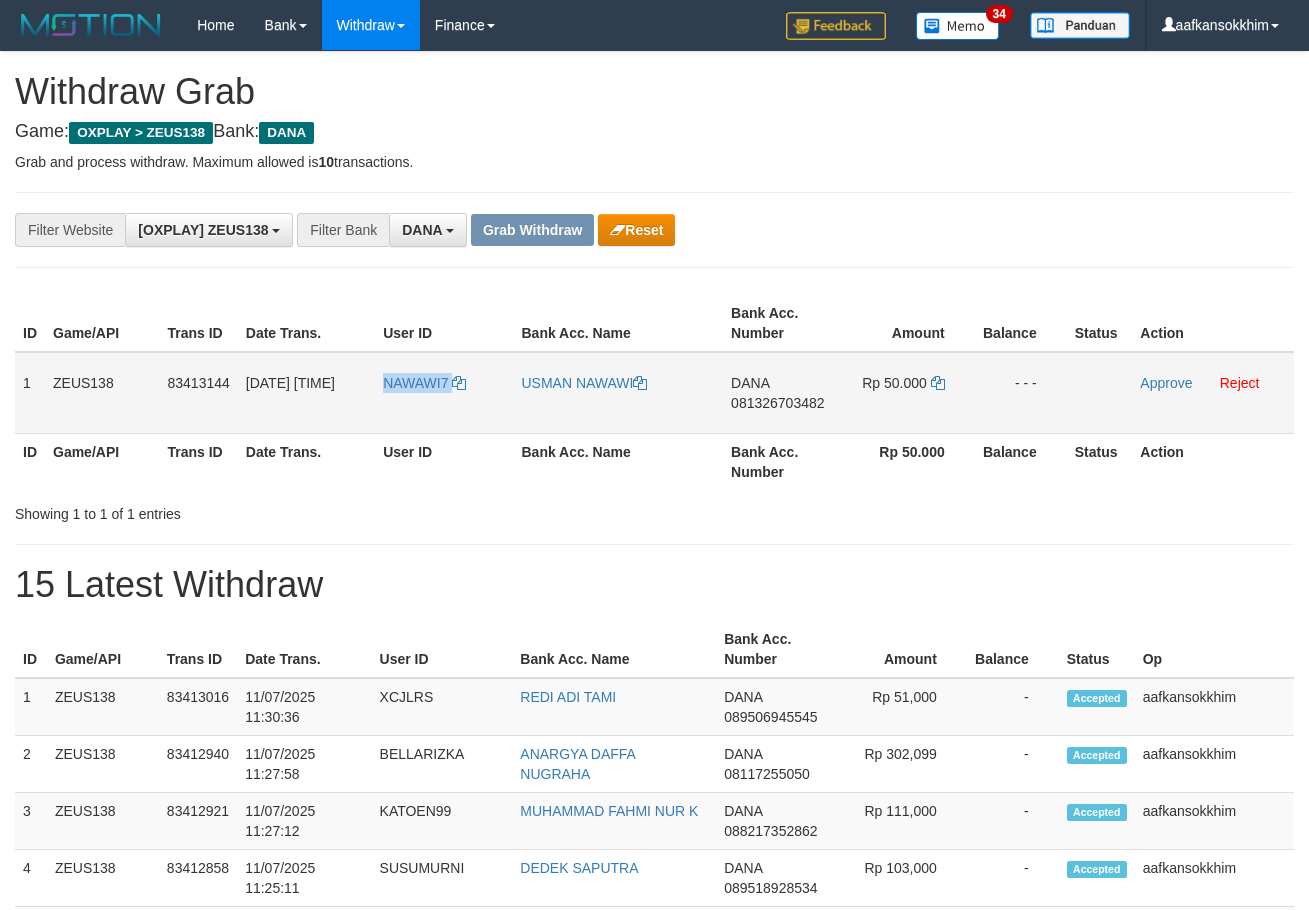 click on "NAWAWI7" at bounding box center [444, 393] 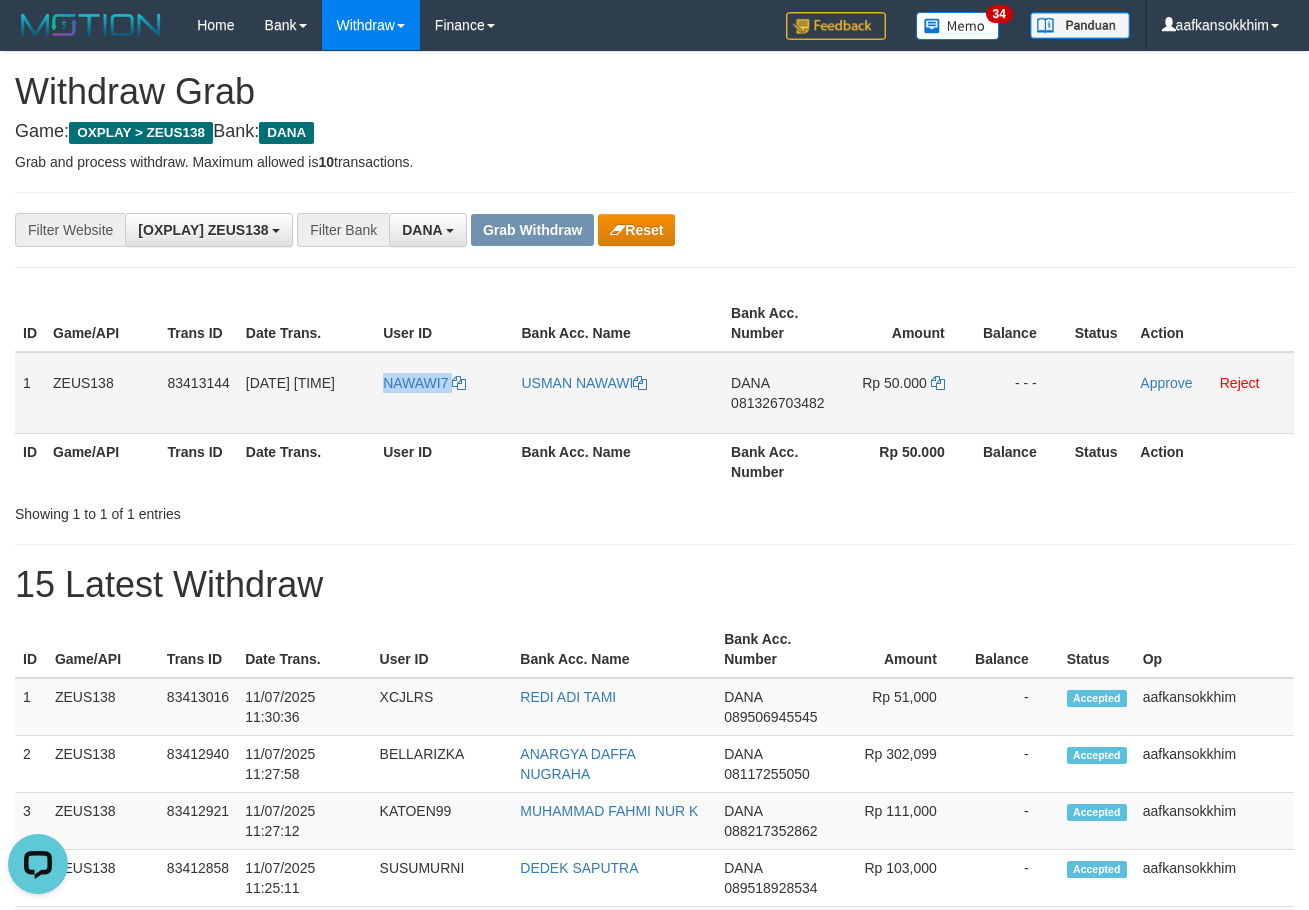 scroll, scrollTop: 0, scrollLeft: 0, axis: both 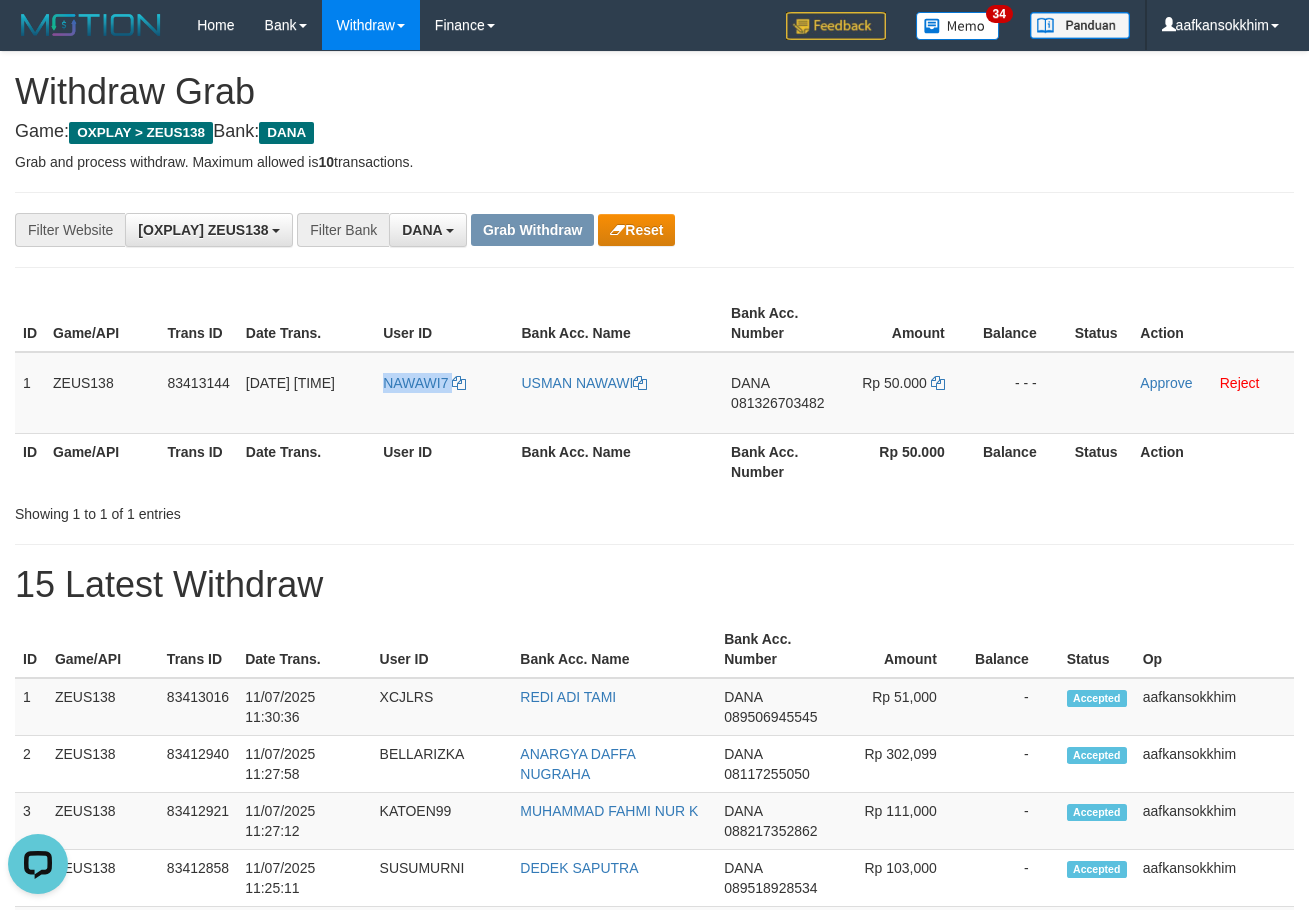 copy on "NAWAWI7" 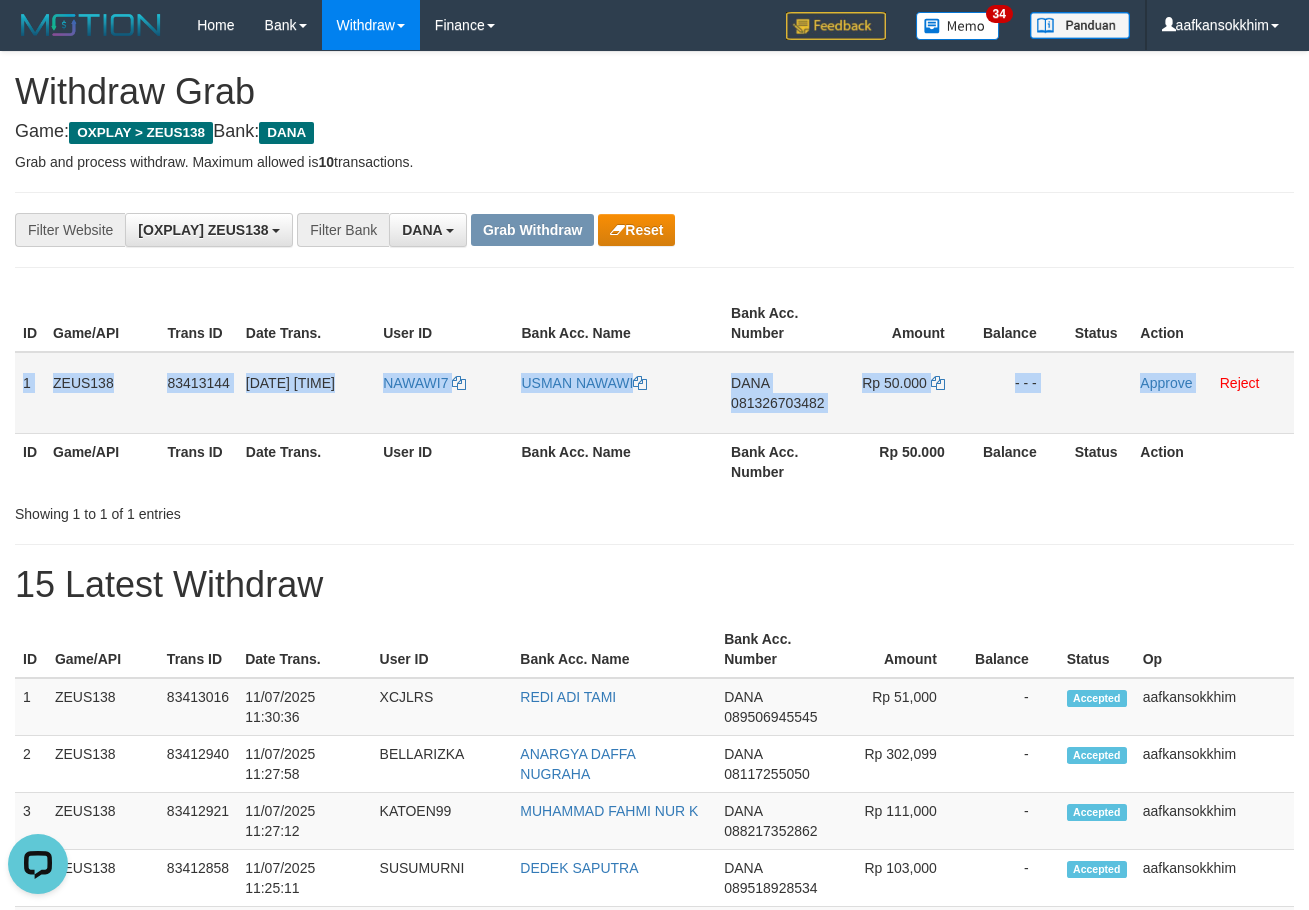 drag, startPoint x: 18, startPoint y: 380, endPoint x: 1198, endPoint y: 413, distance: 1180.4613 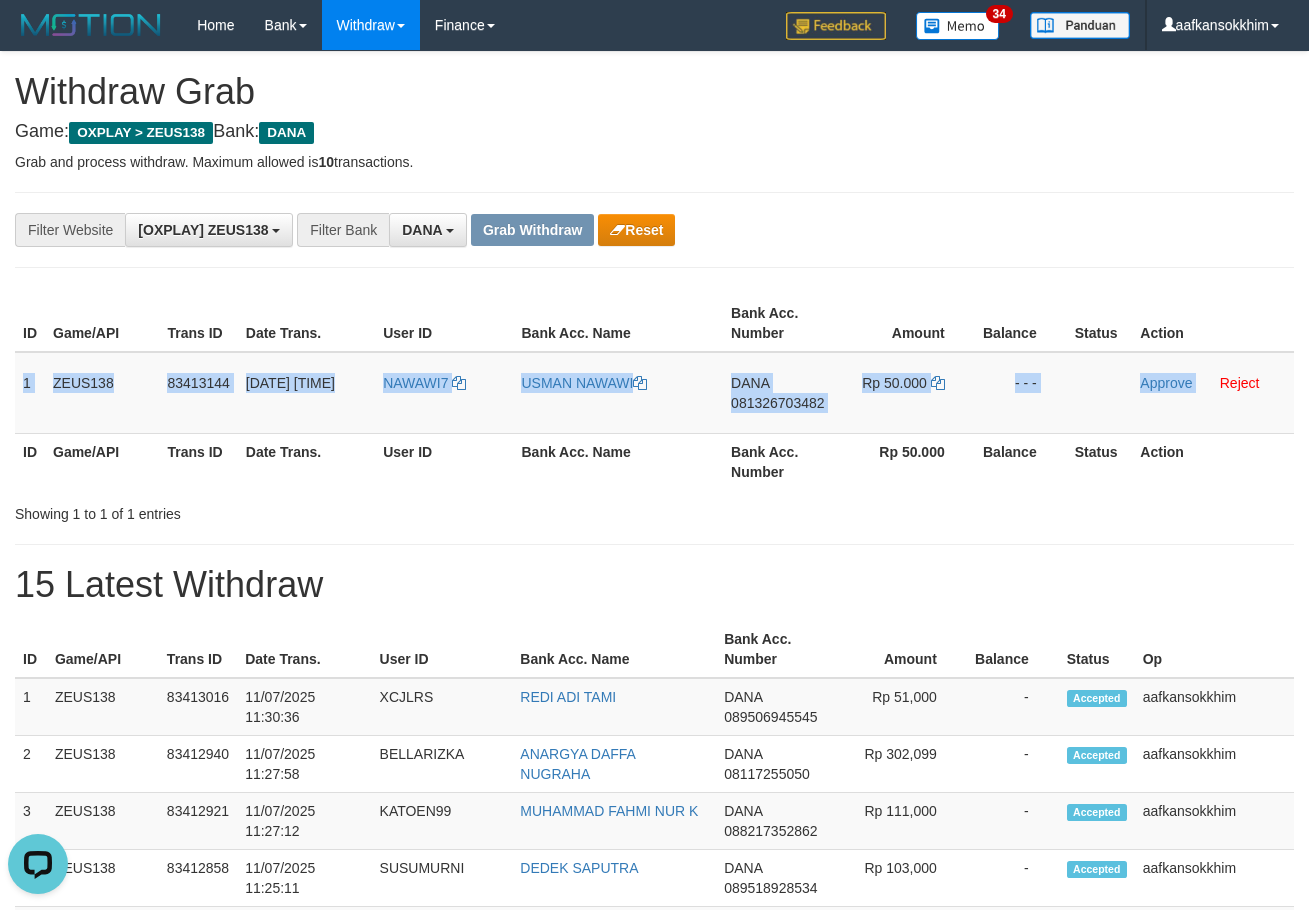 copy on "1
ZEUS138
83413144
11/07/2025 11:33:14
NAWAWI7
USMAN NAWAWI
DANA
081326703482
Rp 50.000
- - -
Approve" 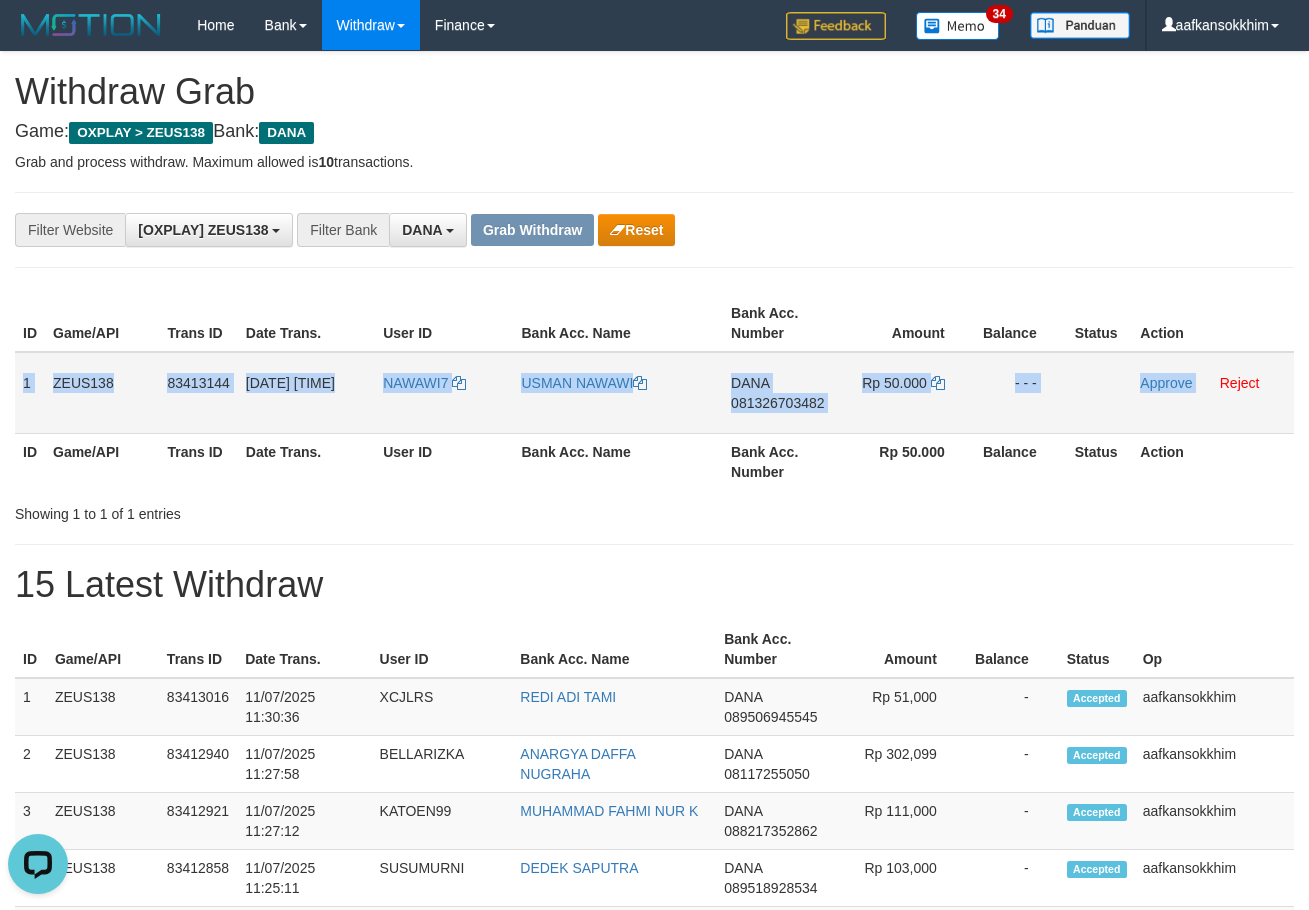 click on "081326703482" at bounding box center (777, 403) 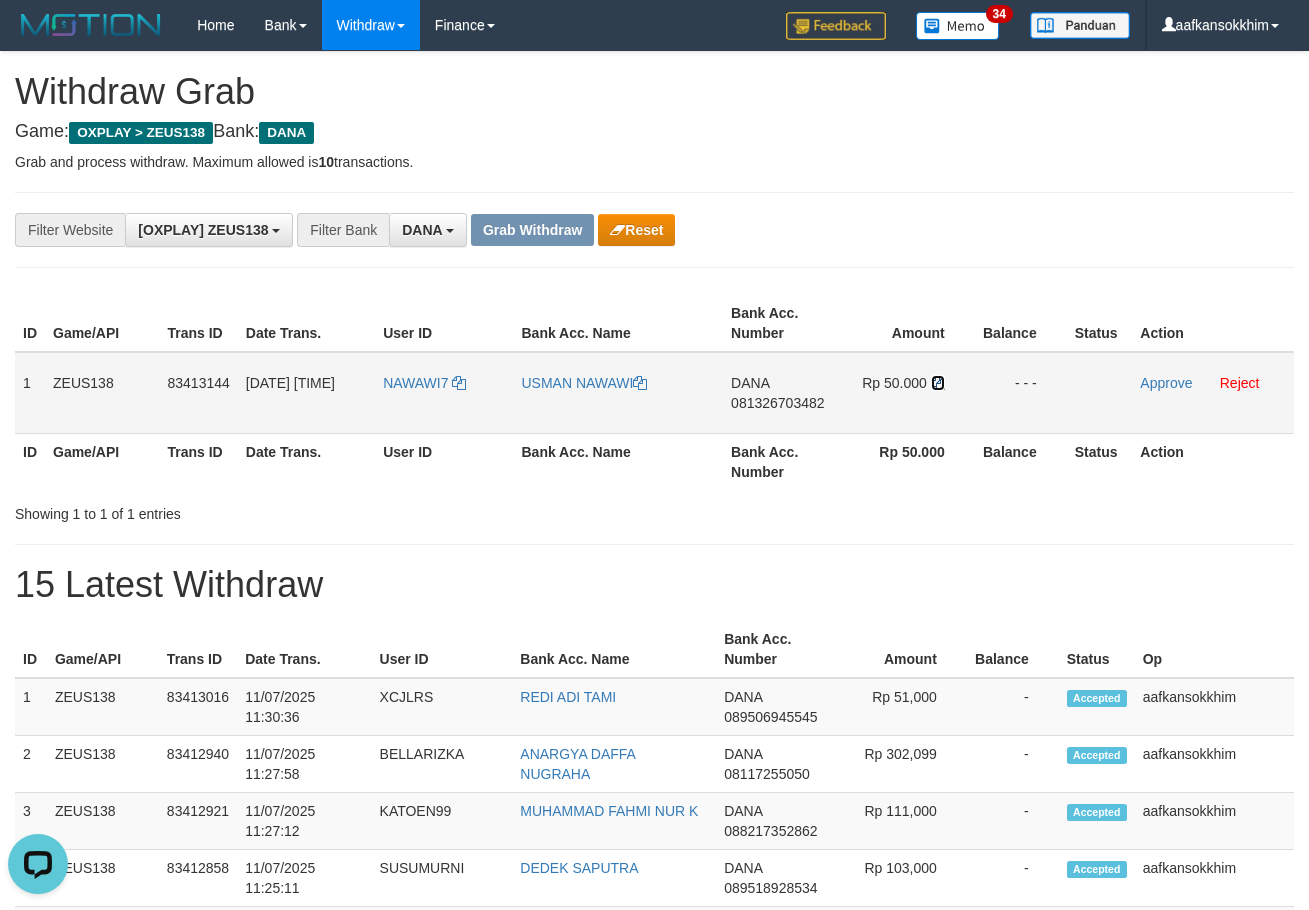 click at bounding box center [938, 383] 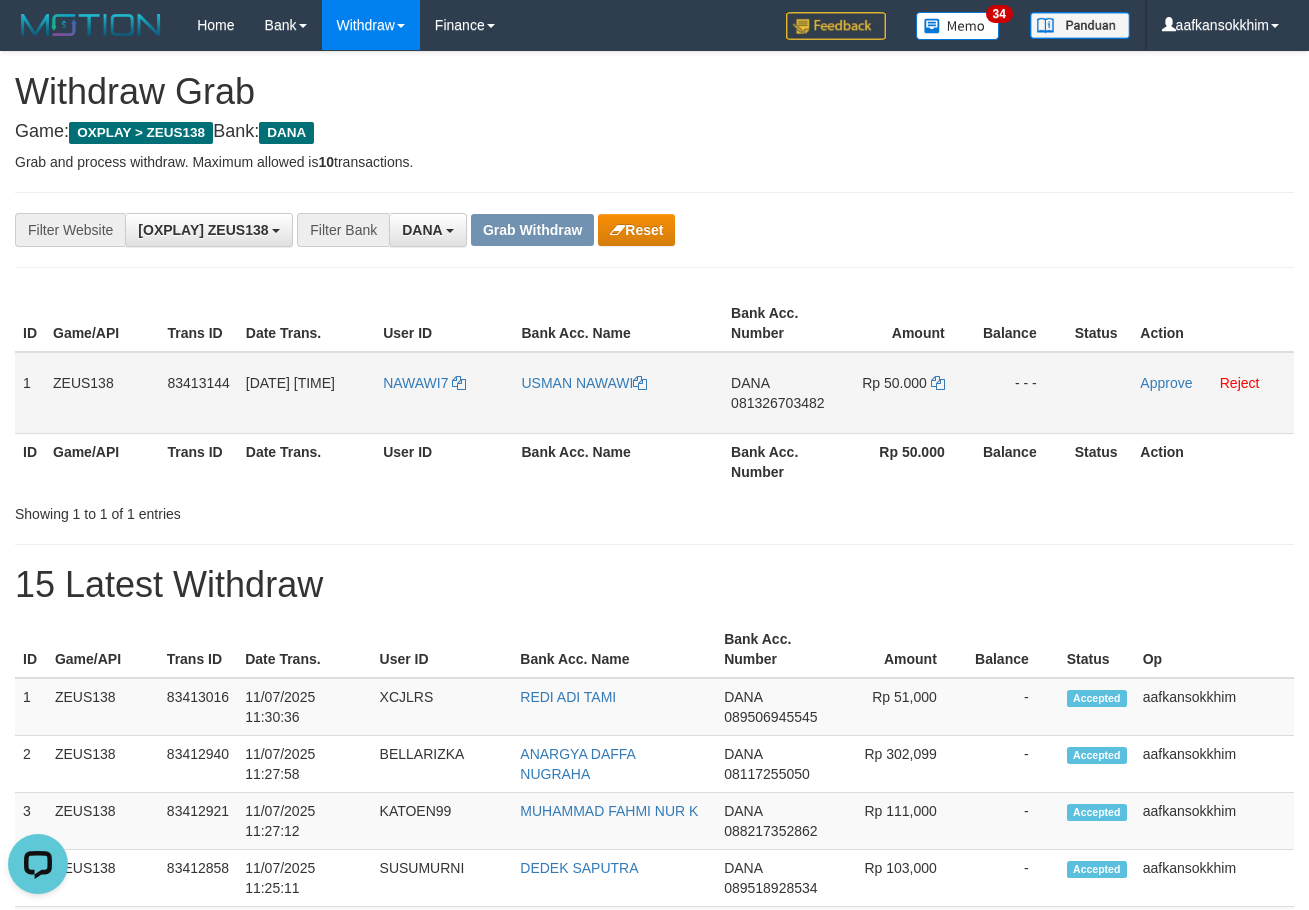 drag, startPoint x: 525, startPoint y: 401, endPoint x: 635, endPoint y: 395, distance: 110.16351 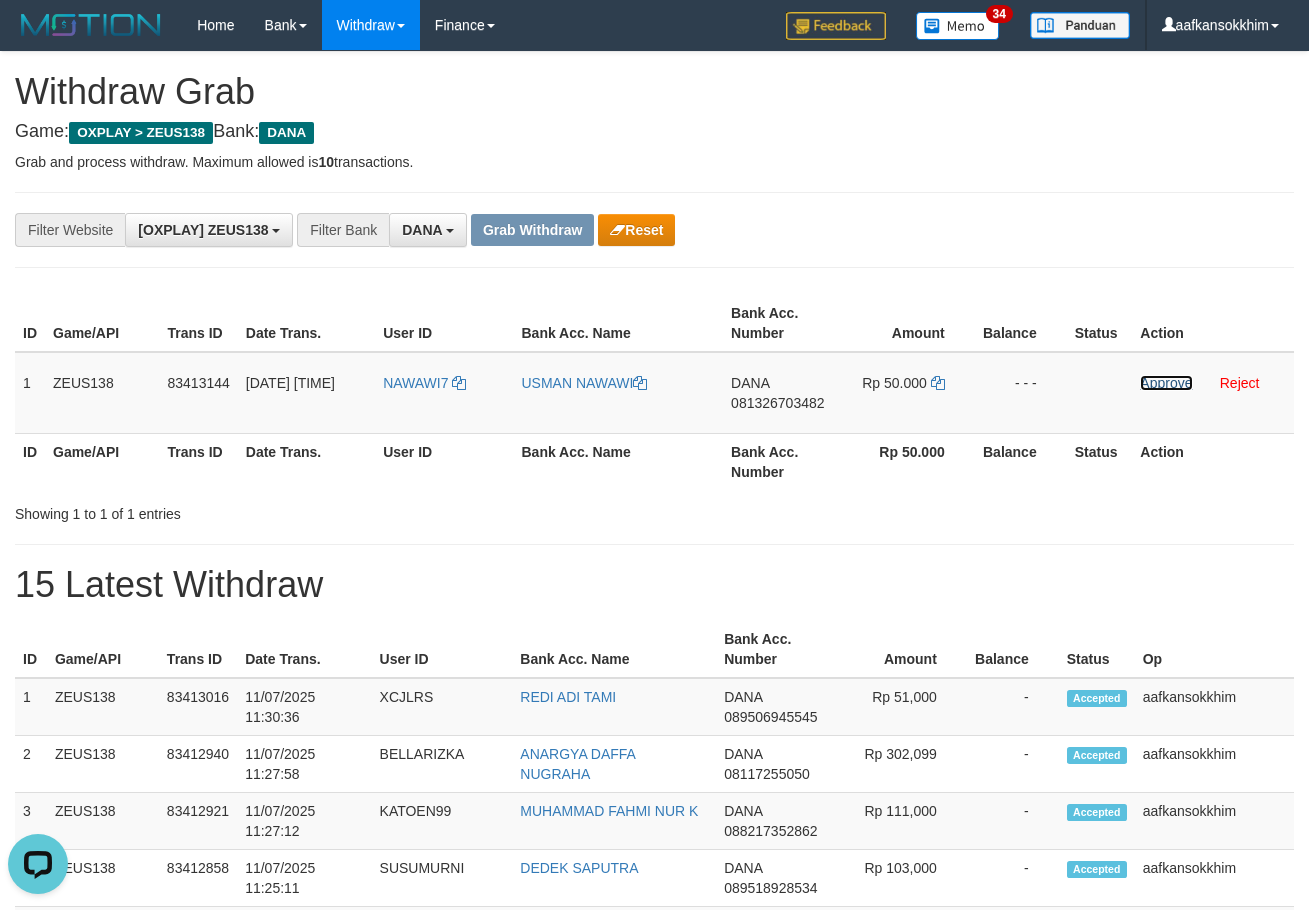 drag, startPoint x: 1147, startPoint y: 385, endPoint x: 773, endPoint y: 218, distance: 409.59125 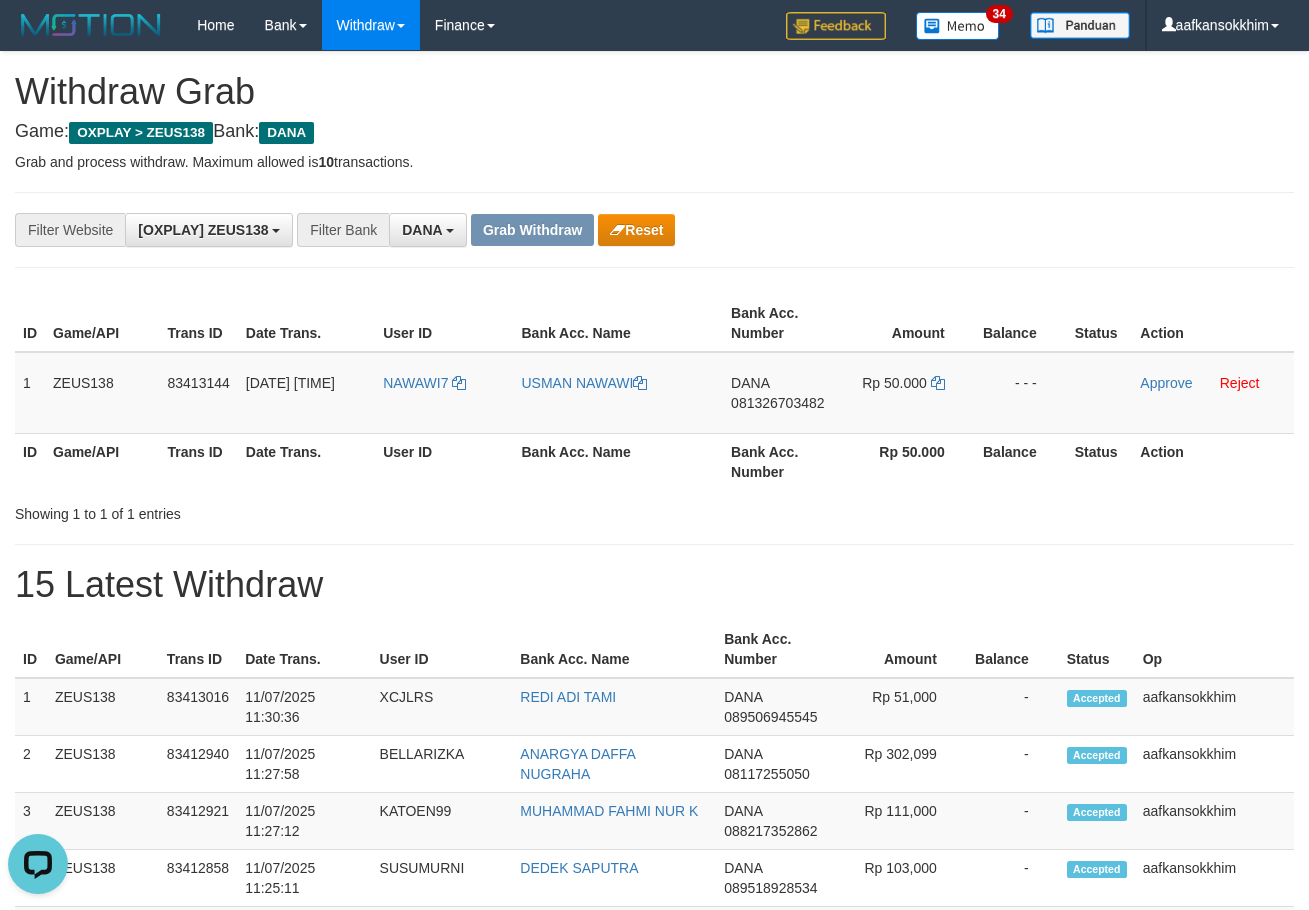 click on "**********" at bounding box center [654, 230] 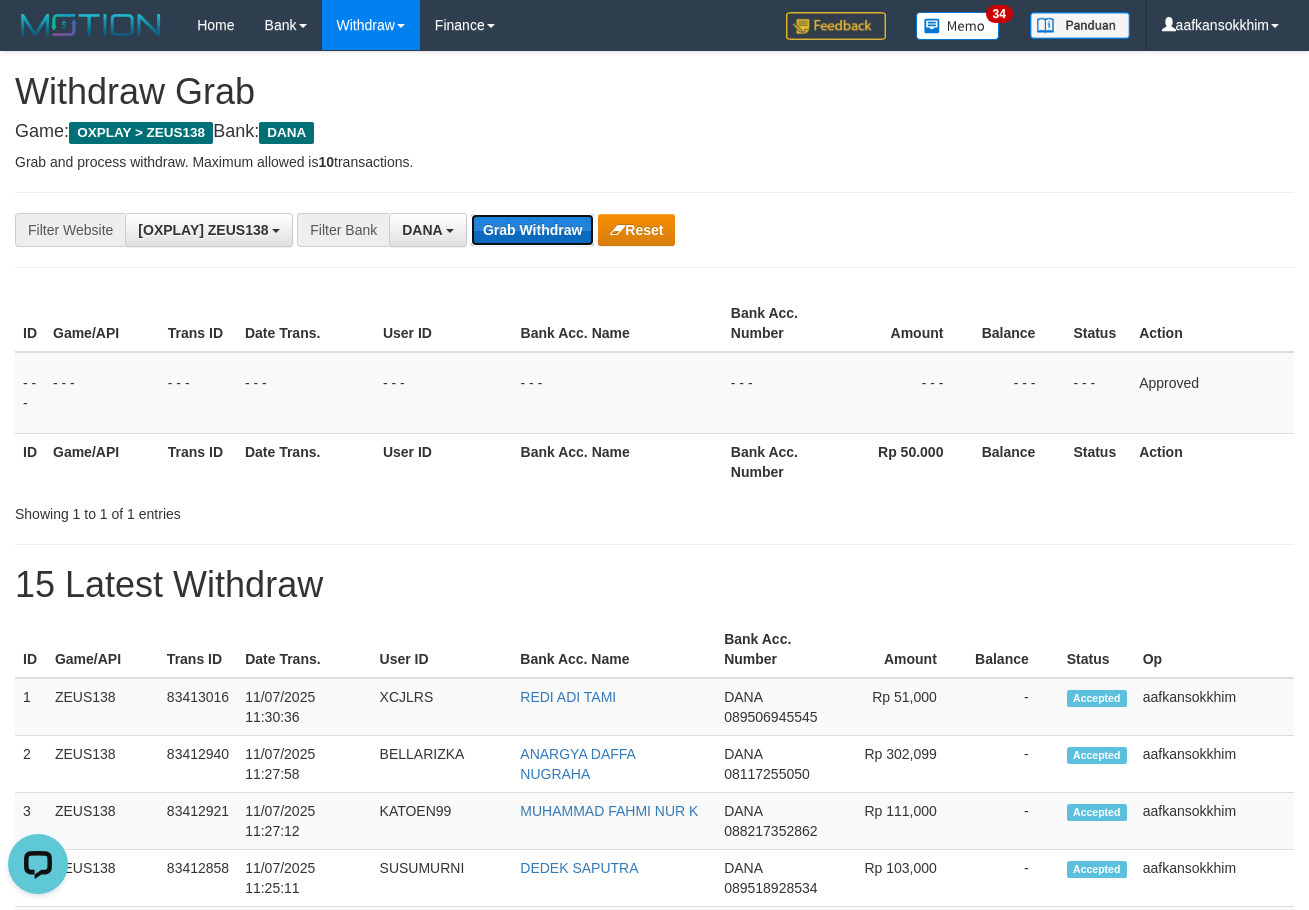 click on "Grab Withdraw" at bounding box center [532, 230] 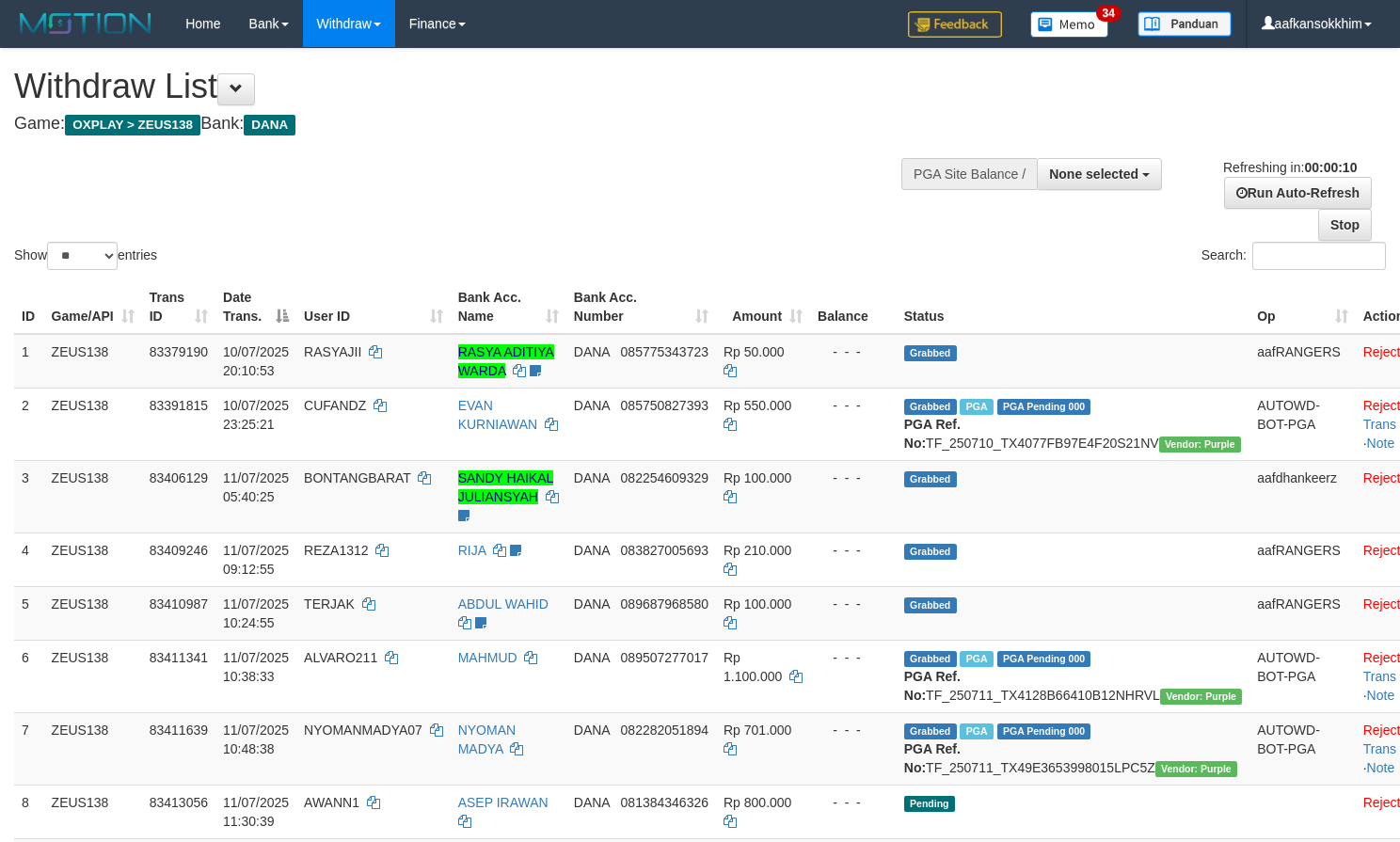 select 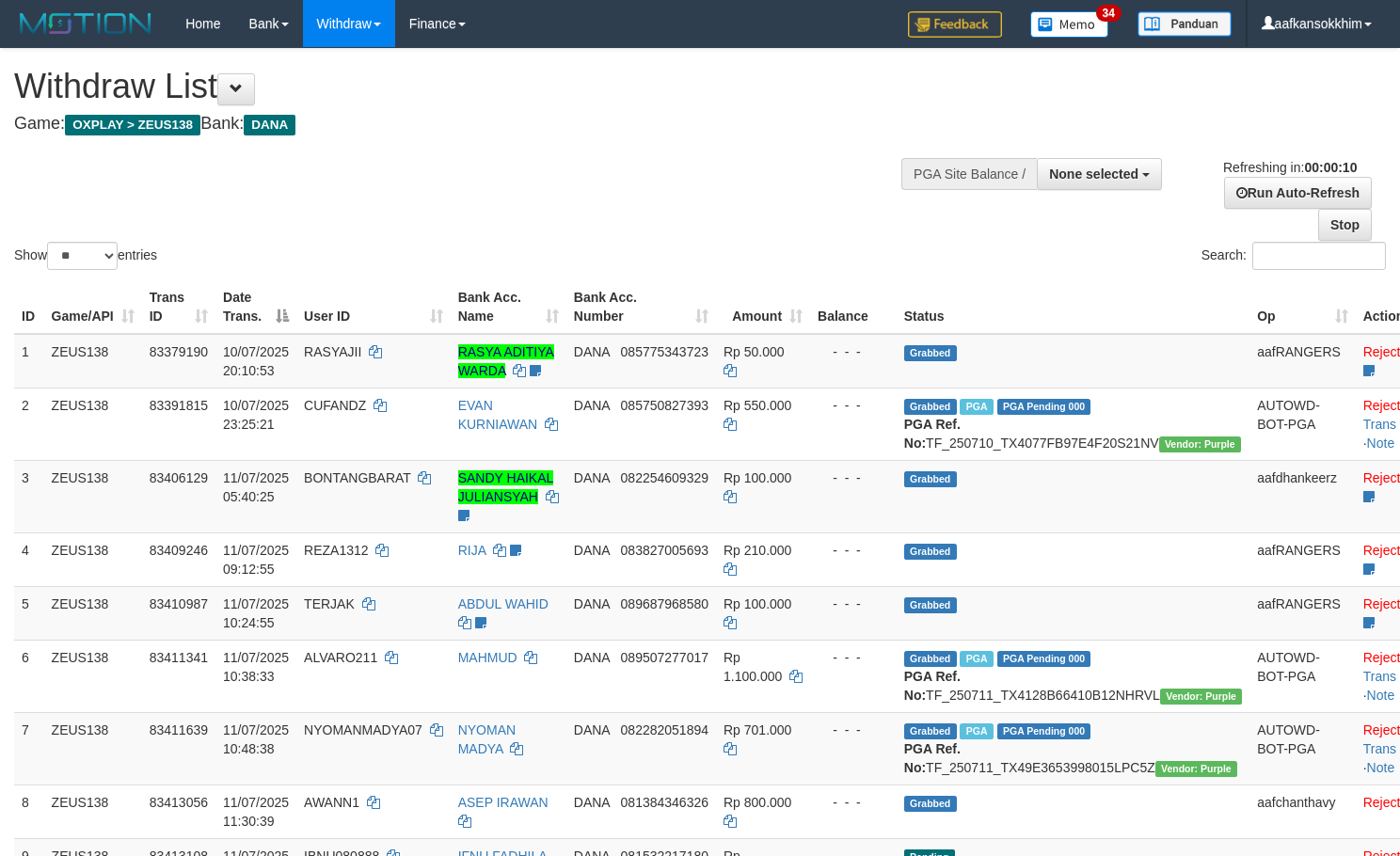 select 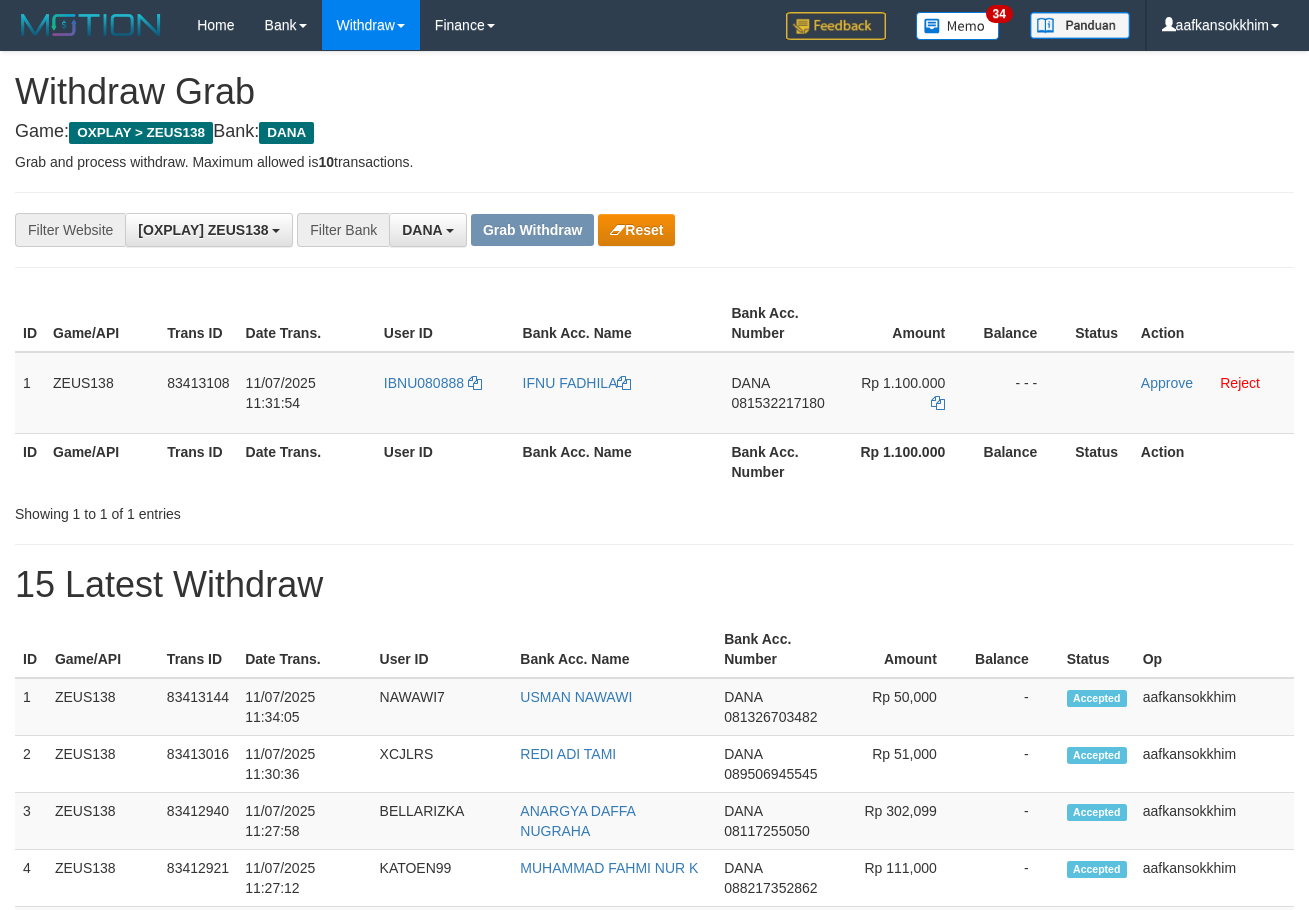 scroll, scrollTop: 0, scrollLeft: 0, axis: both 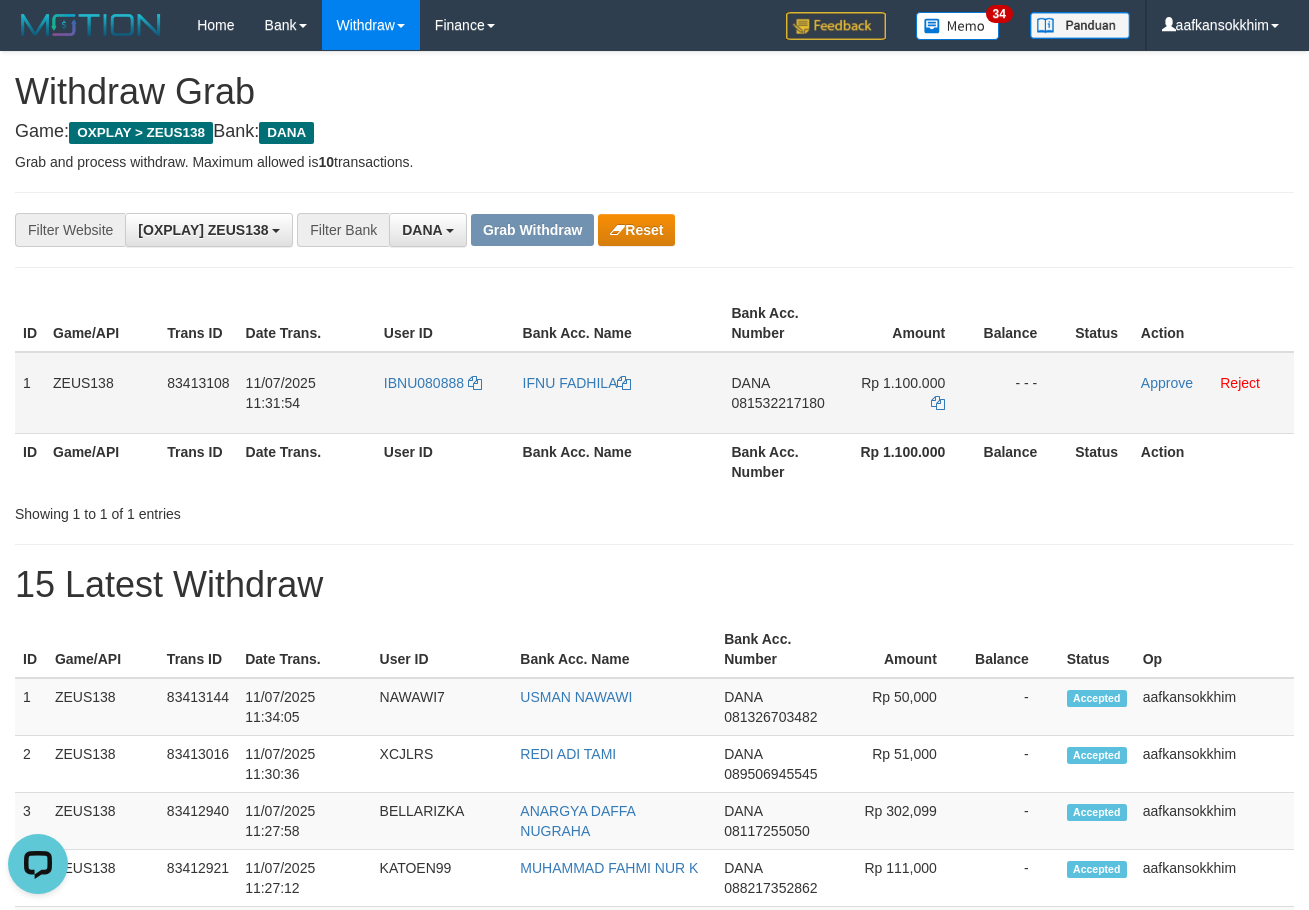 click on "IBNU080888" at bounding box center [445, 393] 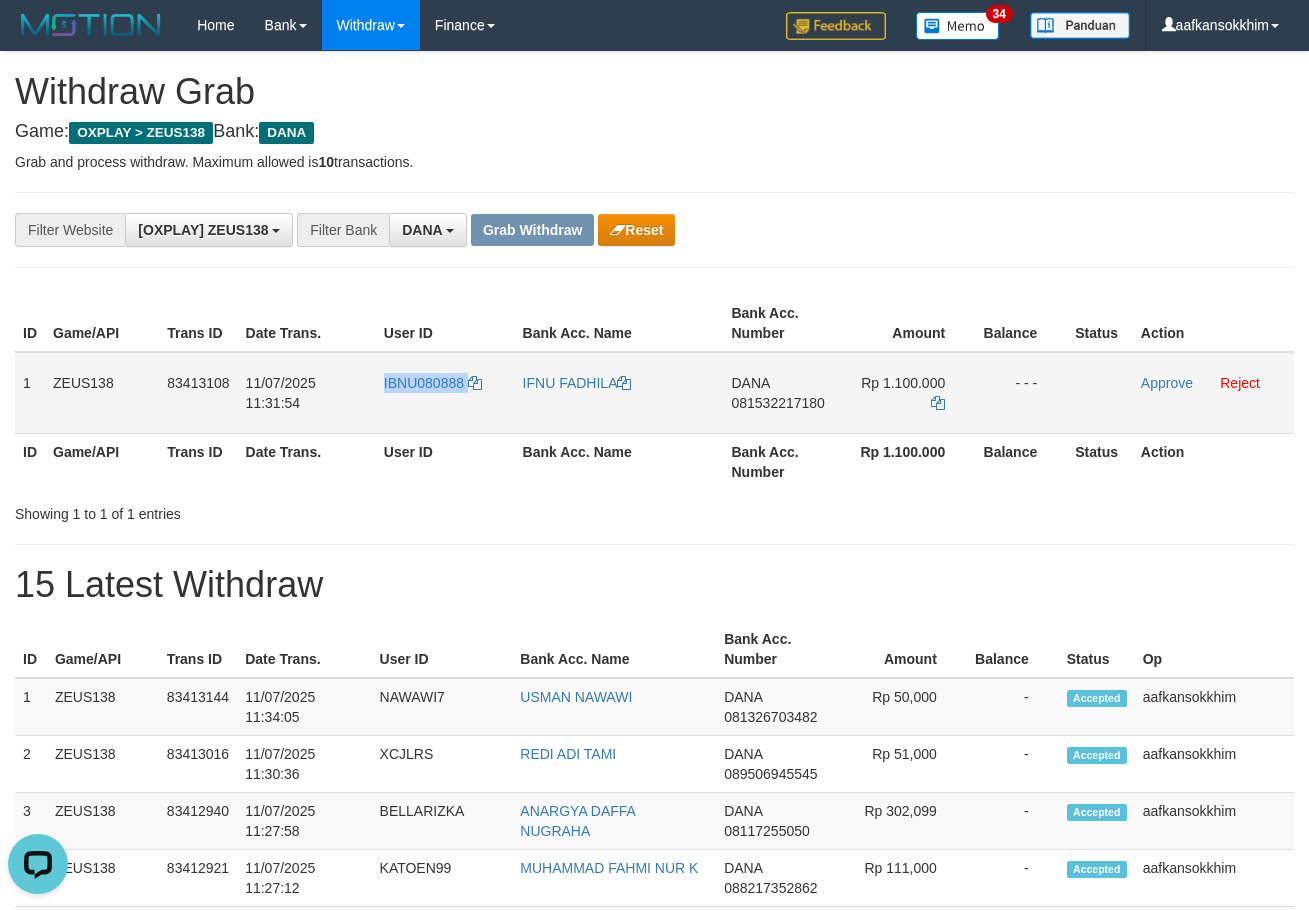 click on "IBNU080888" at bounding box center (445, 393) 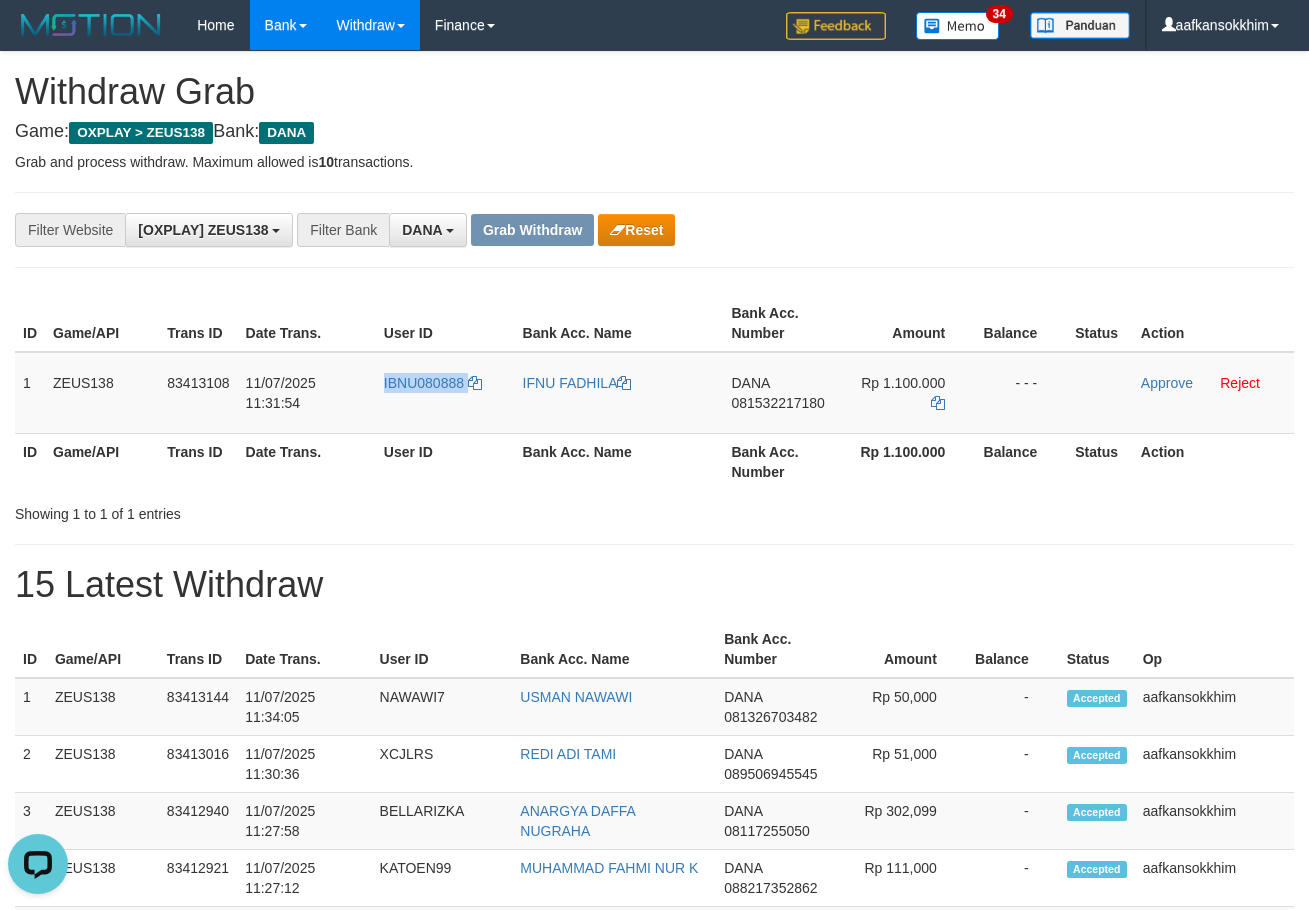 copy on "IBNU080888" 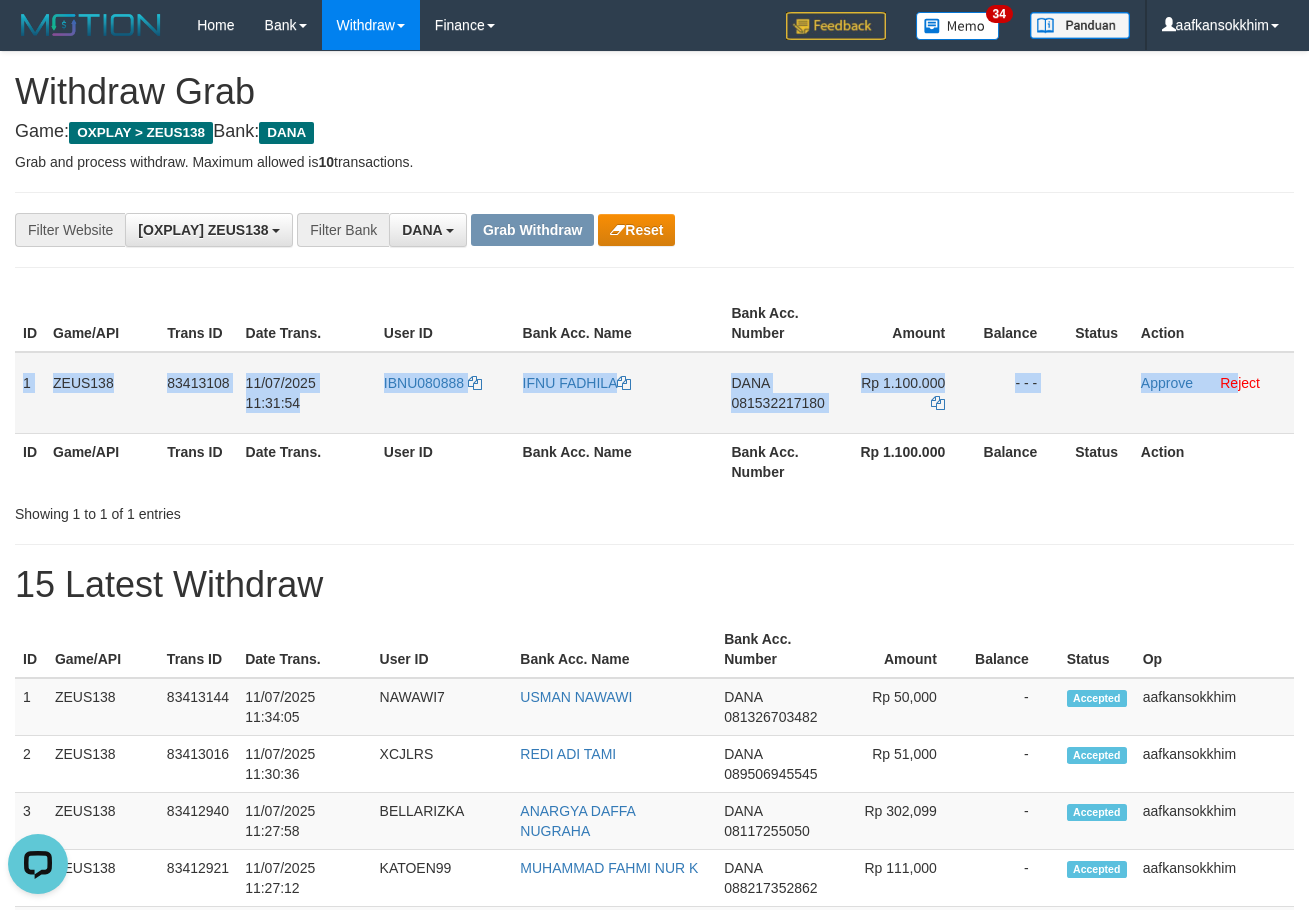 drag, startPoint x: 20, startPoint y: 380, endPoint x: 1241, endPoint y: 400, distance: 1221.1638 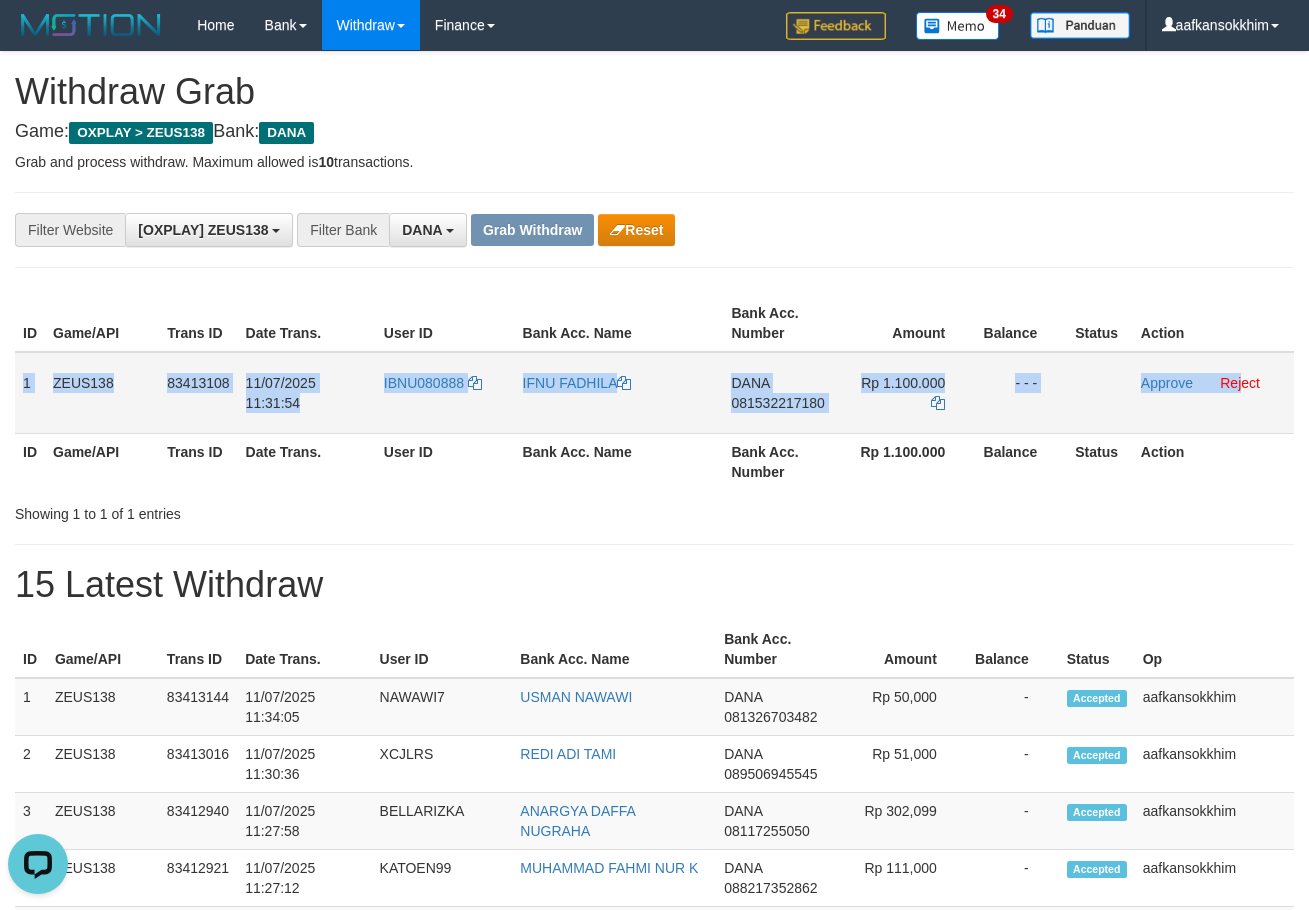copy on "1
ZEUS138
83413108
11/07/2025 11:31:54
IBNU080888
IFNU FADHILA
DANA
081532217180
Rp 1.100.000
- - -
Approve
Rej" 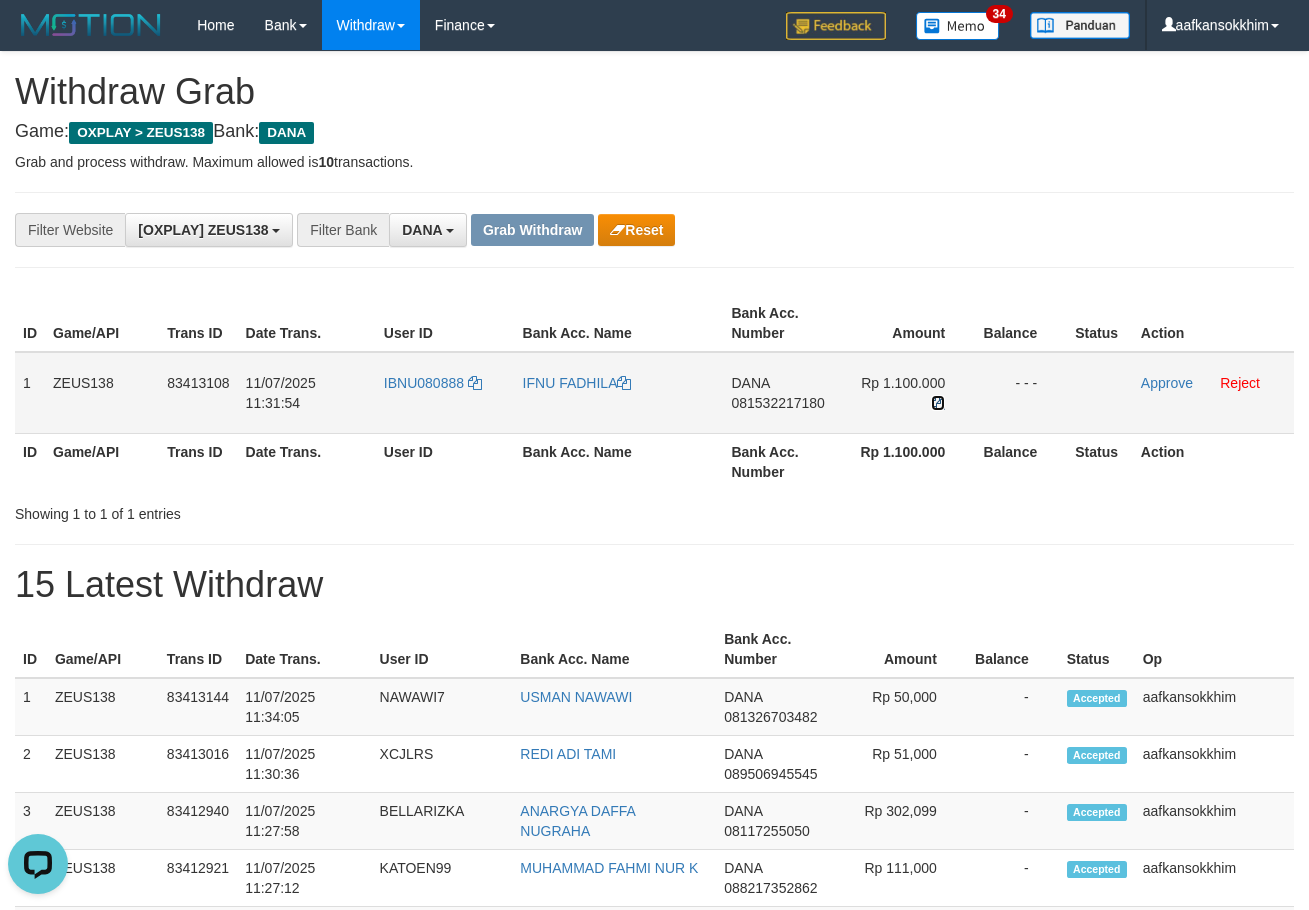 click at bounding box center [938, 403] 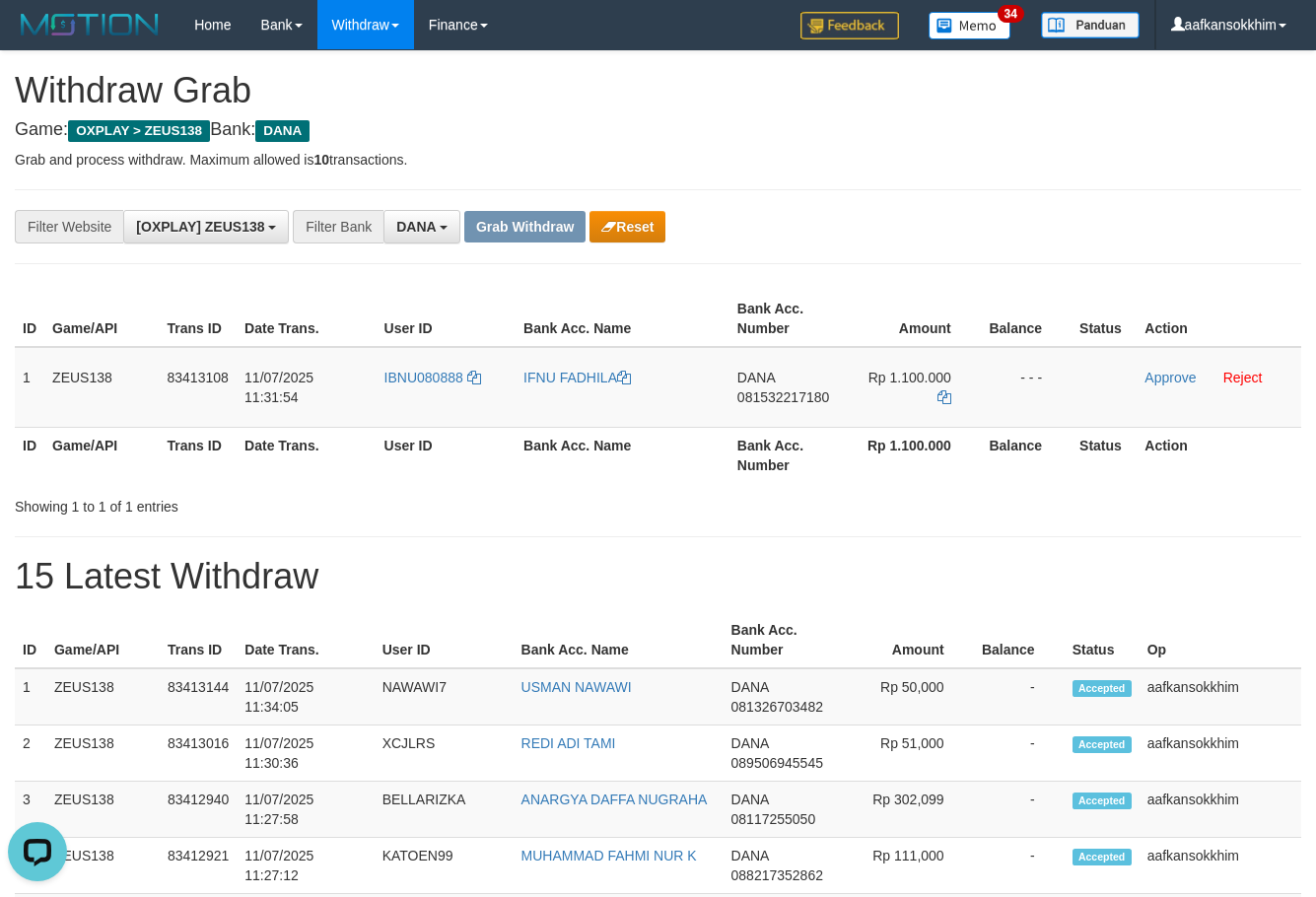 click on "**********" at bounding box center (658, 1107) 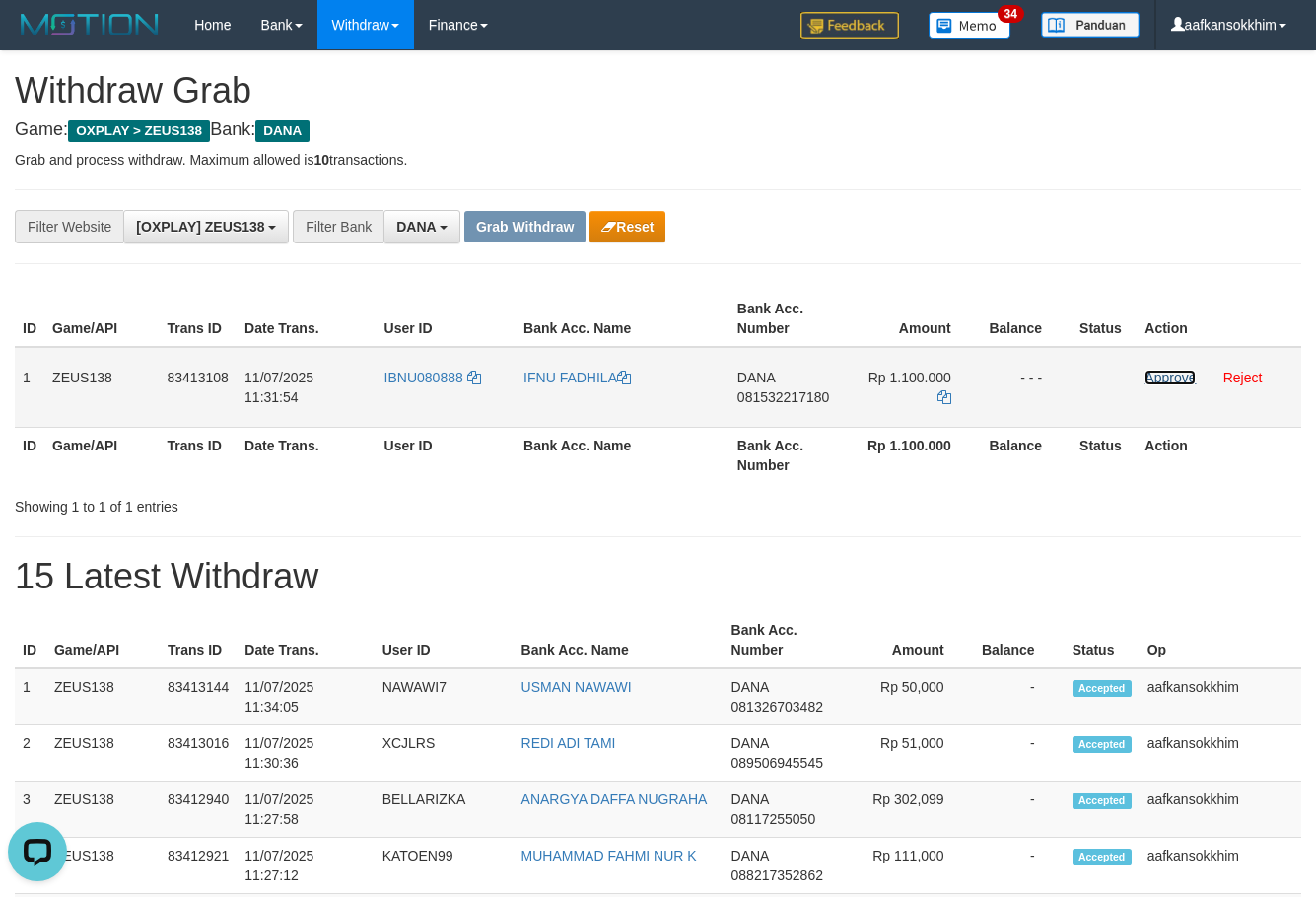 click on "Approve" at bounding box center (1170, 378) 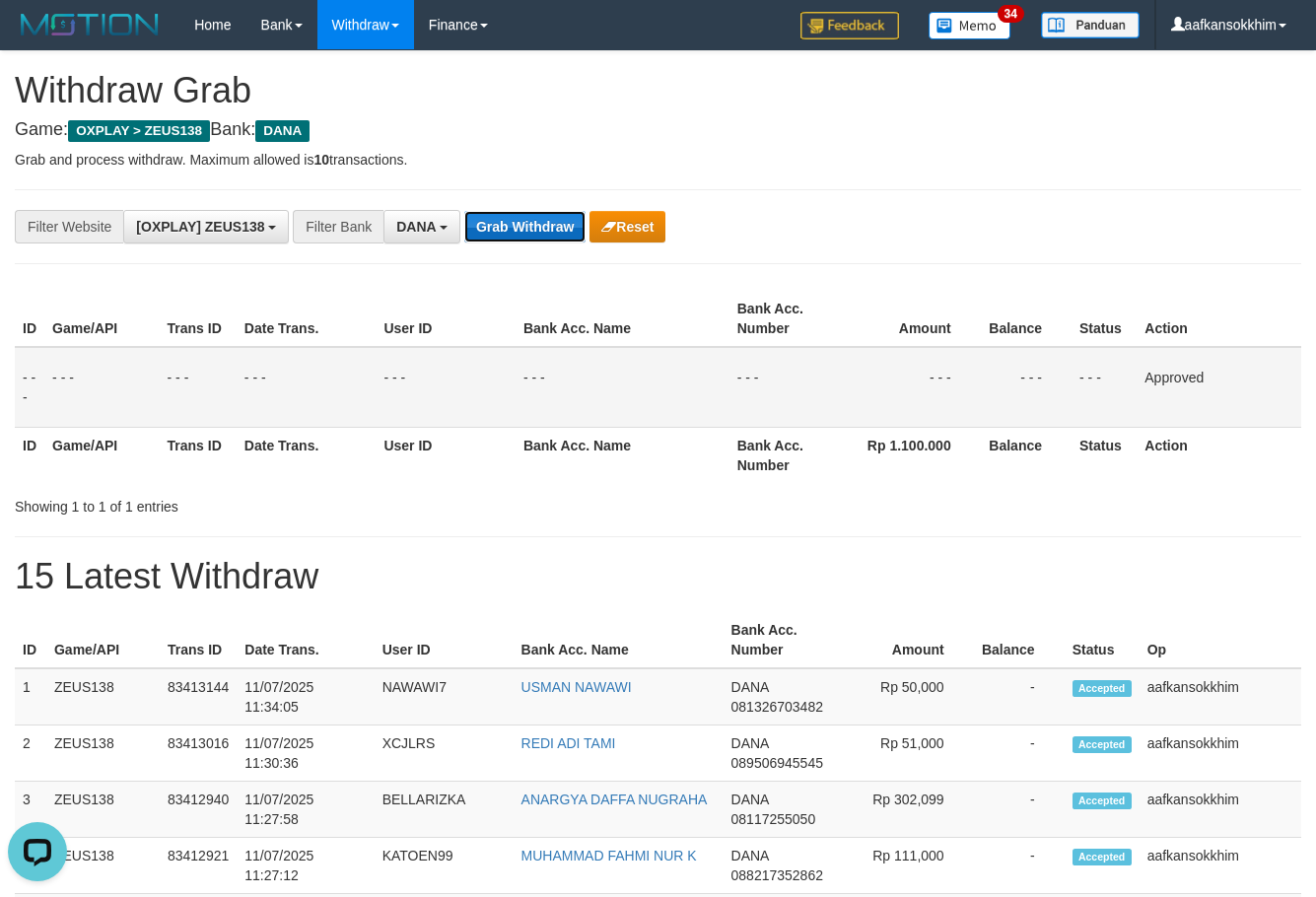 click on "Grab Withdraw" at bounding box center (524, 227) 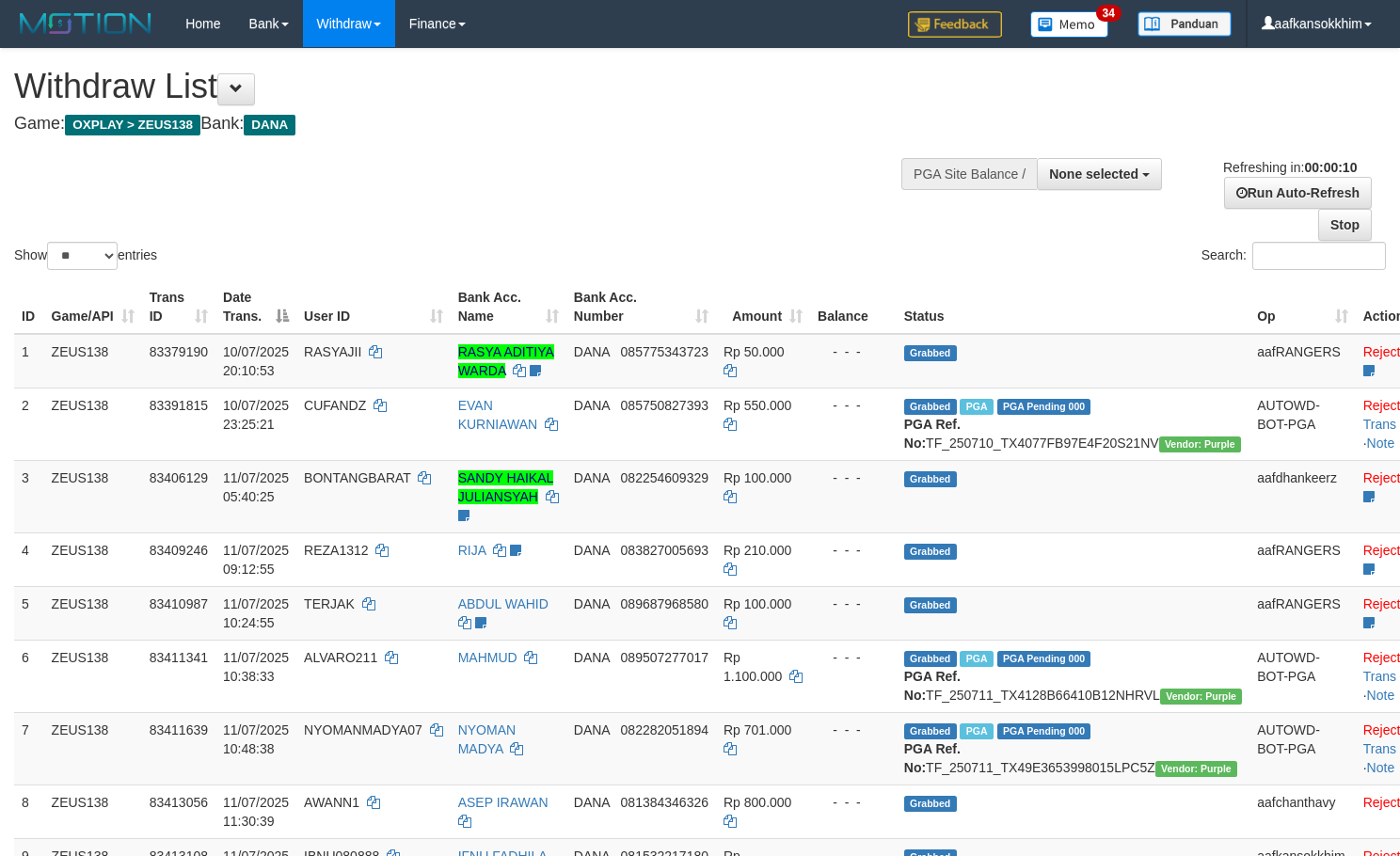 select 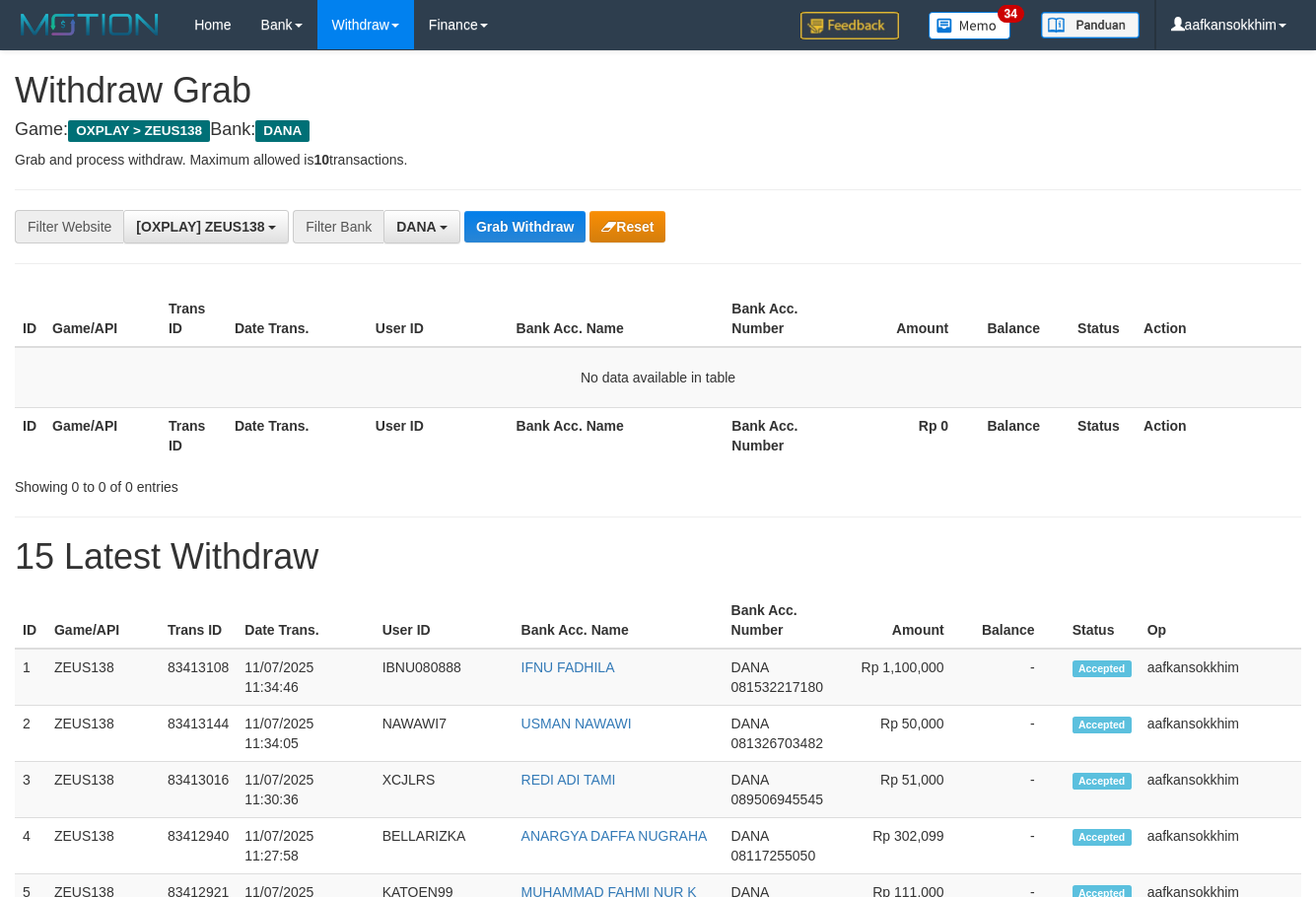 scroll, scrollTop: 0, scrollLeft: 0, axis: both 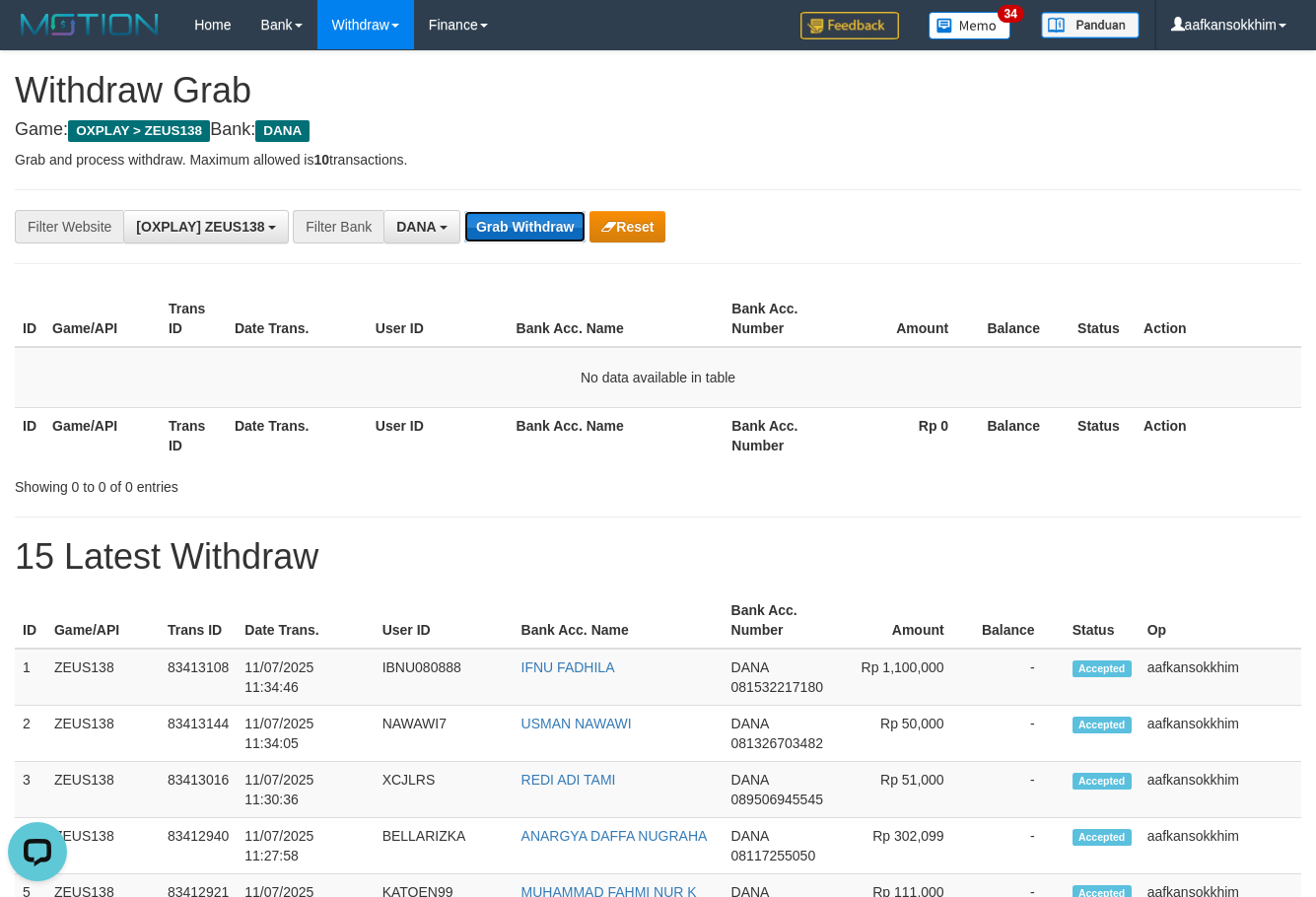 click on "Grab Withdraw" at bounding box center (524, 227) 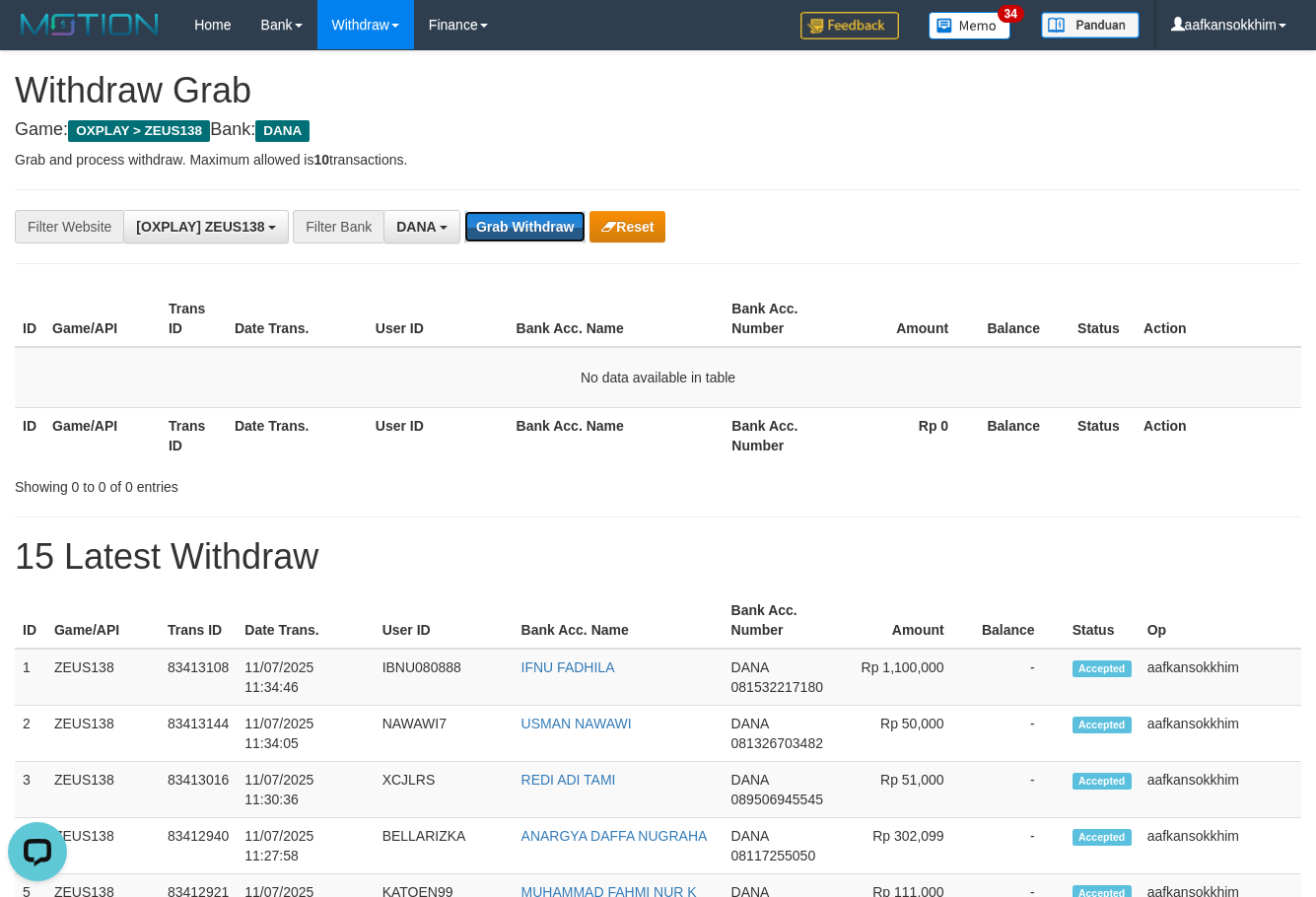 drag, startPoint x: 544, startPoint y: 224, endPoint x: 546, endPoint y: 243, distance: 19.10497 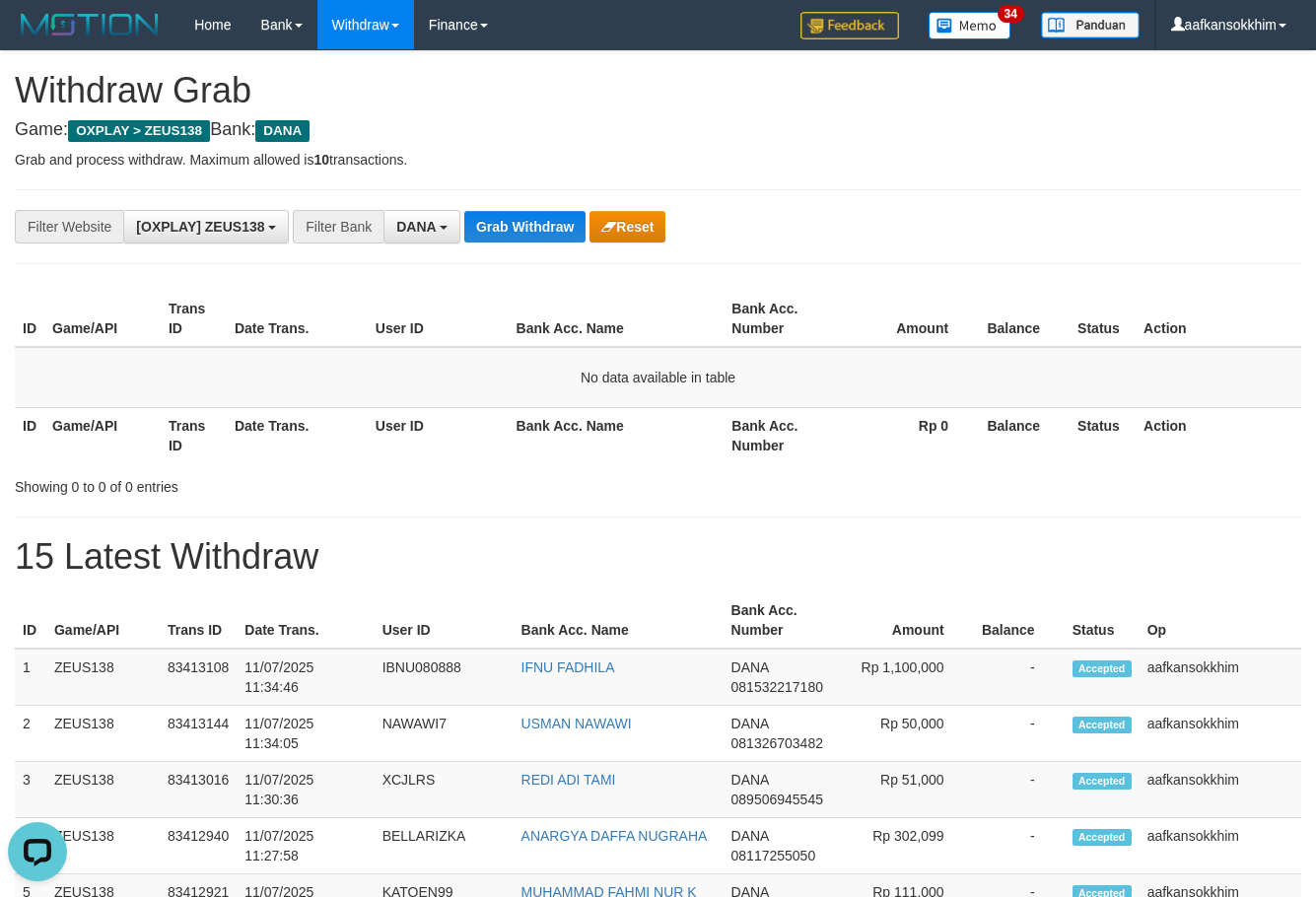 click on "**********" at bounding box center (658, 227) 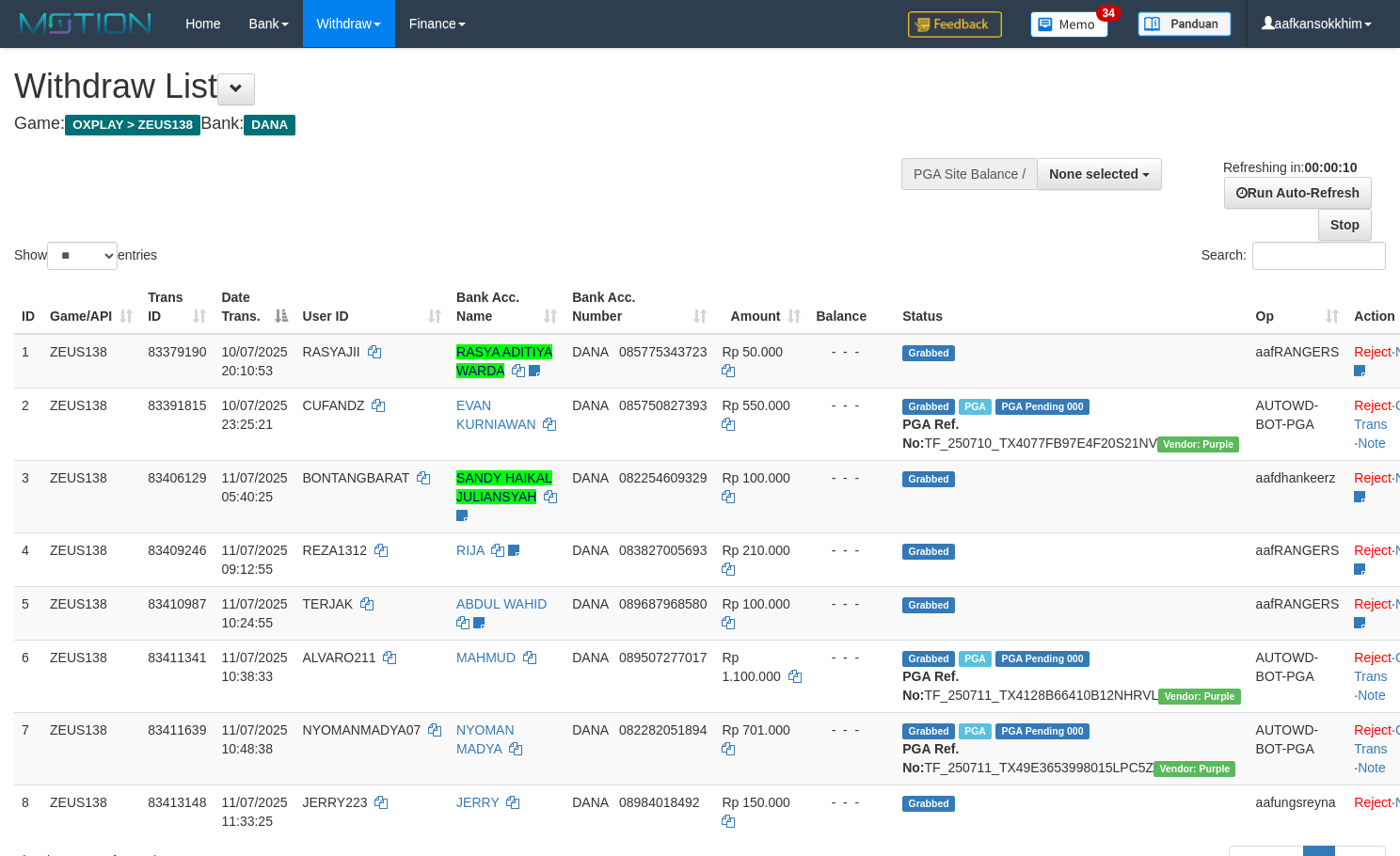 select 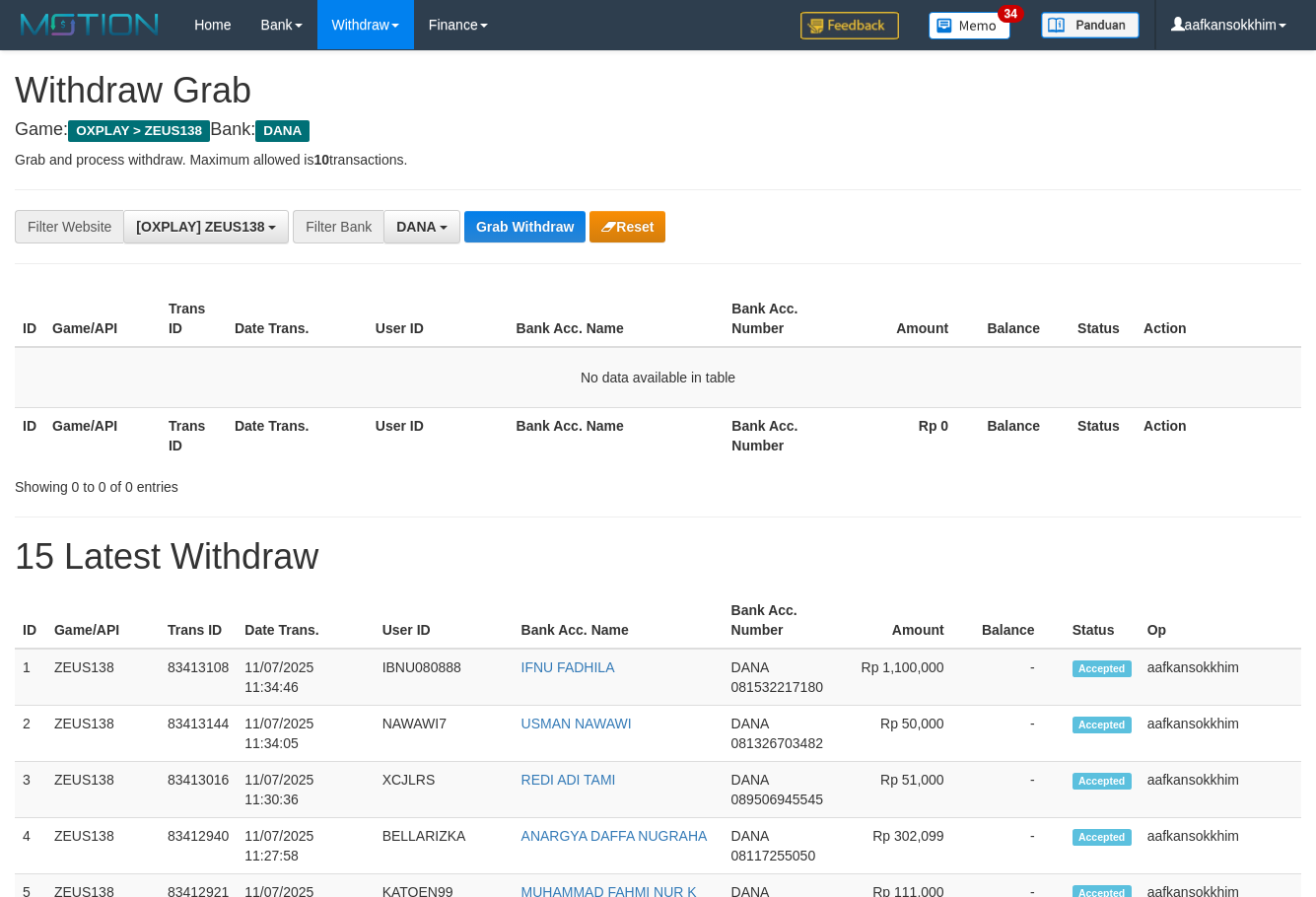 scroll, scrollTop: 0, scrollLeft: 0, axis: both 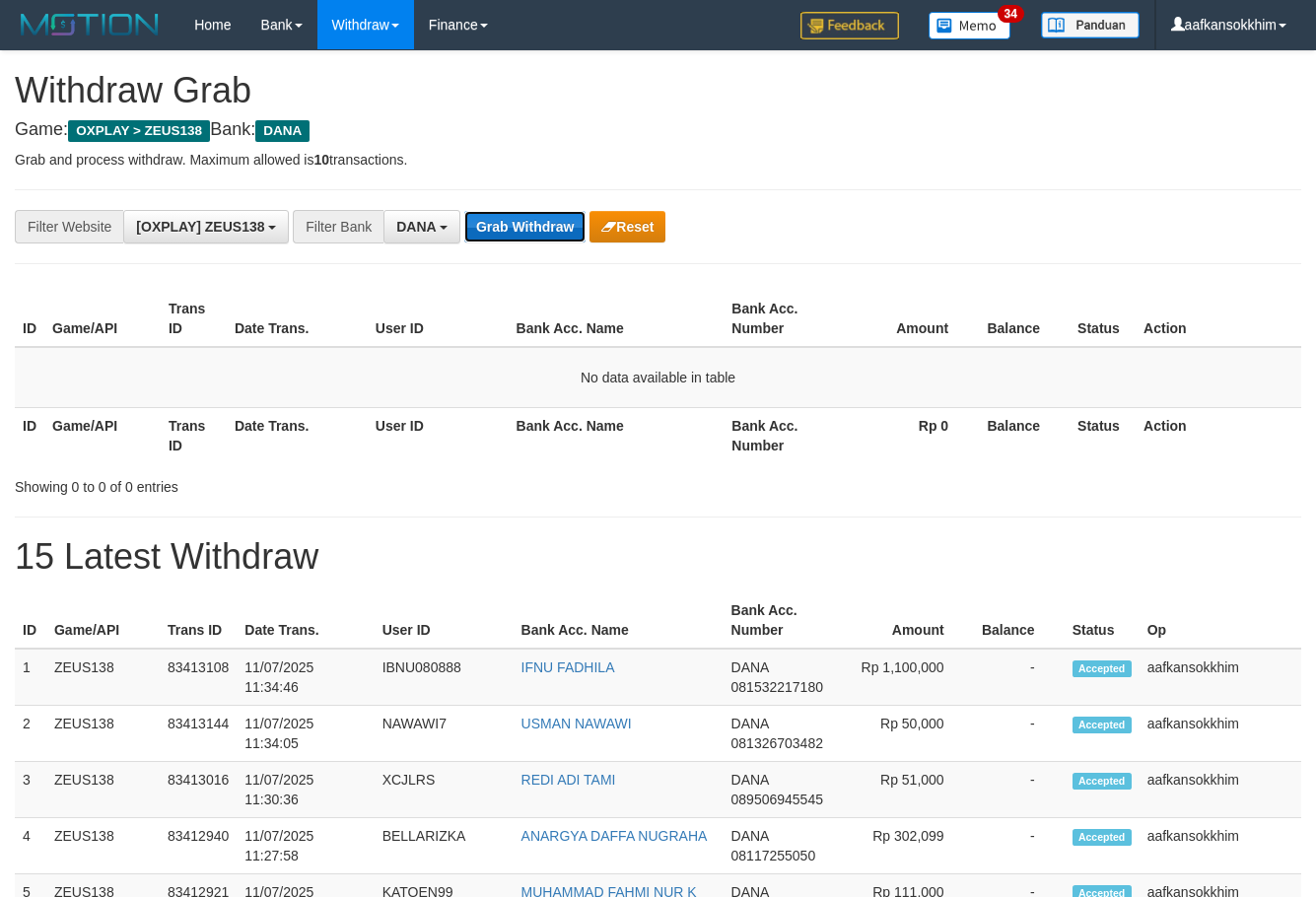 click on "Grab Withdraw" at bounding box center [524, 227] 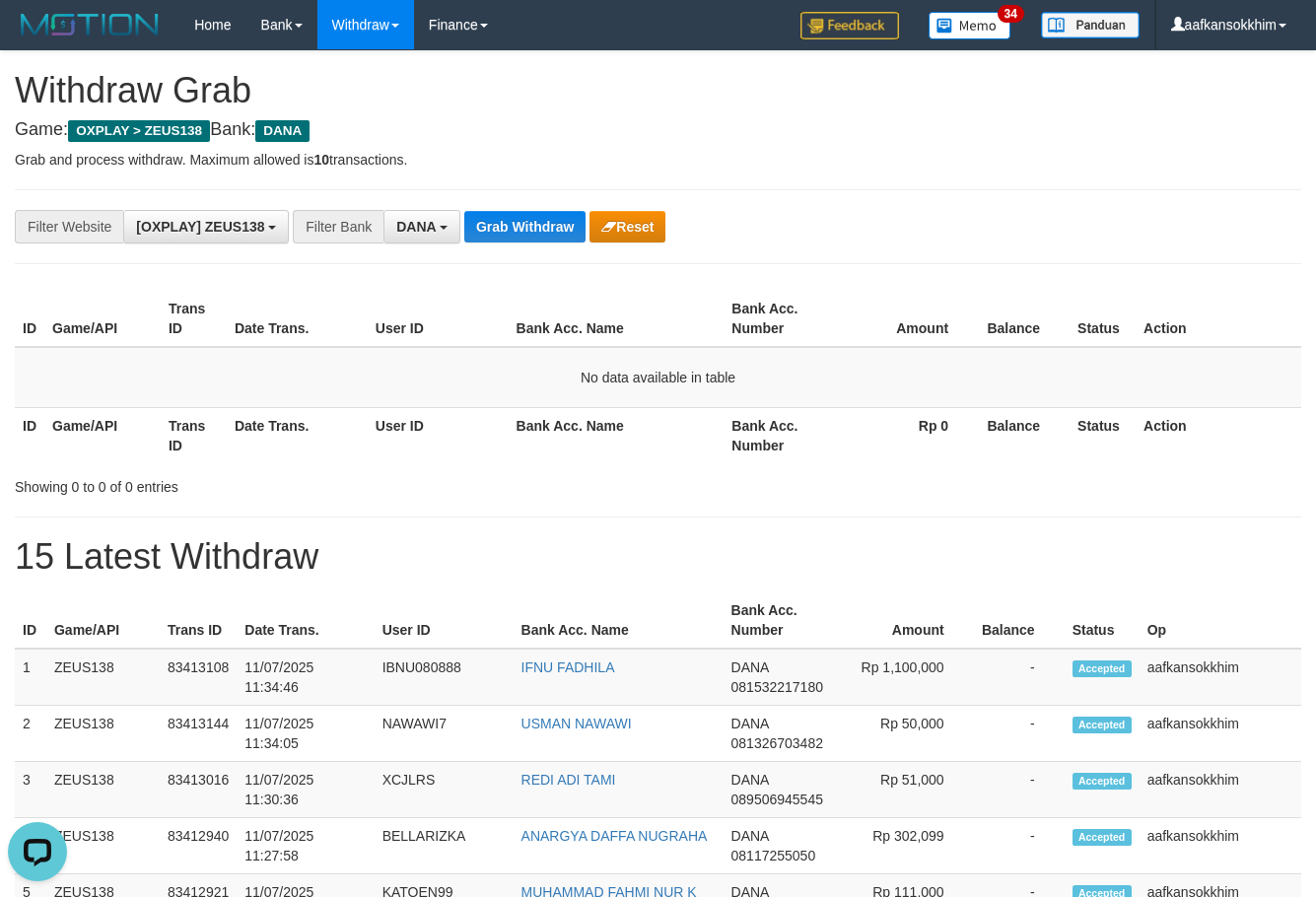 scroll, scrollTop: 0, scrollLeft: 0, axis: both 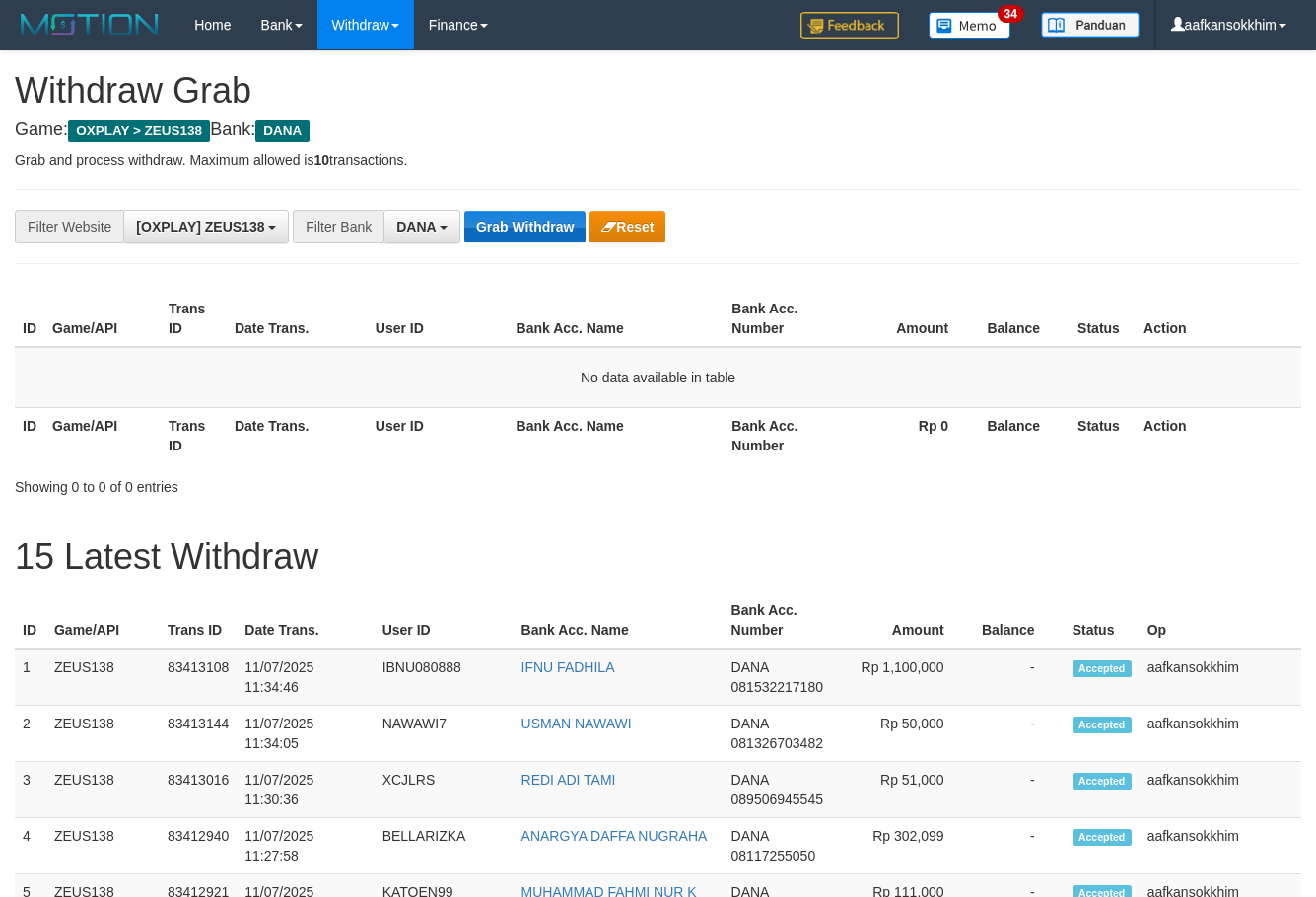 click on "Grab Withdraw" at bounding box center (524, 227) 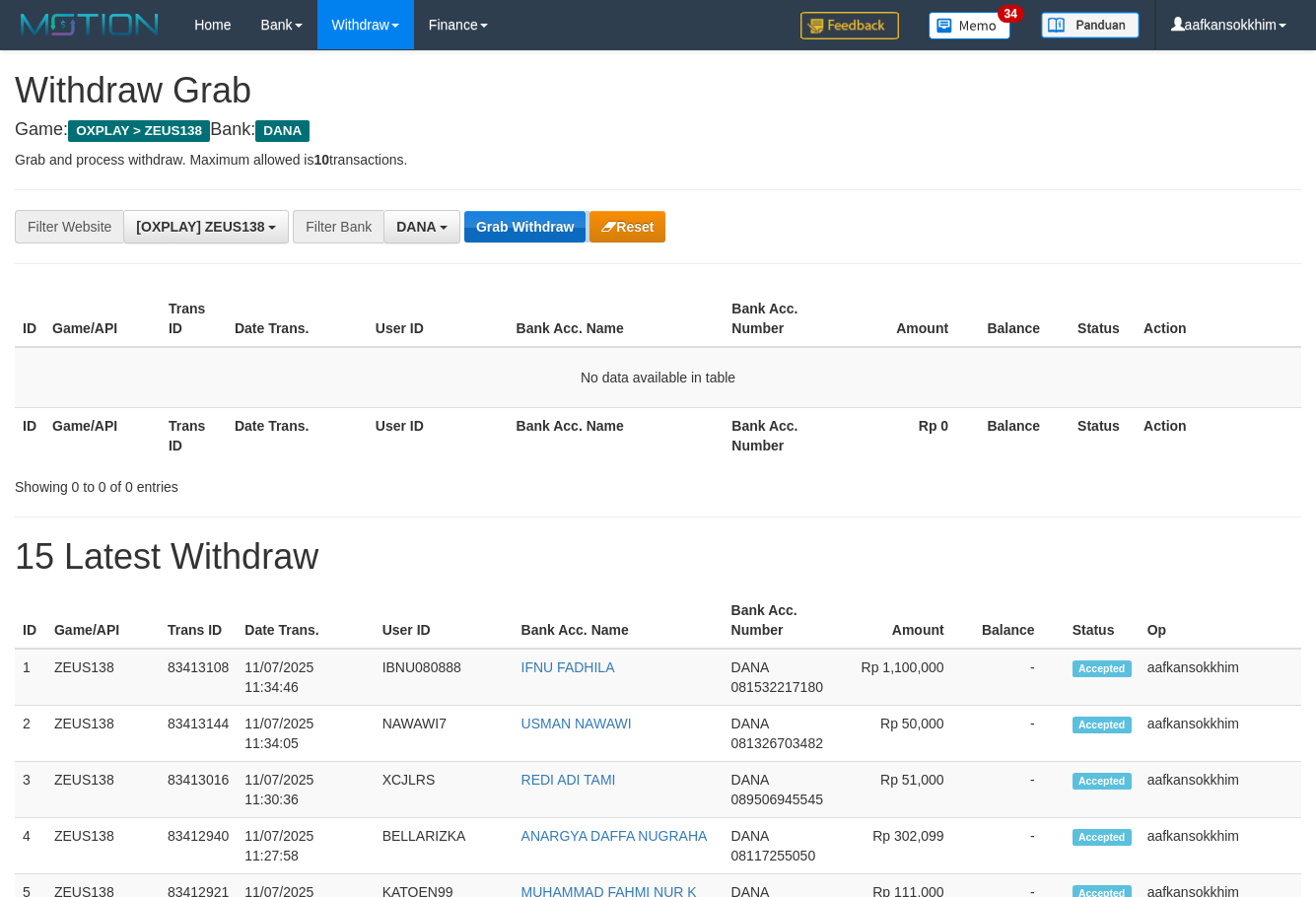 click on "**********" at bounding box center [658, 227] 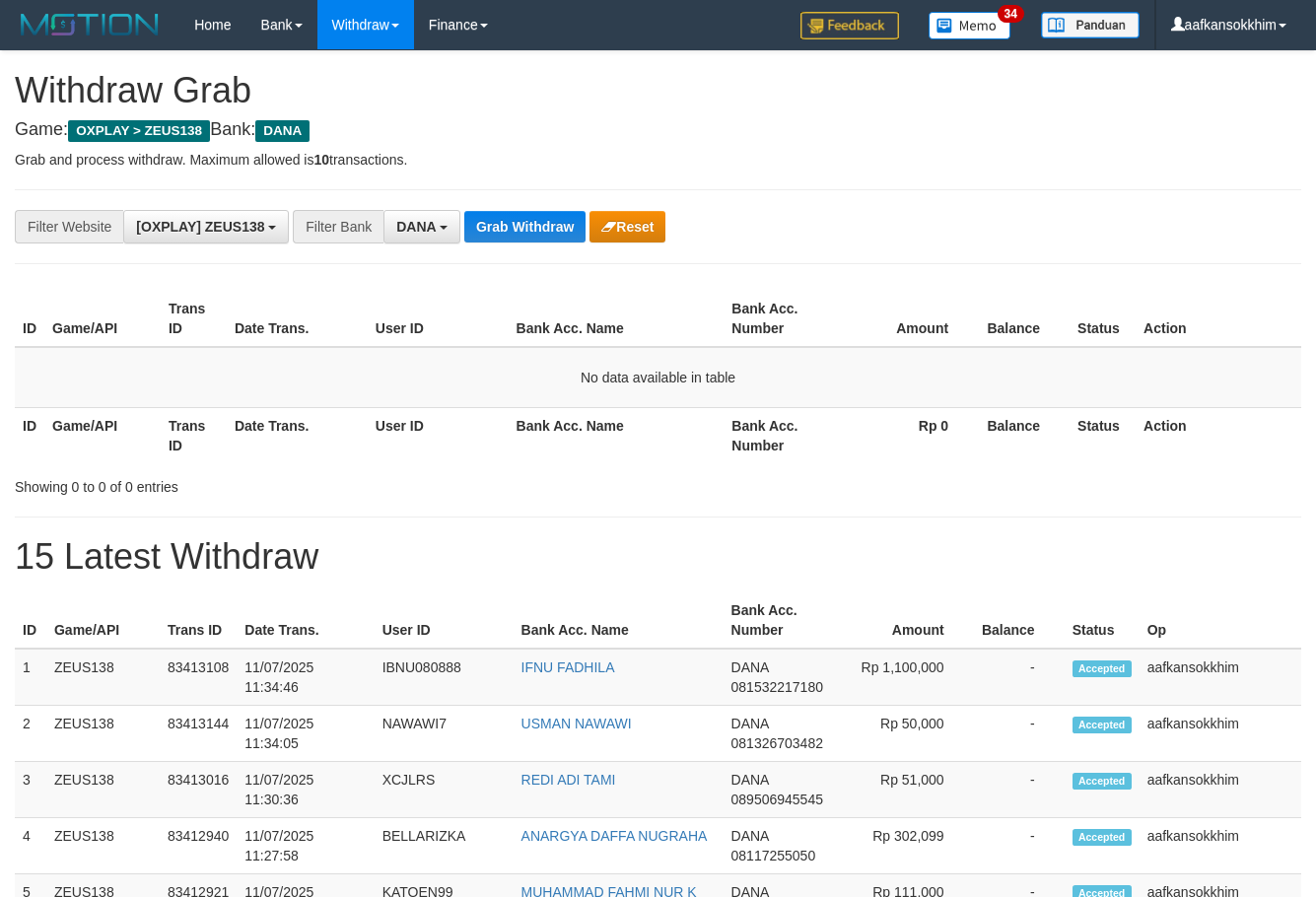 scroll, scrollTop: 0, scrollLeft: 0, axis: both 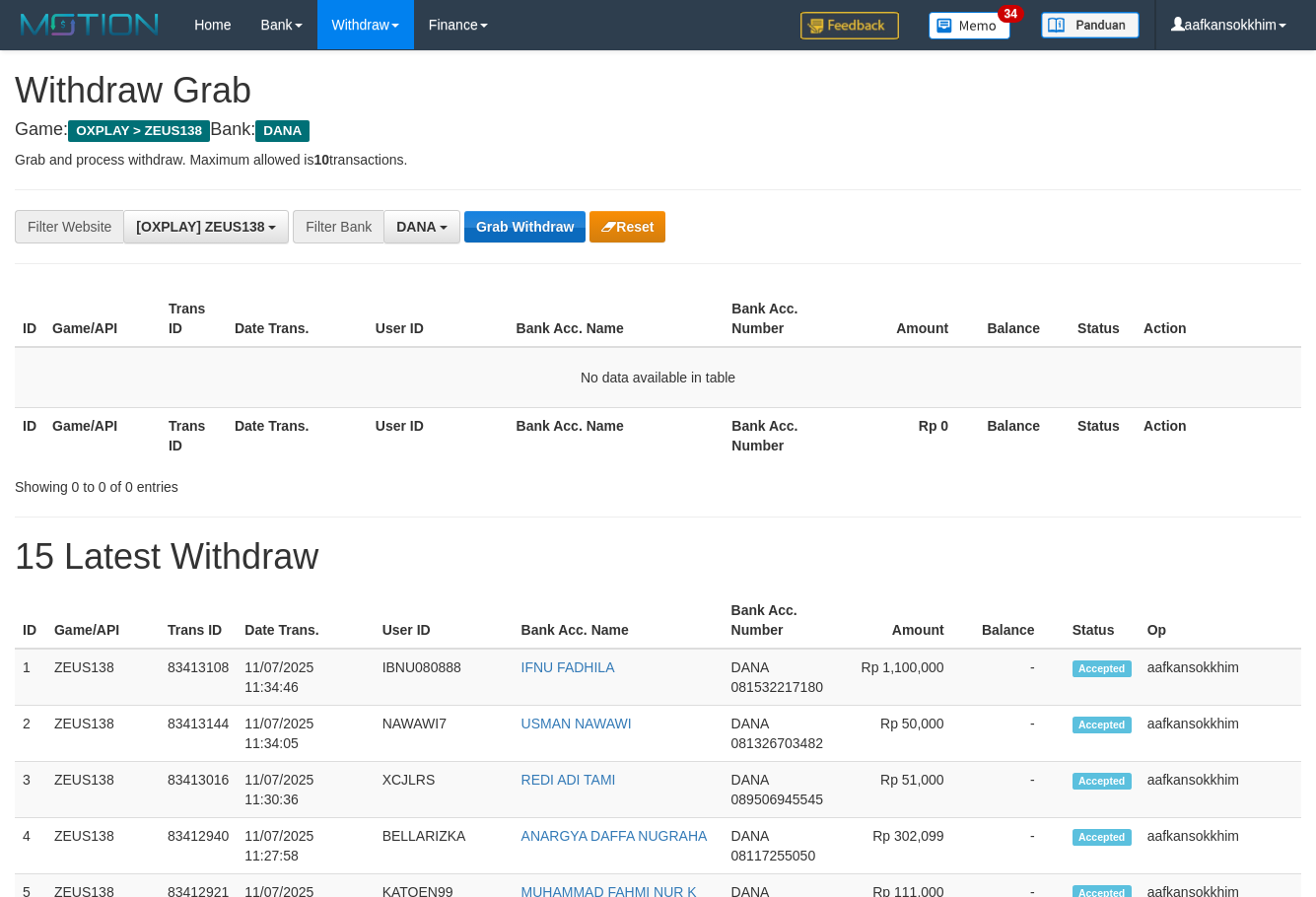 click on "Grab Withdraw" at bounding box center [524, 227] 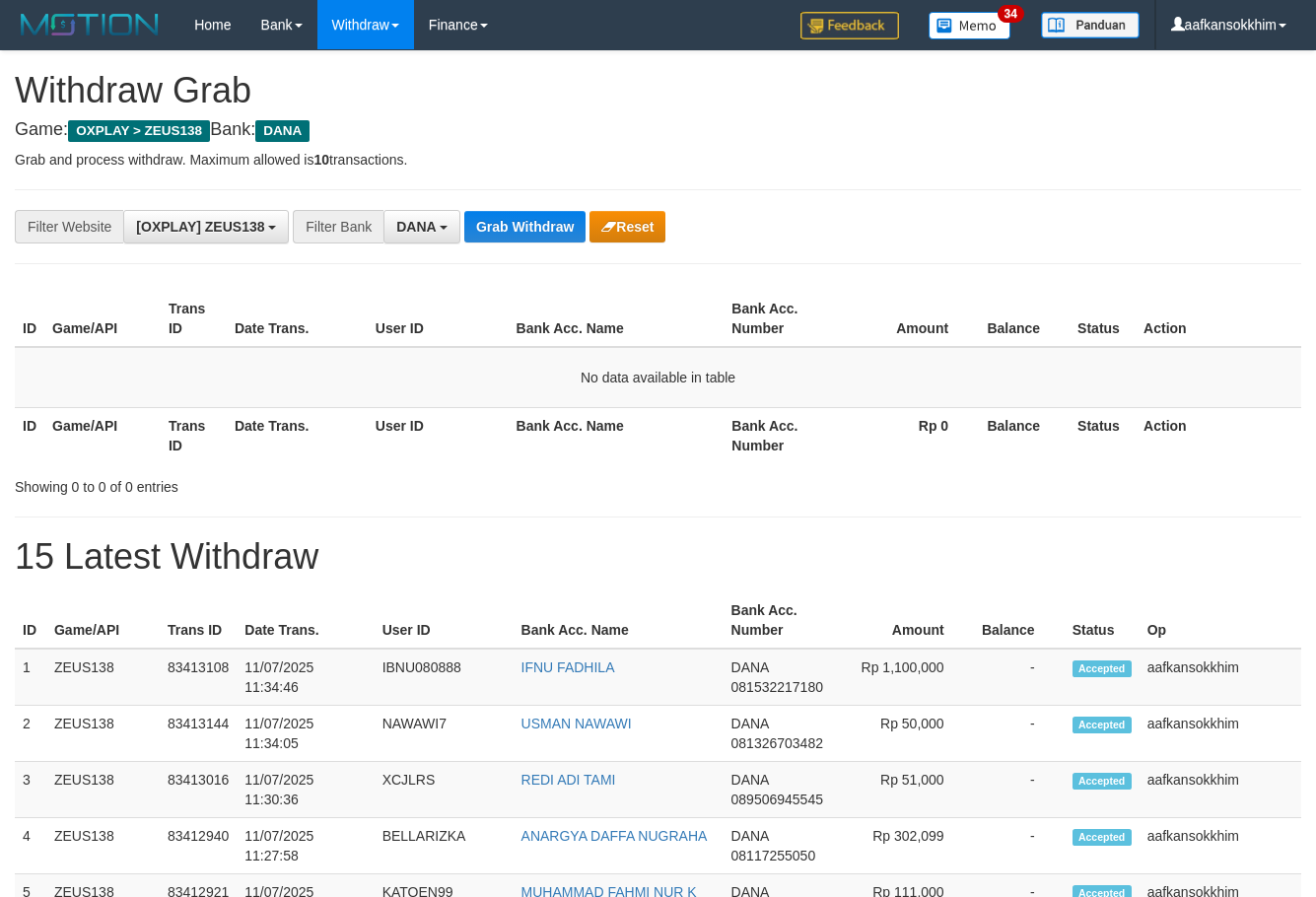 scroll, scrollTop: 0, scrollLeft: 0, axis: both 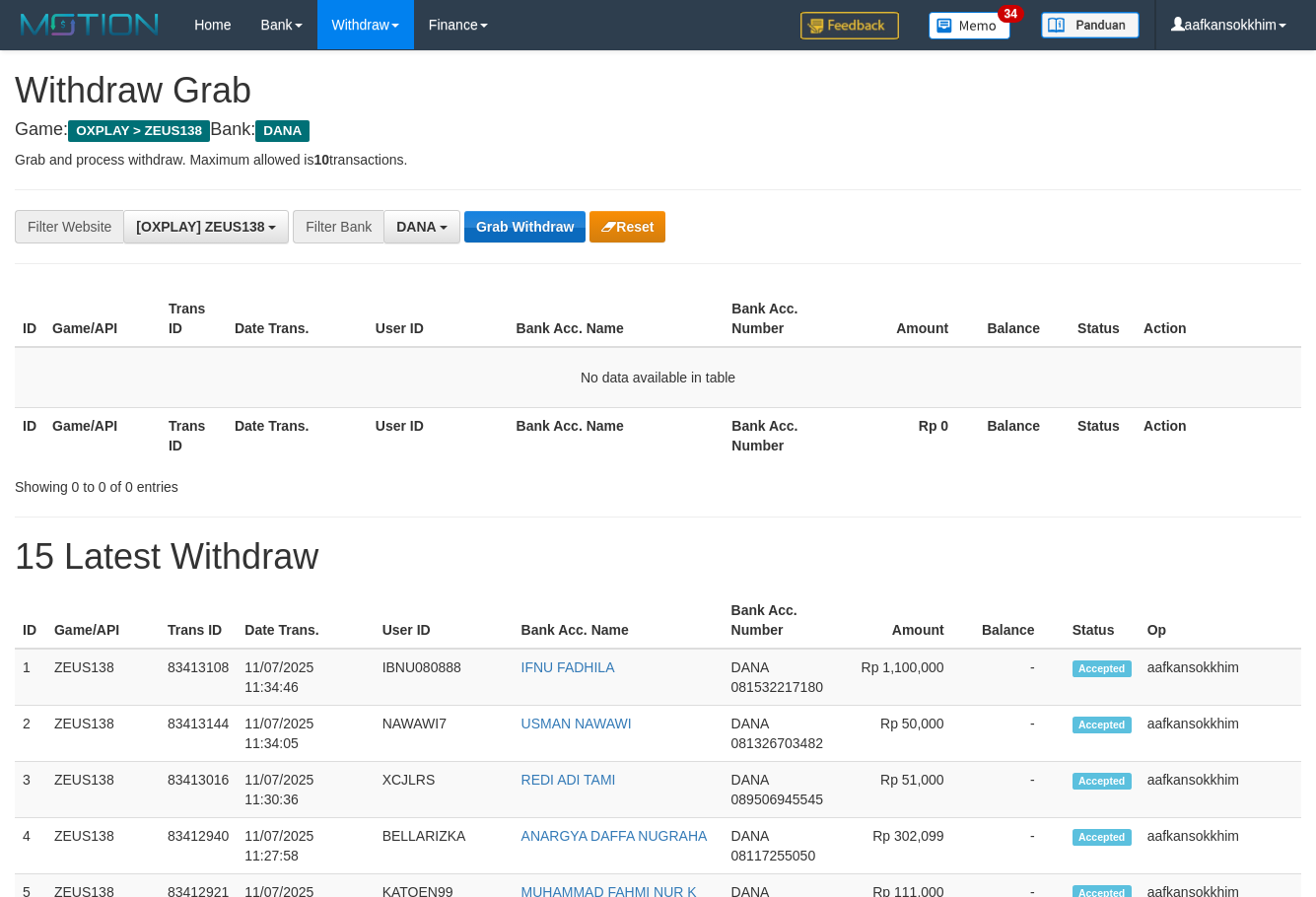 click on "Grab Withdraw" at bounding box center [524, 227] 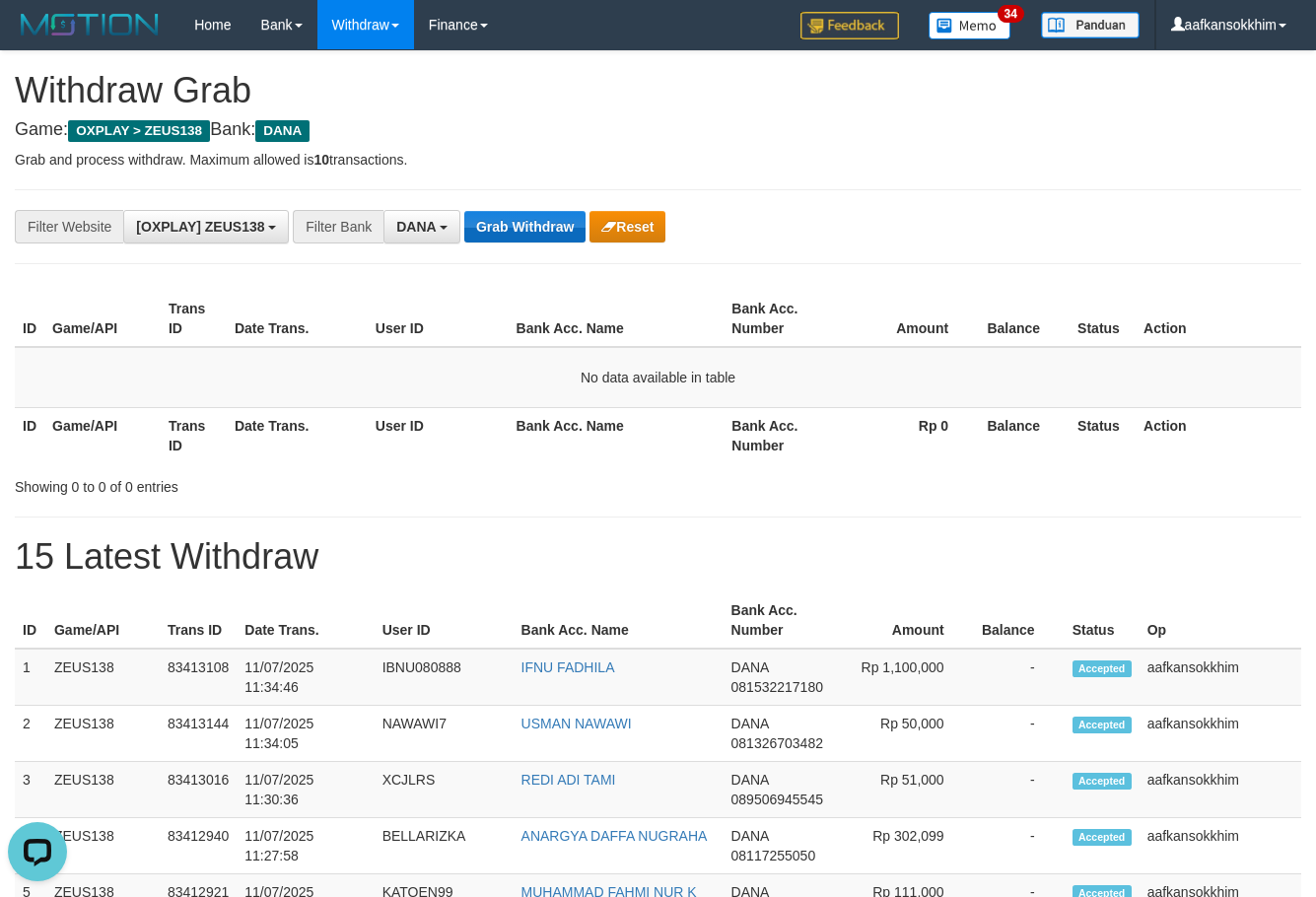 scroll, scrollTop: 0, scrollLeft: 0, axis: both 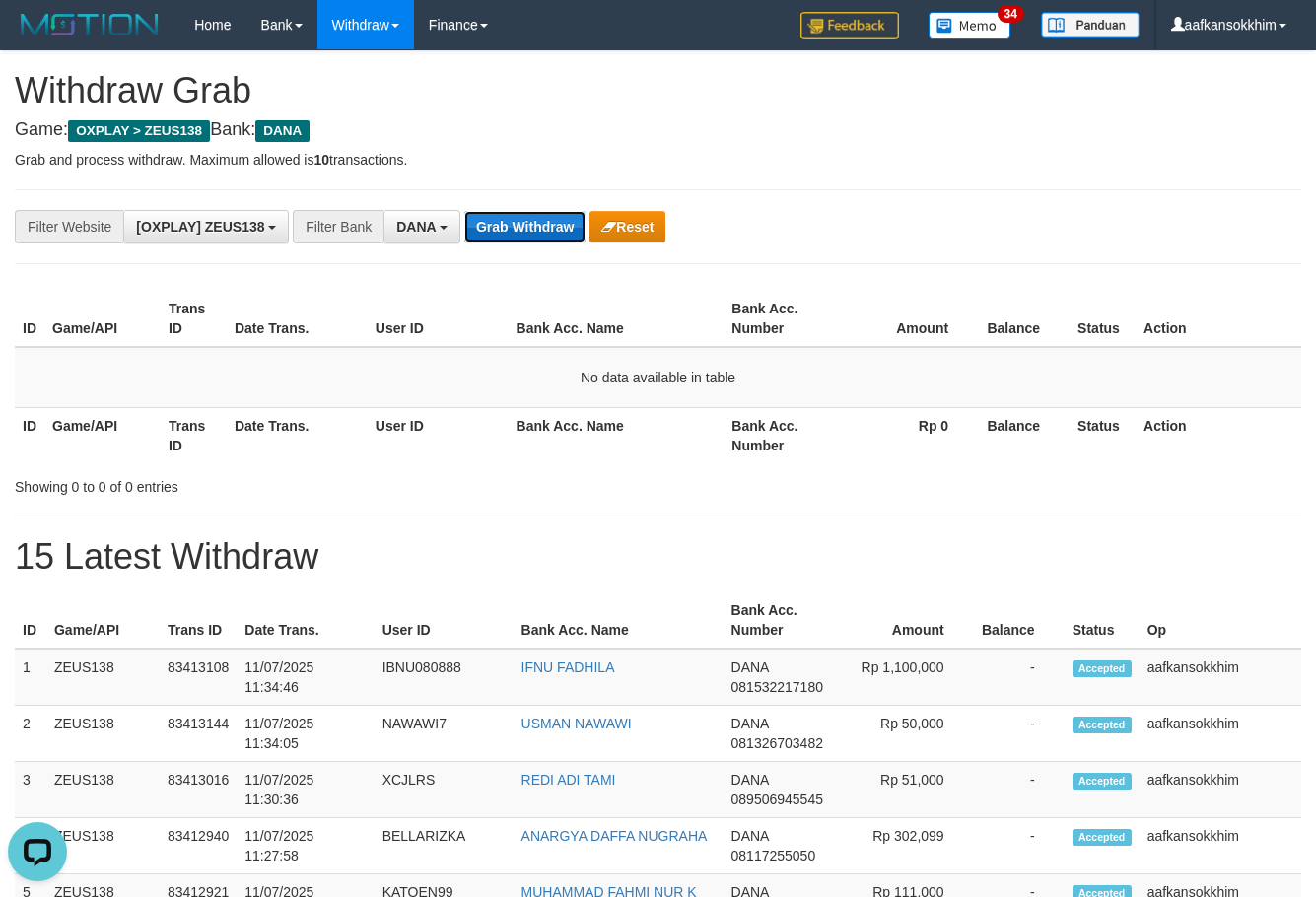 click on "Grab Withdraw" at bounding box center (524, 227) 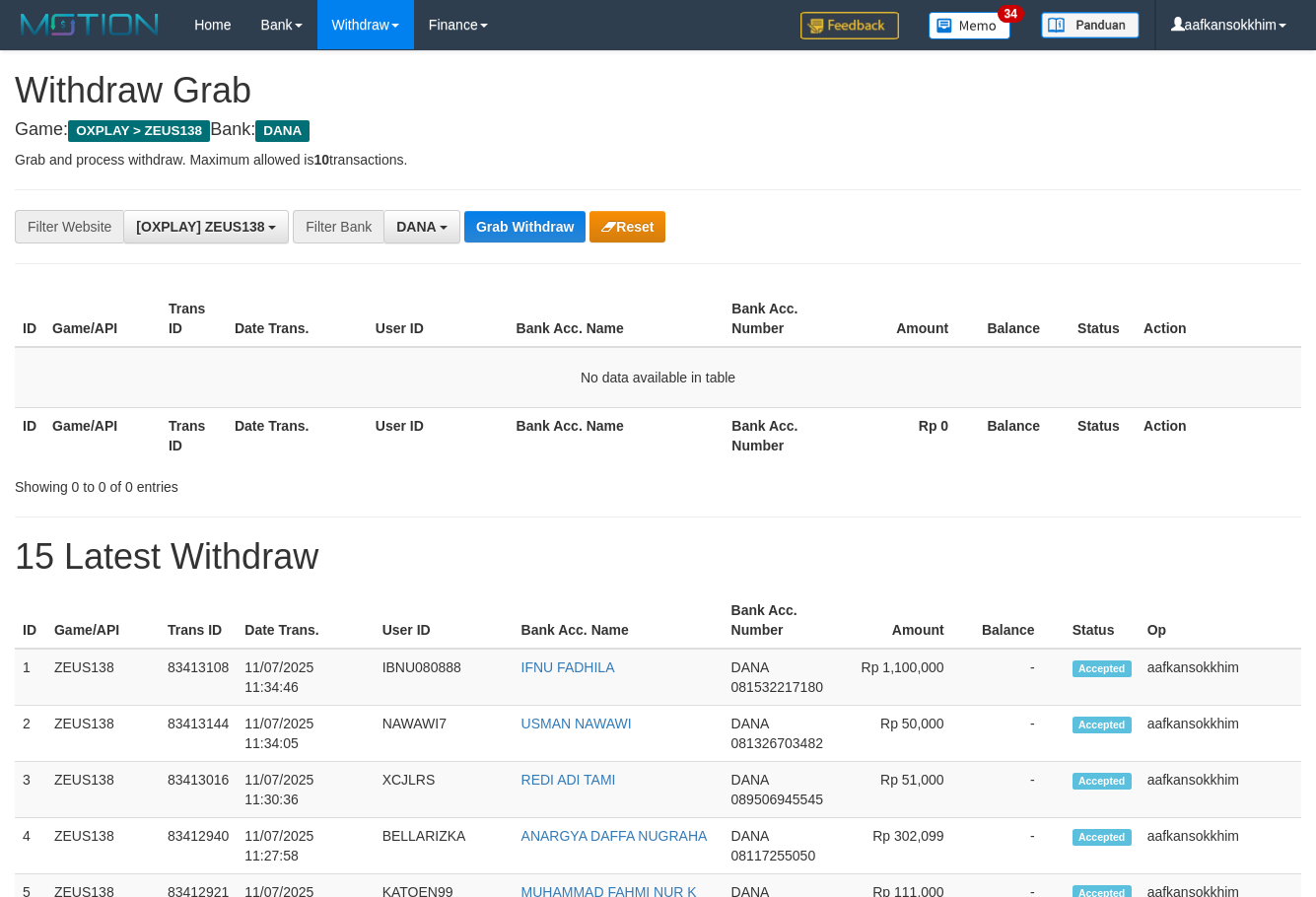 scroll, scrollTop: 0, scrollLeft: 0, axis: both 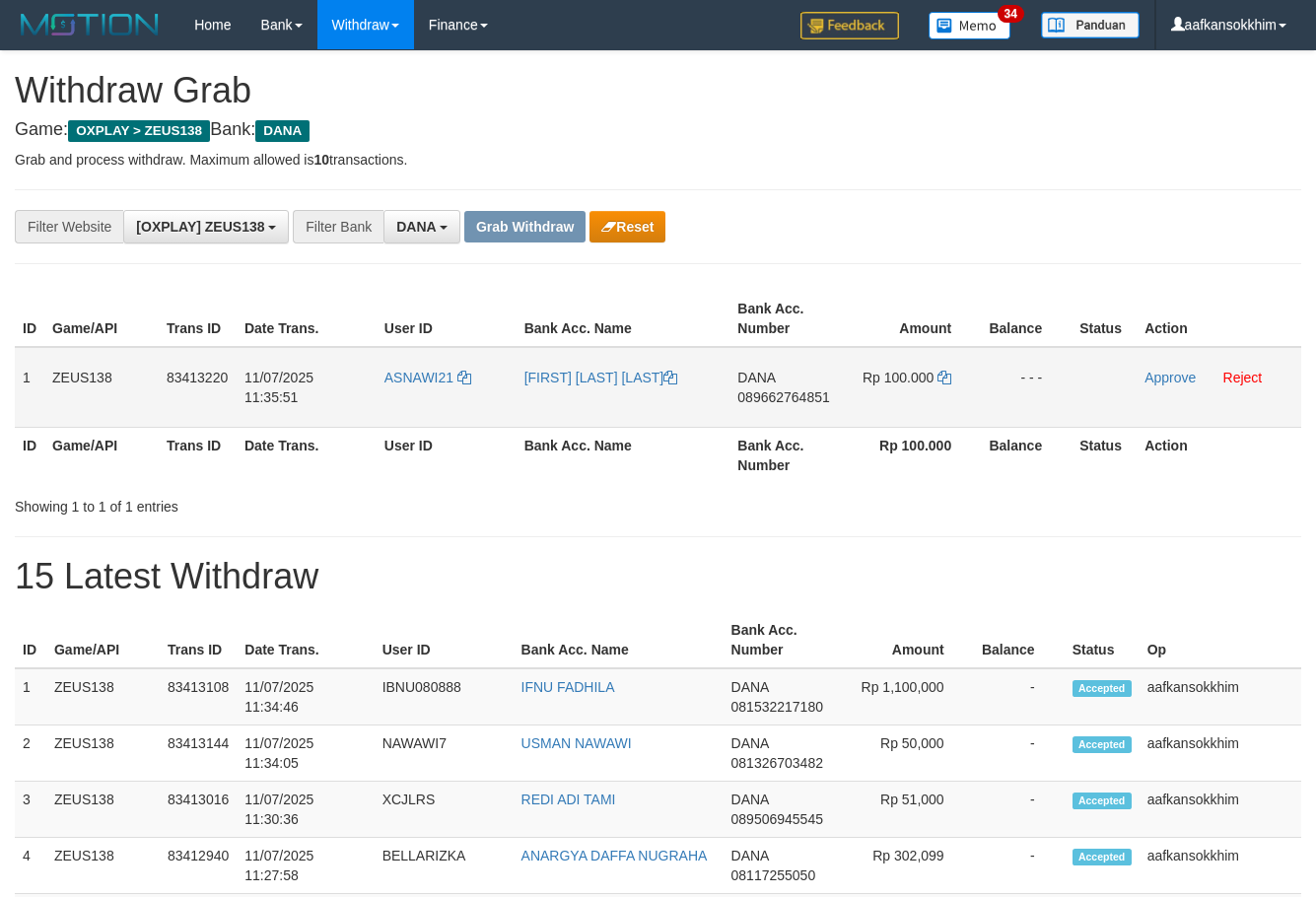 click on "ASNAWI21" at bounding box center [447, 387] 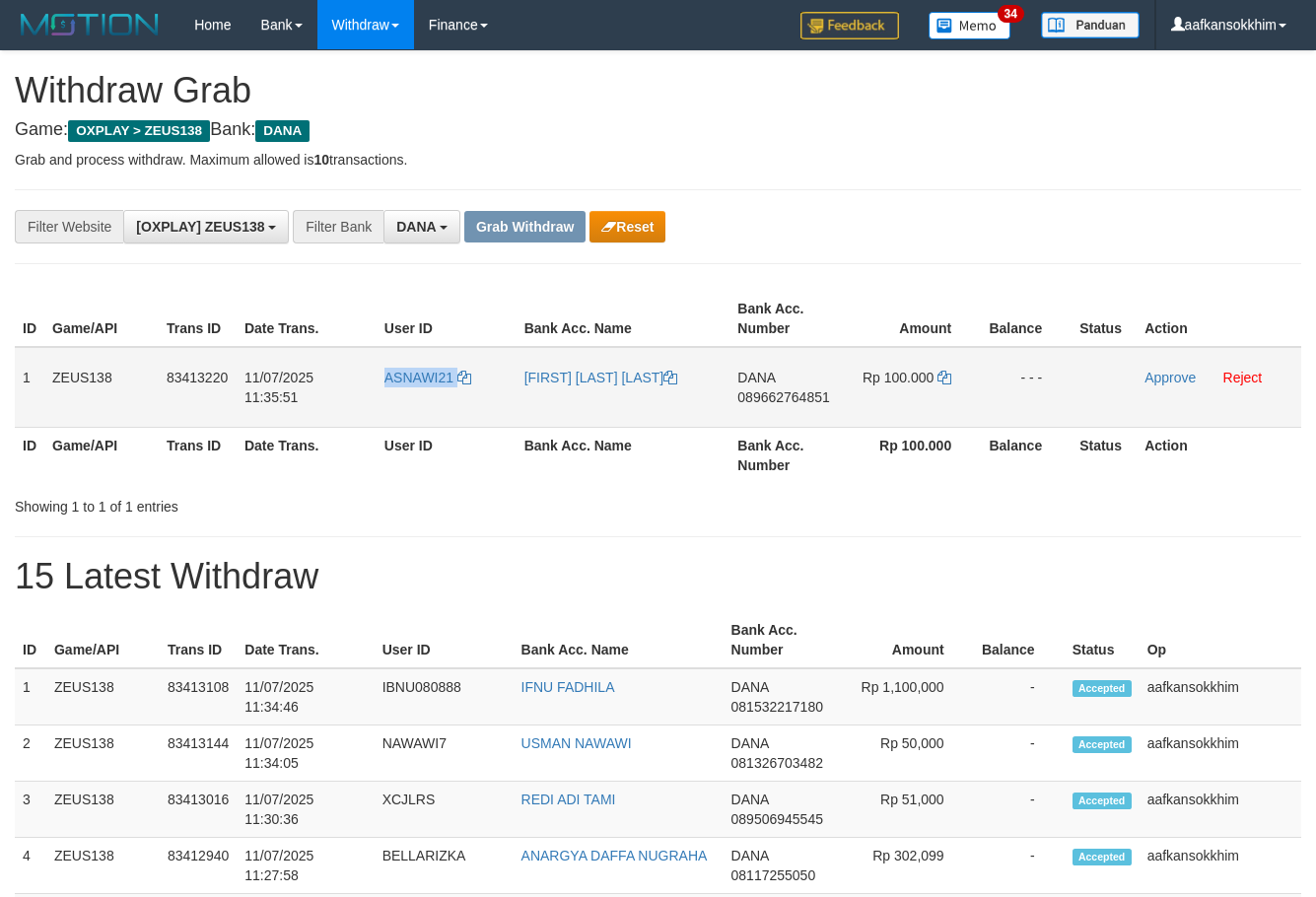 click on "ASNAWI21" at bounding box center (447, 387) 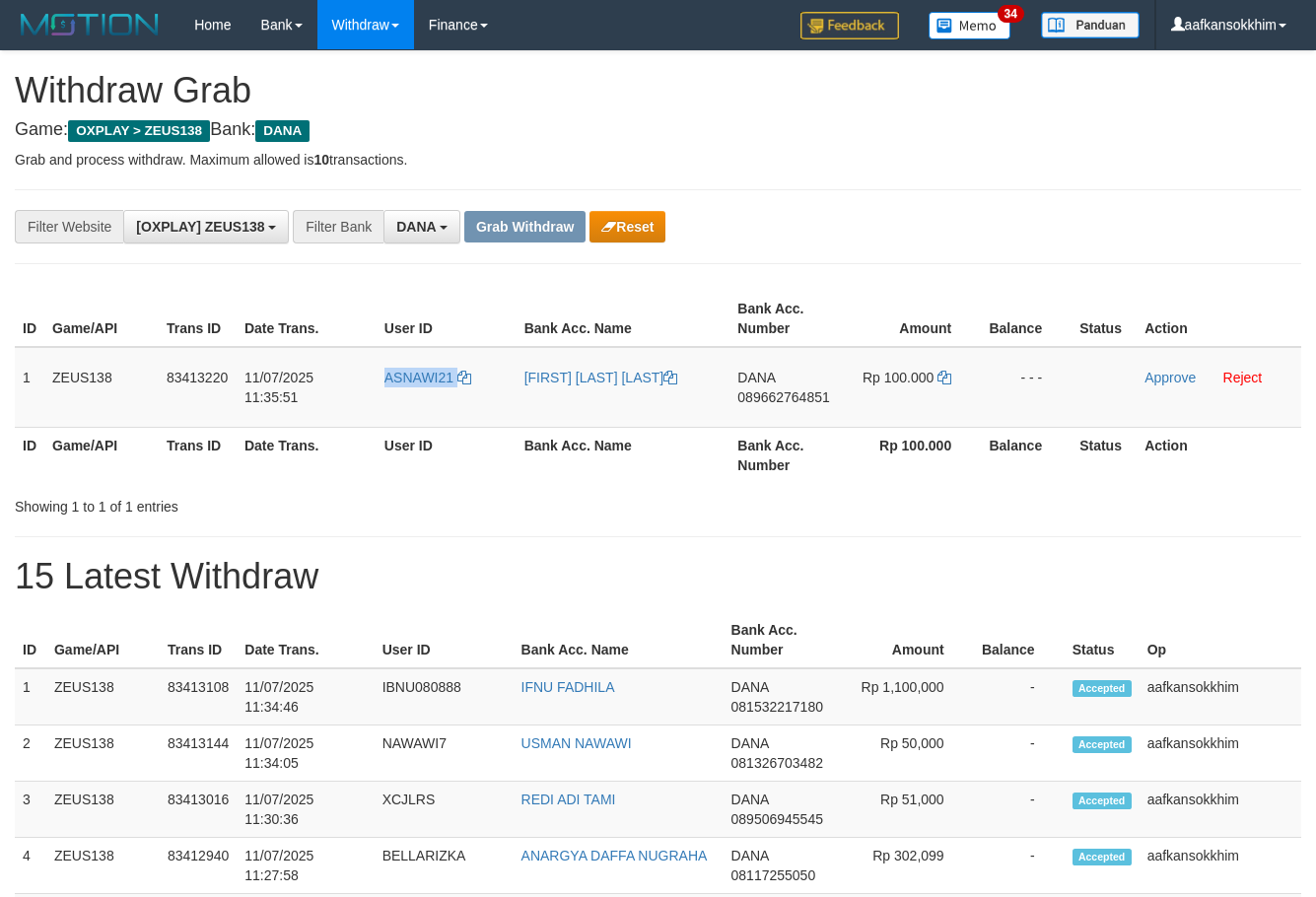 copy on "ASNAWI21" 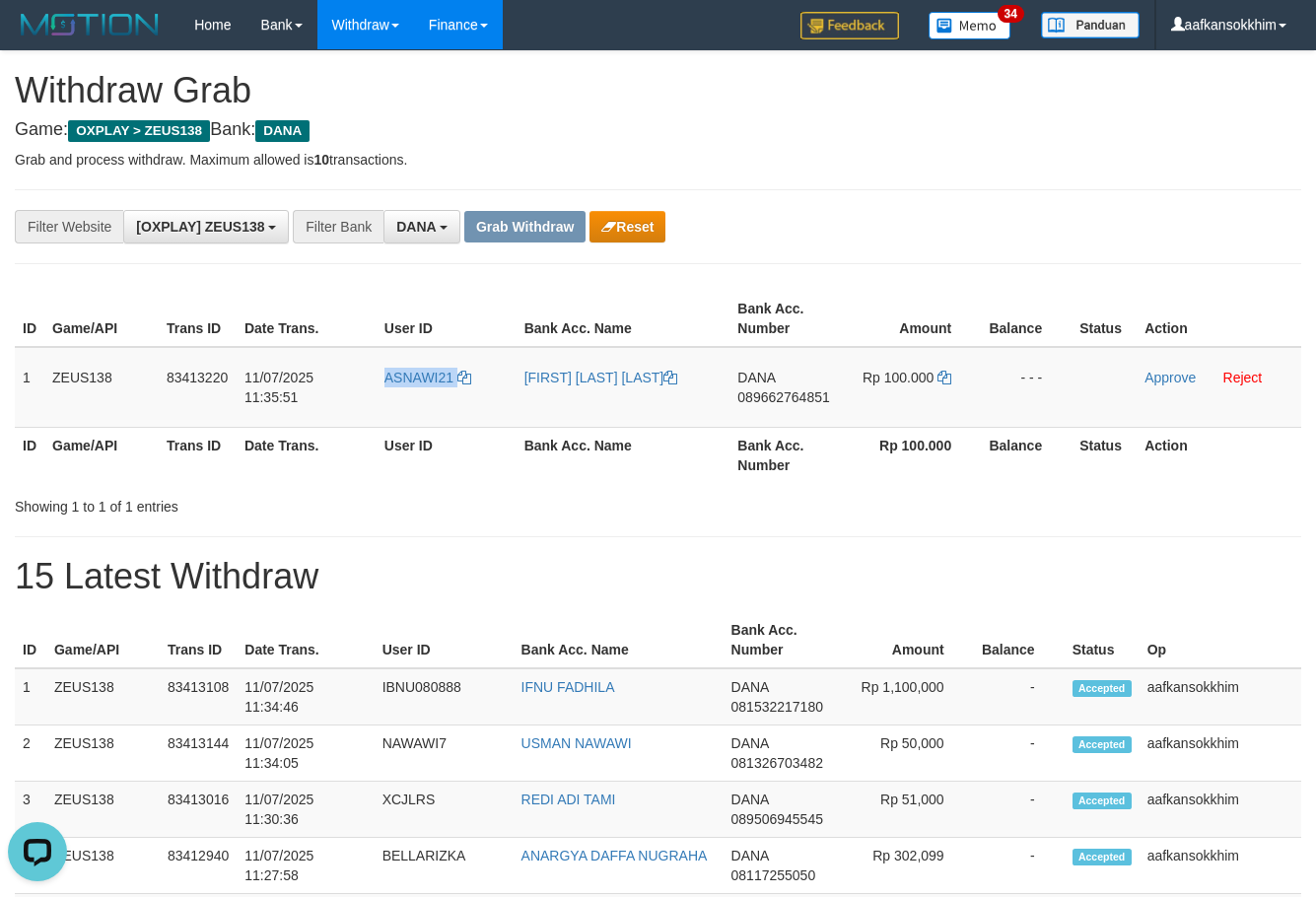 scroll, scrollTop: 0, scrollLeft: 0, axis: both 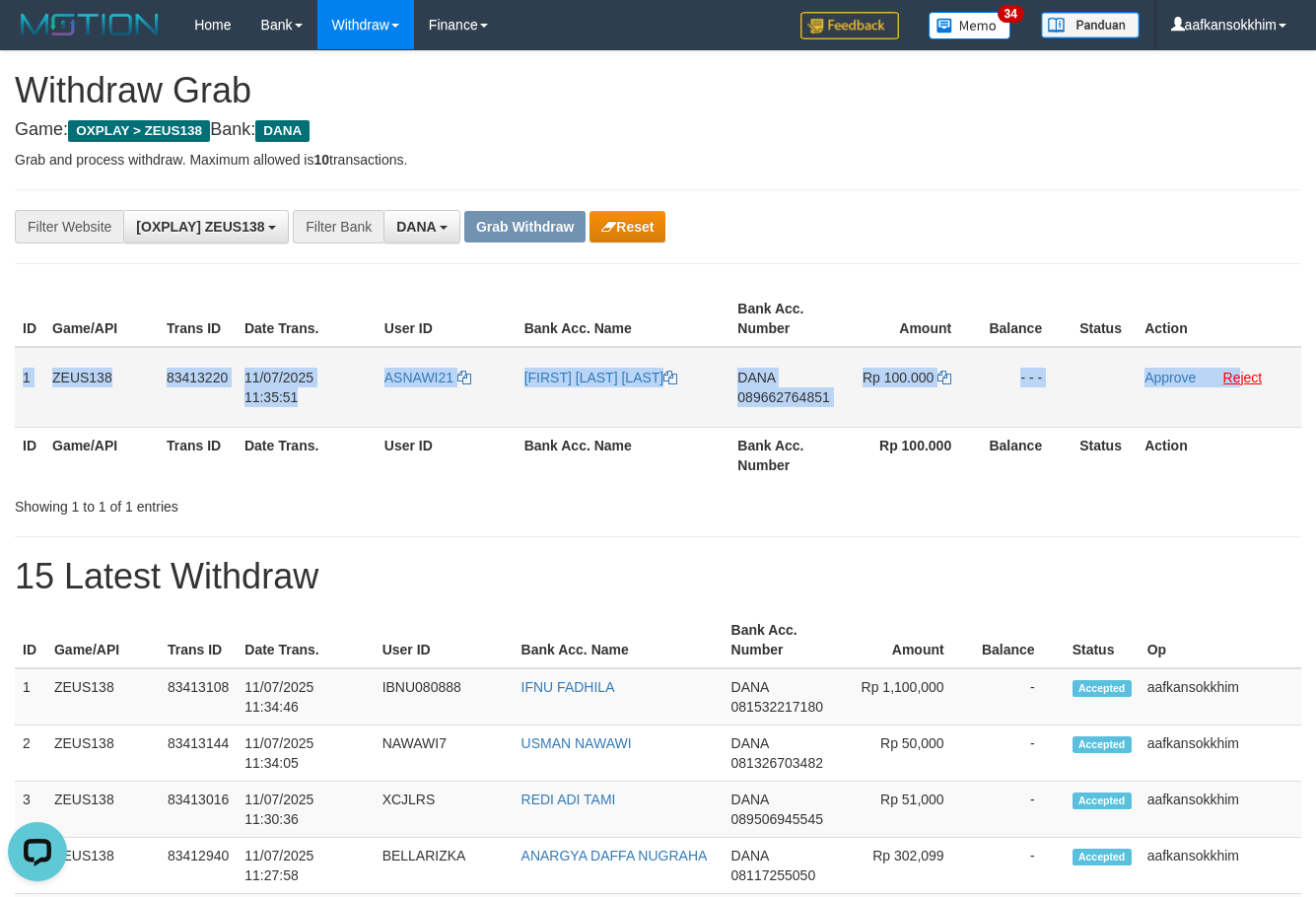 drag, startPoint x: 15, startPoint y: 368, endPoint x: 1247, endPoint y: 376, distance: 1232.026 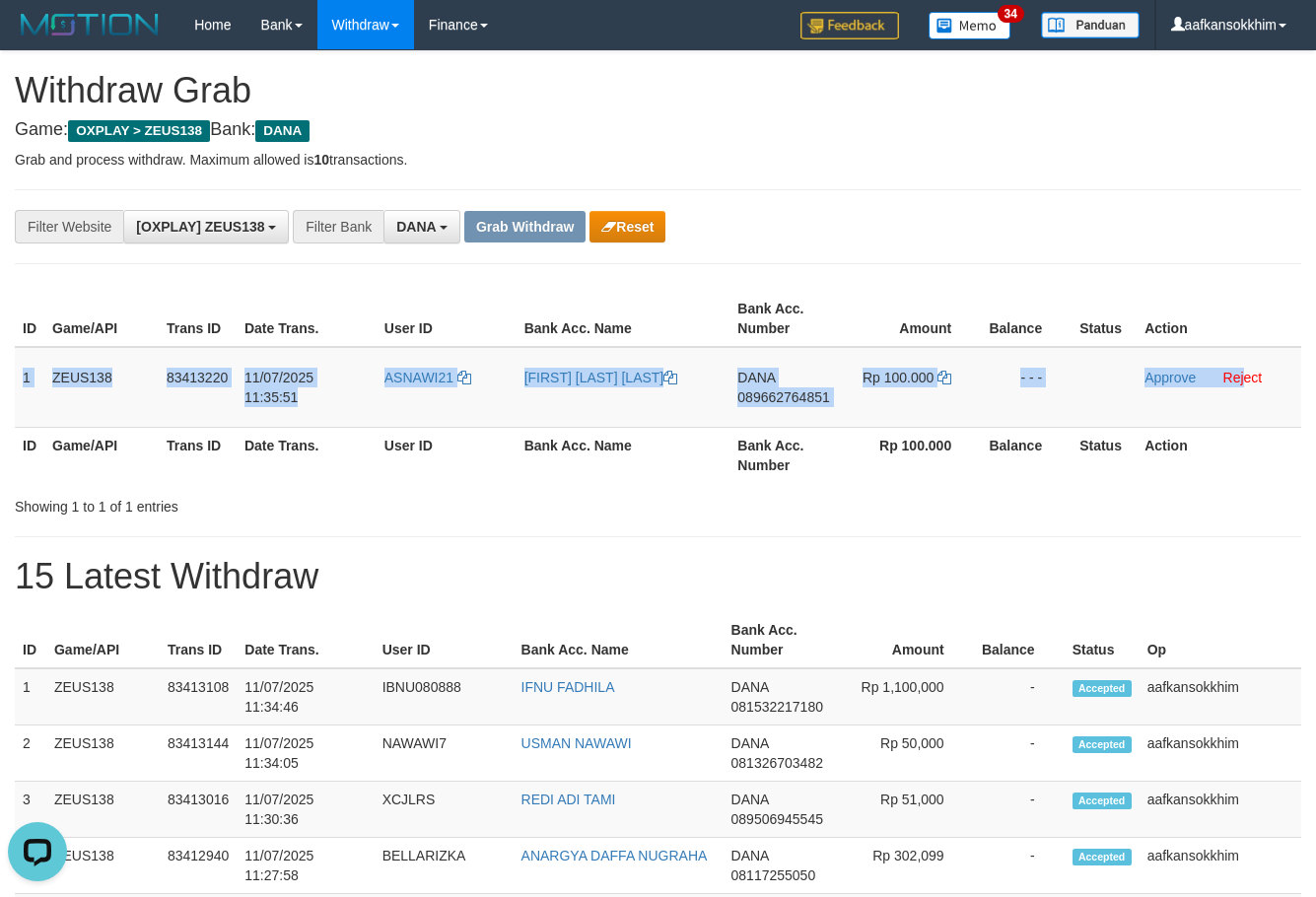 copy on "1
ZEUS138
83413220
11/07/2025 11:35:51
ASNAWI21
MUHAMMAD ZACKY ALDYANSYAH MUSLIH
DANA
089662764851
Rp 100.000
- - -
Approve
Rej" 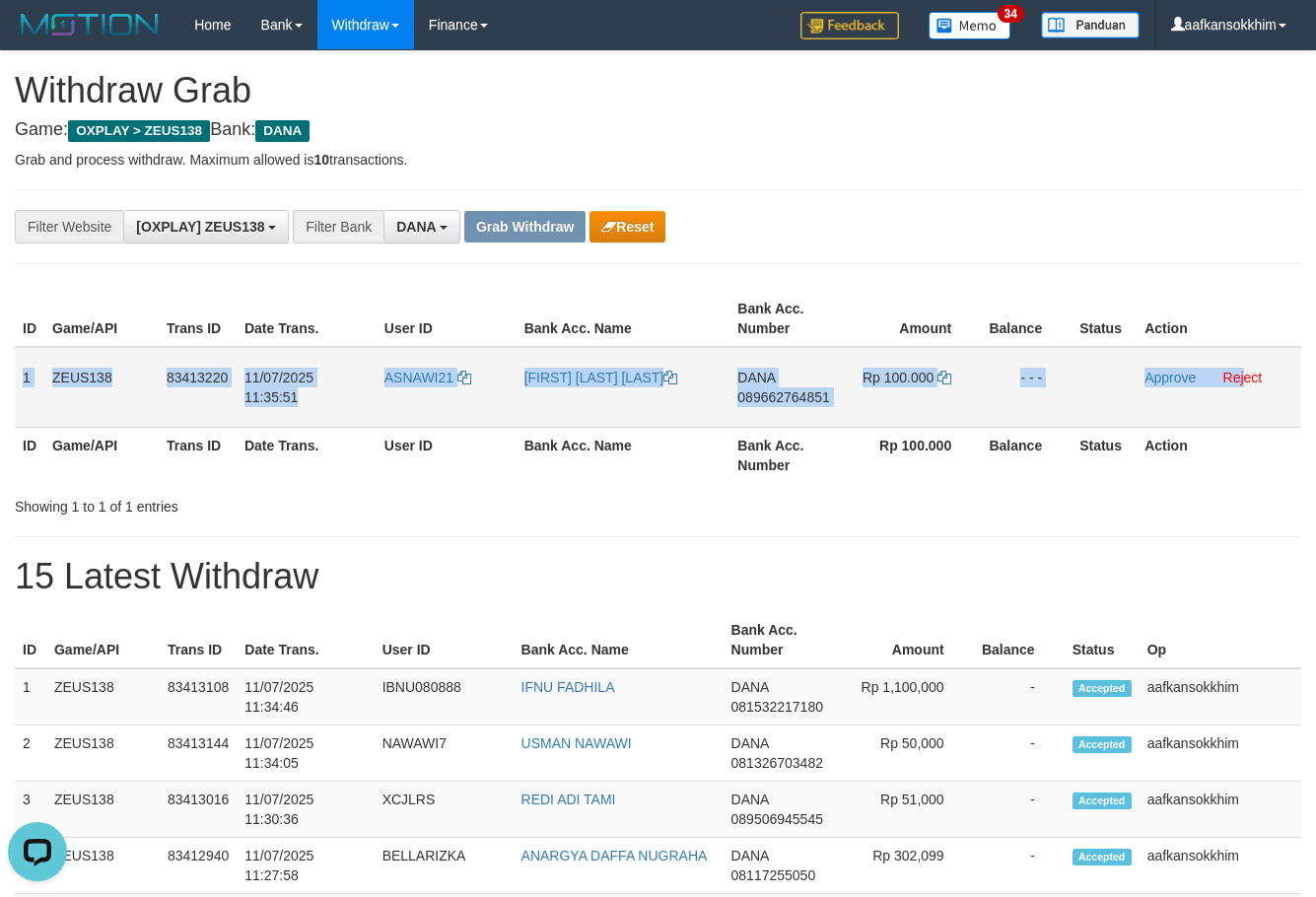 click on "089662764851" at bounding box center [783, 397] 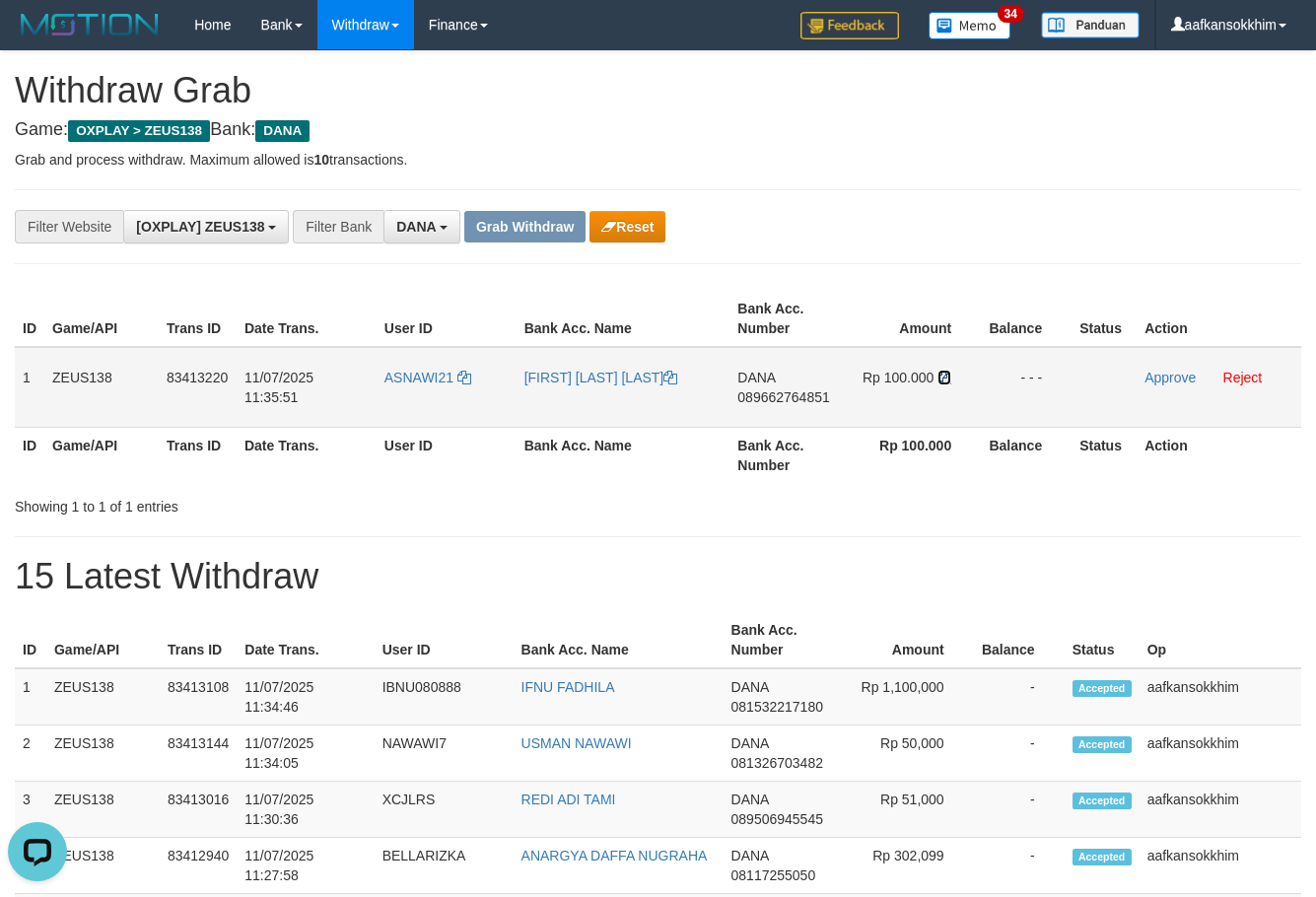 click at bounding box center [944, 378] 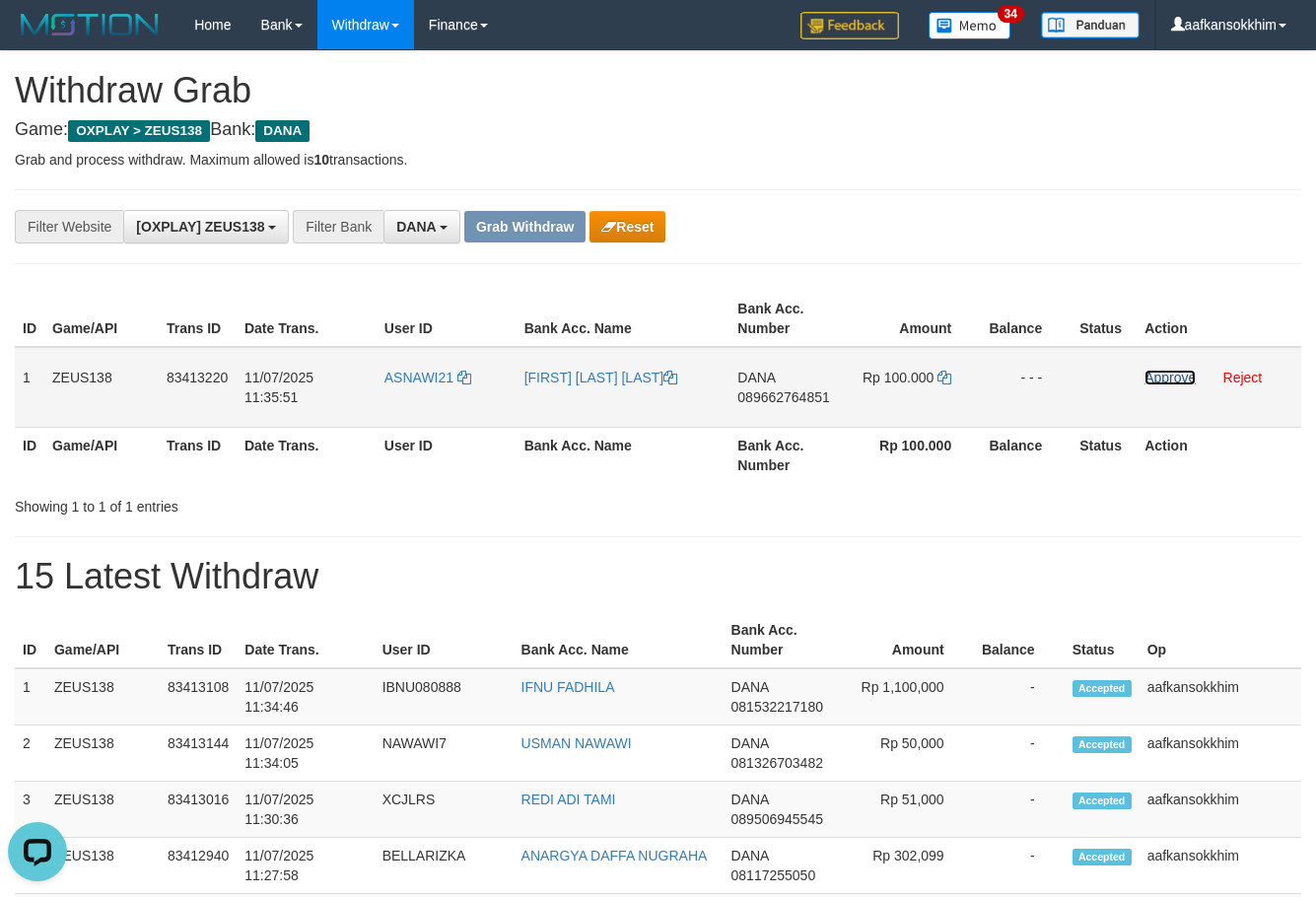 click on "Approve" at bounding box center (1170, 378) 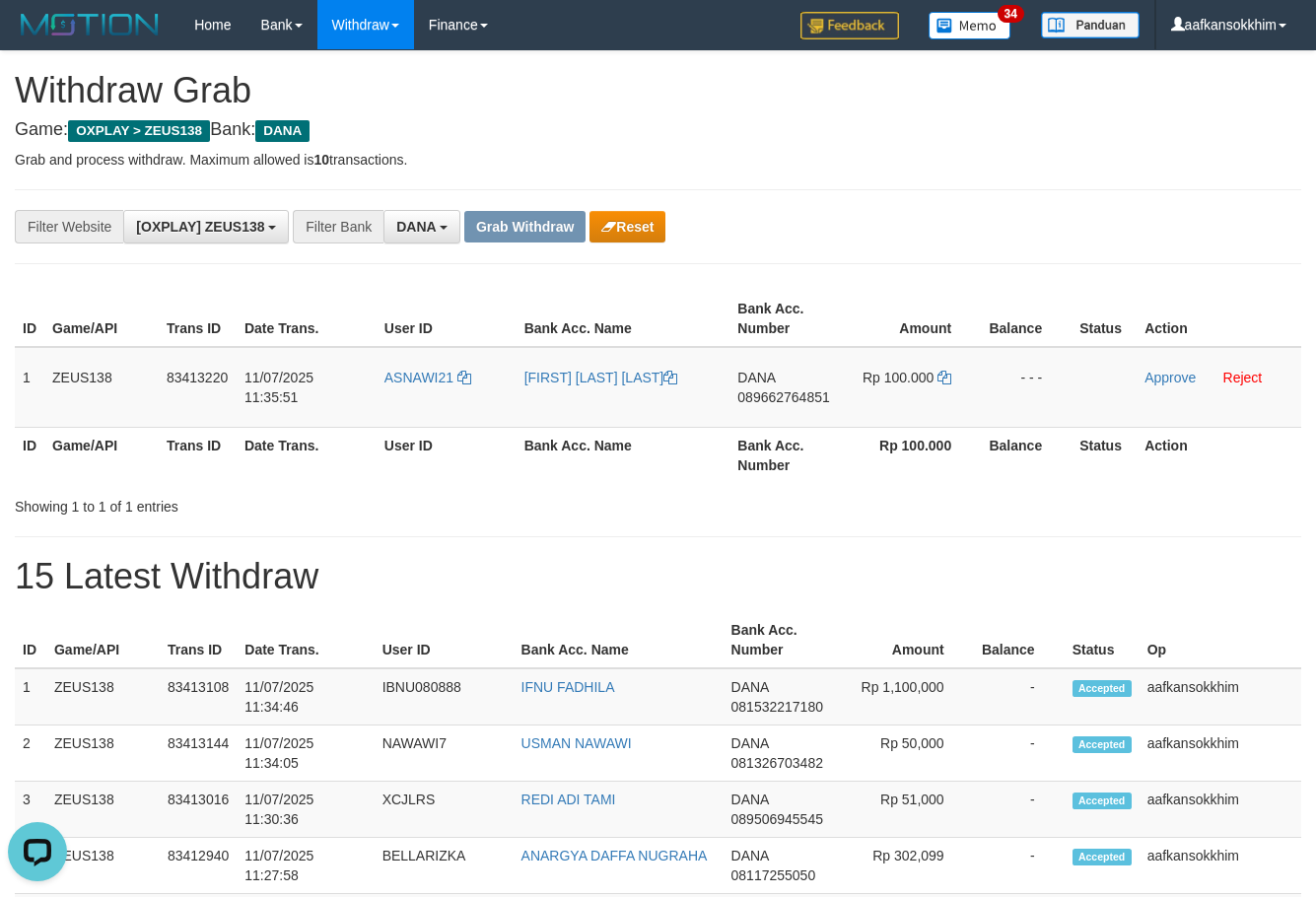 click on "Grab Withdraw" at bounding box center (524, 227) 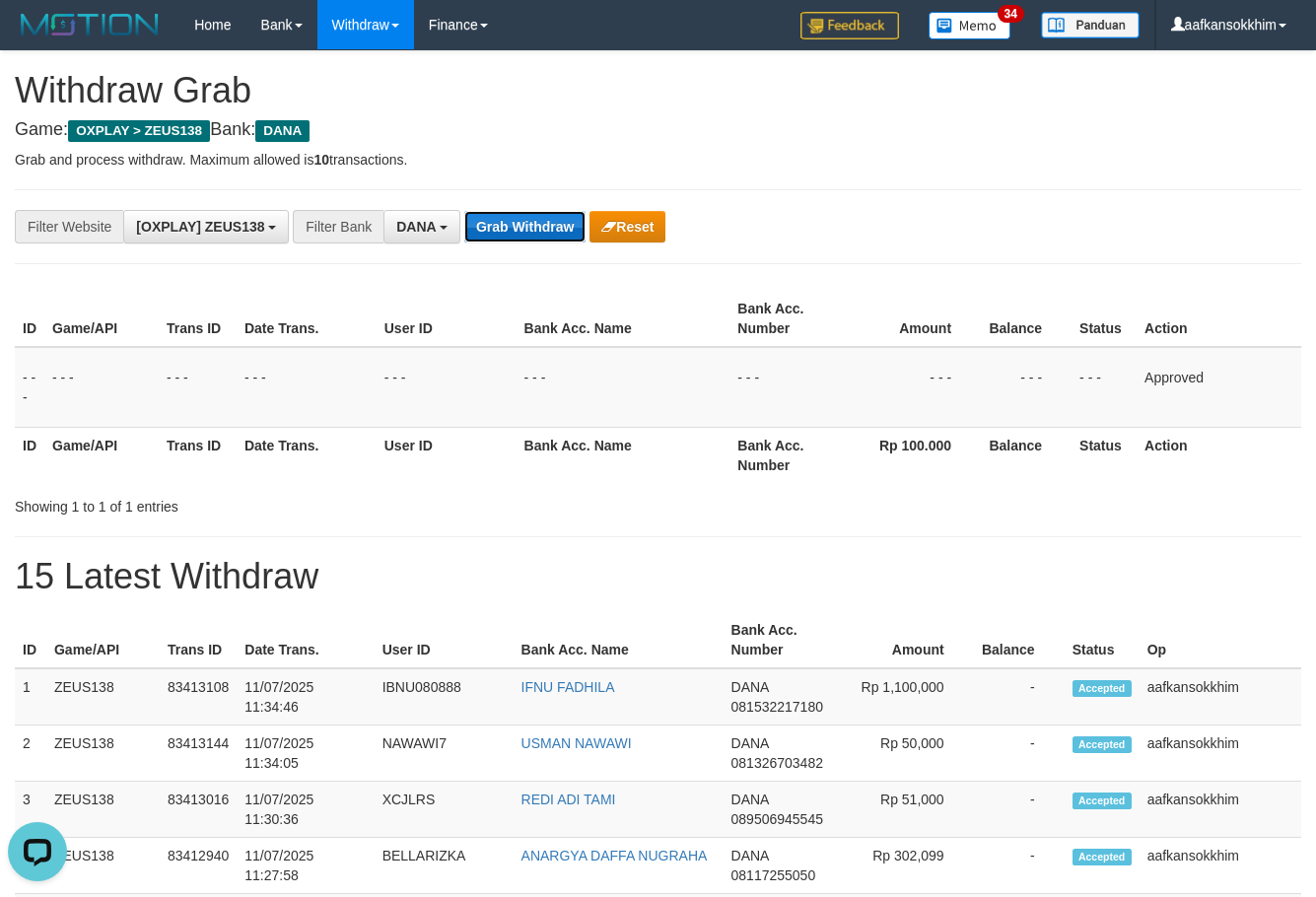 click on "Grab Withdraw" at bounding box center [524, 227] 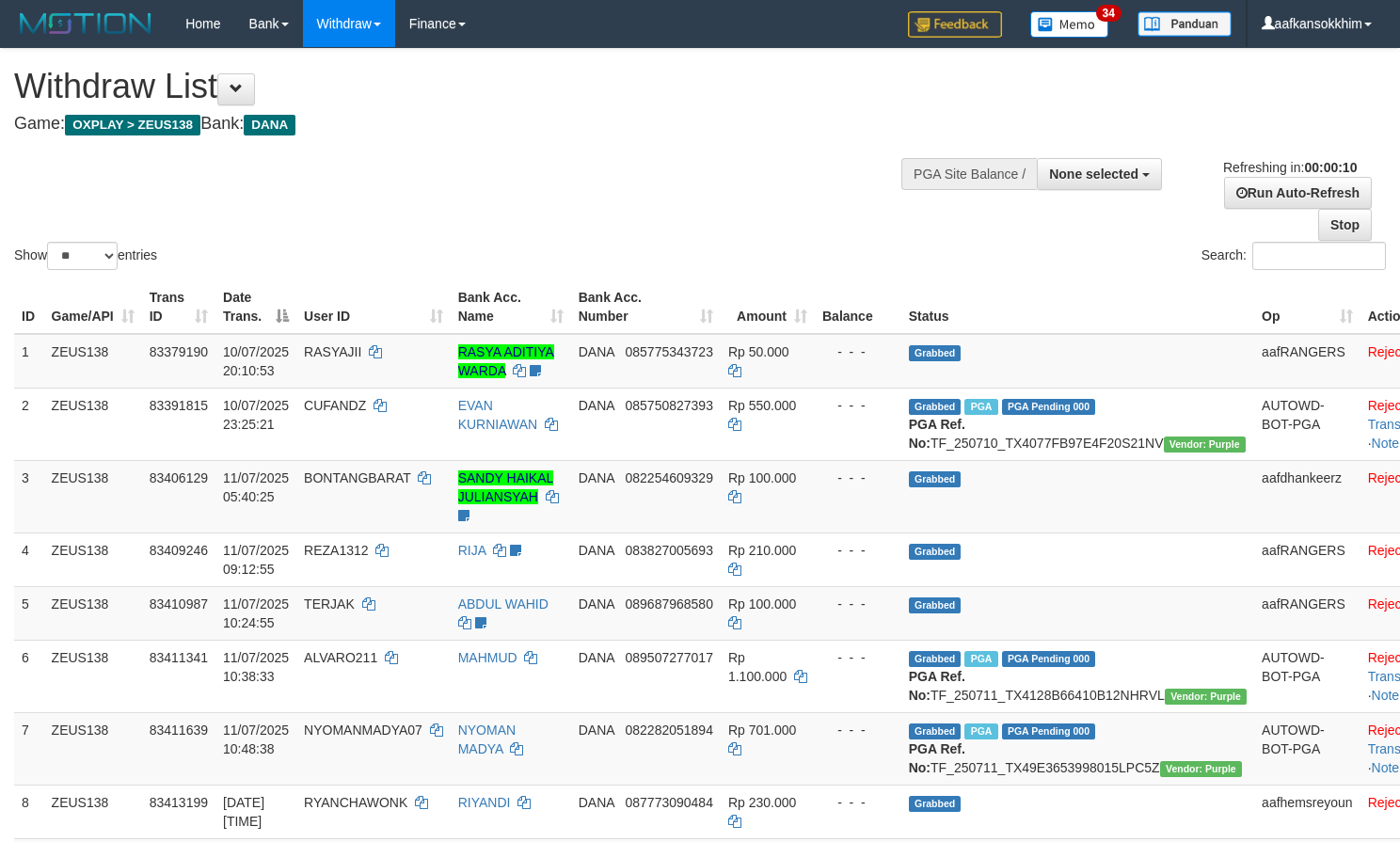 select 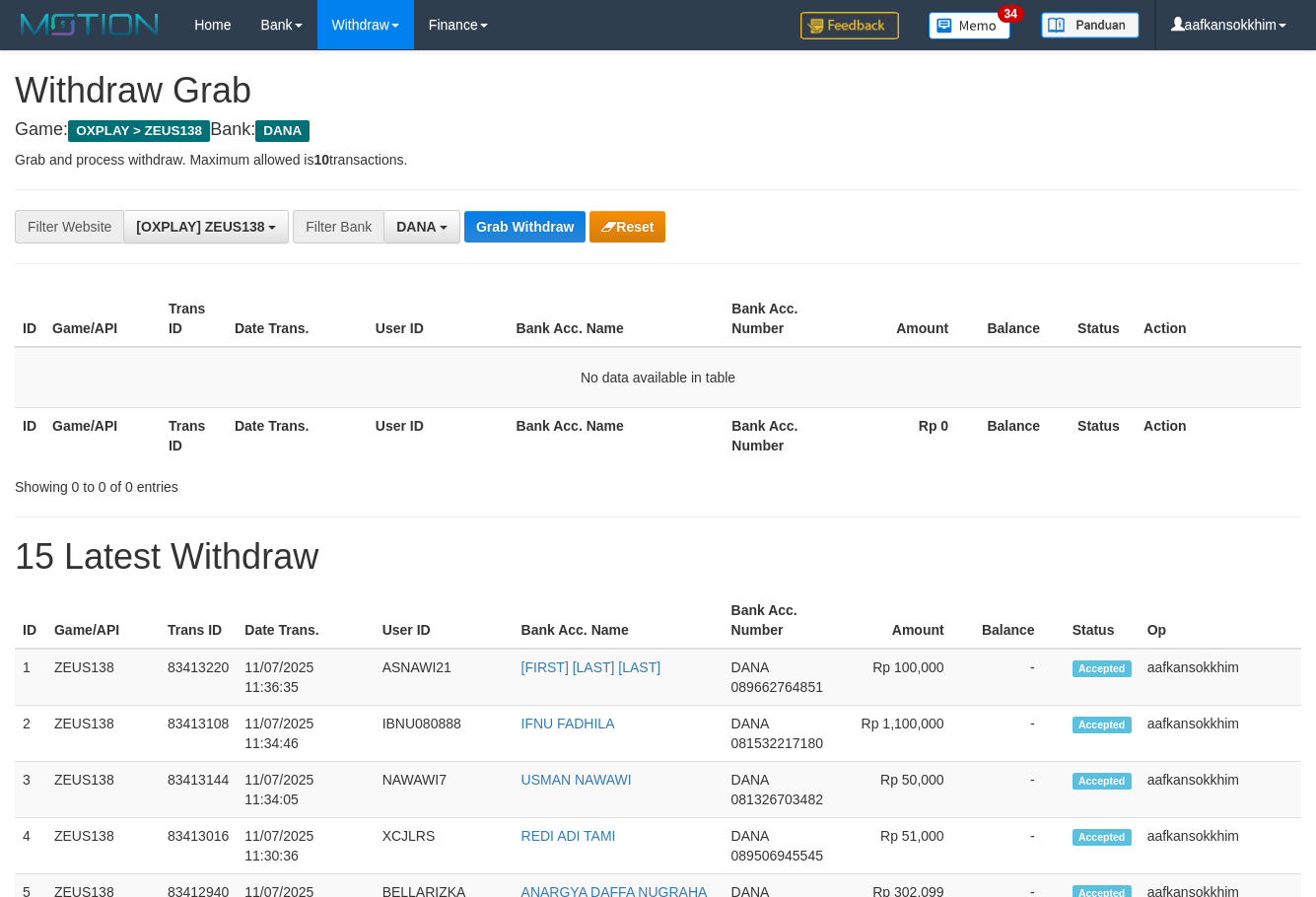 scroll, scrollTop: 0, scrollLeft: 0, axis: both 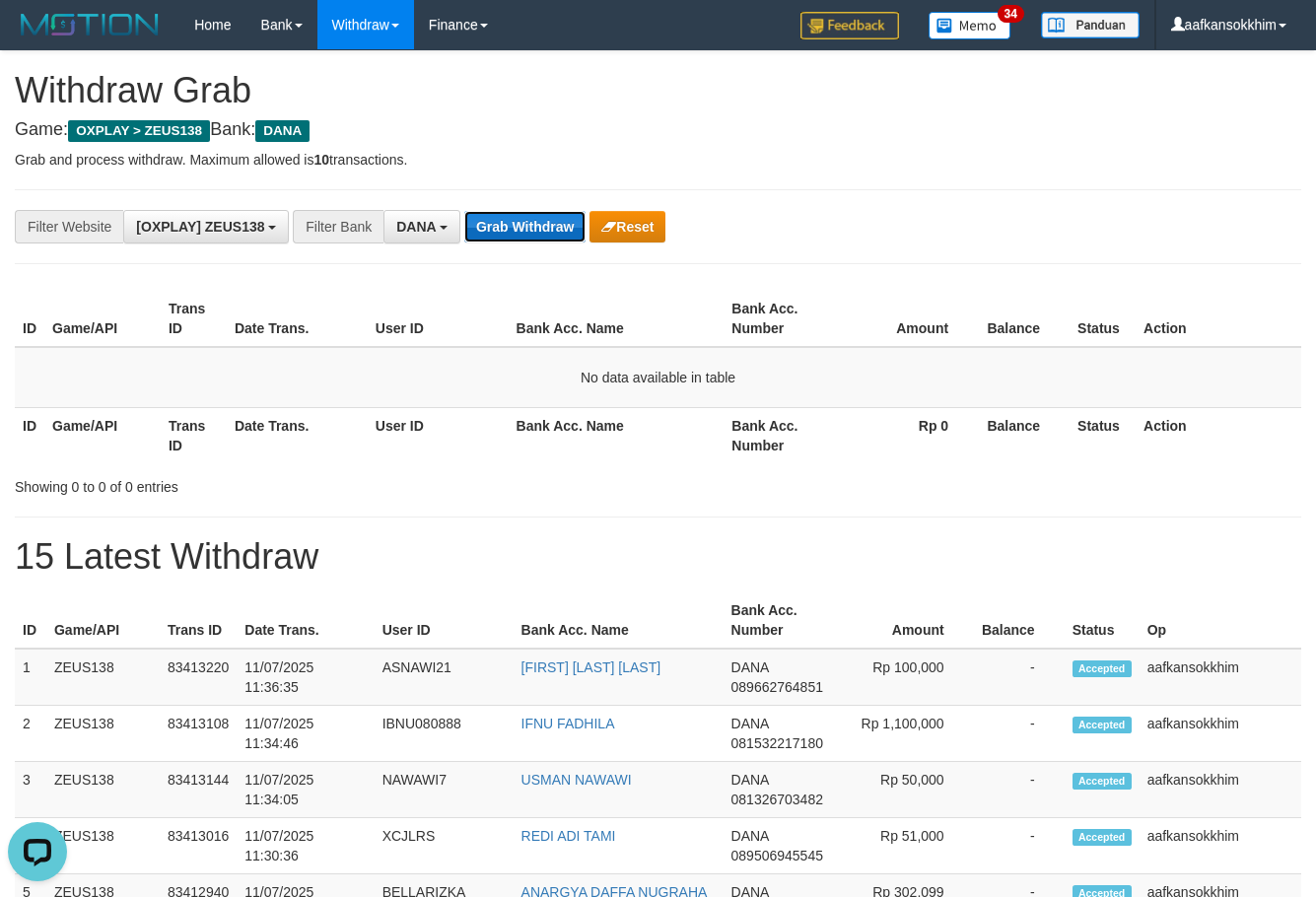 click on "Grab Withdraw" at bounding box center (524, 227) 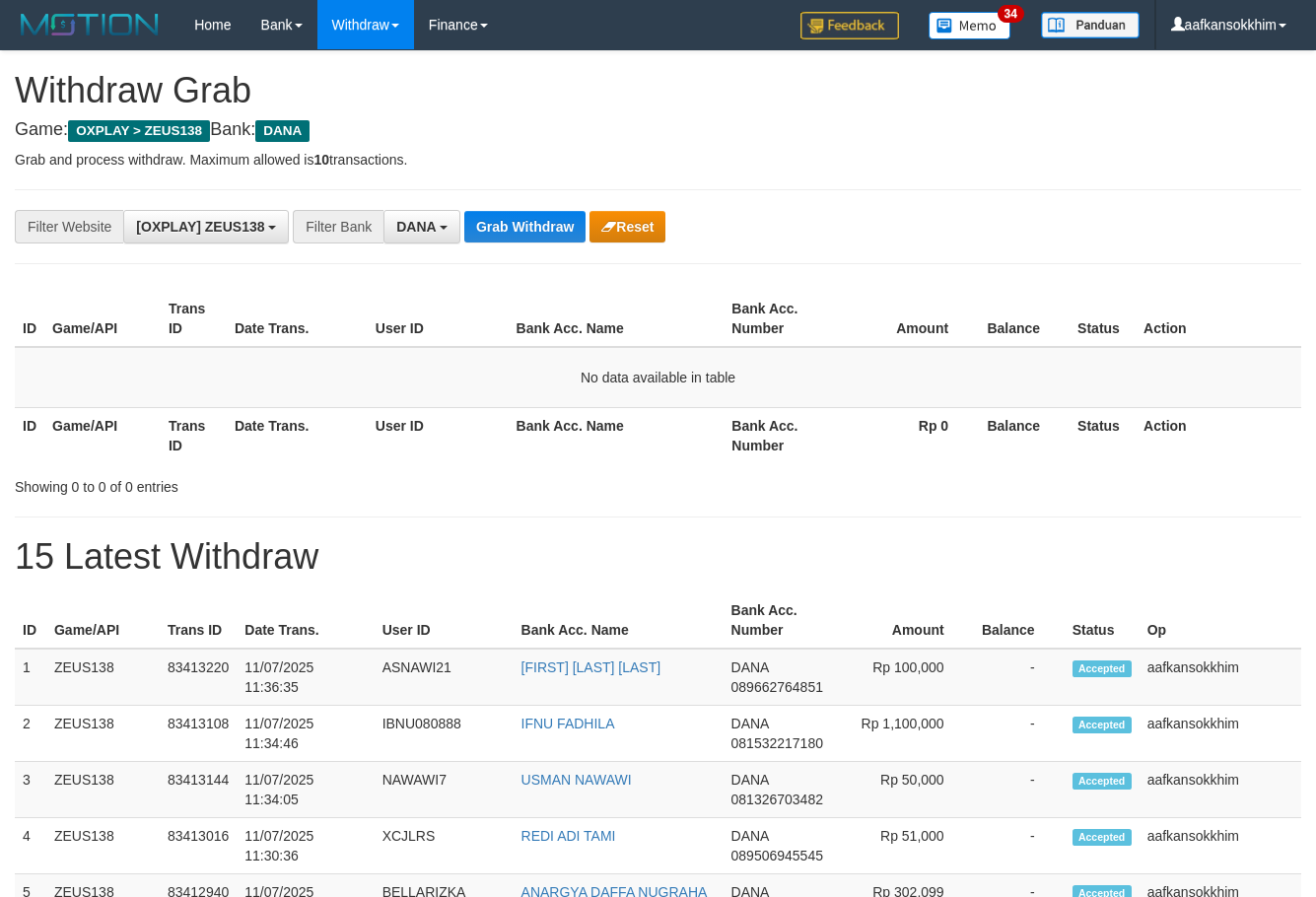 scroll, scrollTop: 0, scrollLeft: 0, axis: both 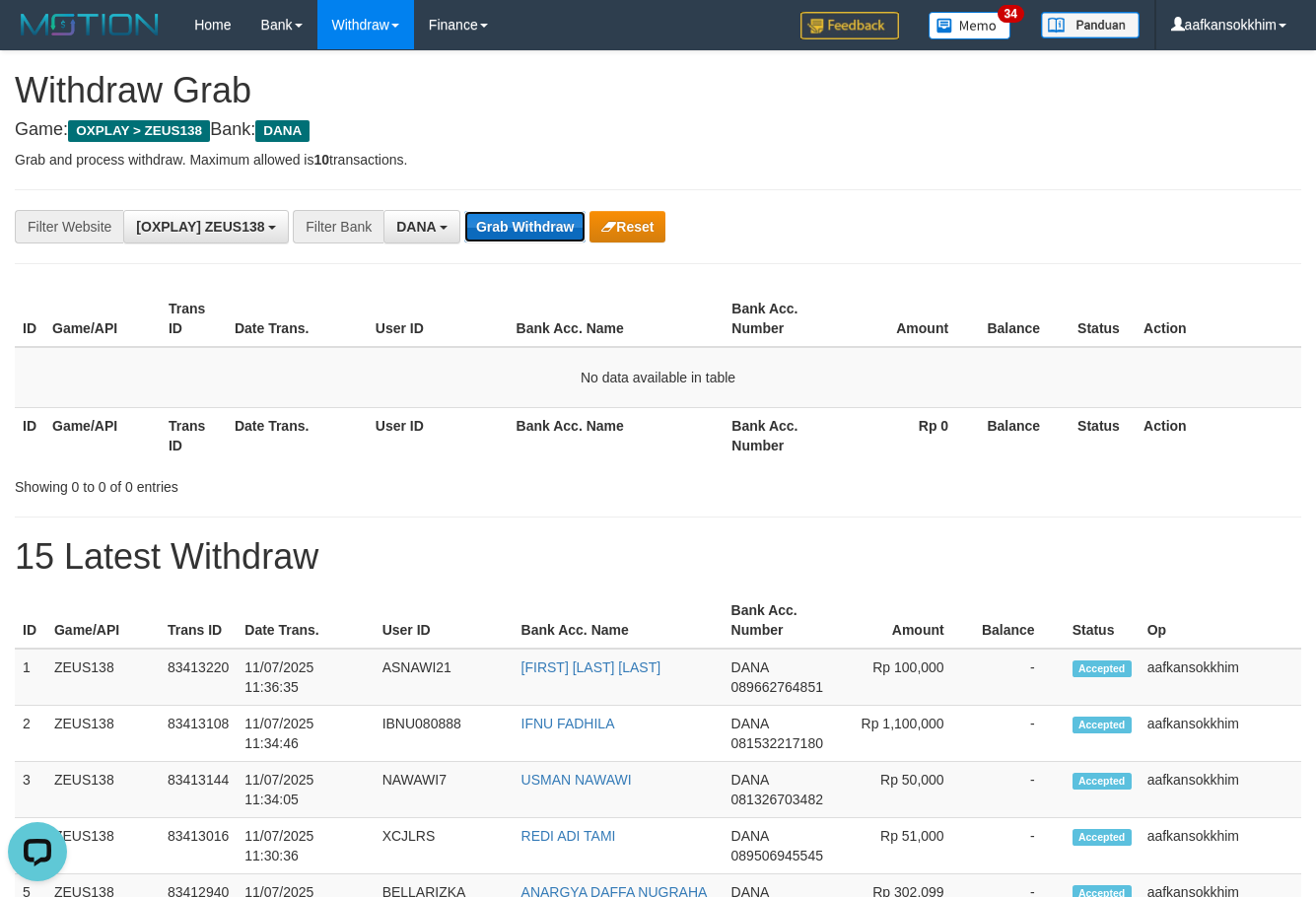 type 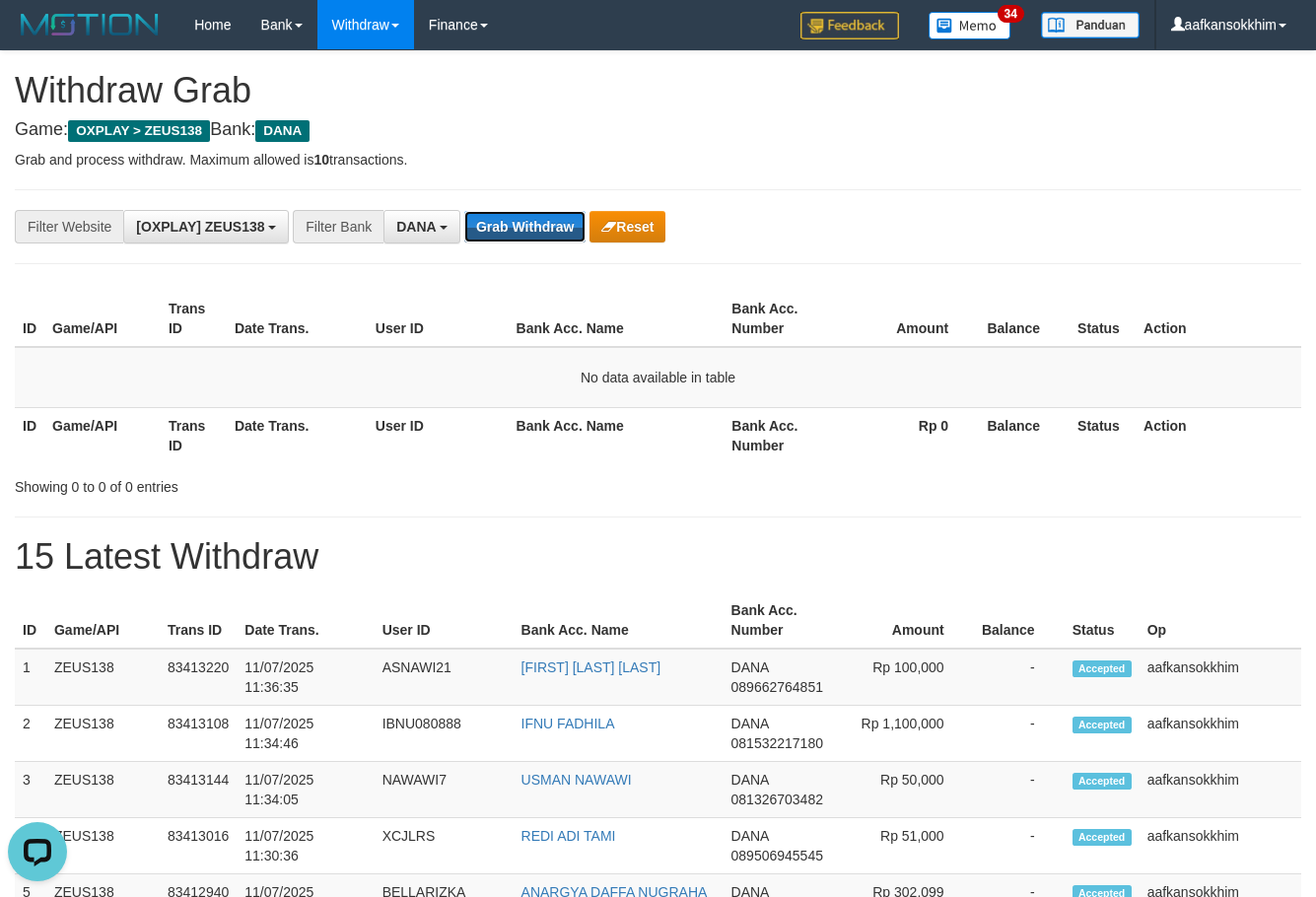 click on "Grab Withdraw" at bounding box center (524, 227) 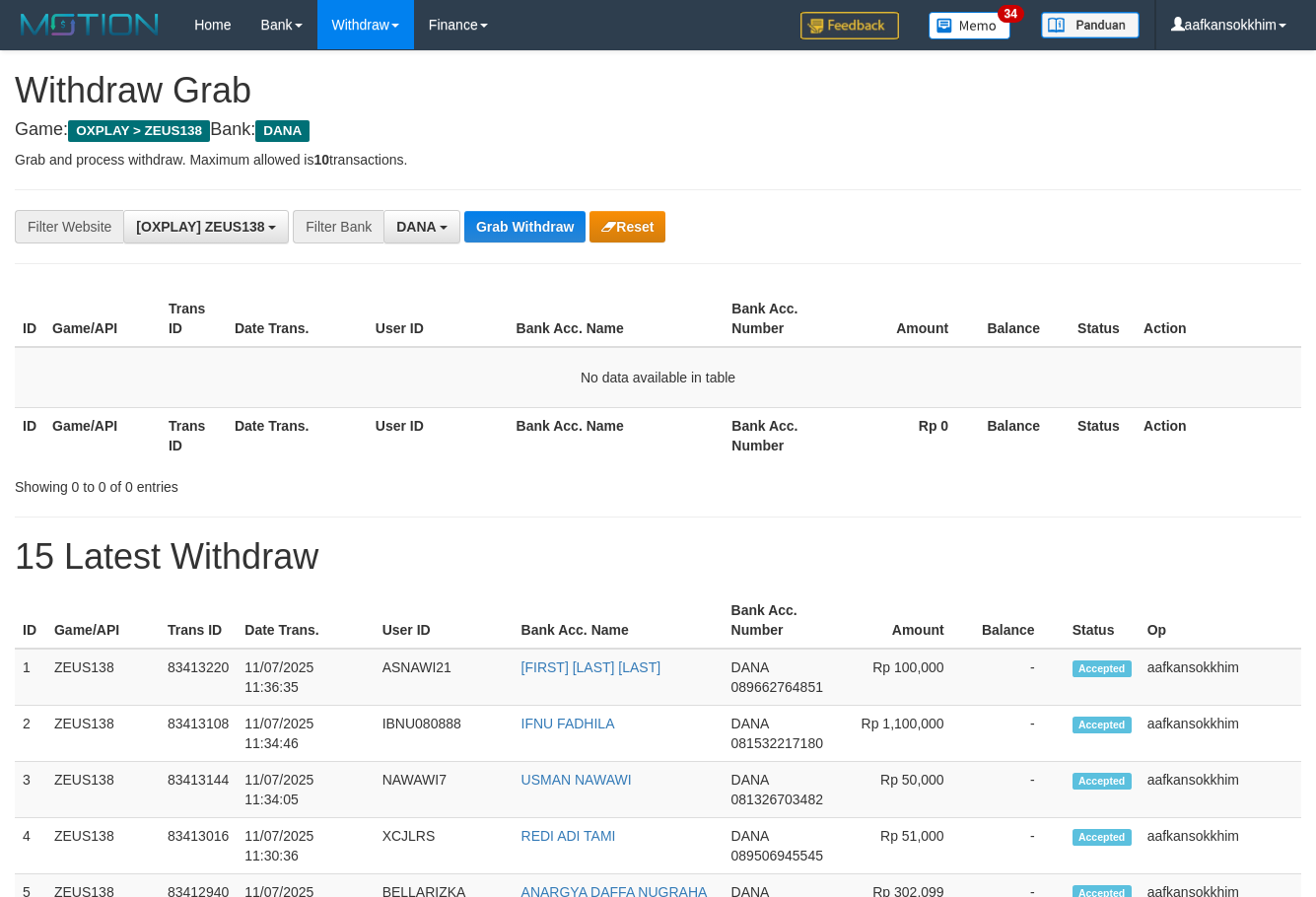 scroll, scrollTop: 0, scrollLeft: 0, axis: both 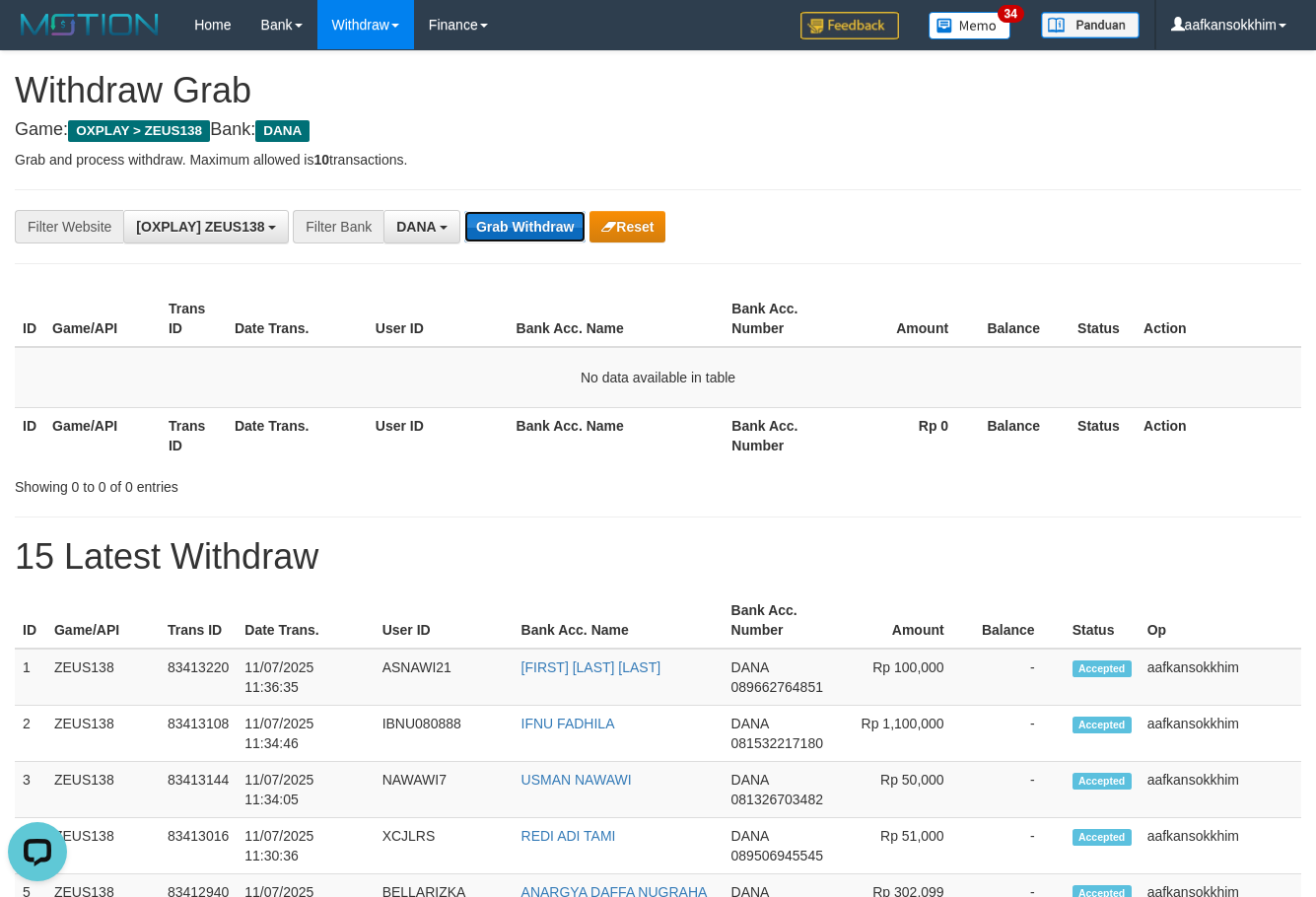 click on "Grab Withdraw" at bounding box center (524, 227) 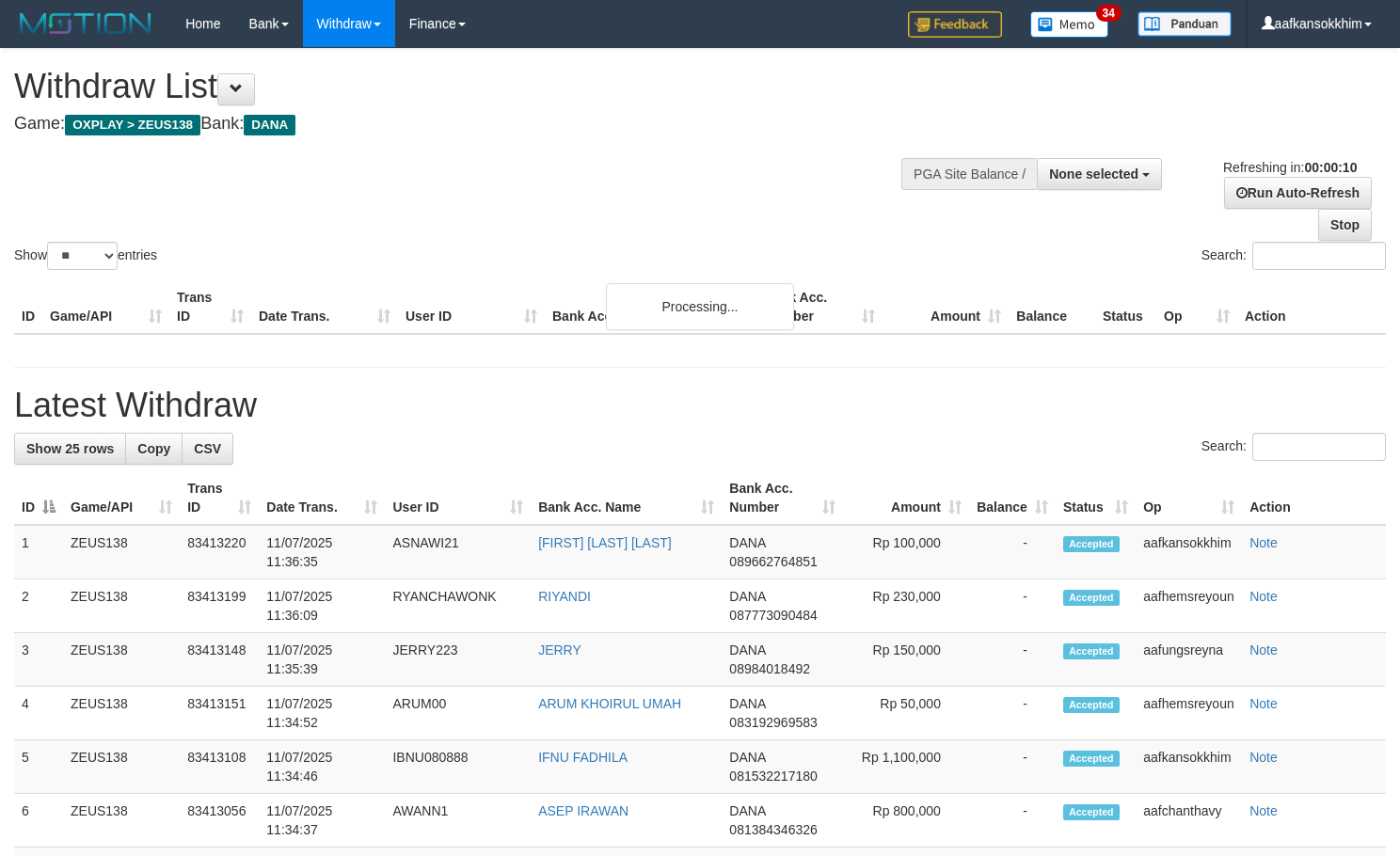 select 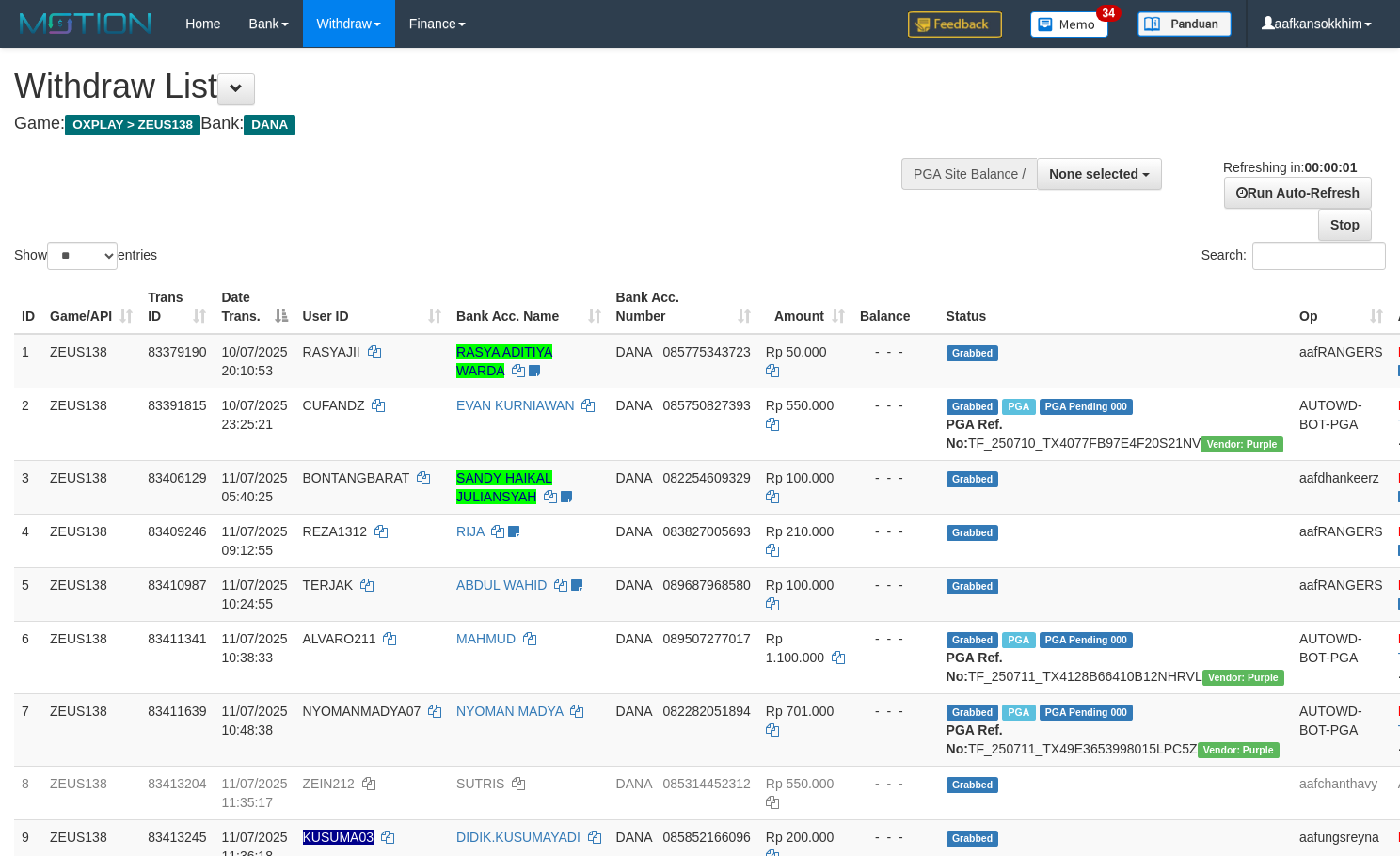scroll, scrollTop: 0, scrollLeft: 0, axis: both 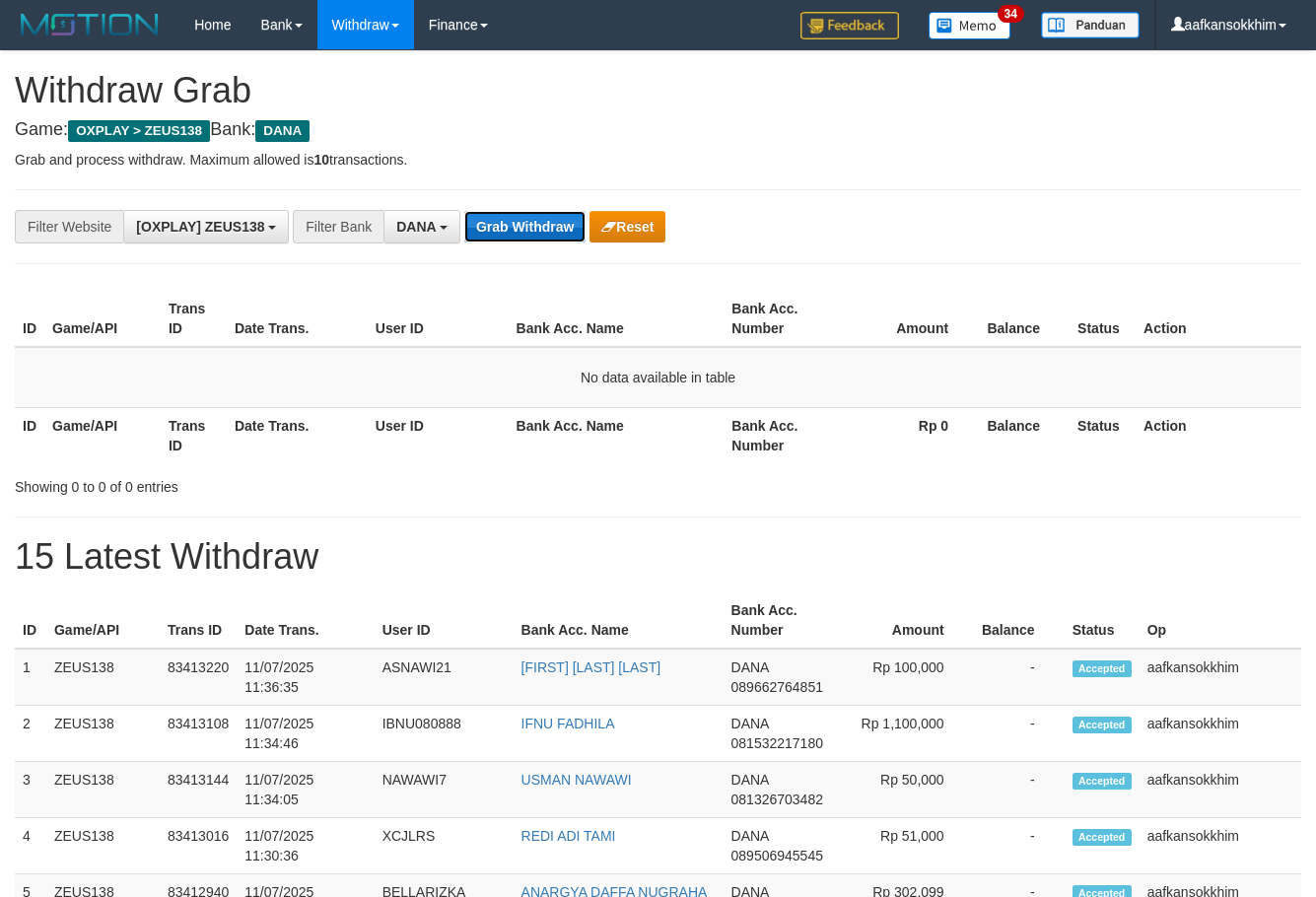 click on "Grab Withdraw" at bounding box center [524, 227] 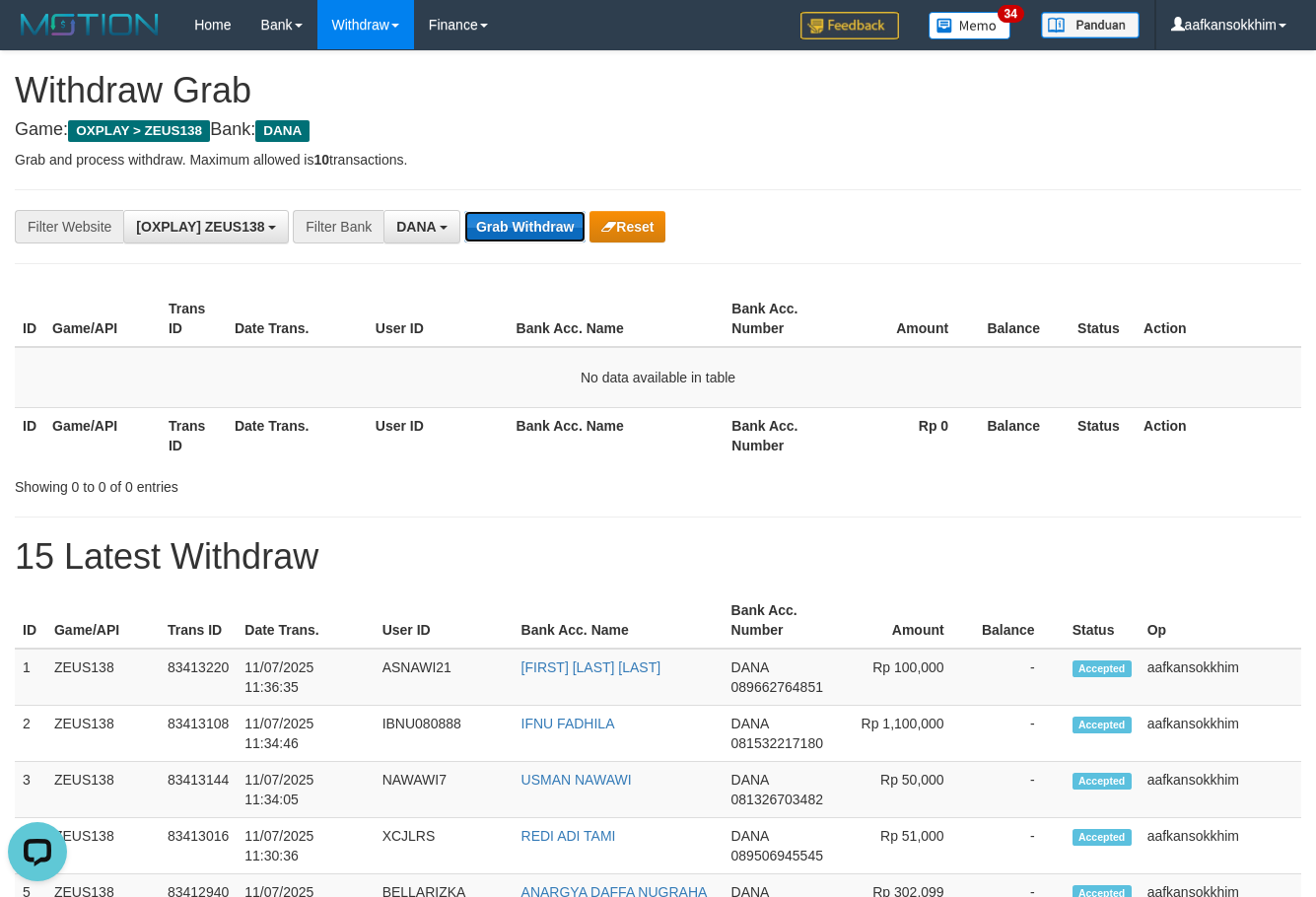 scroll, scrollTop: 0, scrollLeft: 0, axis: both 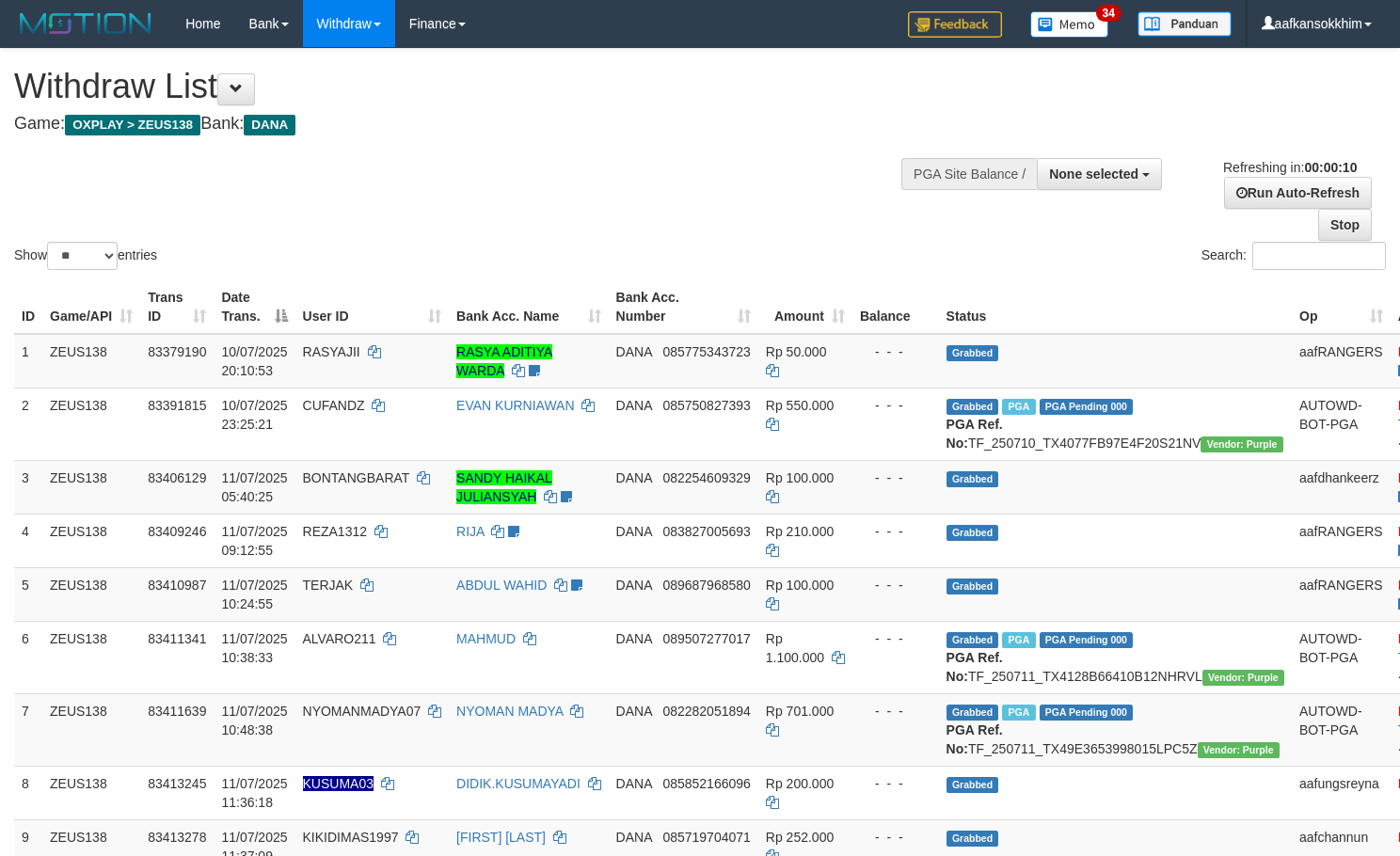 select 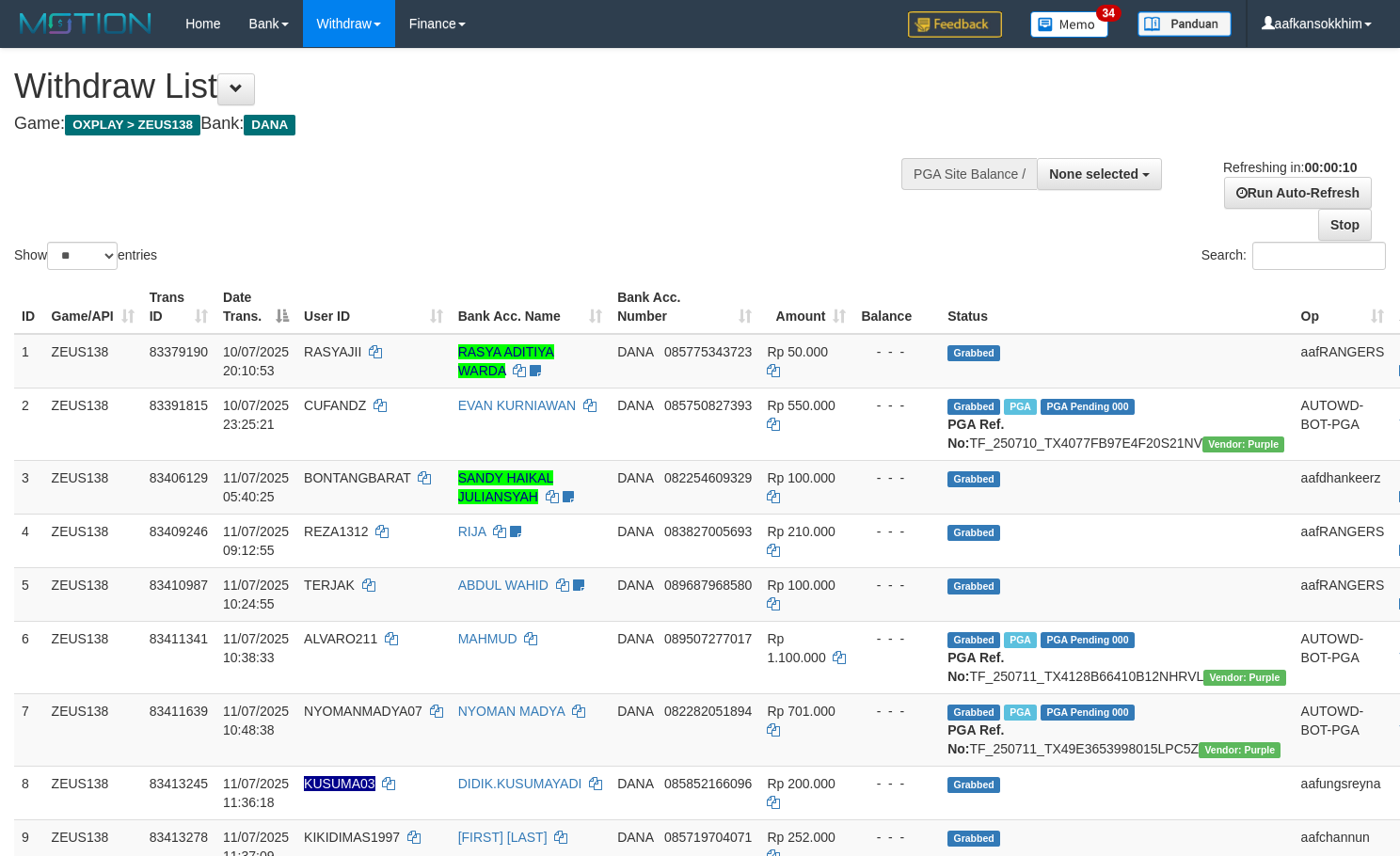 select 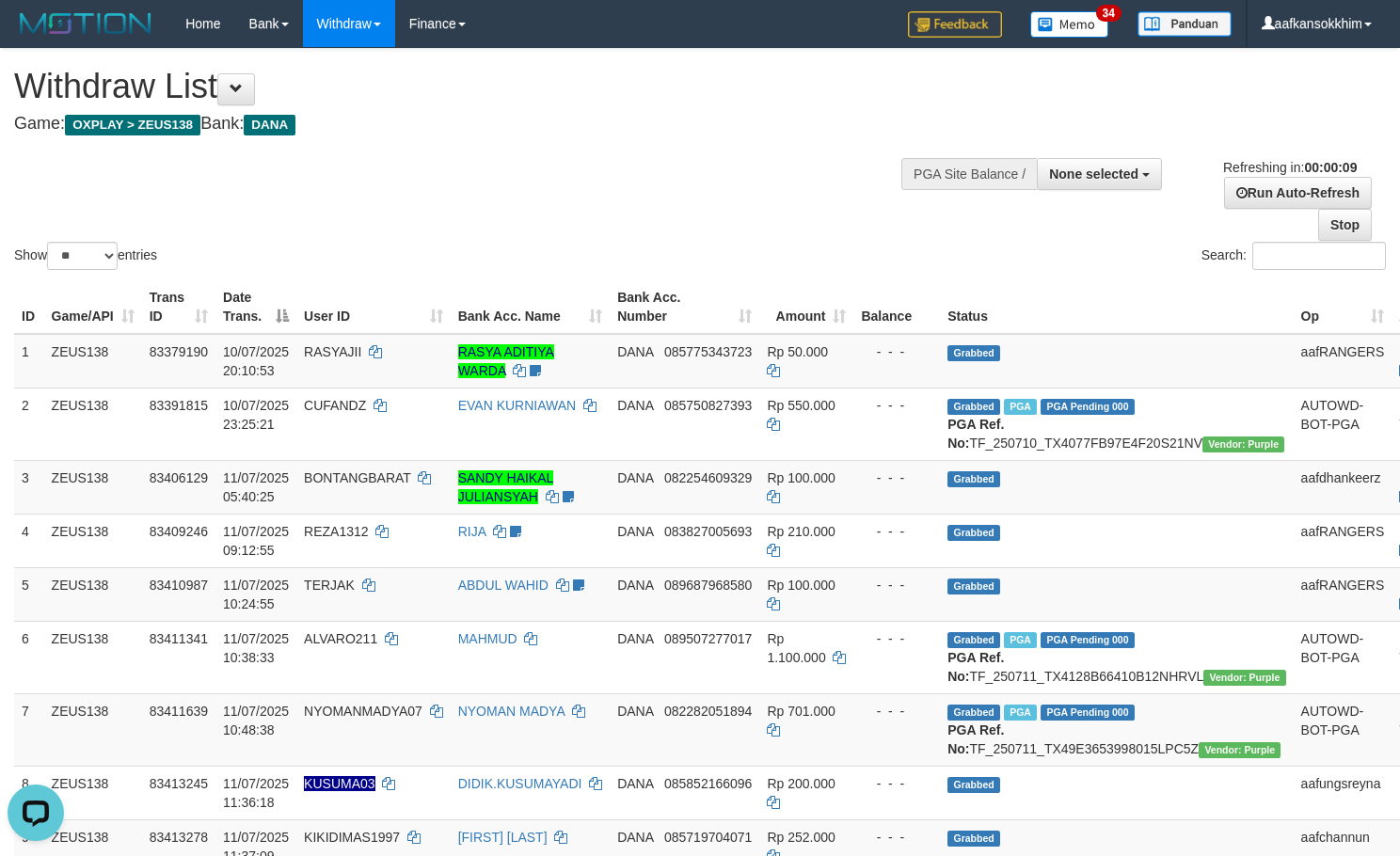 scroll, scrollTop: 0, scrollLeft: 0, axis: both 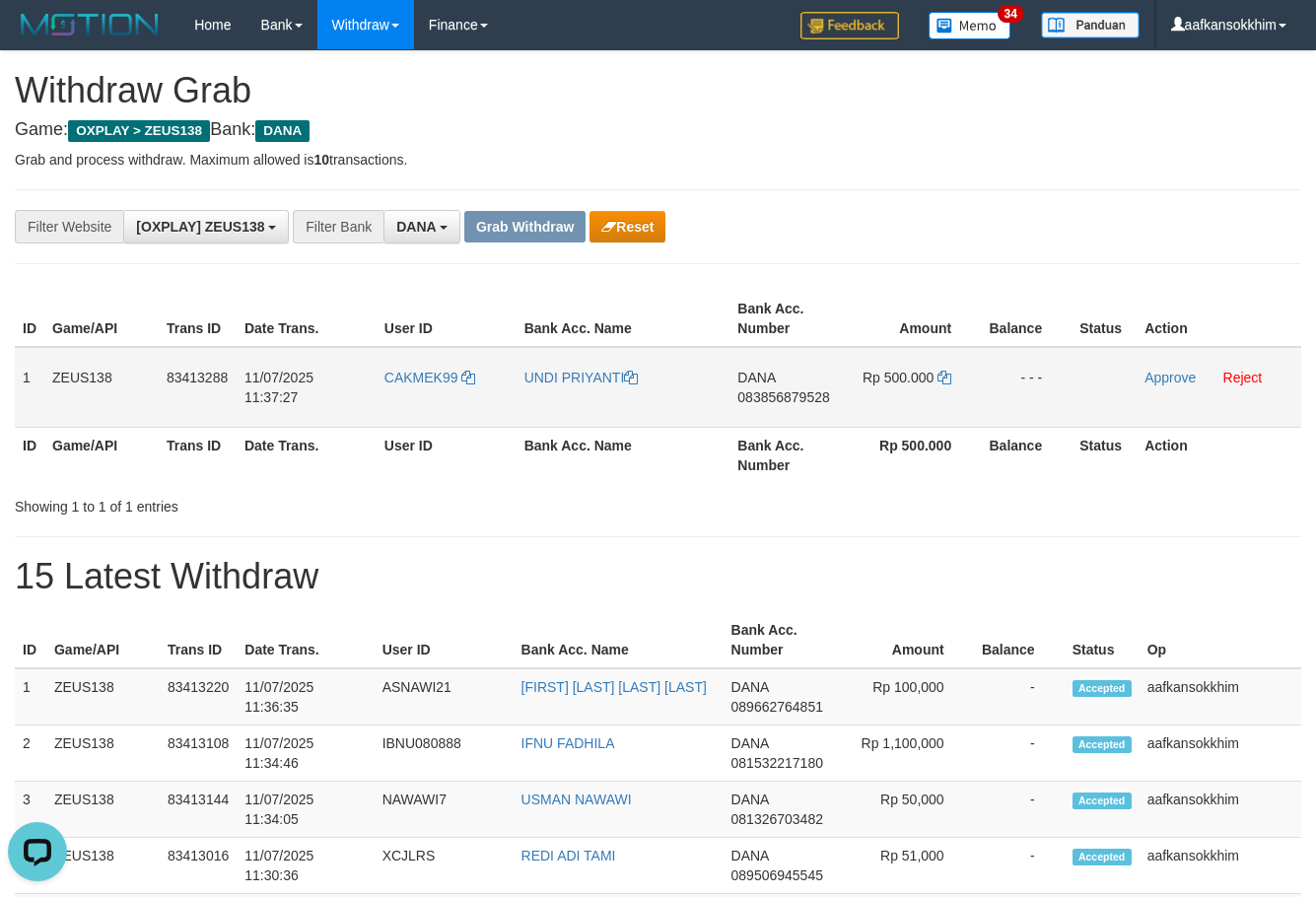 click on "CAKMEK99" at bounding box center [447, 387] 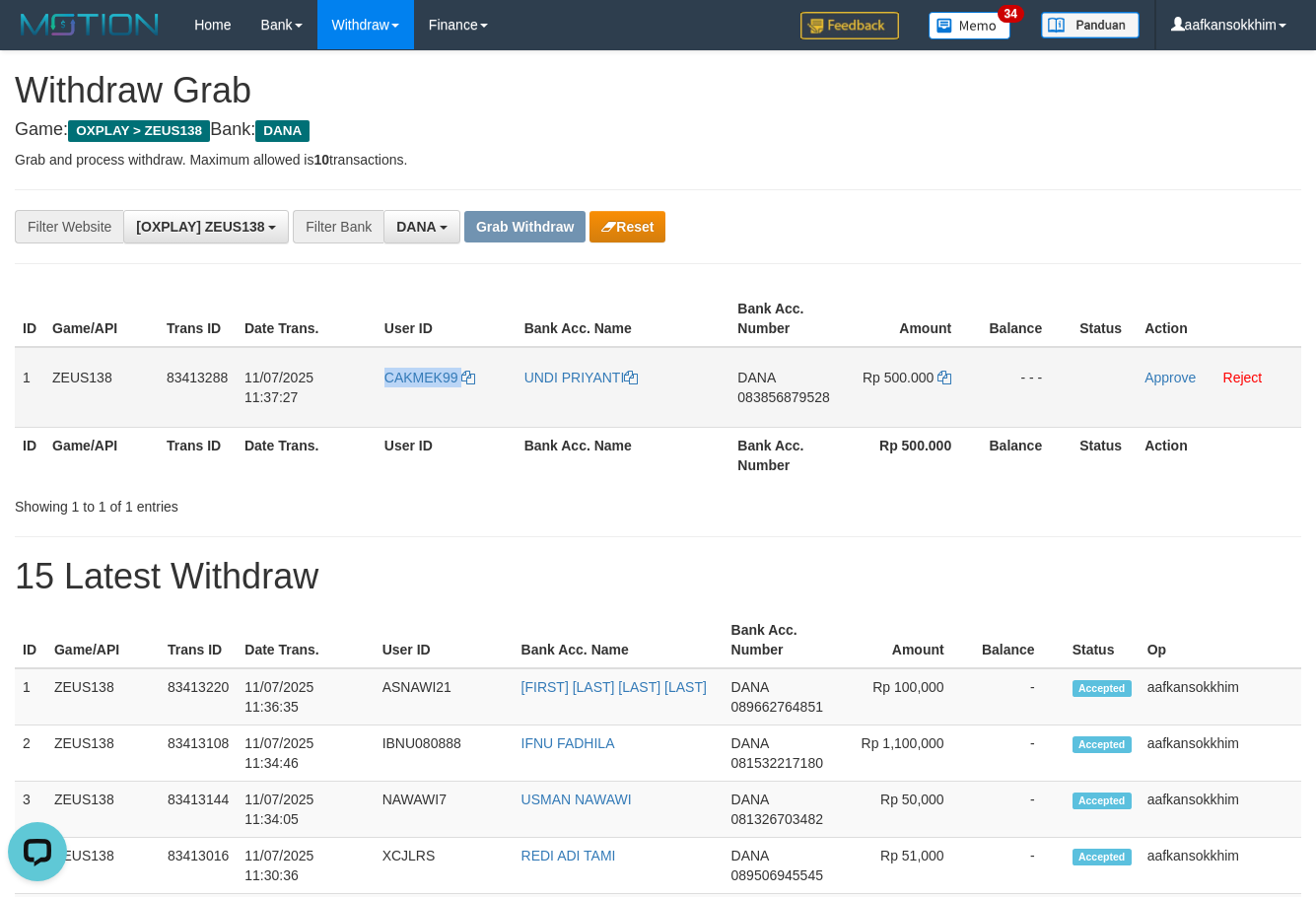 click on "CAKMEK99" at bounding box center (447, 387) 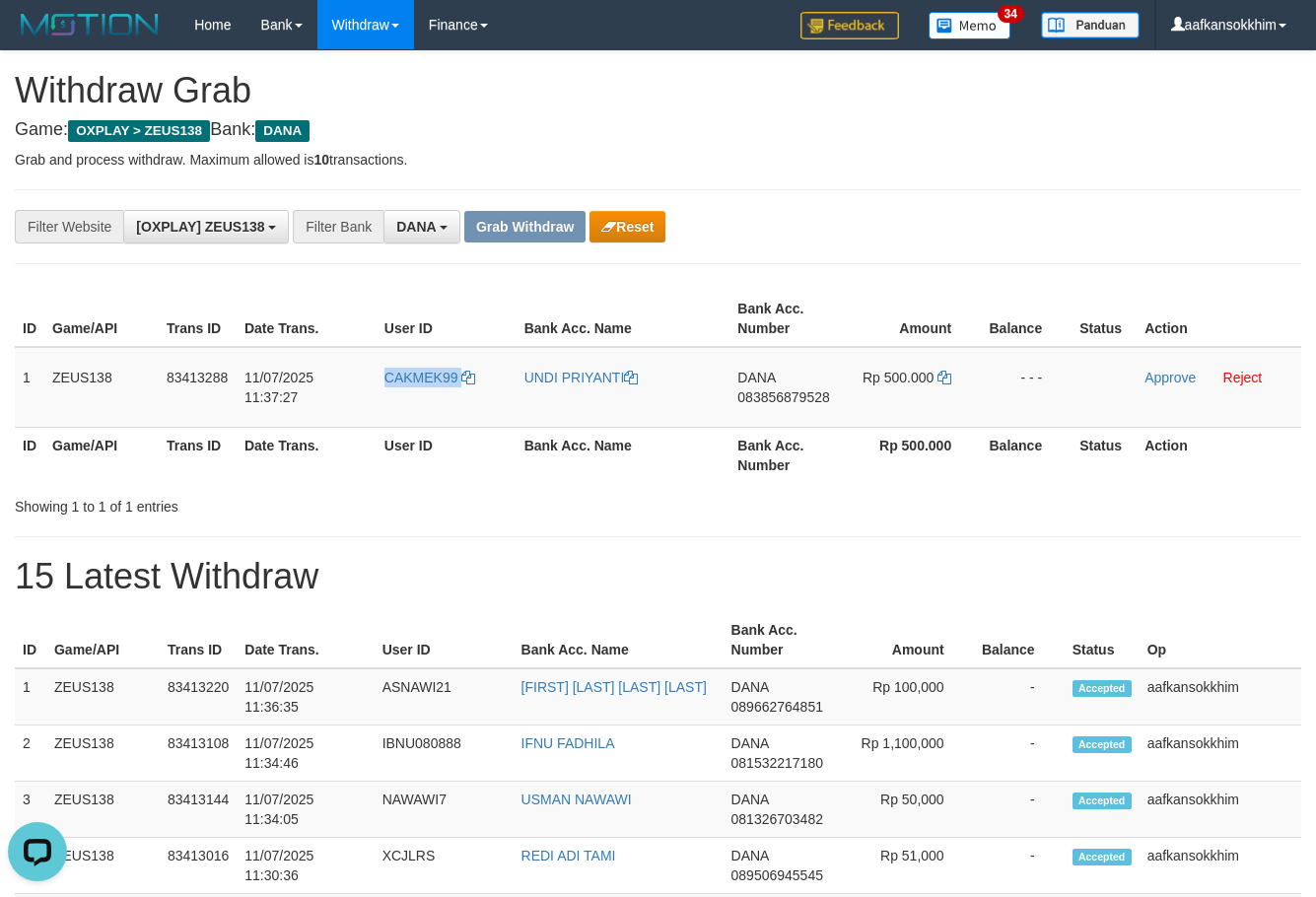 copy on "CAKMEK99" 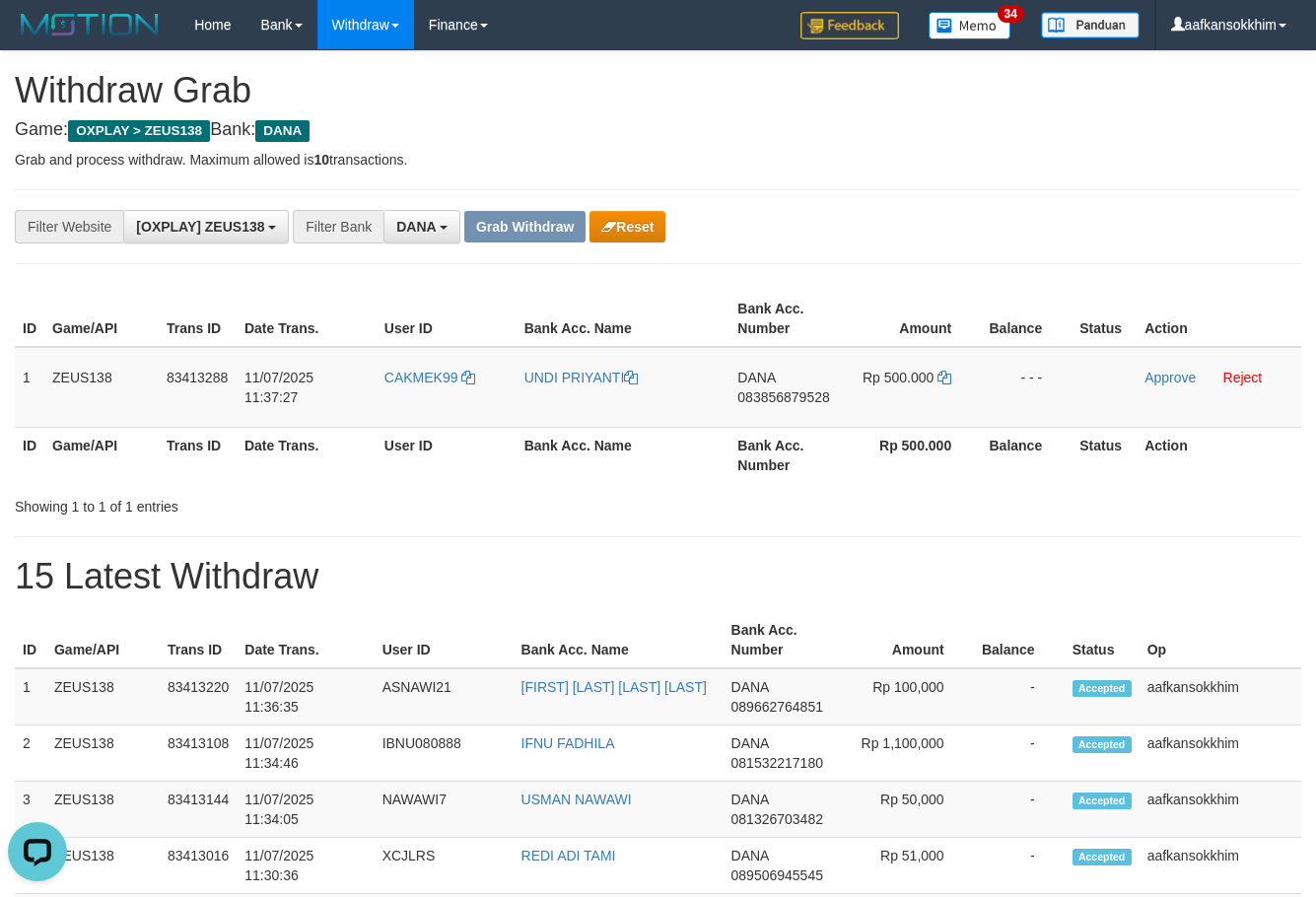 click on "Game:   OXPLAY > ZEUS138    		Bank:   DANA" at bounding box center (658, 130) 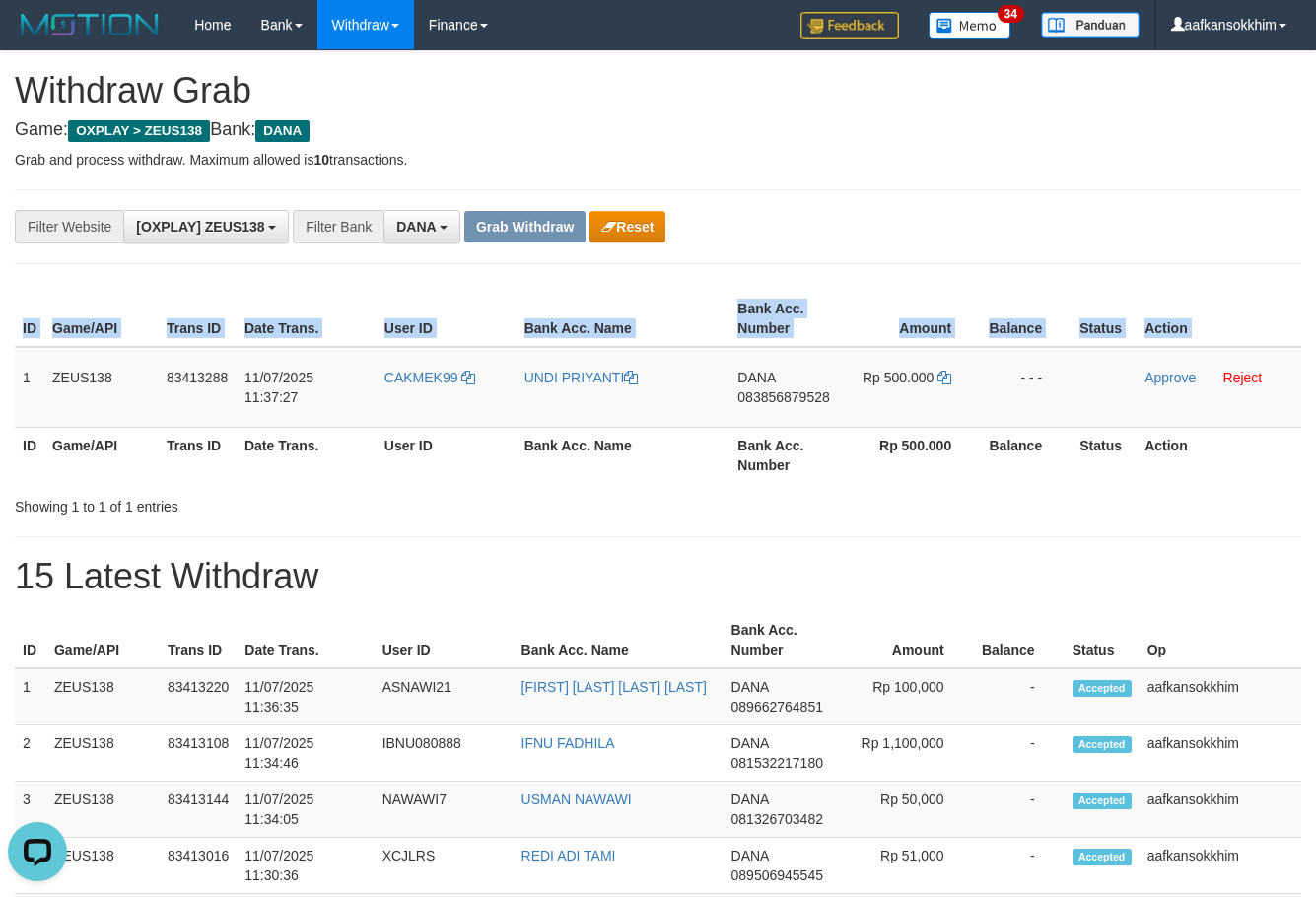 drag, startPoint x: 388, startPoint y: 398, endPoint x: 1316, endPoint y: 403, distance: 928.0135 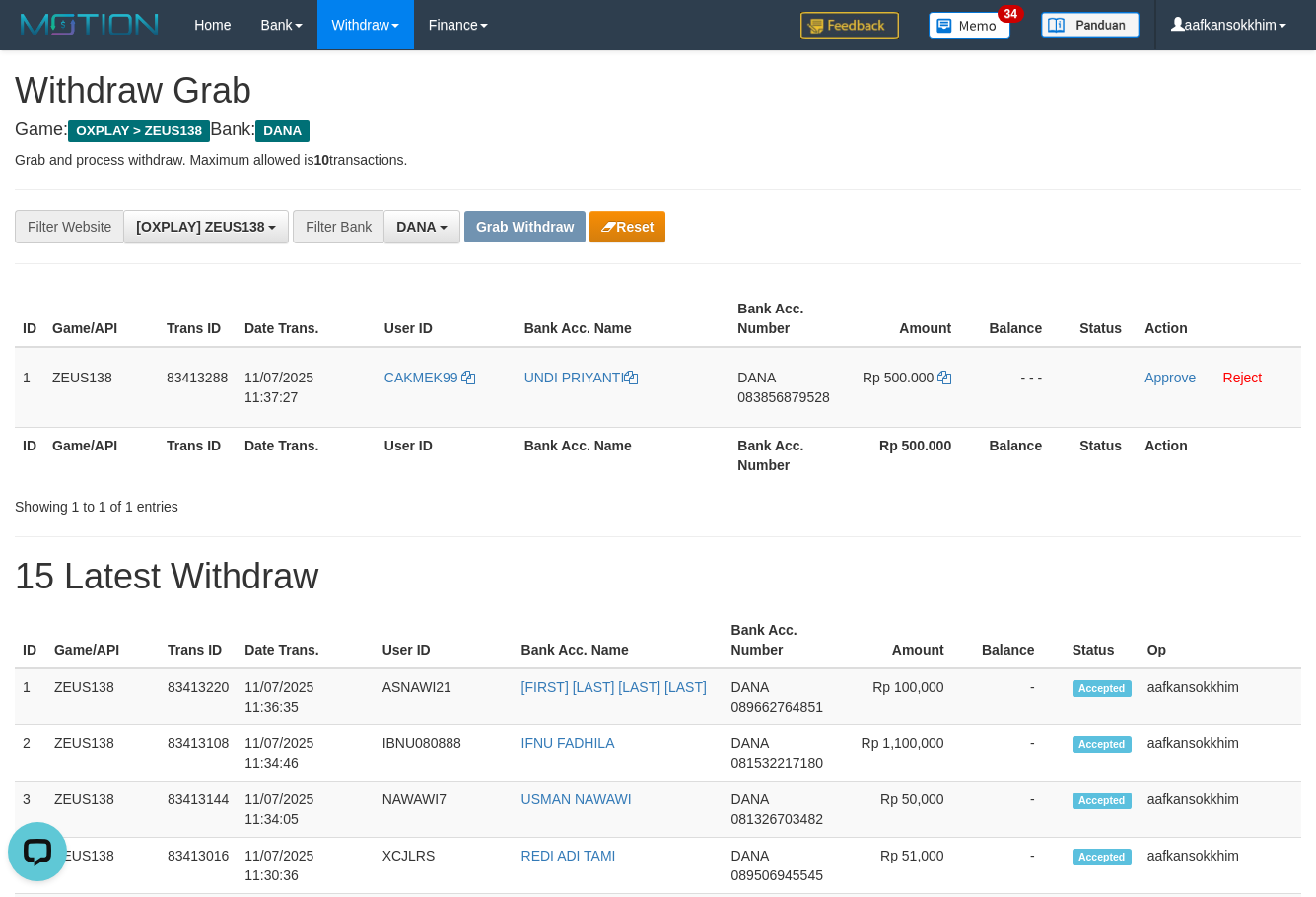 drag, startPoint x: 1018, startPoint y: 524, endPoint x: 696, endPoint y: 493, distance: 323.489 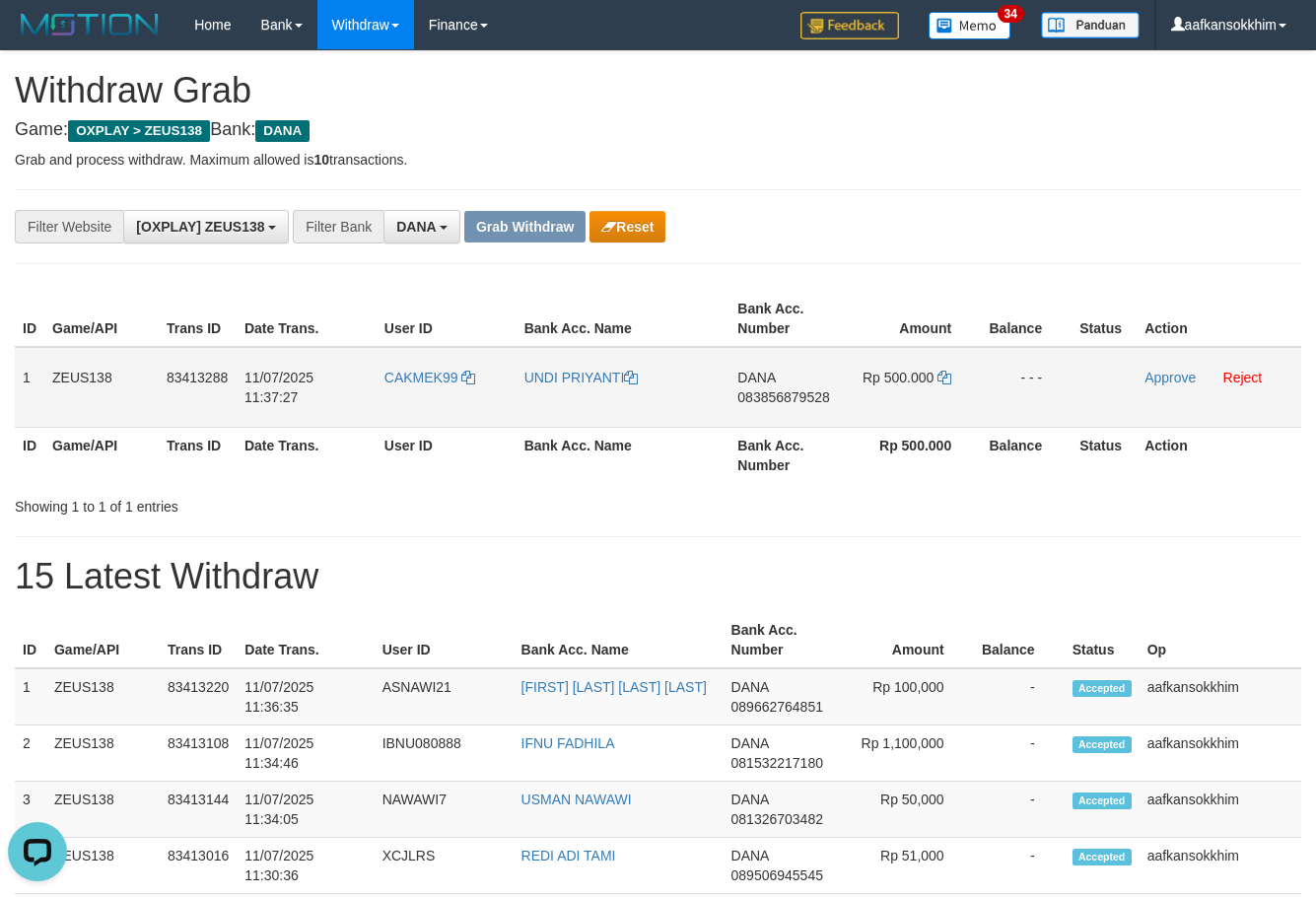 drag, startPoint x: 27, startPoint y: 369, endPoint x: 103, endPoint y: 372, distance: 76.05919 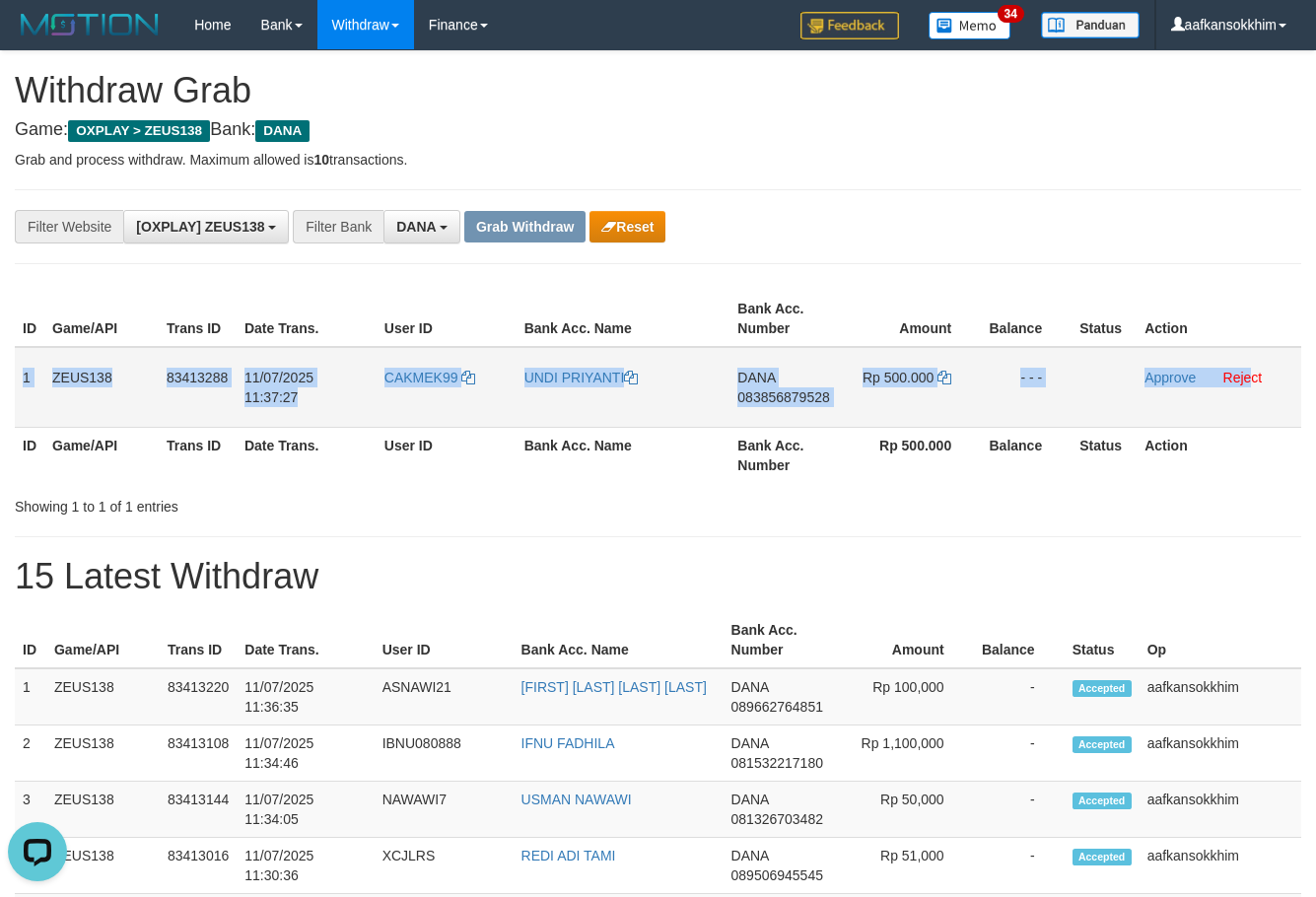 drag, startPoint x: 36, startPoint y: 375, endPoint x: 1252, endPoint y: 395, distance: 1216.1645 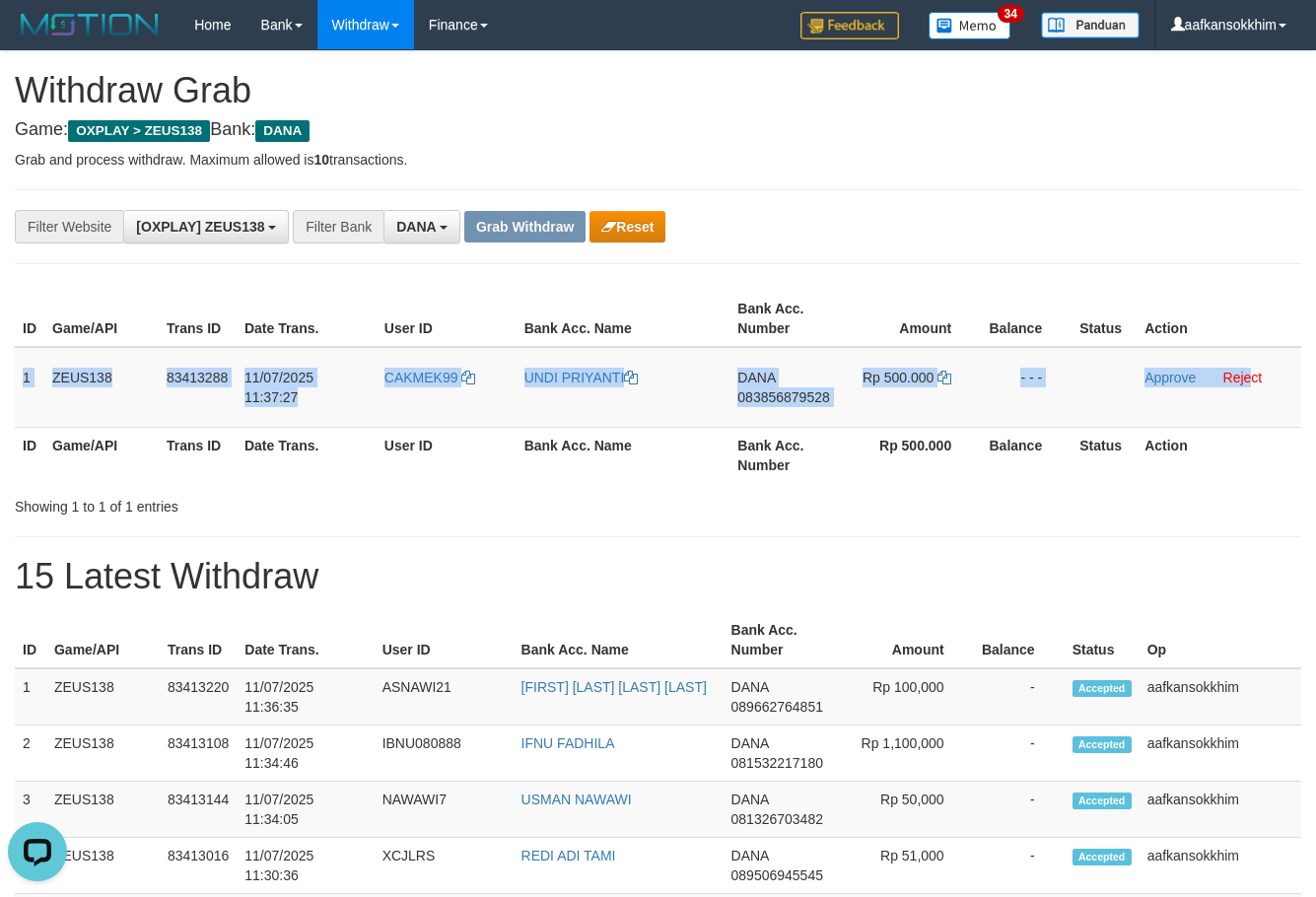 copy on "1
ZEUS138
83413288
11/07/2025 11:37:27
CAKMEK99
UNDI PRIYANTI
DANA
083856879528
Rp 500.000
- - -
Approve
Reje" 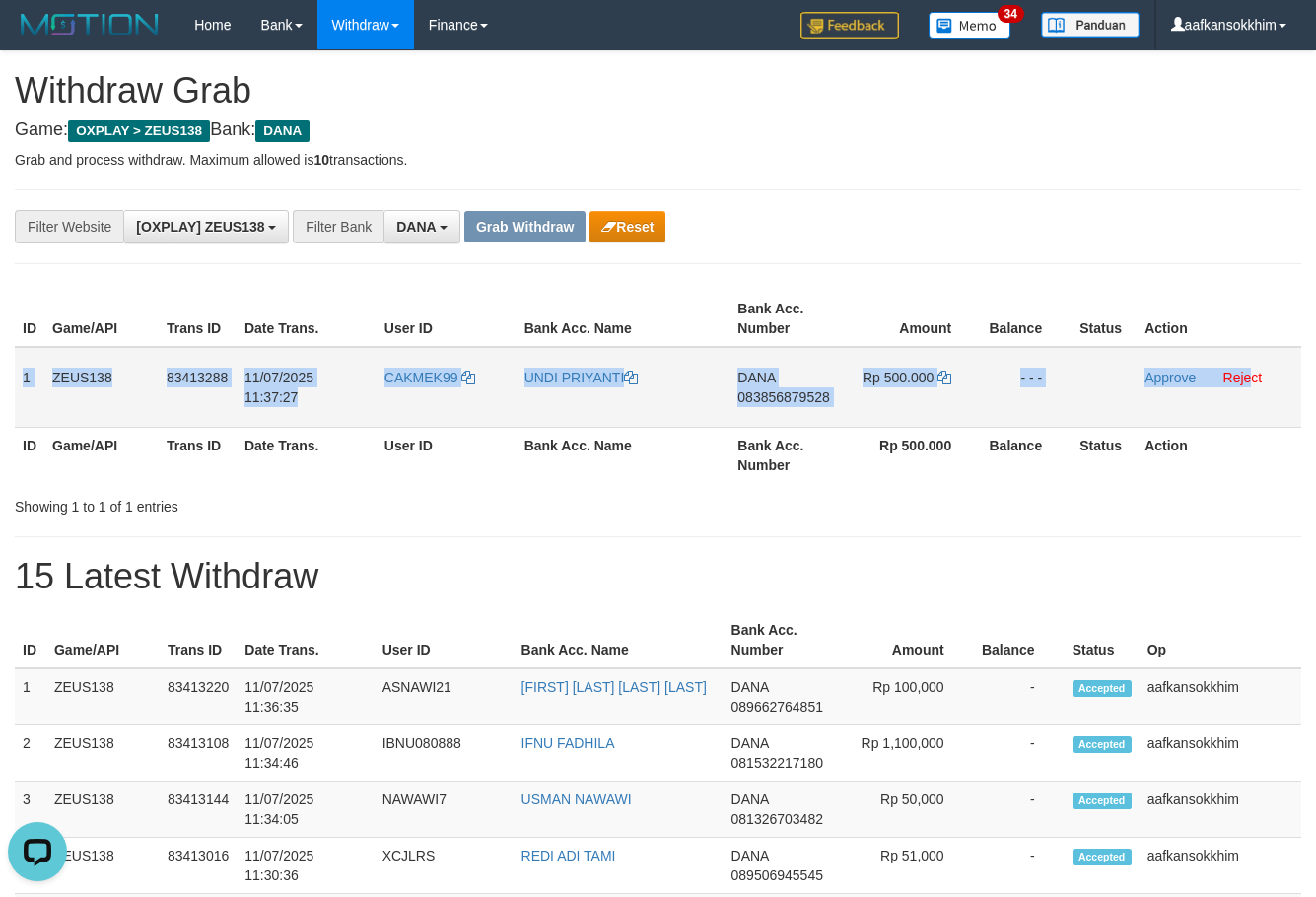 click on "083856879528" at bounding box center (783, 397) 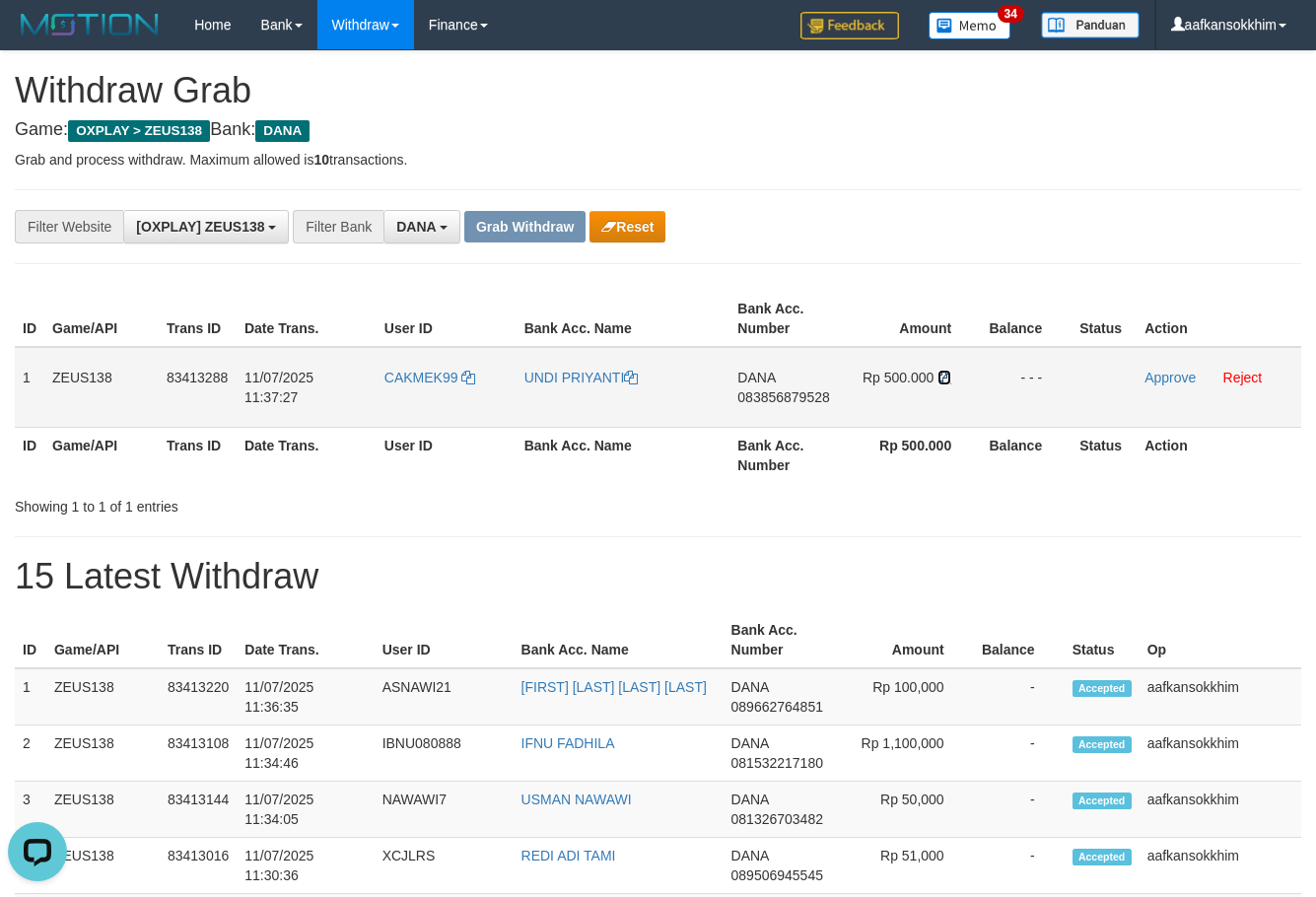 click at bounding box center [944, 378] 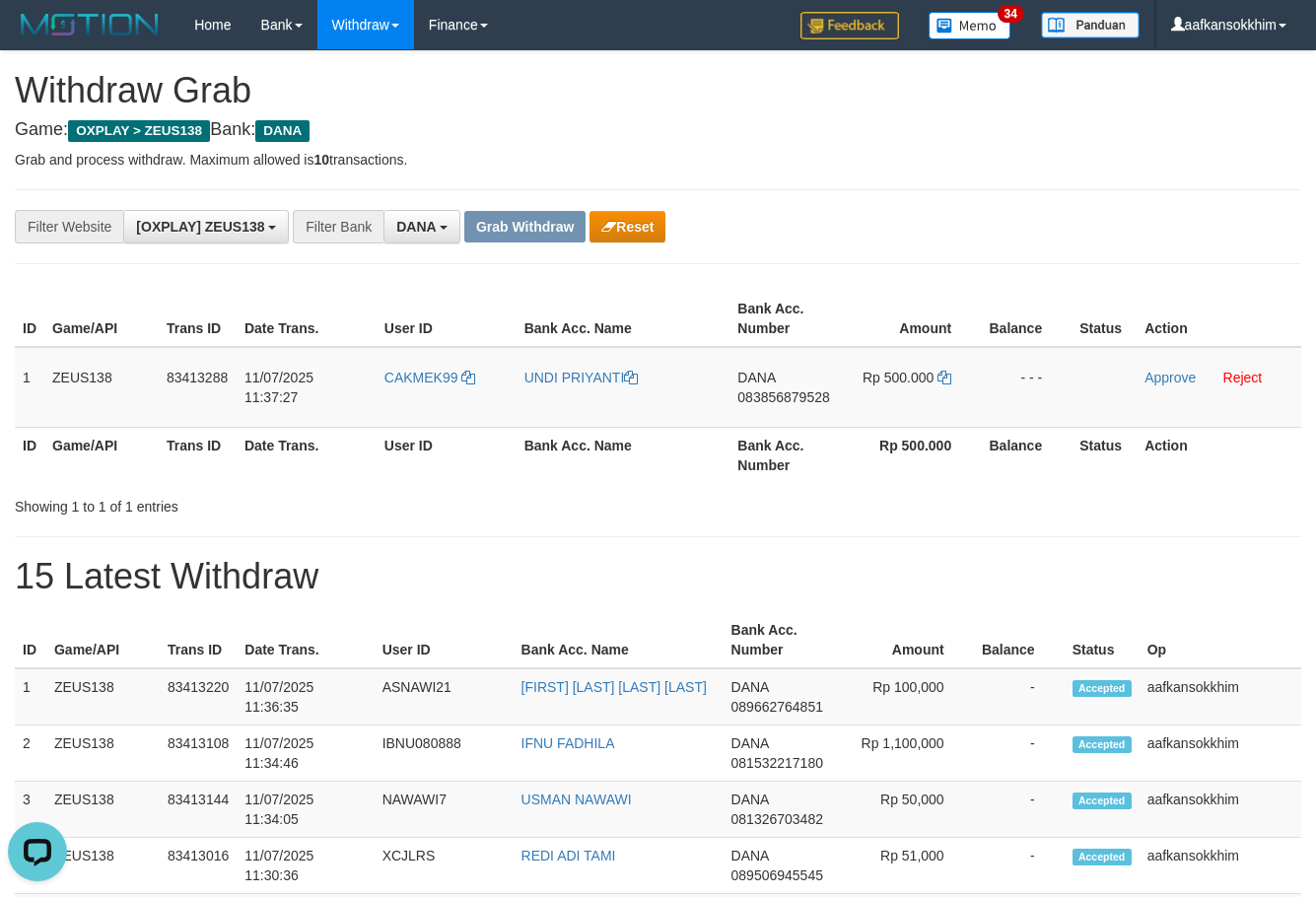 click on "**********" at bounding box center (658, 1107) 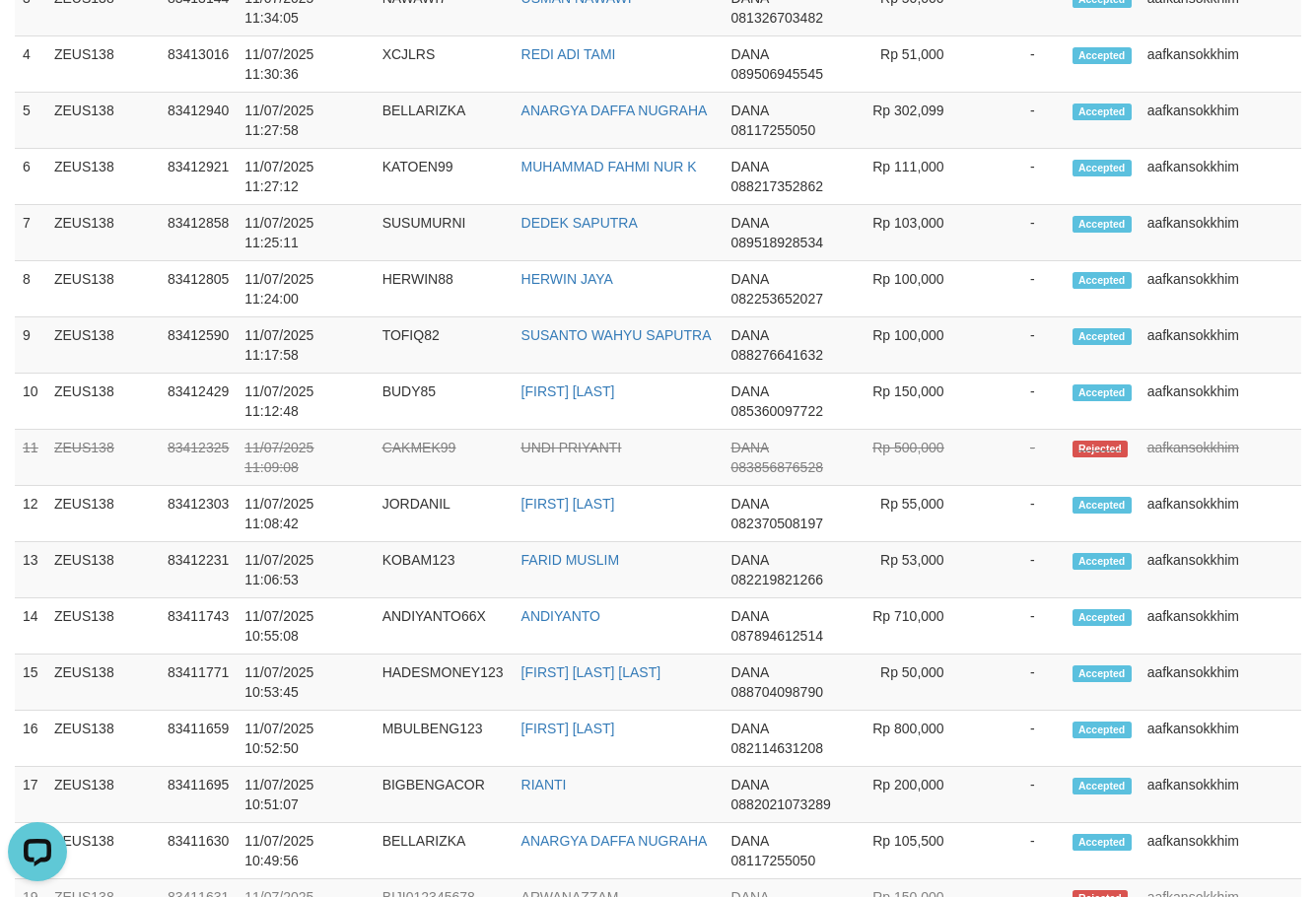 scroll, scrollTop: 0, scrollLeft: 0, axis: both 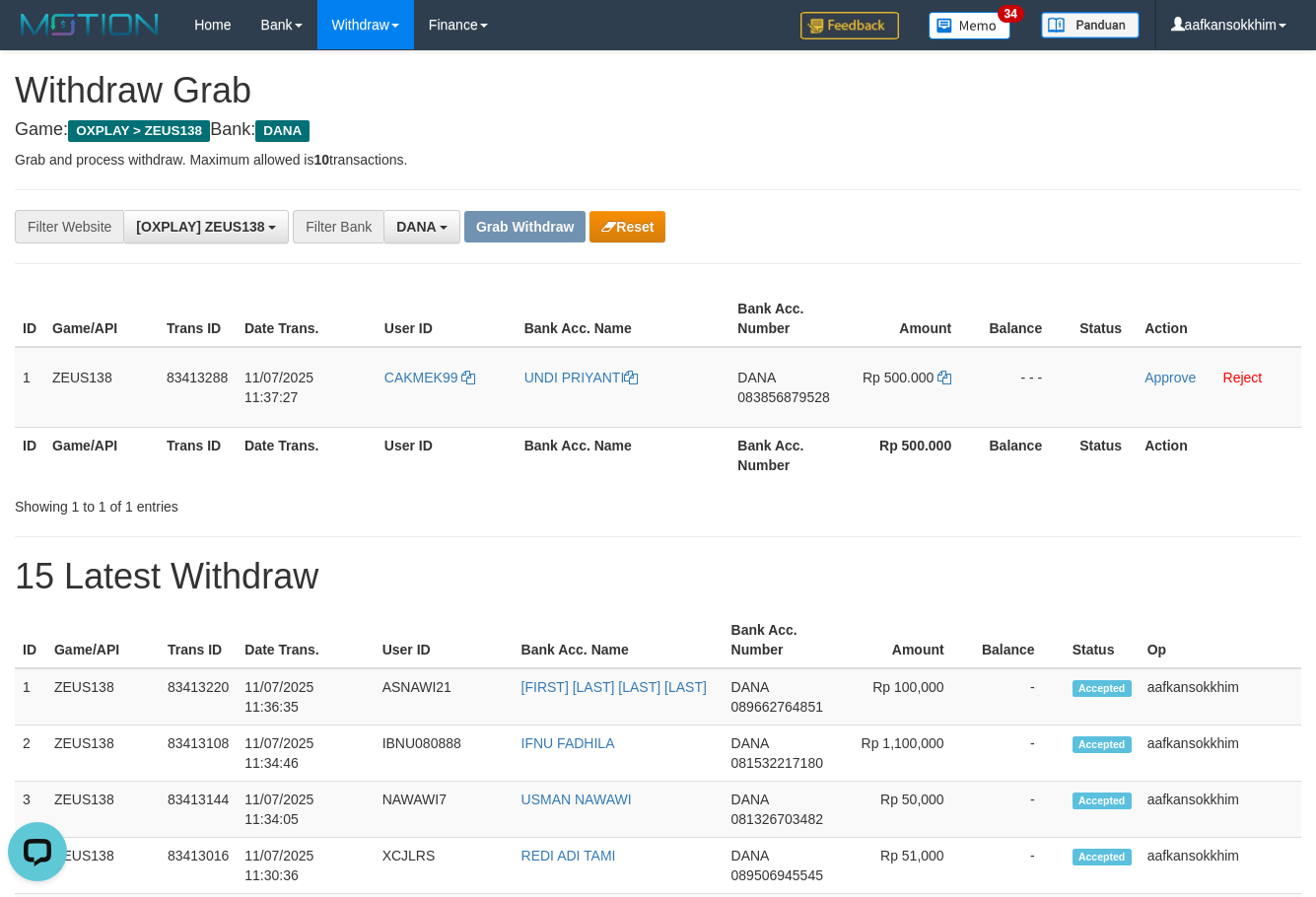 click on "15 Latest Withdraw" at bounding box center (658, 577) 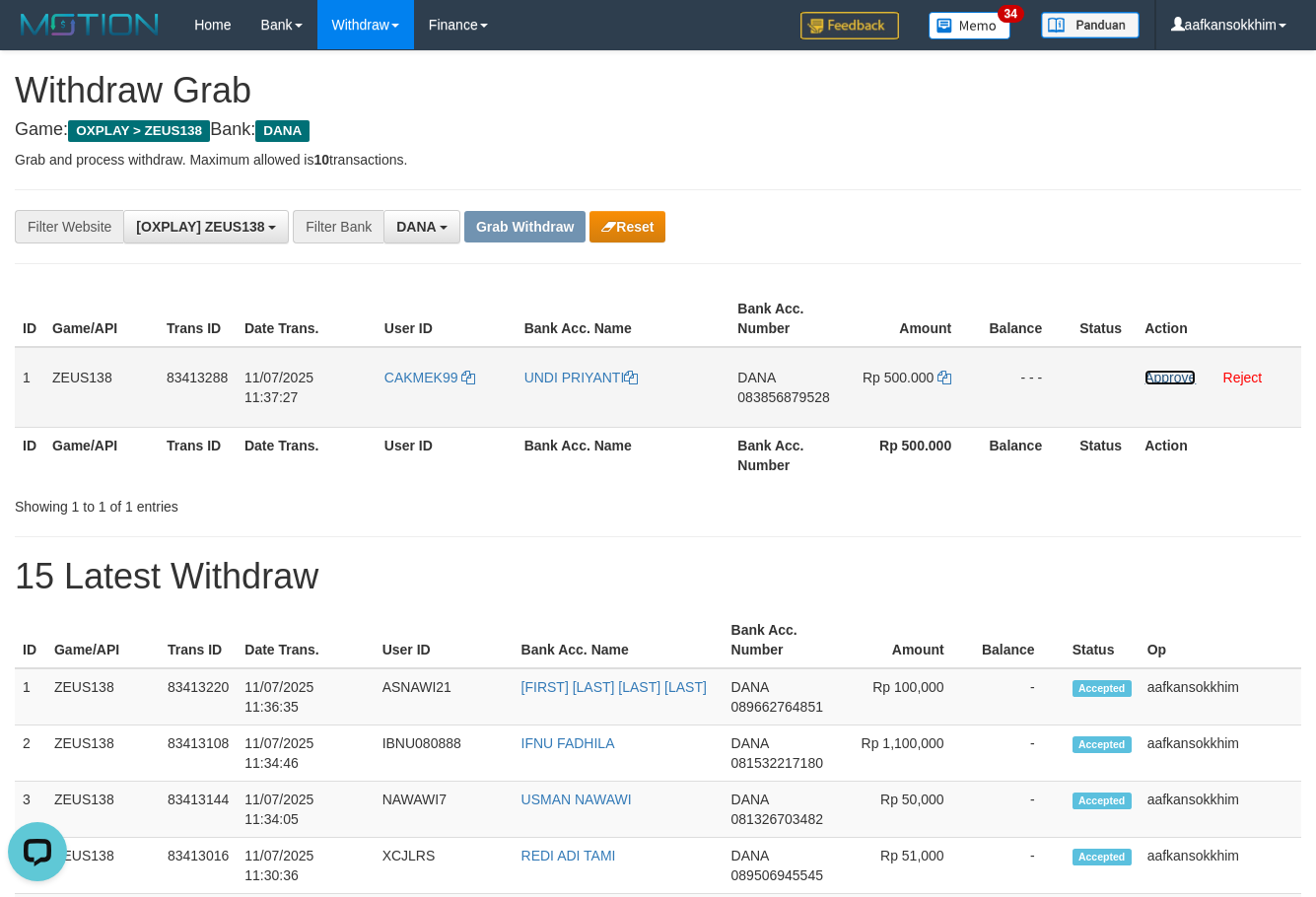 click on "Approve" at bounding box center (1170, 378) 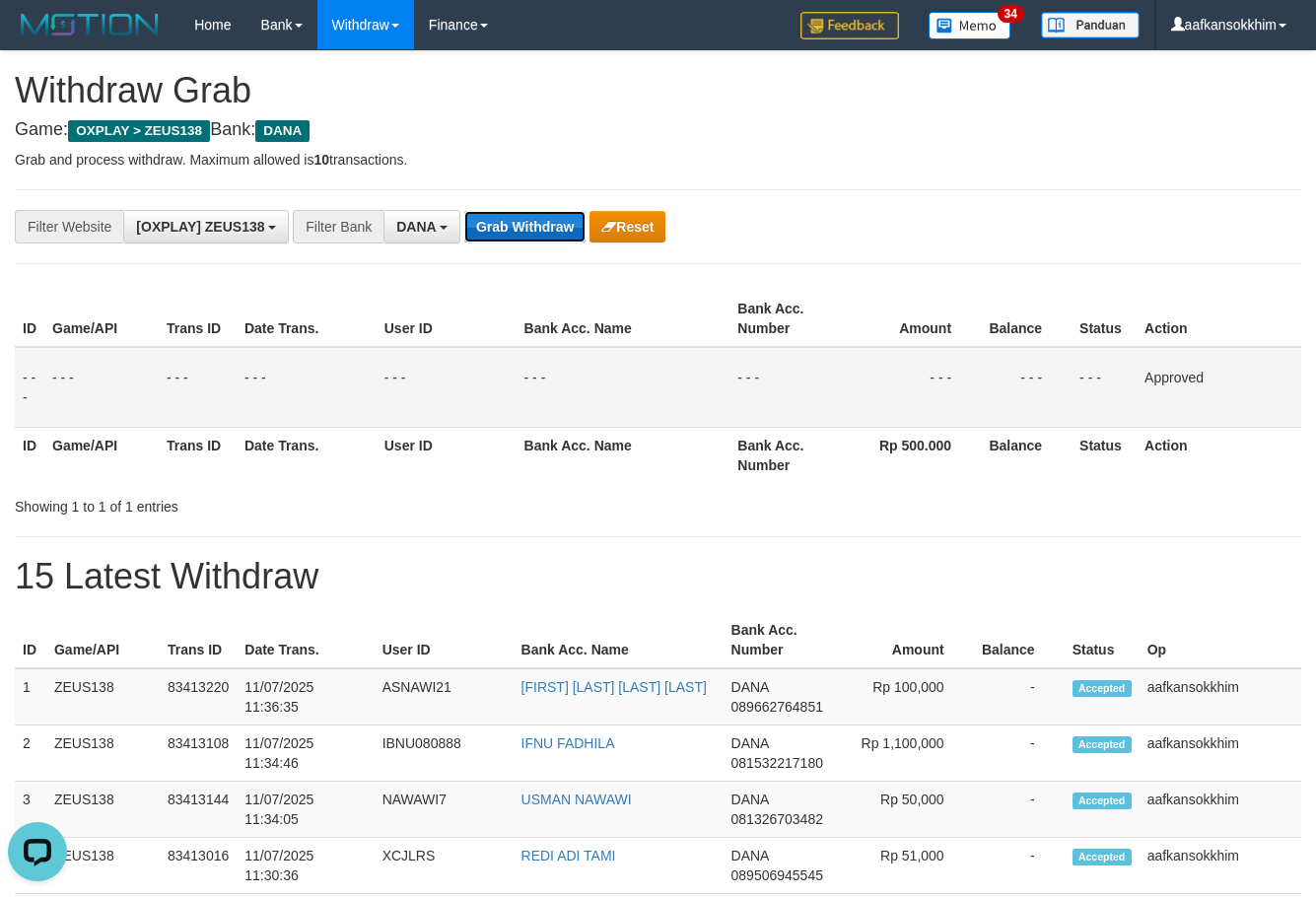 click on "Grab Withdraw" at bounding box center [524, 227] 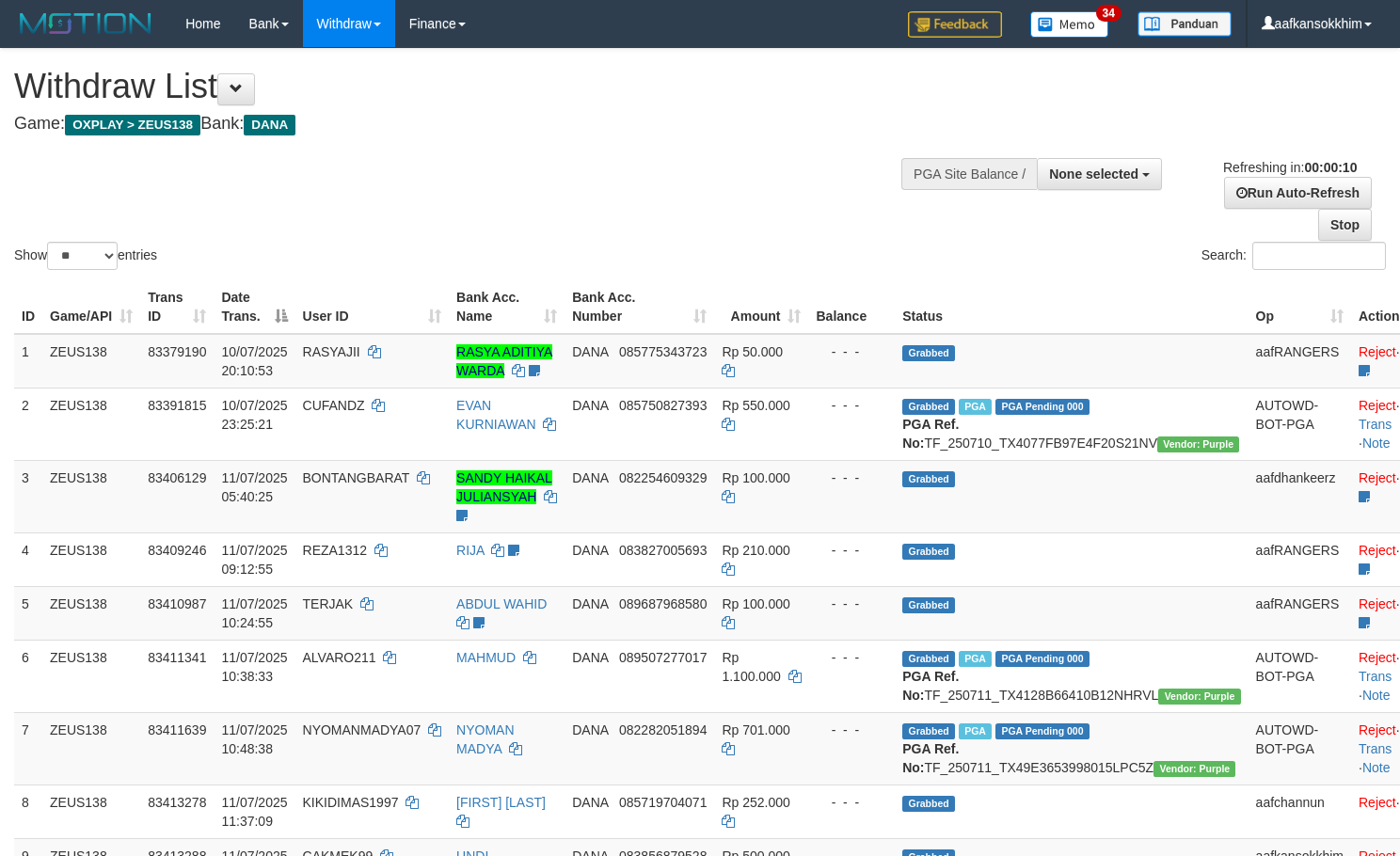 select 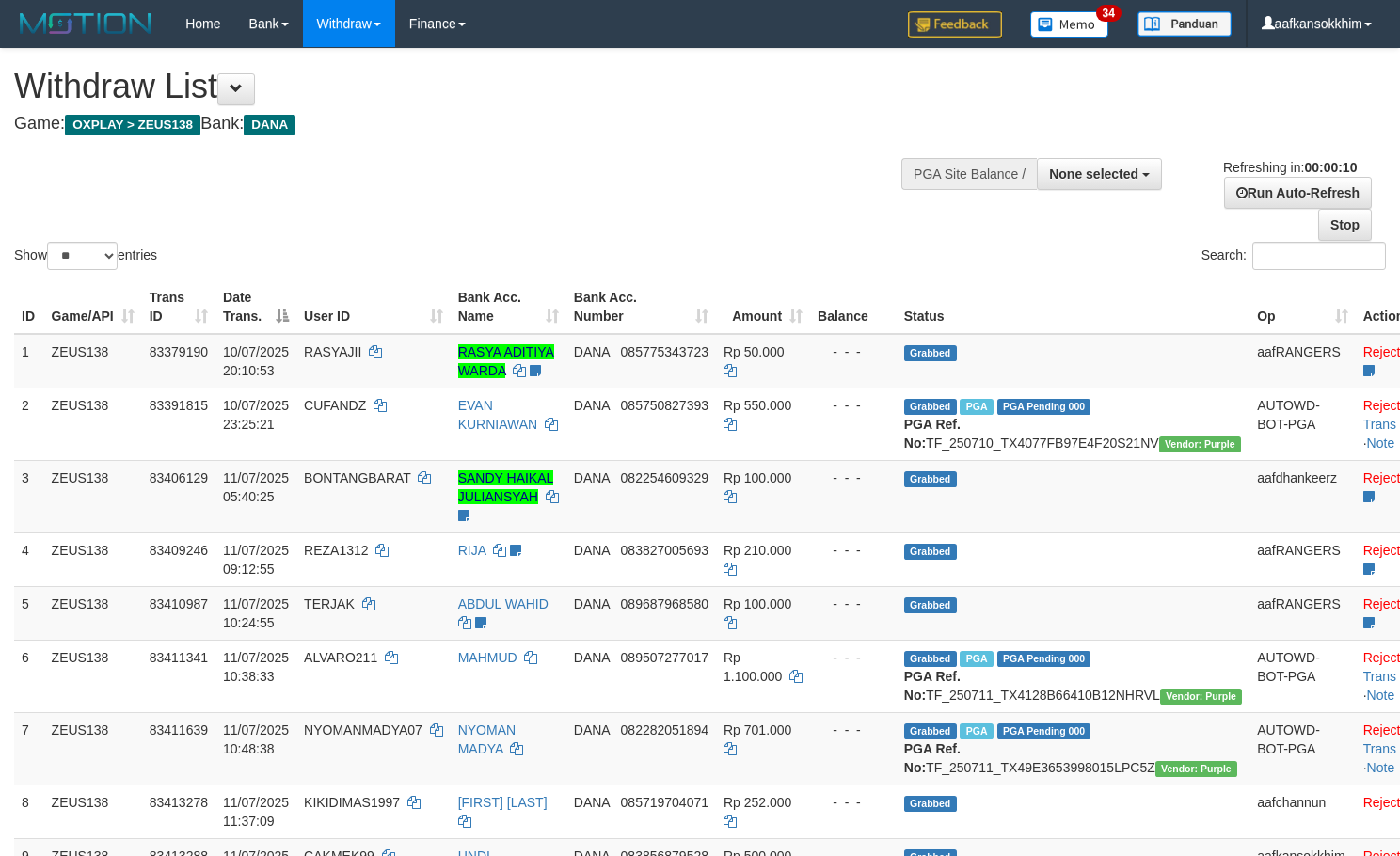select 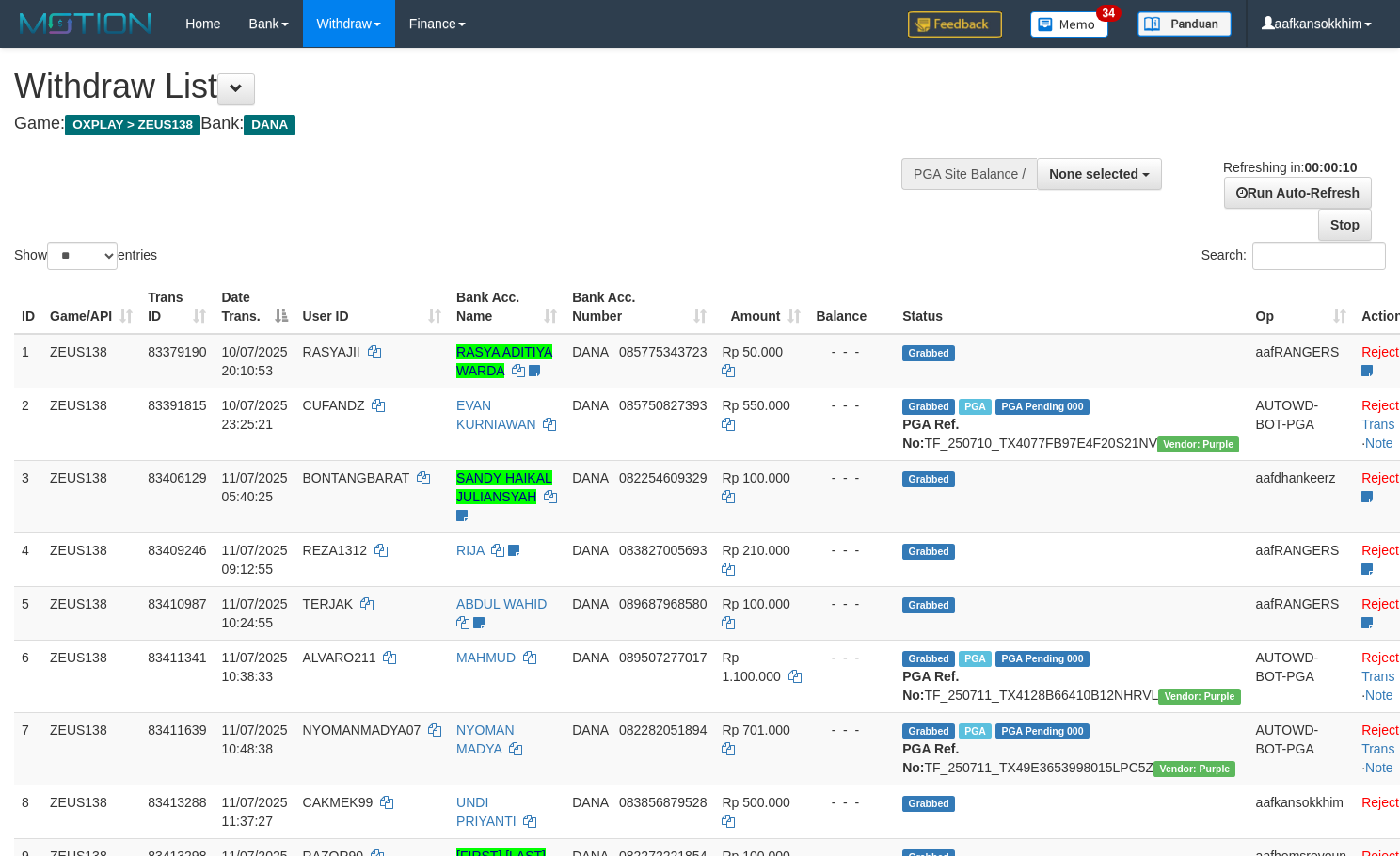 select 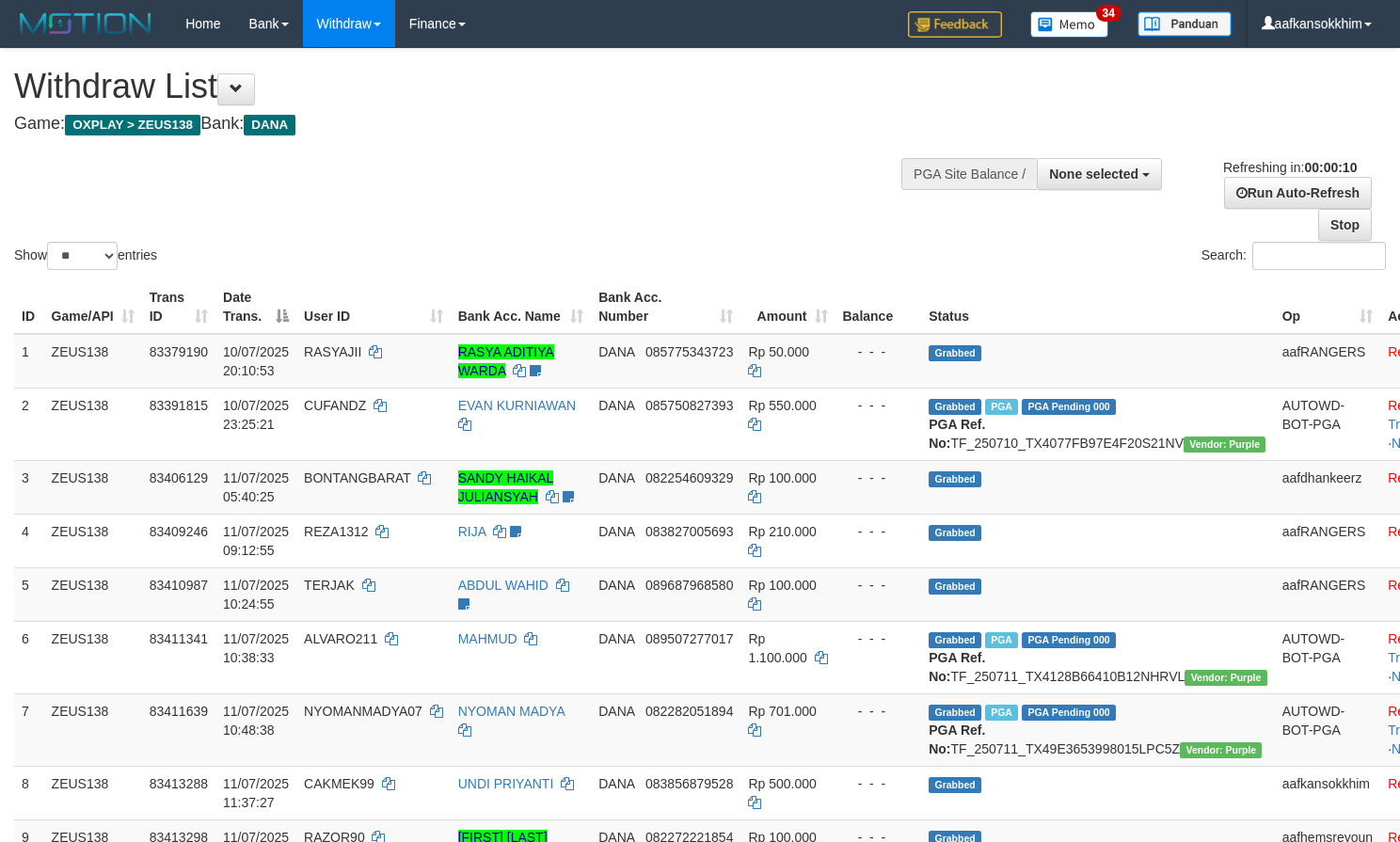 select 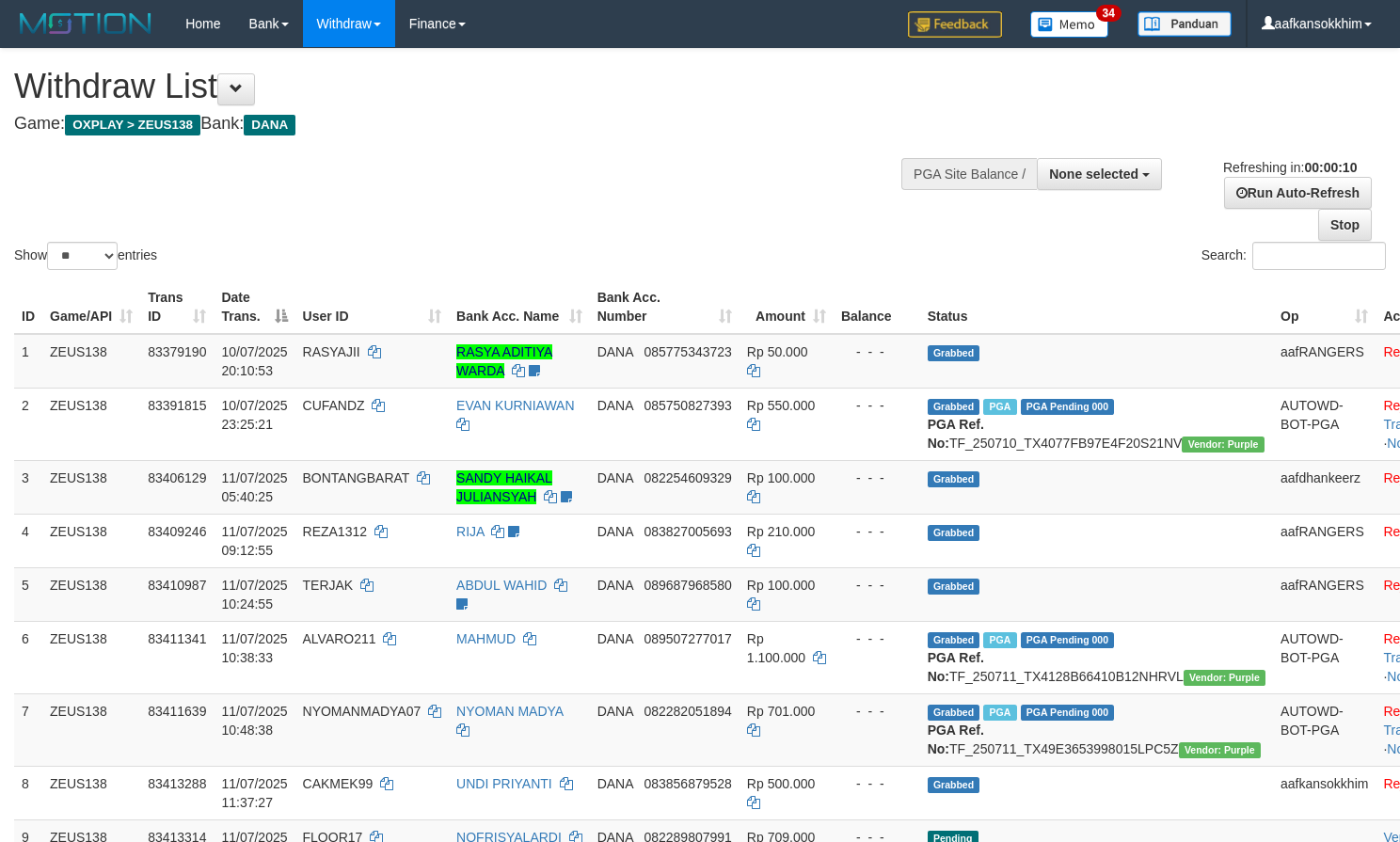 select 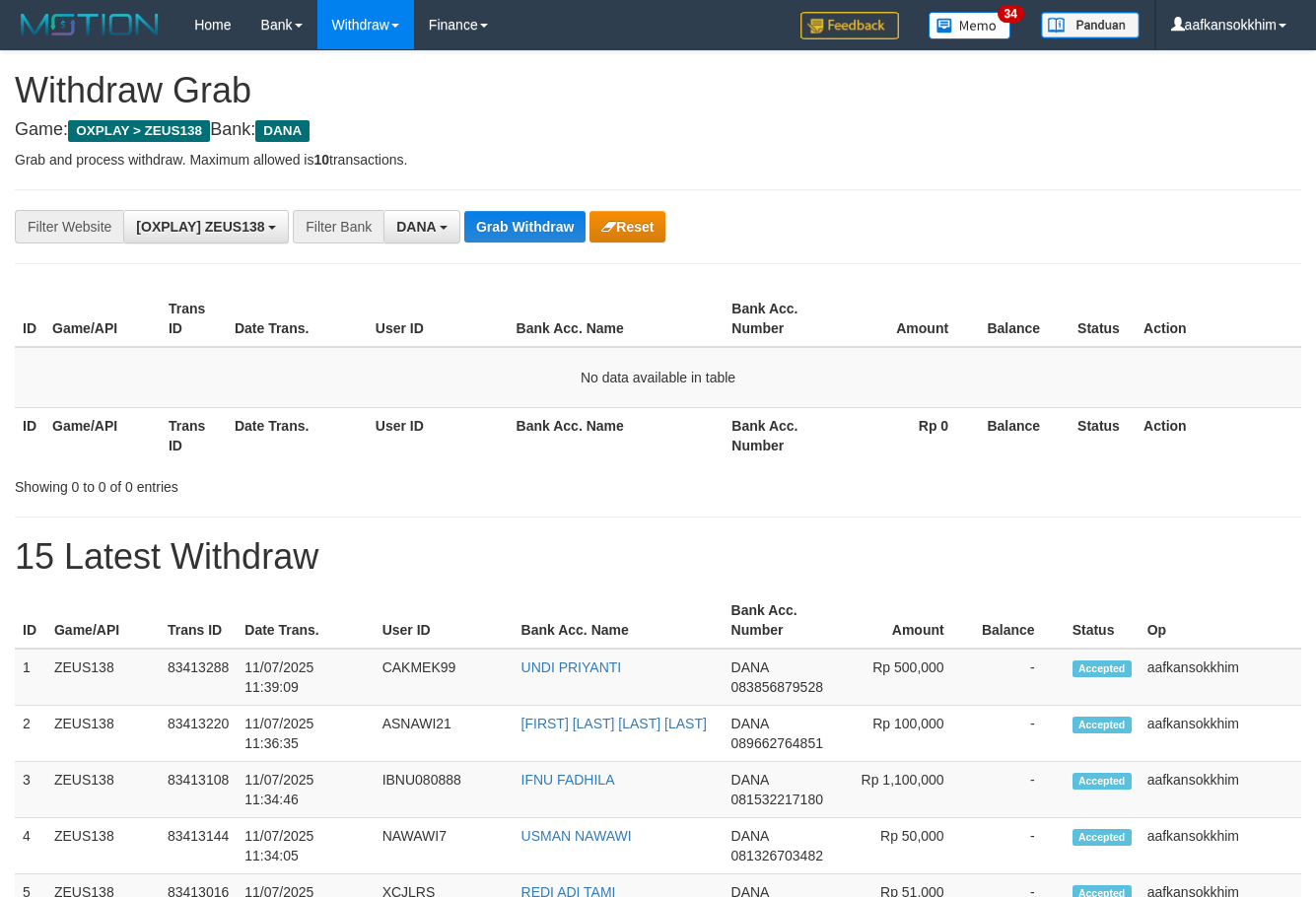 scroll, scrollTop: 0, scrollLeft: 0, axis: both 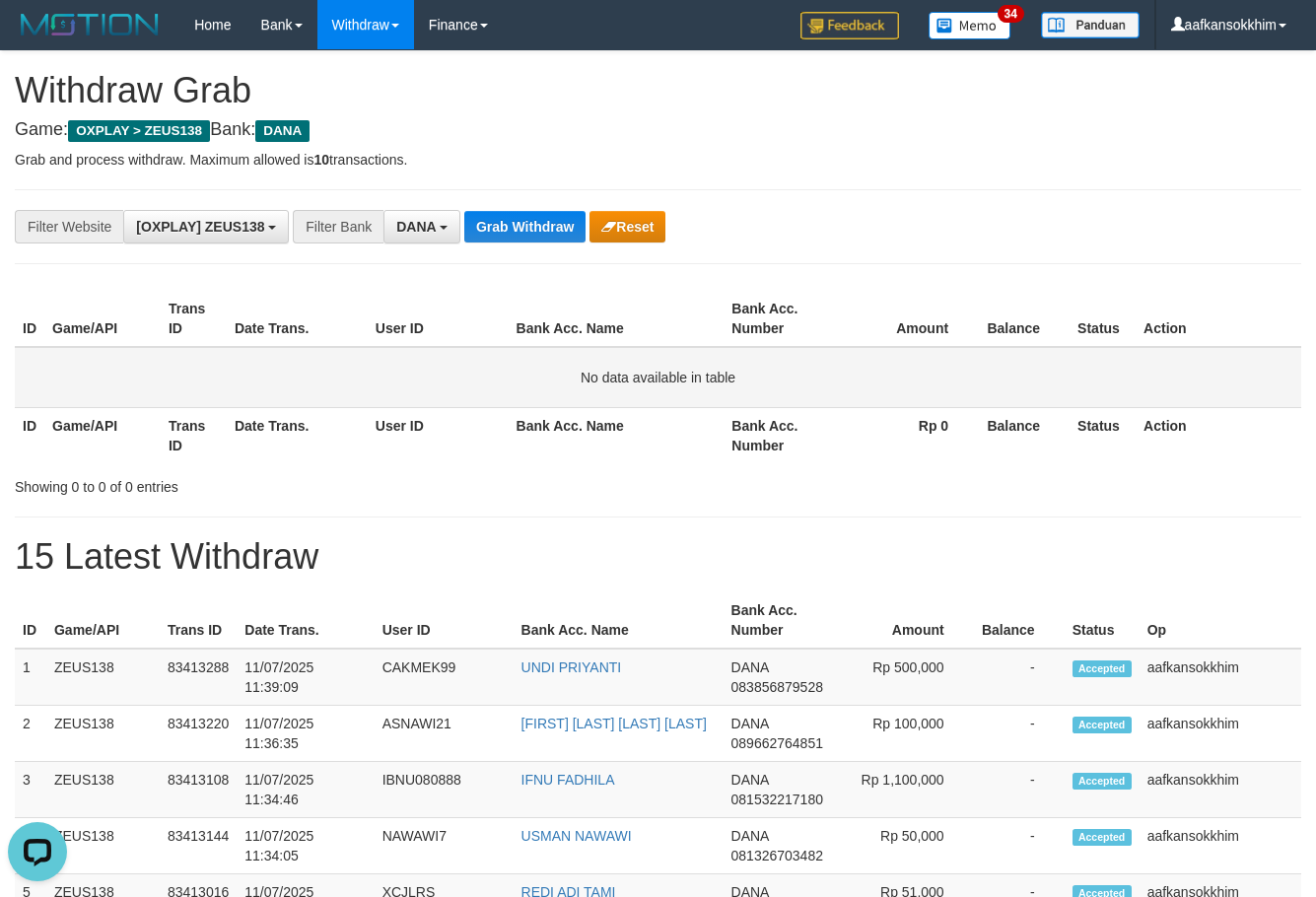 drag, startPoint x: 758, startPoint y: 242, endPoint x: 769, endPoint y: 377, distance: 135.44741 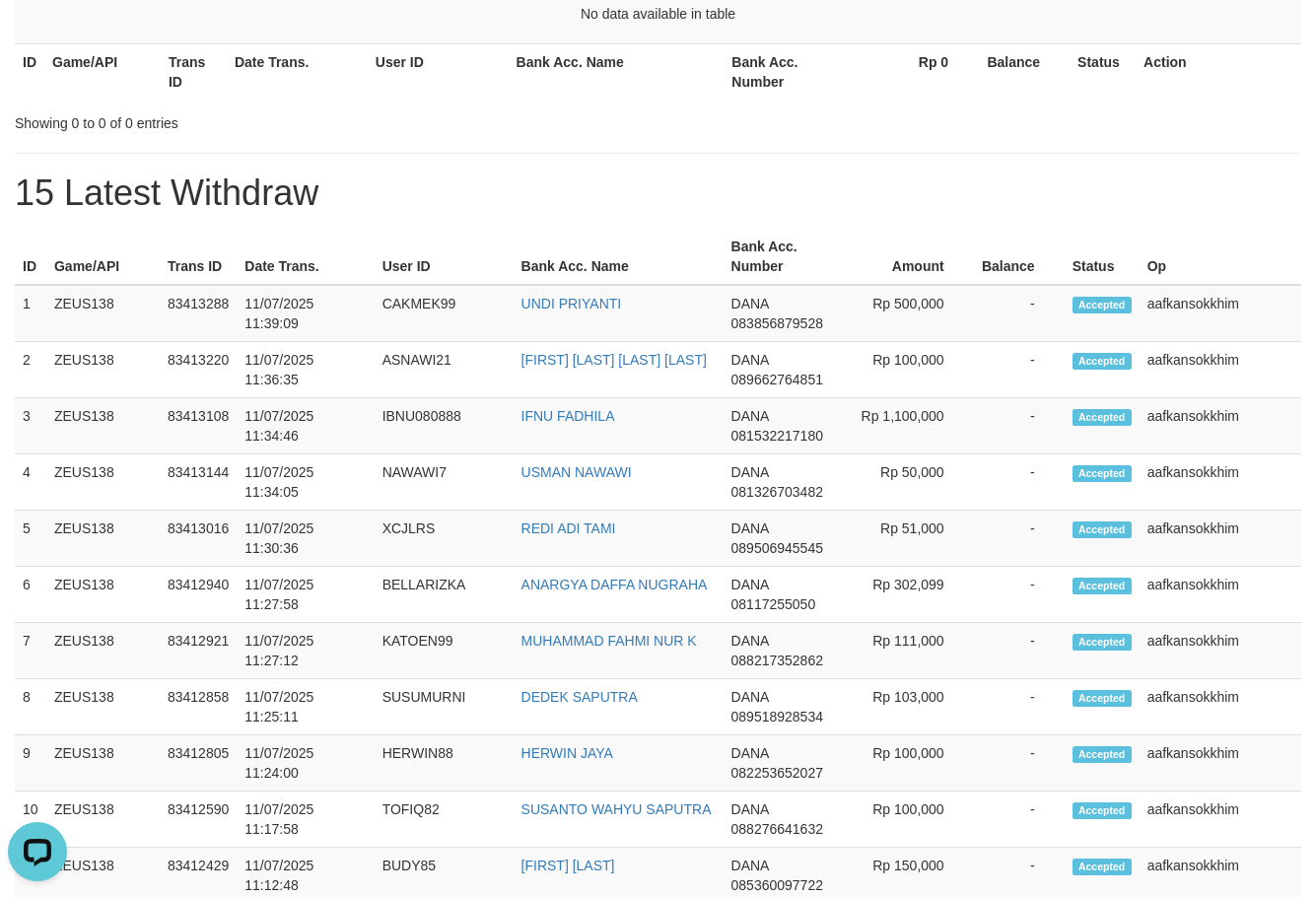scroll, scrollTop: 0, scrollLeft: 0, axis: both 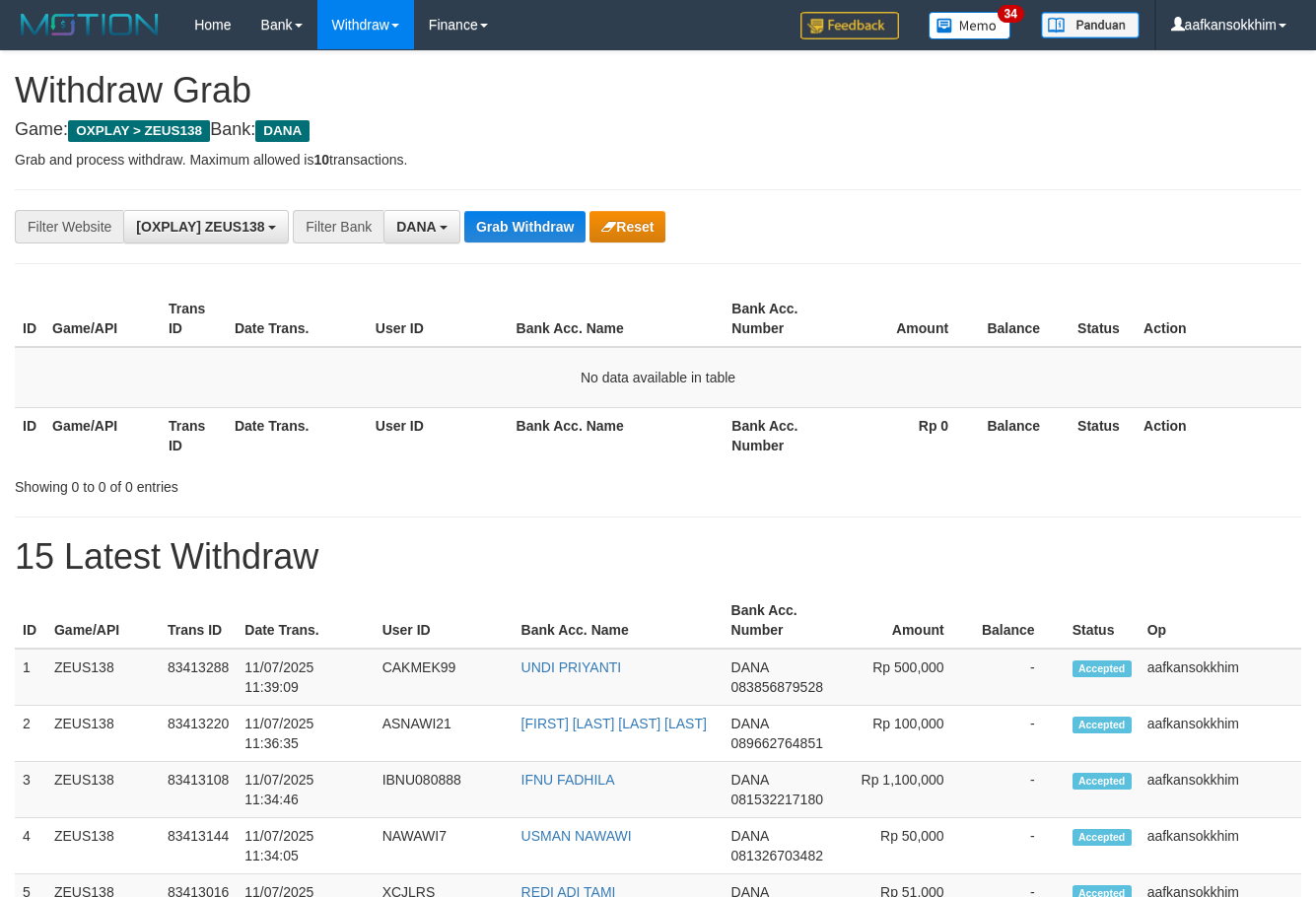 click on "**********" at bounding box center [658, 1097] 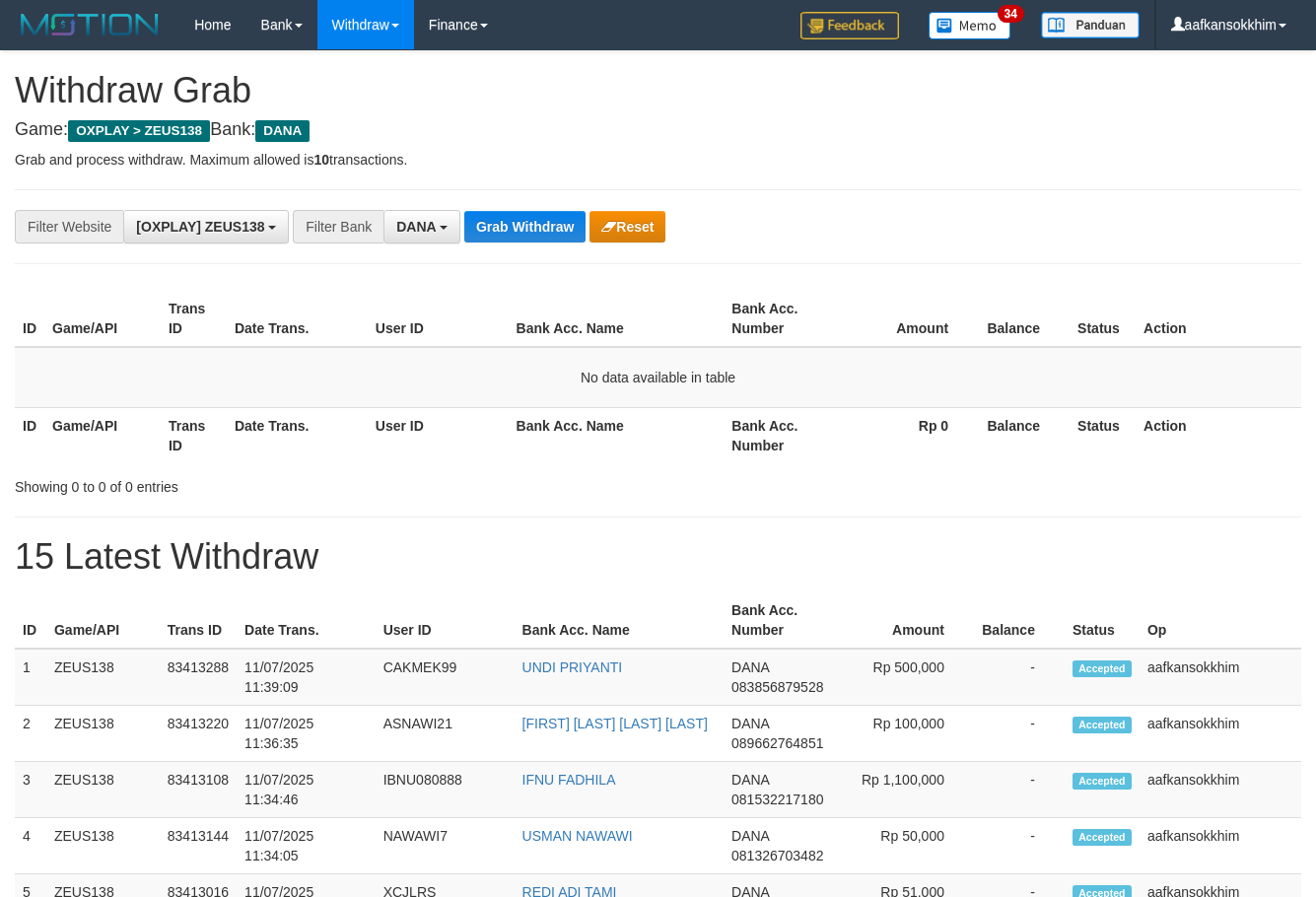 scroll, scrollTop: 0, scrollLeft: 0, axis: both 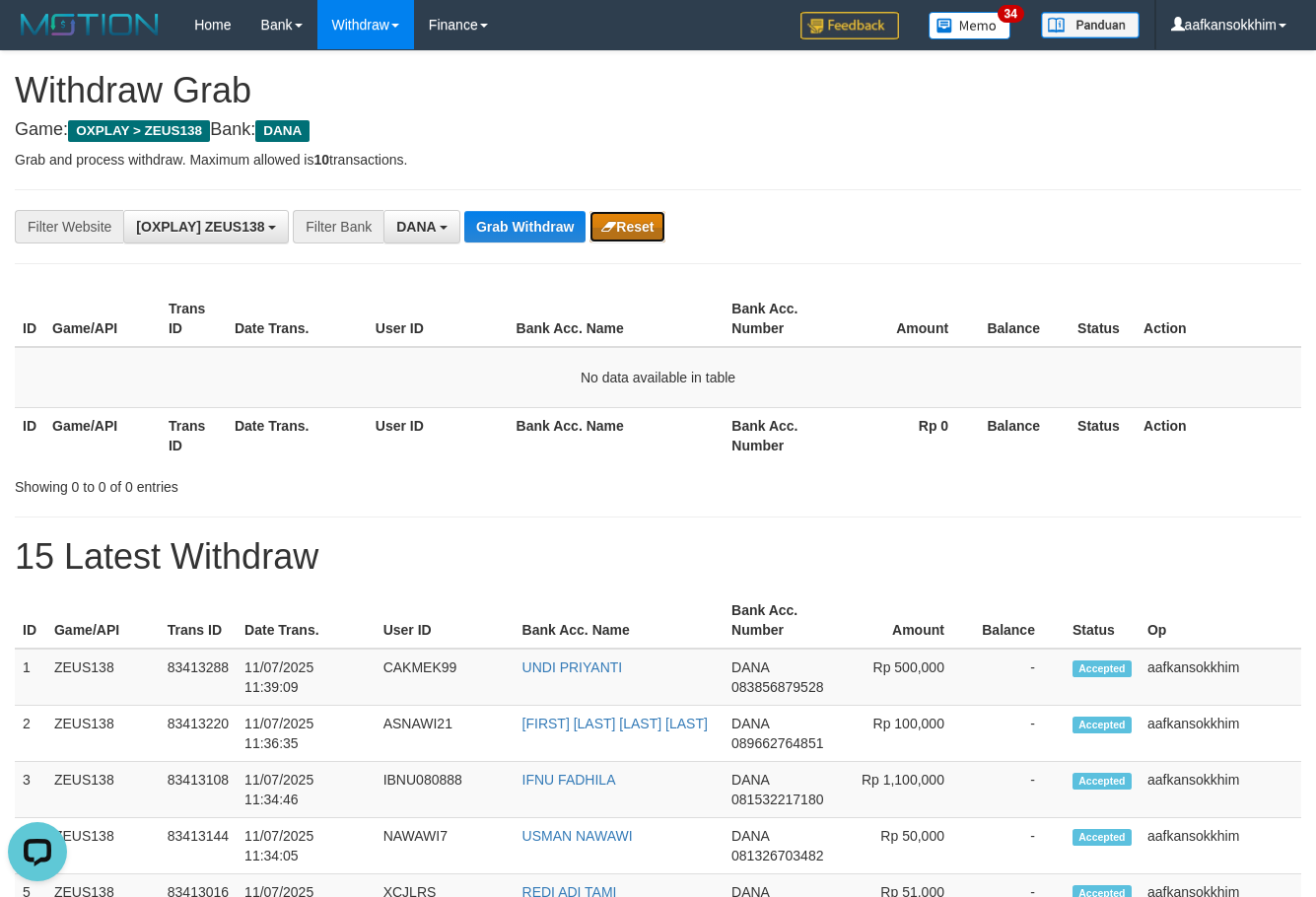 click on "Reset" at bounding box center [627, 227] 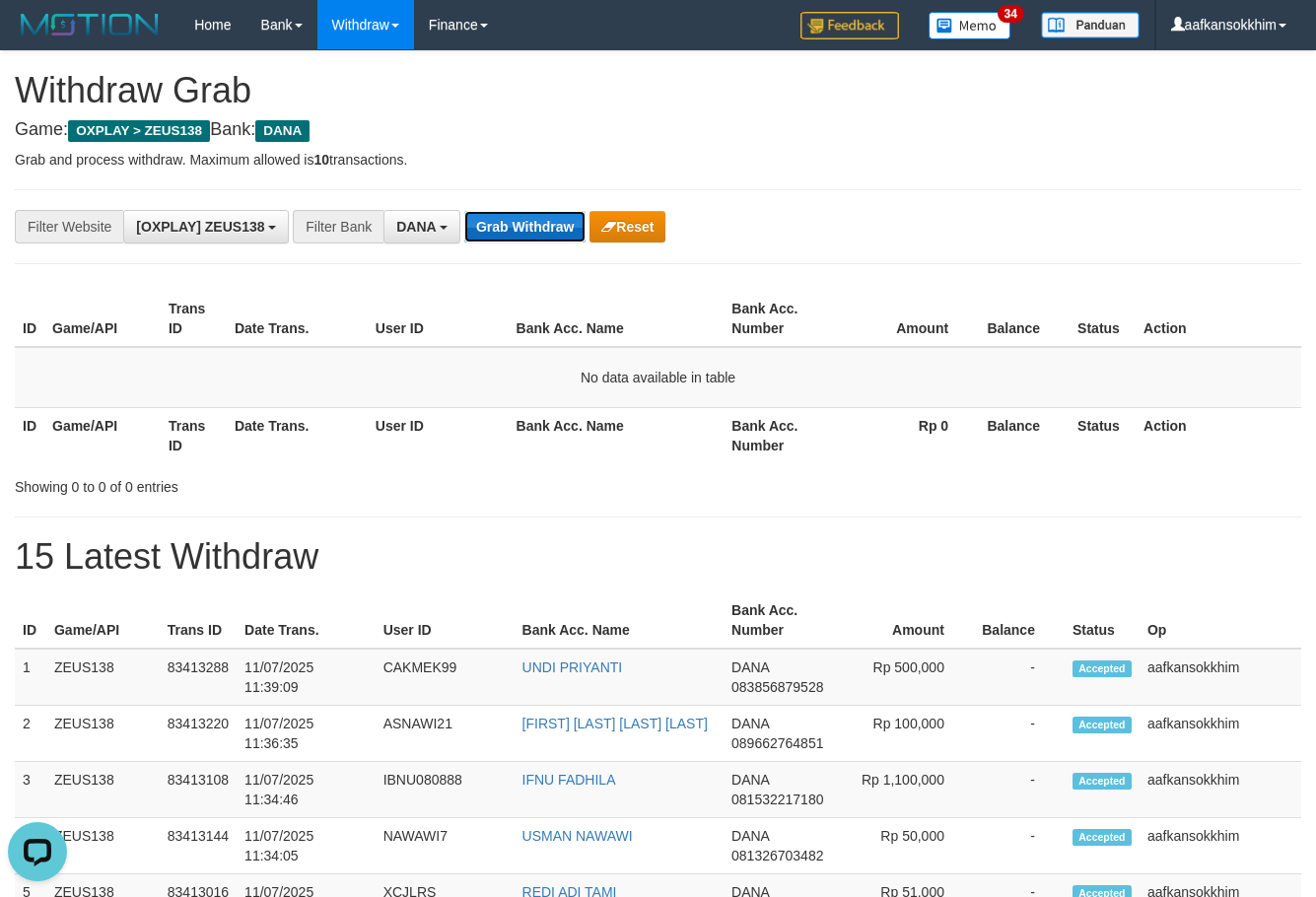 click on "Grab Withdraw" at bounding box center (524, 227) 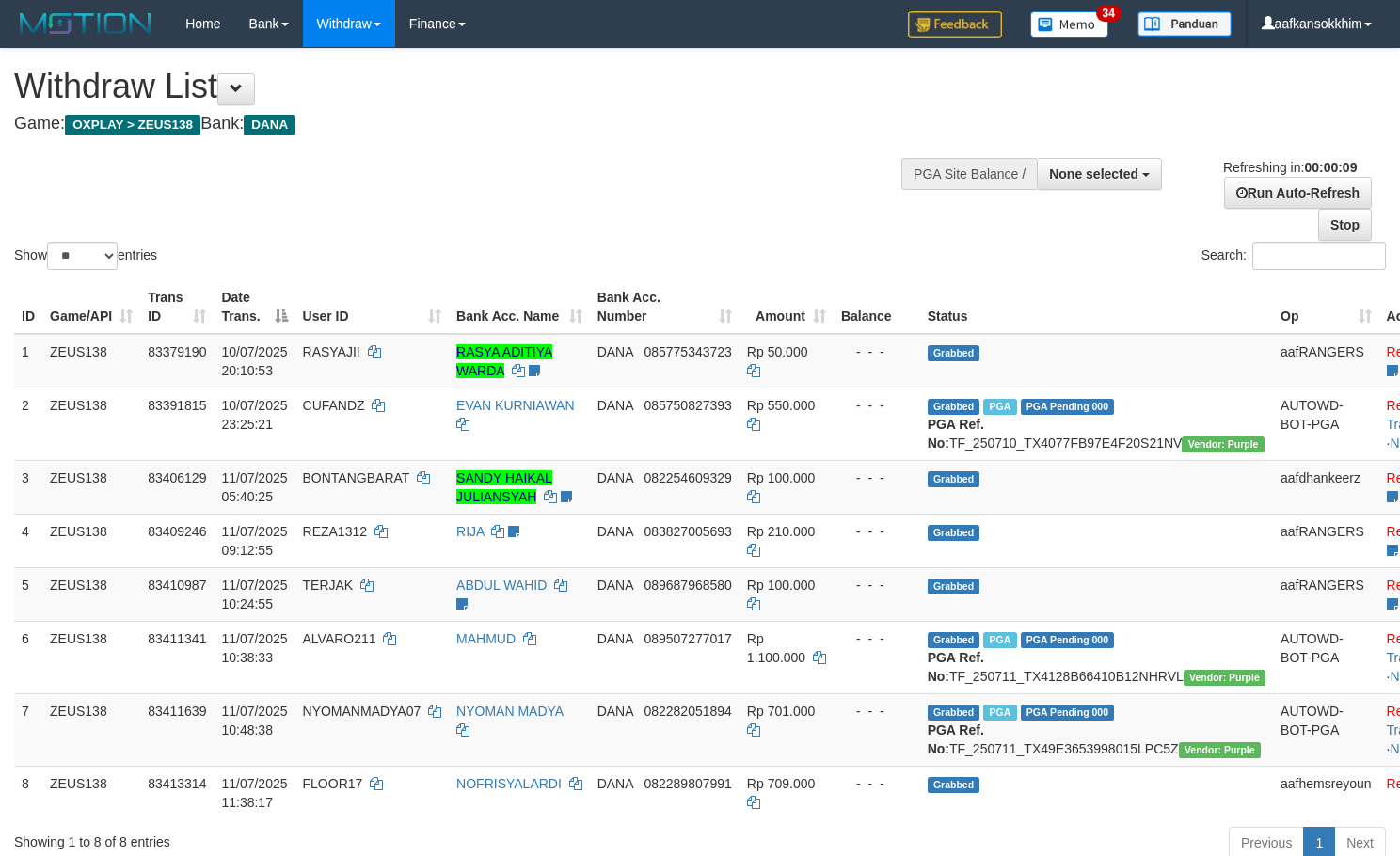 select 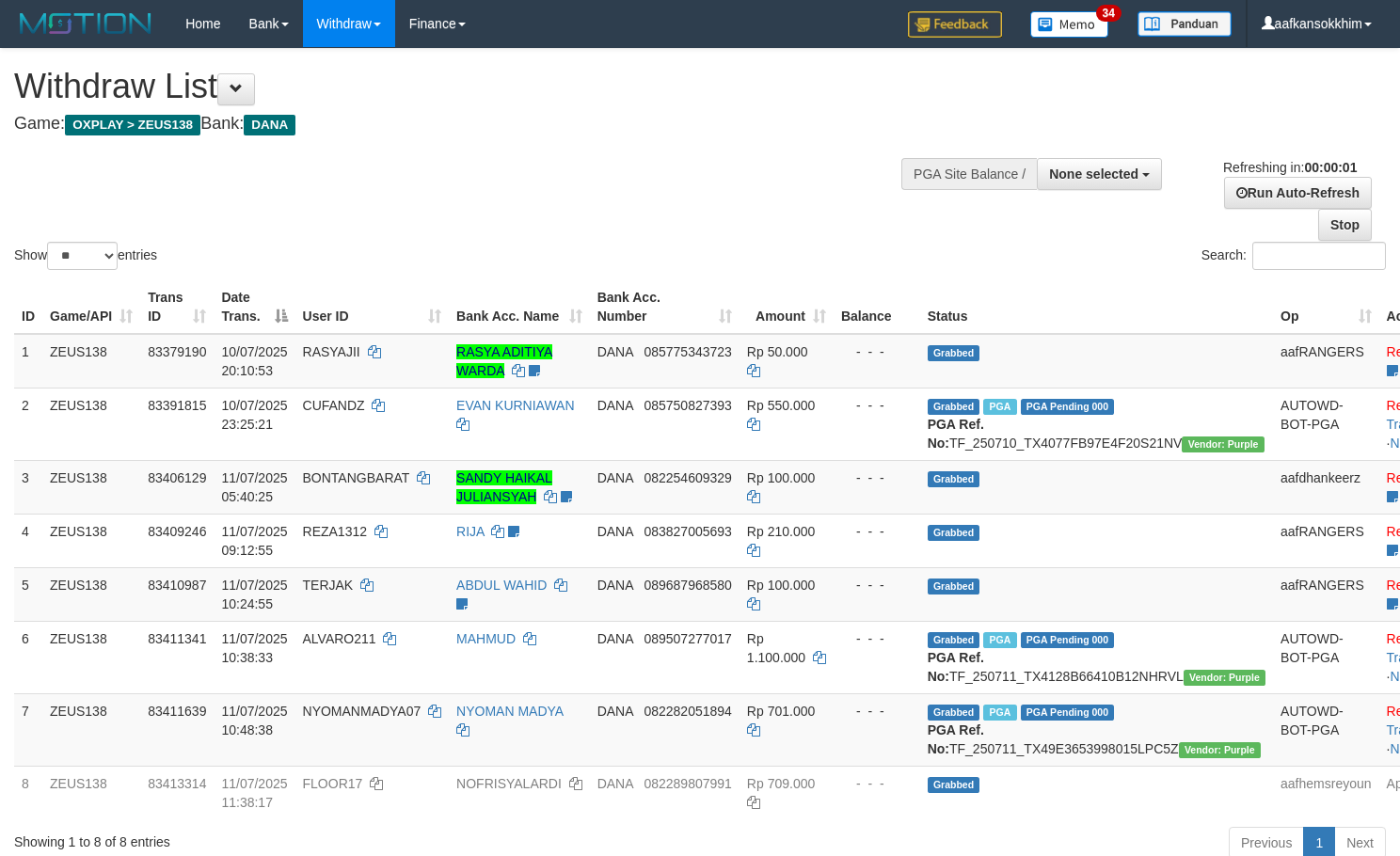 scroll, scrollTop: 0, scrollLeft: 0, axis: both 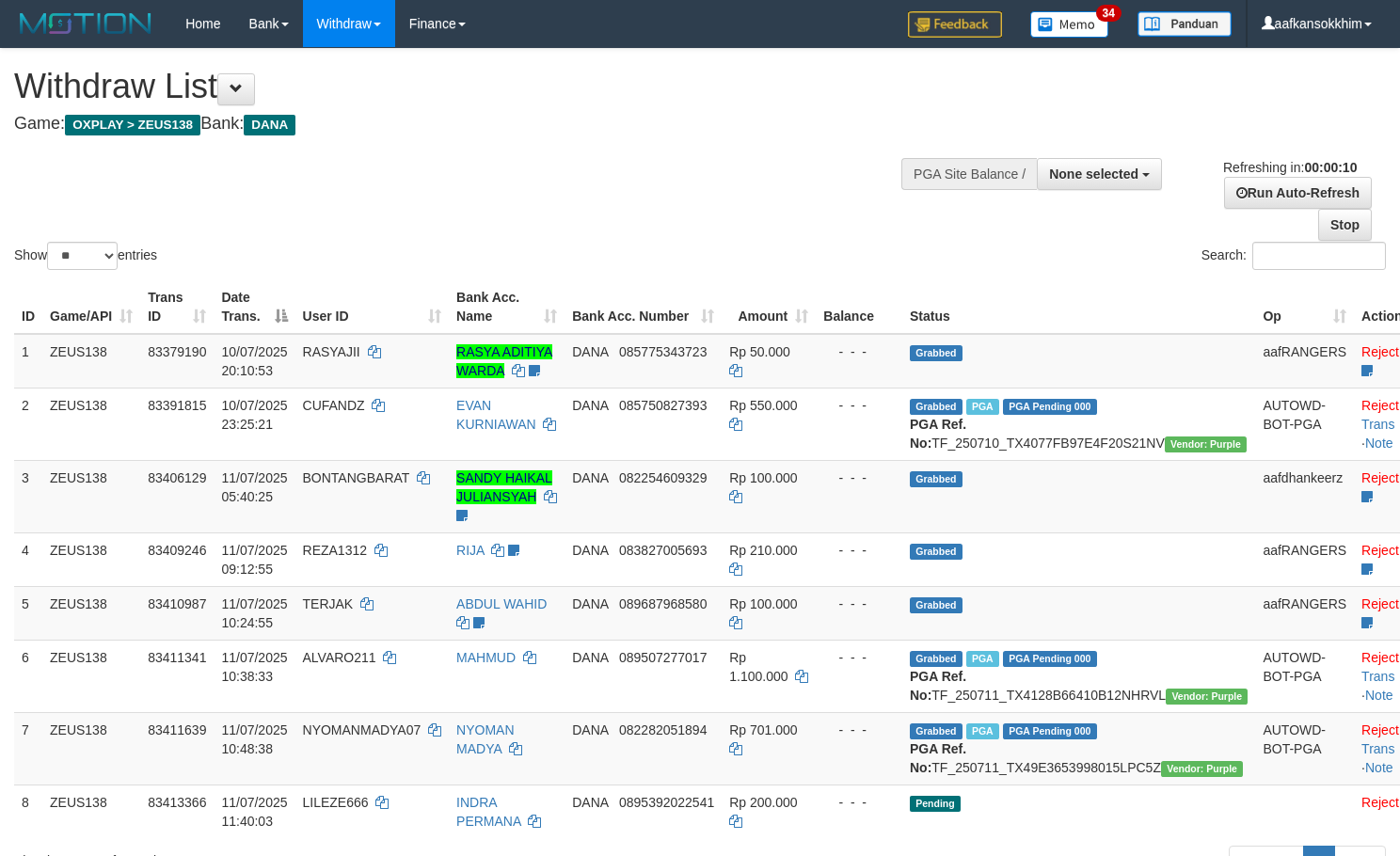 select 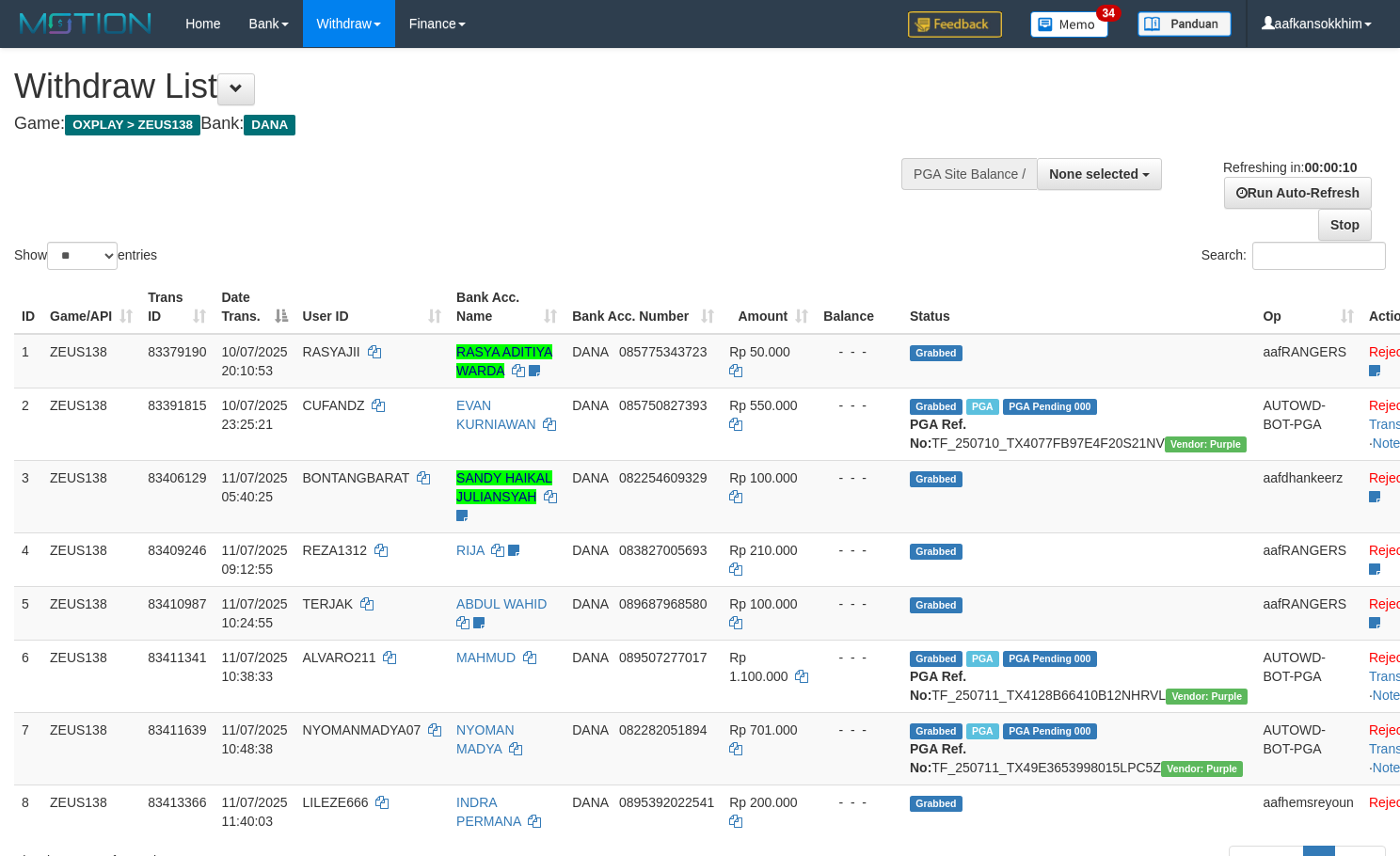select 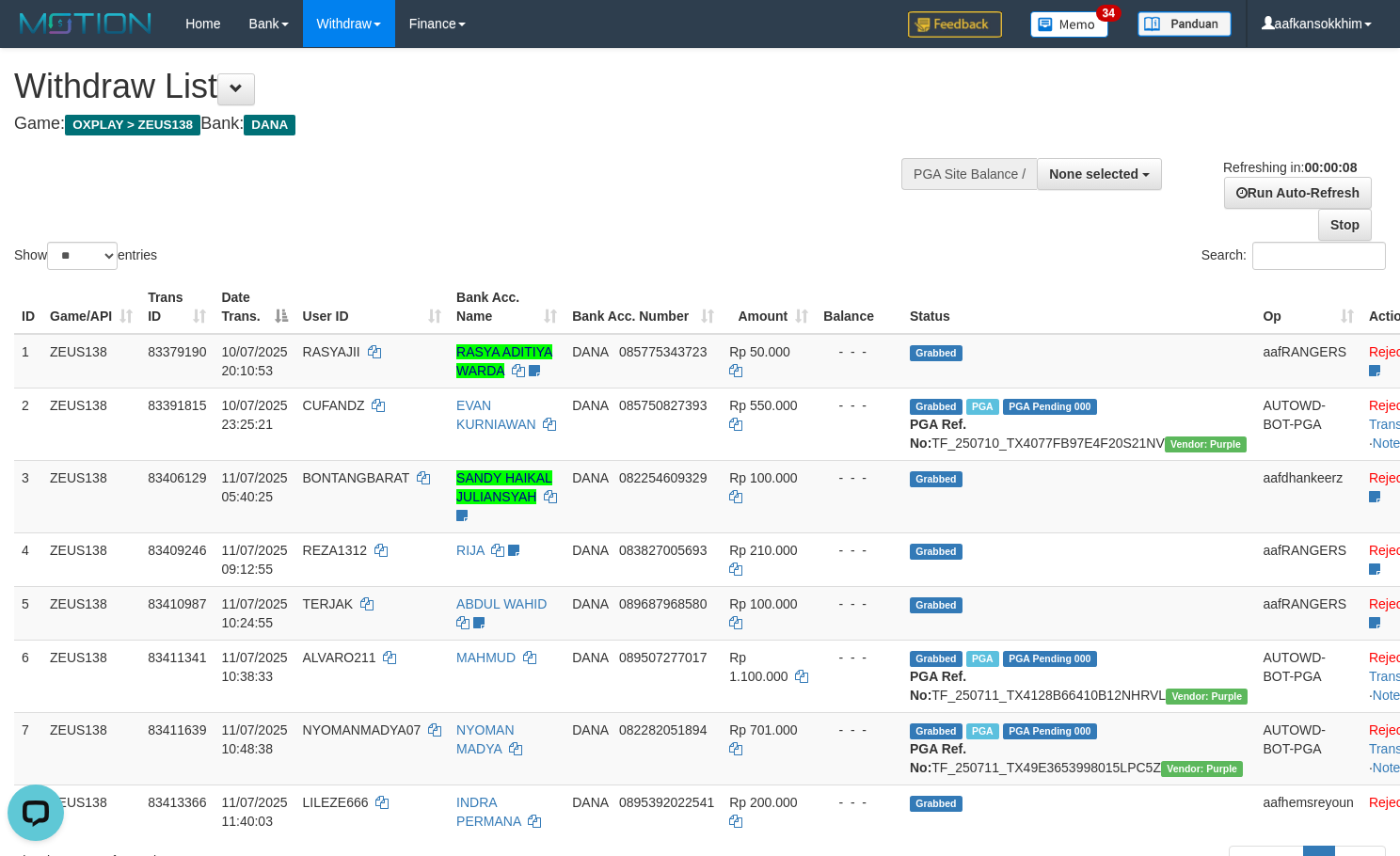 scroll, scrollTop: 0, scrollLeft: 0, axis: both 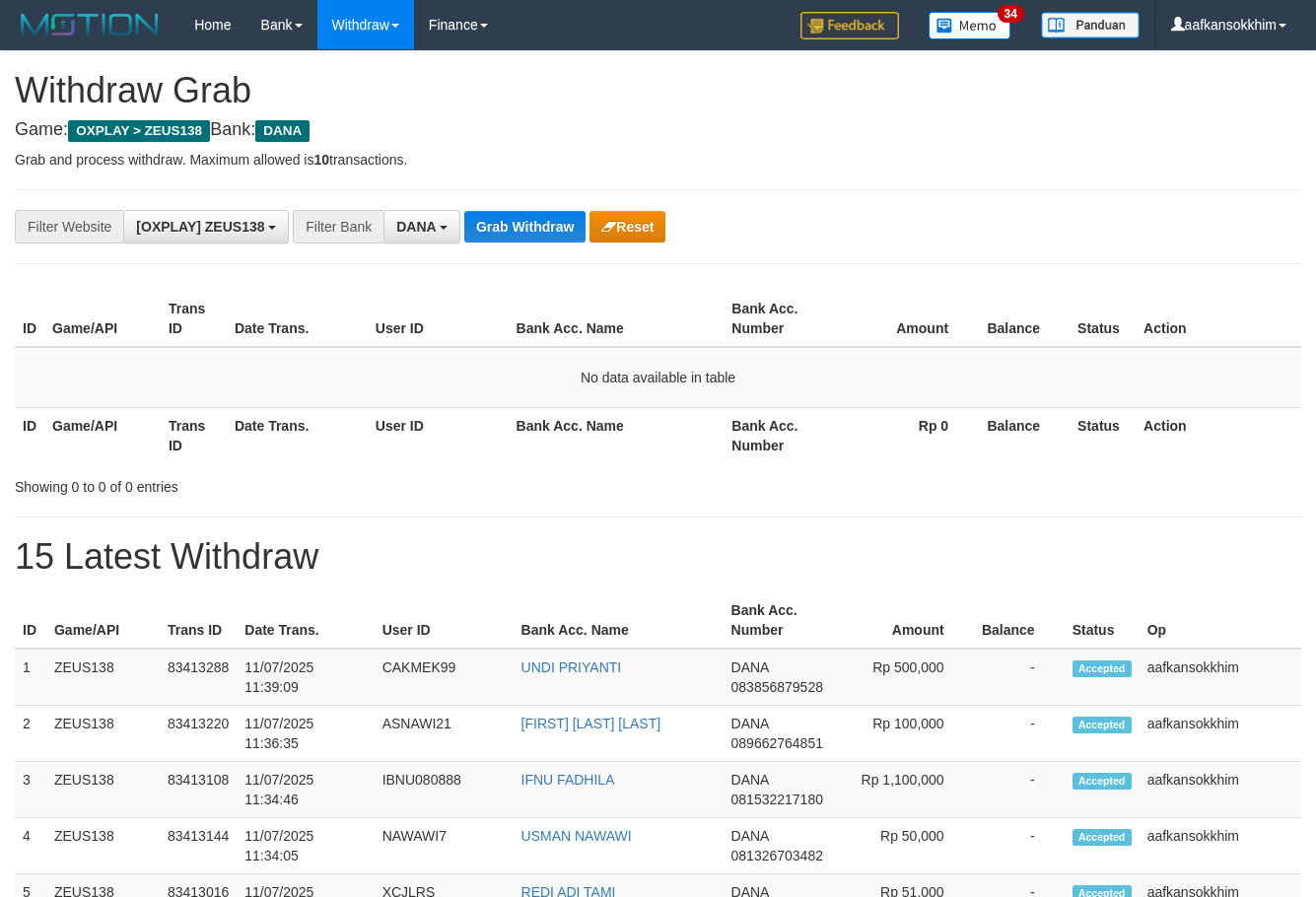click on "Grab Withdraw" at bounding box center [524, 227] 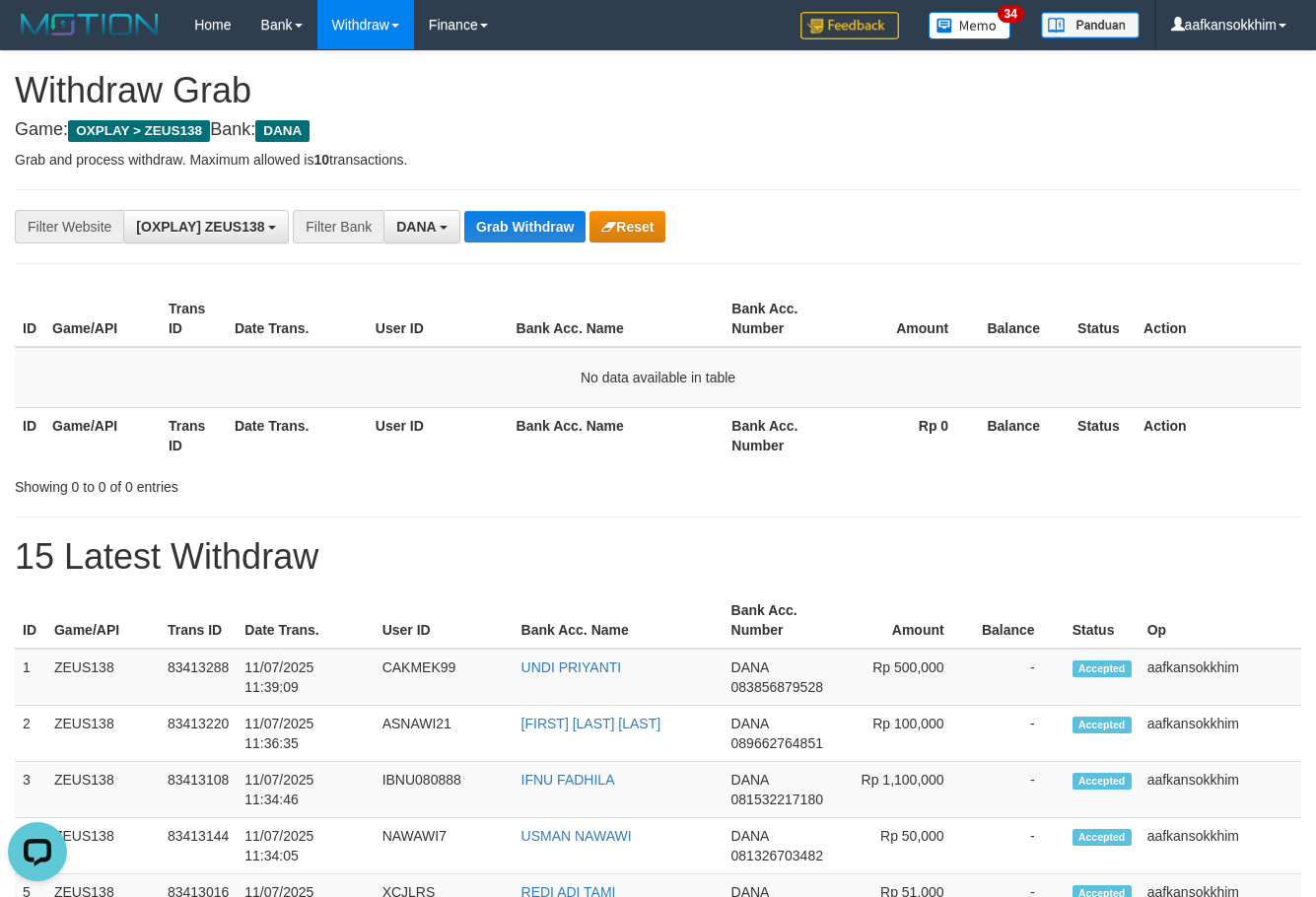scroll, scrollTop: 0, scrollLeft: 0, axis: both 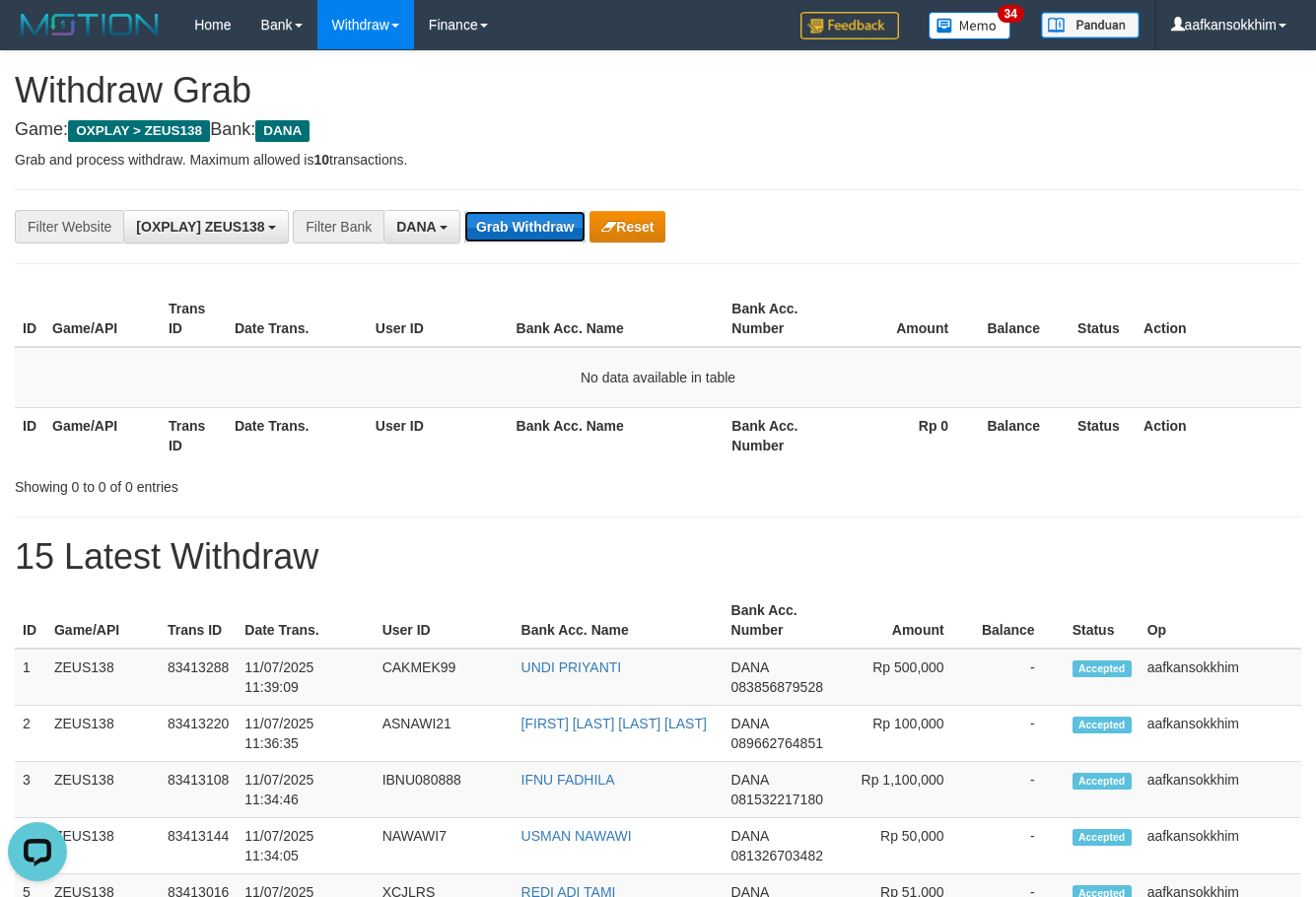 click on "Grab Withdraw" at bounding box center [524, 227] 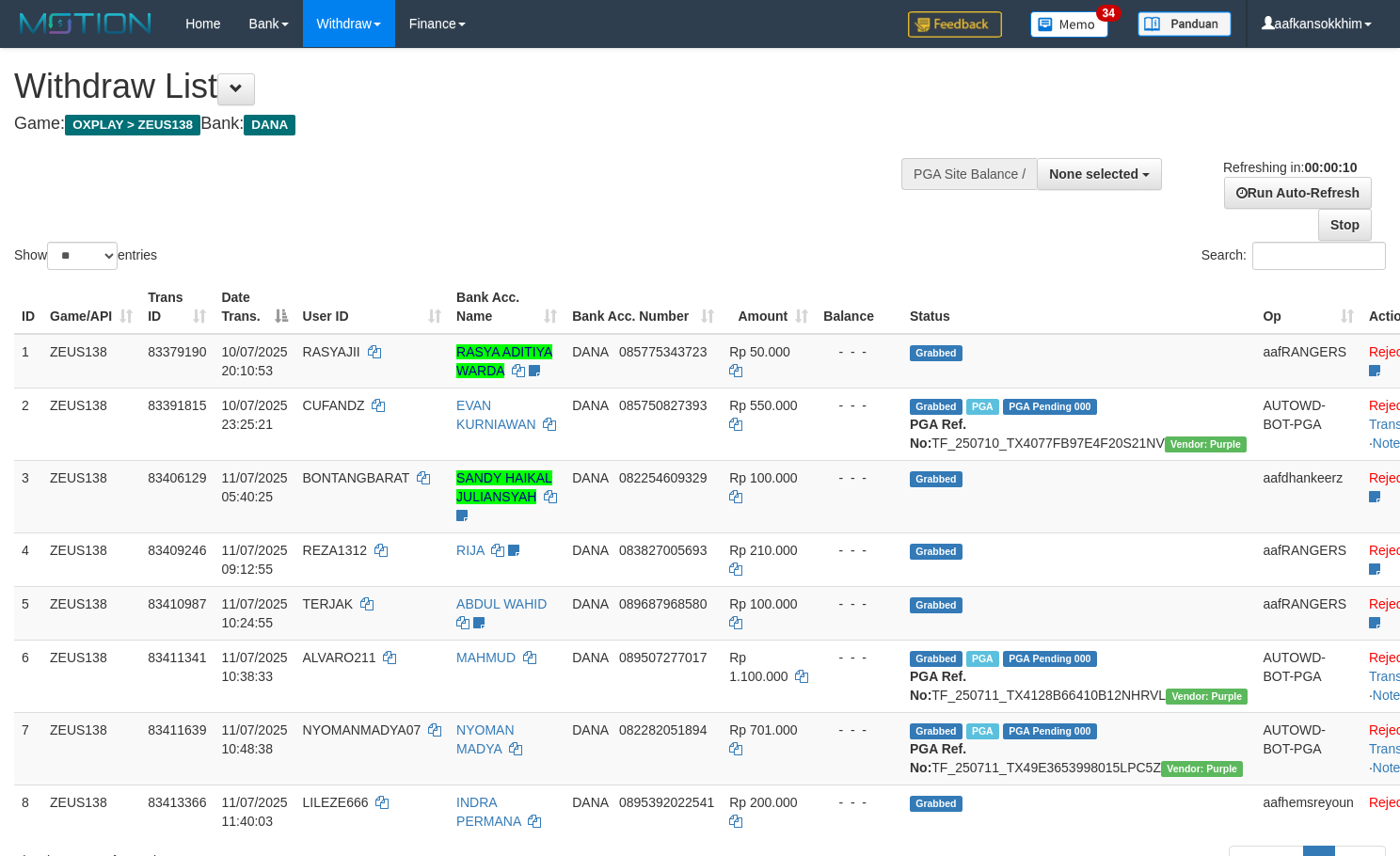 select 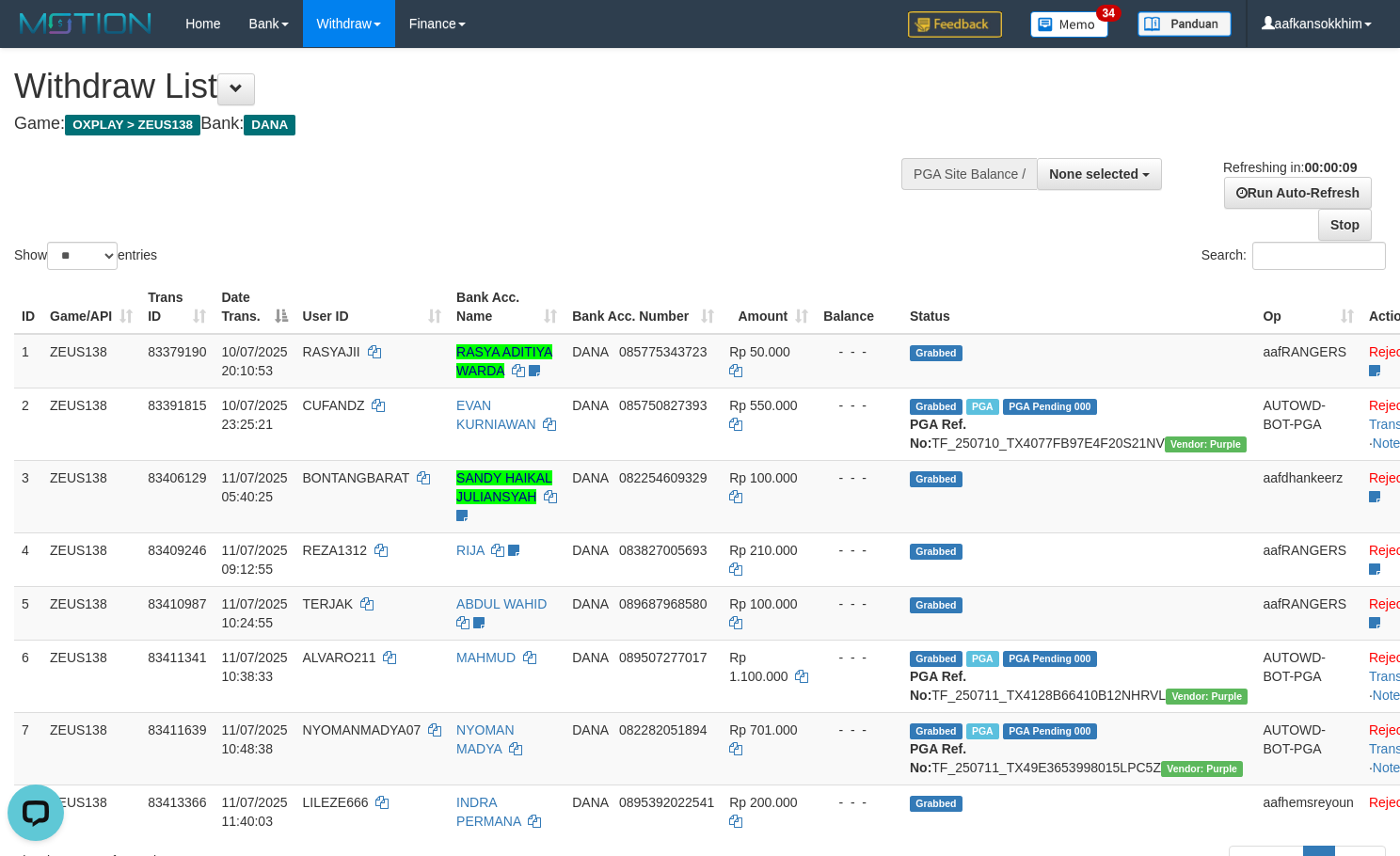 scroll, scrollTop: 0, scrollLeft: 0, axis: both 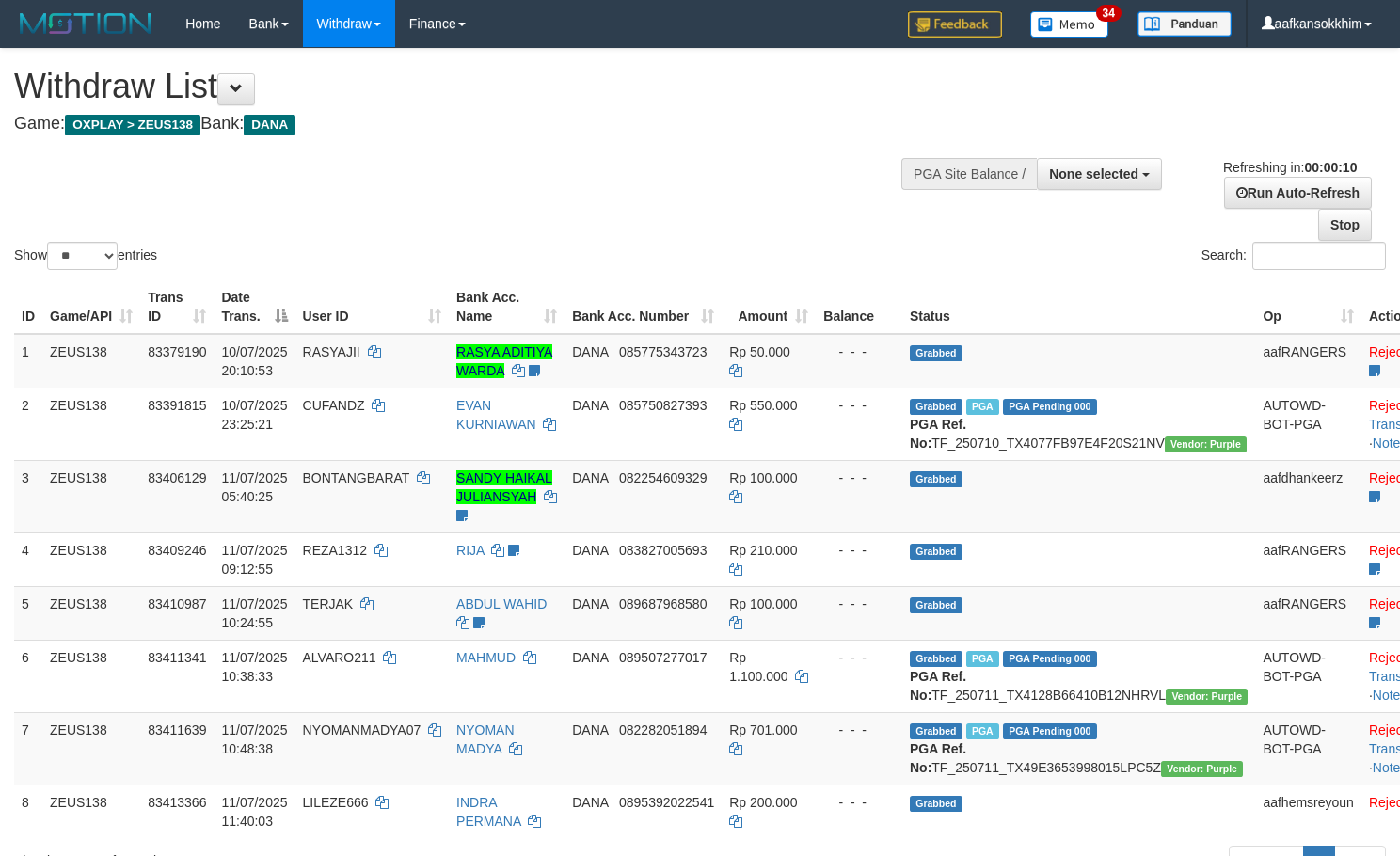 select 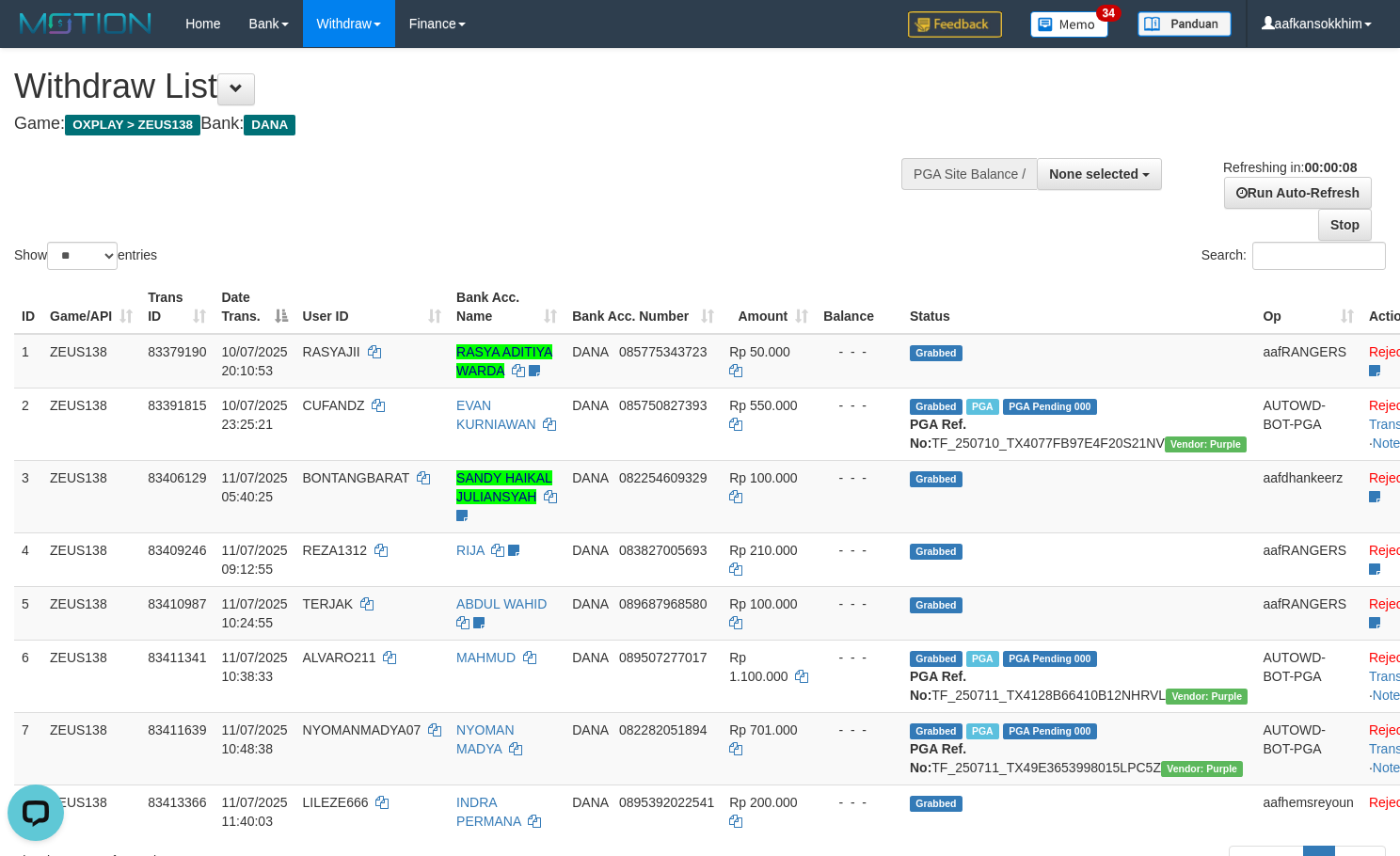 scroll, scrollTop: 0, scrollLeft: 0, axis: both 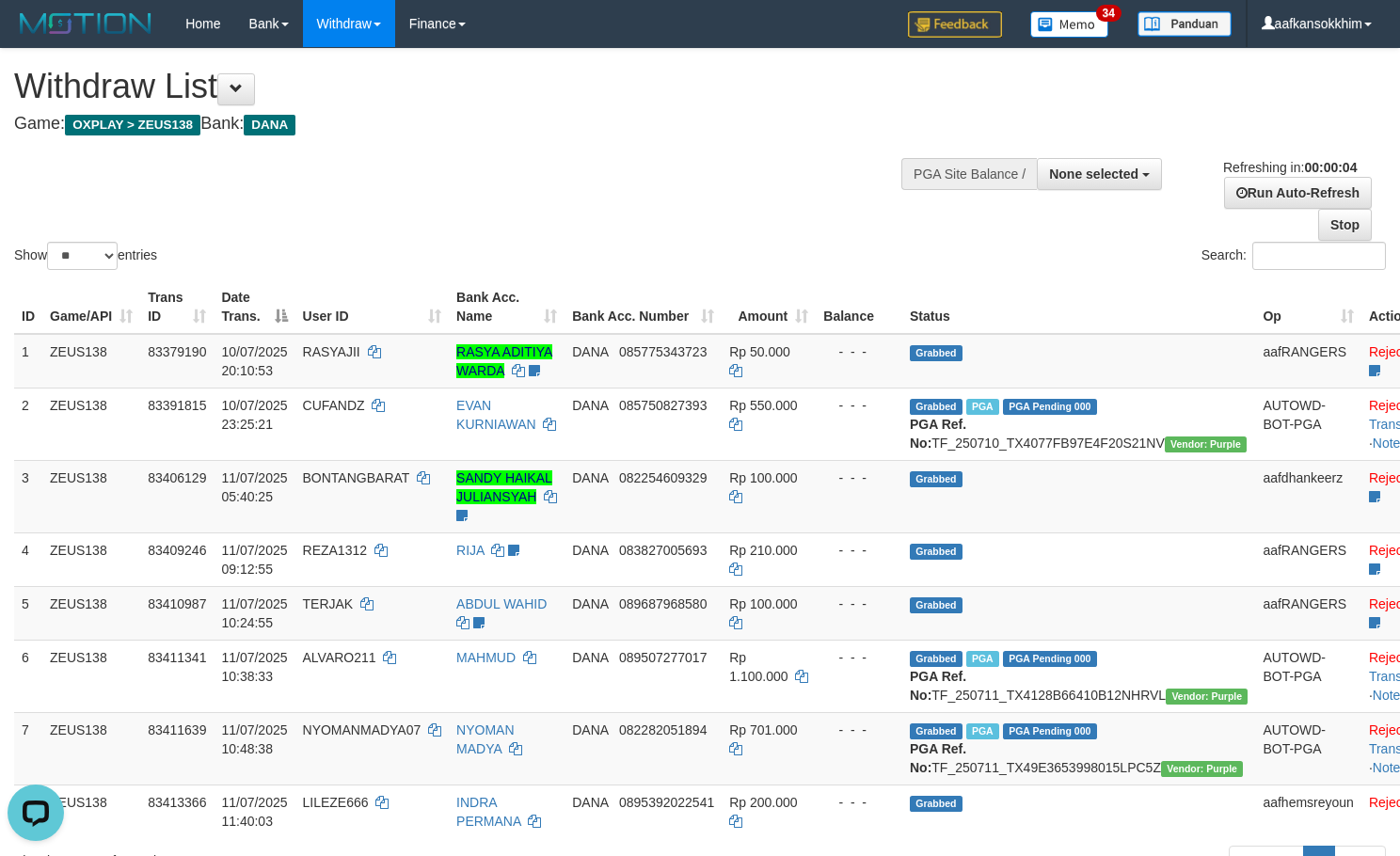 click on "Show  ** ** ** ***  entries Search:" at bounding box center [700, 161] 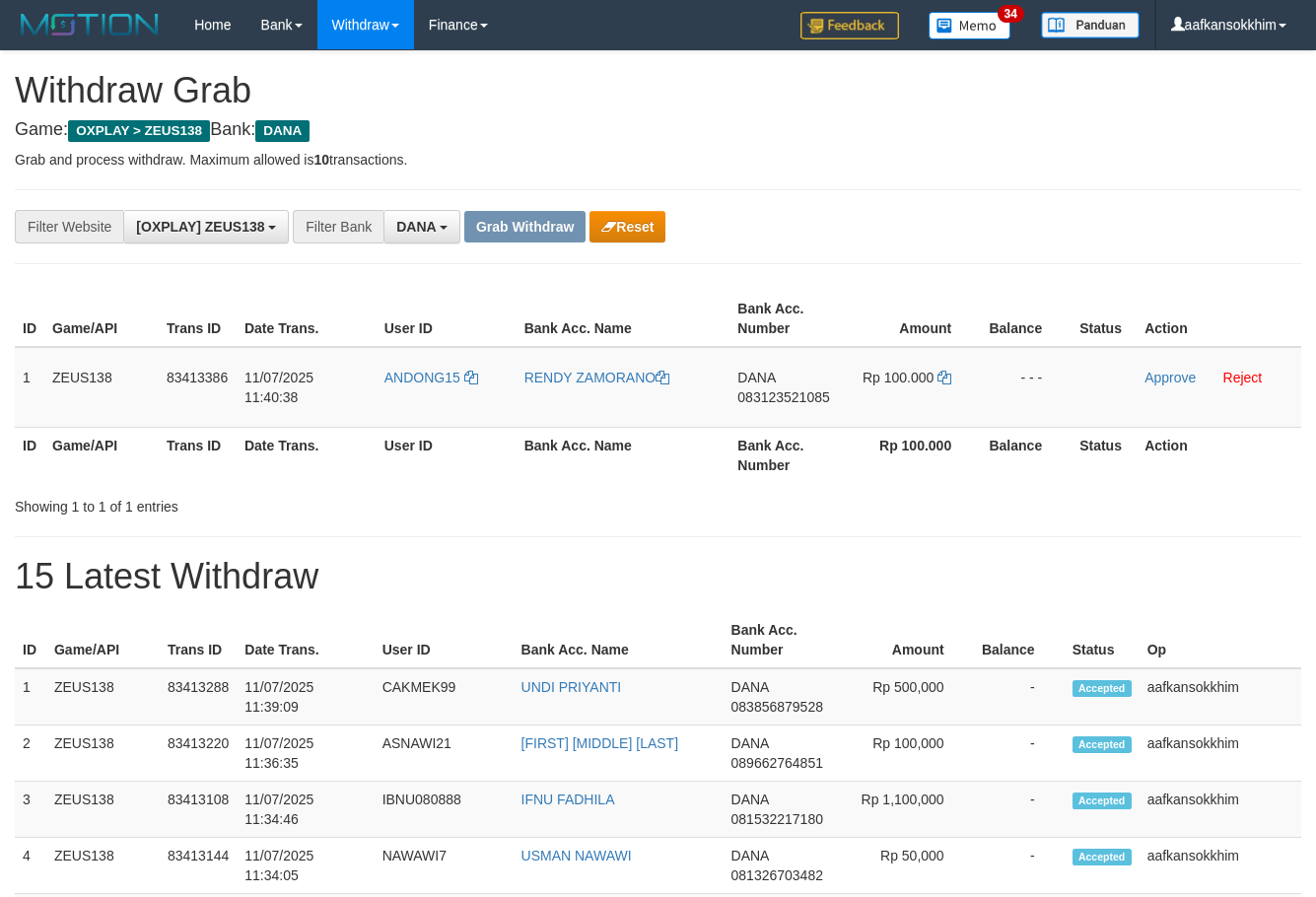 scroll, scrollTop: 0, scrollLeft: 0, axis: both 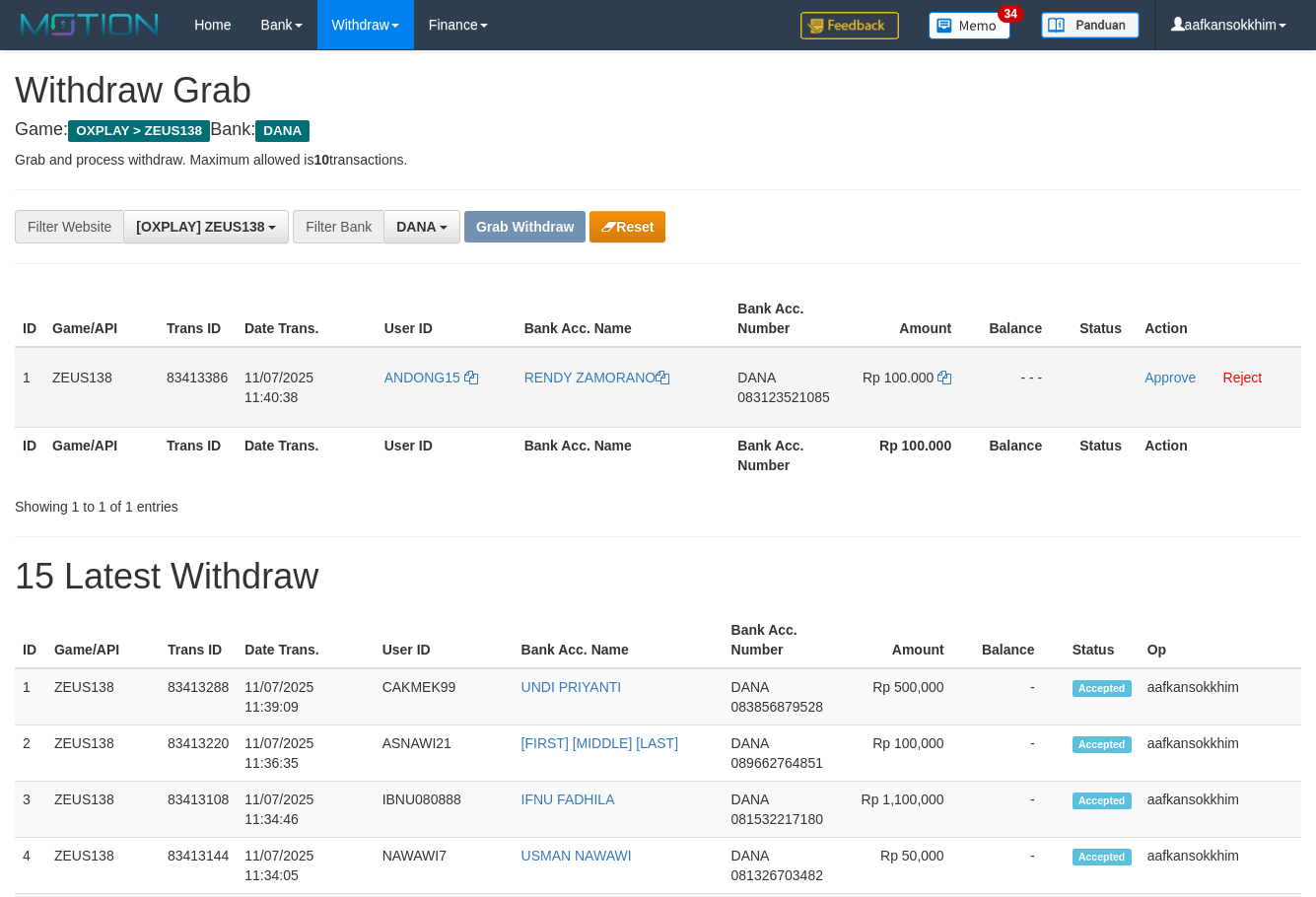 click on "ANDONG15" at bounding box center (447, 387) 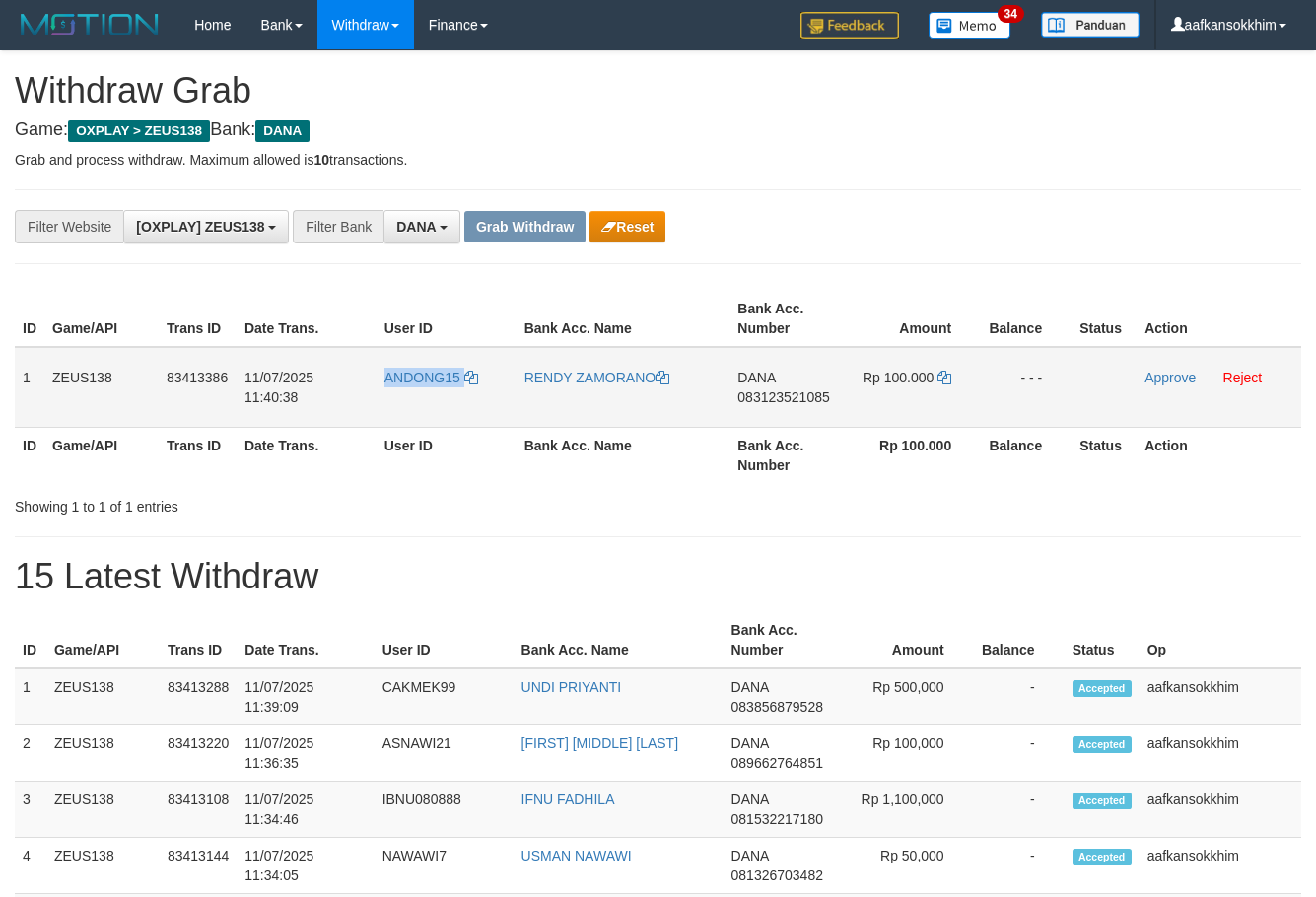 click on "ANDONG15" at bounding box center (447, 387) 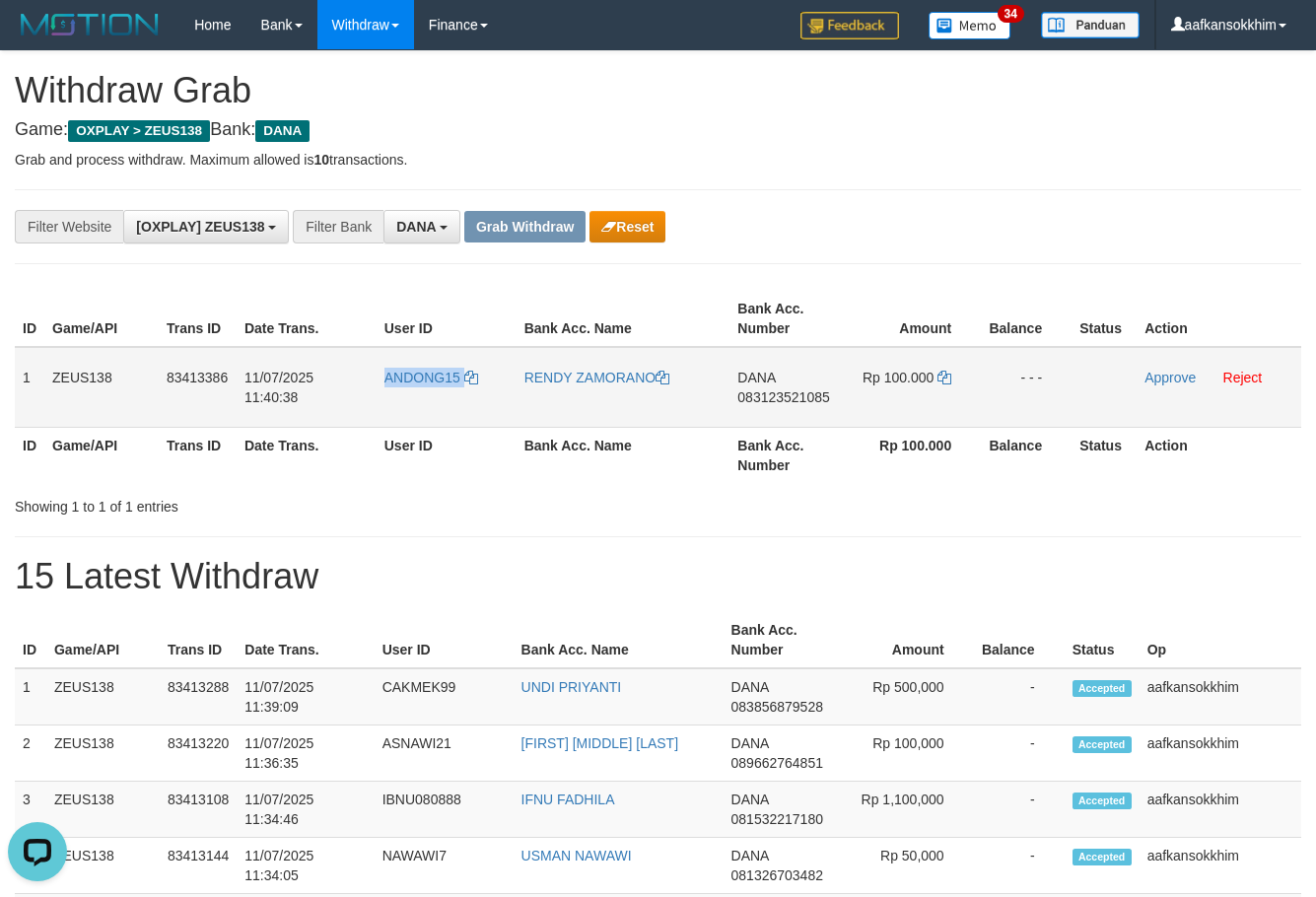 scroll, scrollTop: 0, scrollLeft: 0, axis: both 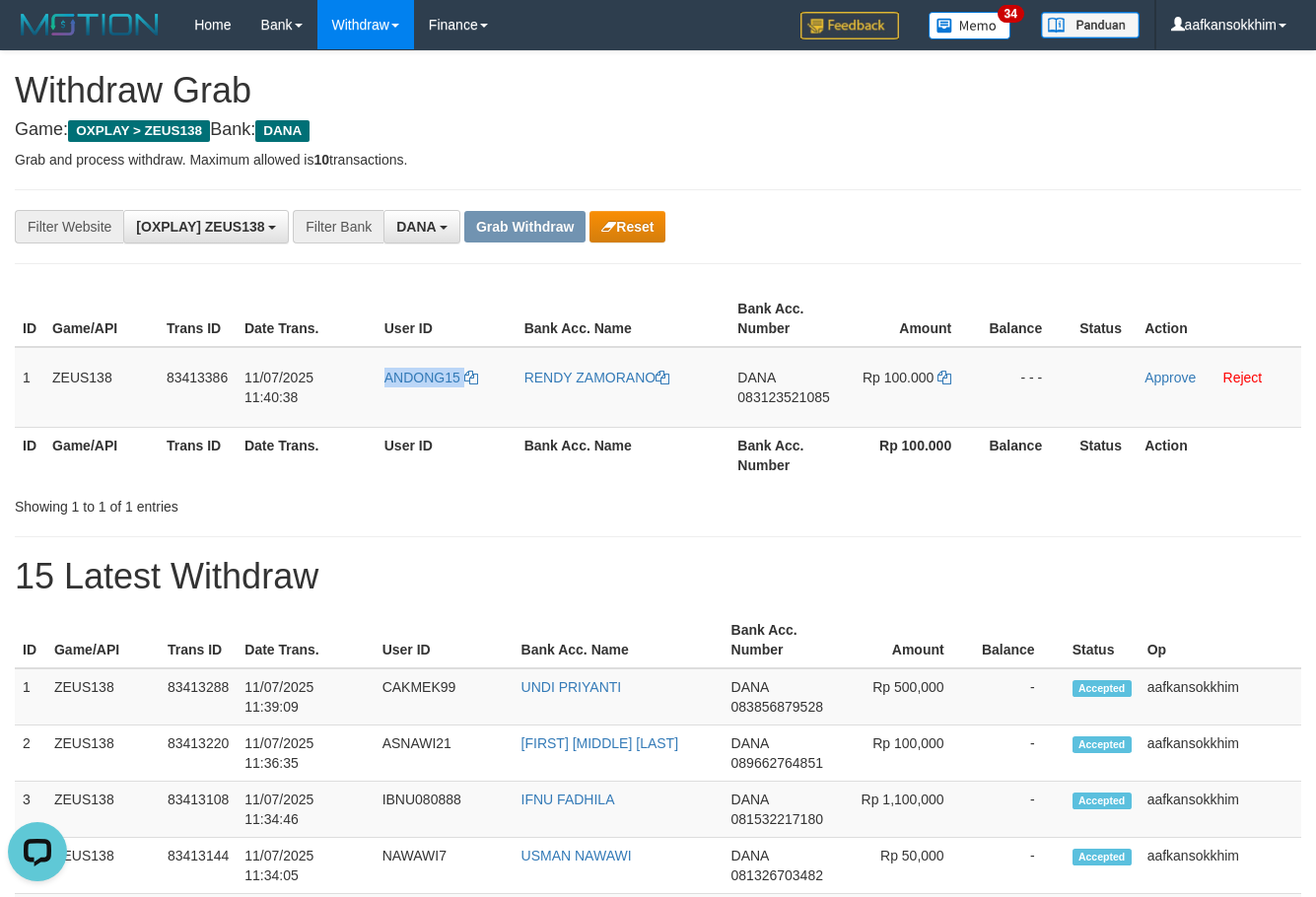 copy on "ANDONG15" 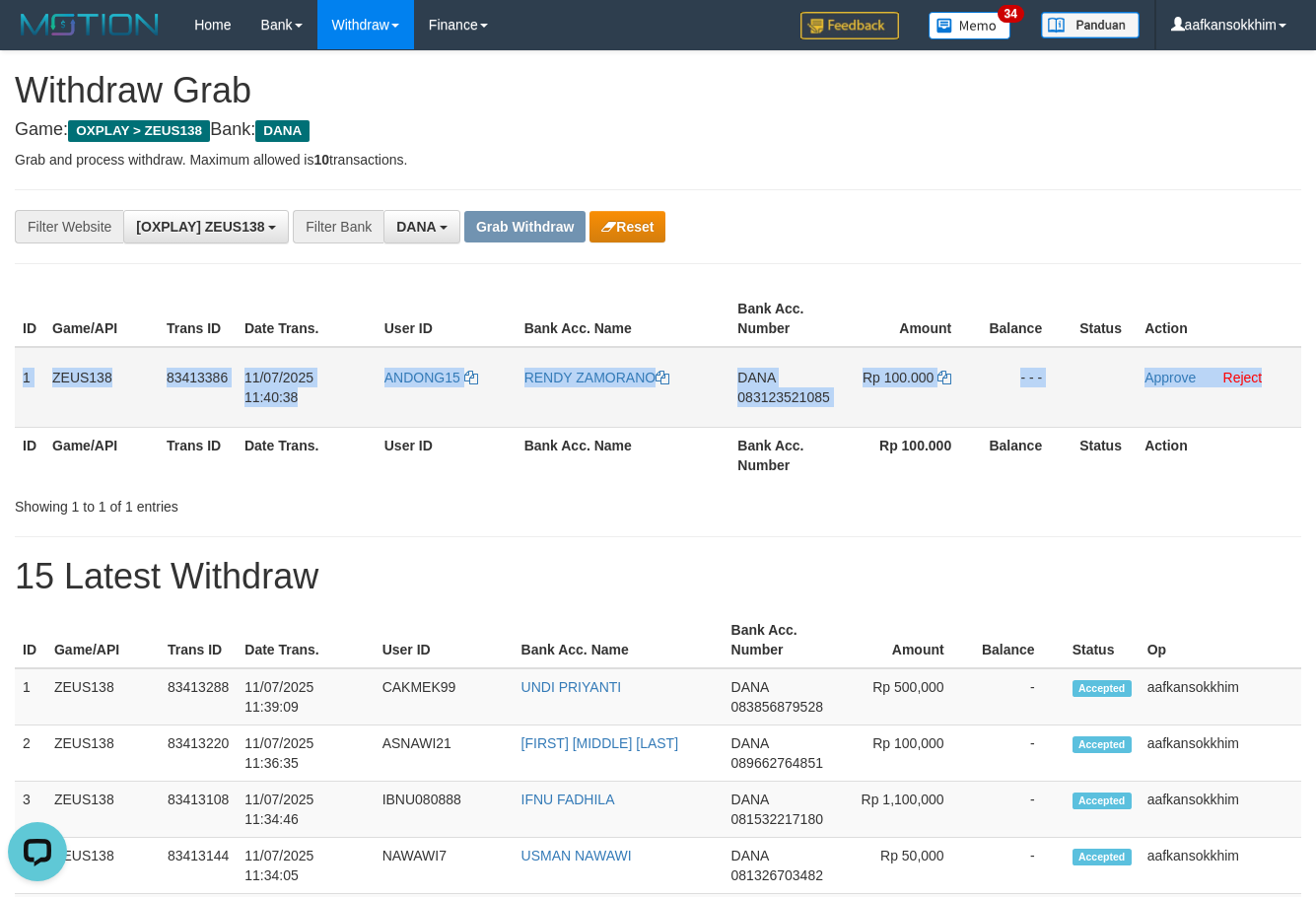 drag, startPoint x: 18, startPoint y: 372, endPoint x: 1278, endPoint y: 373, distance: 1260.0004 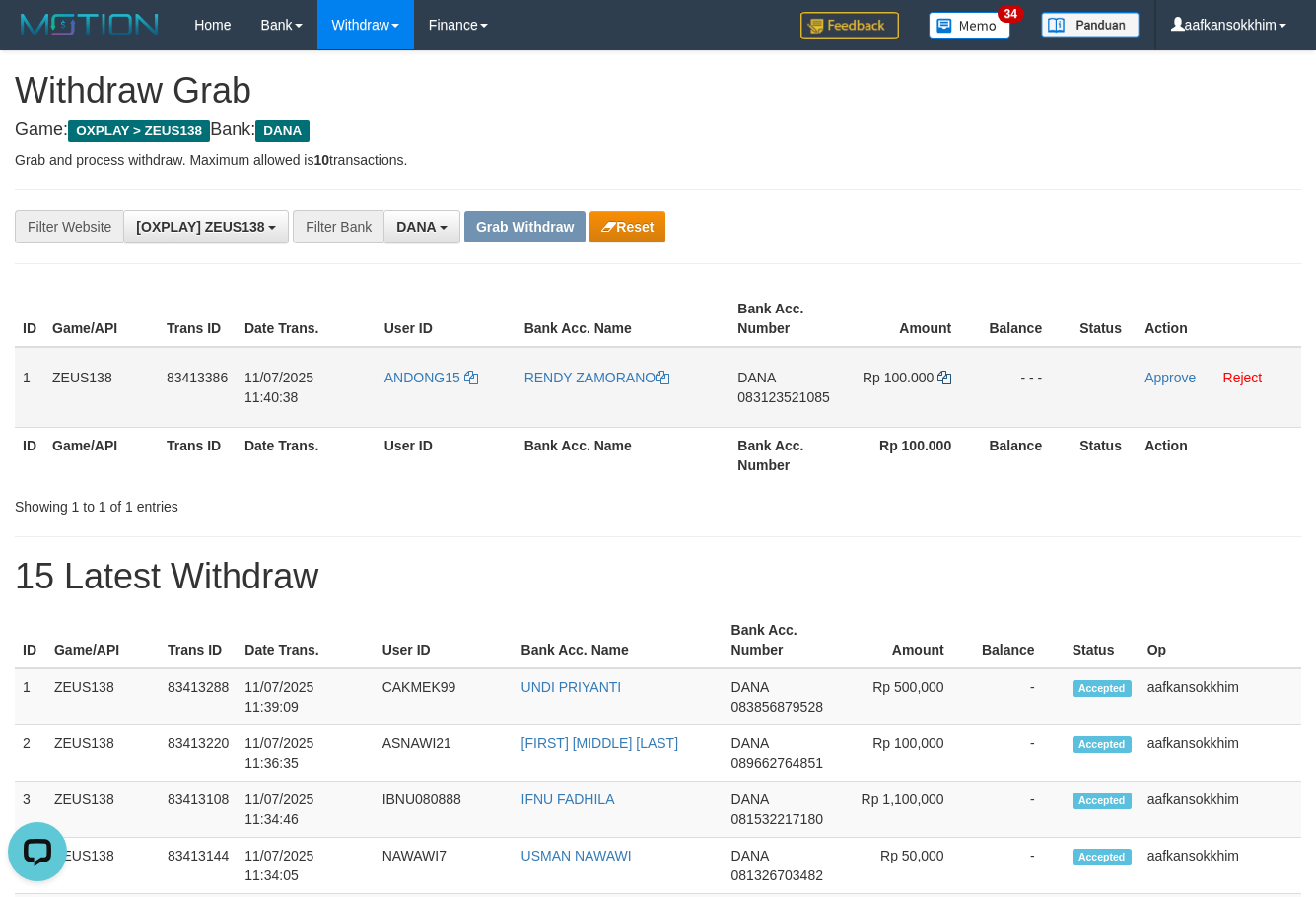 click on "Rp 100.000" at bounding box center [912, 387] 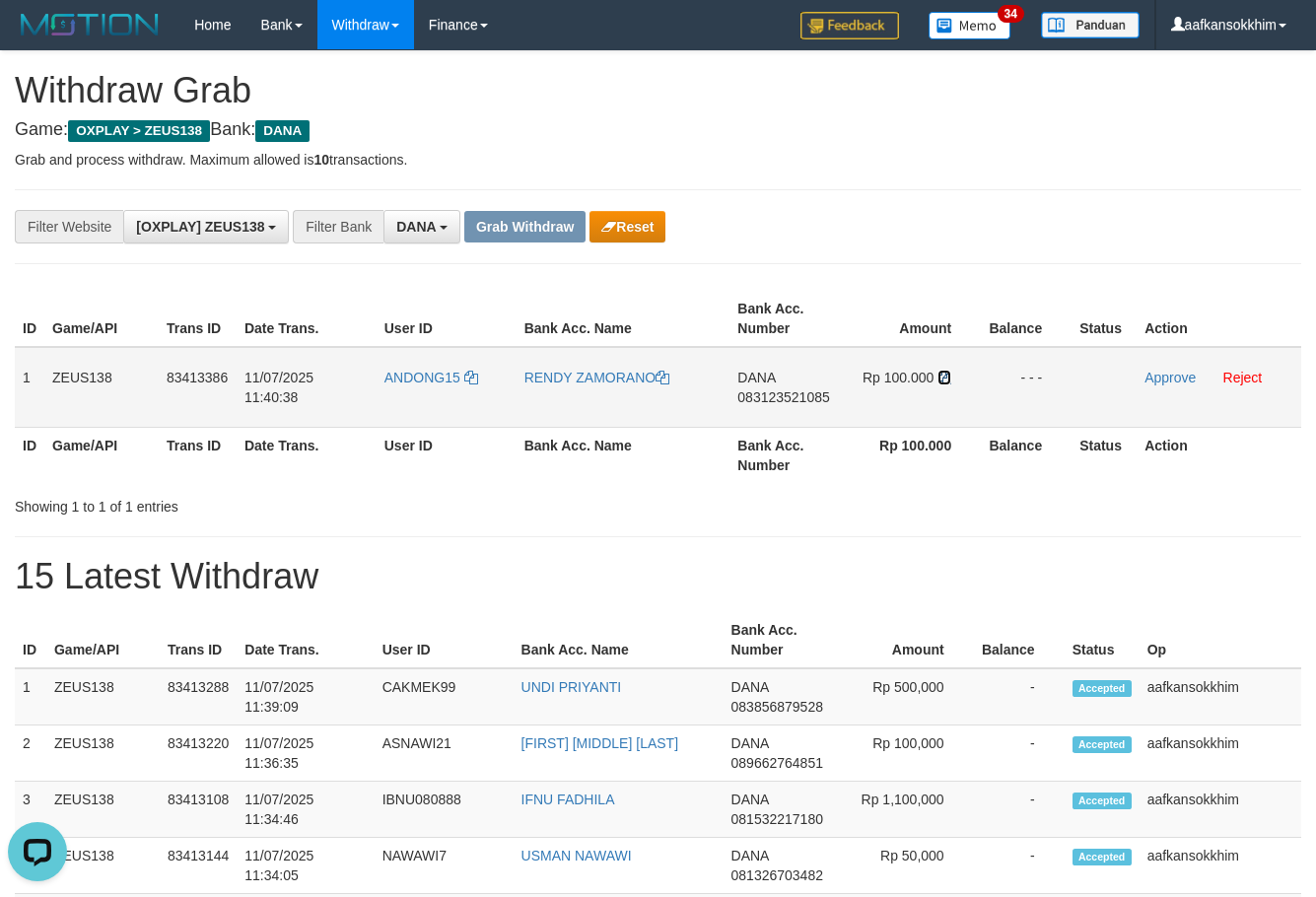 click at bounding box center (944, 378) 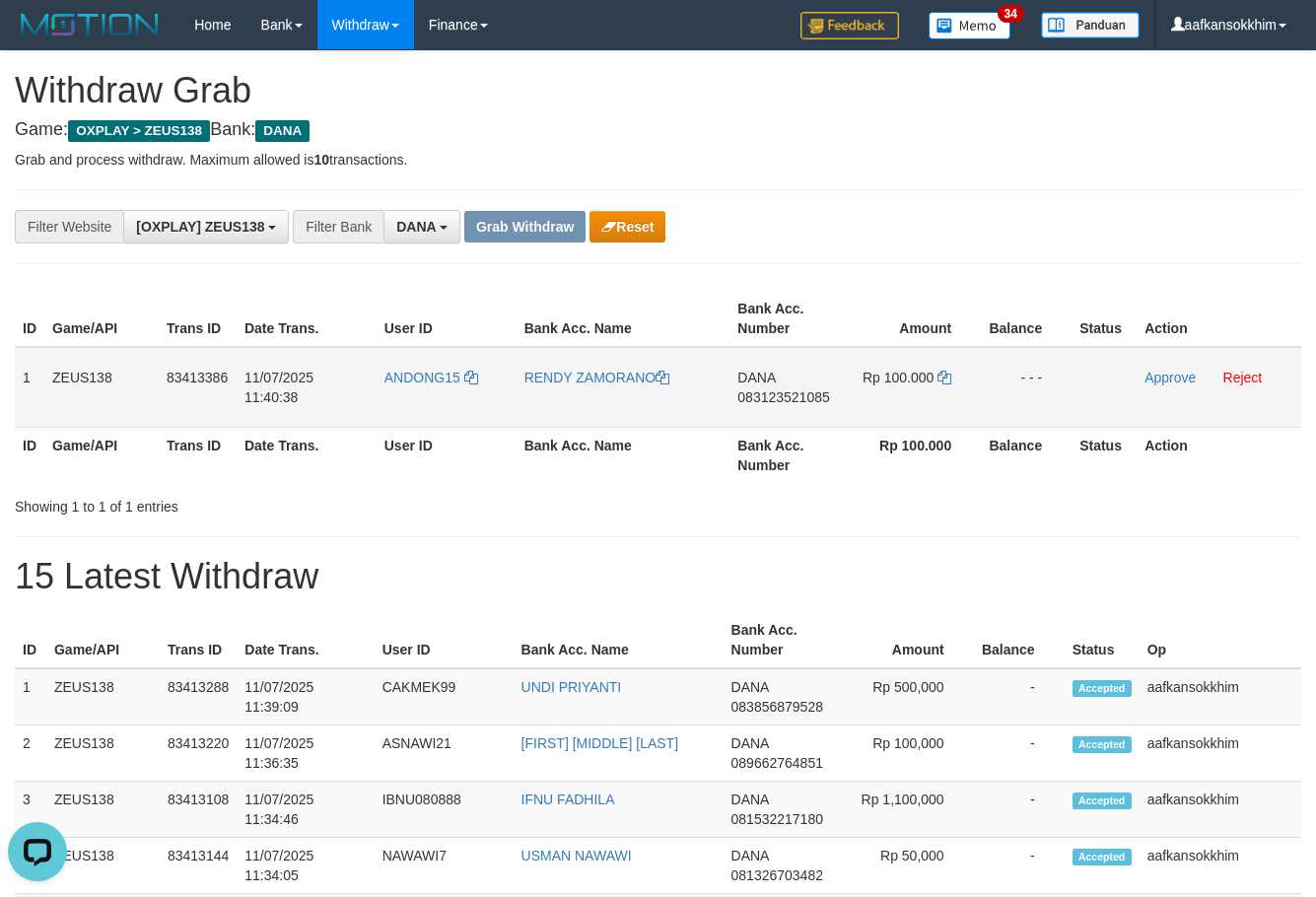 drag, startPoint x: 545, startPoint y: 391, endPoint x: 595, endPoint y: 397, distance: 50.358713 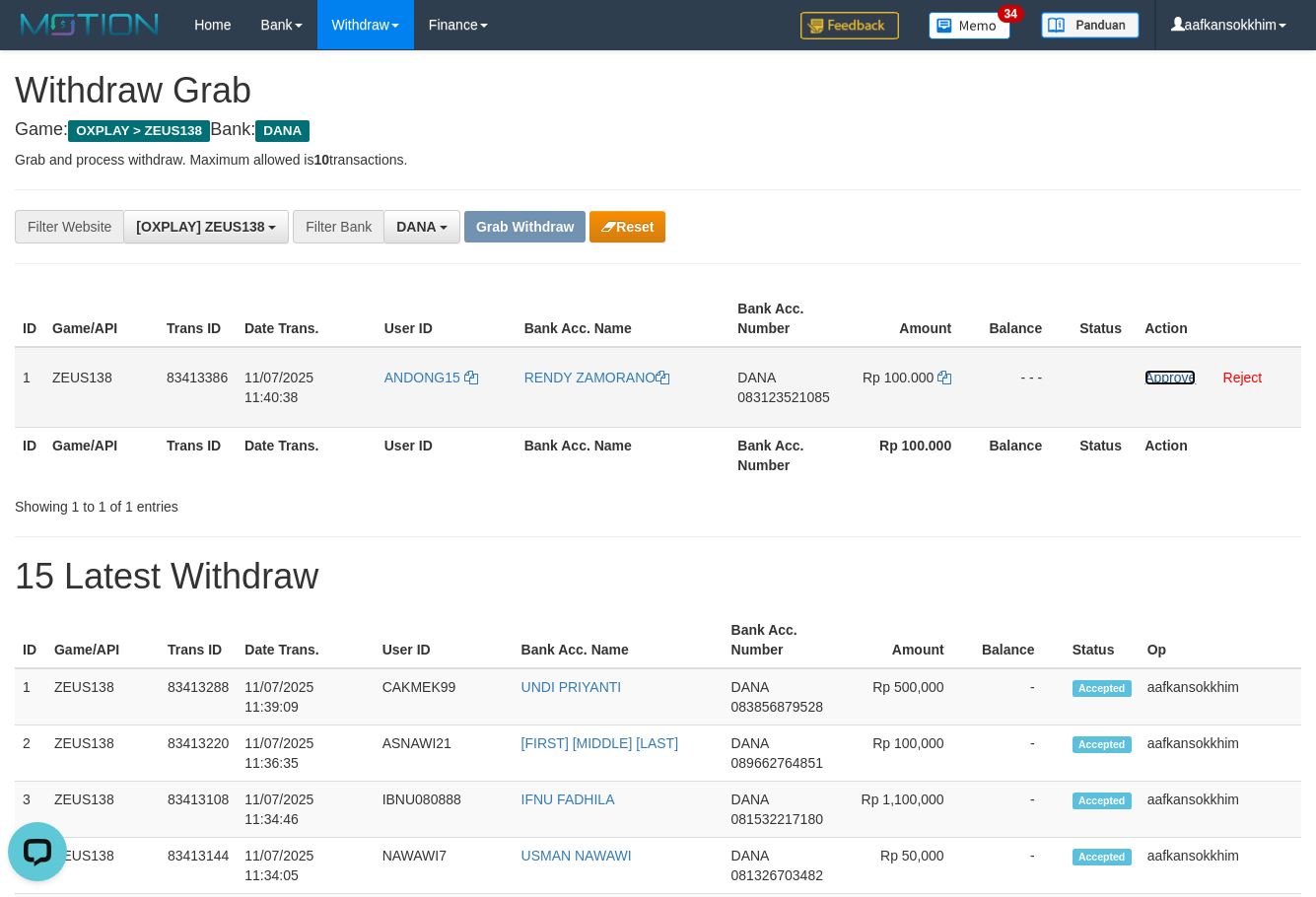 click on "Approve" at bounding box center (1170, 378) 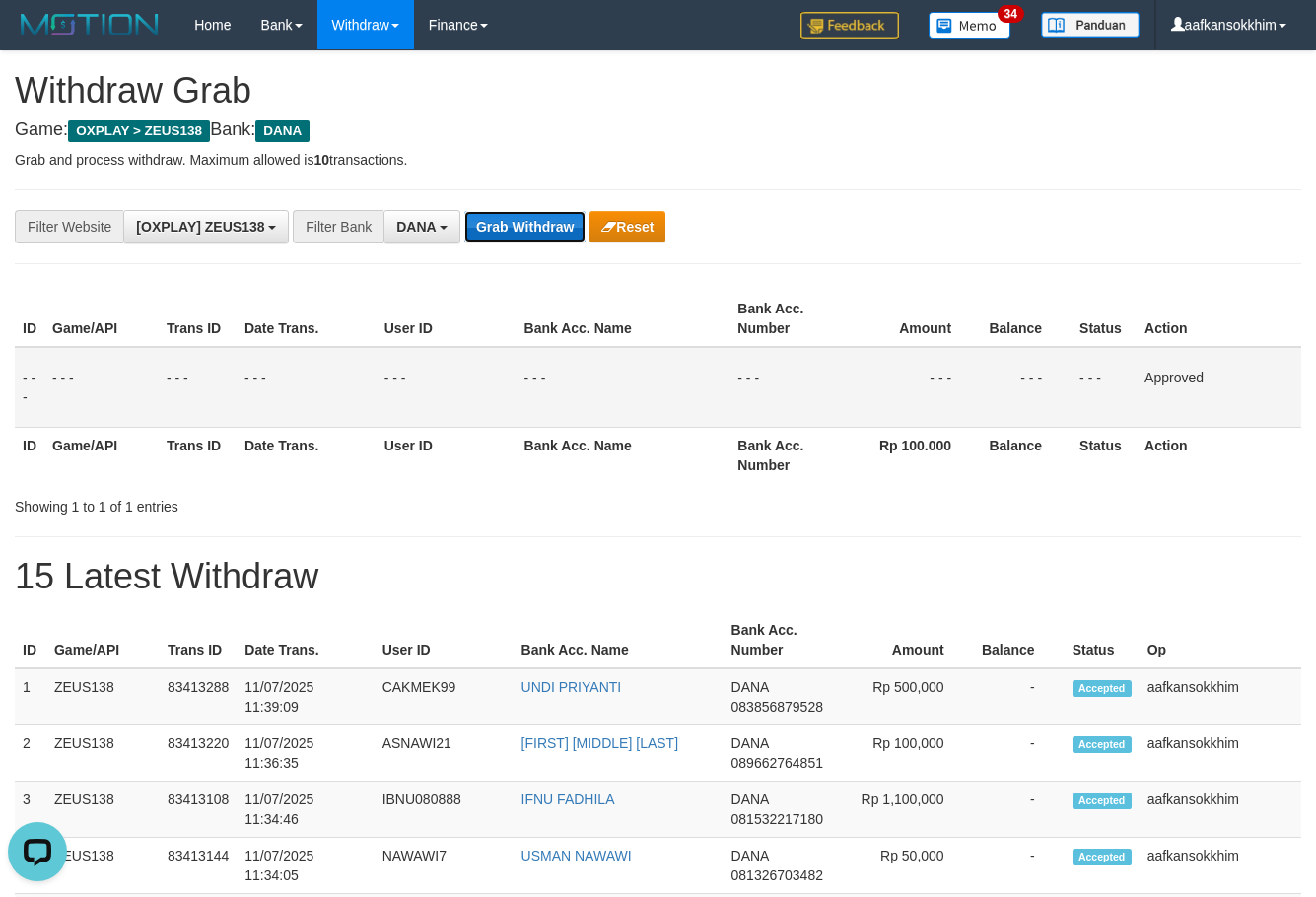 click on "Grab Withdraw" at bounding box center (524, 227) 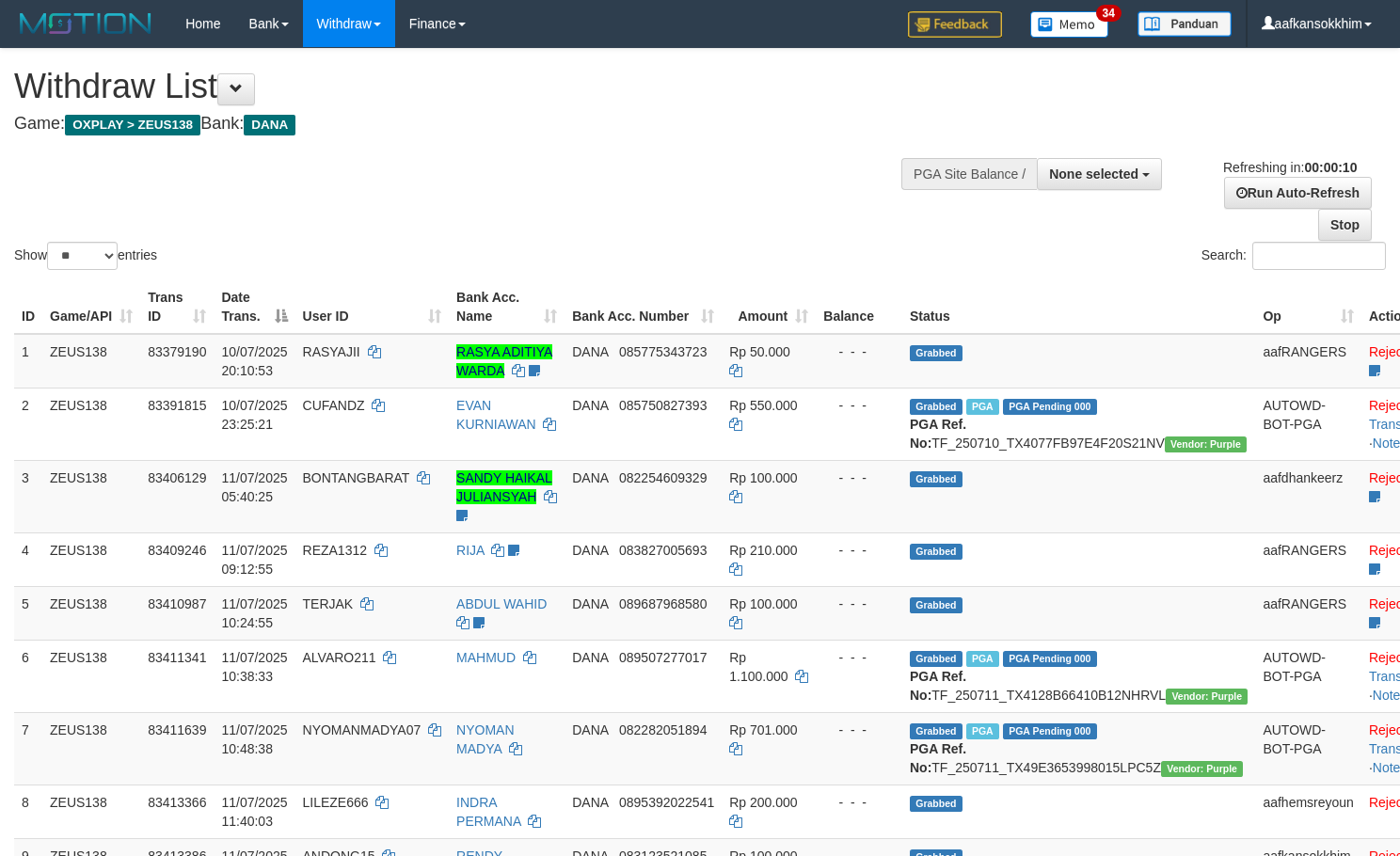 select 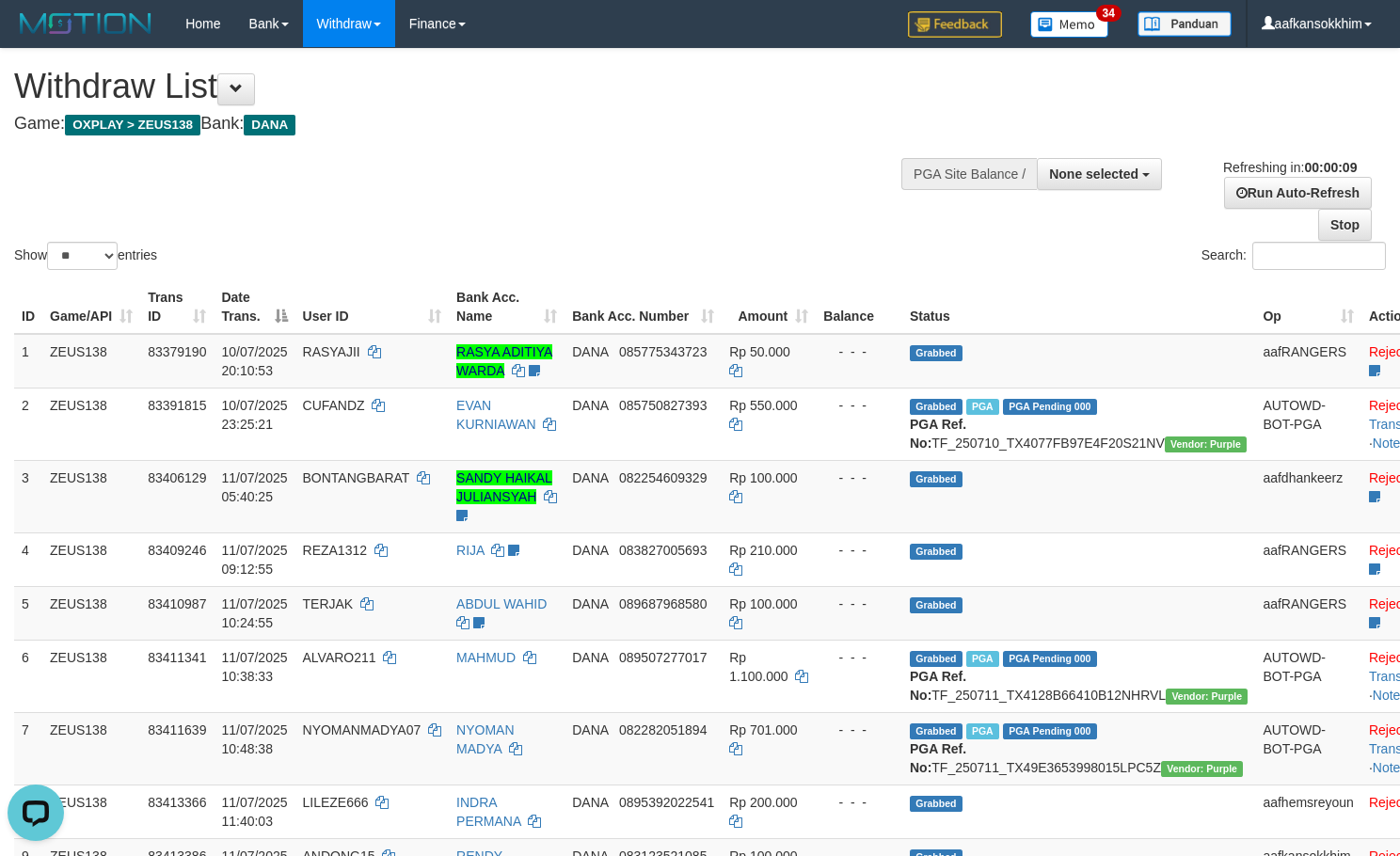 scroll, scrollTop: 0, scrollLeft: 0, axis: both 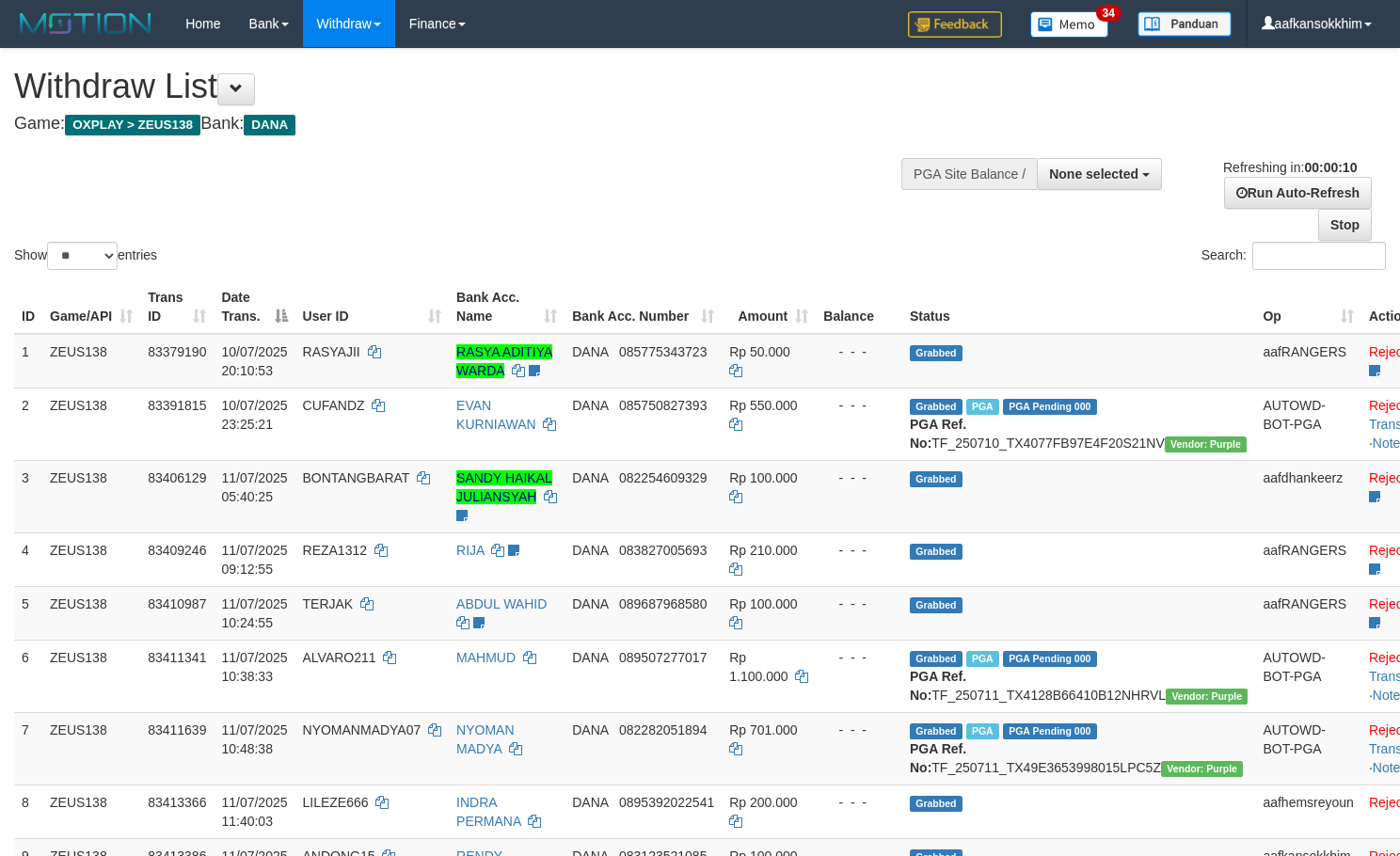 select 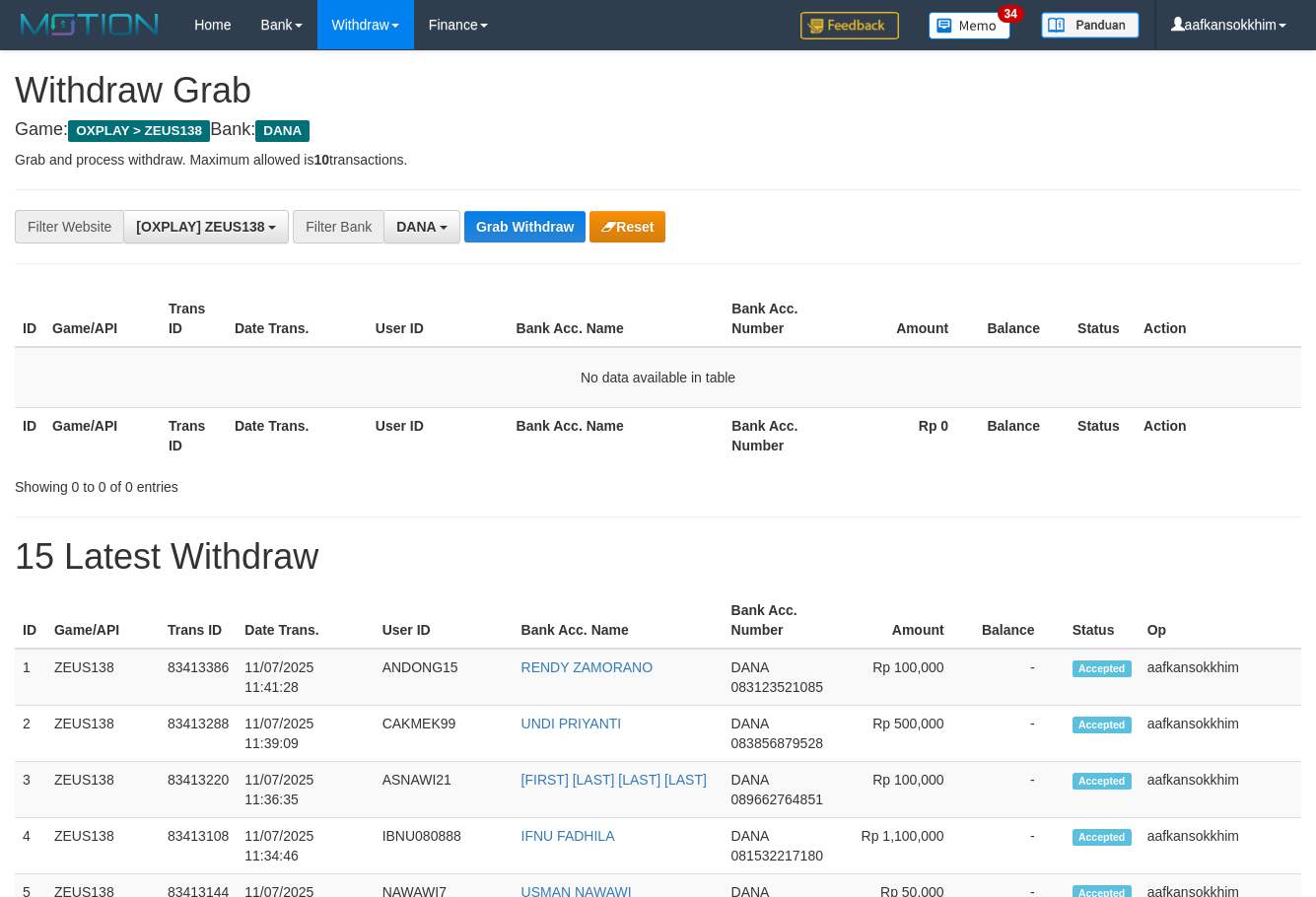 scroll, scrollTop: 0, scrollLeft: 0, axis: both 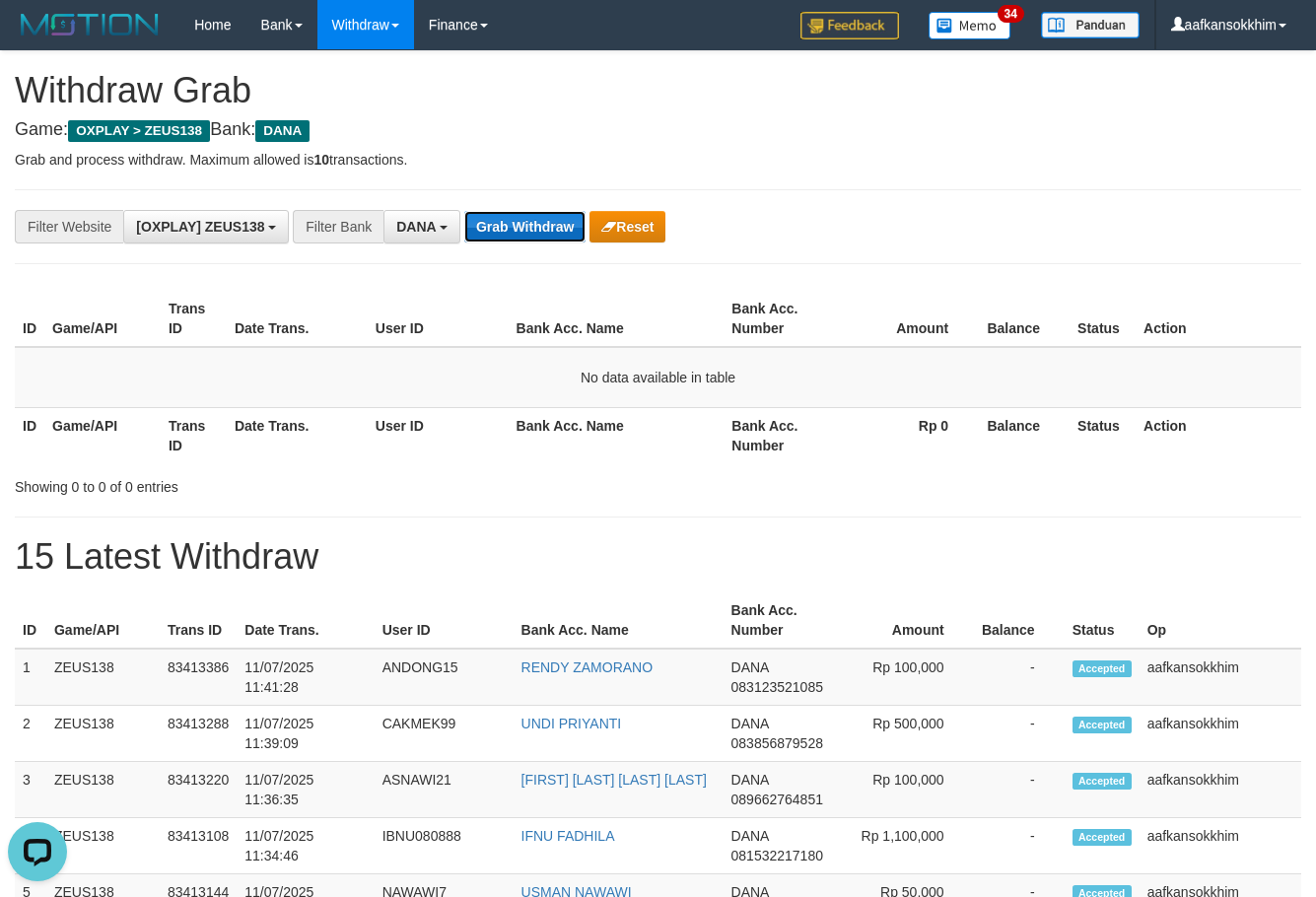 click on "Grab Withdraw" at bounding box center (524, 227) 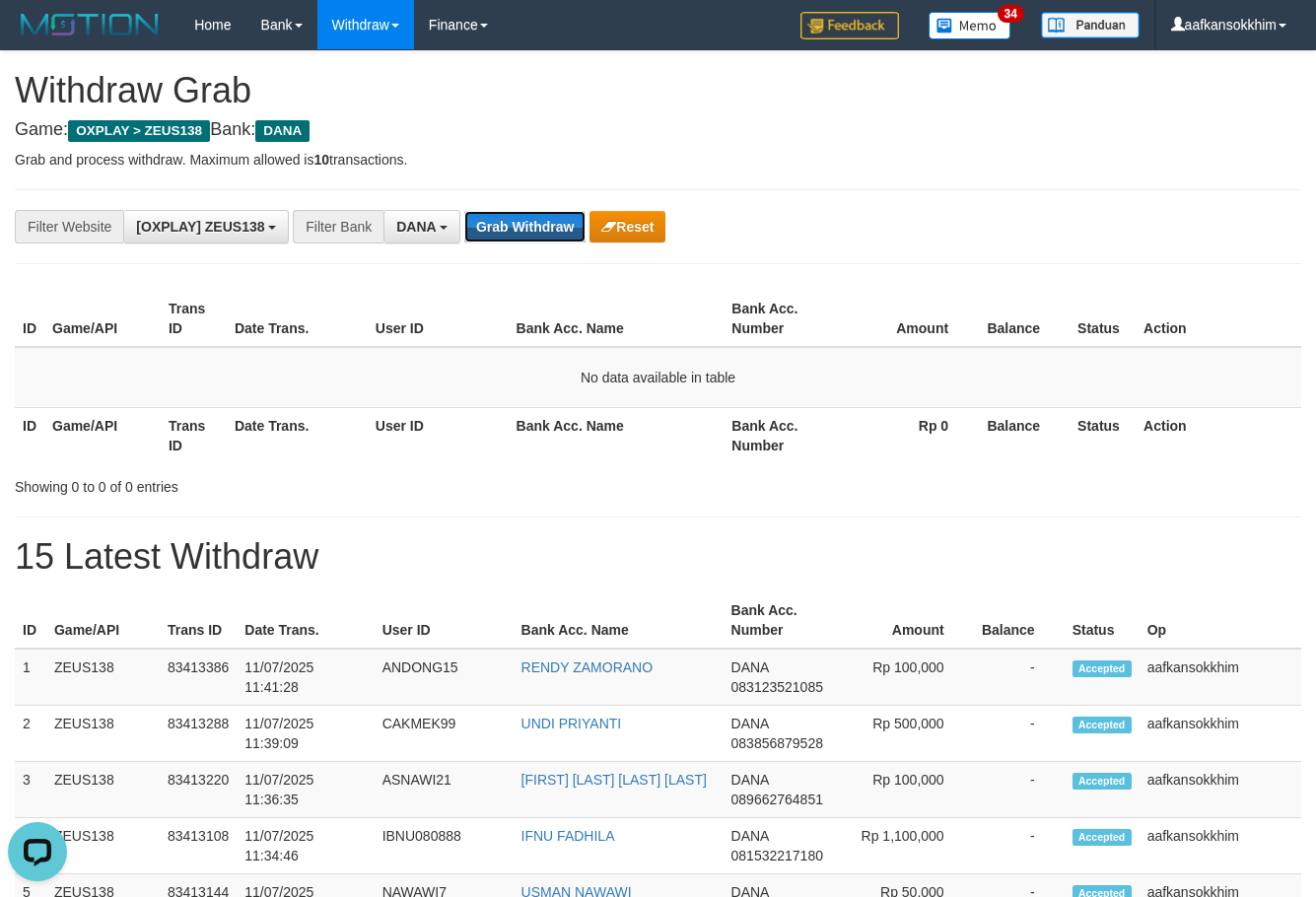 click on "Grab Withdraw" at bounding box center [524, 227] 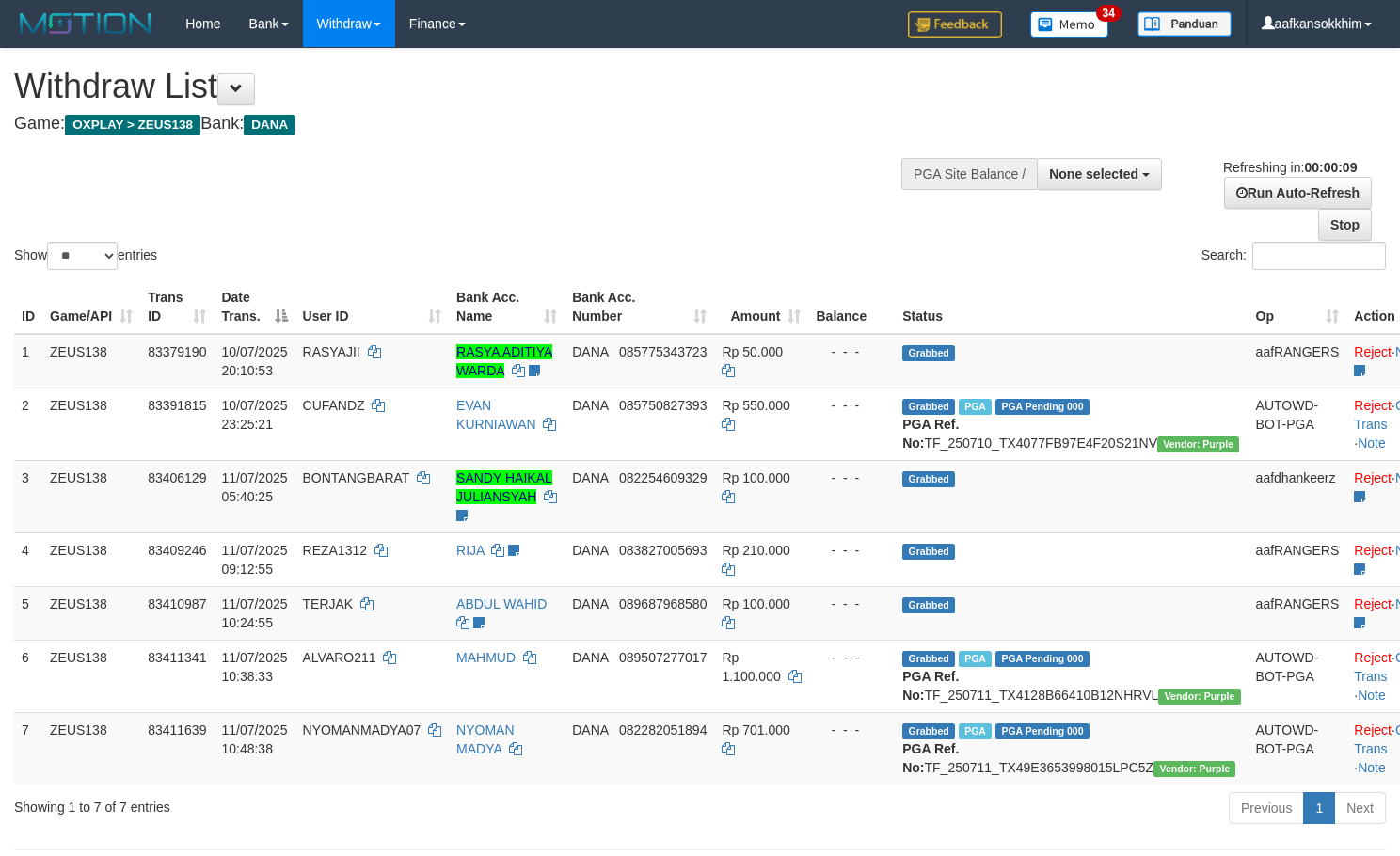 select 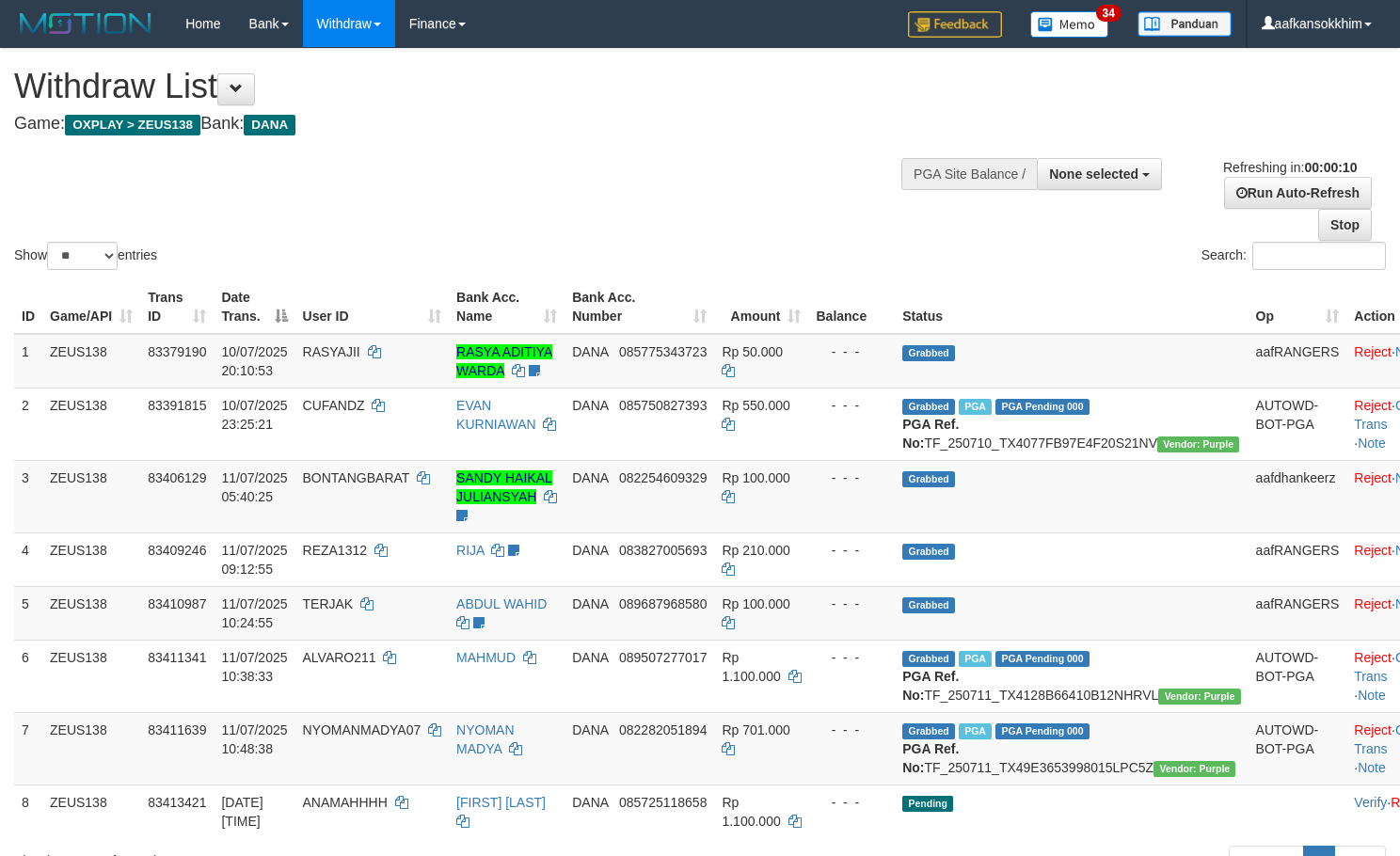 select 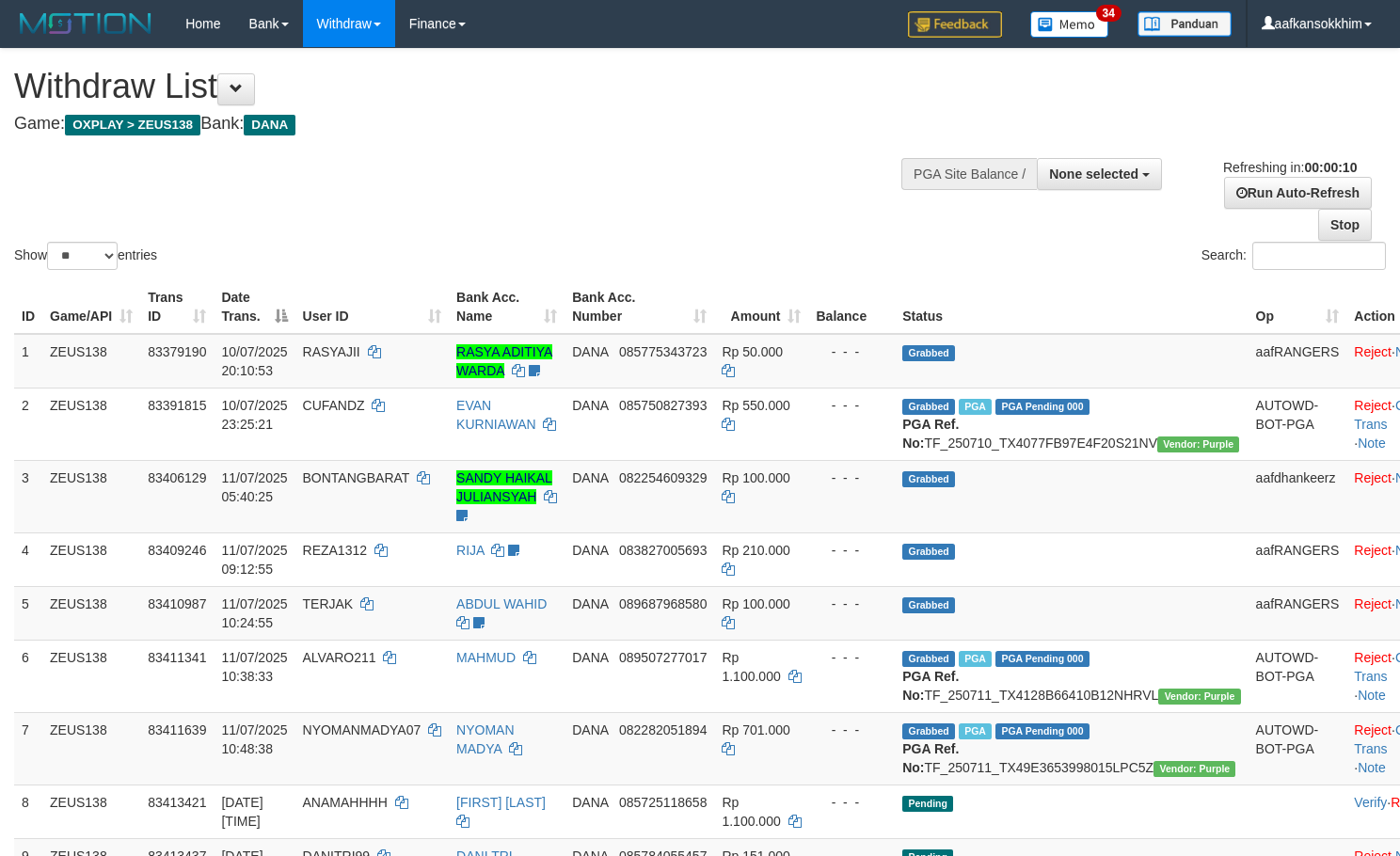 select 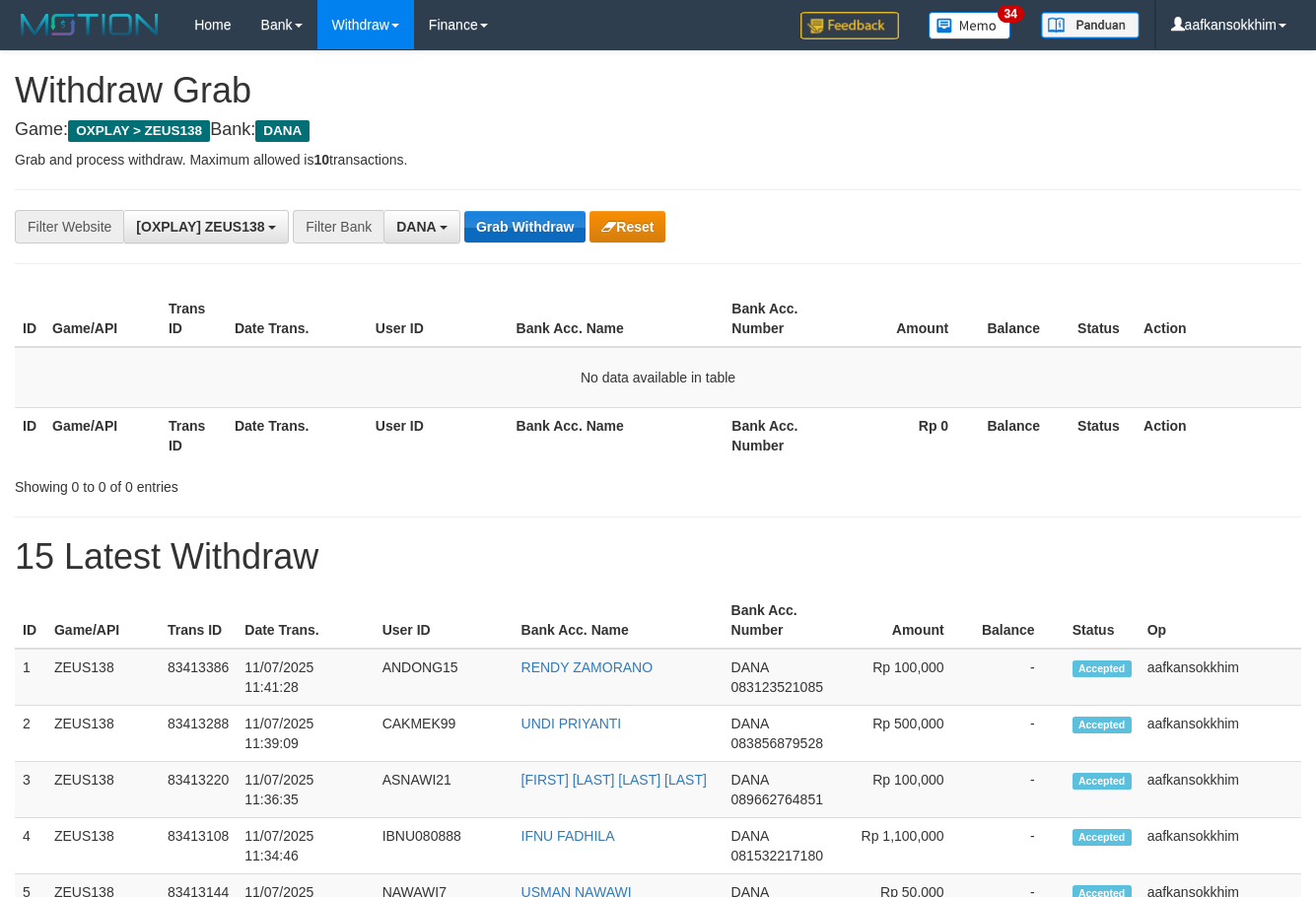 scroll, scrollTop: 0, scrollLeft: 0, axis: both 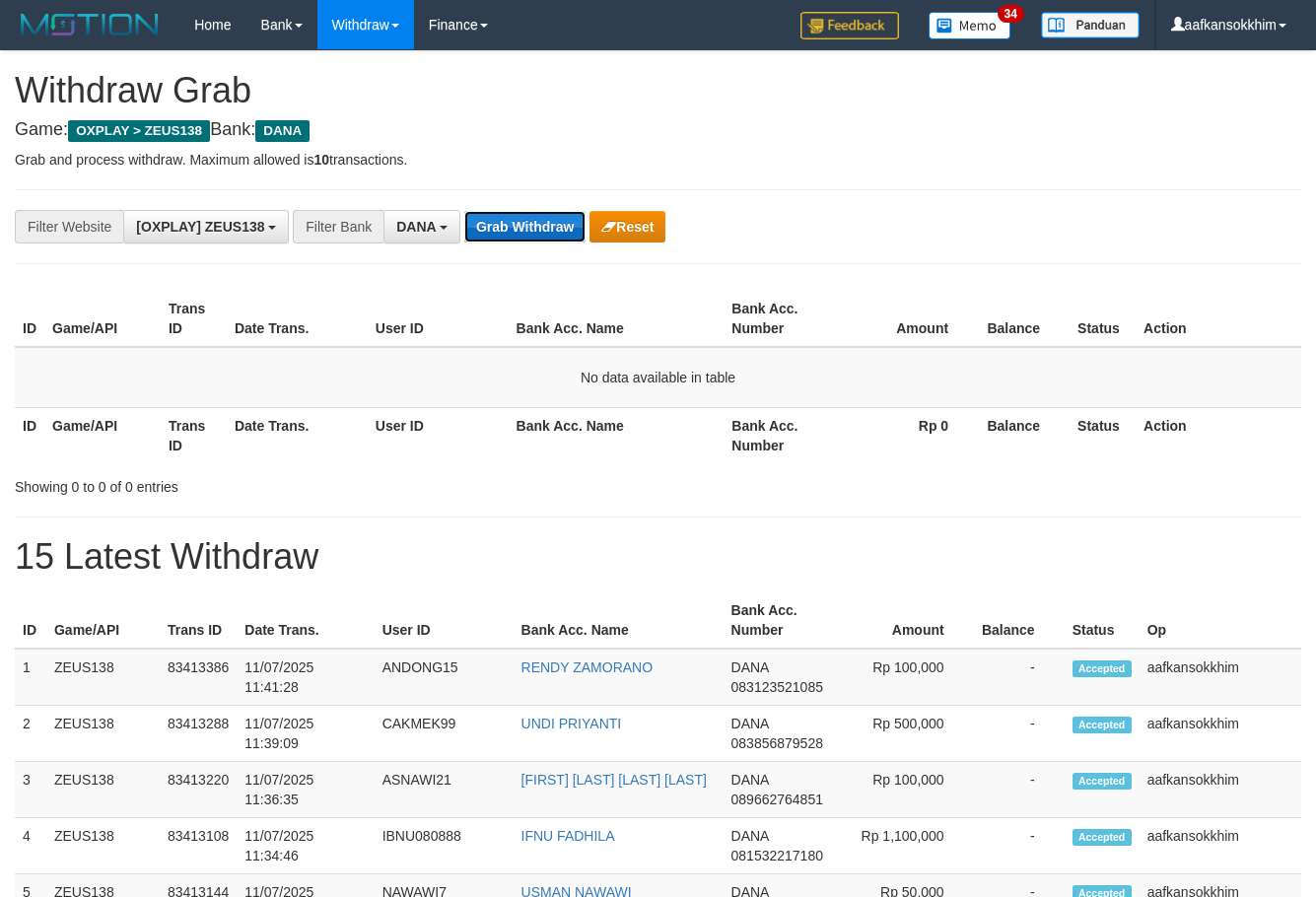 click on "Grab Withdraw" at bounding box center [524, 227] 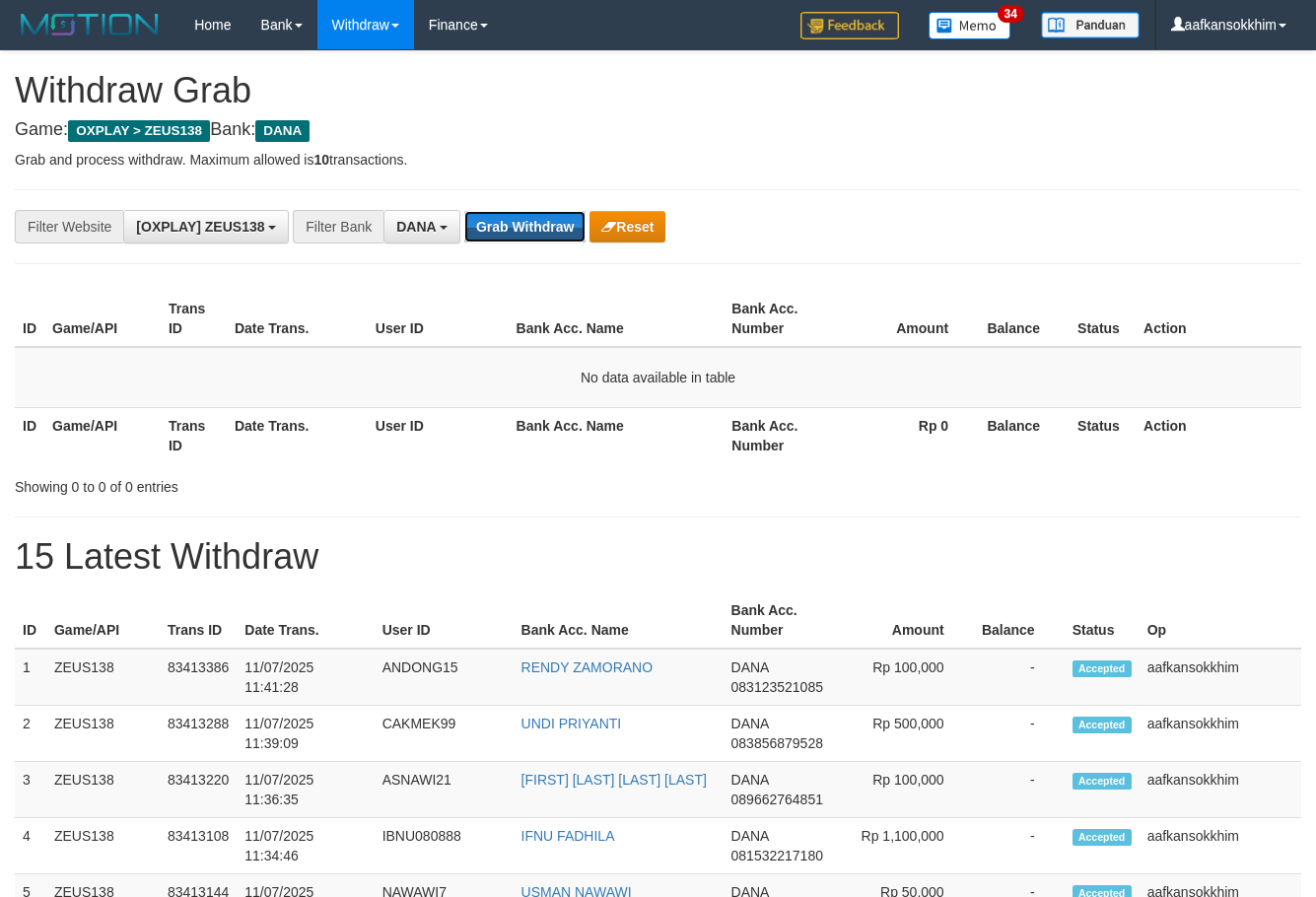 click on "Grab Withdraw" at bounding box center [524, 227] 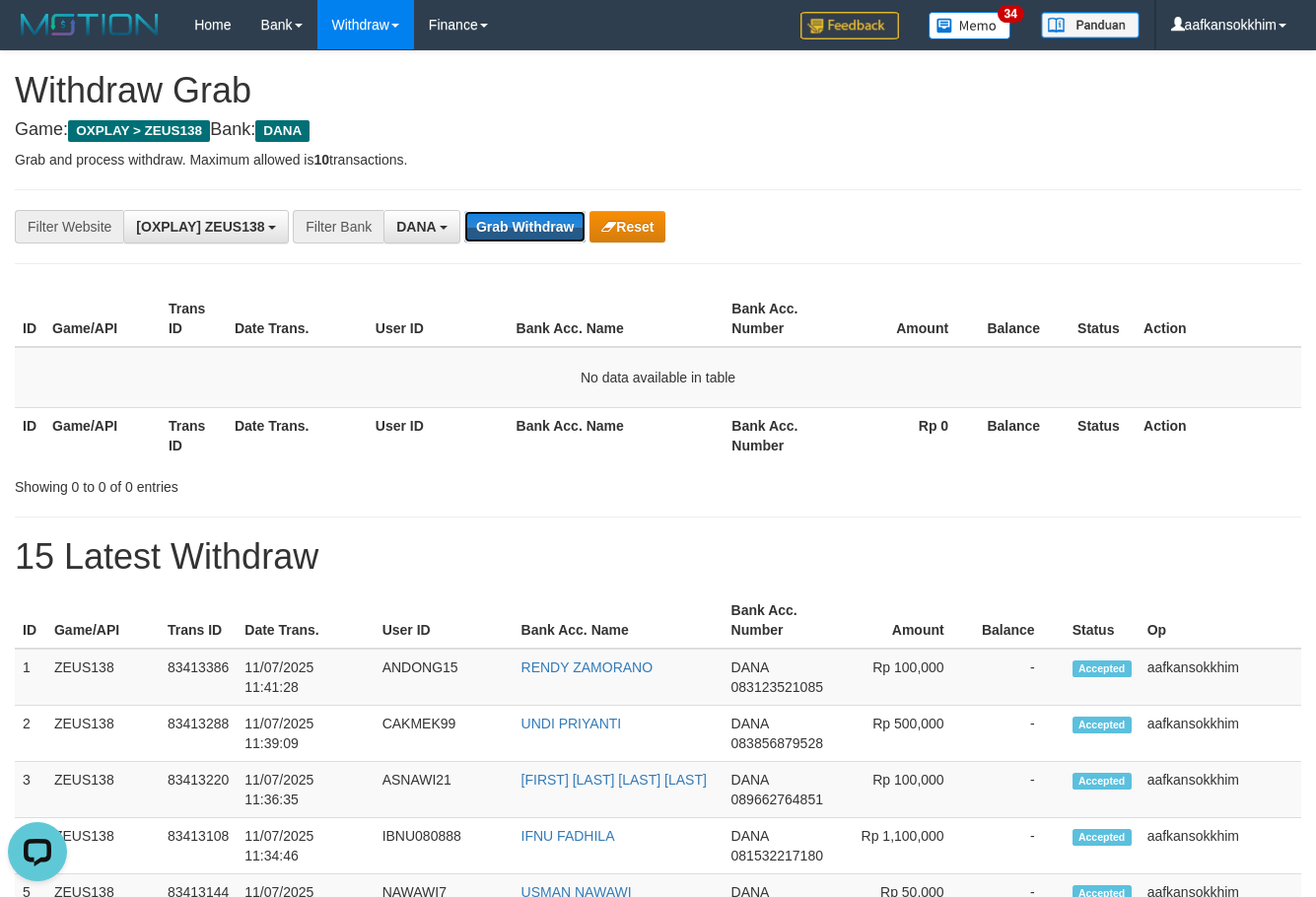 scroll, scrollTop: 0, scrollLeft: 0, axis: both 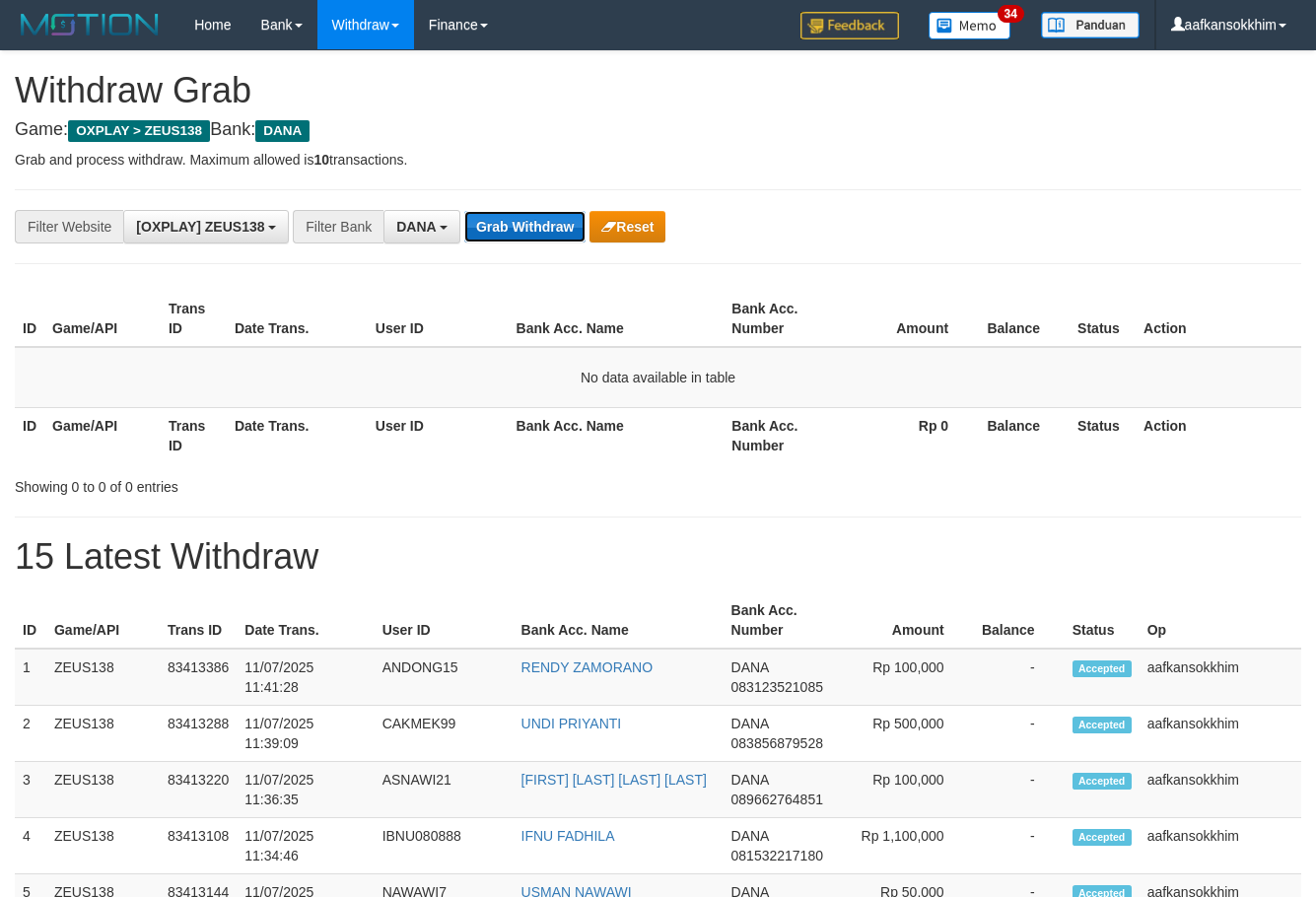 click on "Grab Withdraw" at bounding box center (524, 227) 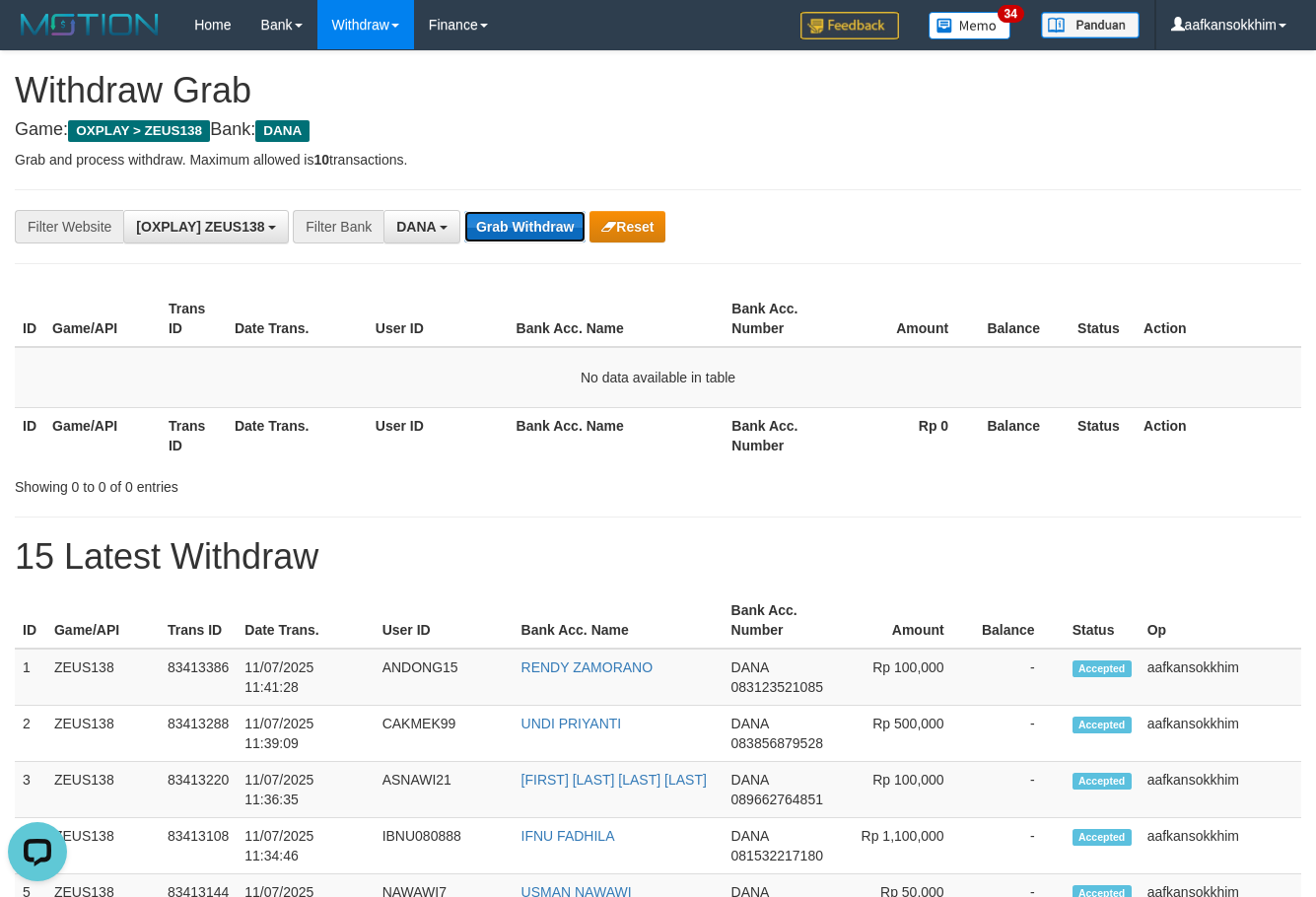 scroll, scrollTop: 0, scrollLeft: 0, axis: both 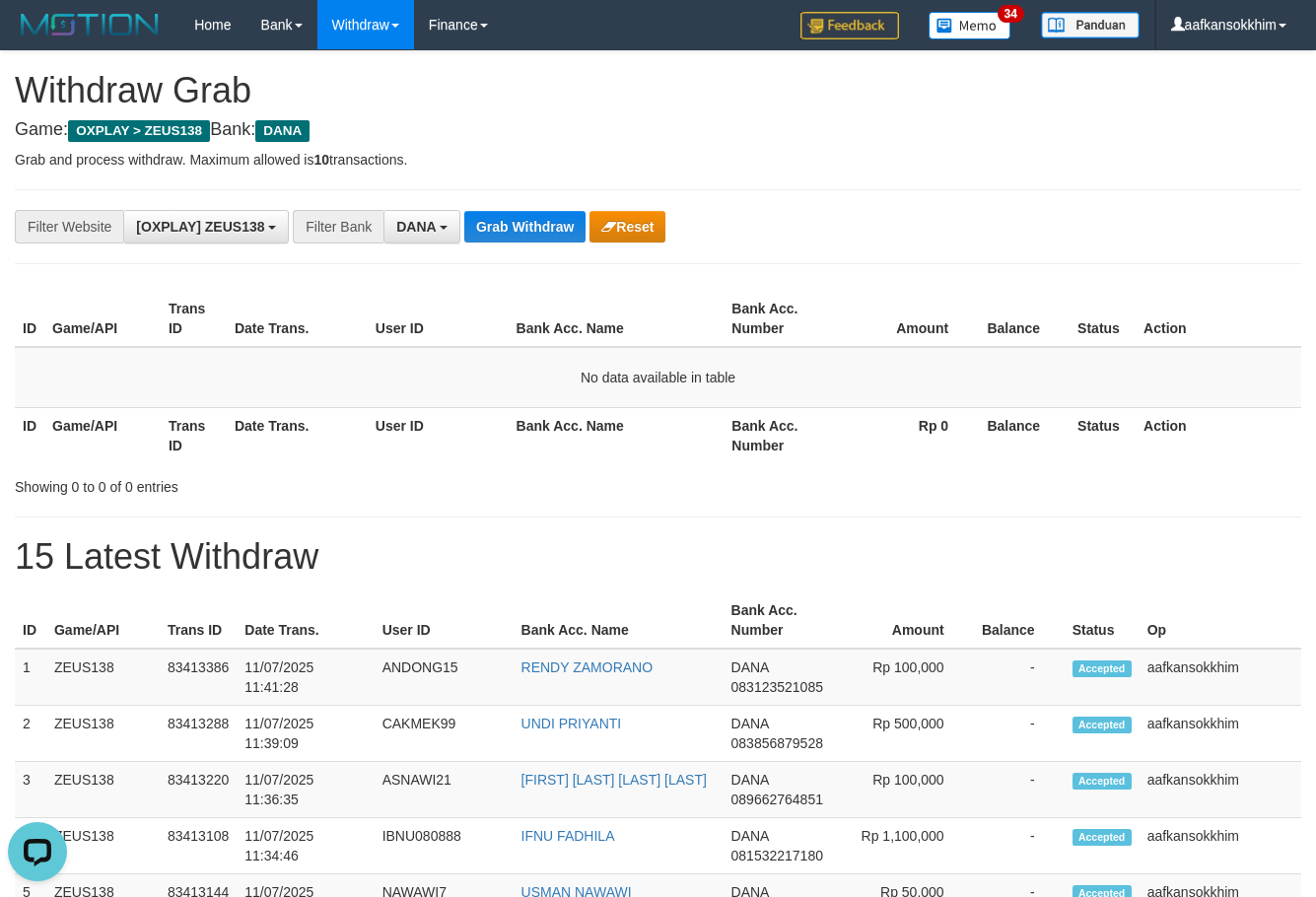 drag, startPoint x: 1095, startPoint y: 160, endPoint x: 1084, endPoint y: 162, distance: 11.18034 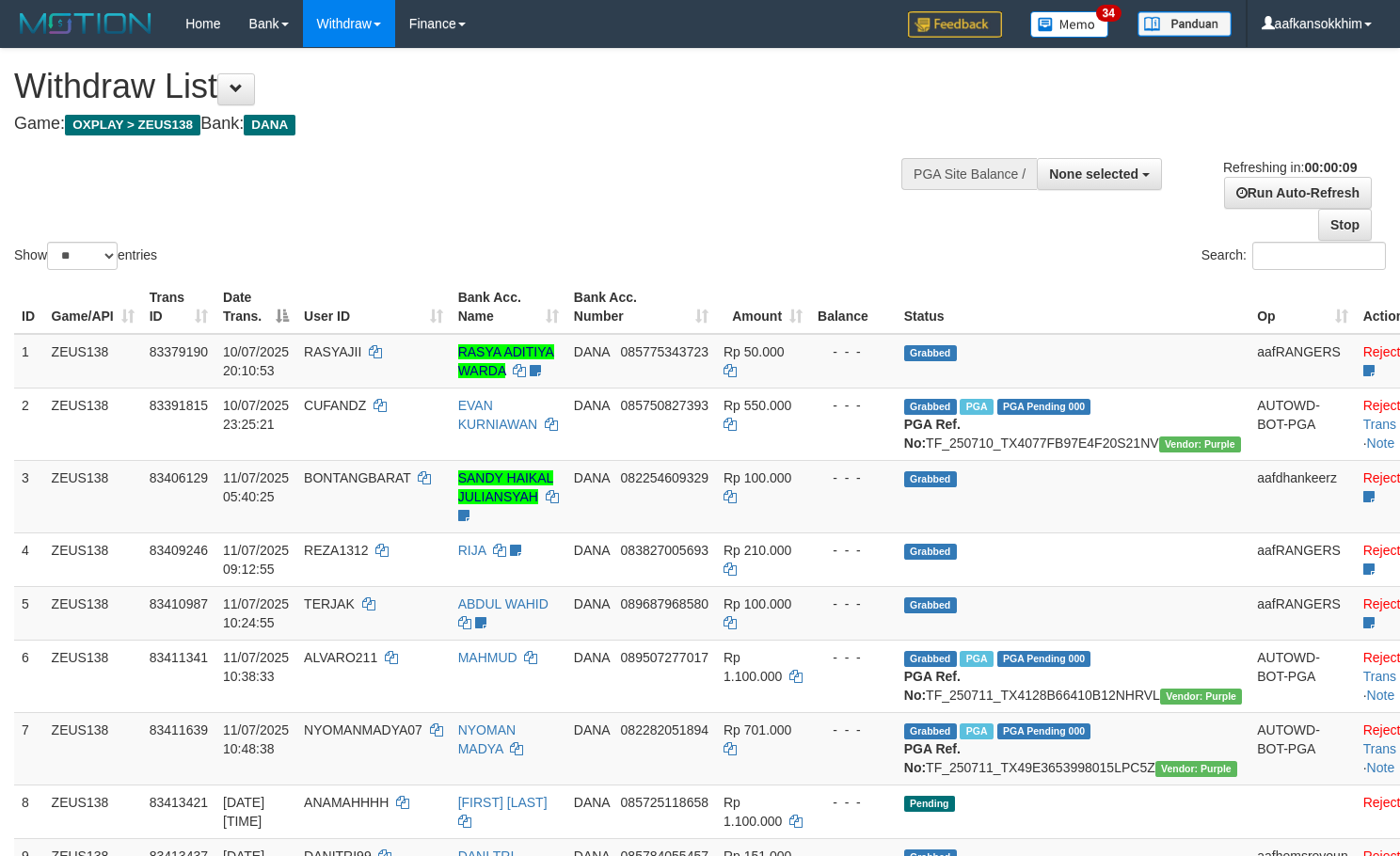 select 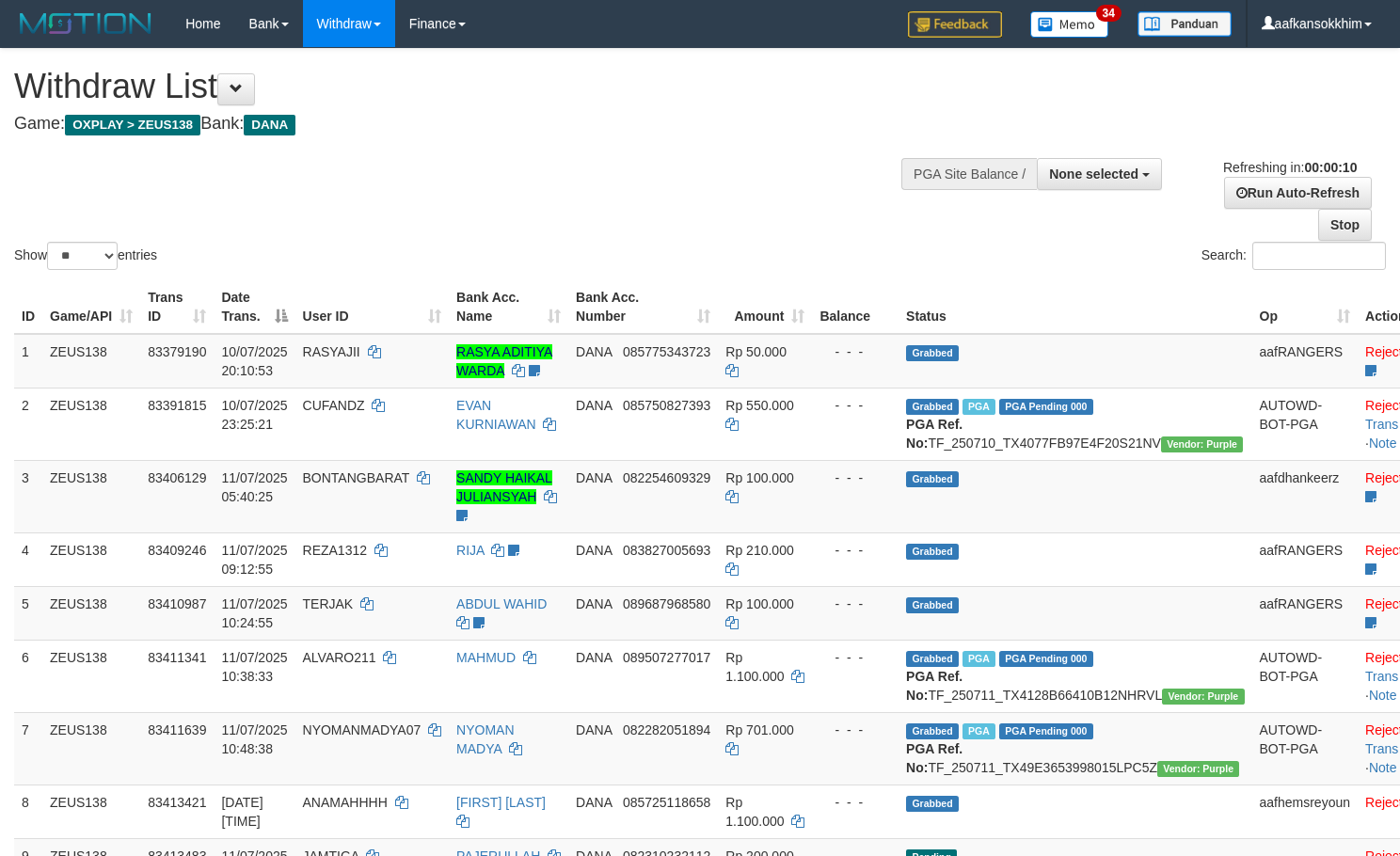 select 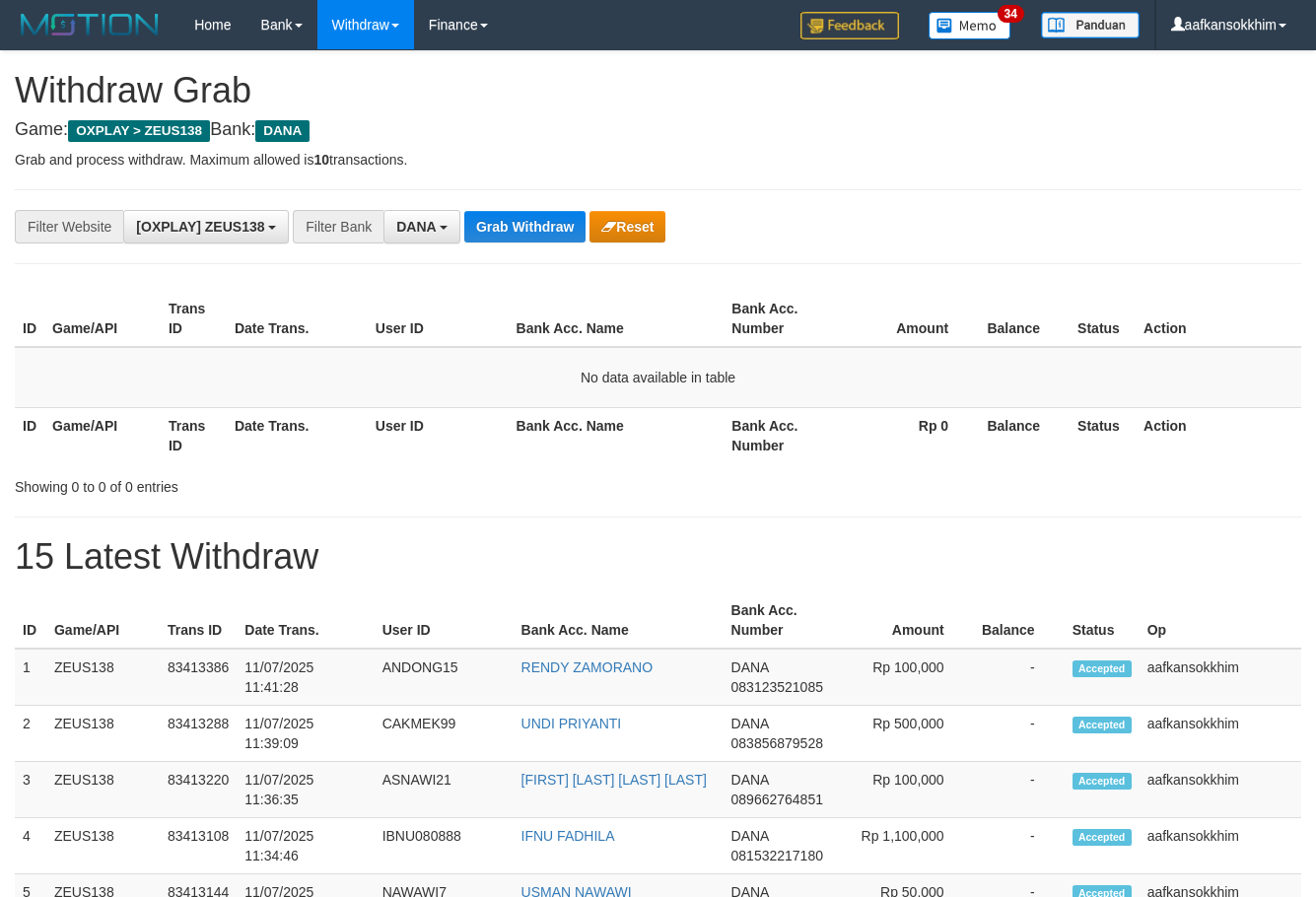 scroll, scrollTop: 0, scrollLeft: 0, axis: both 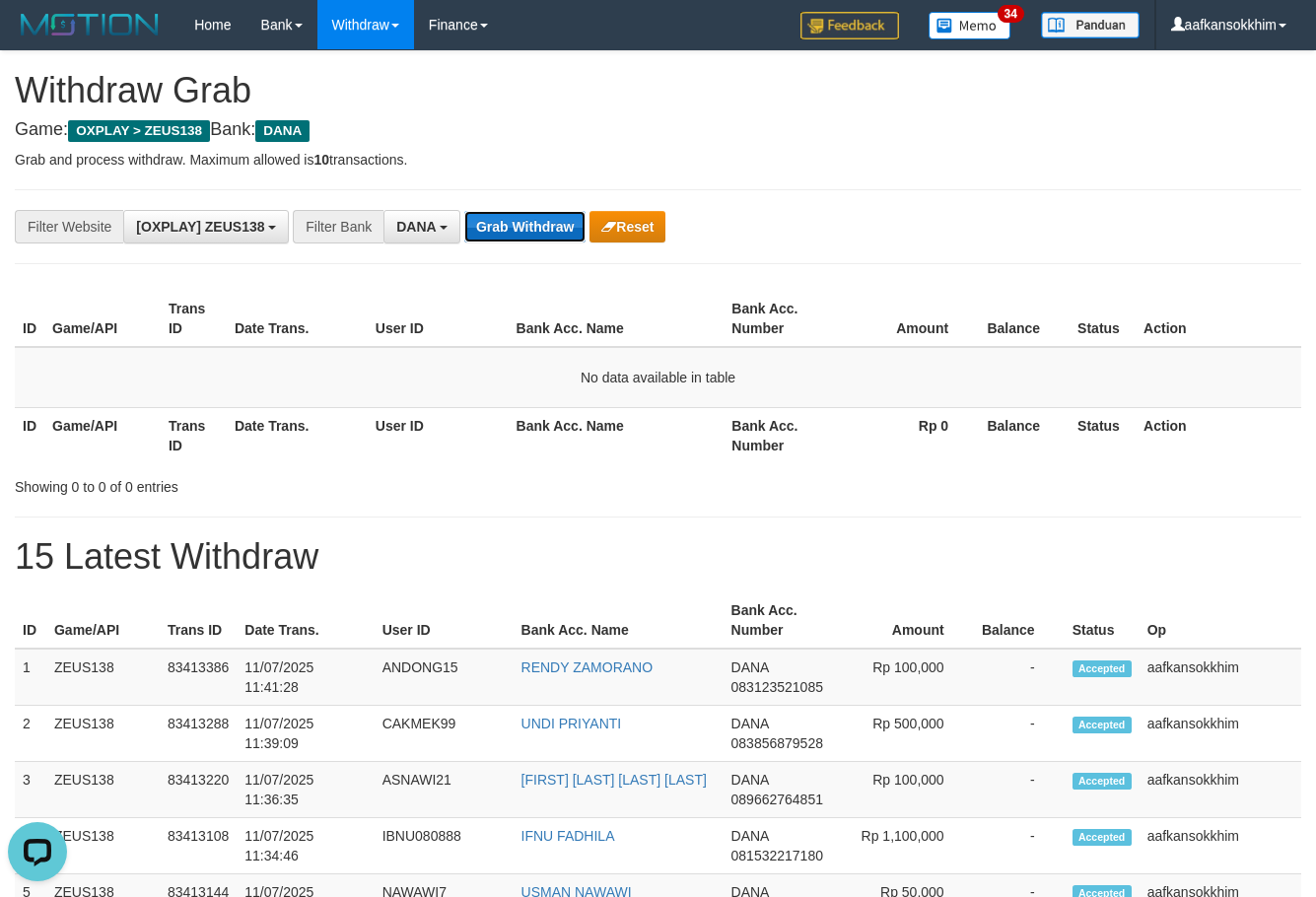 click on "Grab Withdraw" at bounding box center [524, 227] 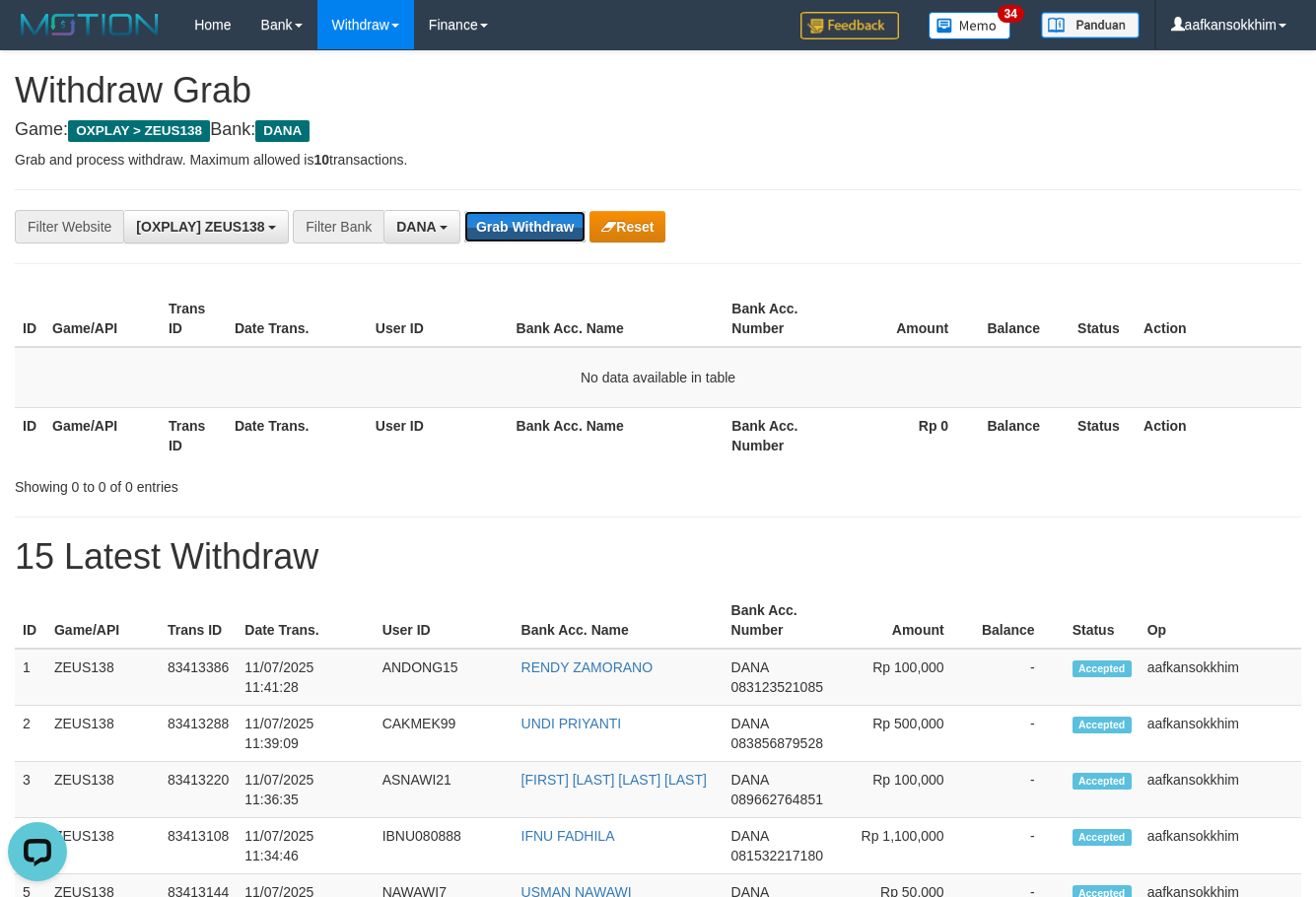click on "Grab Withdraw" at bounding box center (524, 227) 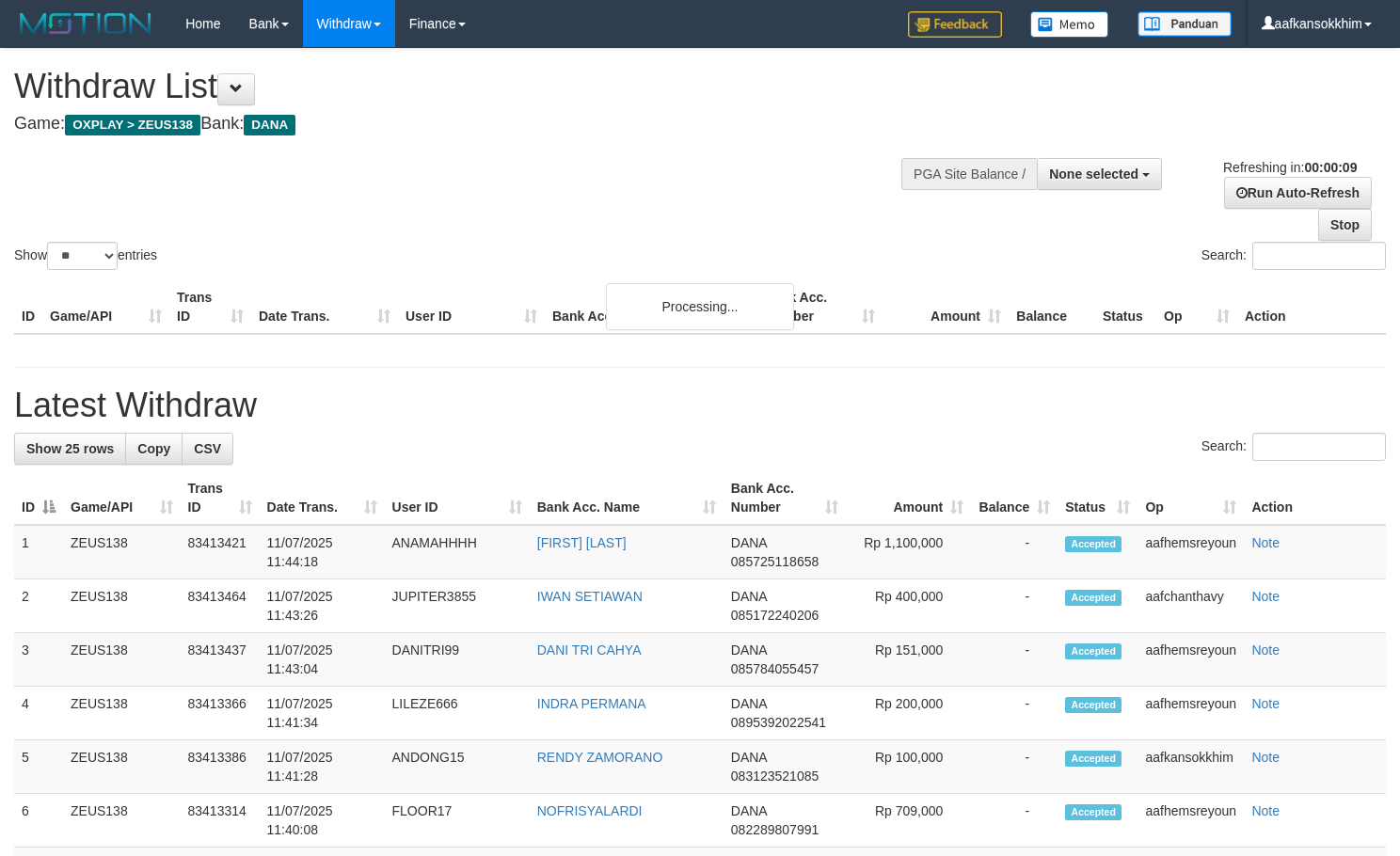 select 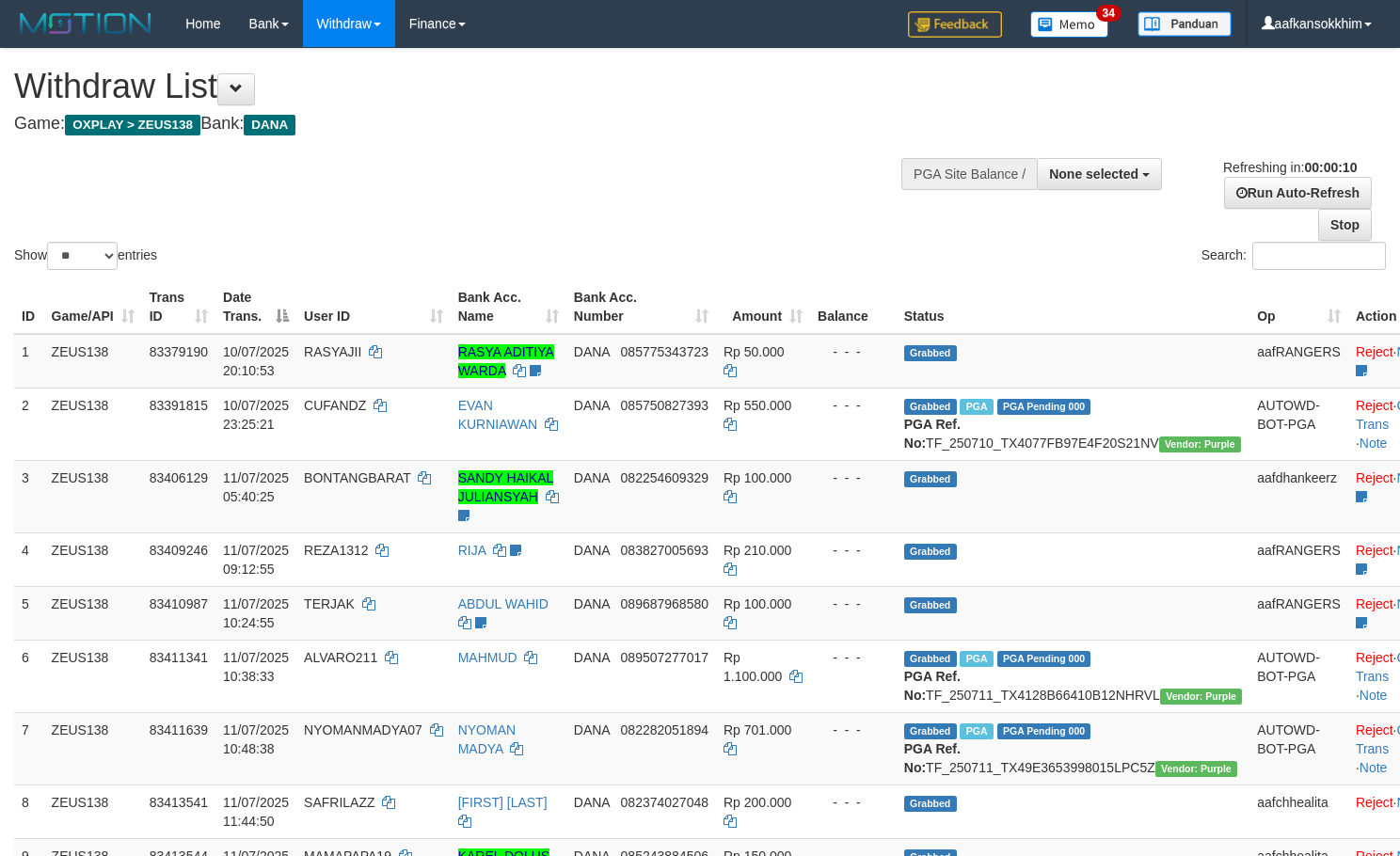 select 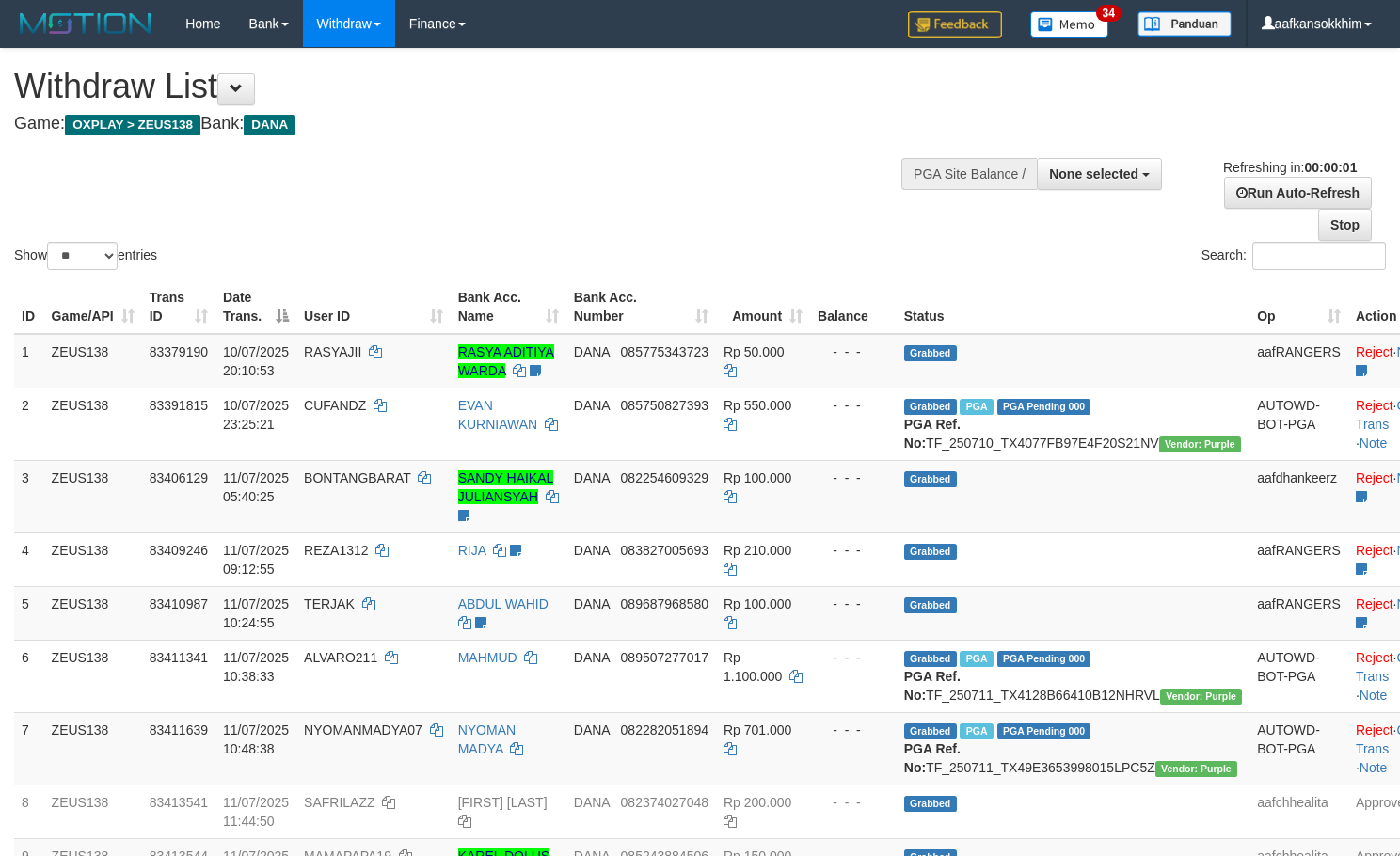 scroll, scrollTop: 0, scrollLeft: 0, axis: both 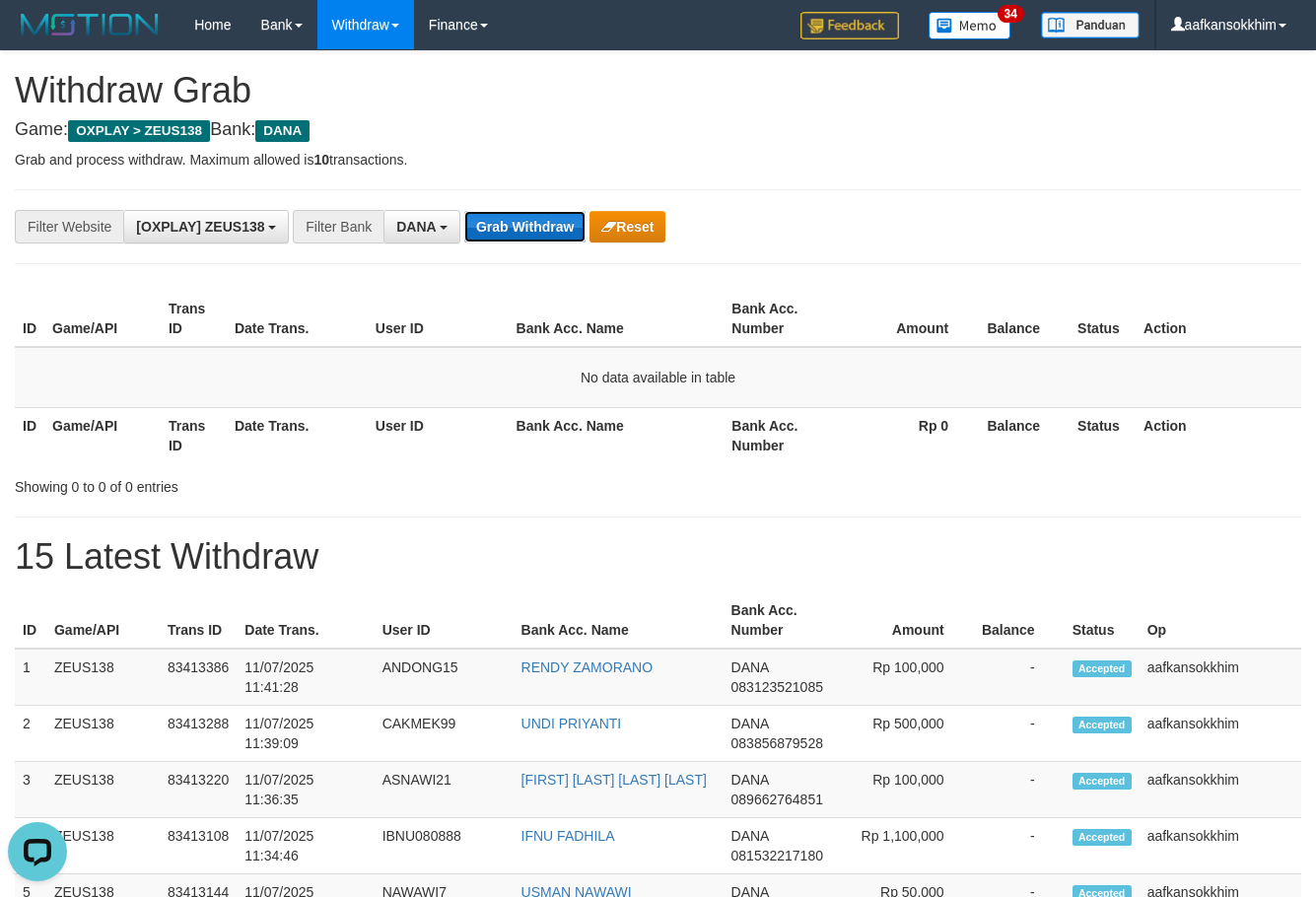 click on "Grab Withdraw" at bounding box center (524, 227) 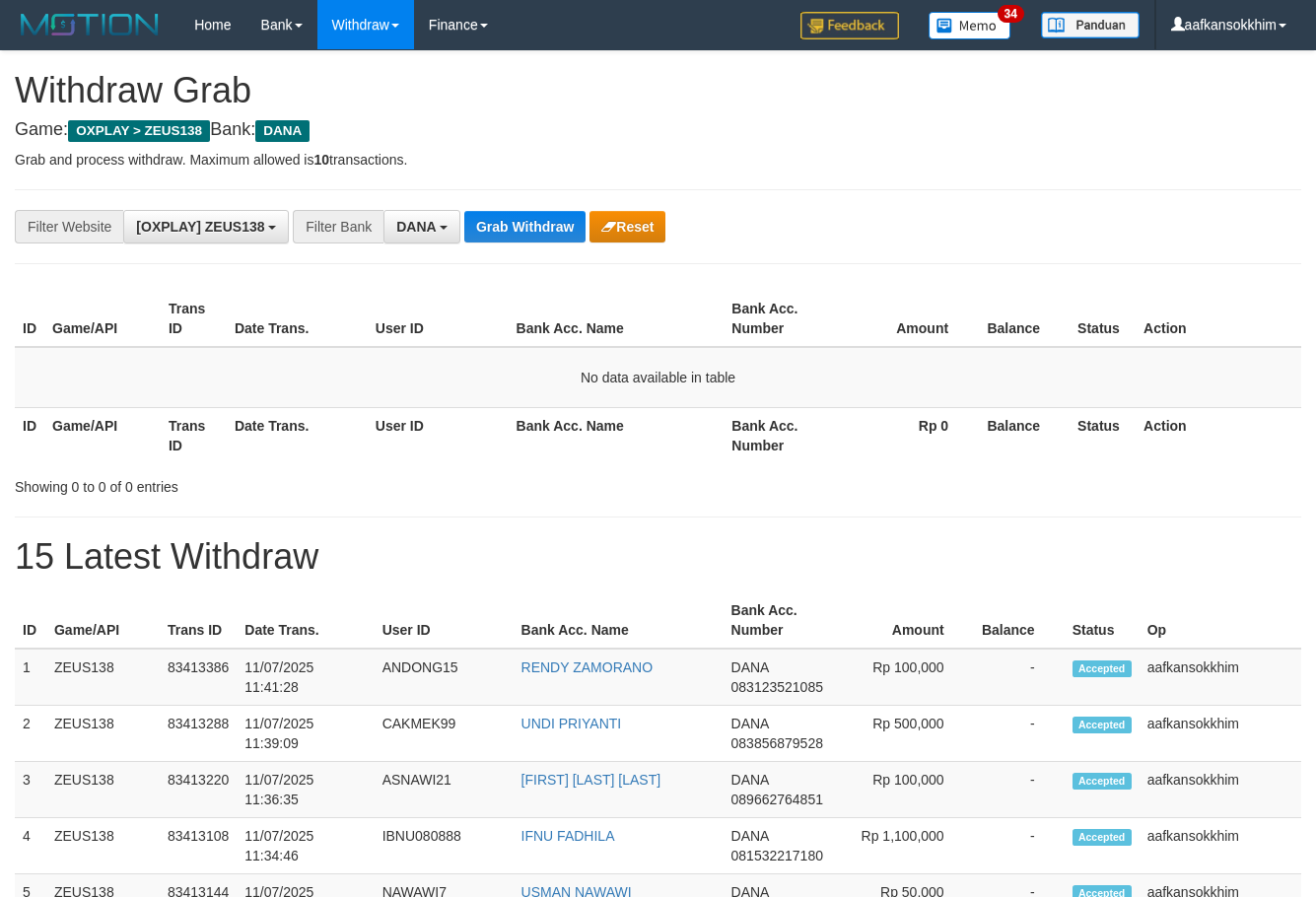 scroll, scrollTop: 0, scrollLeft: 0, axis: both 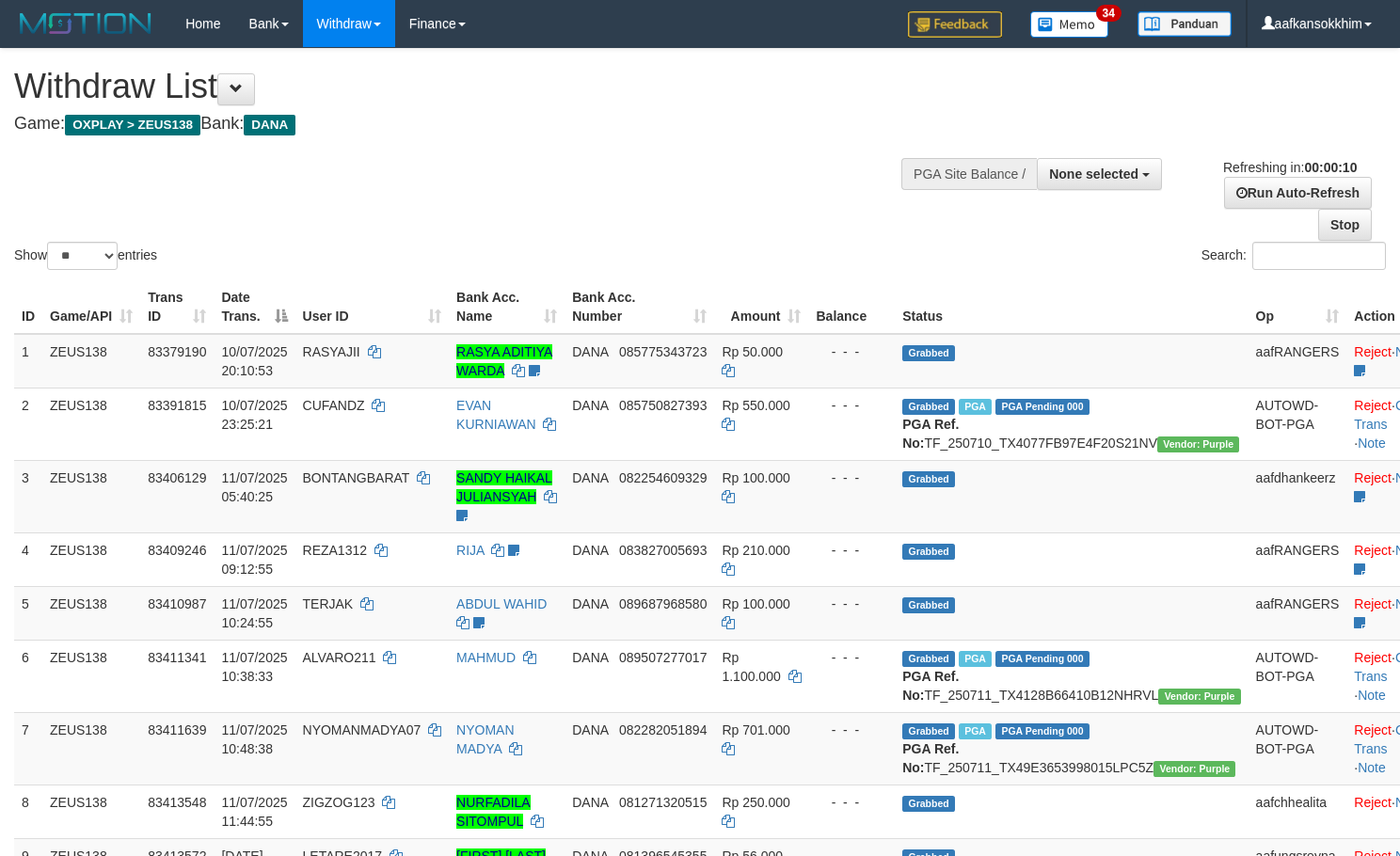 select 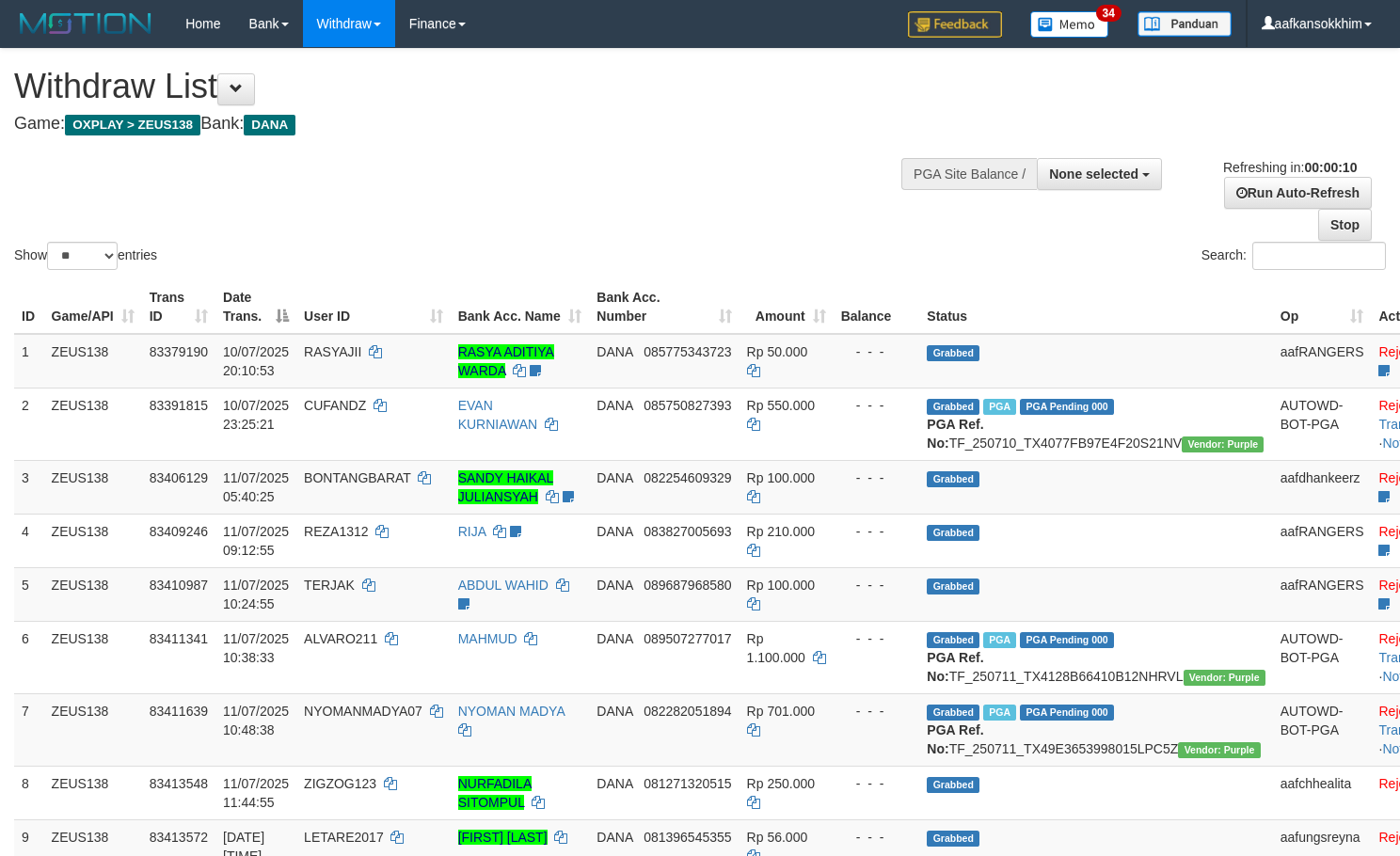 select 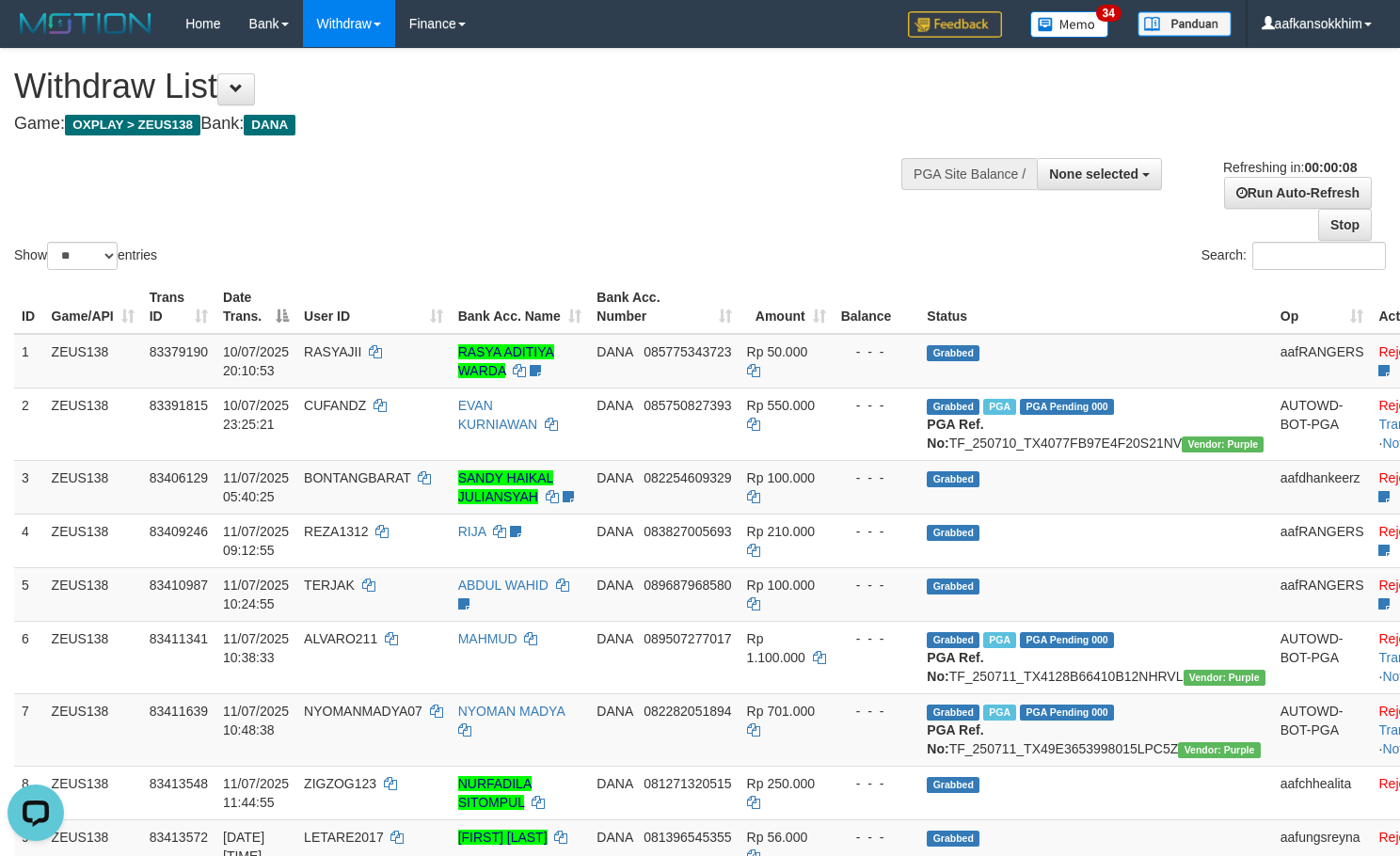 scroll, scrollTop: 0, scrollLeft: 0, axis: both 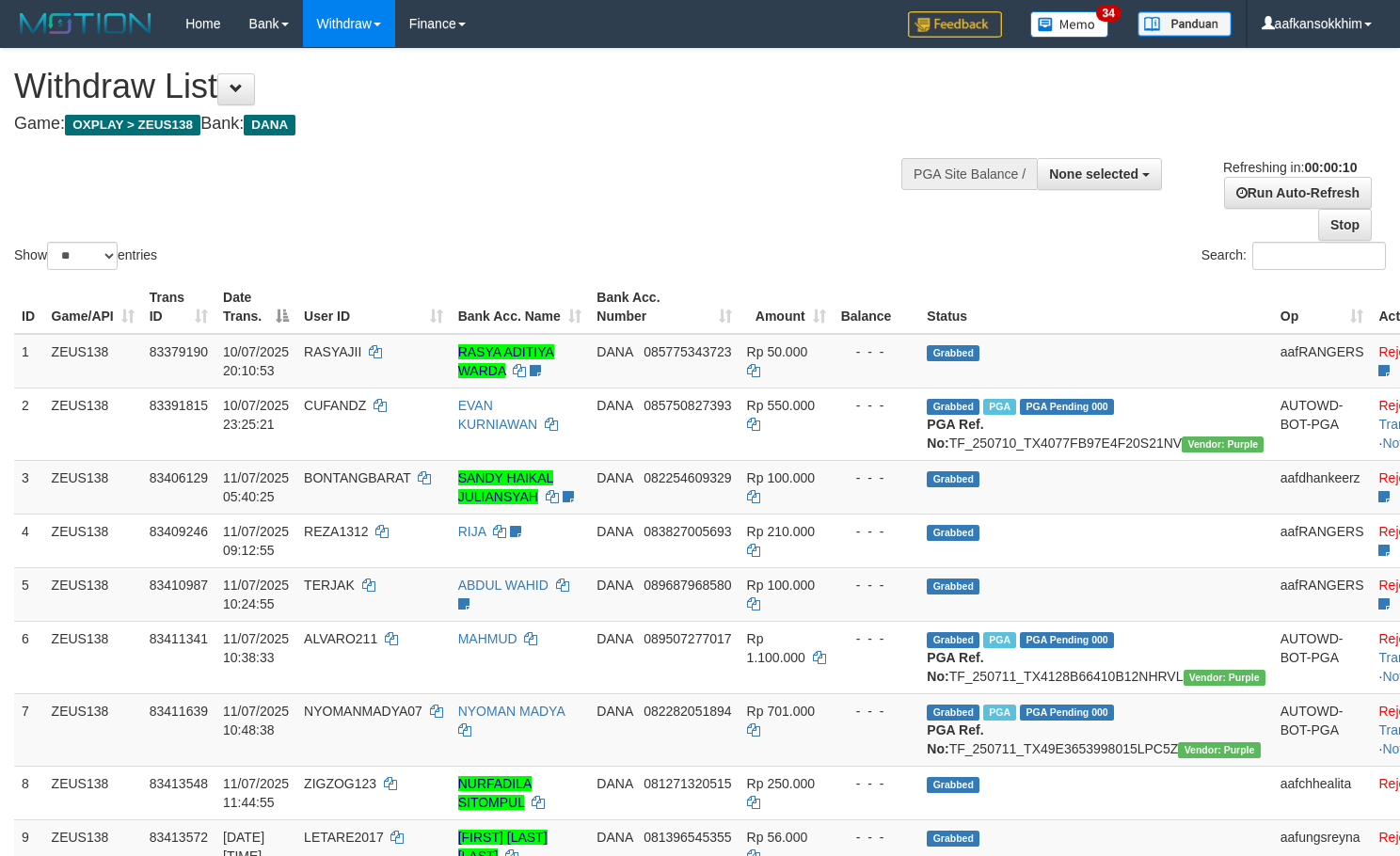 select 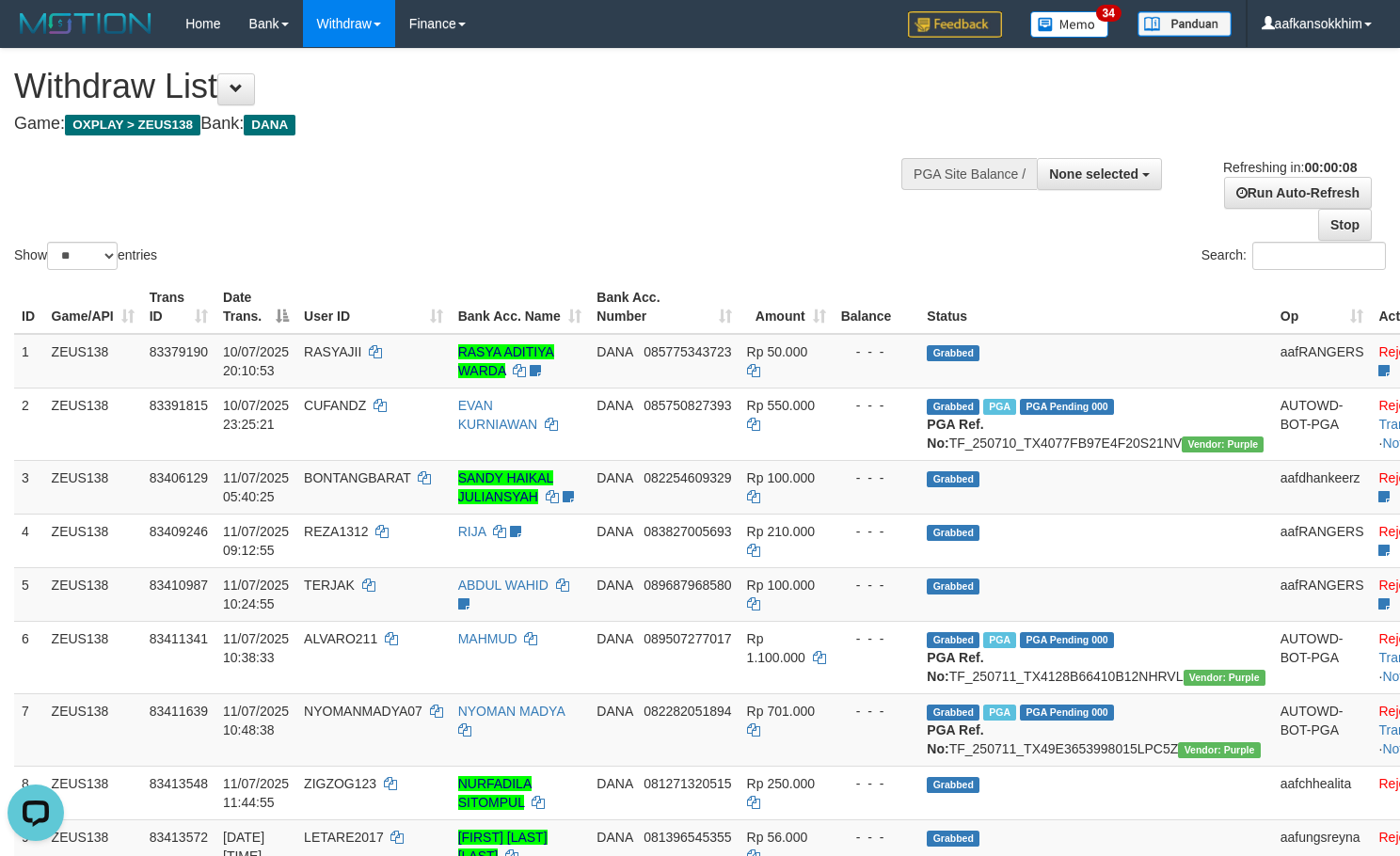 scroll, scrollTop: 0, scrollLeft: 0, axis: both 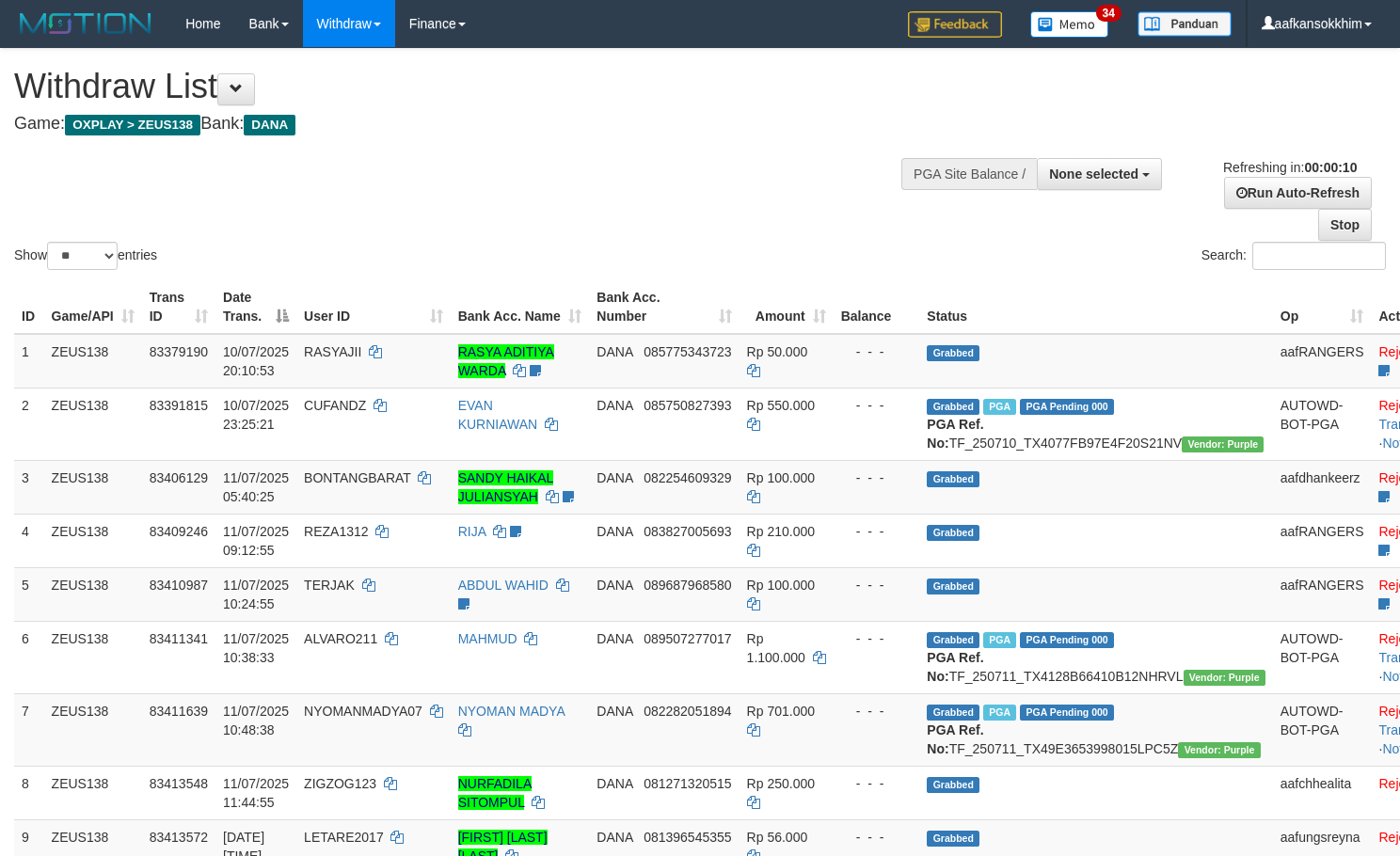 select 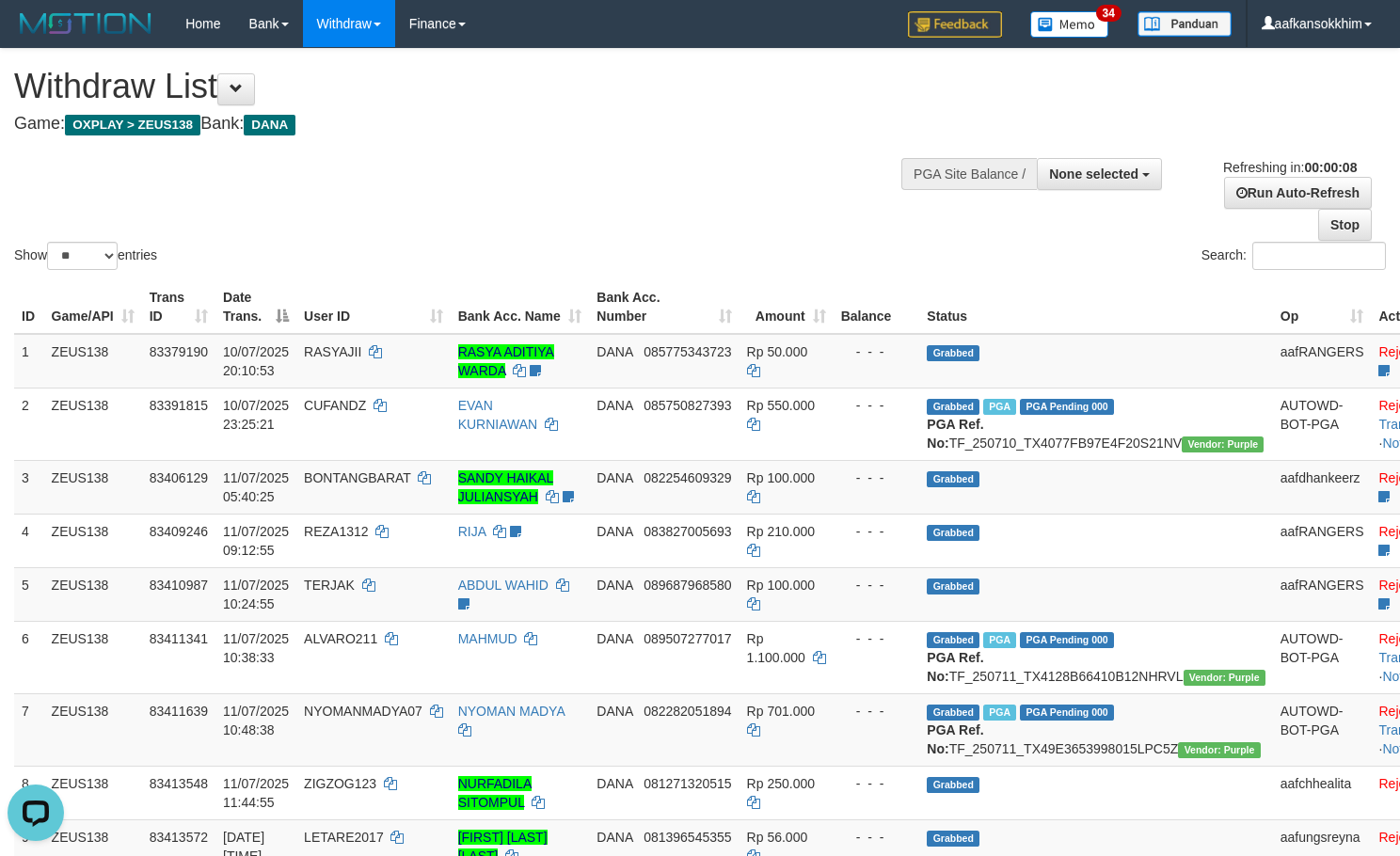 scroll, scrollTop: 0, scrollLeft: 0, axis: both 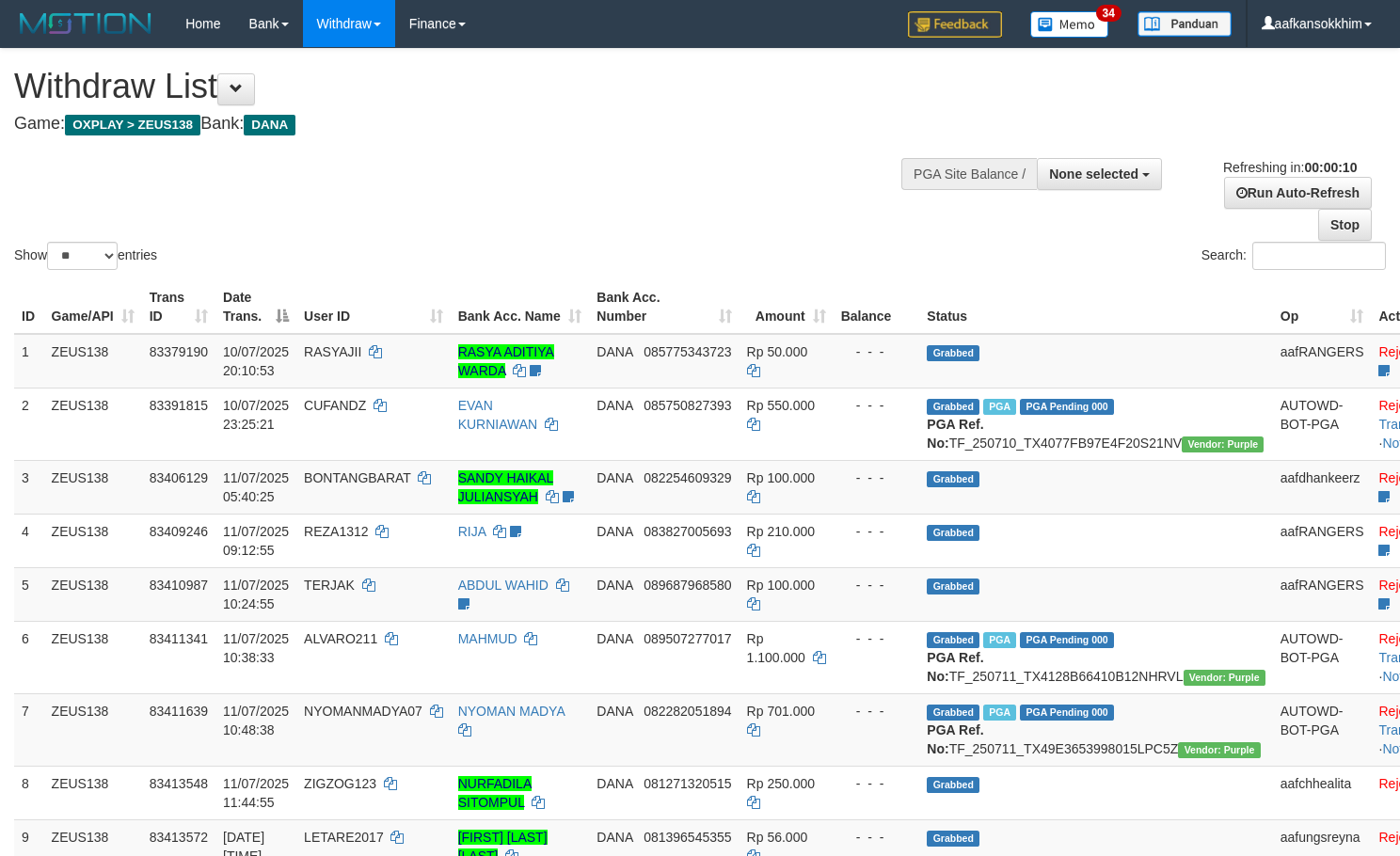 select 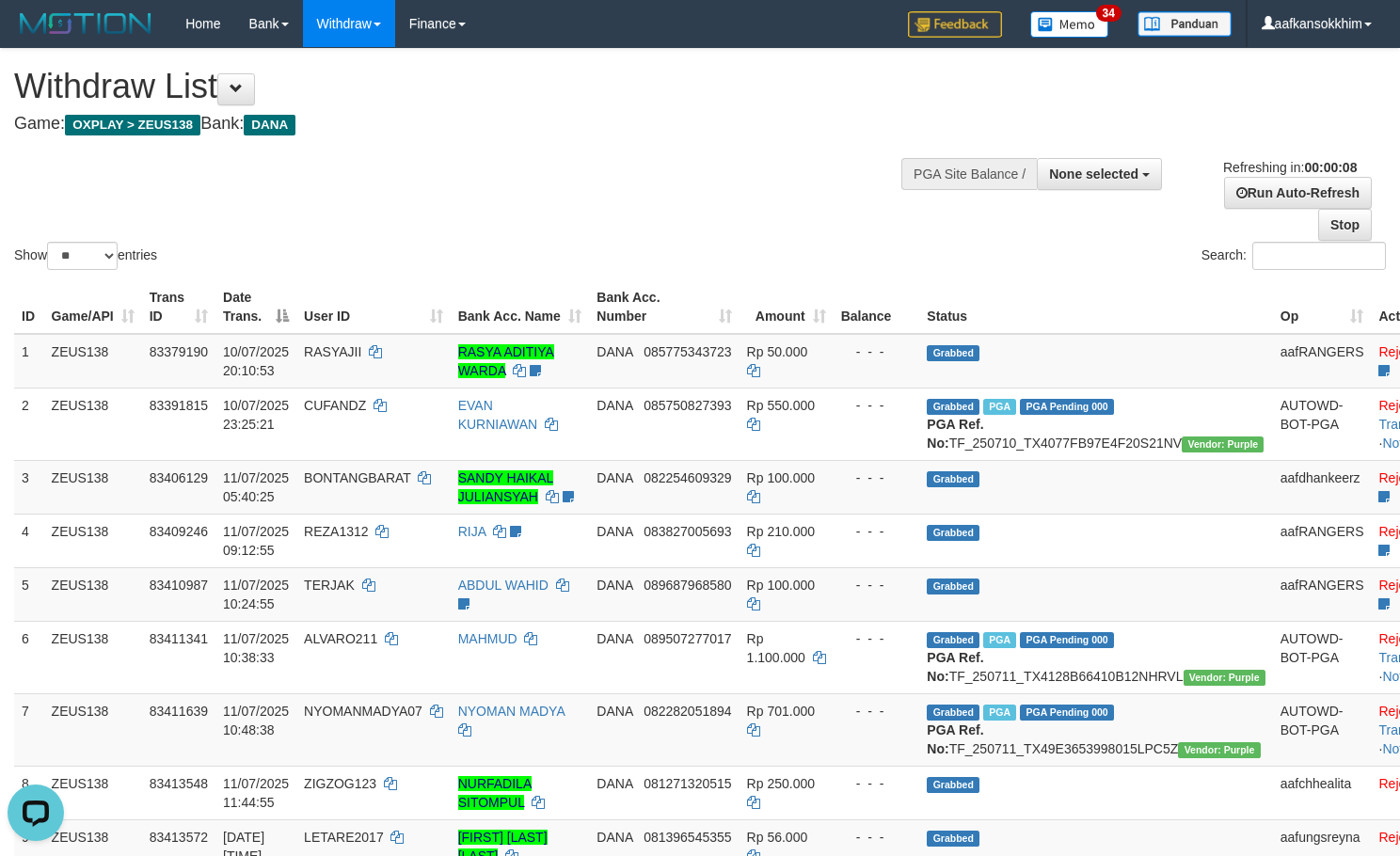 scroll, scrollTop: 0, scrollLeft: 0, axis: both 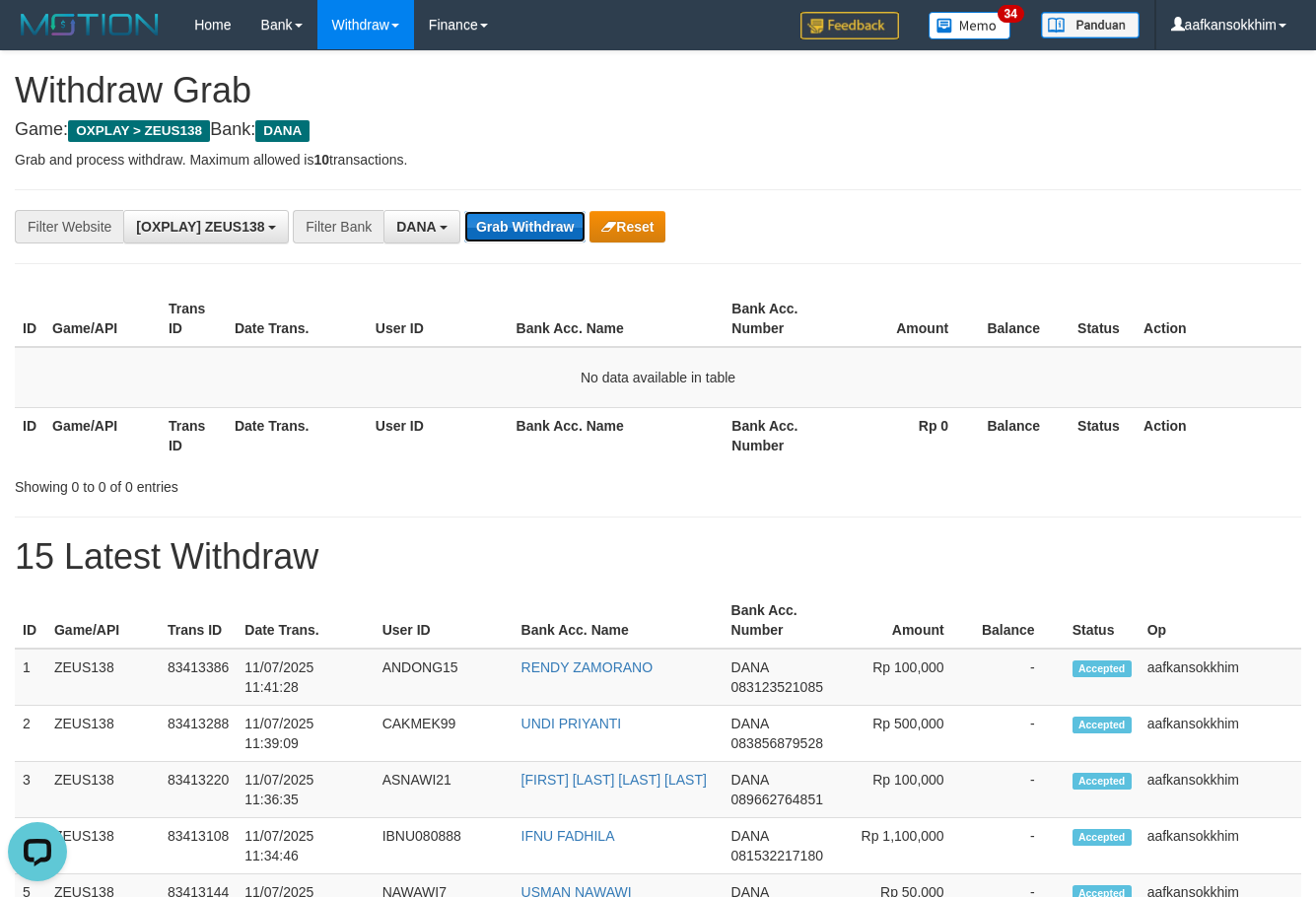 click on "Grab Withdraw" at bounding box center [524, 227] 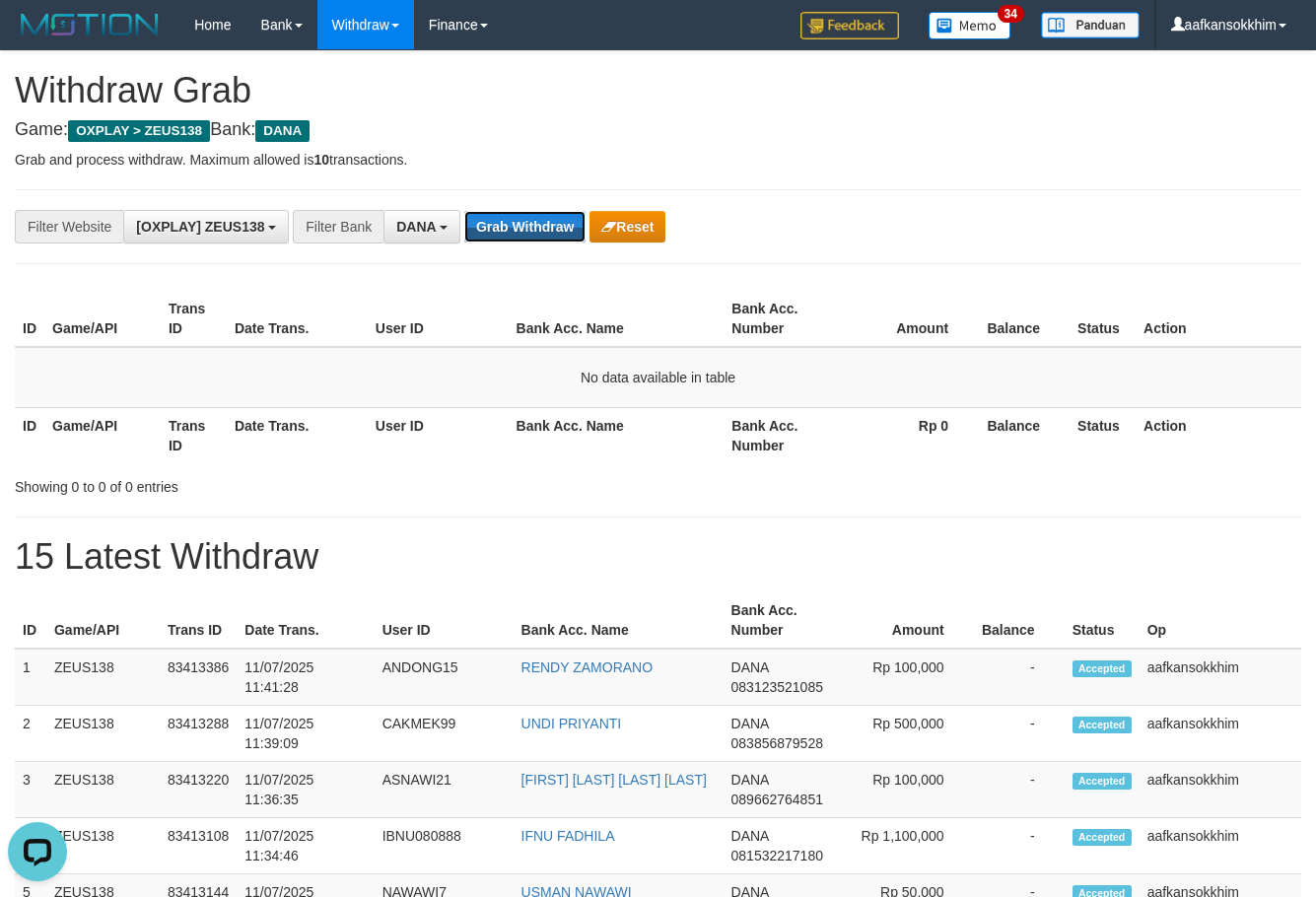 click on "Grab Withdraw" at bounding box center [524, 227] 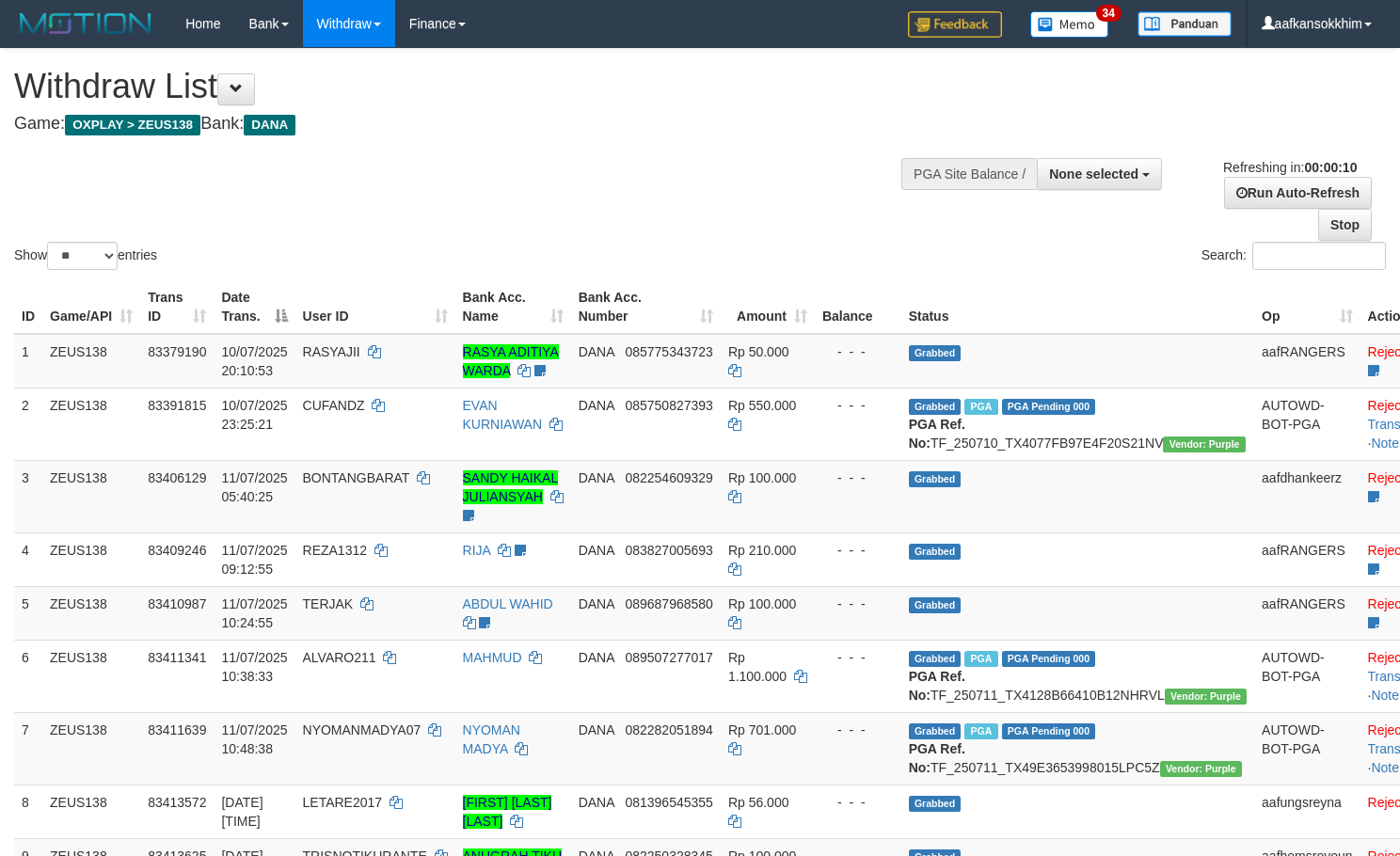 select 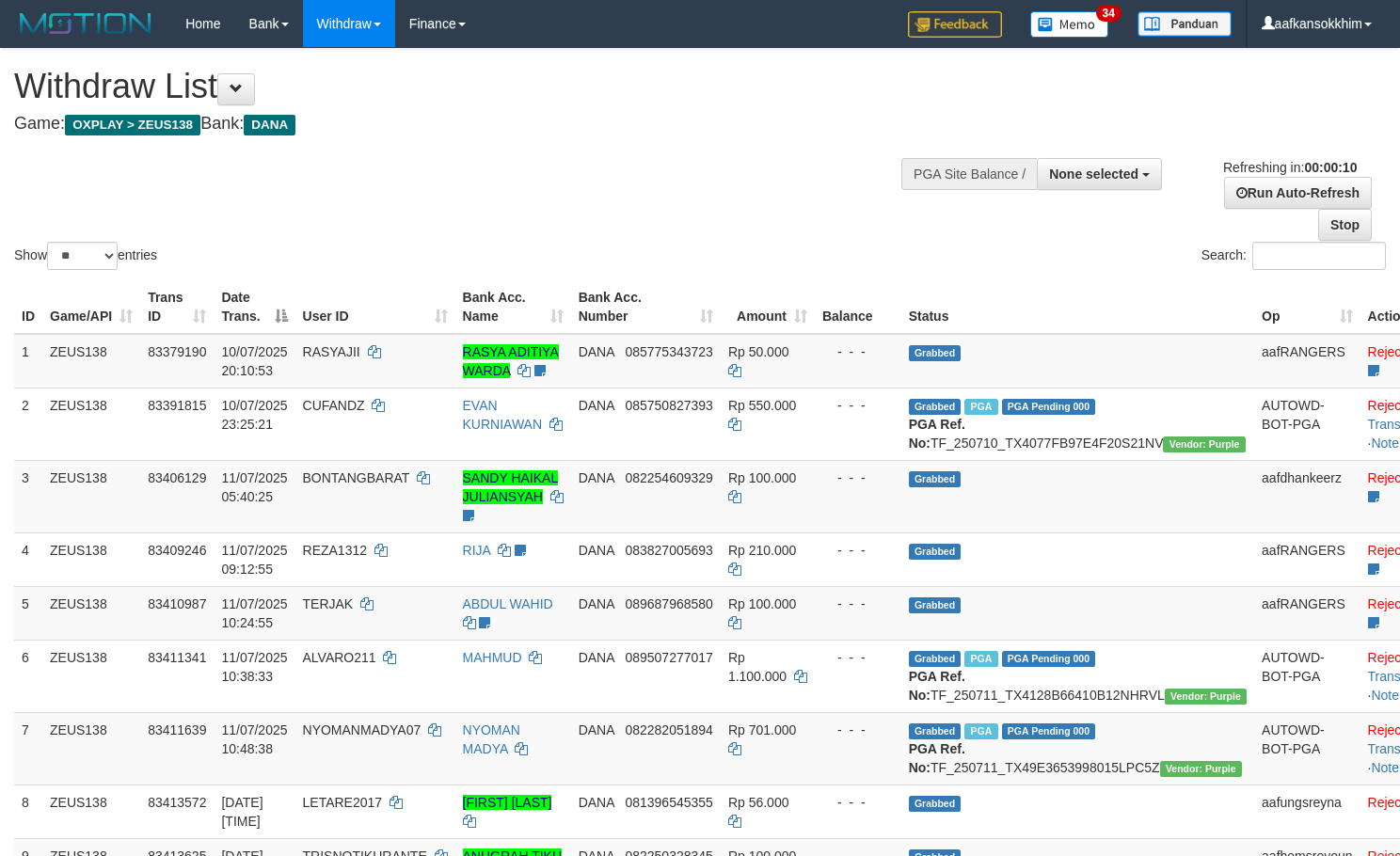 select 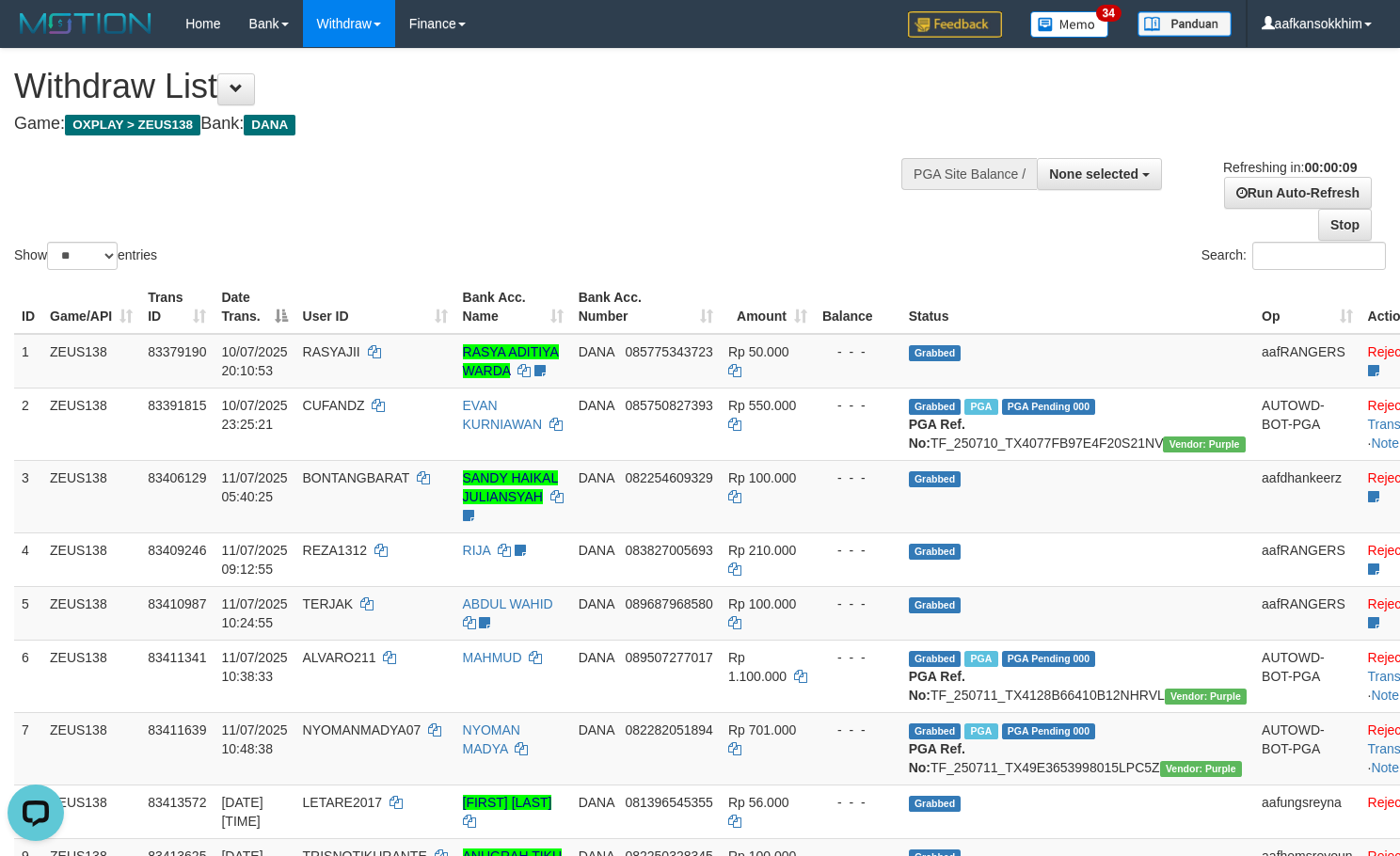 scroll, scrollTop: 0, scrollLeft: 0, axis: both 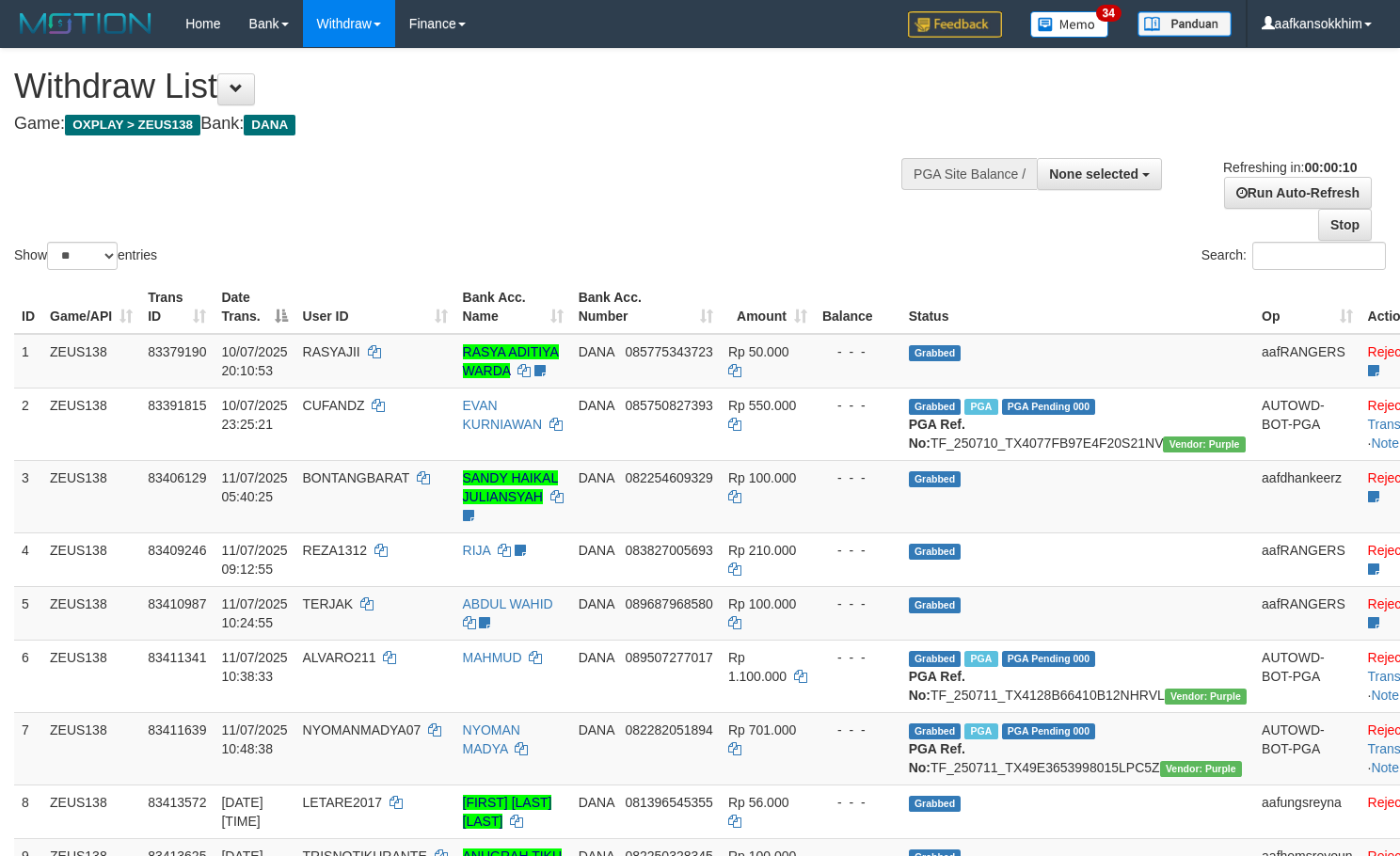 select 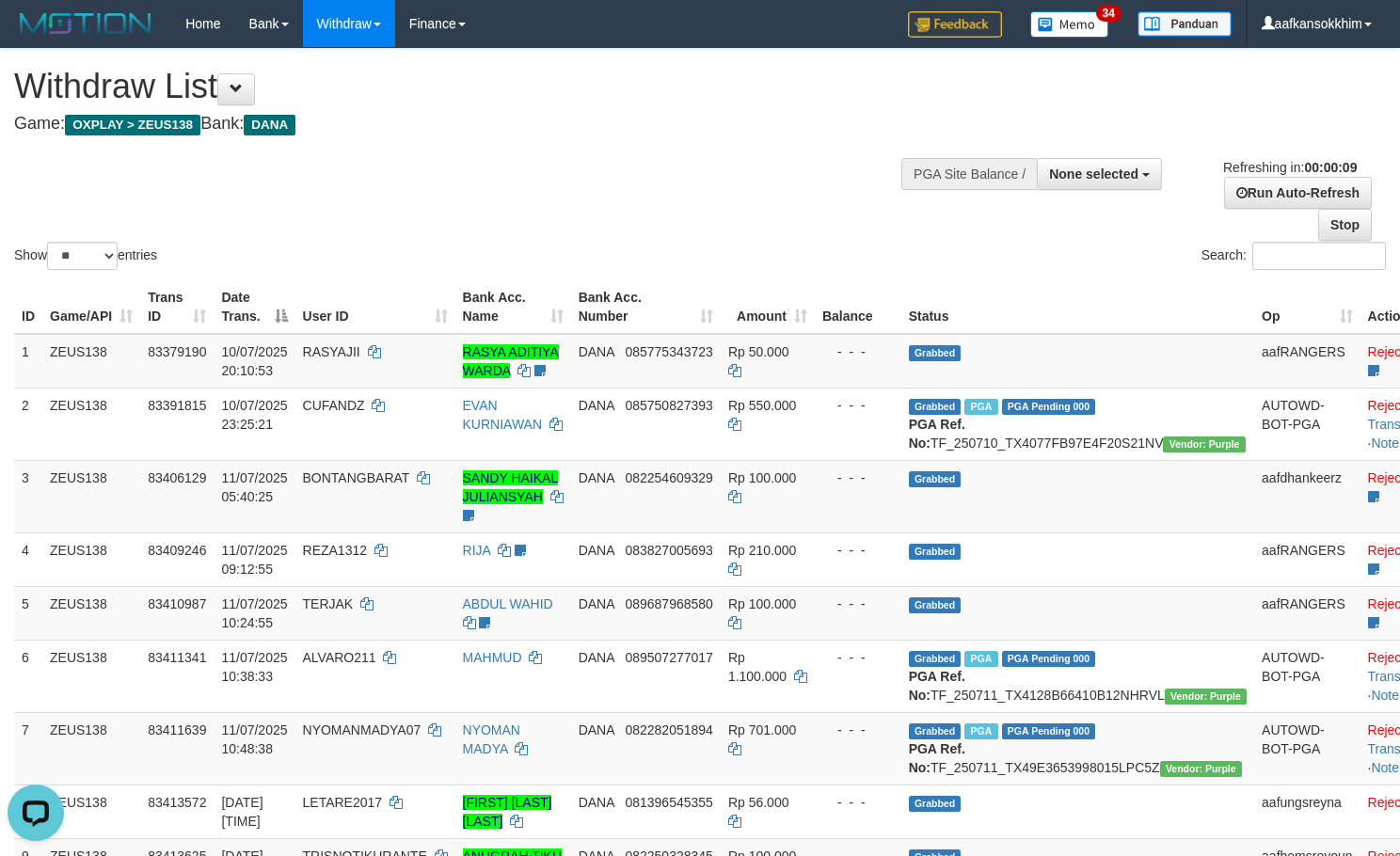 scroll, scrollTop: 0, scrollLeft: 0, axis: both 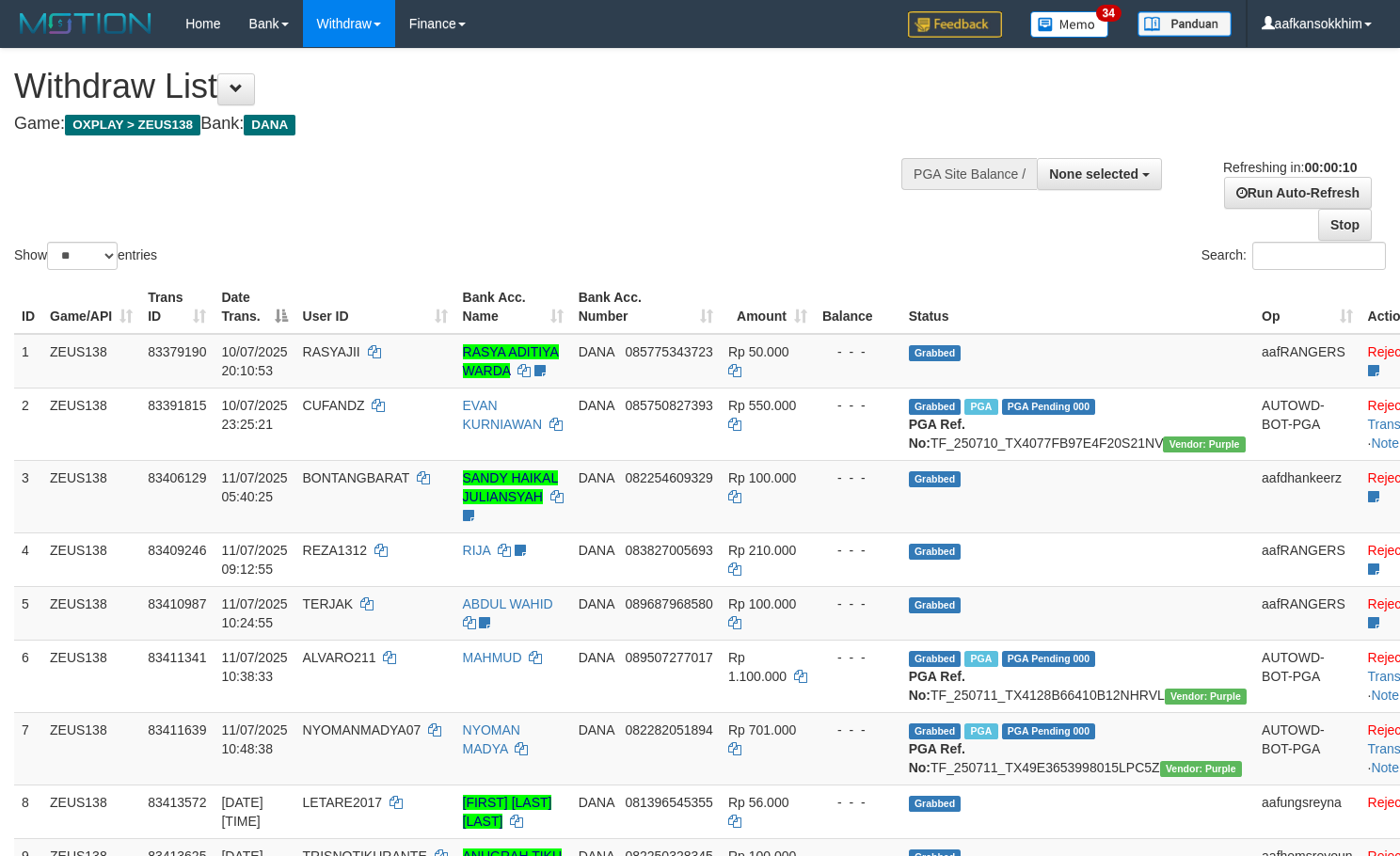 select 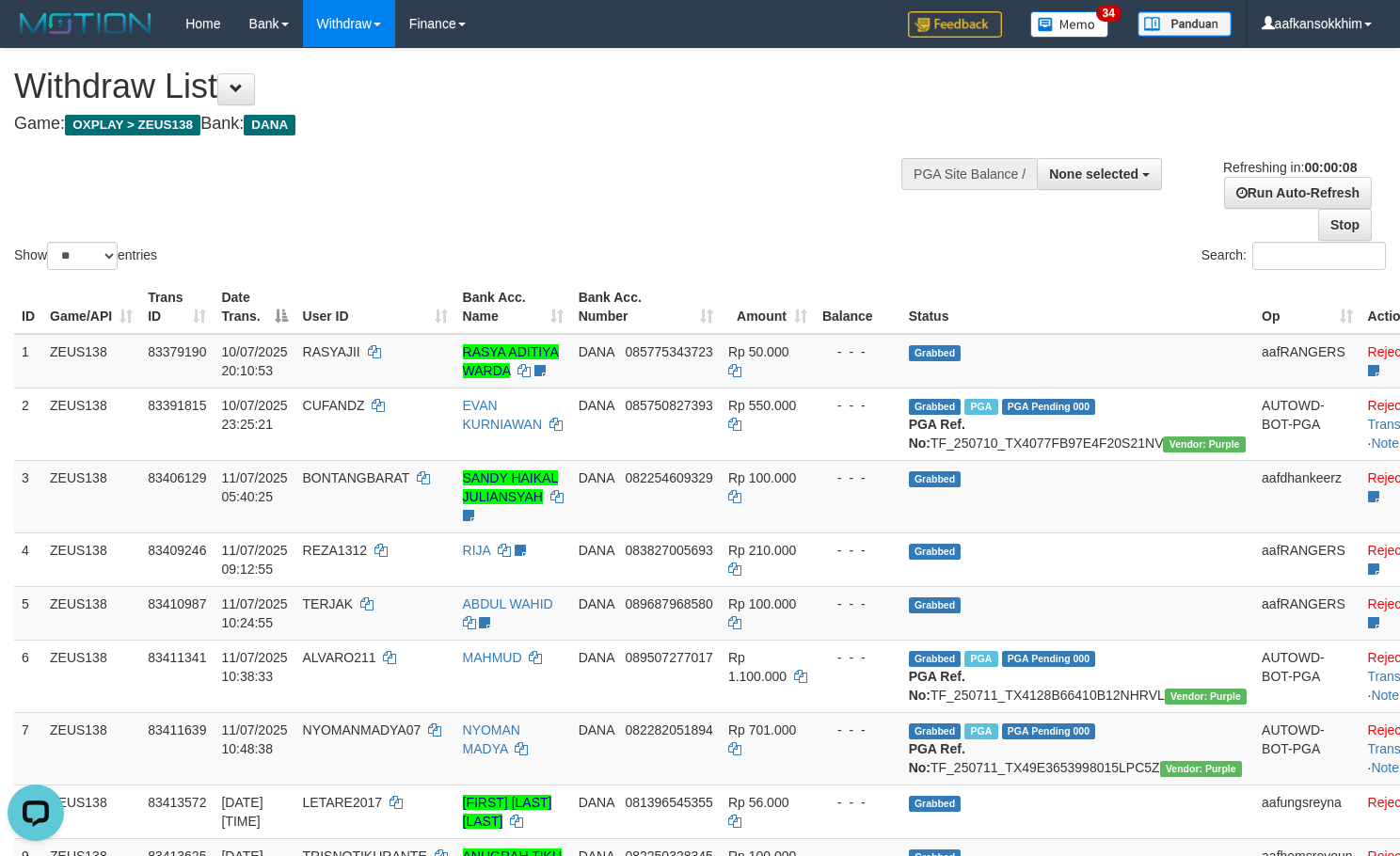 scroll, scrollTop: 0, scrollLeft: 0, axis: both 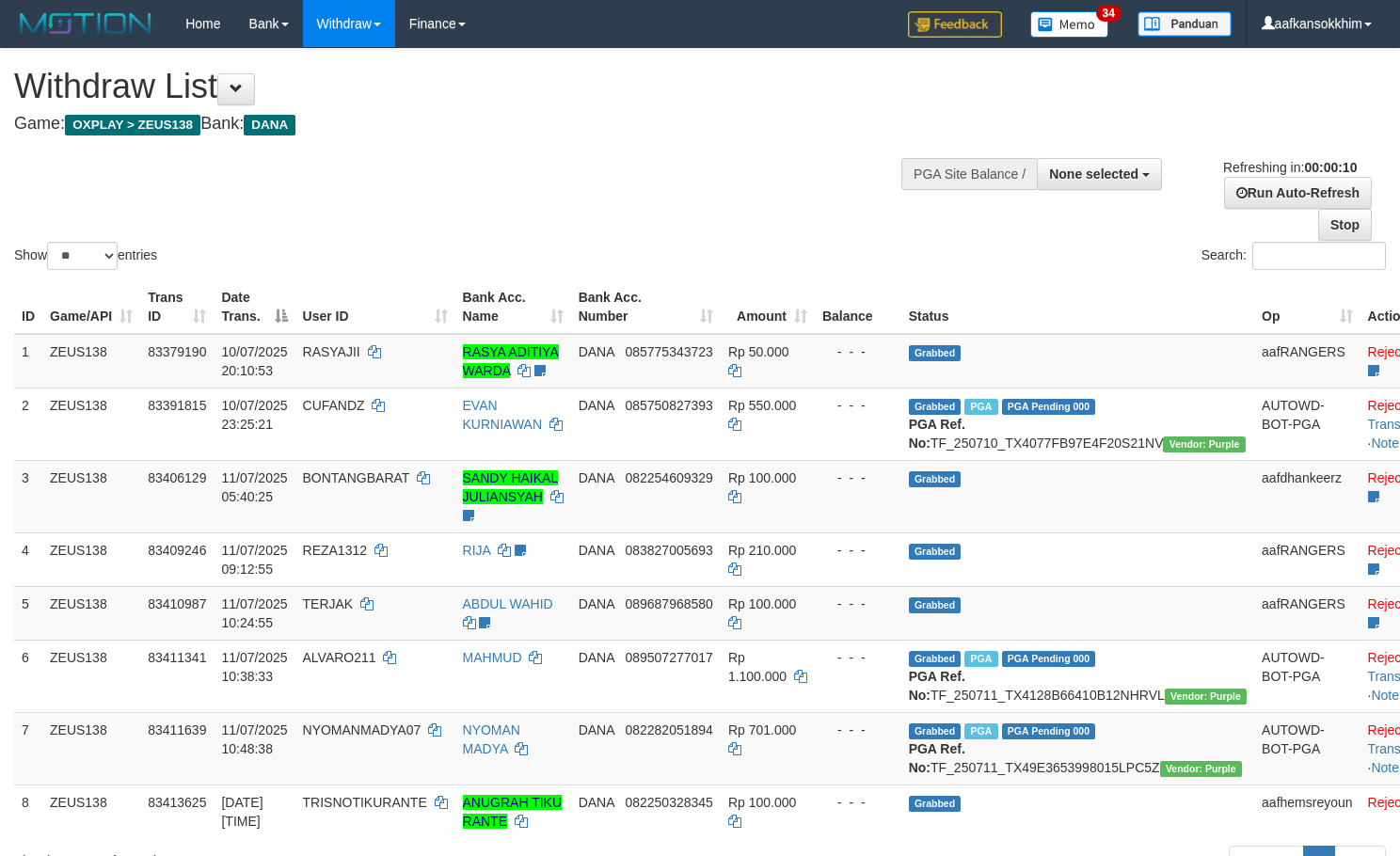 select 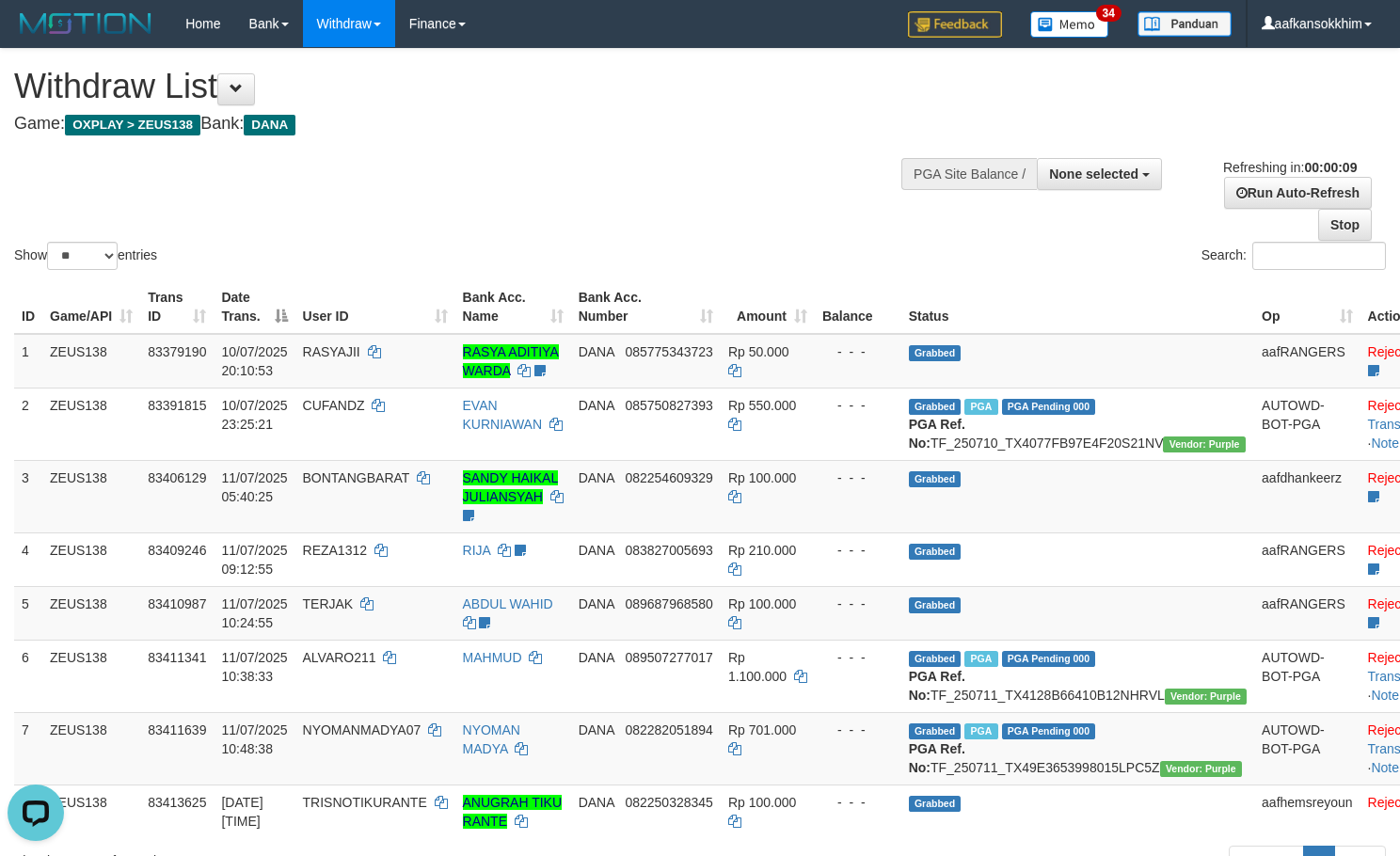 scroll, scrollTop: 0, scrollLeft: 0, axis: both 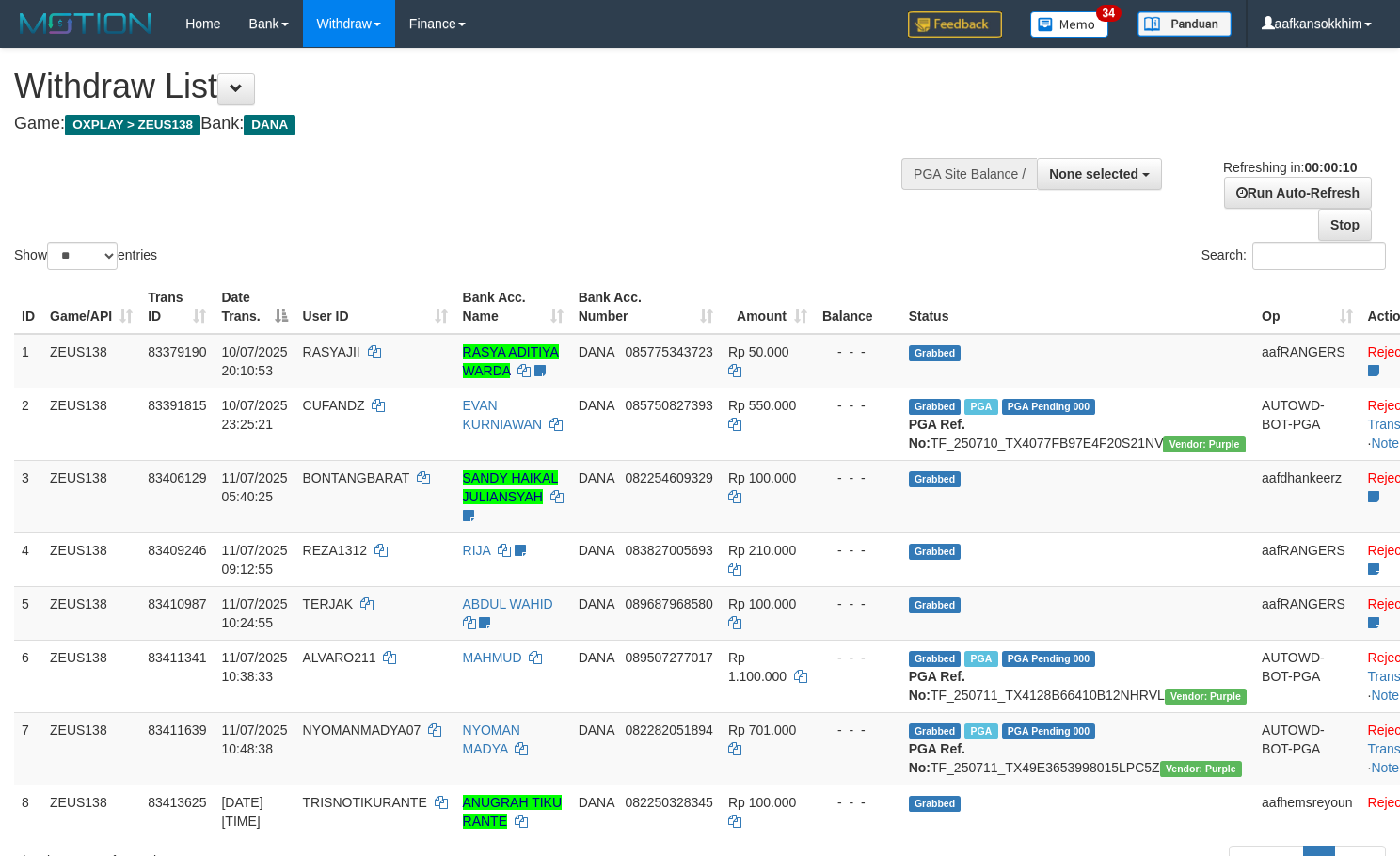select 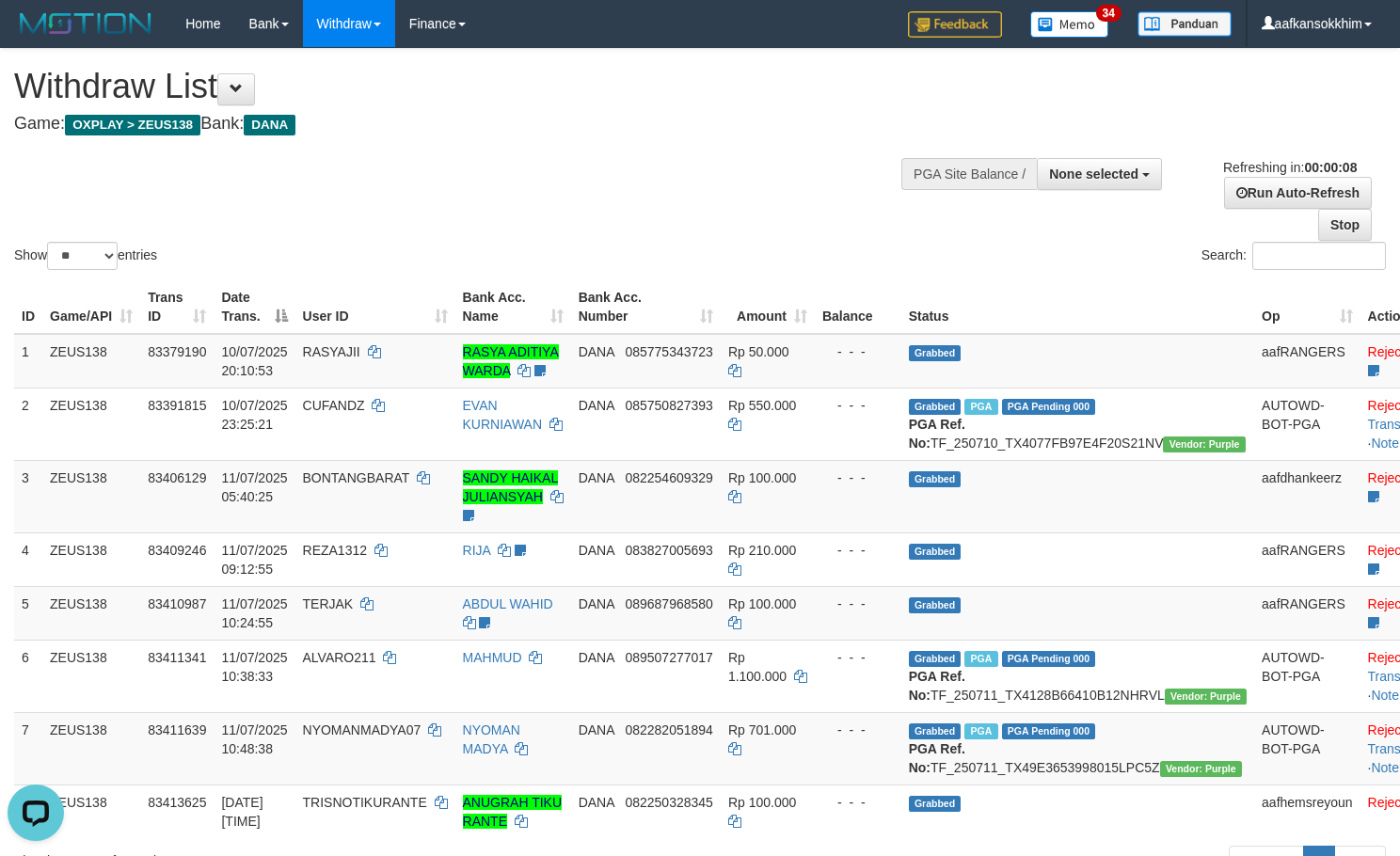 scroll, scrollTop: 0, scrollLeft: 0, axis: both 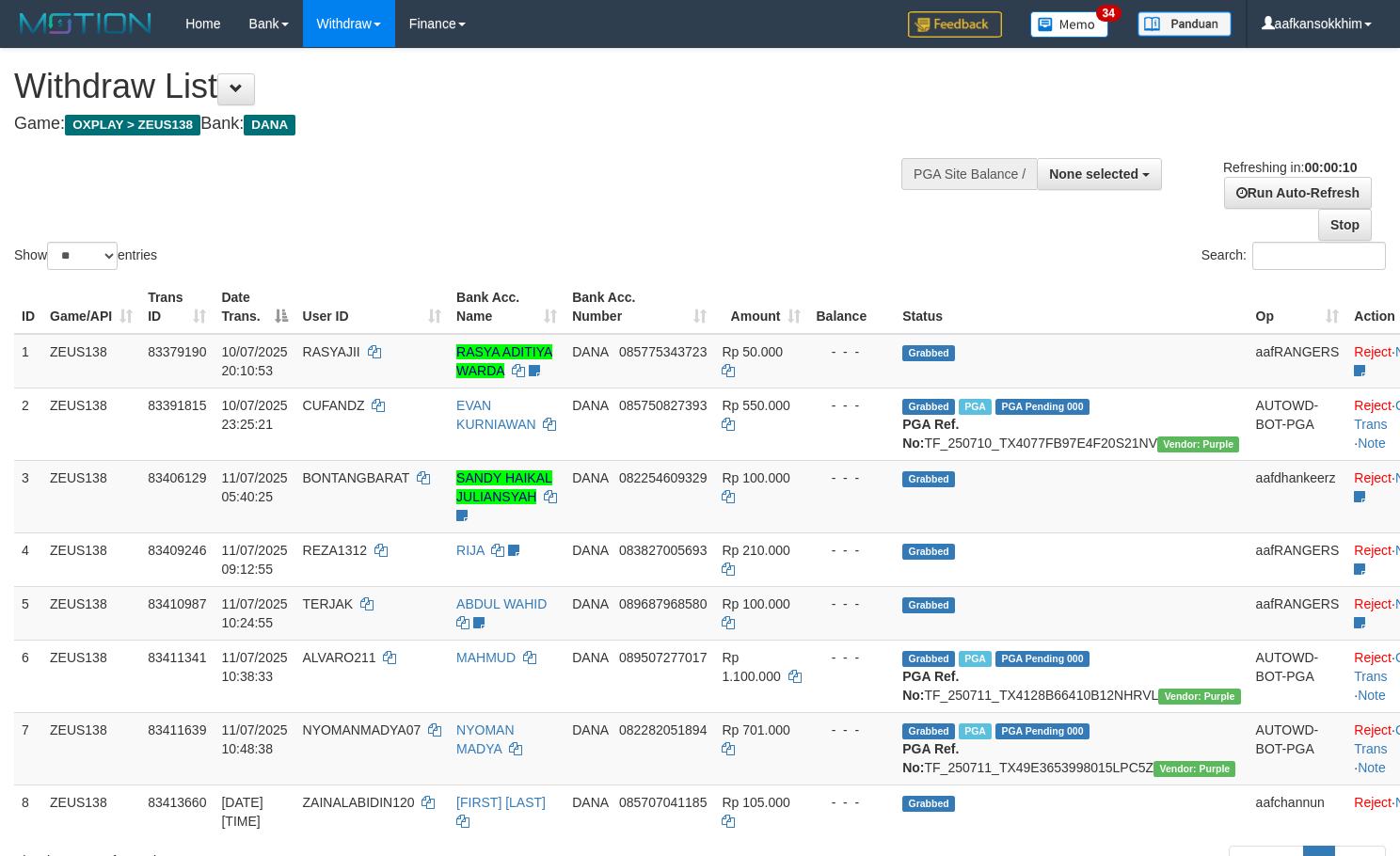 select 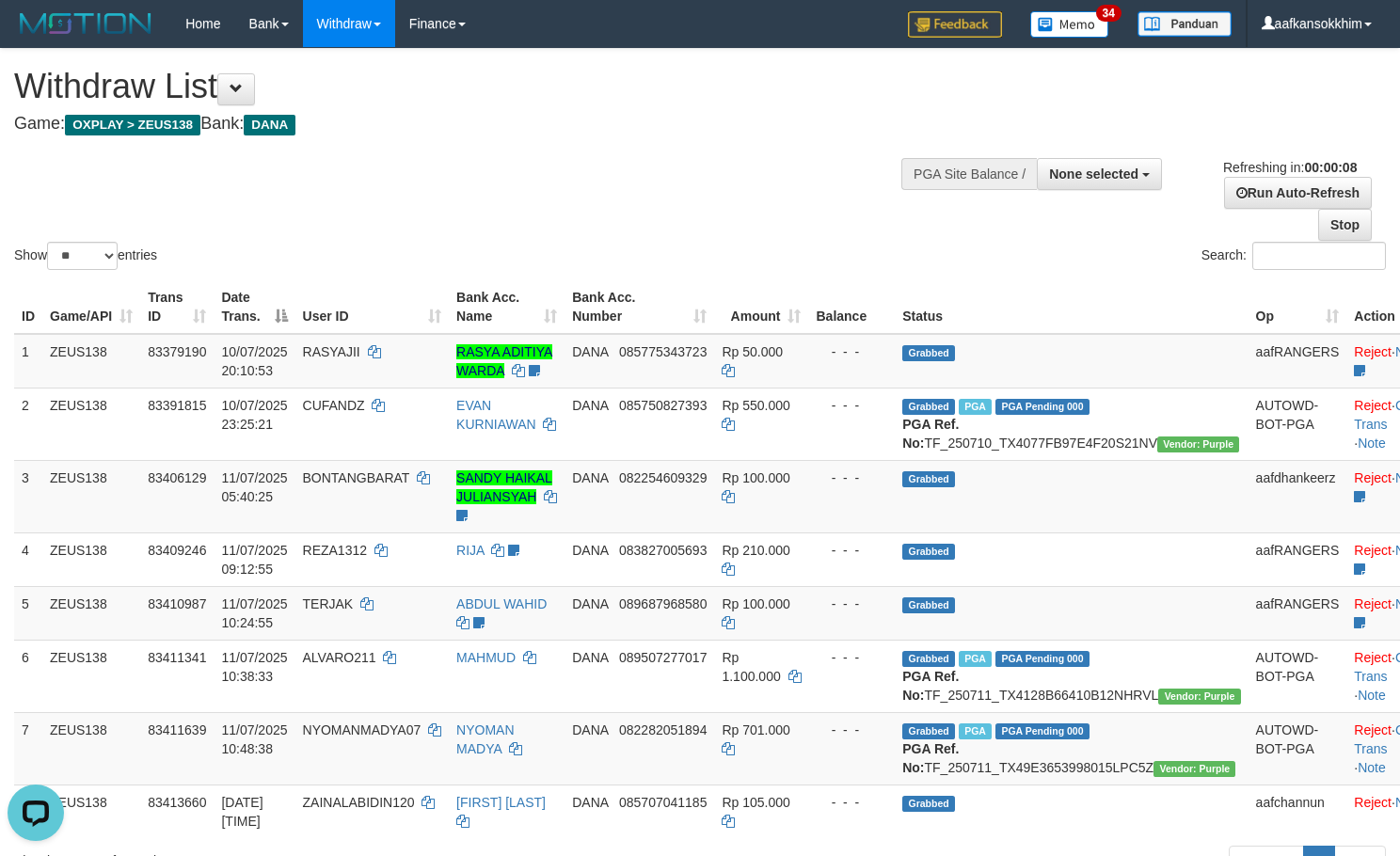 scroll, scrollTop: 0, scrollLeft: 0, axis: both 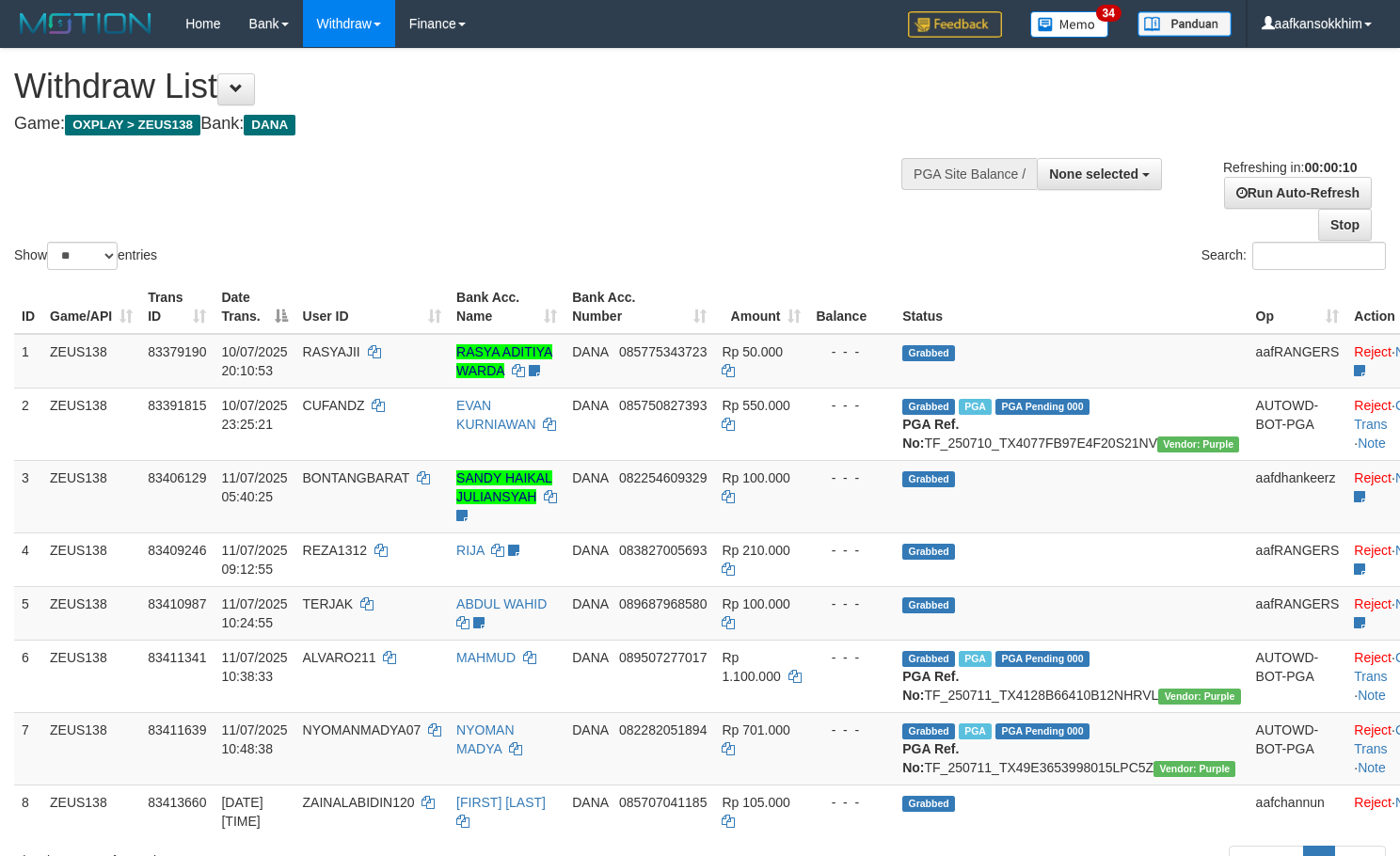 select 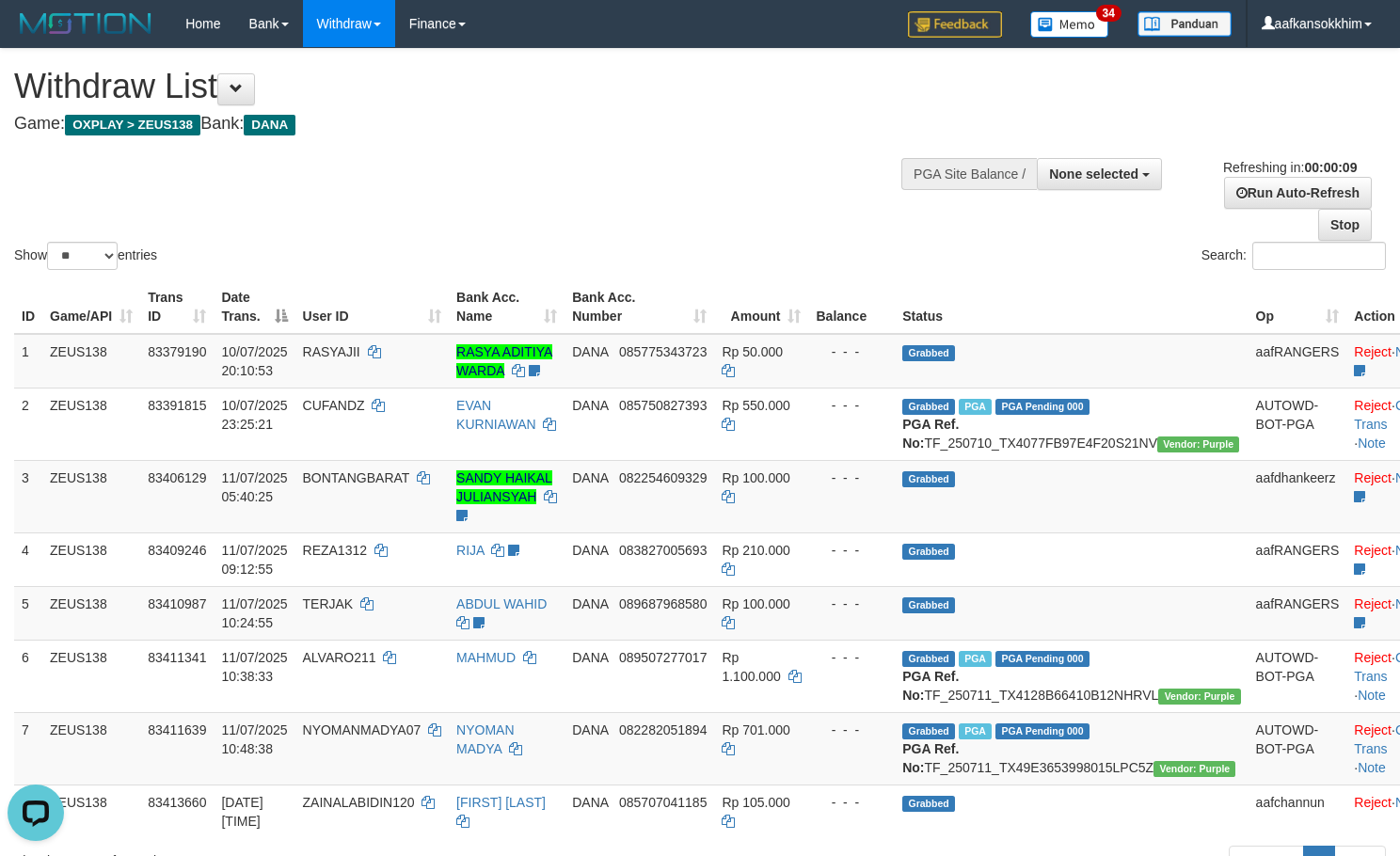 scroll, scrollTop: 0, scrollLeft: 0, axis: both 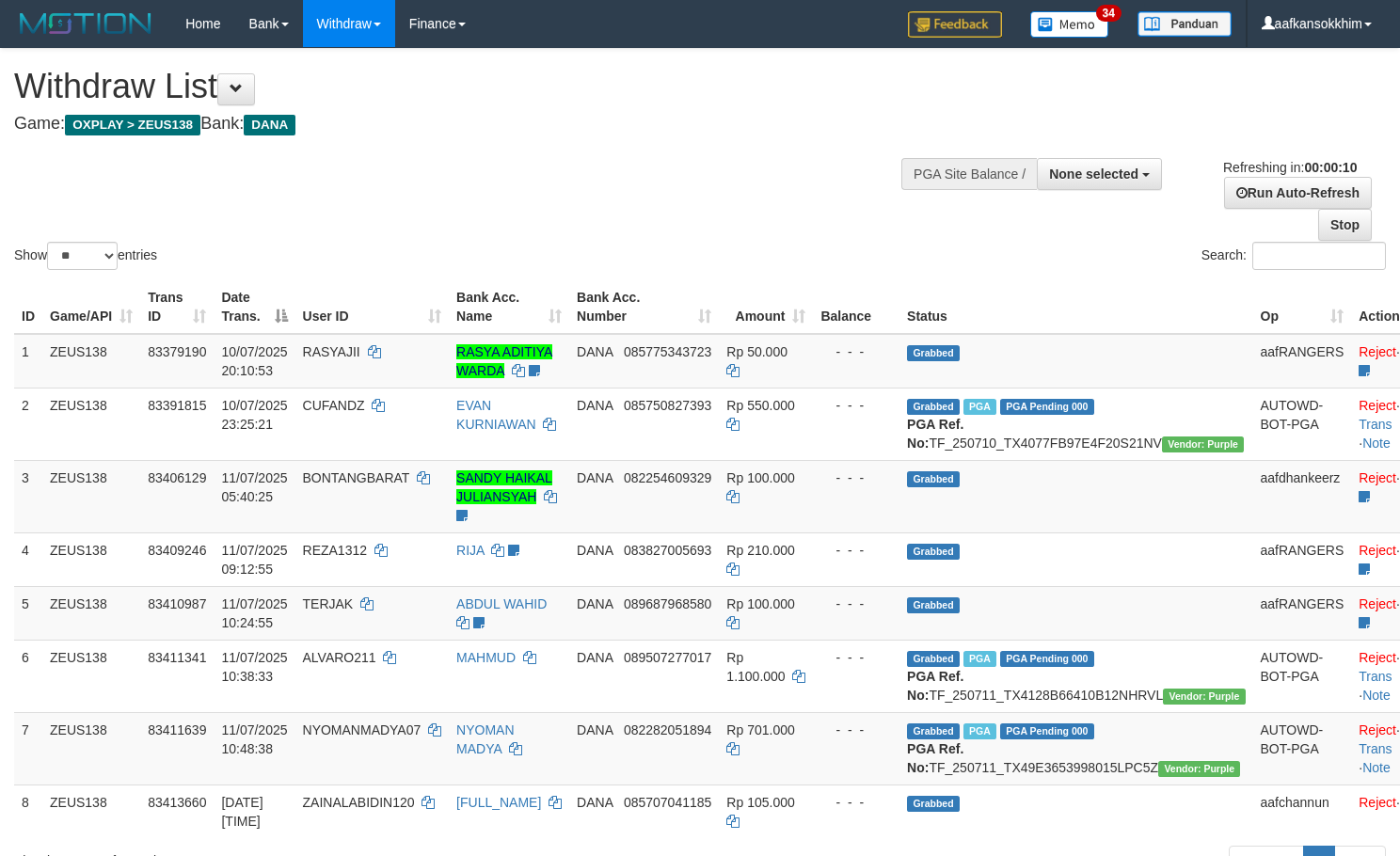 select 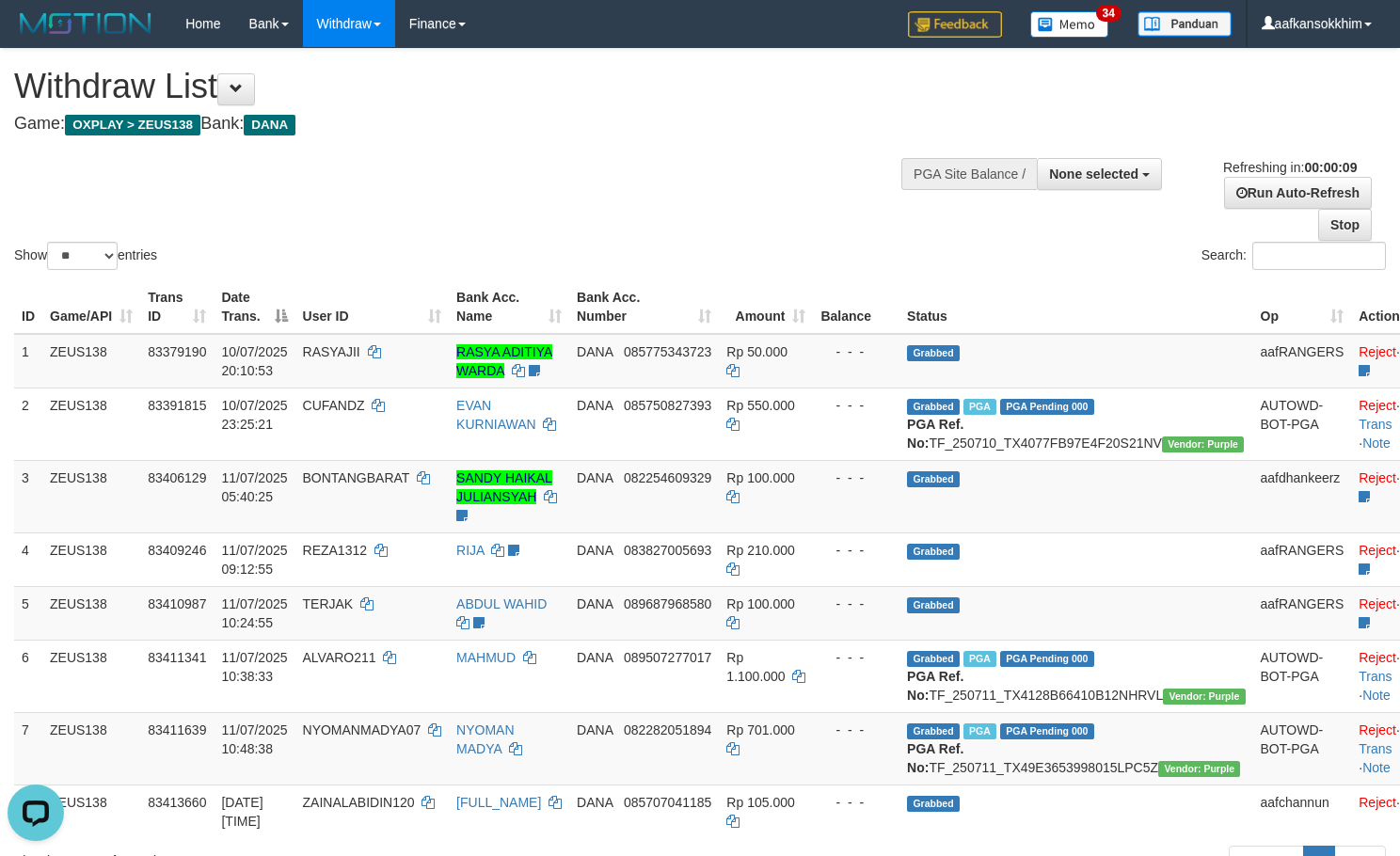 scroll, scrollTop: 0, scrollLeft: 0, axis: both 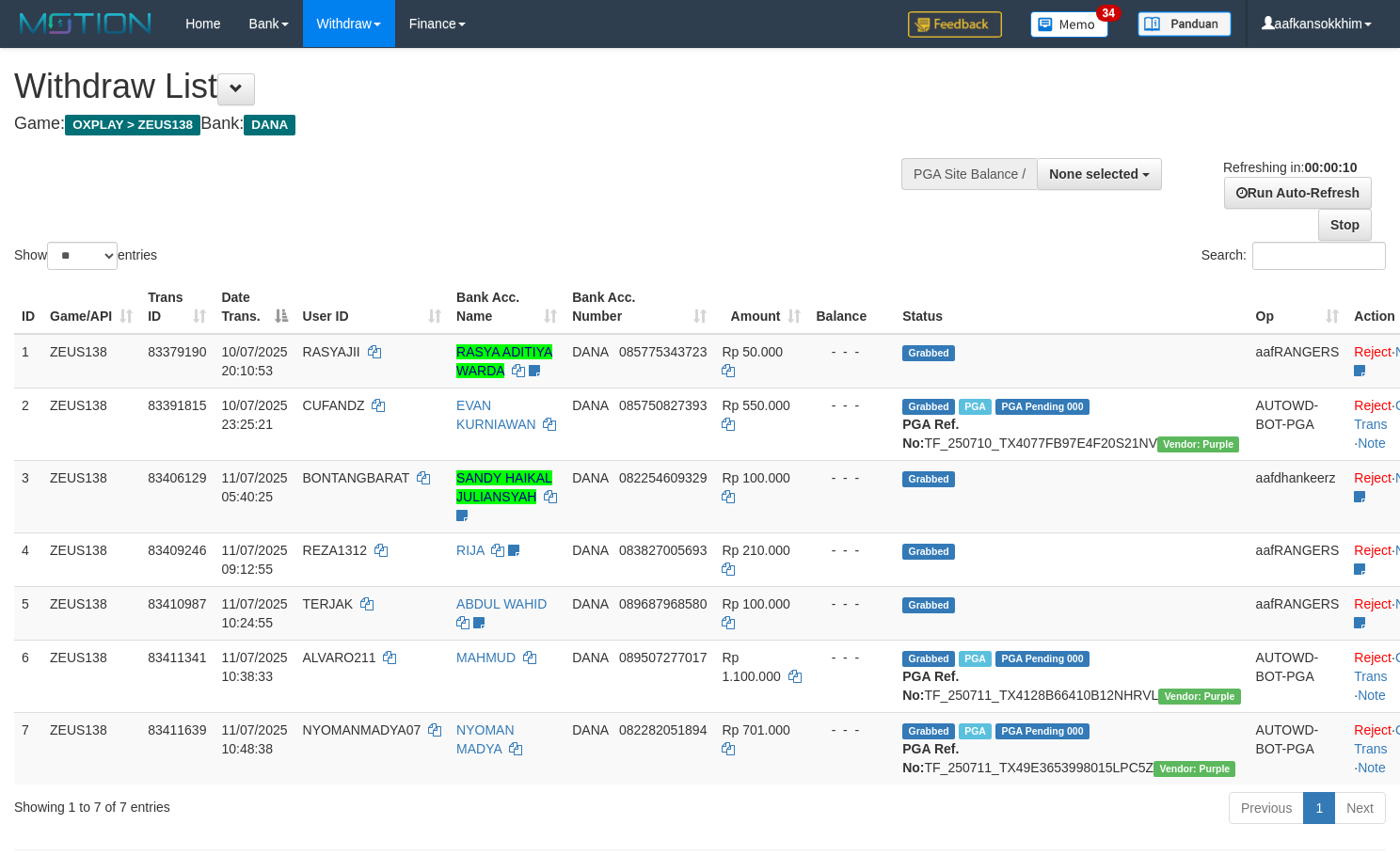 select 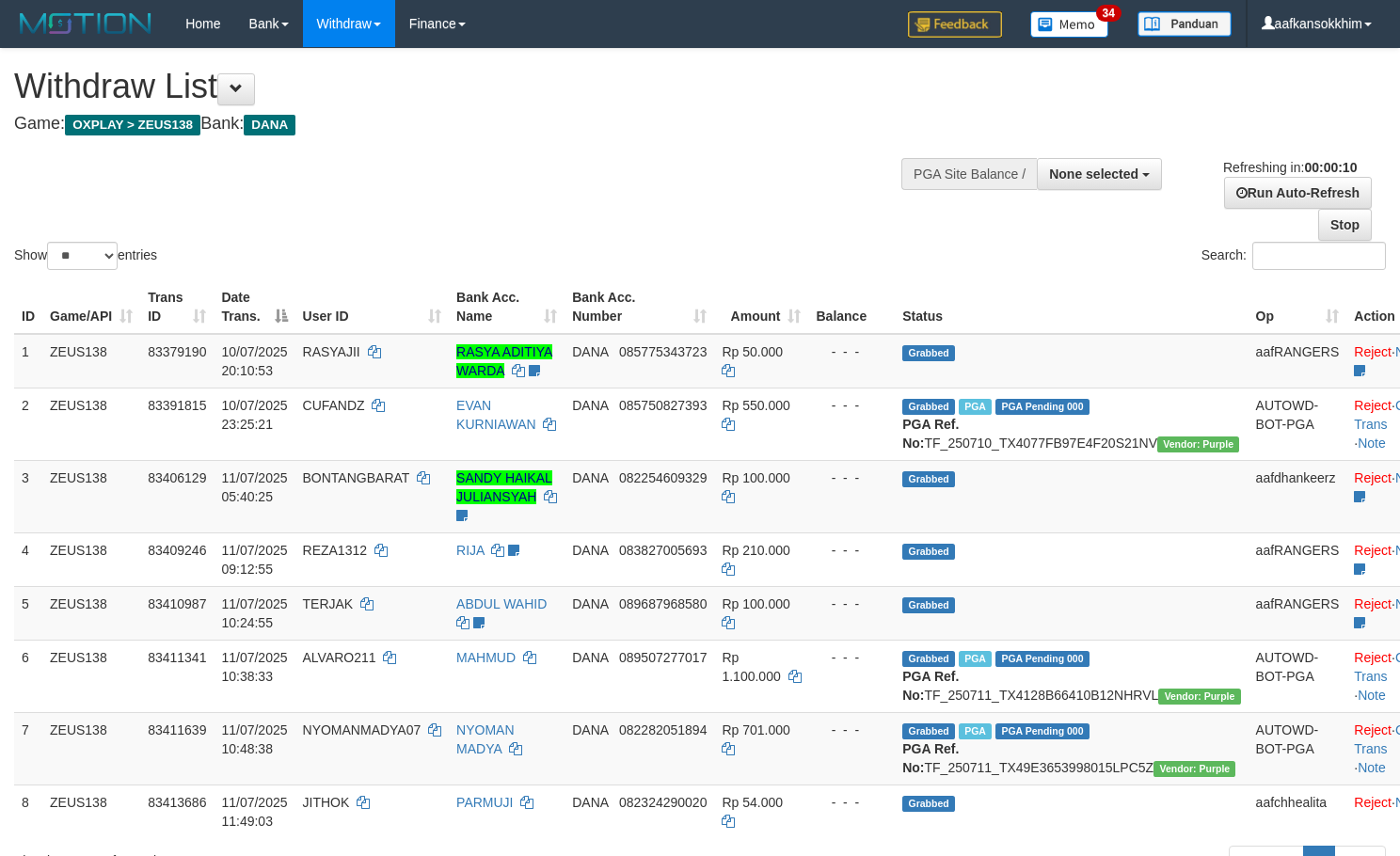 select 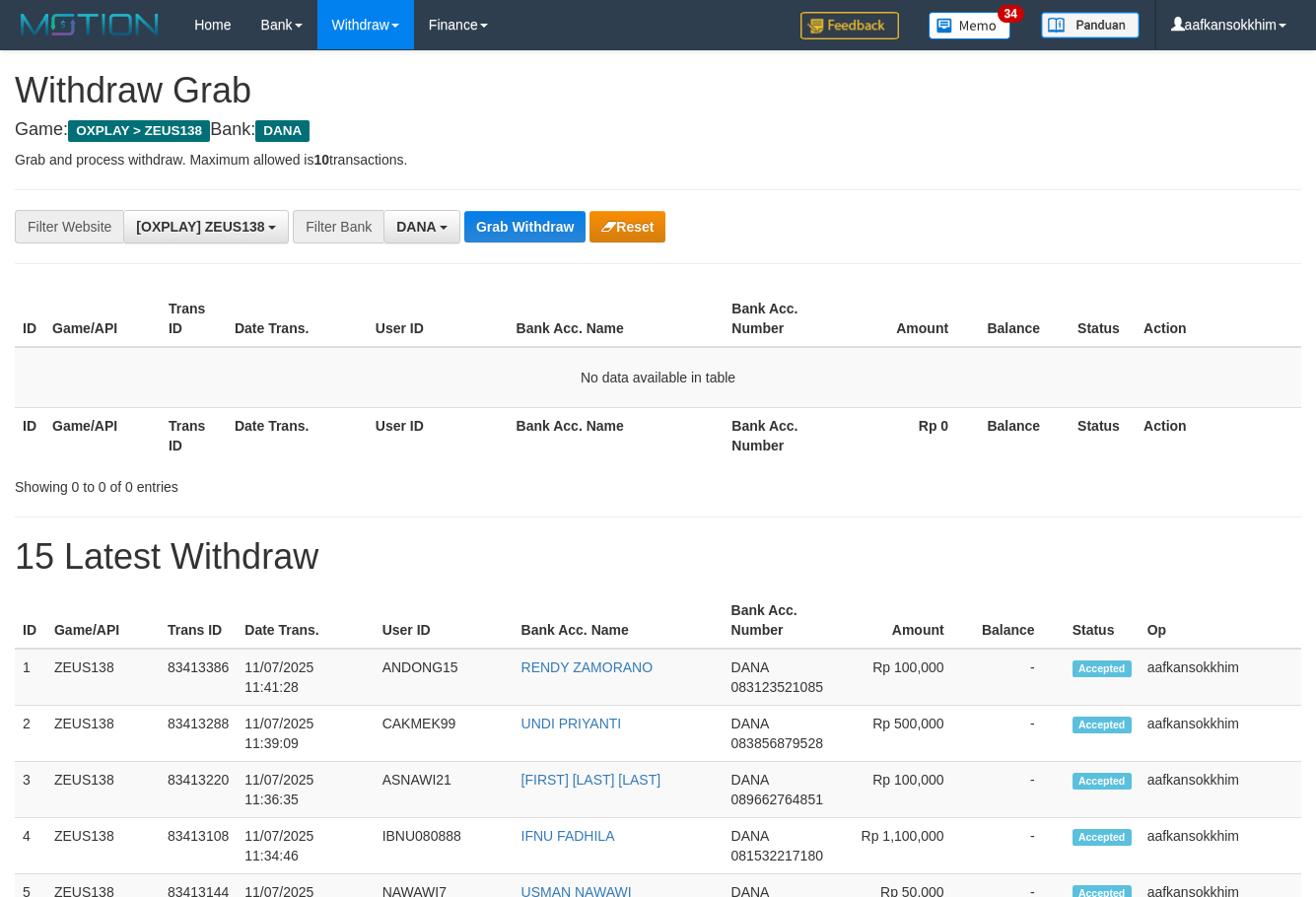 scroll, scrollTop: 0, scrollLeft: 0, axis: both 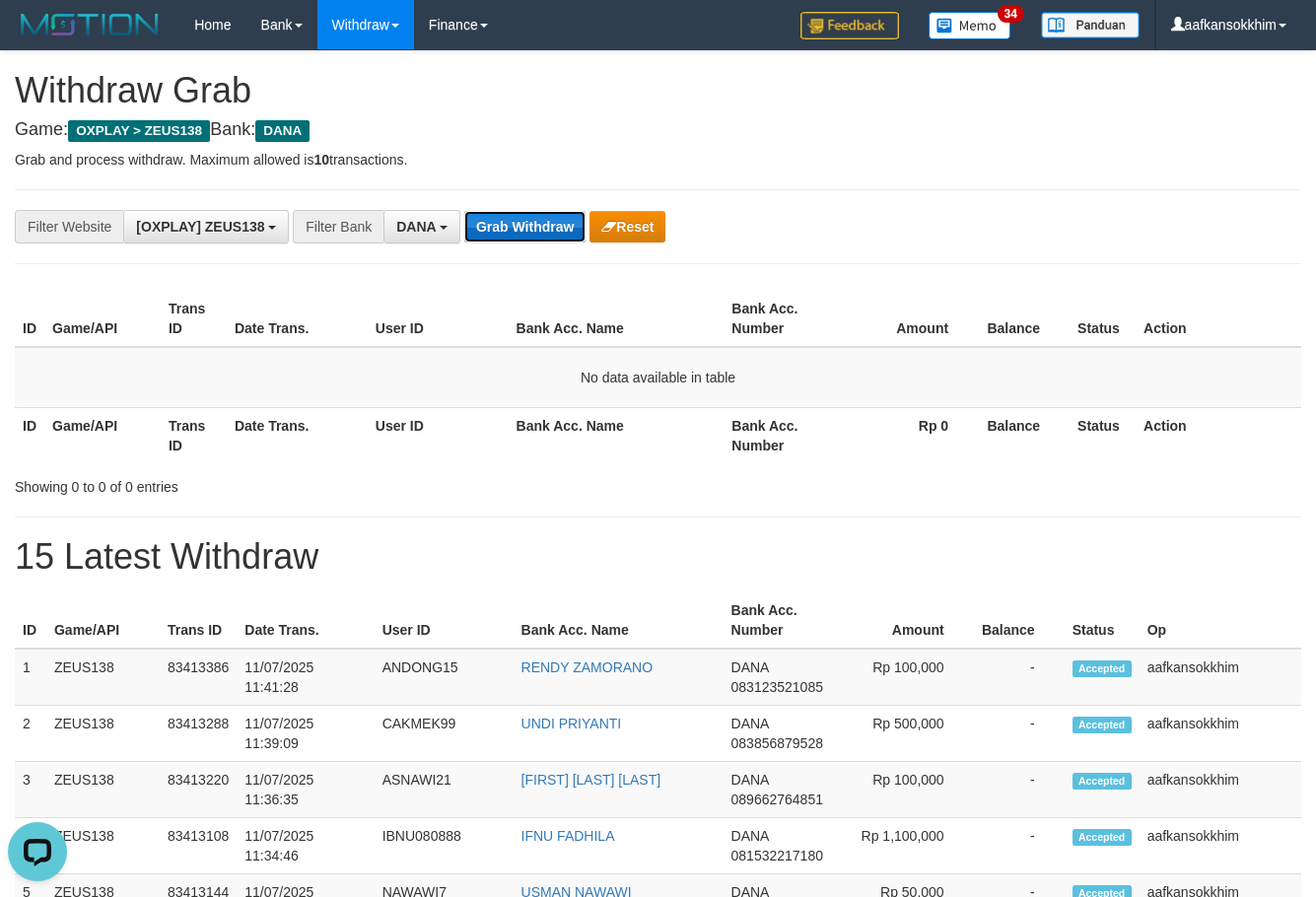 click on "Grab Withdraw" at bounding box center (524, 227) 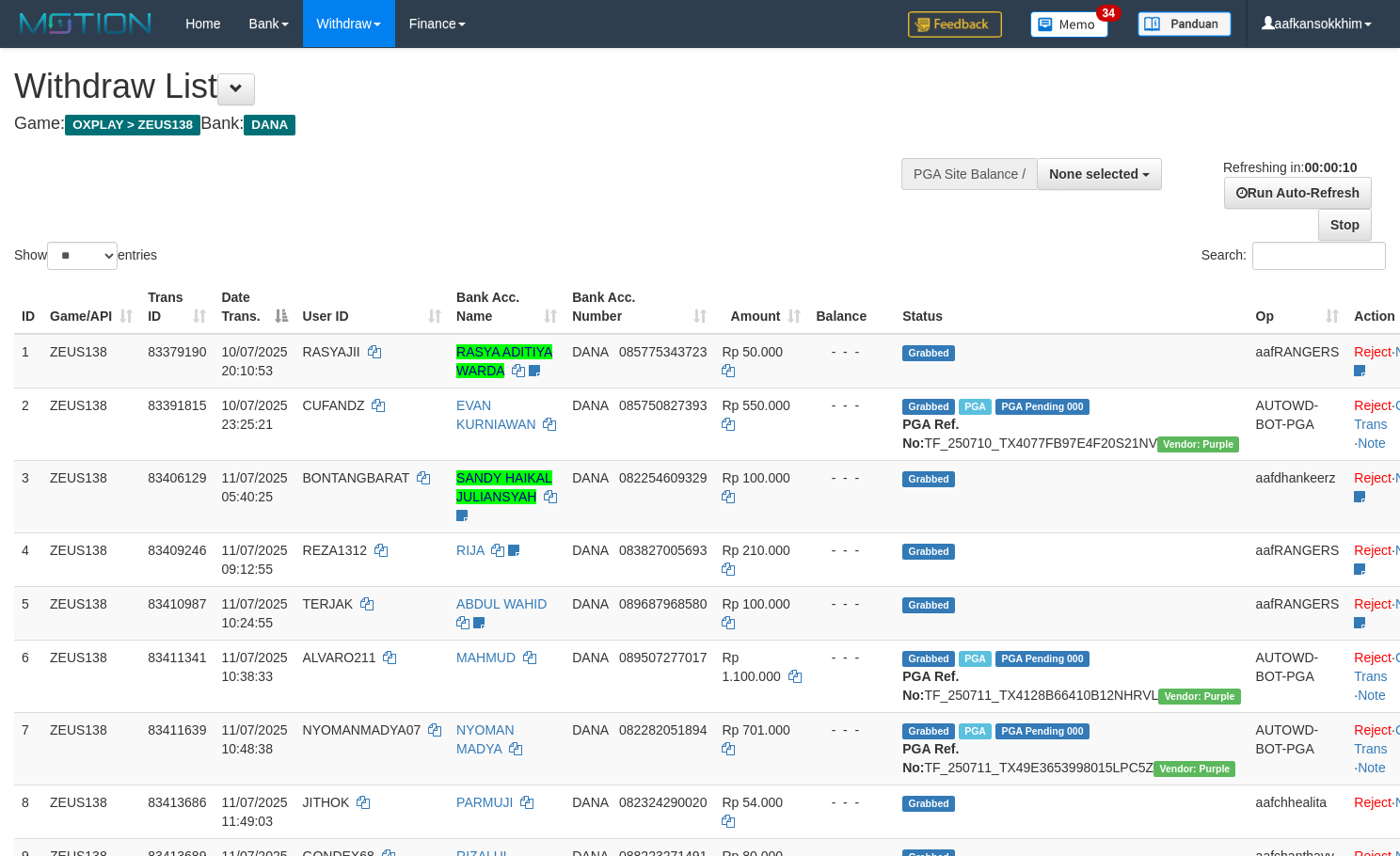 select 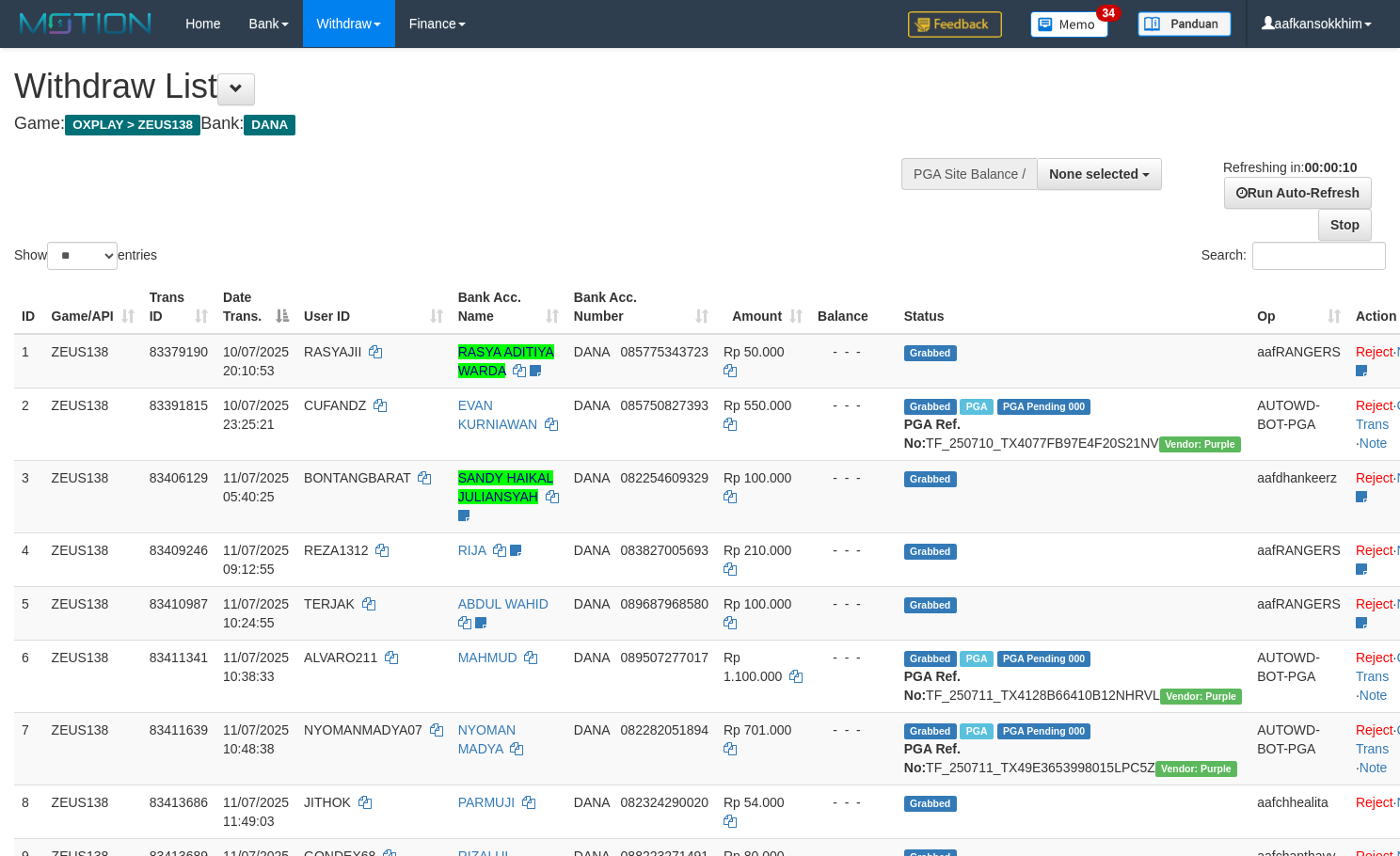 select 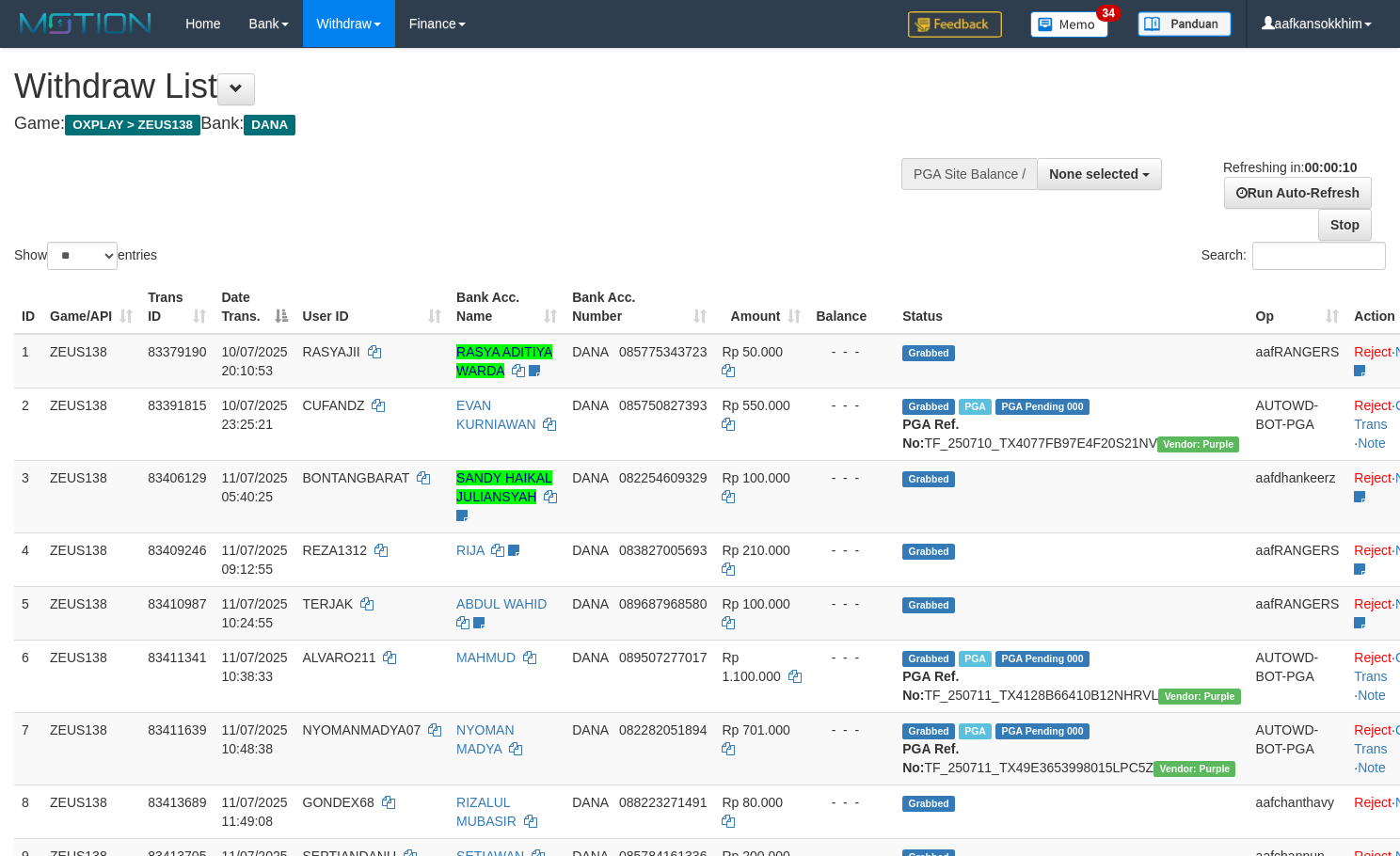select 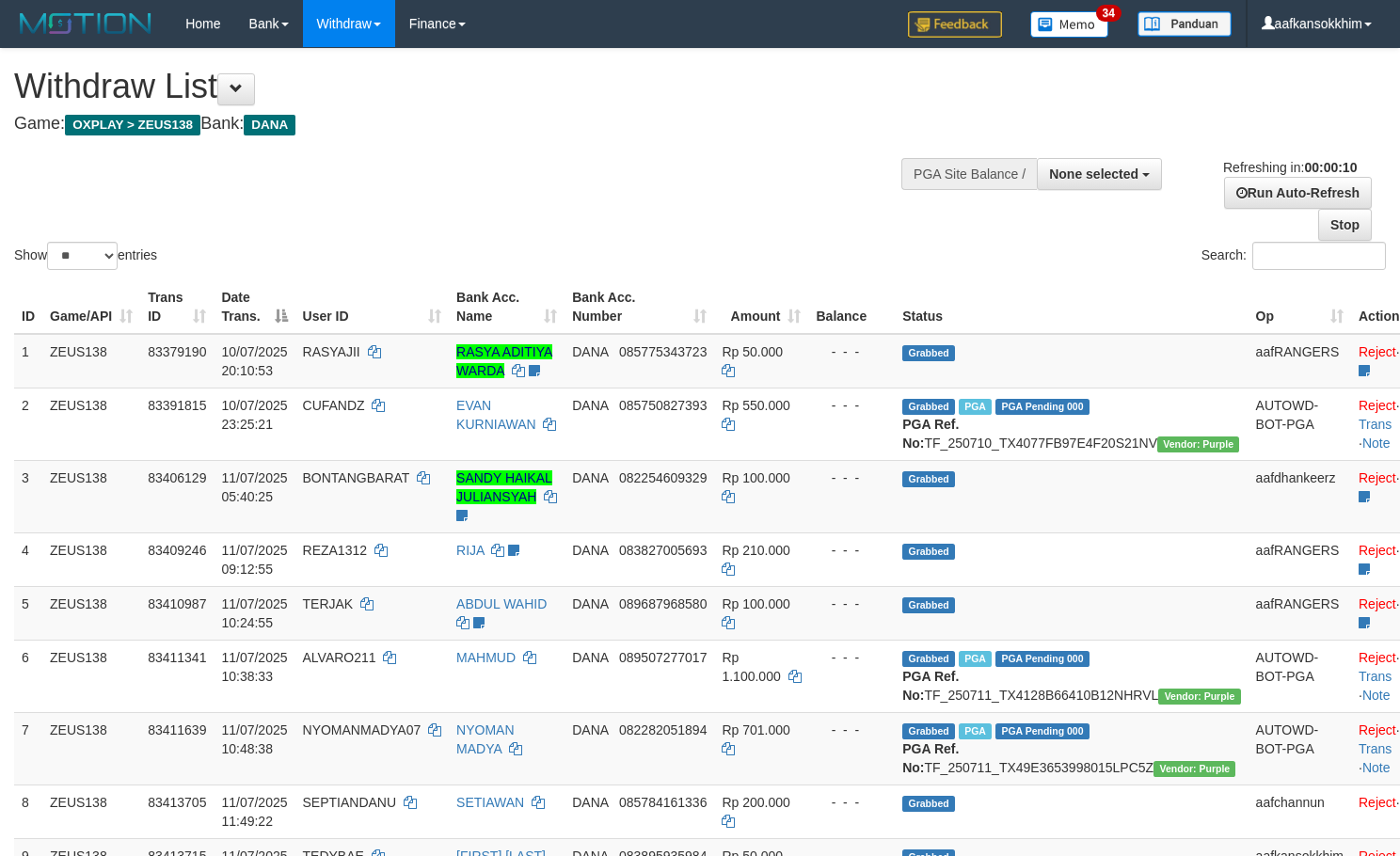 select 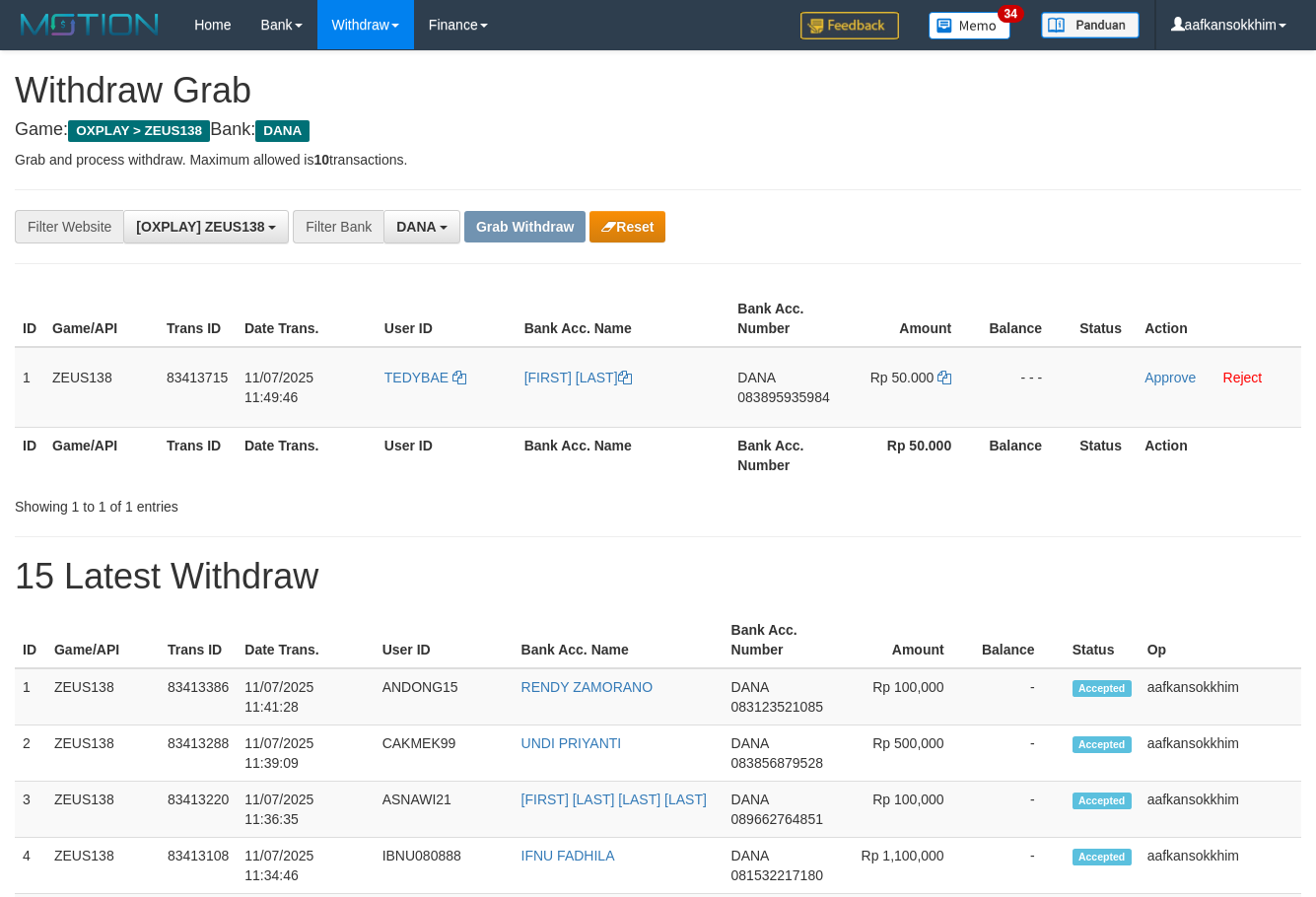 scroll, scrollTop: 0, scrollLeft: 0, axis: both 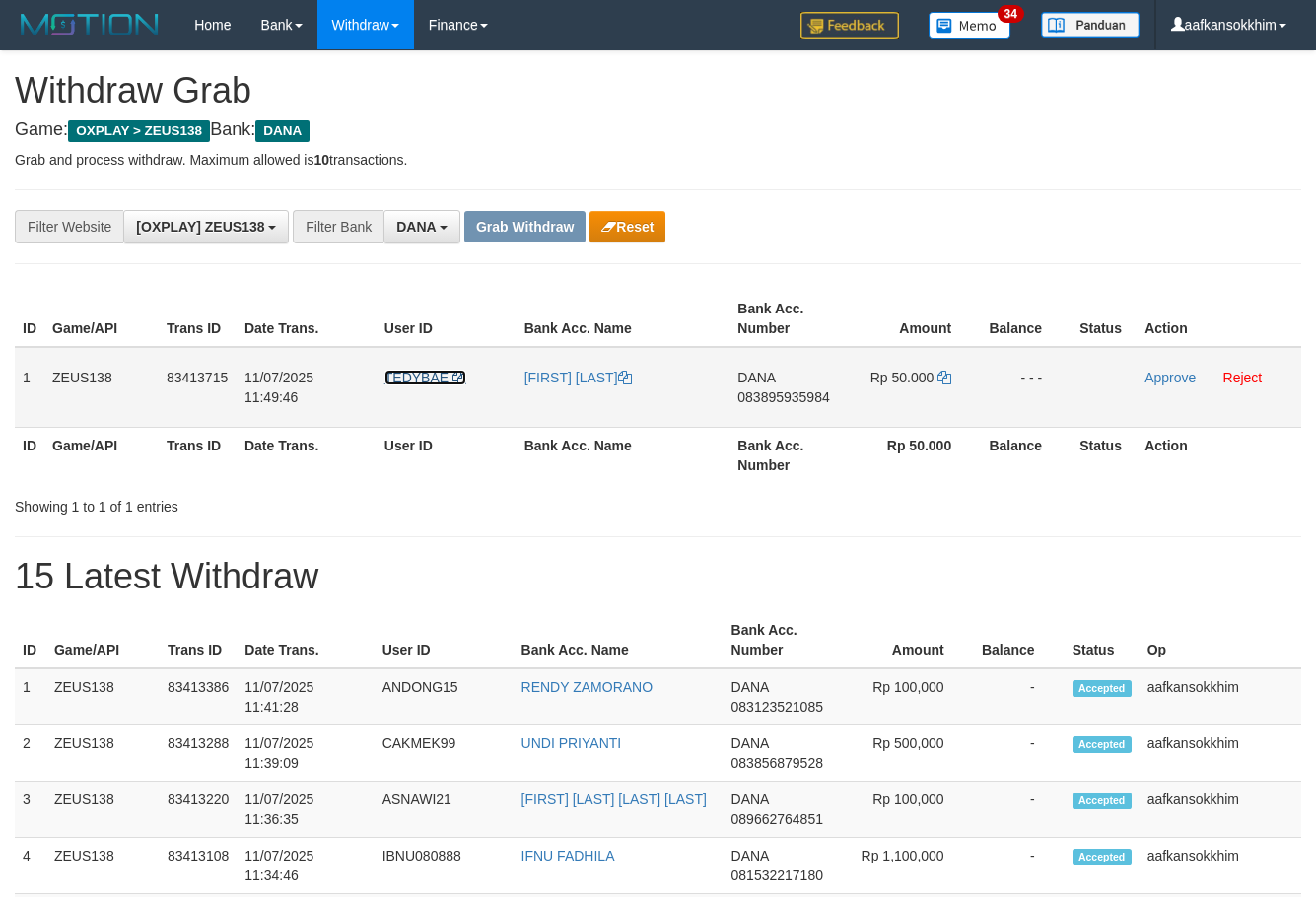 click on "TEDYBAE" at bounding box center [416, 378] 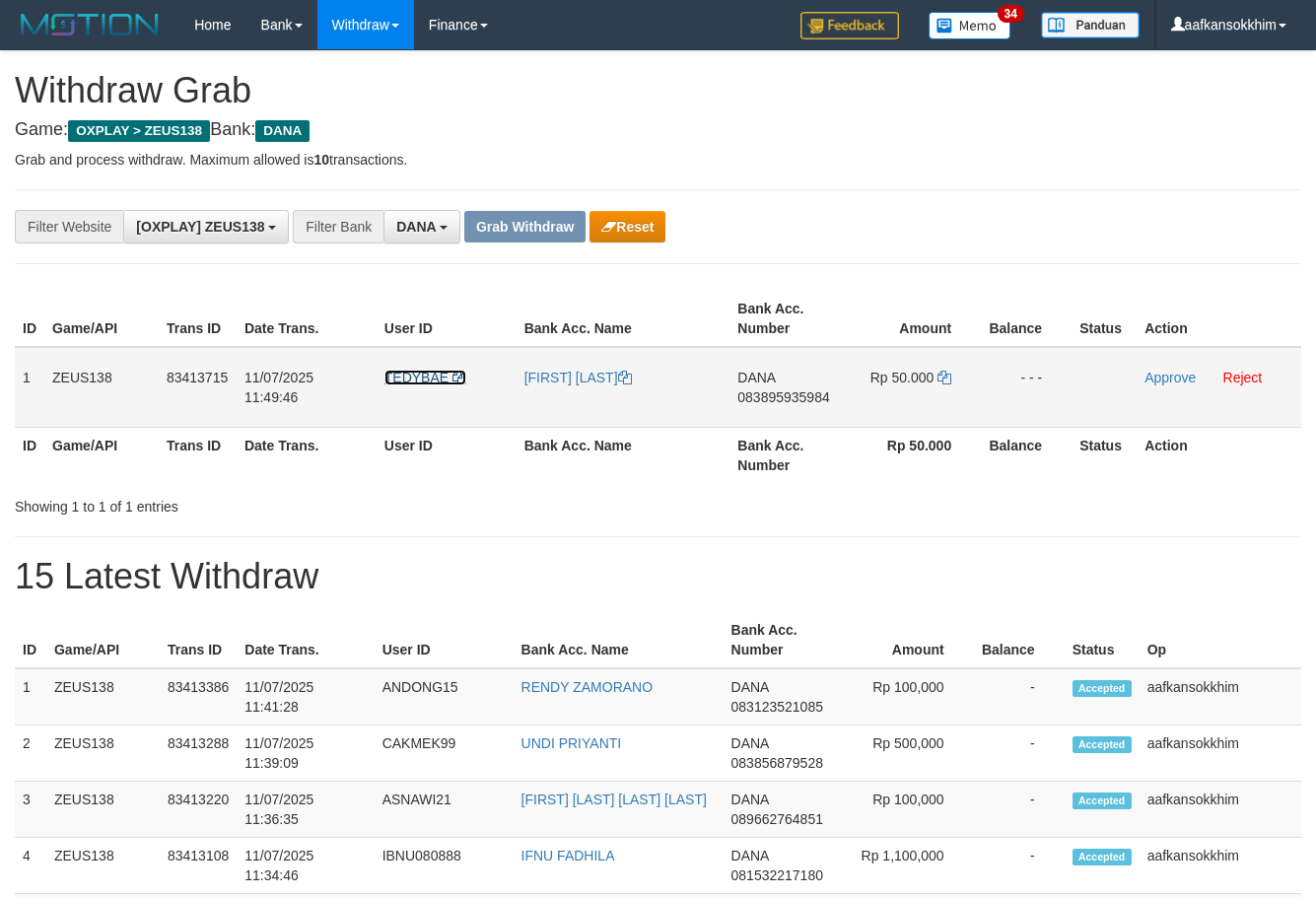 click on "TEDYBAE" at bounding box center (416, 378) 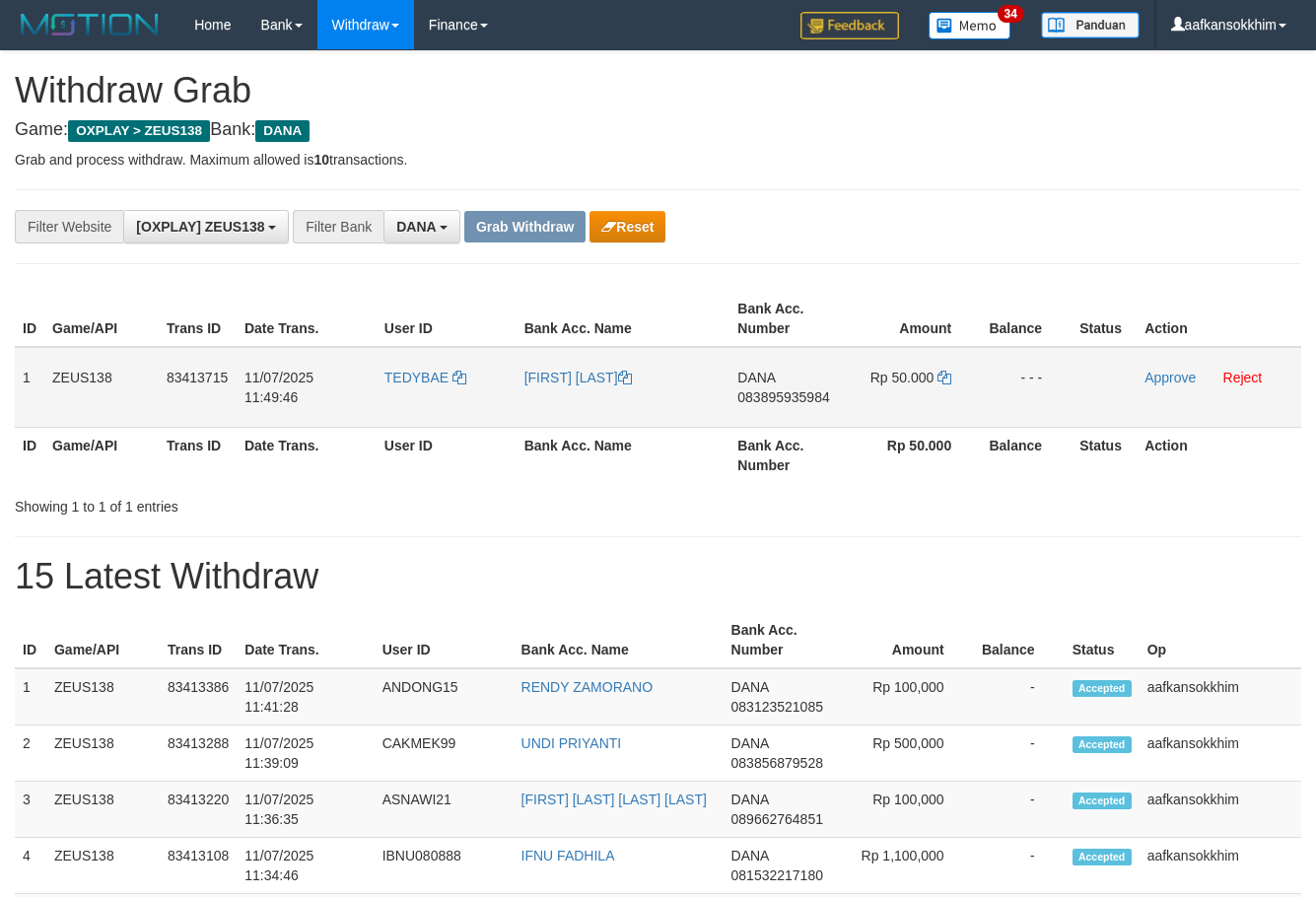 click on "TEDYBAE" at bounding box center [447, 387] 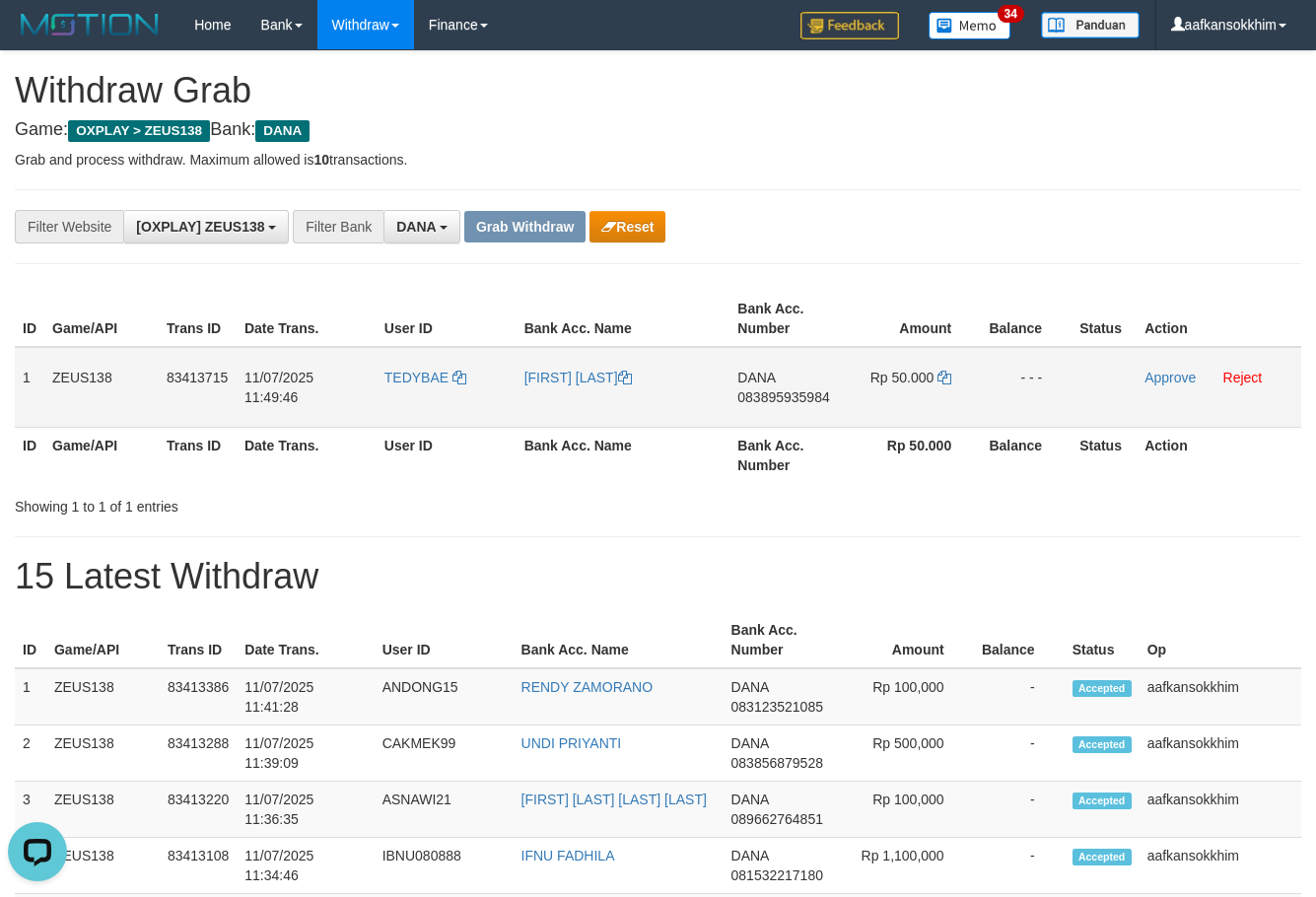 scroll, scrollTop: 0, scrollLeft: 0, axis: both 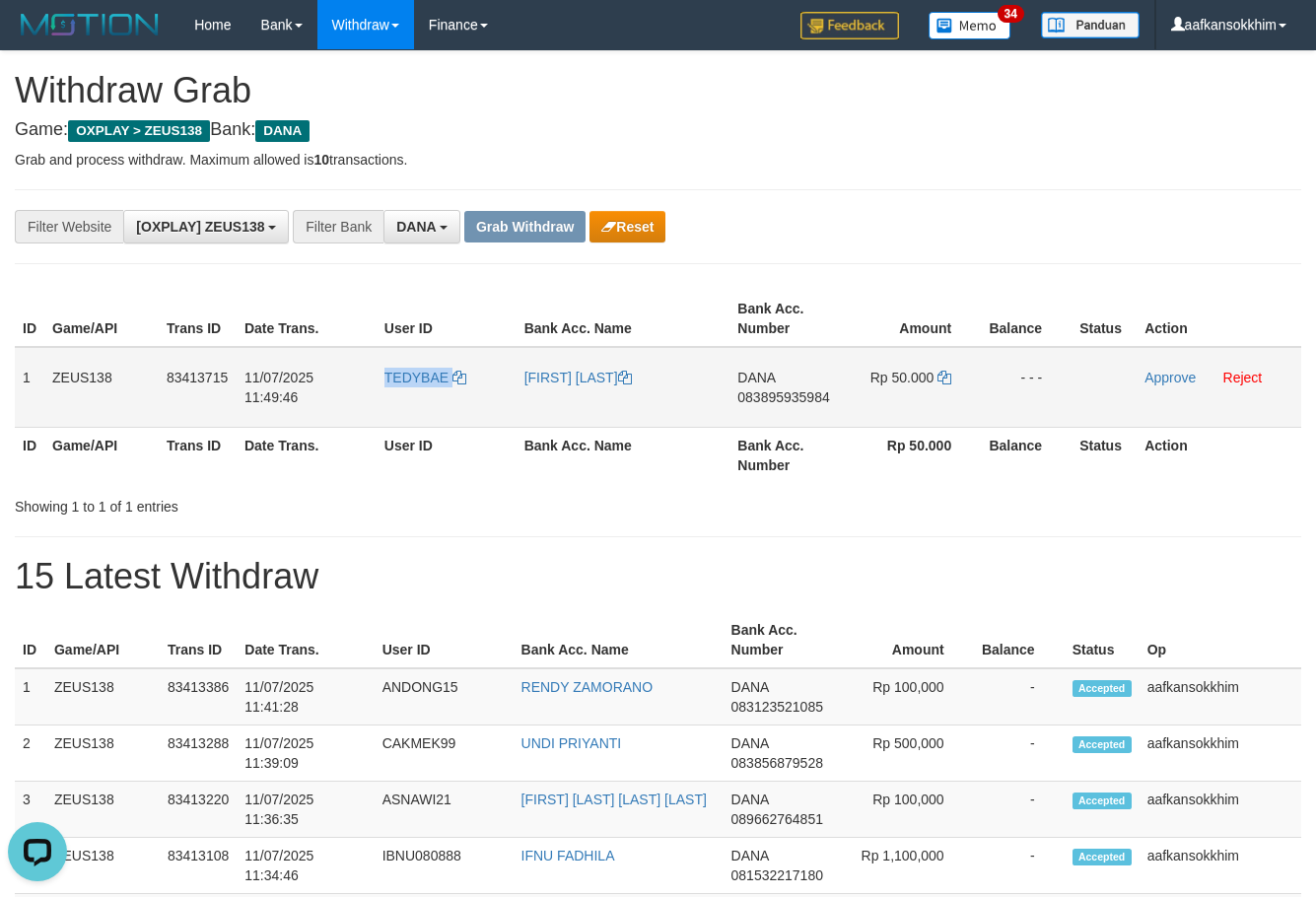 click on "TEDYBAE" at bounding box center (447, 387) 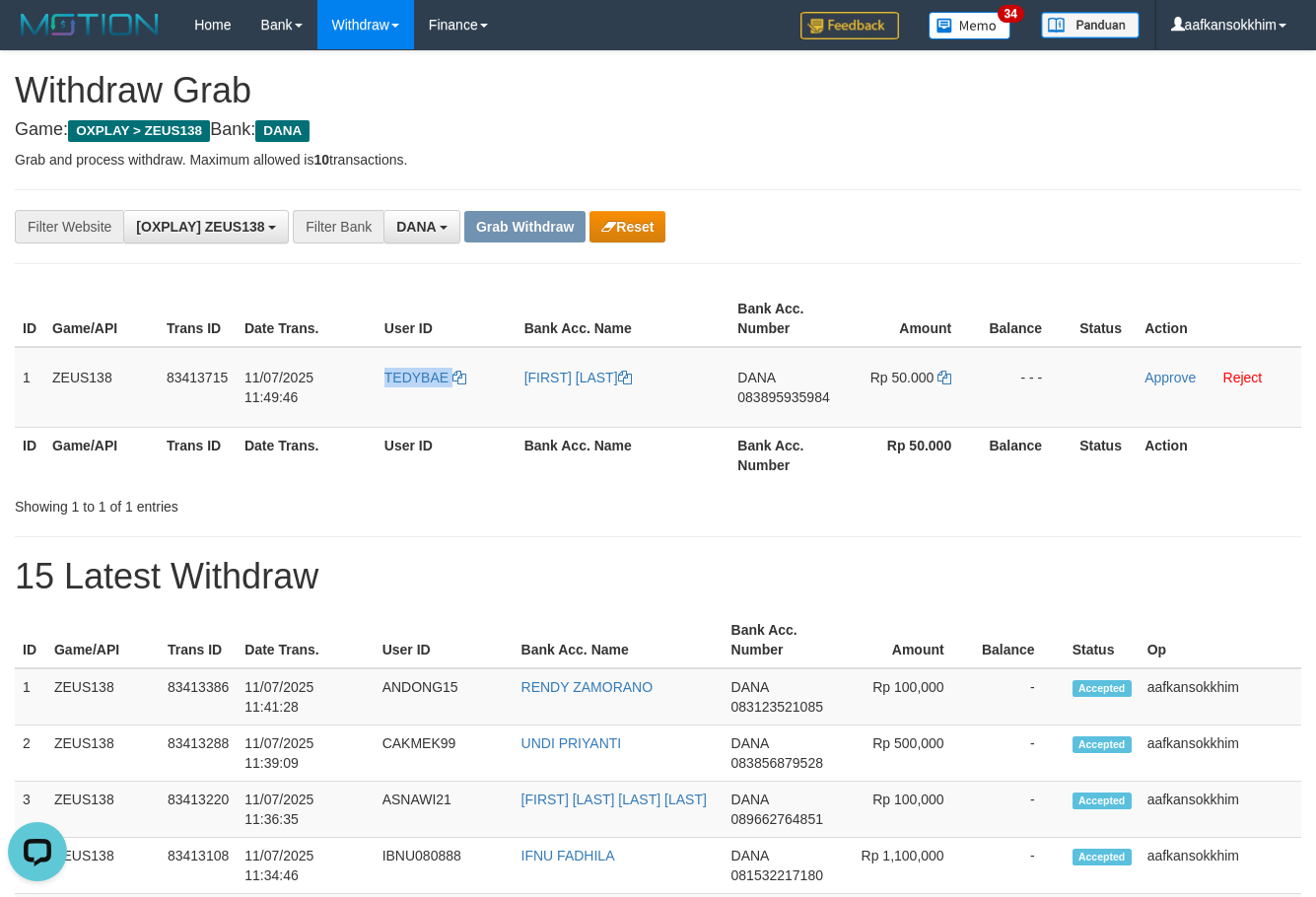 copy on "TEDYBAE" 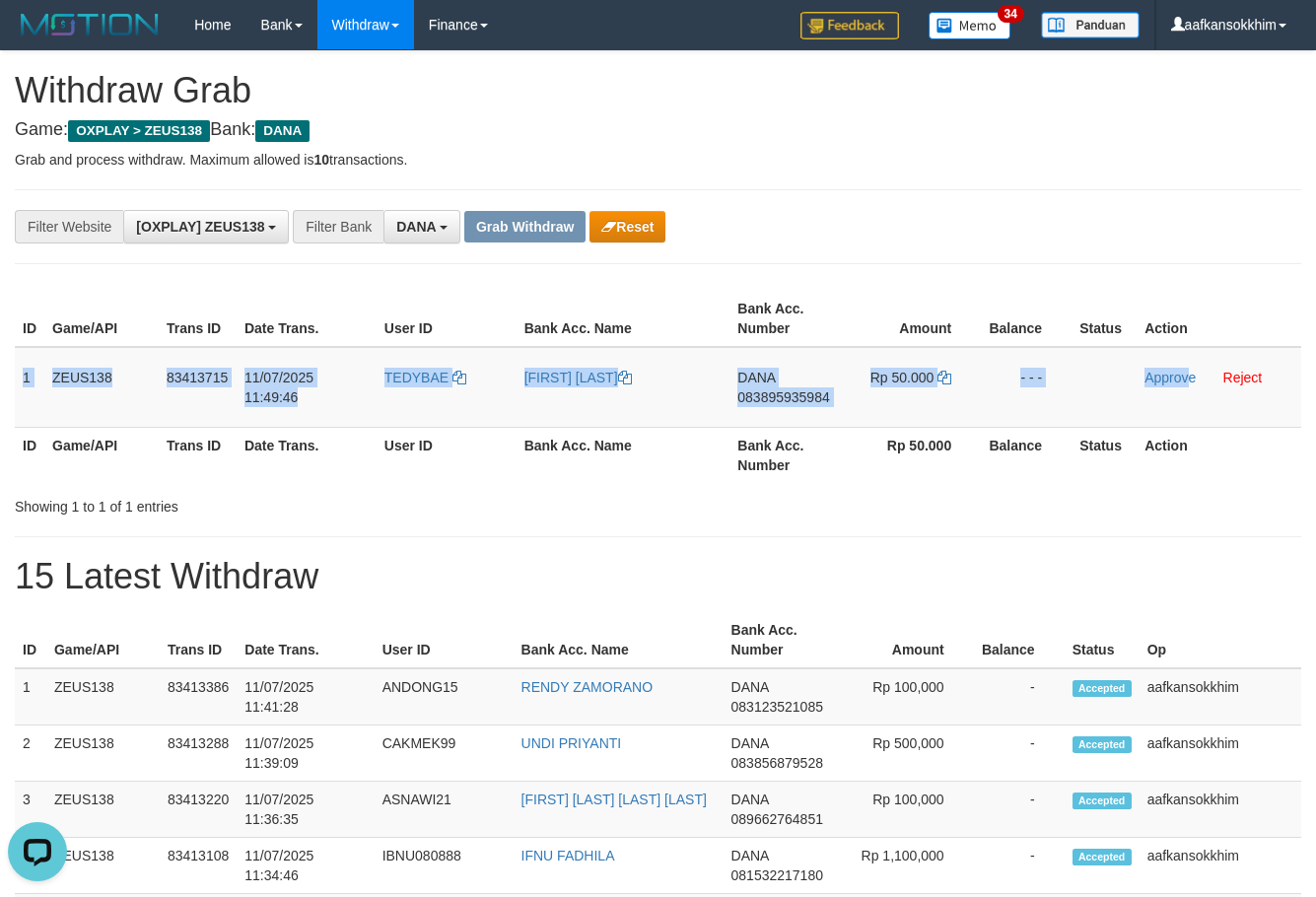drag, startPoint x: 22, startPoint y: 375, endPoint x: 1297, endPoint y: 427, distance: 1276.06 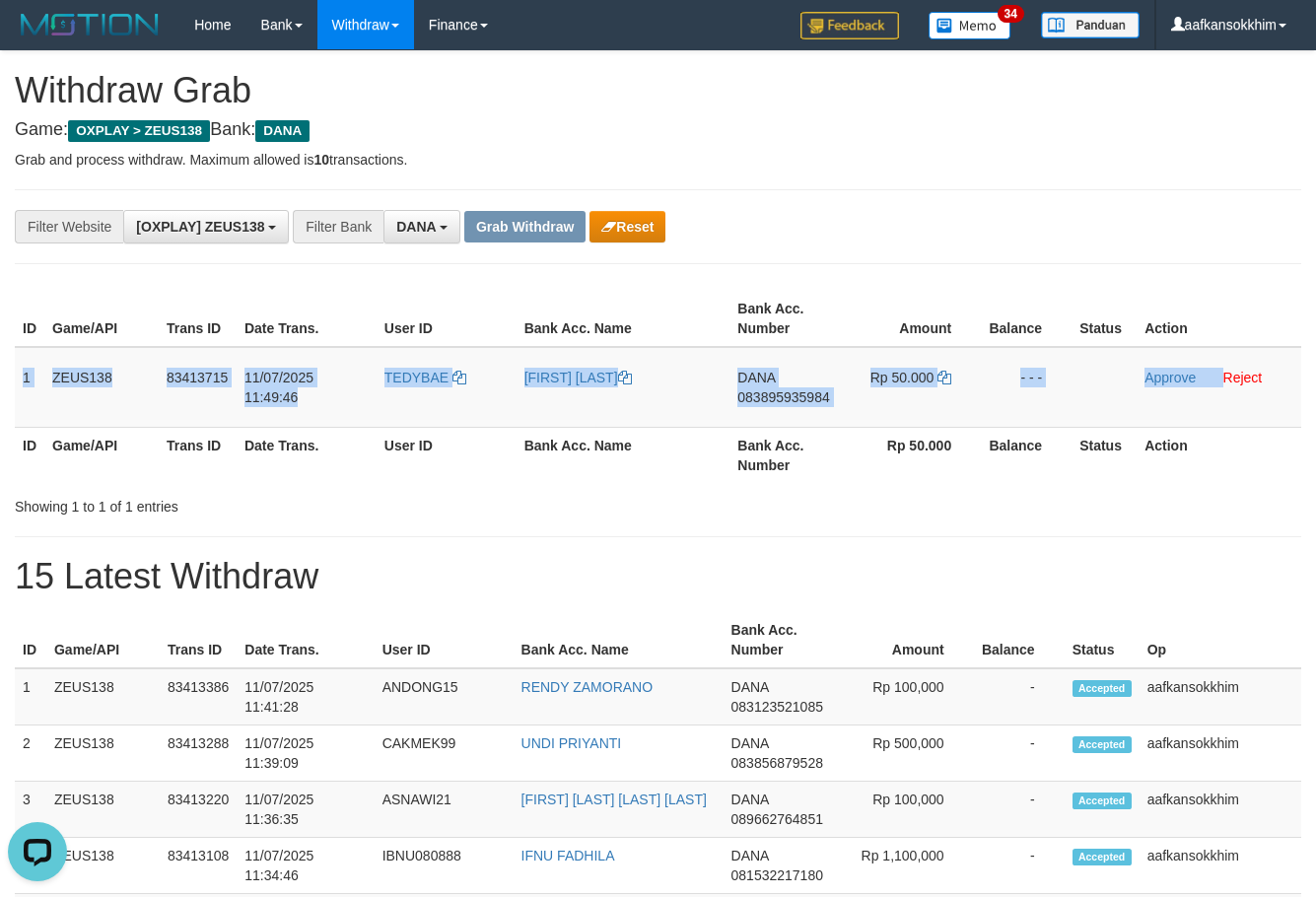 copy on "1
ZEUS138
83413715
11/07/2025 11:49:46
TEDYBAE
TEDI MULAWAN
DANA
083895935984
Rp 50.000
- - -
Approve" 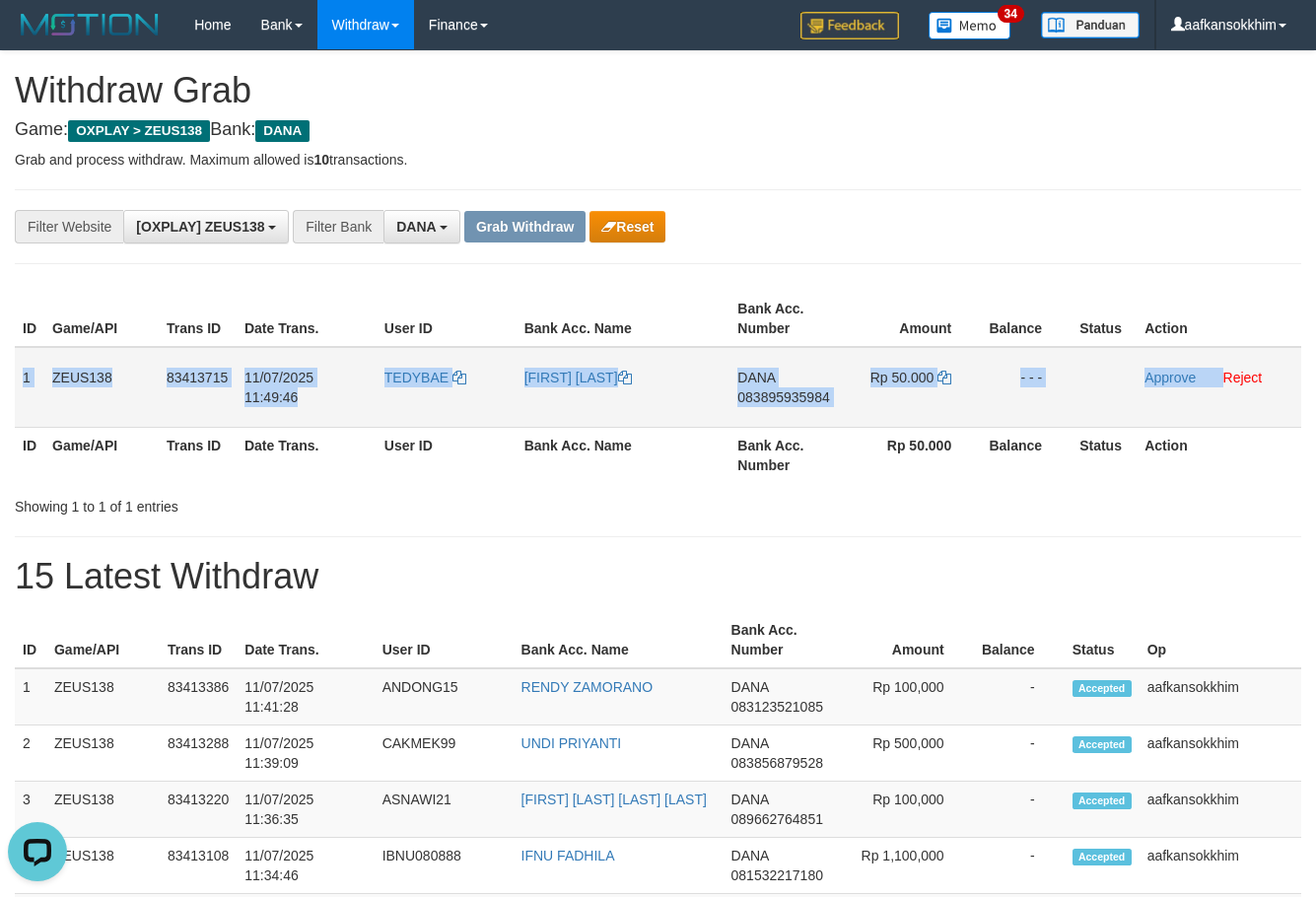 click on "083895935984" at bounding box center (783, 397) 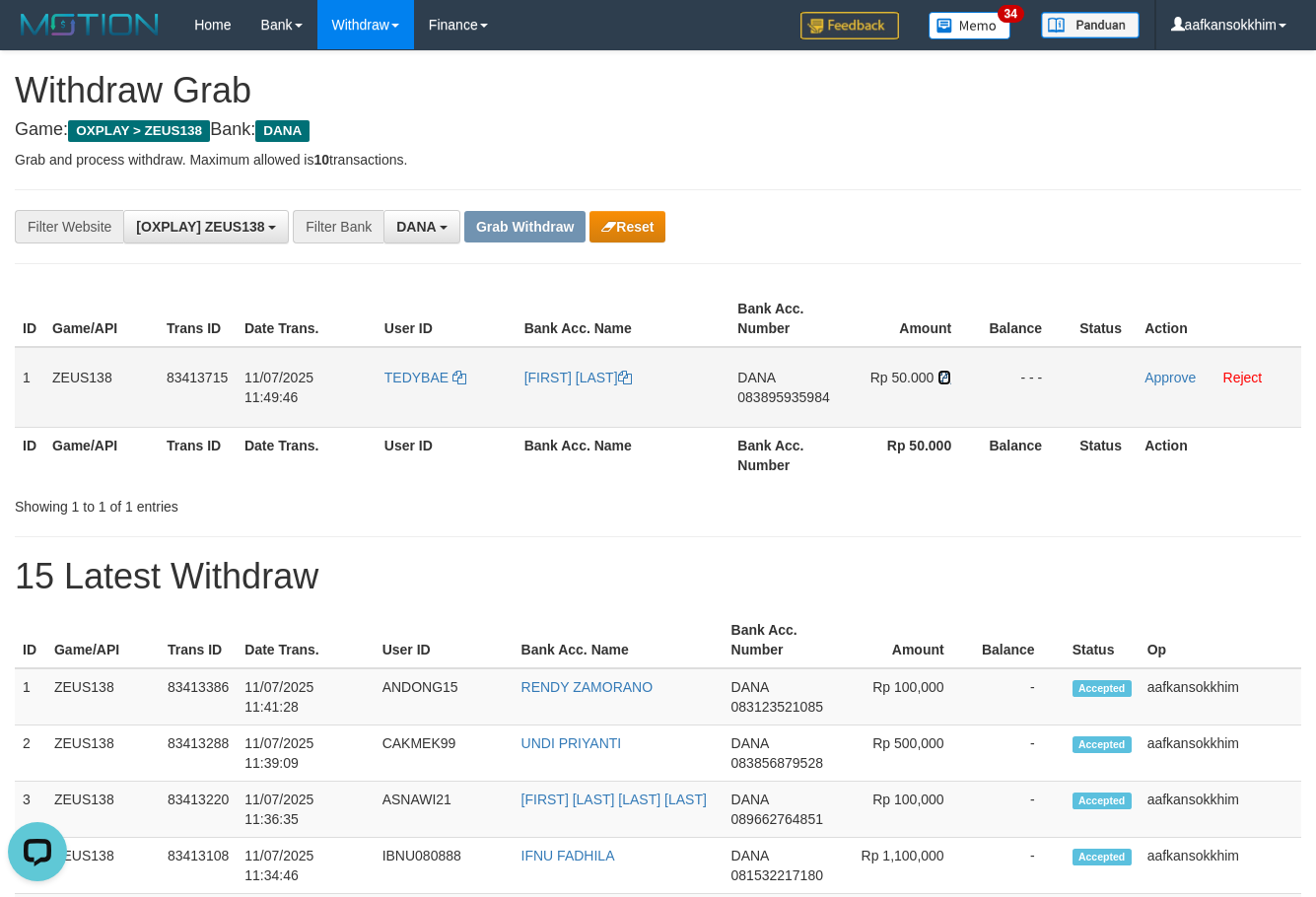 click at bounding box center (944, 378) 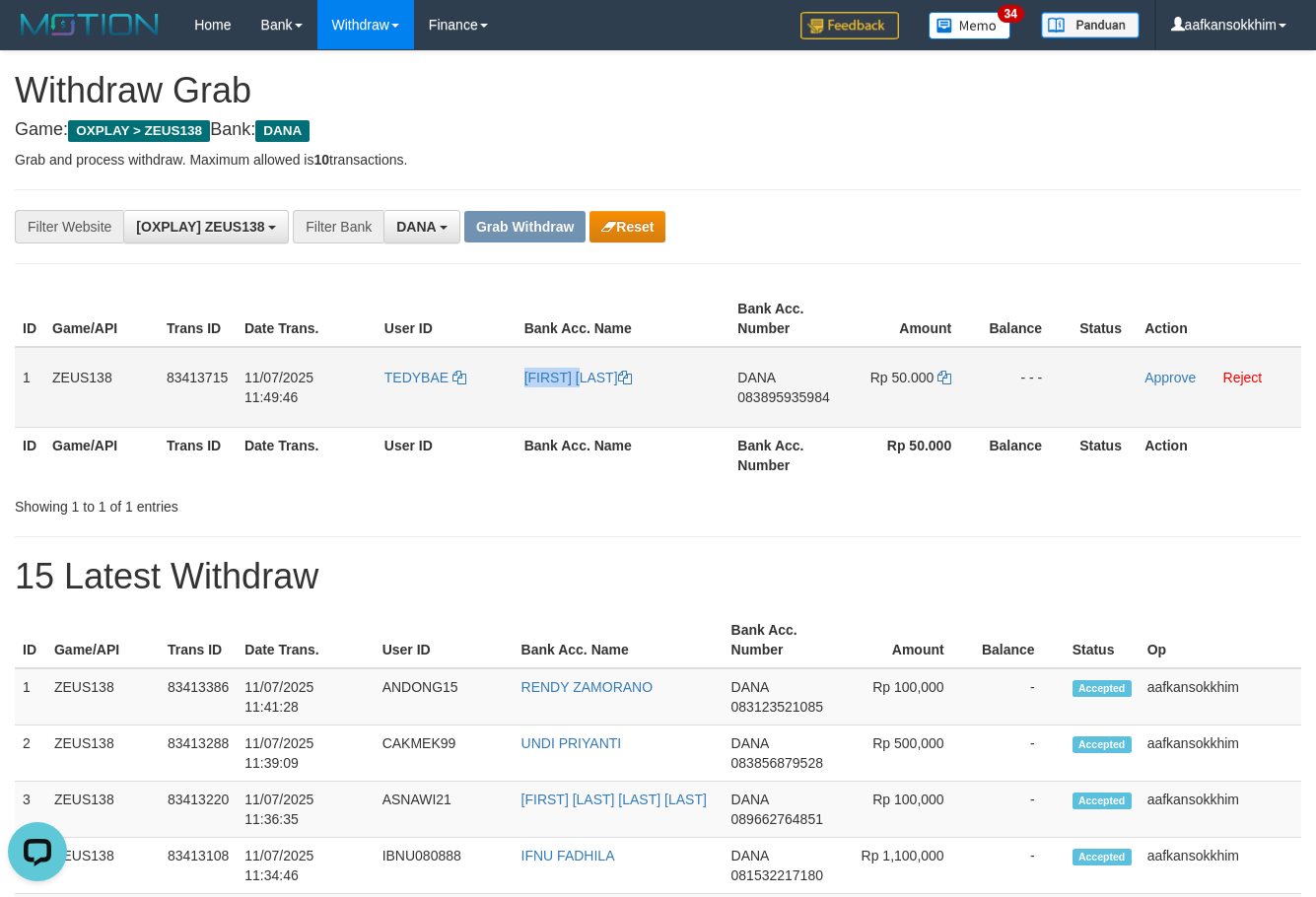 drag, startPoint x: 515, startPoint y: 398, endPoint x: 786, endPoint y: 406, distance: 271.11806 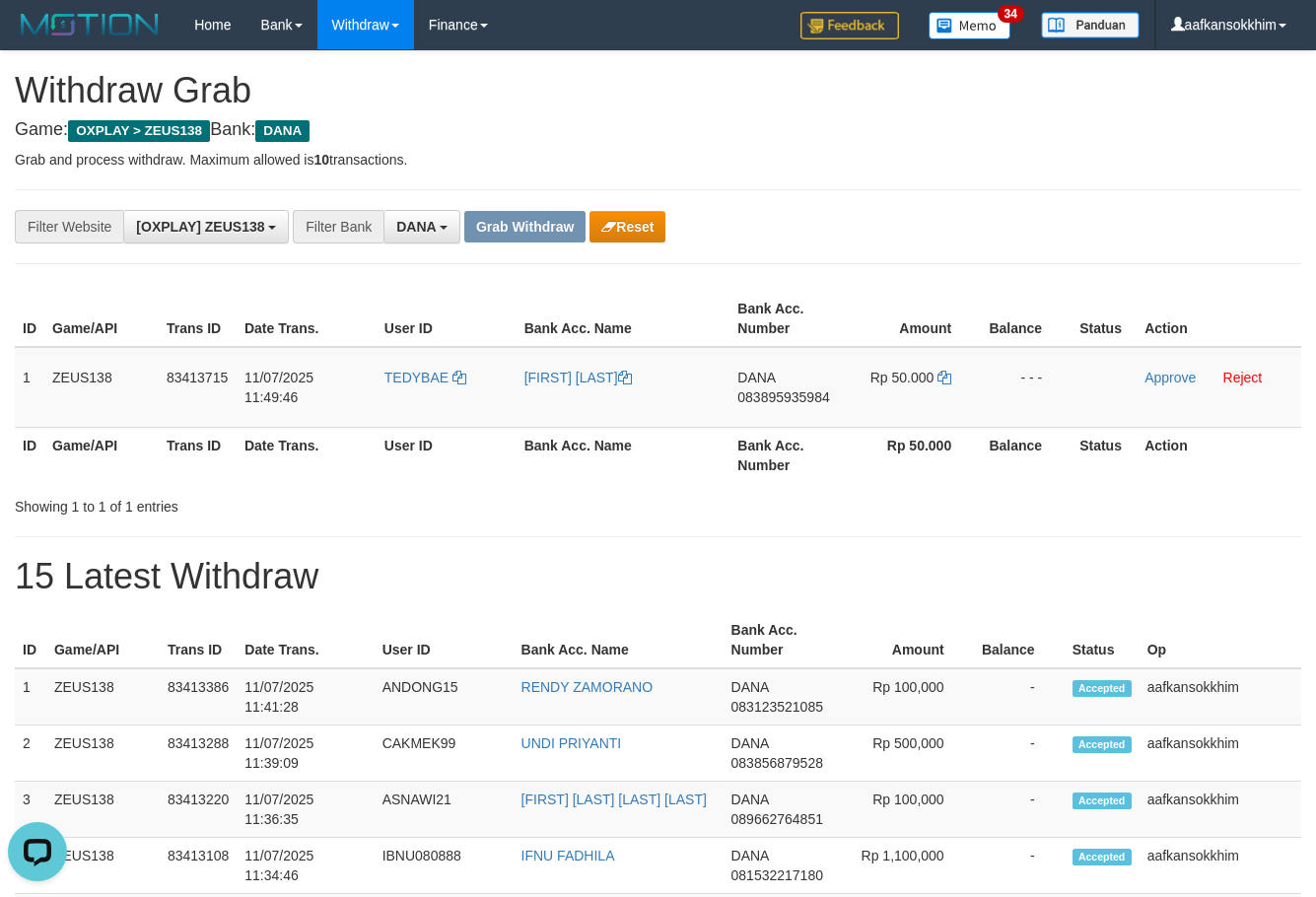 click on "**********" at bounding box center [658, 227] 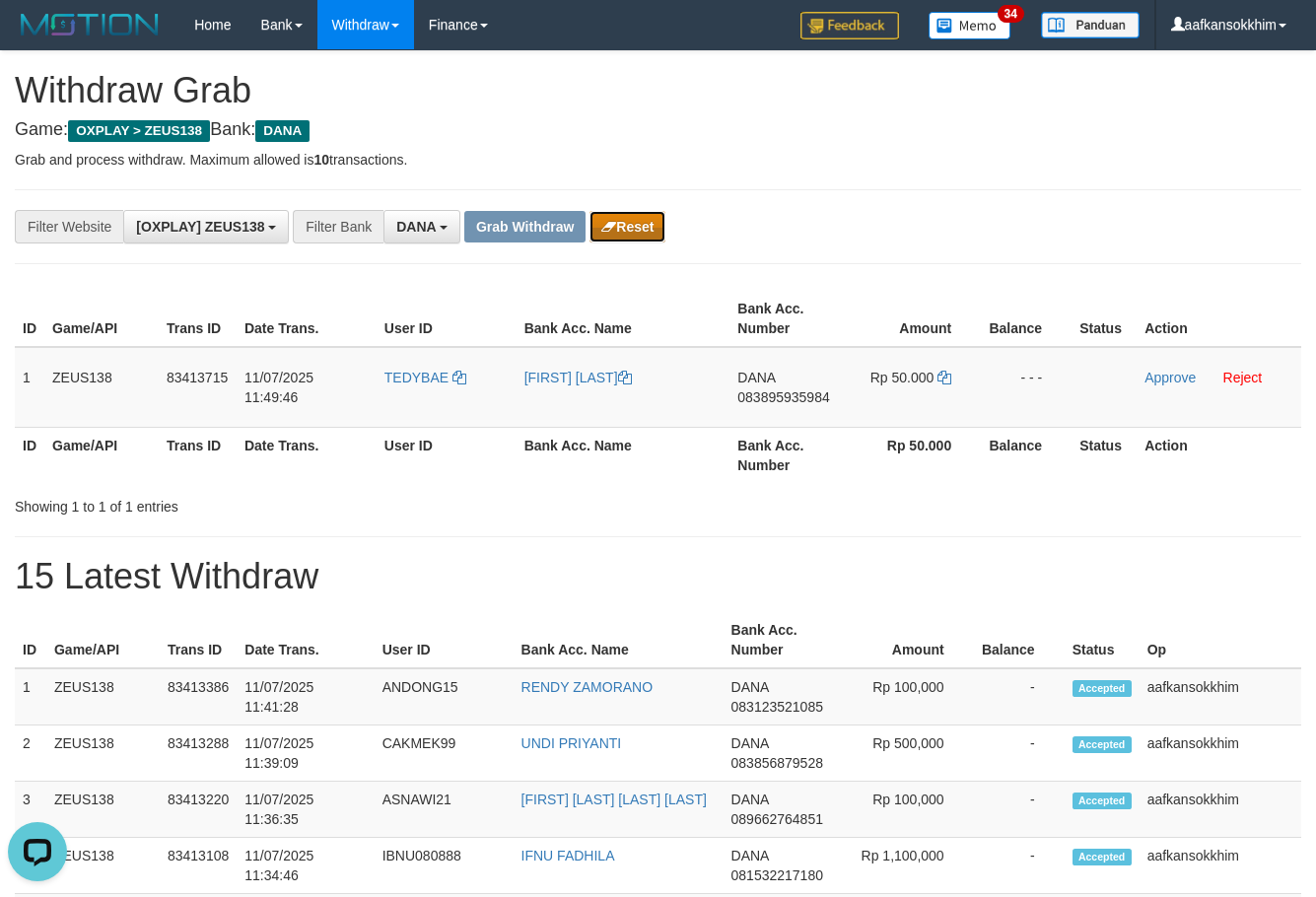 click on "Reset" at bounding box center (627, 227) 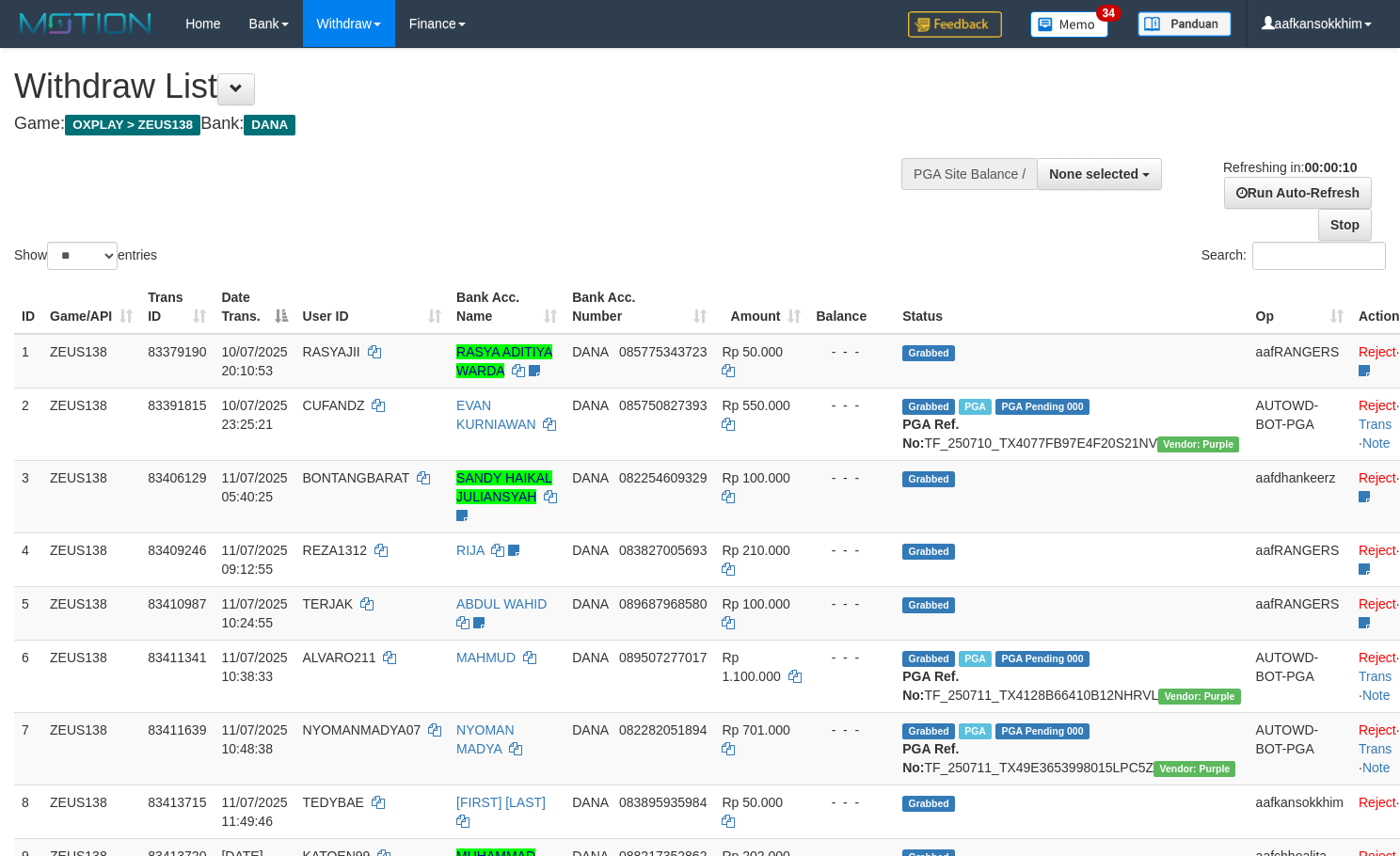 select 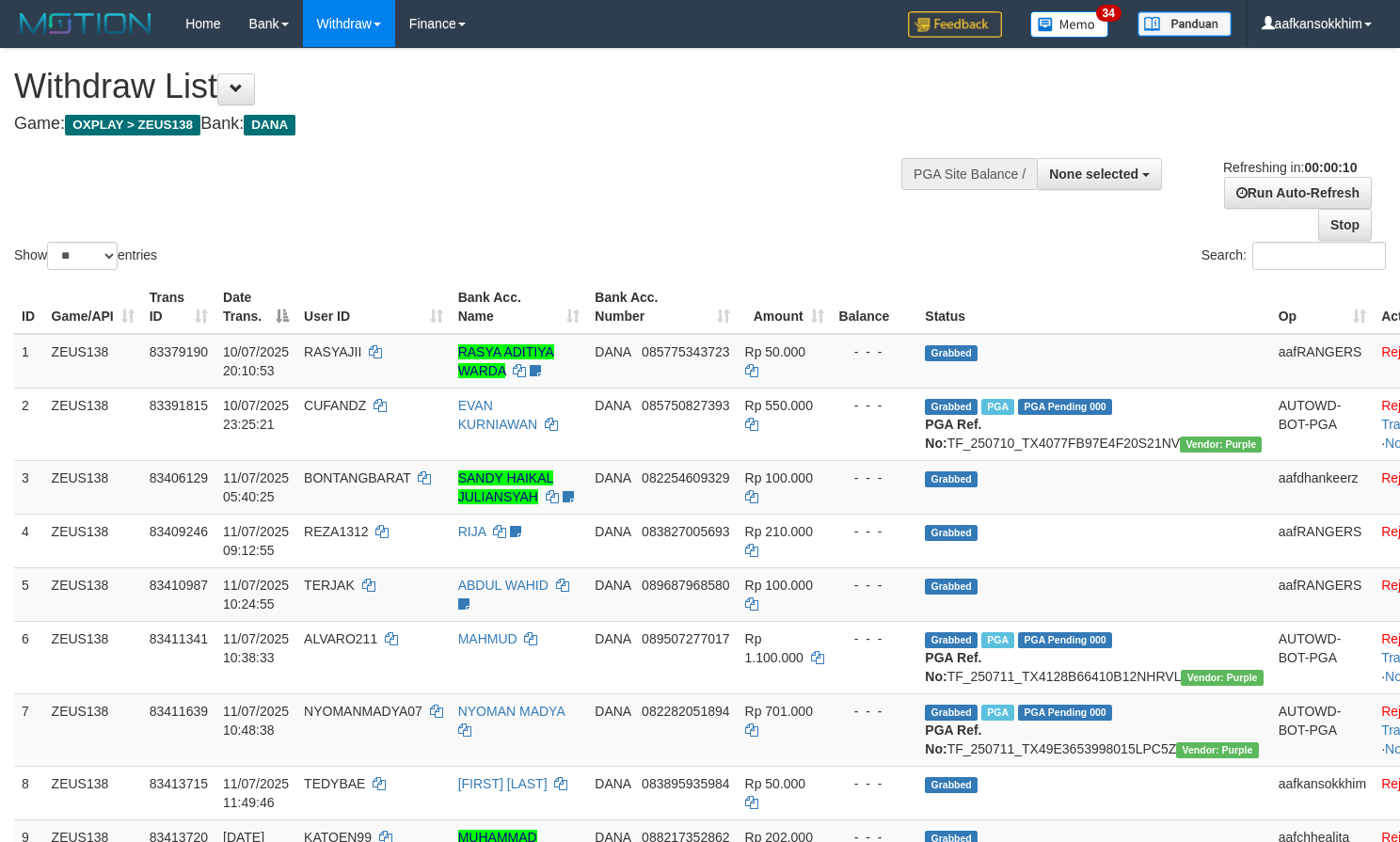 select 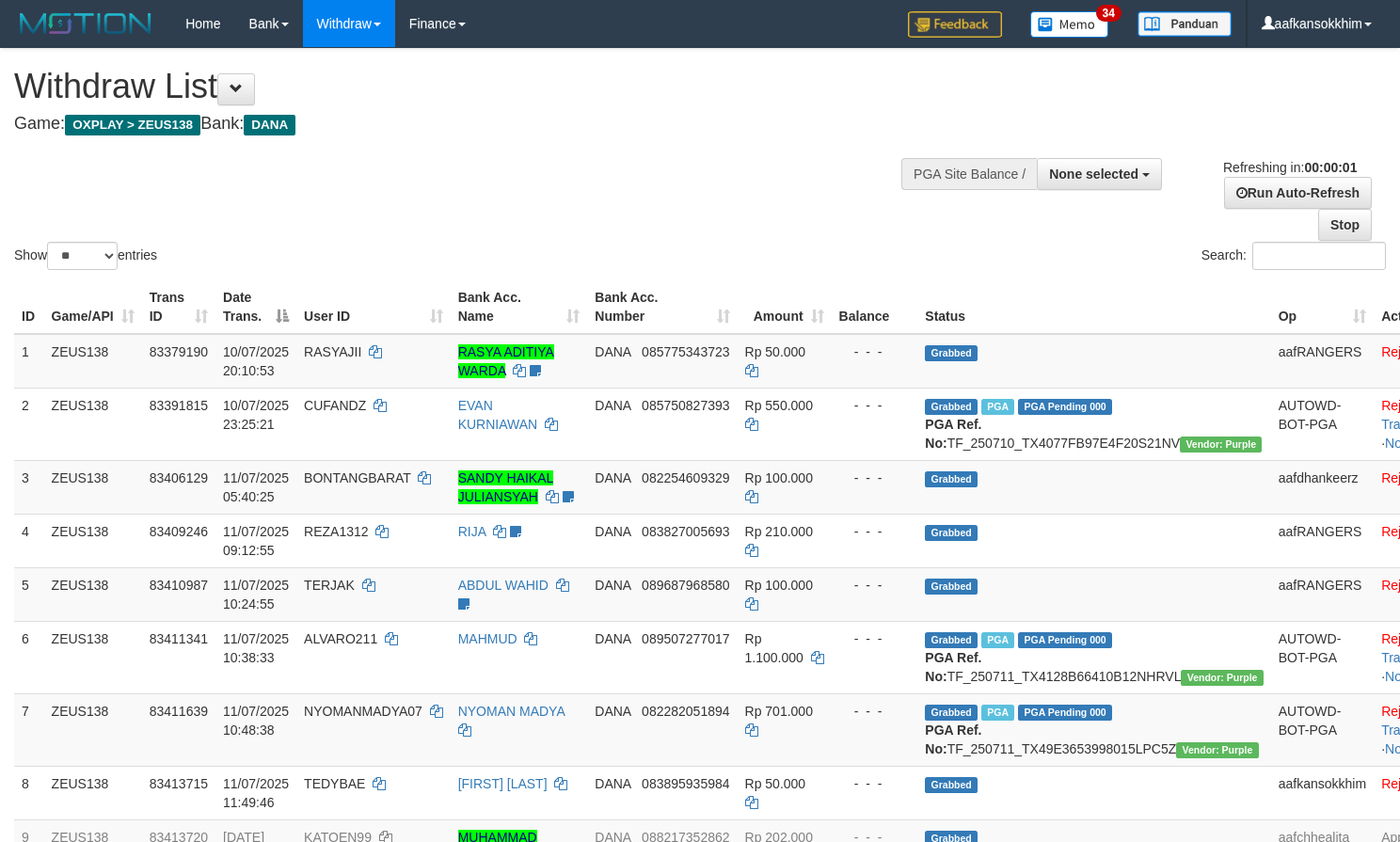 scroll, scrollTop: 0, scrollLeft: 0, axis: both 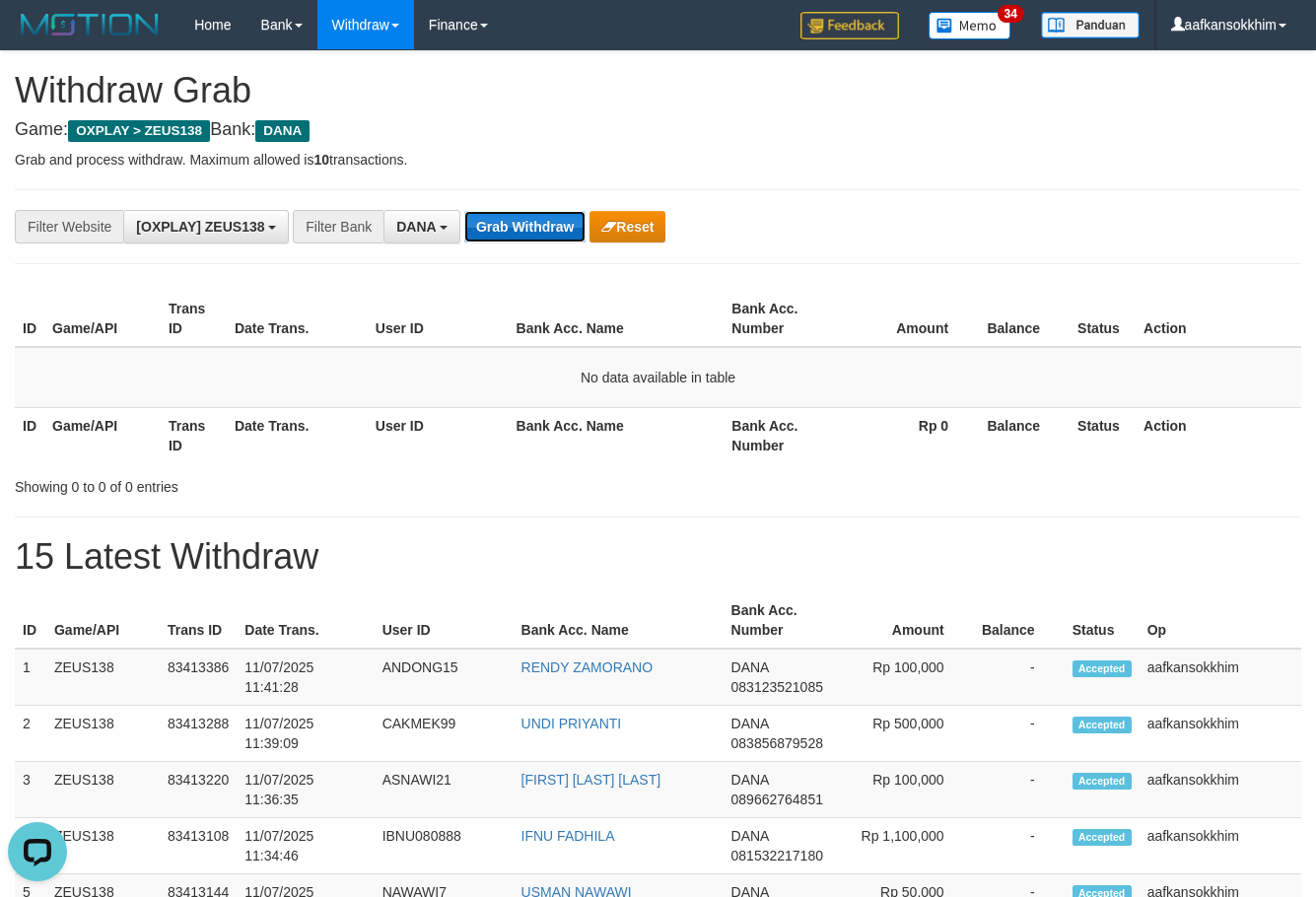 click on "Grab Withdraw" at bounding box center [524, 227] 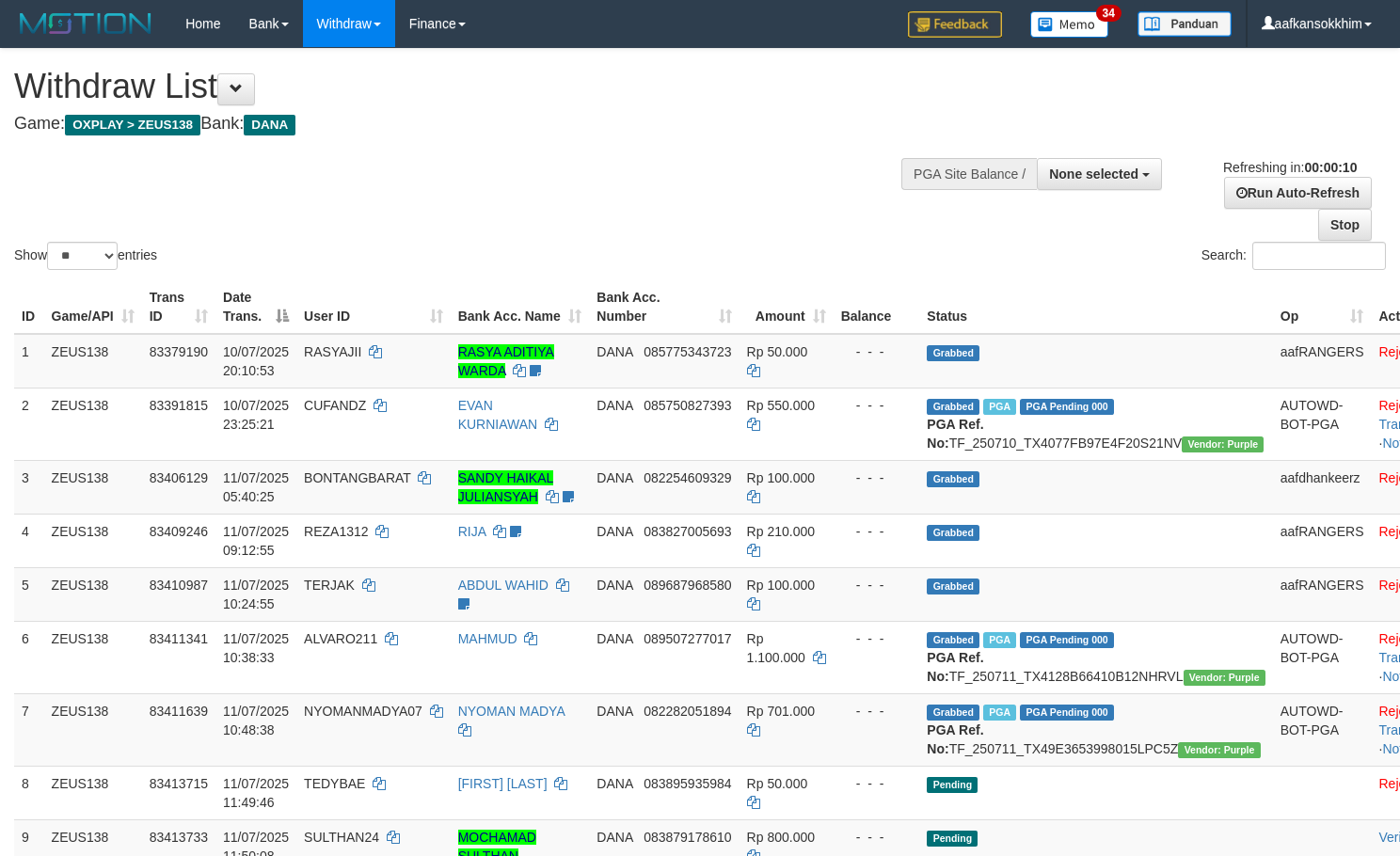 select 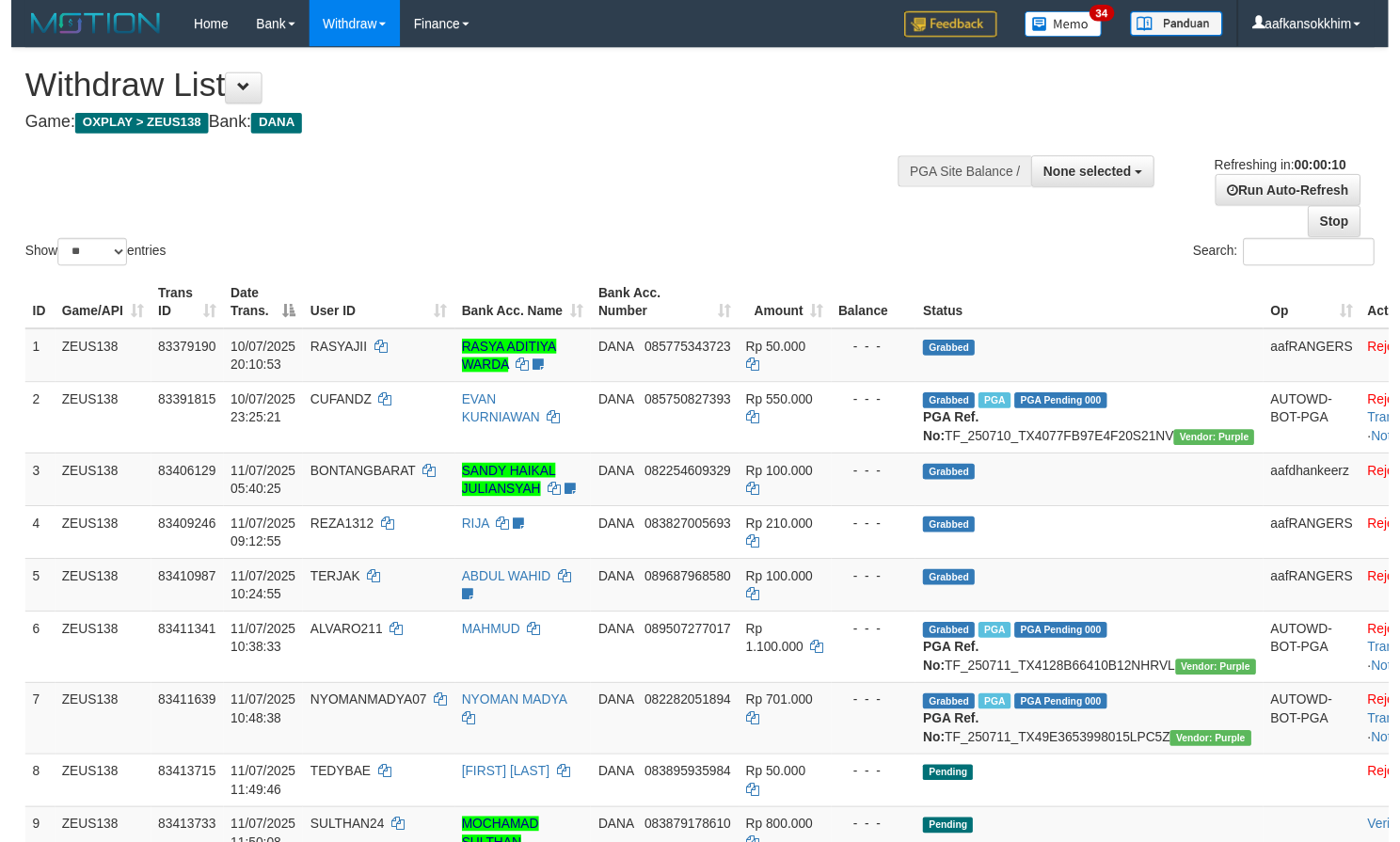 scroll, scrollTop: 0, scrollLeft: 0, axis: both 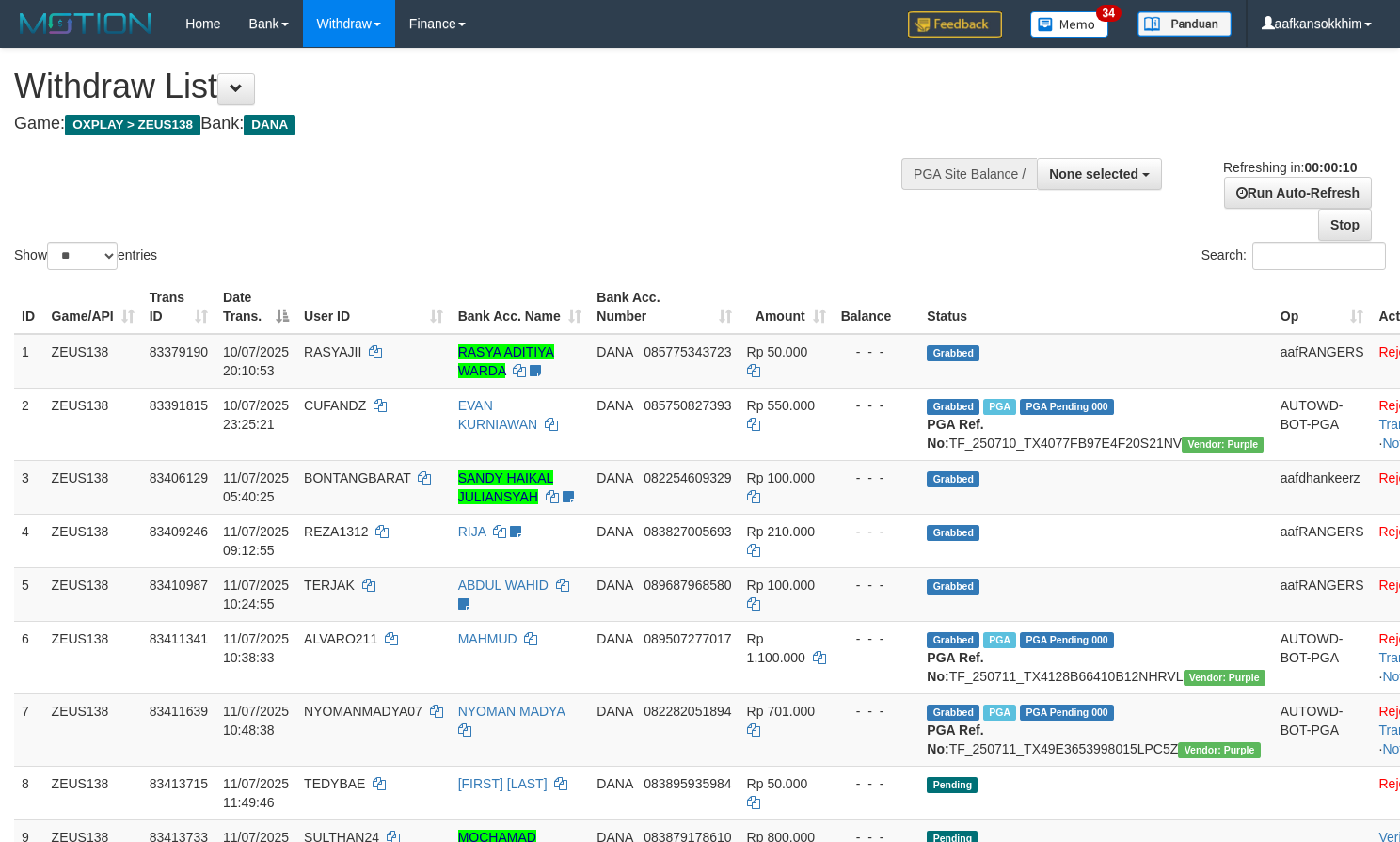 click on "Game:   OXPLAY > ZEUS138    				Bank:   DANA" at bounding box center (464, 124) 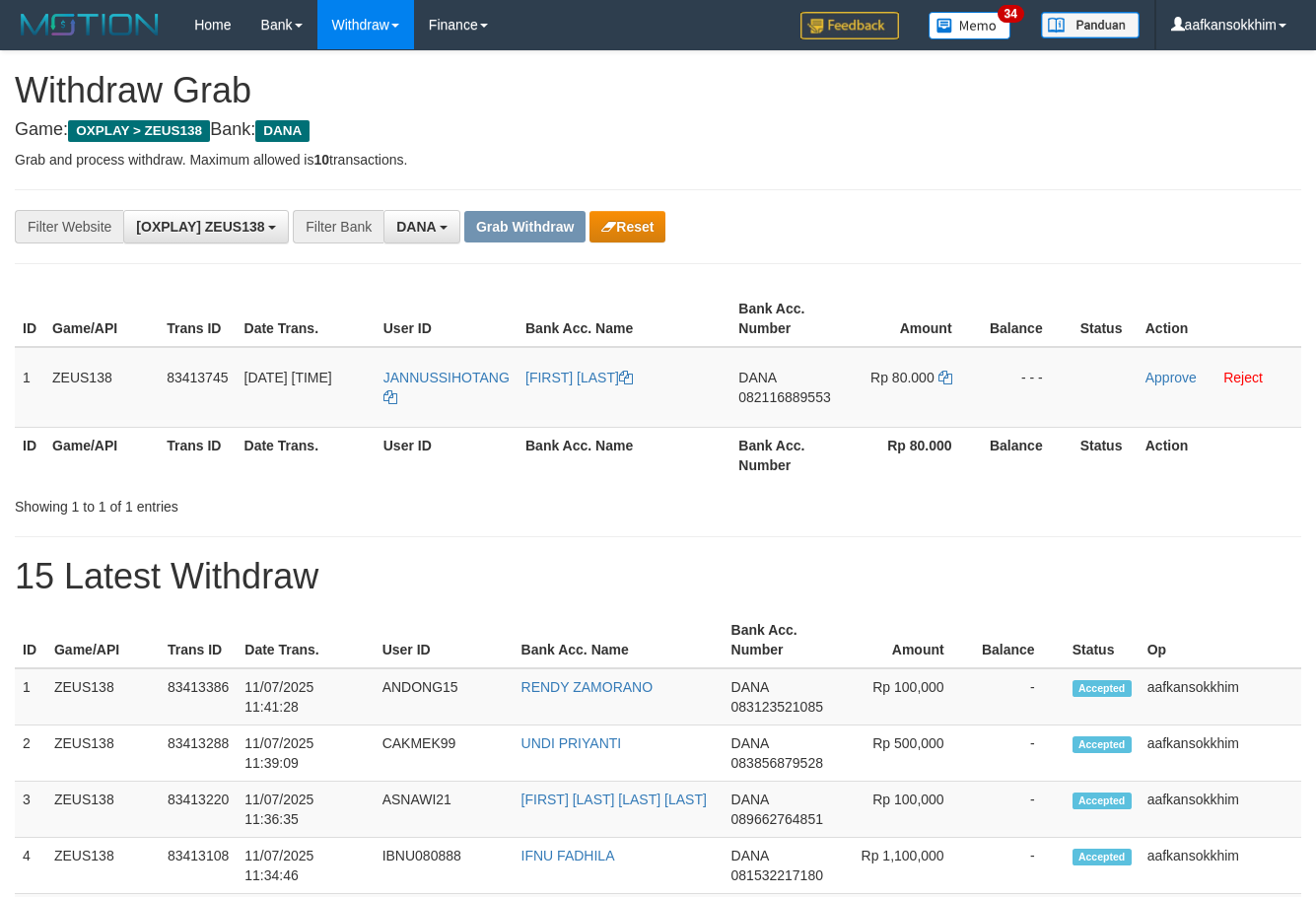scroll, scrollTop: 0, scrollLeft: 0, axis: both 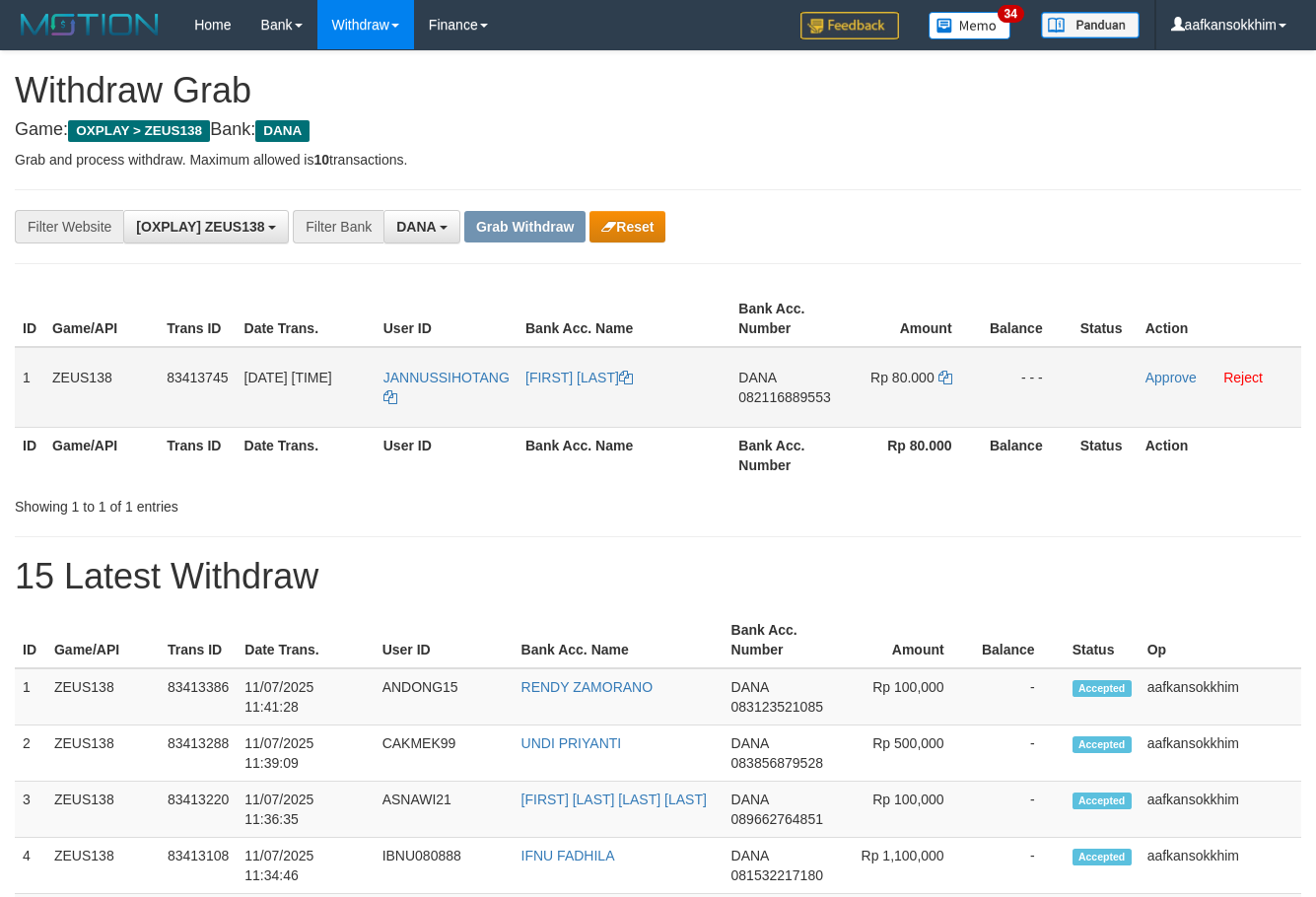 click on "JANNUSSIHOTANG" at bounding box center (447, 387) 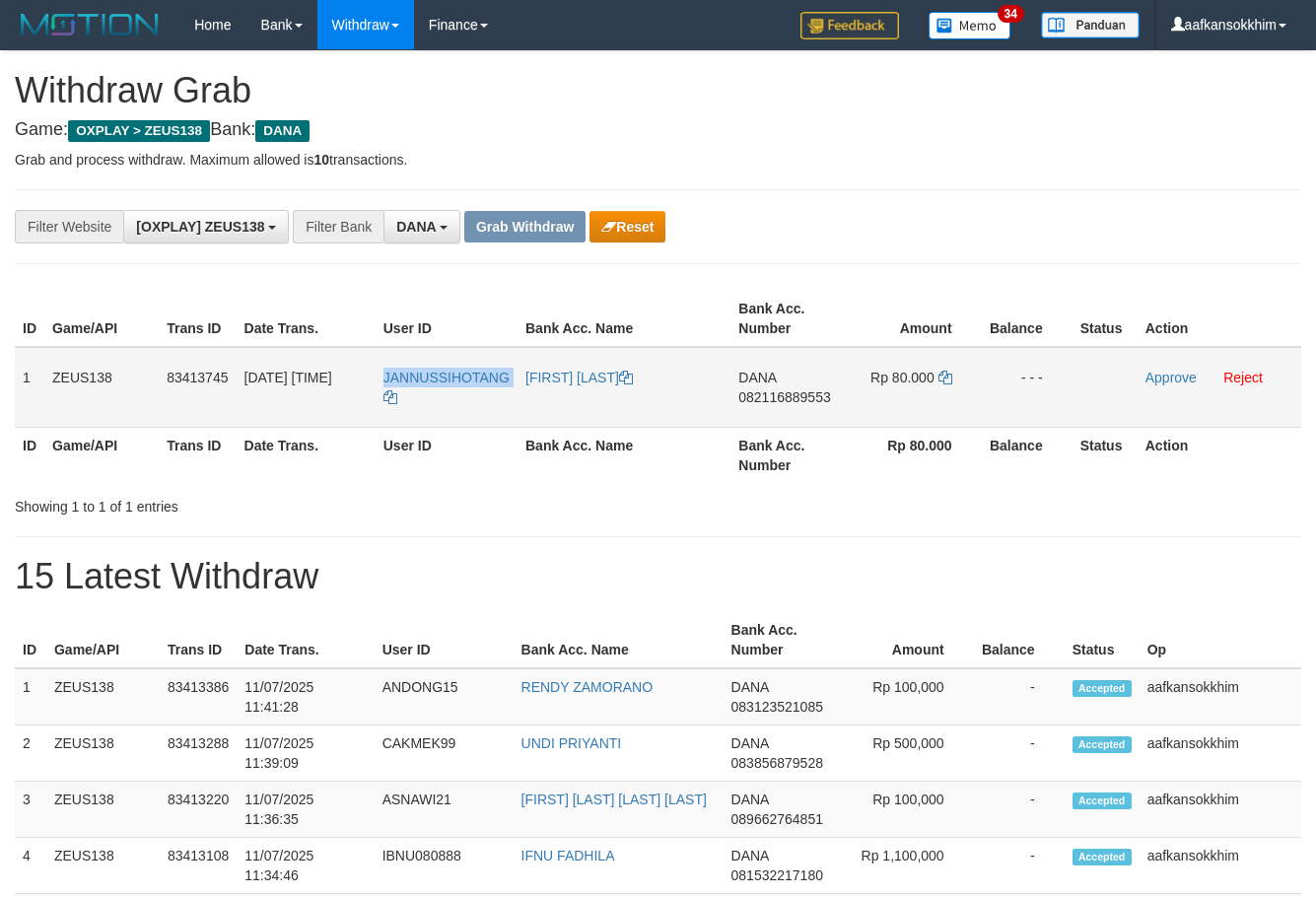 click on "JANNUSSIHOTANG" at bounding box center [447, 387] 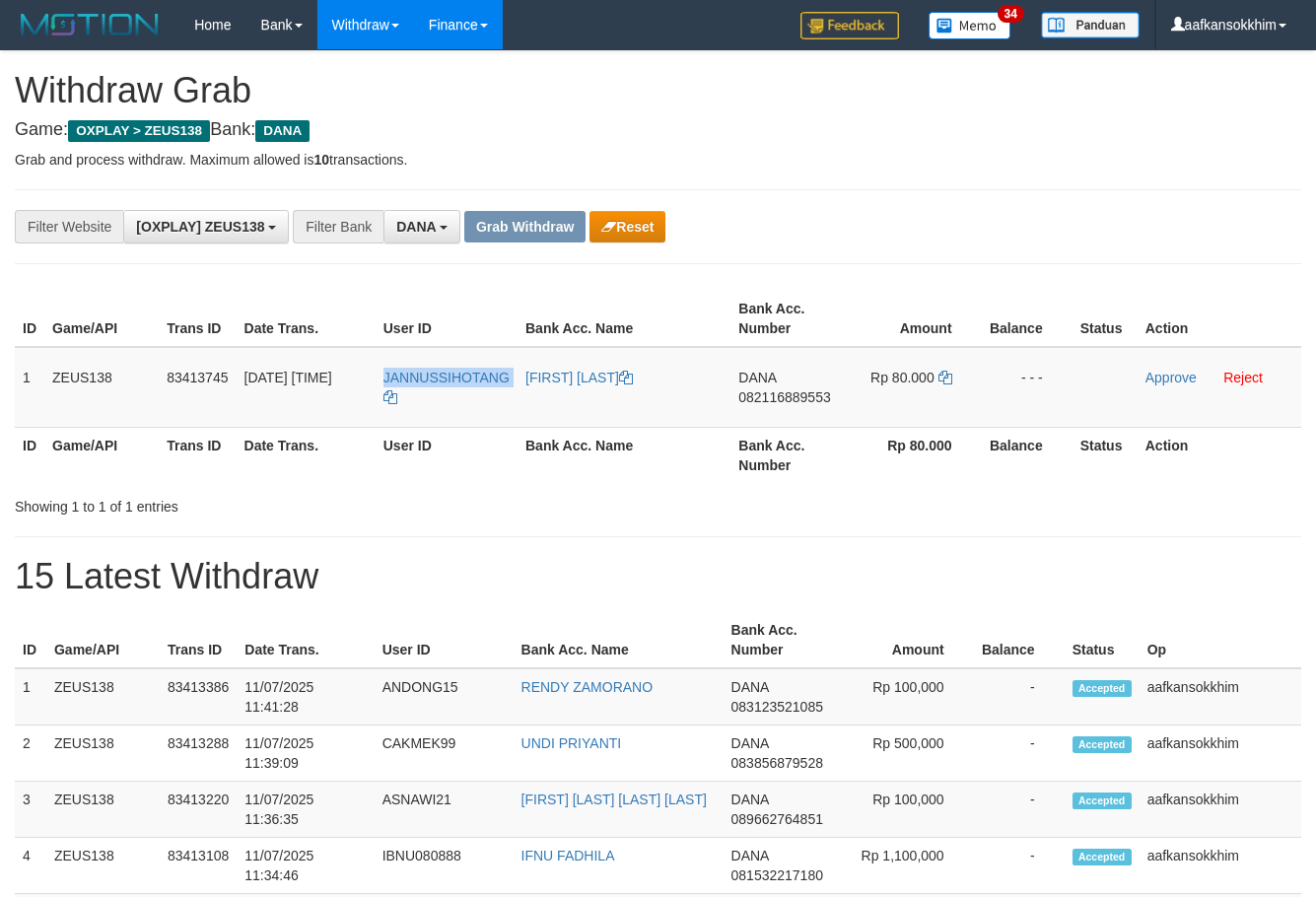 copy on "JANNUSSIHOTANG" 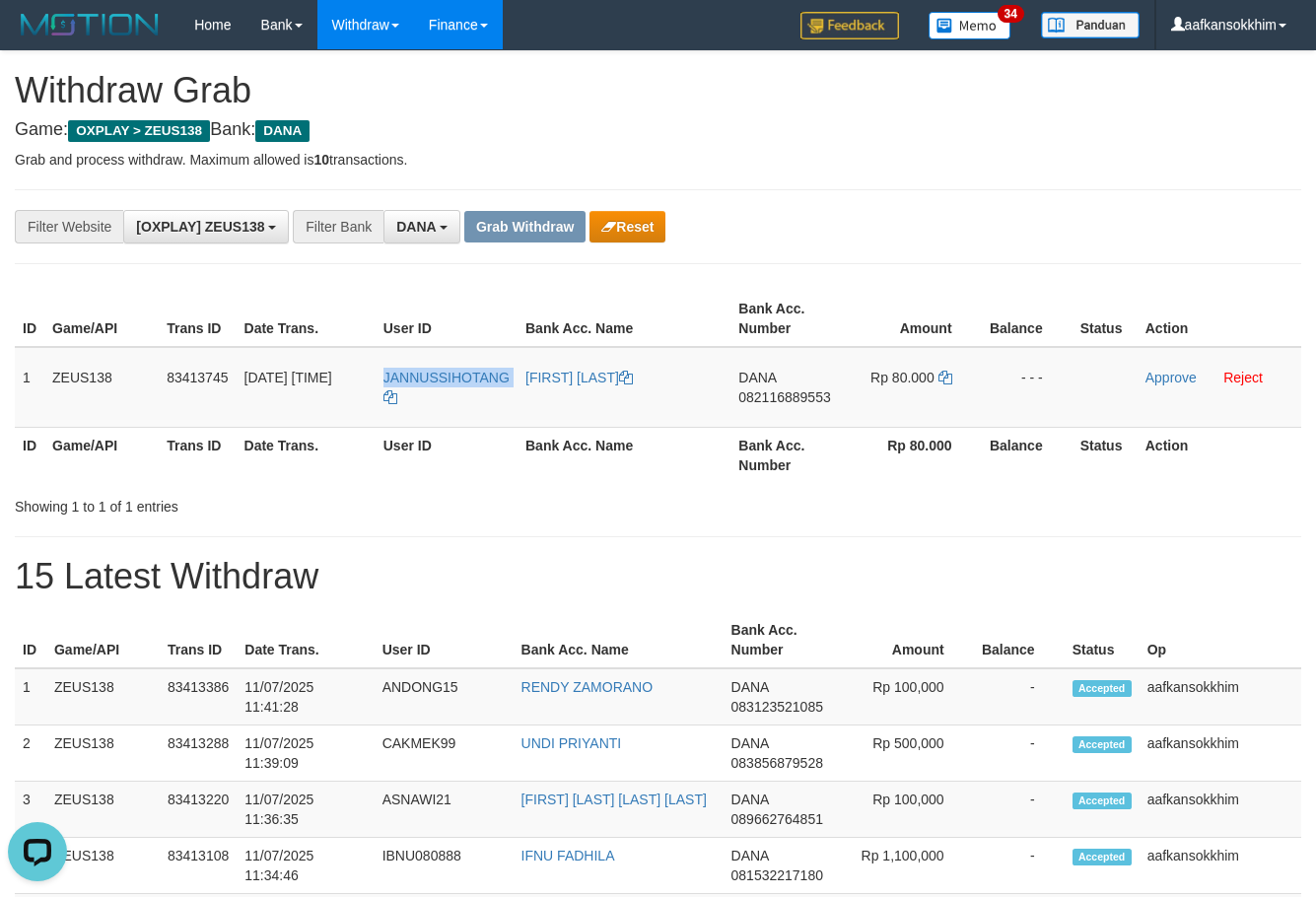 scroll, scrollTop: 0, scrollLeft: 0, axis: both 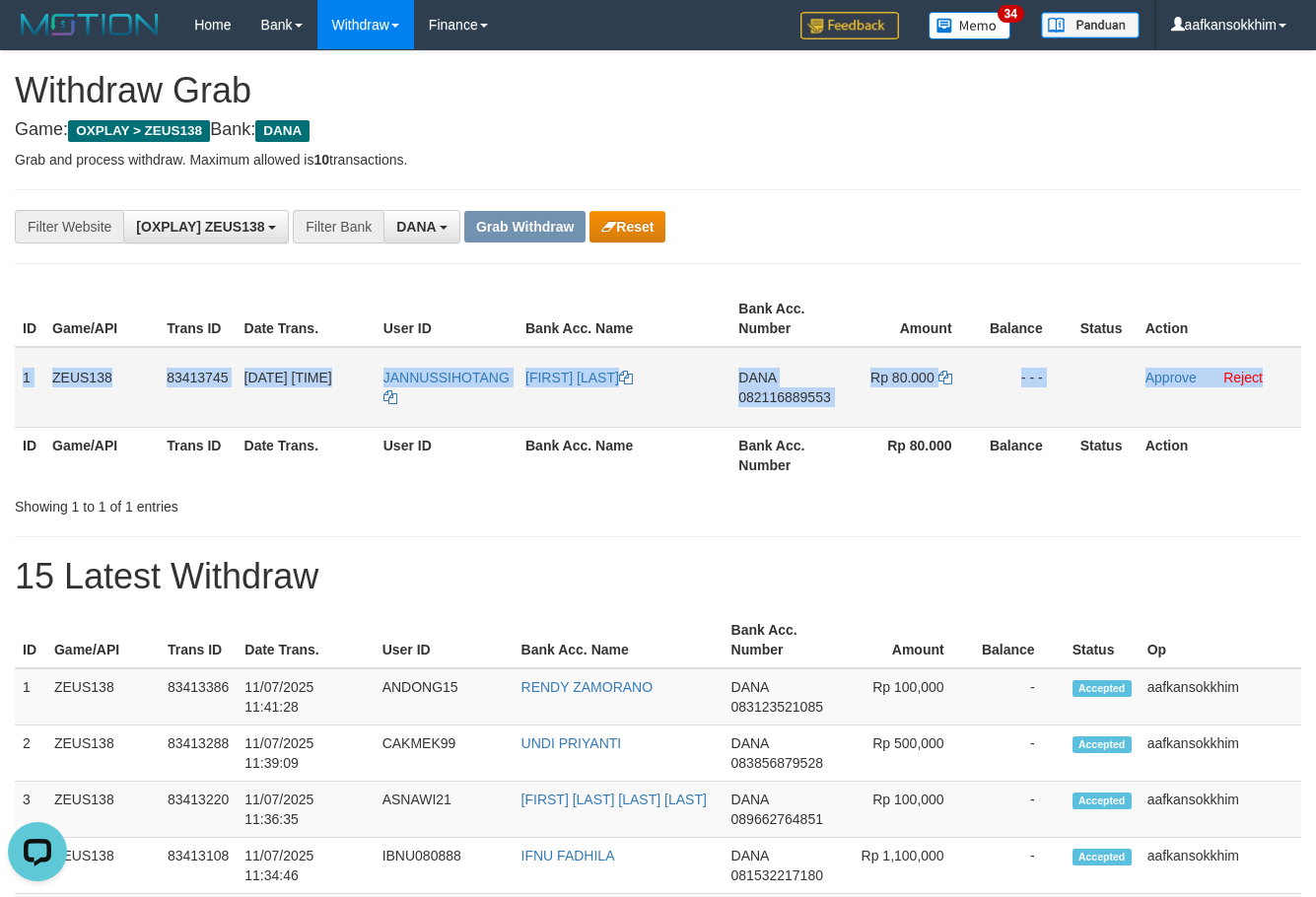 drag, startPoint x: 256, startPoint y: 383, endPoint x: 1282, endPoint y: 409, distance: 1026.3294 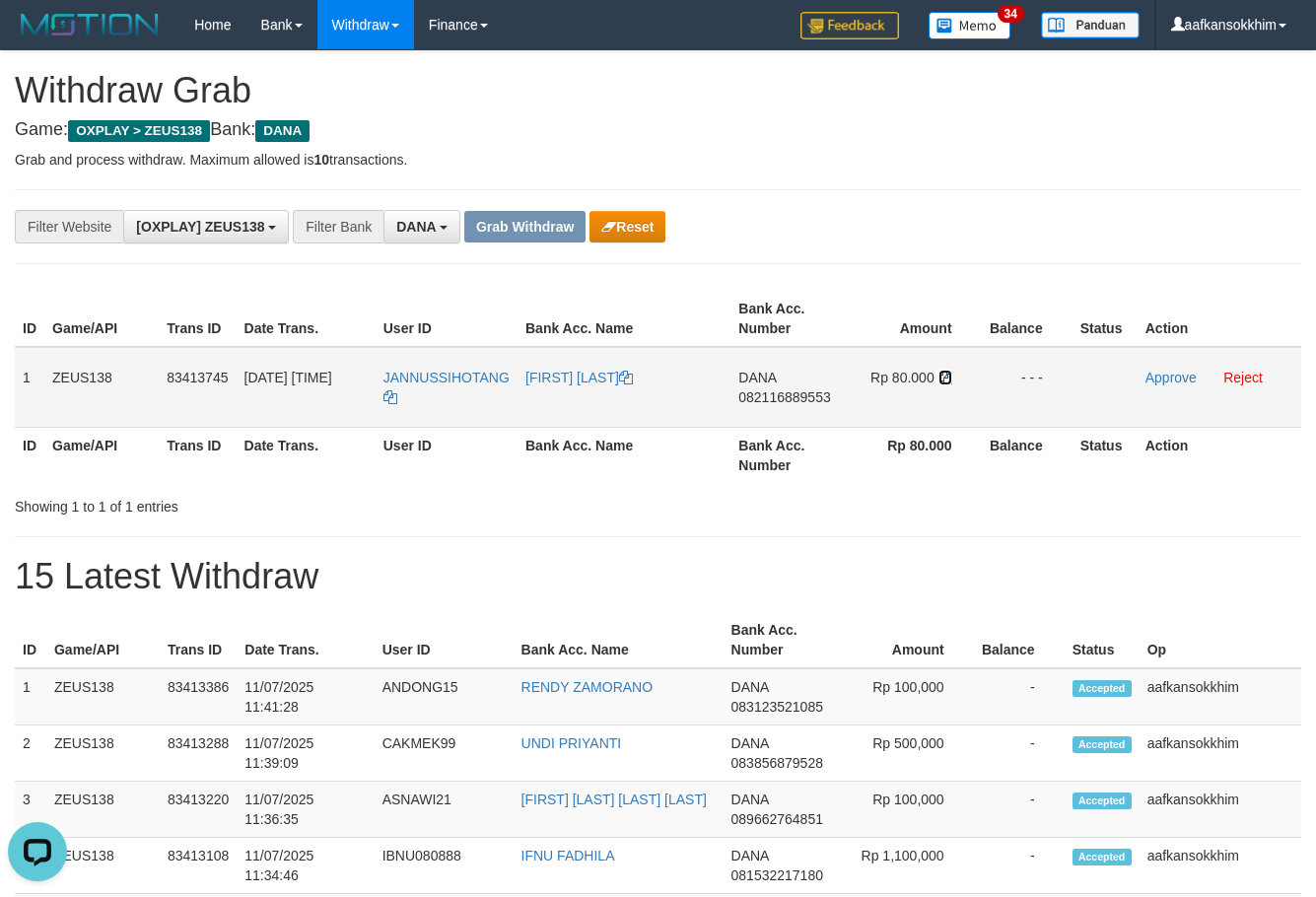 click at bounding box center (945, 378) 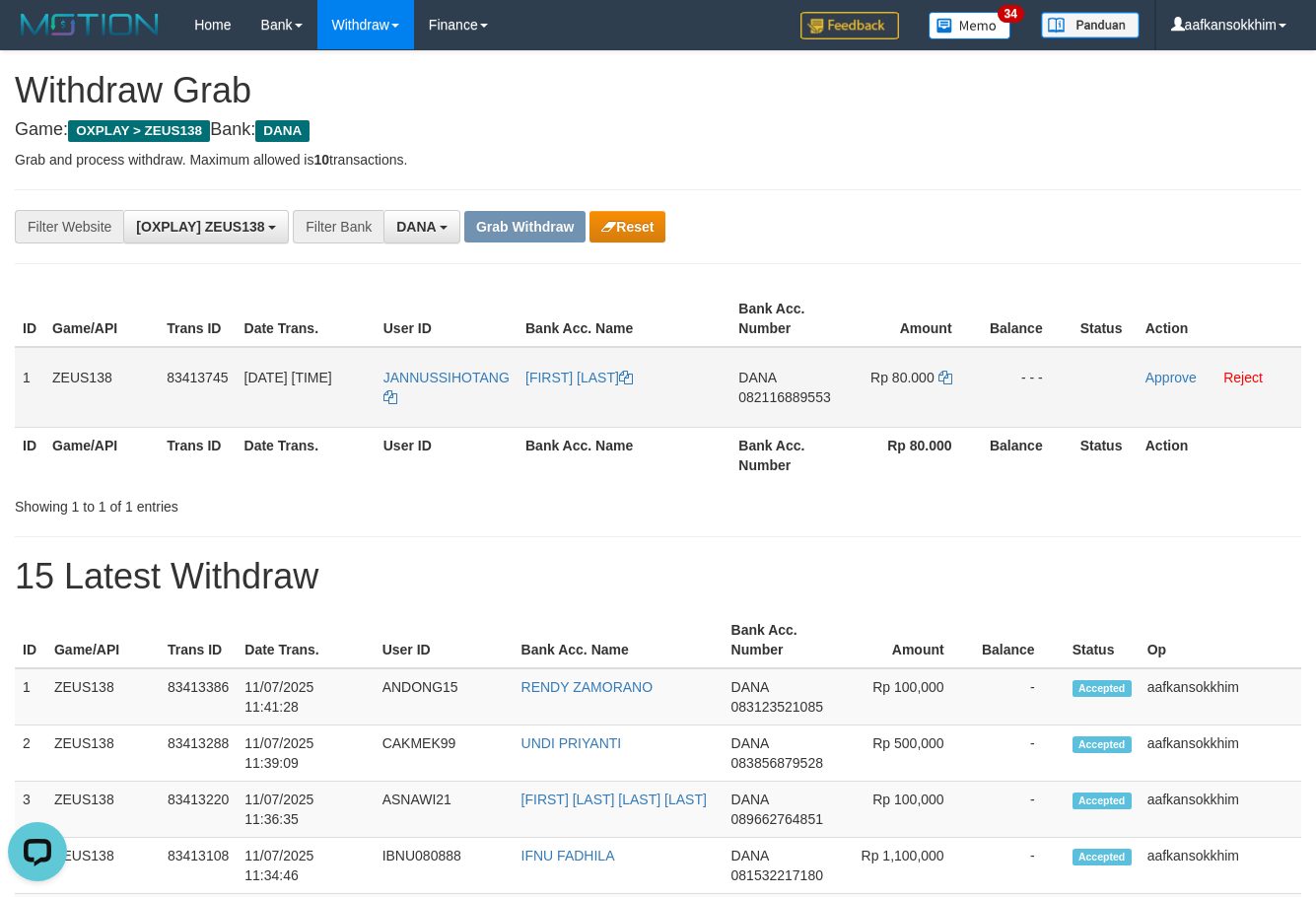 drag, startPoint x: 515, startPoint y: 385, endPoint x: 649, endPoint y: 392, distance: 134.18271 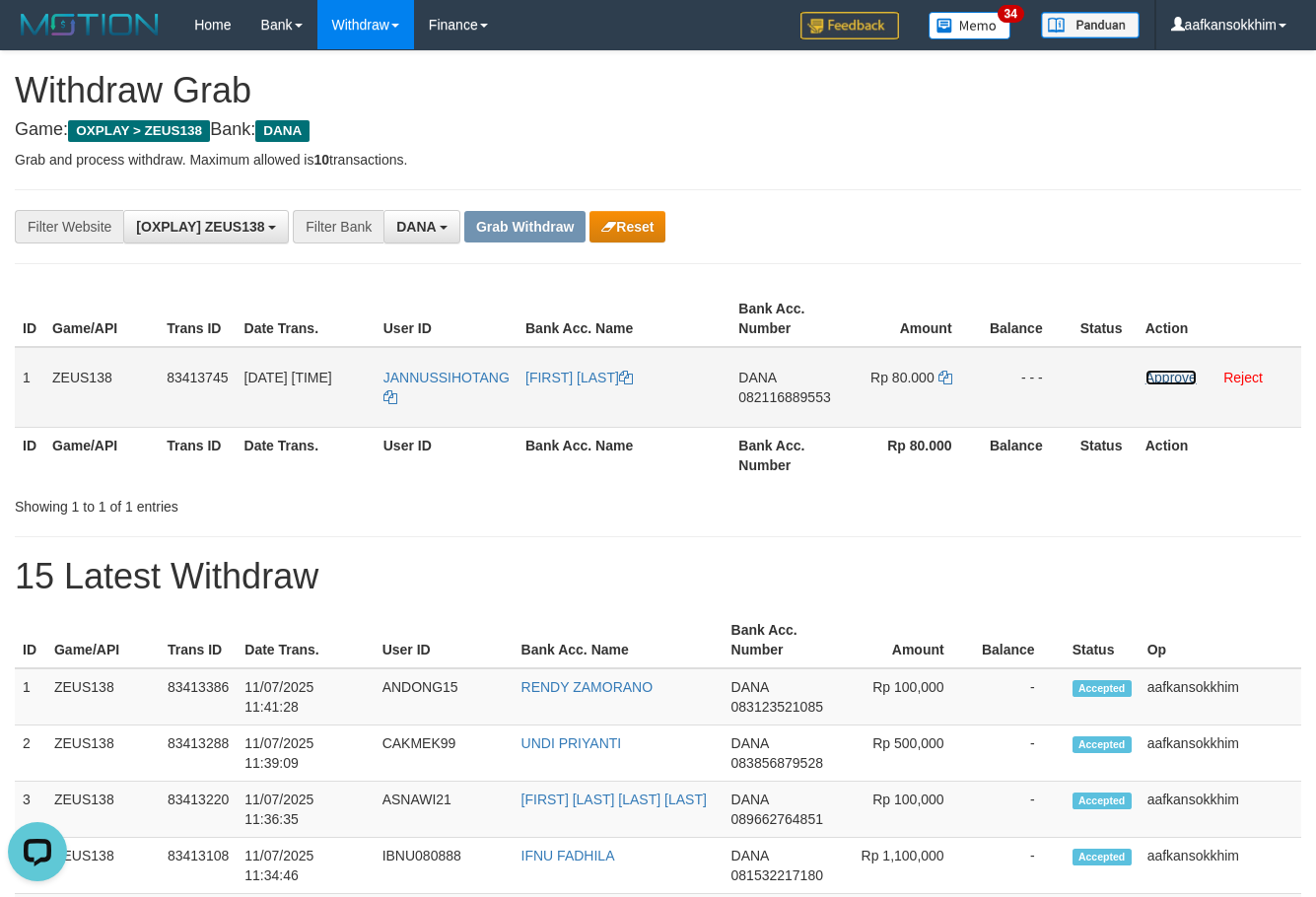 click on "Approve" at bounding box center (1171, 378) 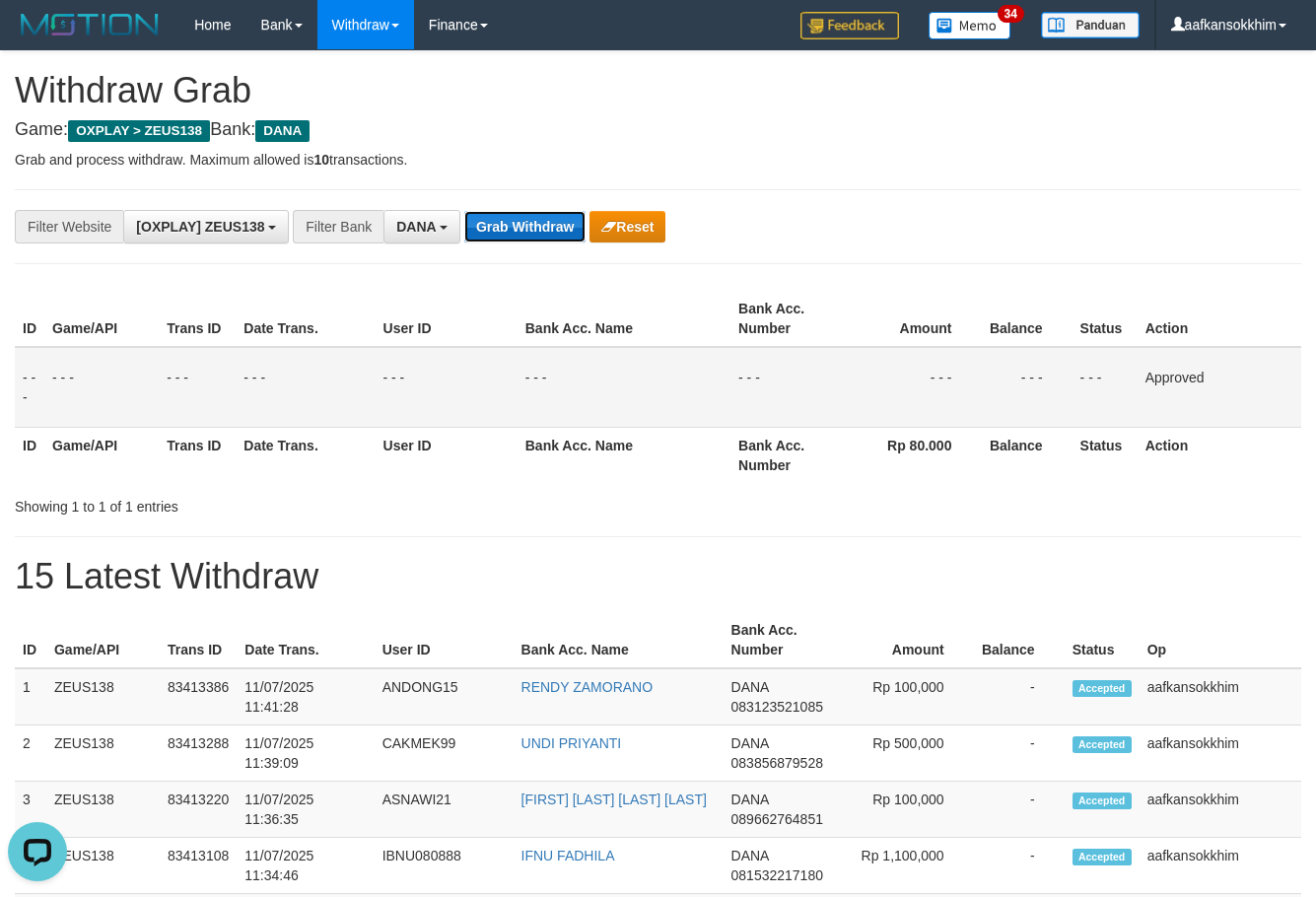 click on "Grab Withdraw" at bounding box center [524, 227] 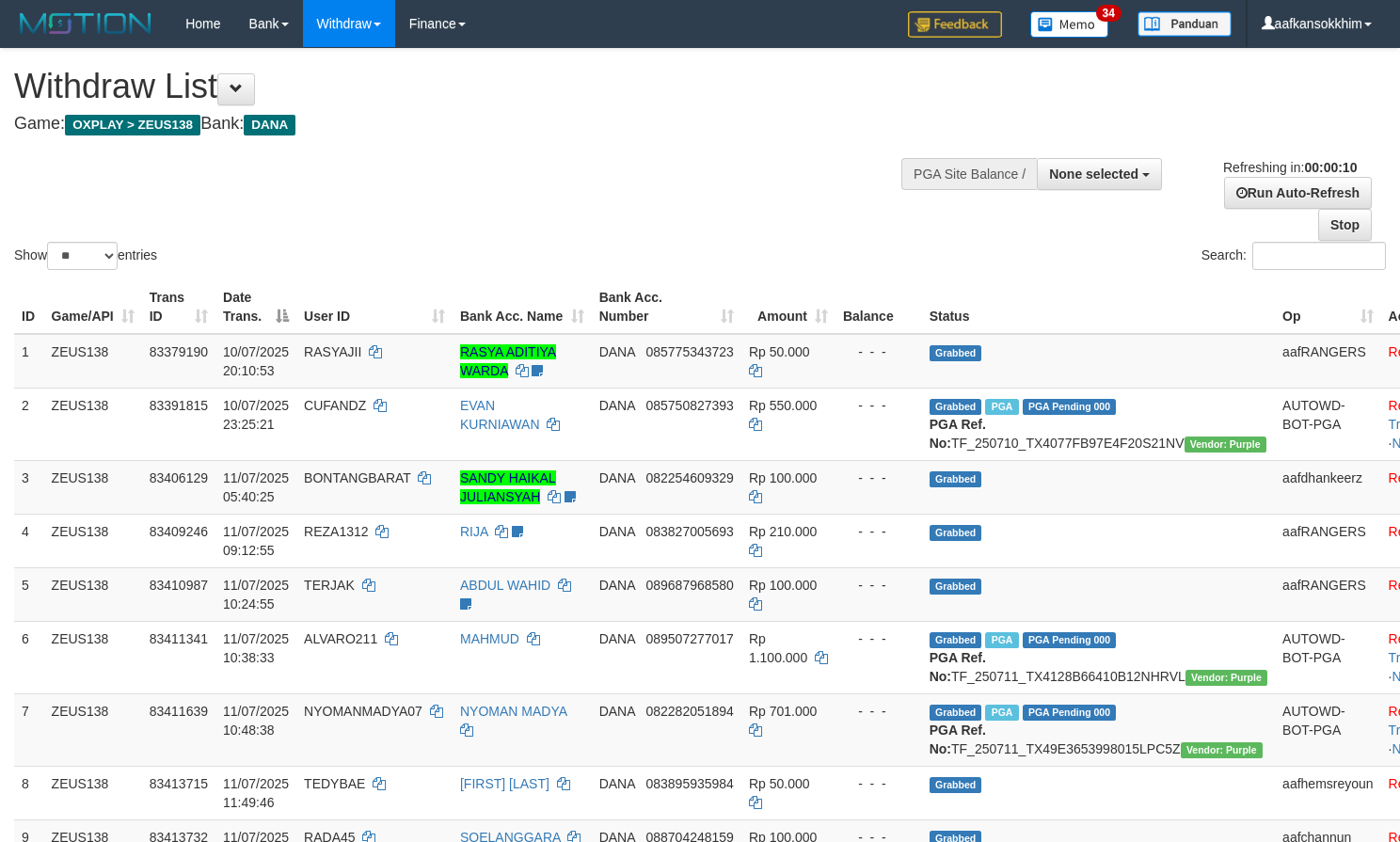 select 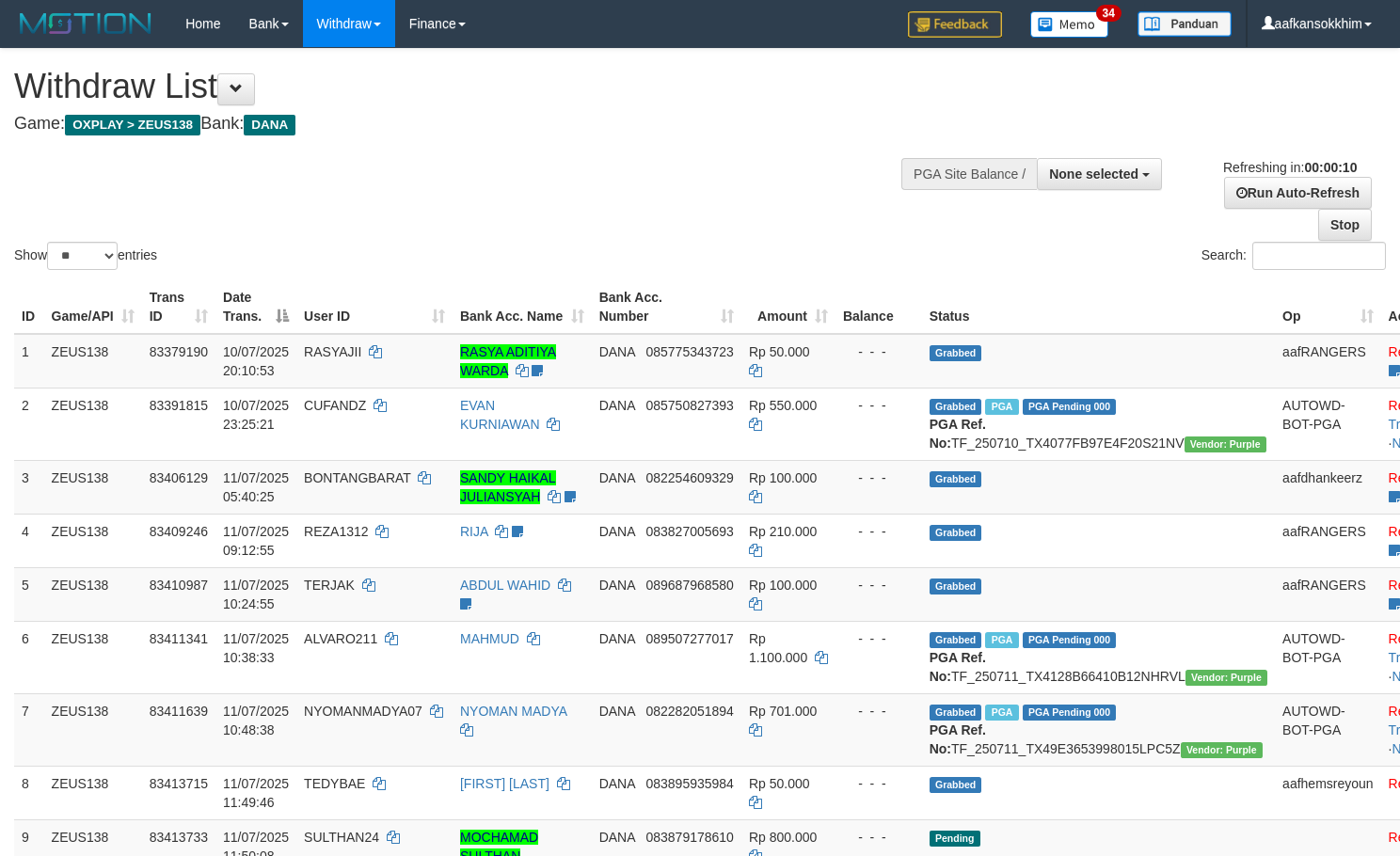 select 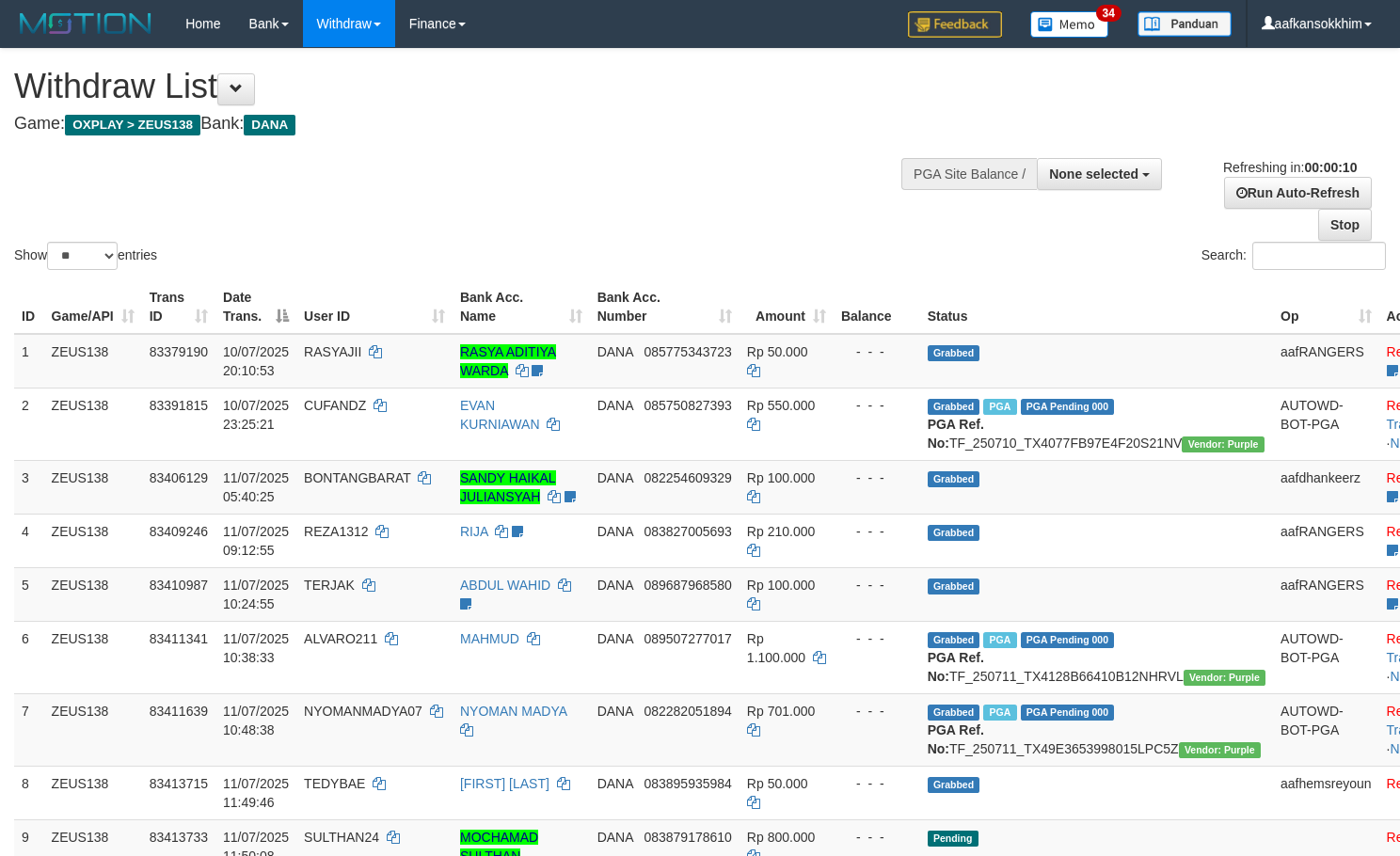 select 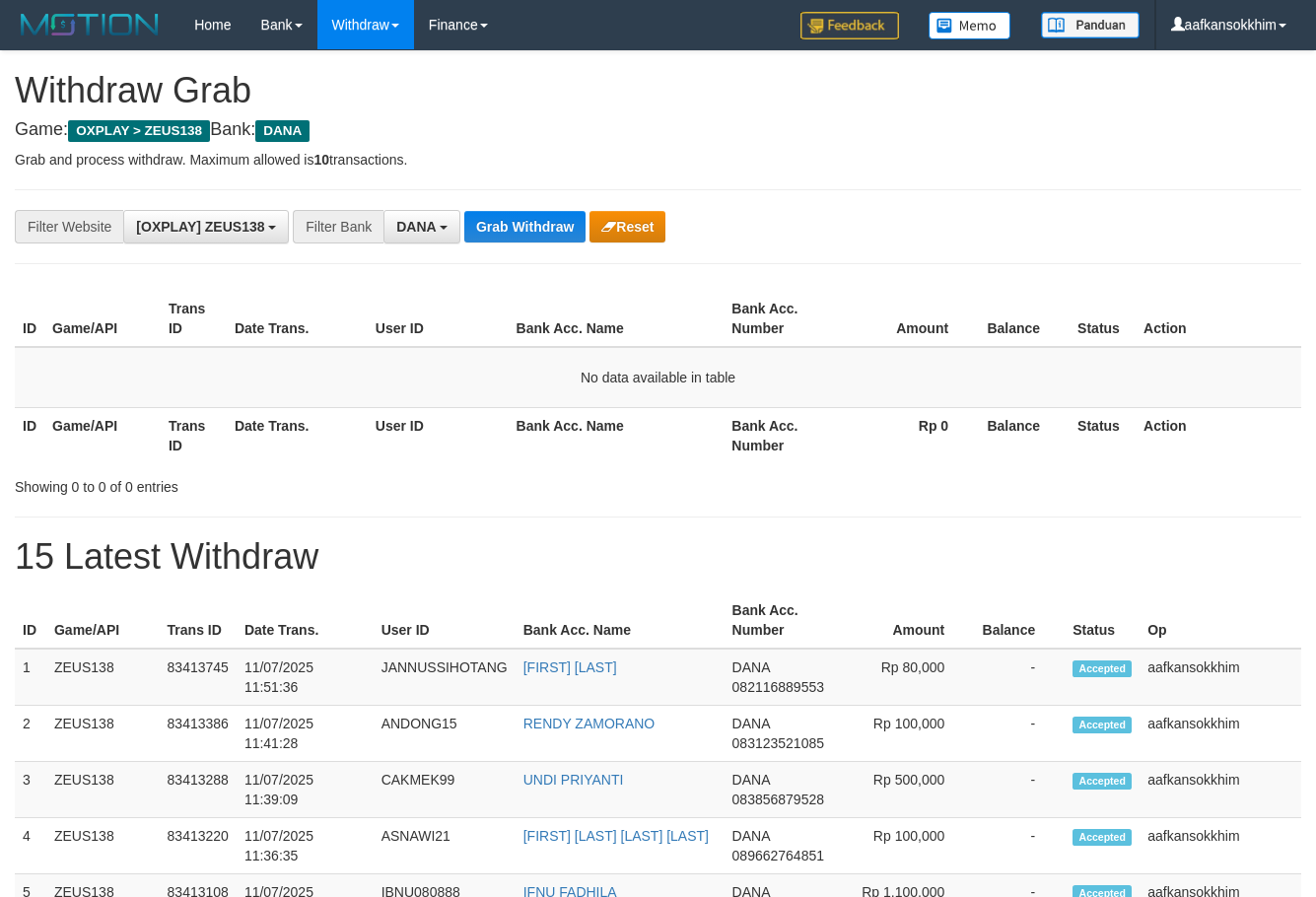 scroll, scrollTop: 0, scrollLeft: 0, axis: both 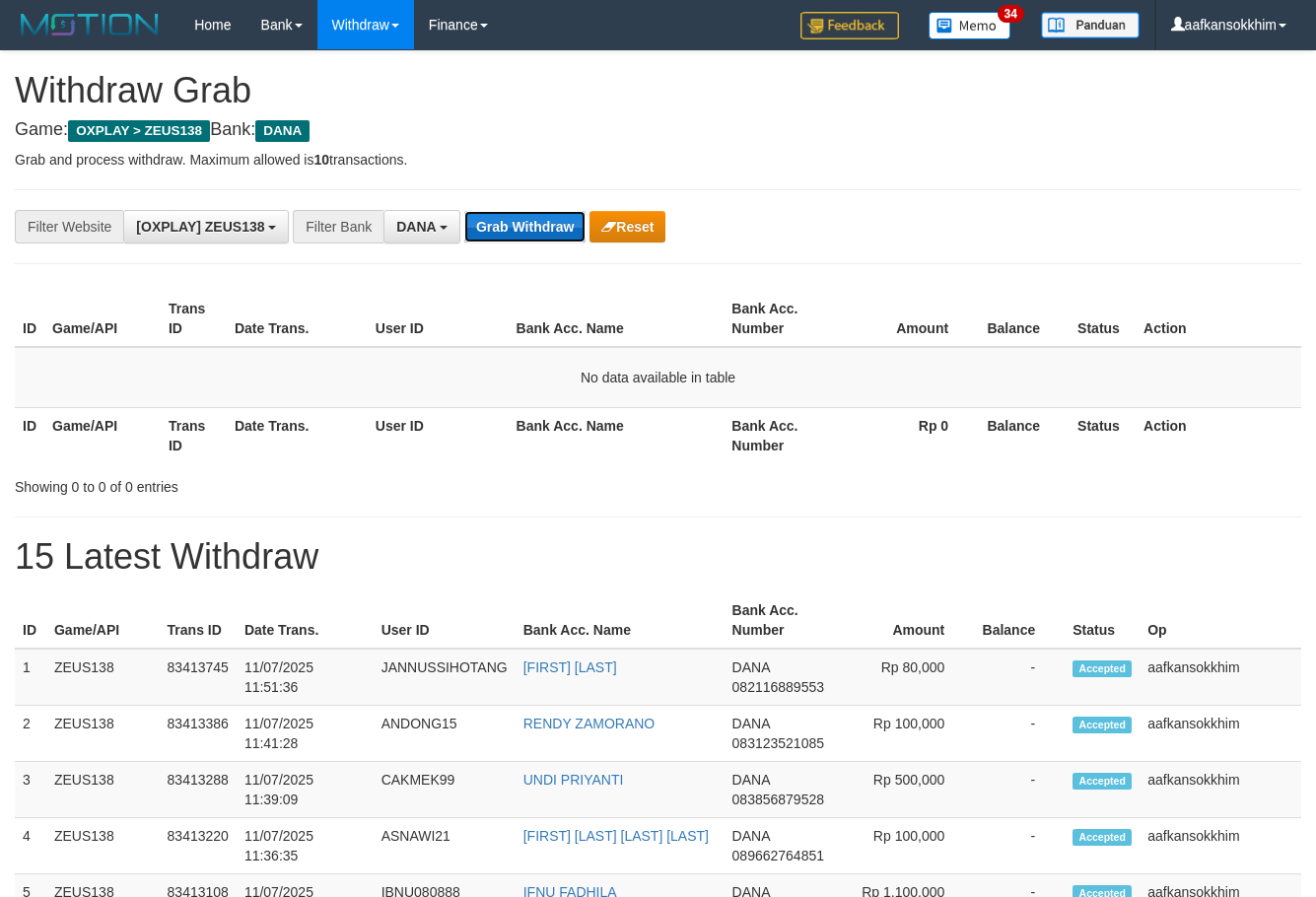 click on "Grab Withdraw" at bounding box center [524, 227] 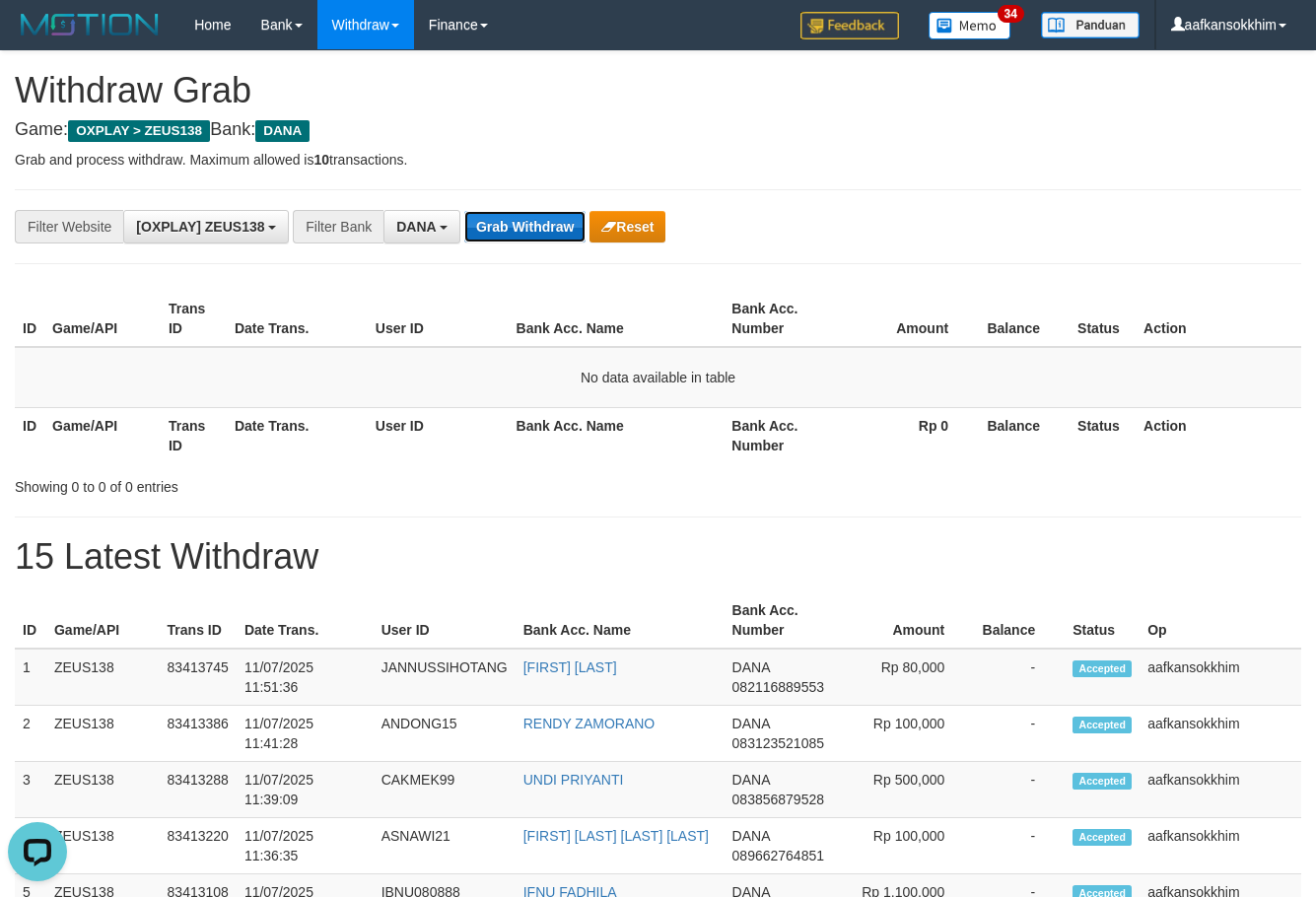 scroll, scrollTop: 0, scrollLeft: 0, axis: both 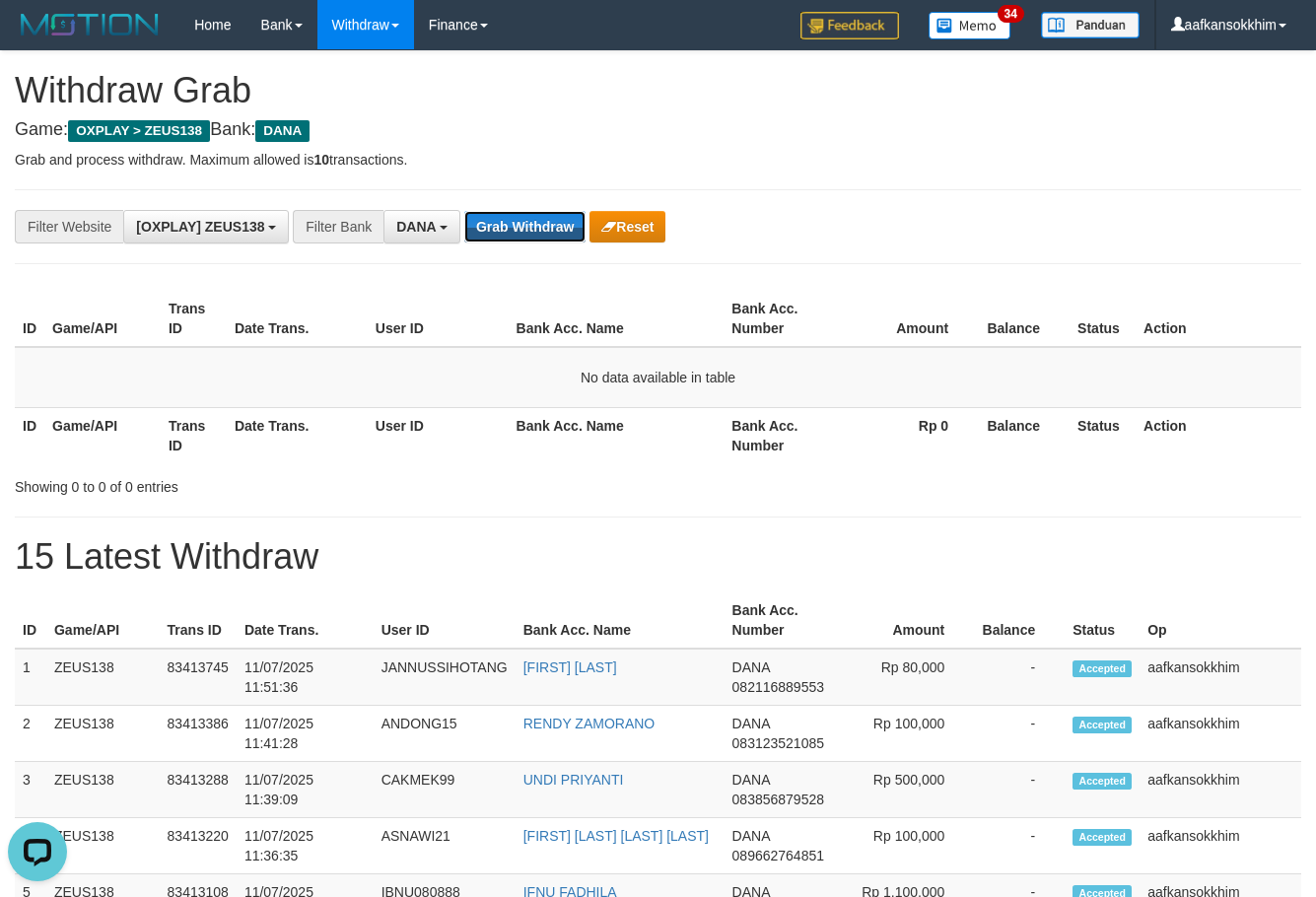 click on "Grab Withdraw" at bounding box center (524, 227) 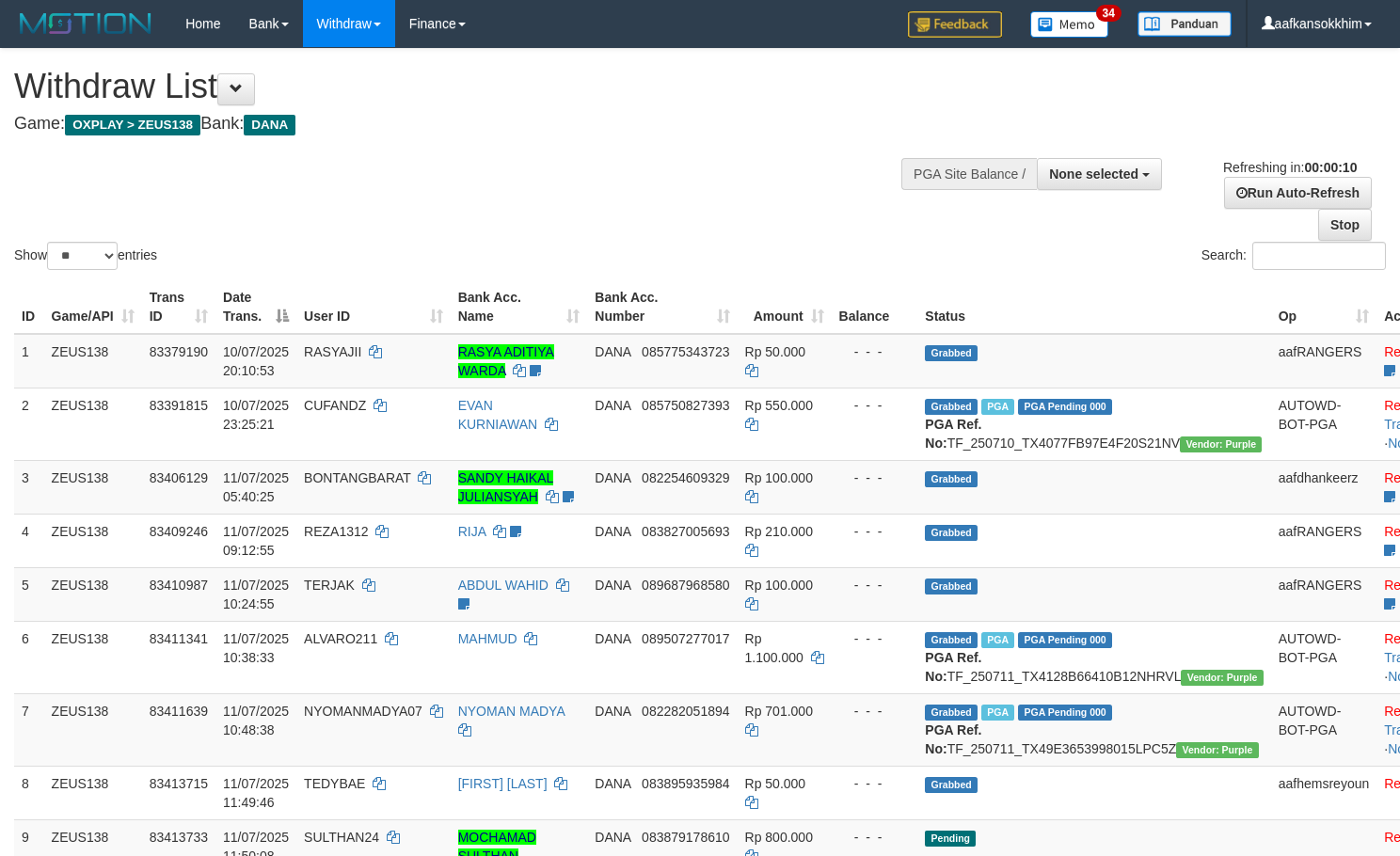 select 